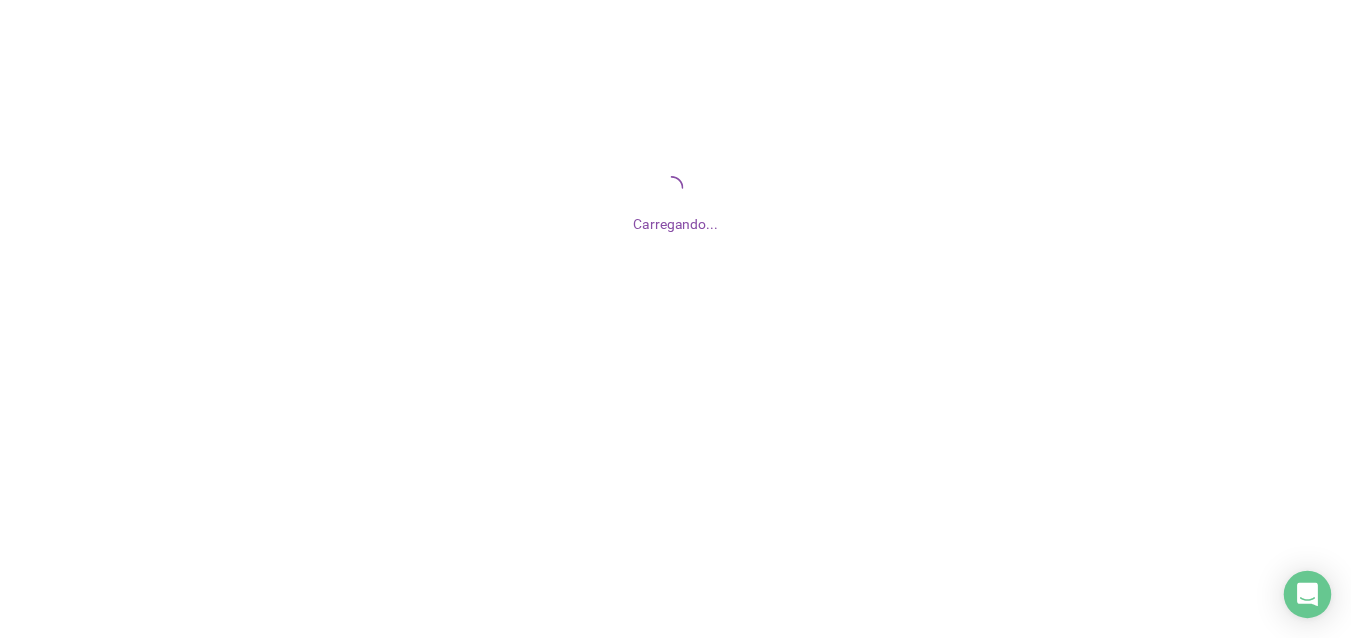 scroll, scrollTop: 0, scrollLeft: 0, axis: both 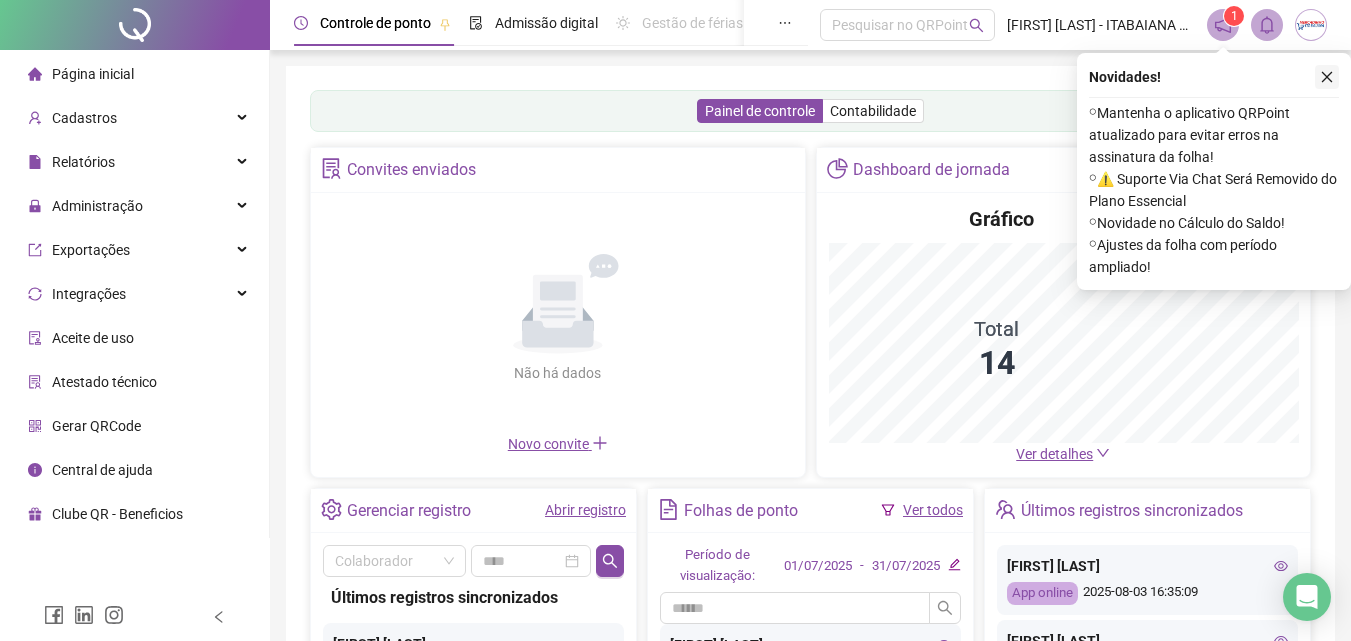 click 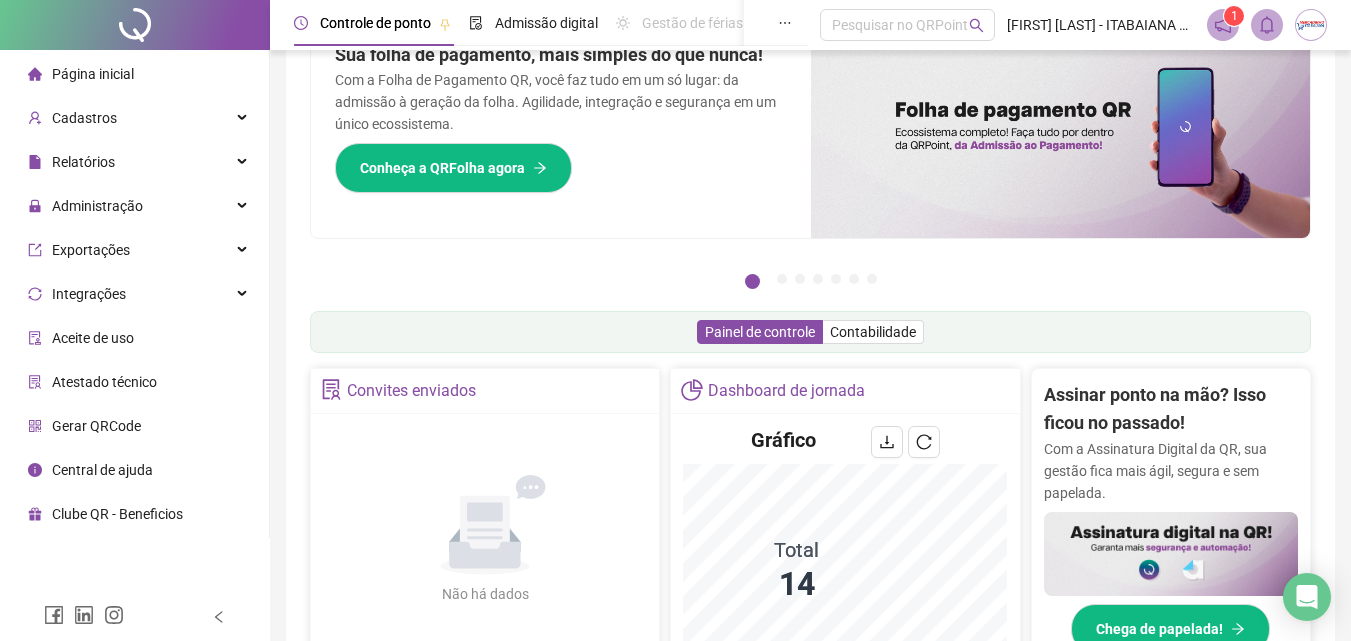 scroll, scrollTop: 300, scrollLeft: 0, axis: vertical 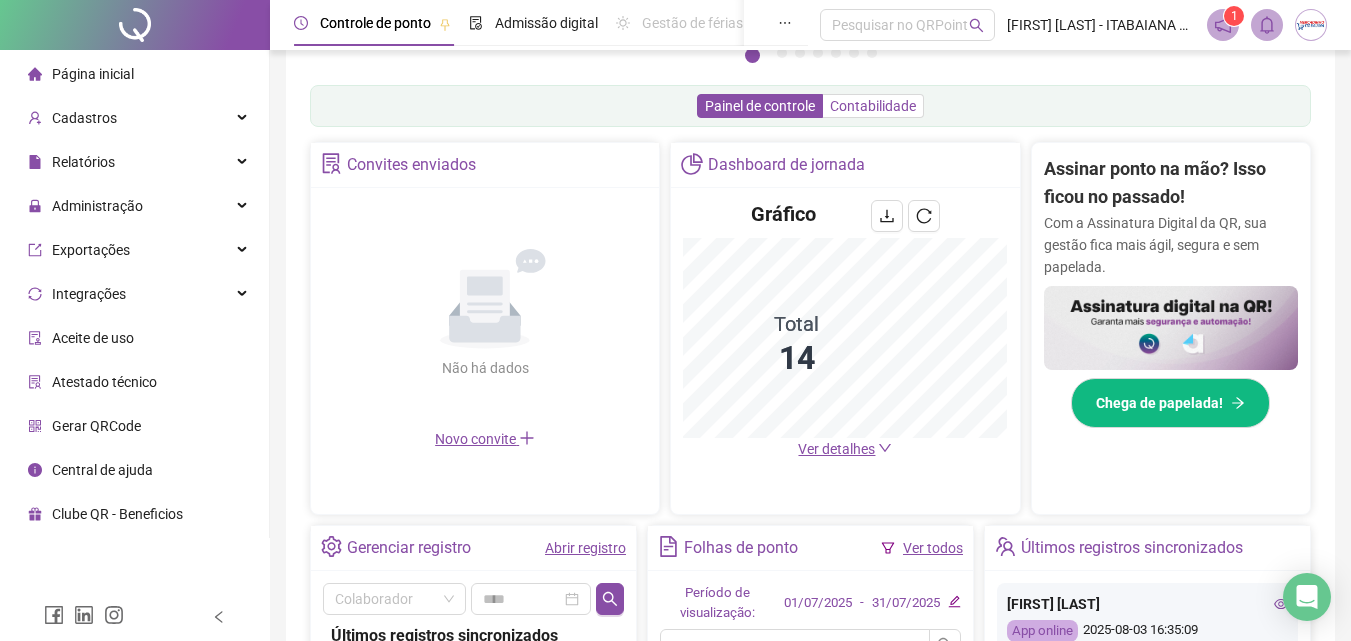 click on "Contabilidade" at bounding box center [873, 106] 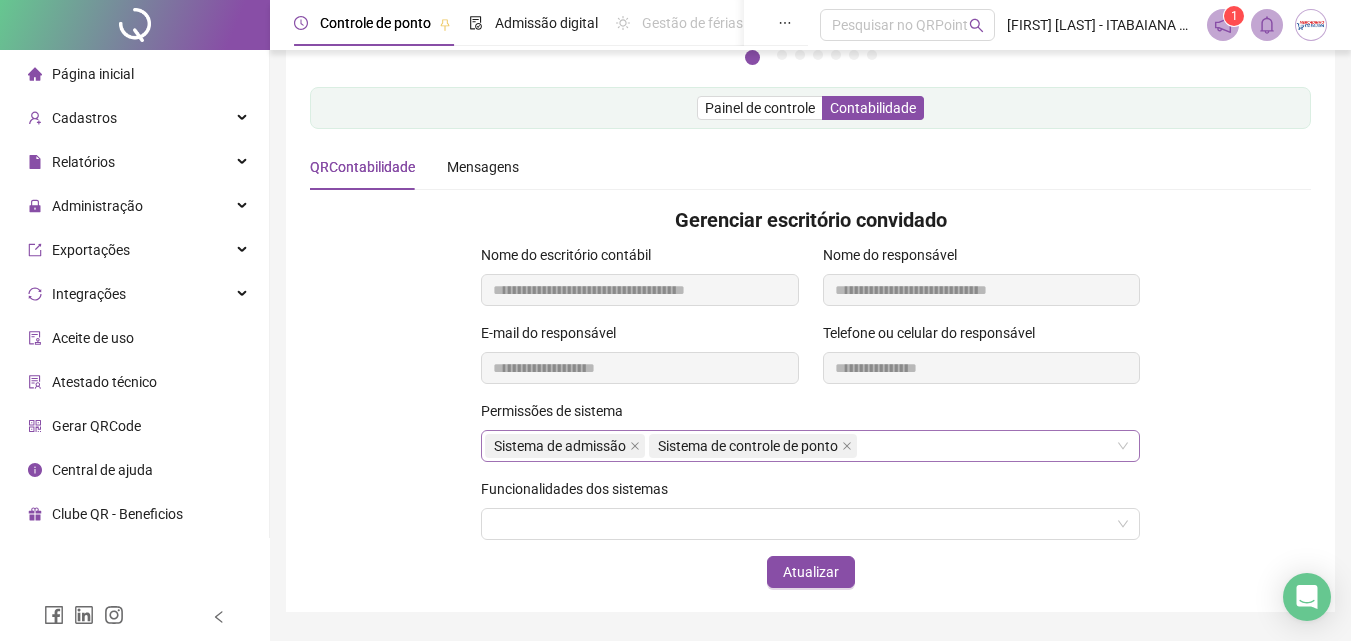 scroll, scrollTop: 300, scrollLeft: 0, axis: vertical 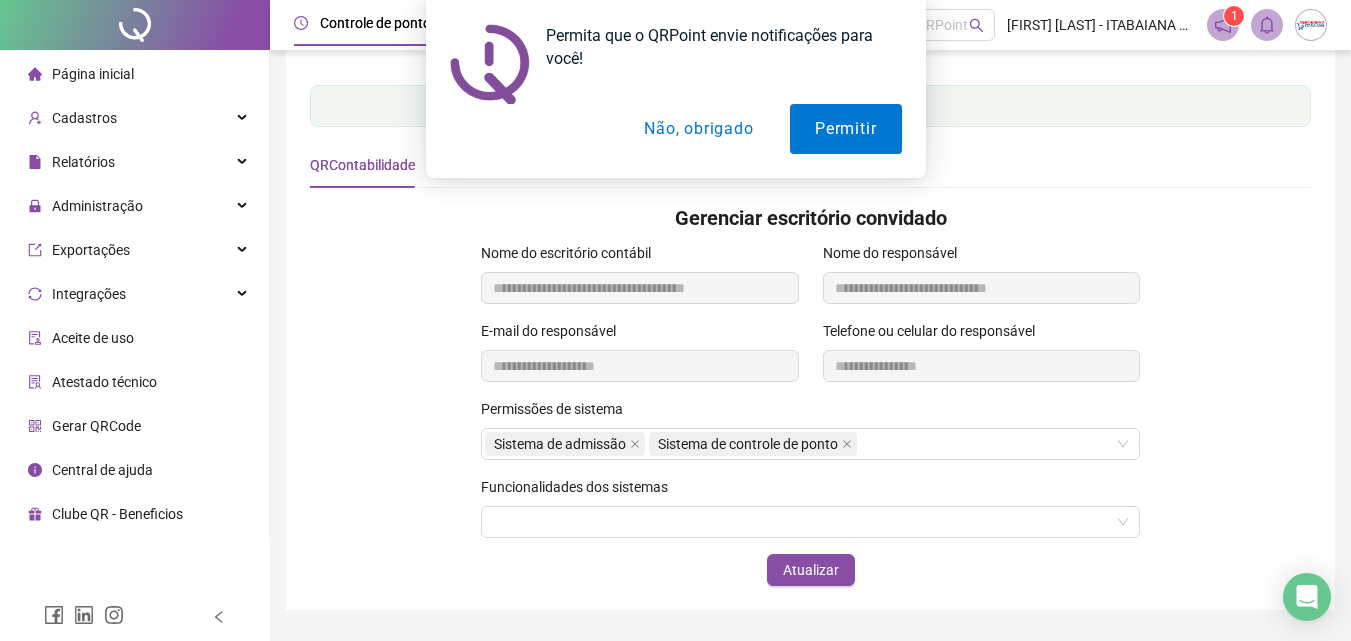 click on "Não, obrigado" at bounding box center (698, 129) 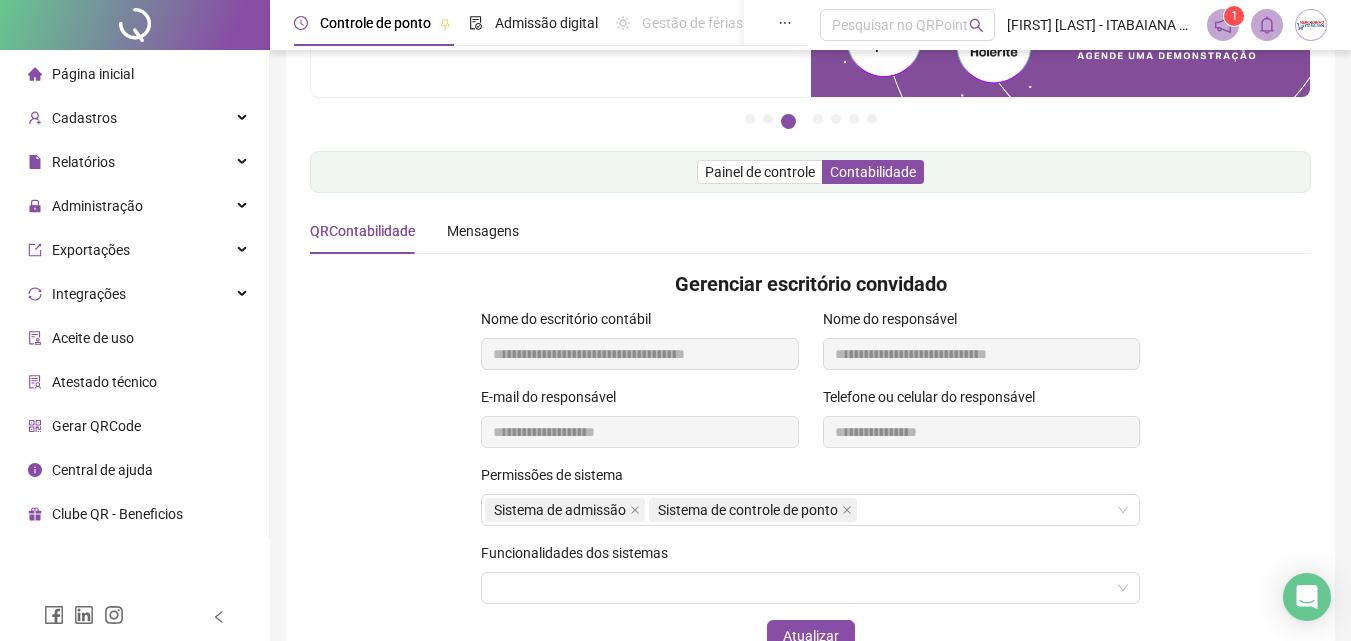 scroll, scrollTop: 155, scrollLeft: 0, axis: vertical 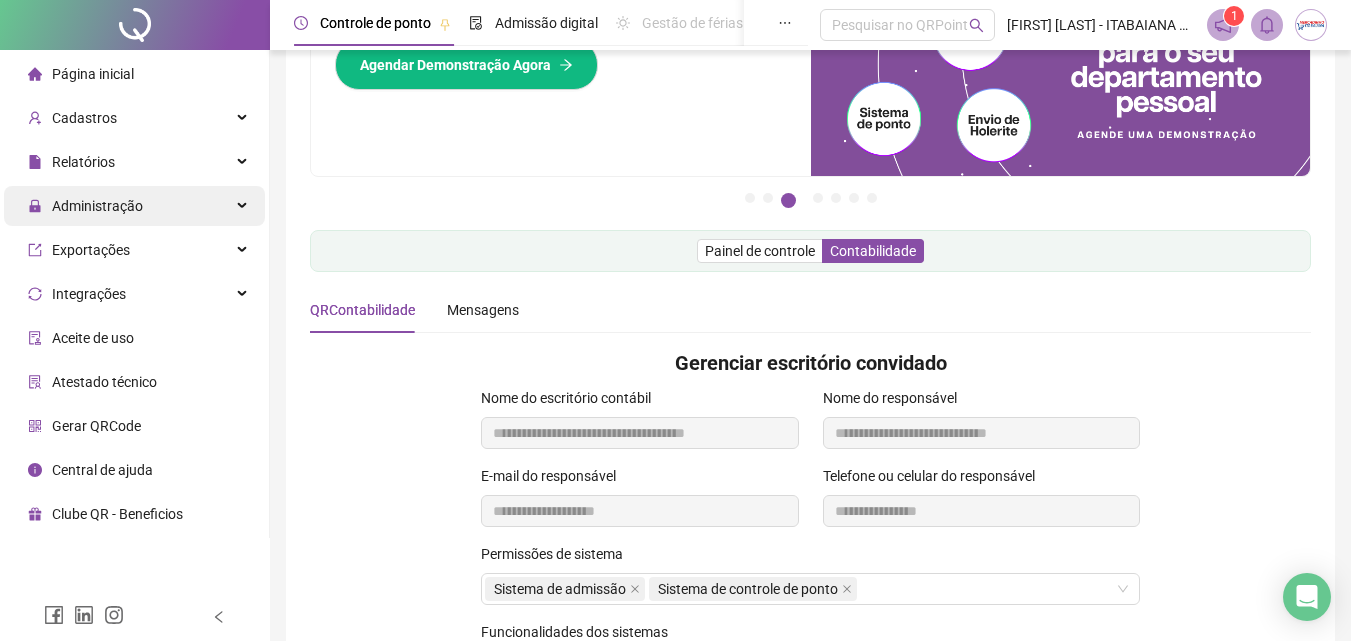 click on "Administração" at bounding box center [97, 206] 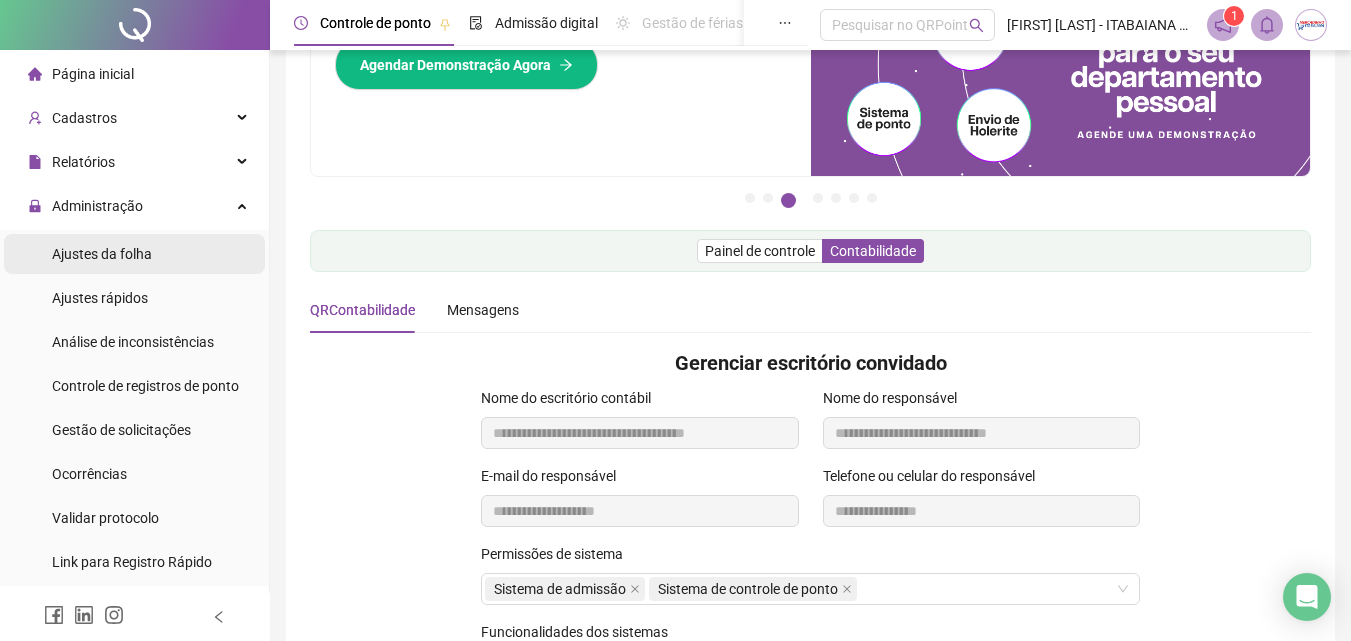 click on "Ajustes da folha" at bounding box center [102, 254] 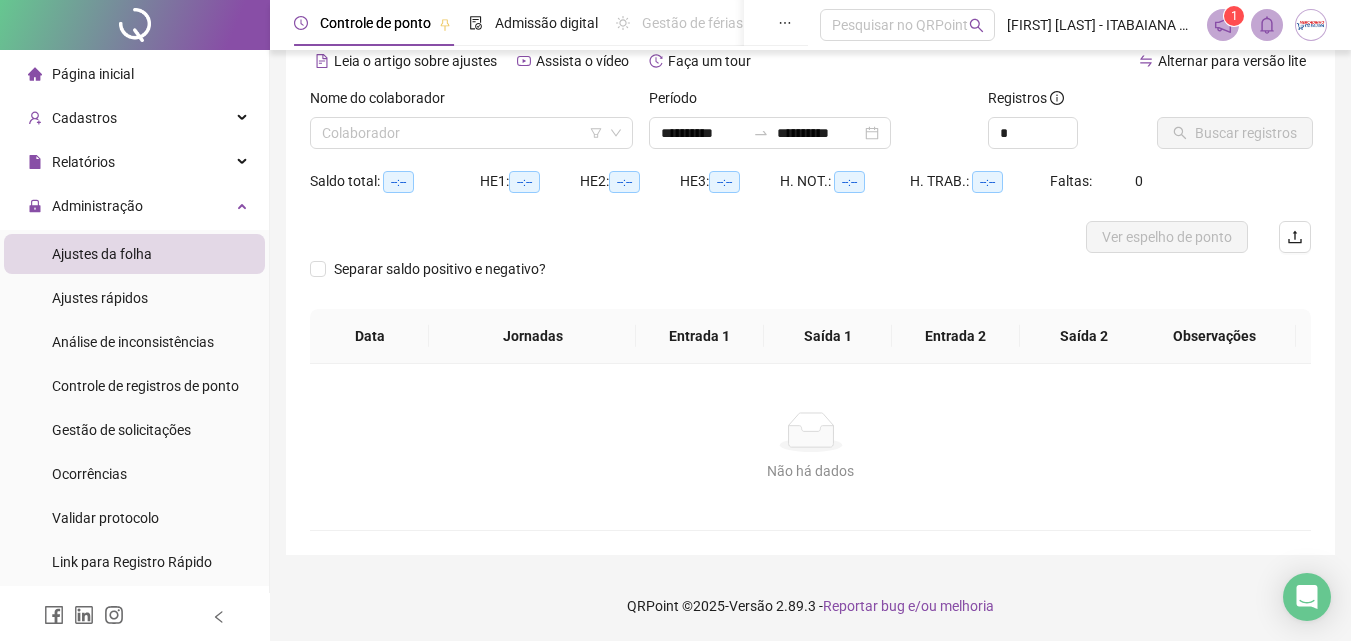scroll, scrollTop: 97, scrollLeft: 0, axis: vertical 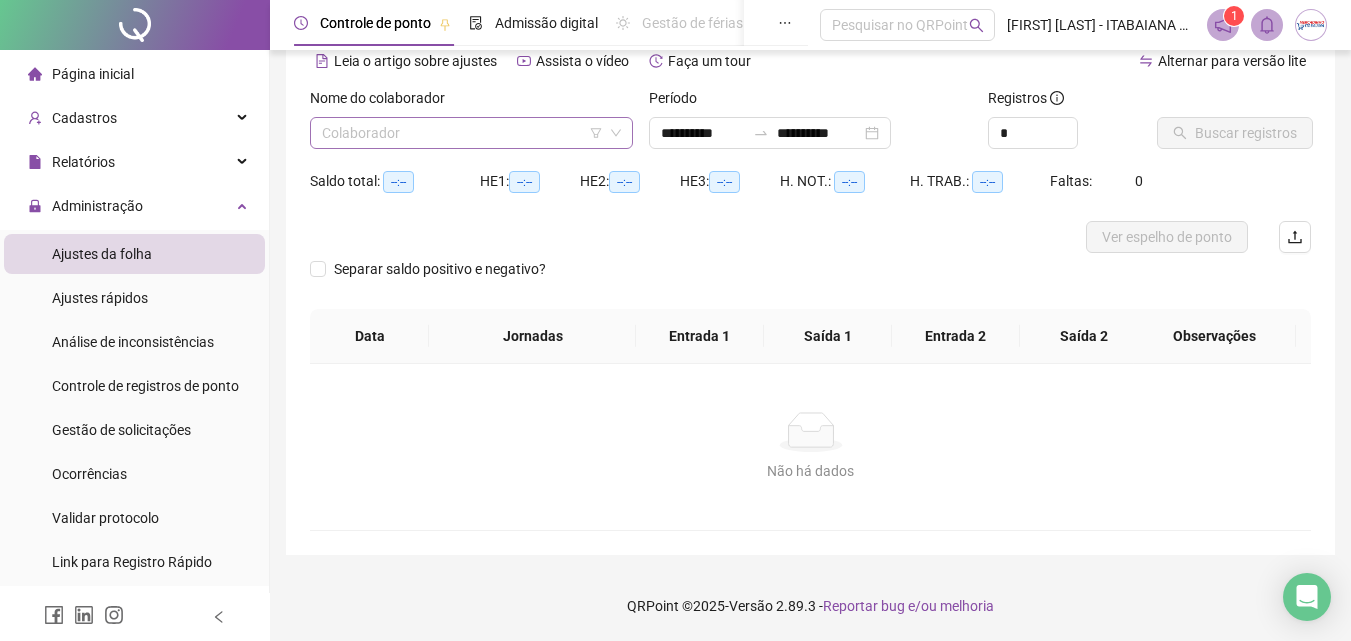 click on "Nome do colaborador" at bounding box center (471, 102) 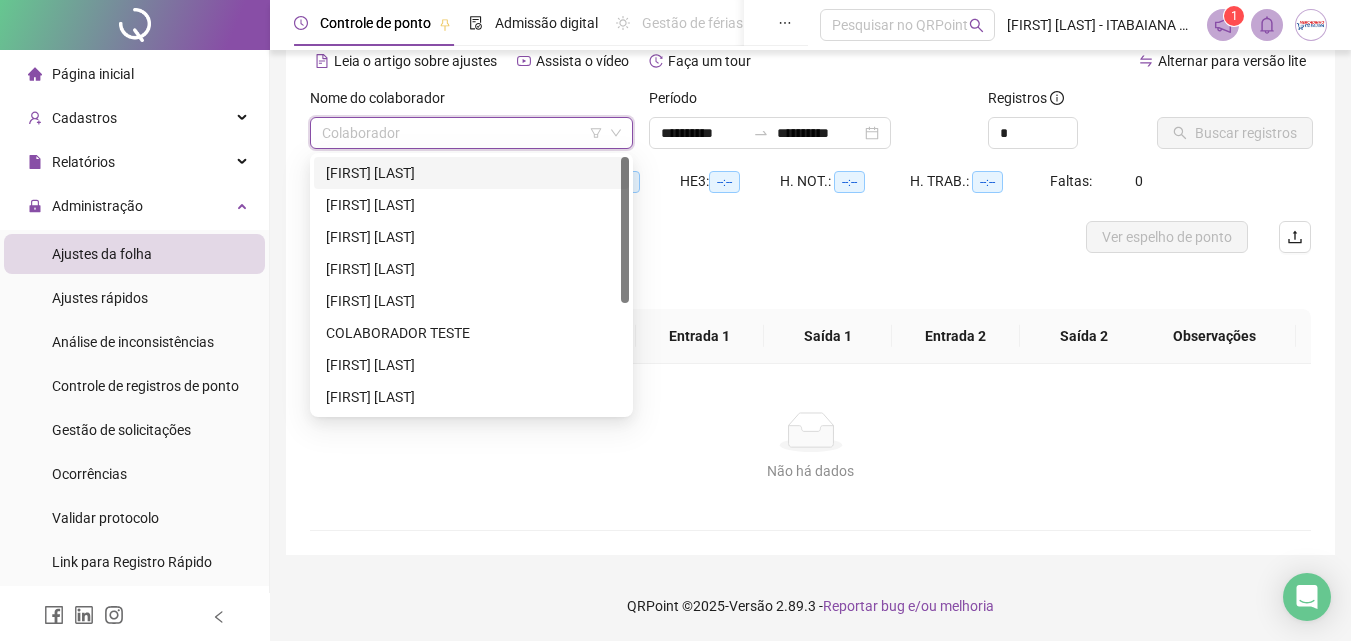 click on "[FIRST] [LAST]" at bounding box center (471, 173) 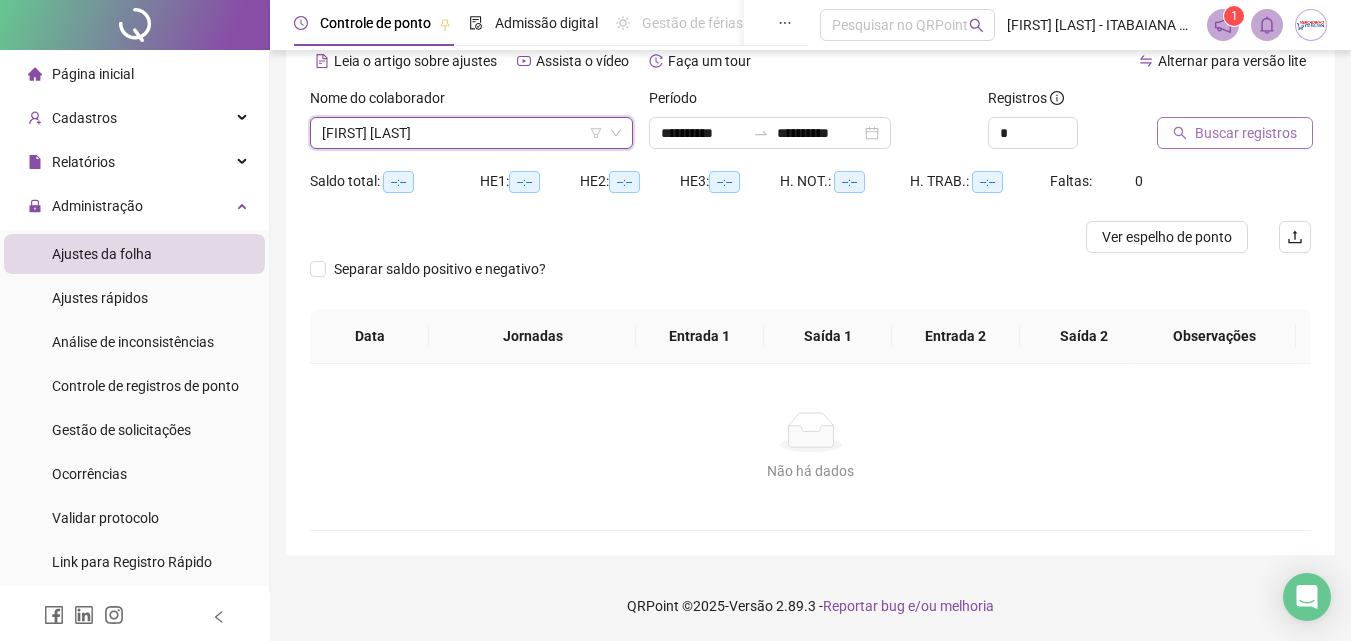 click on "Buscar registros" at bounding box center (1246, 133) 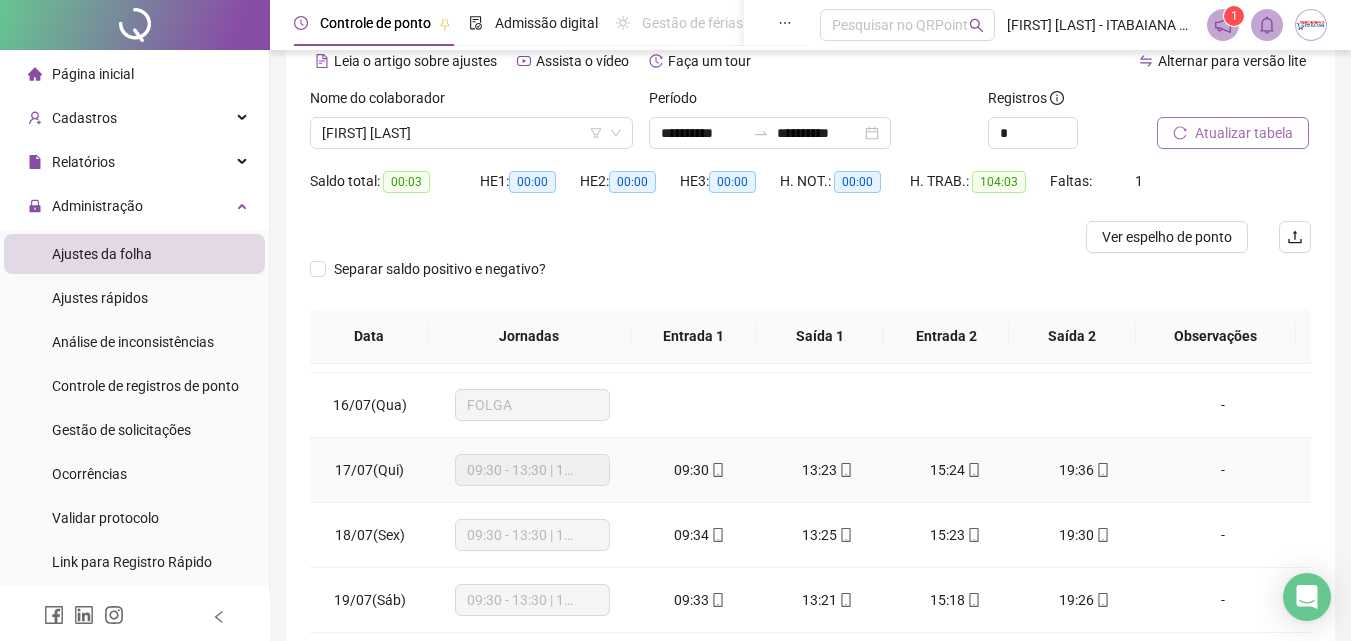 scroll, scrollTop: 0, scrollLeft: 0, axis: both 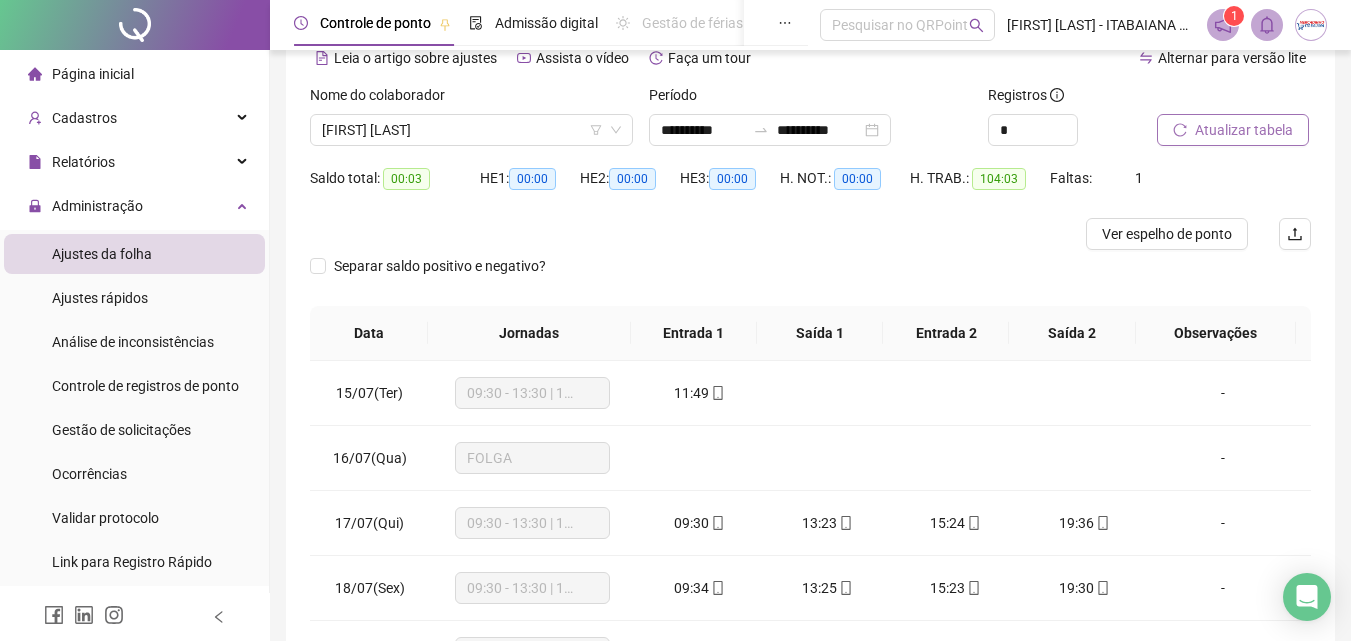 click on "Saldo total:   00:03" at bounding box center (395, 190) 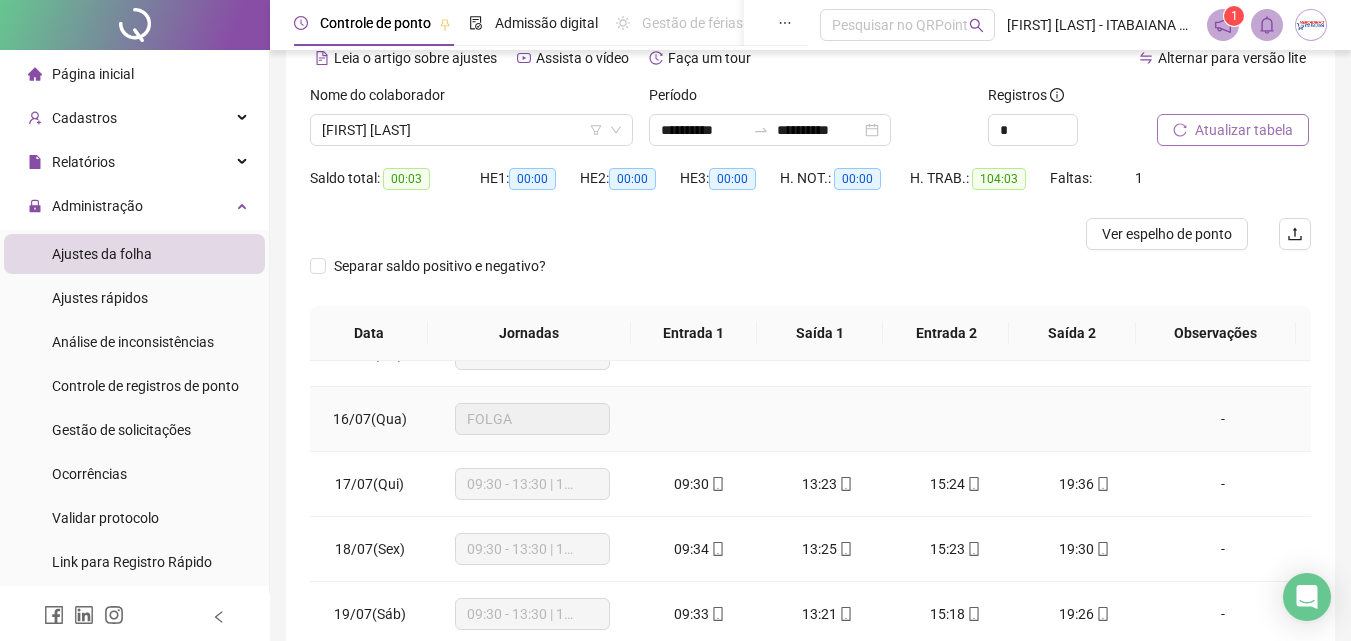 scroll, scrollTop: 0, scrollLeft: 0, axis: both 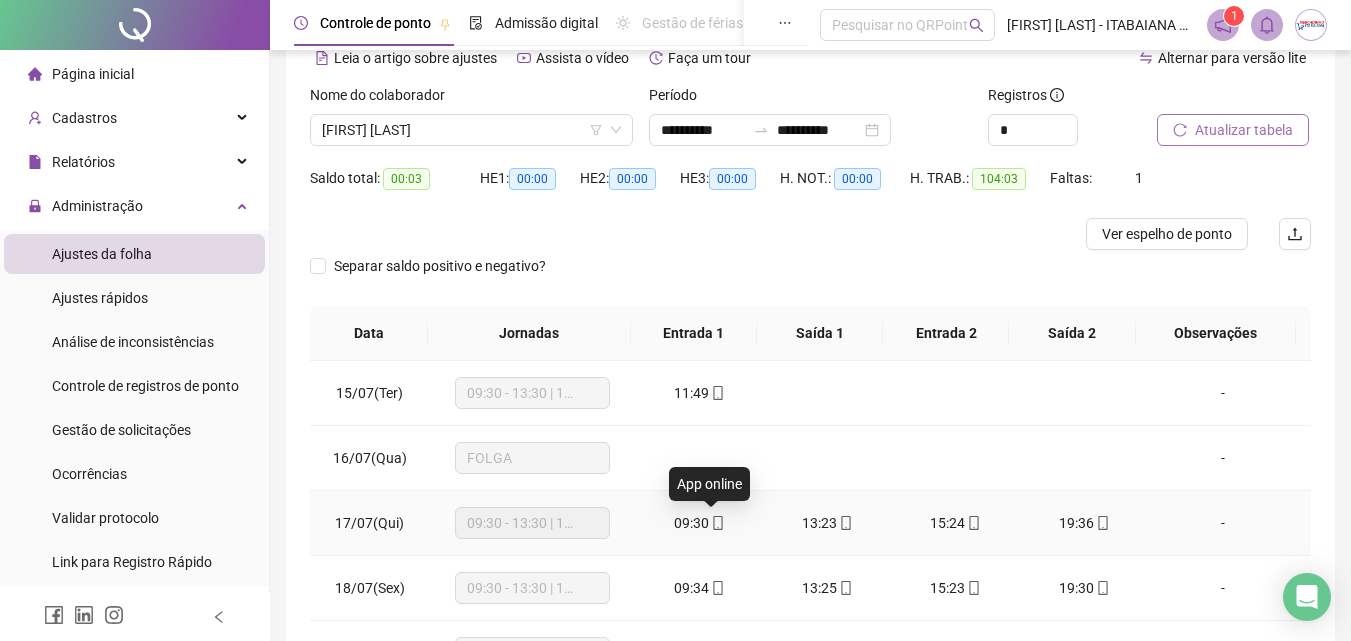 click 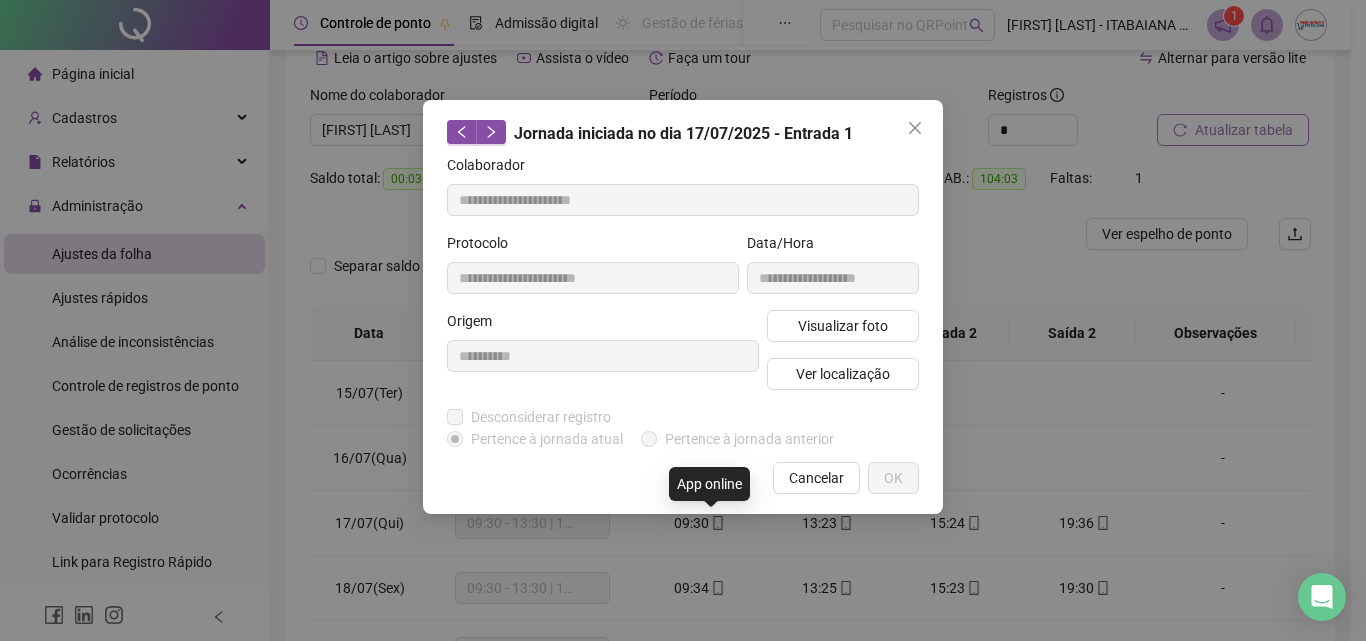 type on "**********" 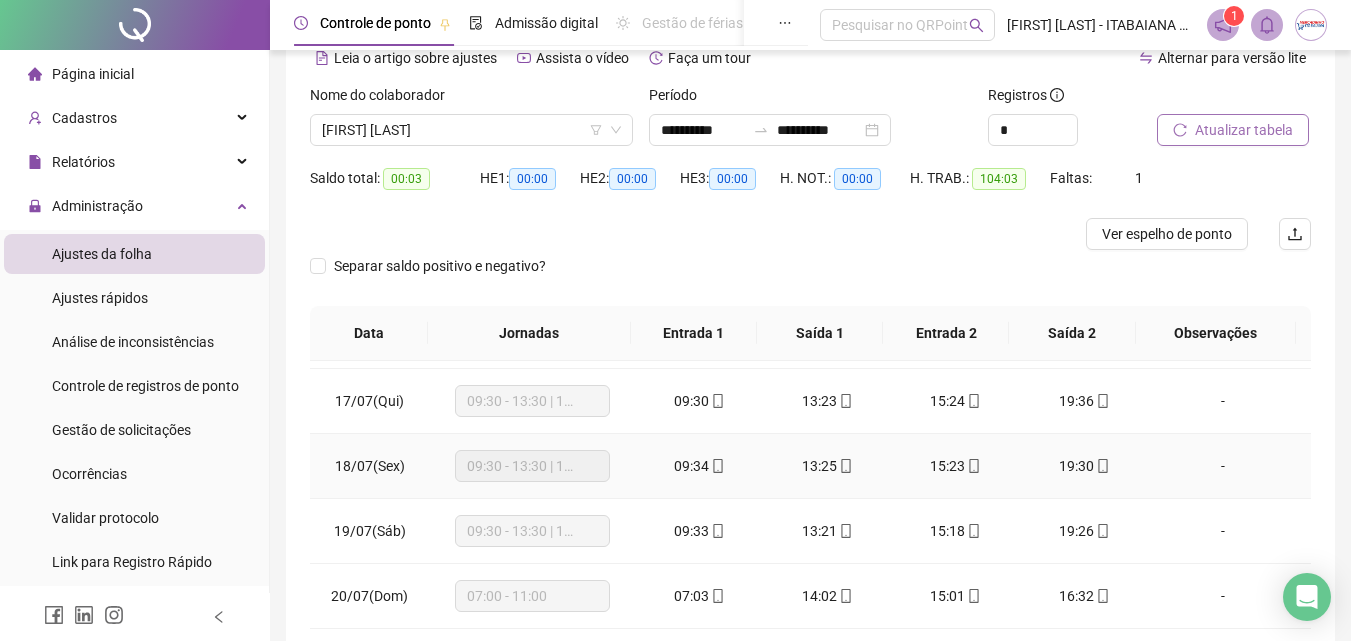 scroll, scrollTop: 200, scrollLeft: 0, axis: vertical 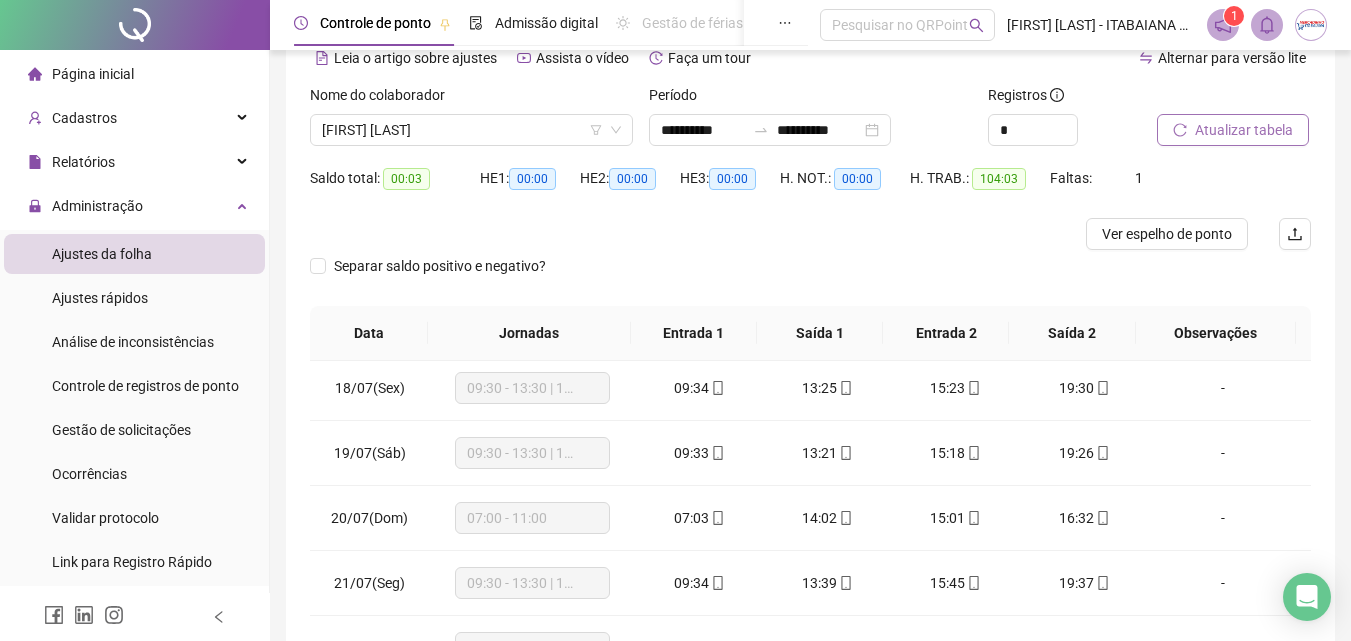 click at bounding box center [685, 234] 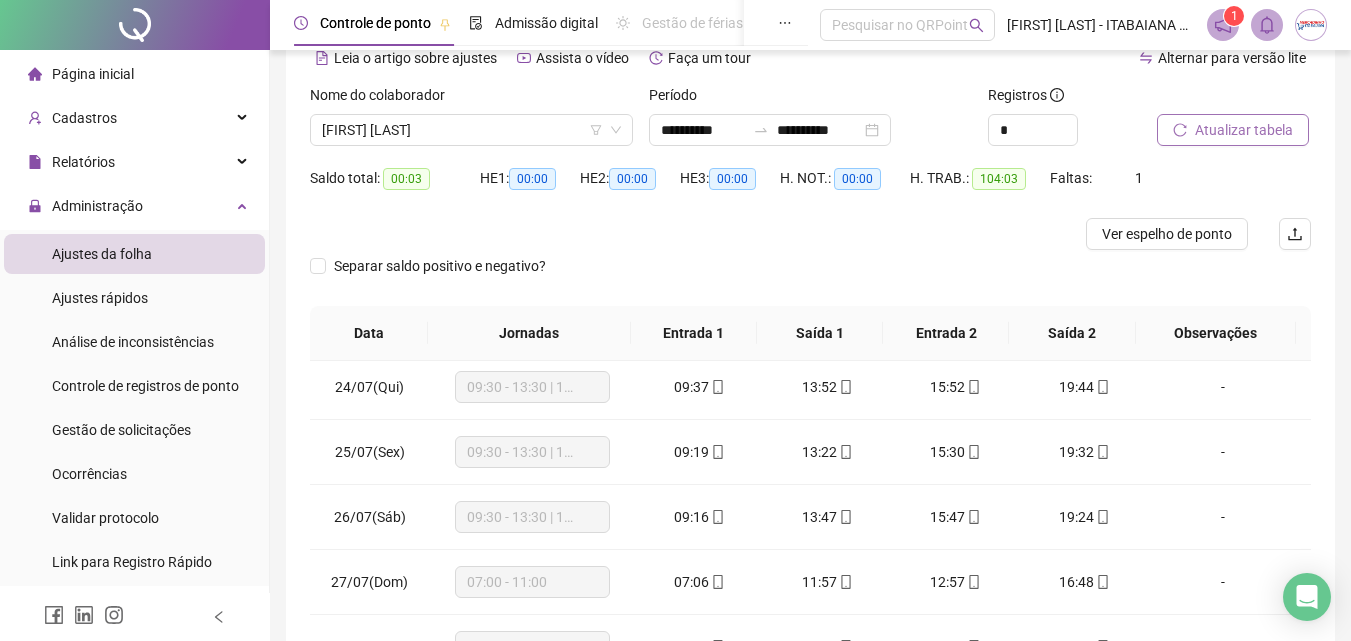 scroll, scrollTop: 678, scrollLeft: 0, axis: vertical 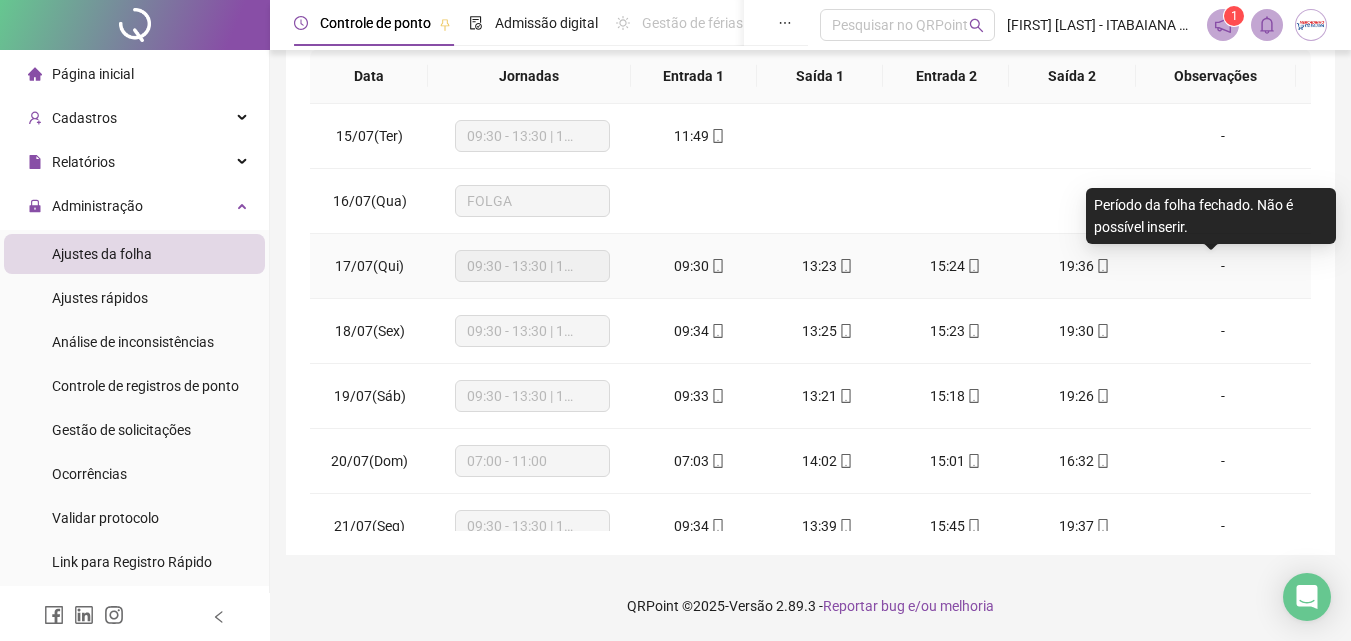 click on "-" at bounding box center [1223, 266] 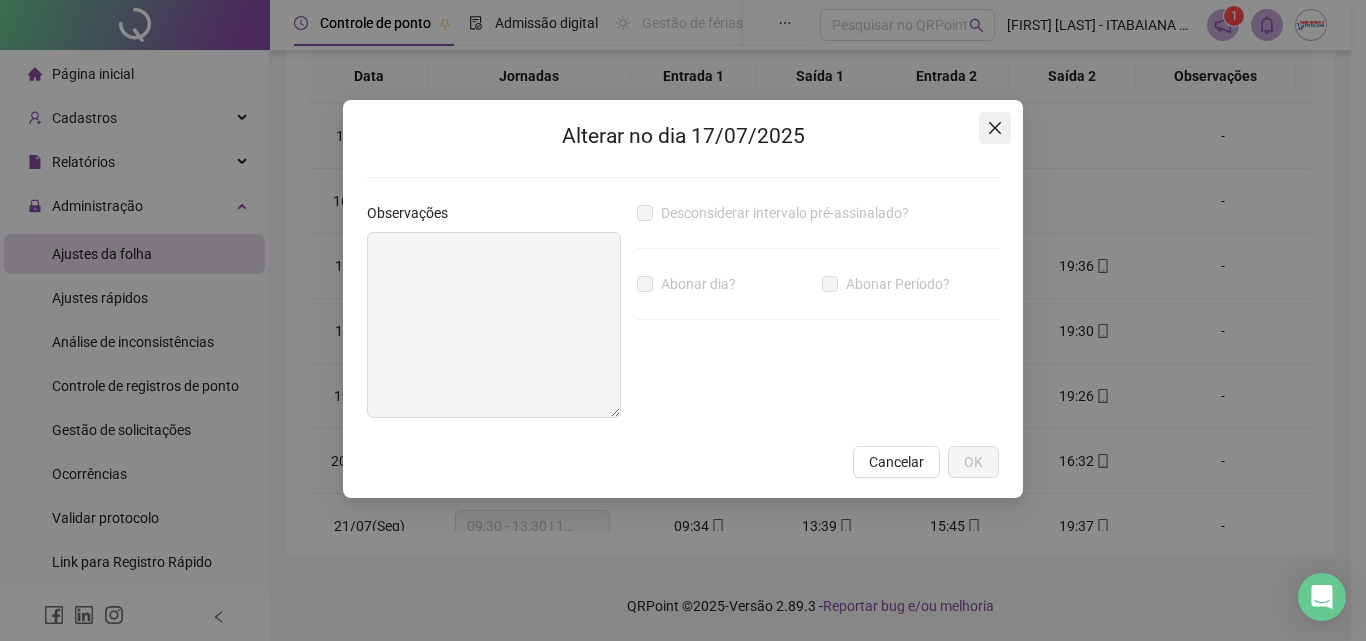 click 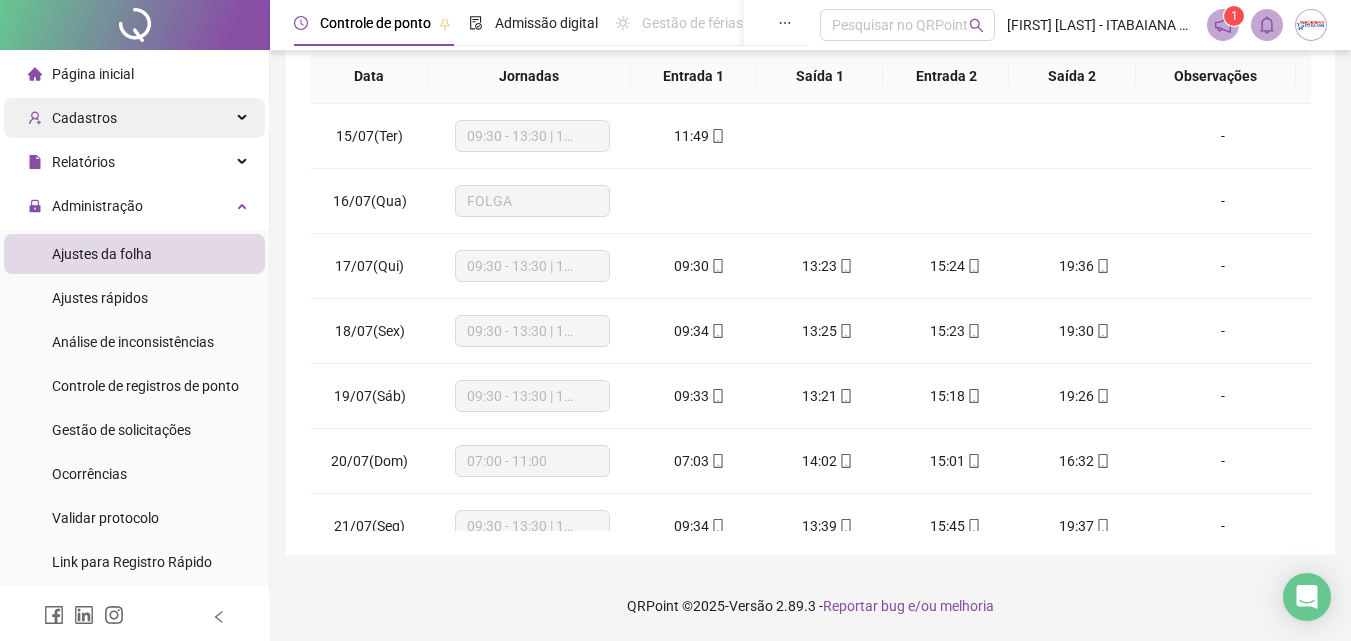 click on "Cadastros" at bounding box center (84, 118) 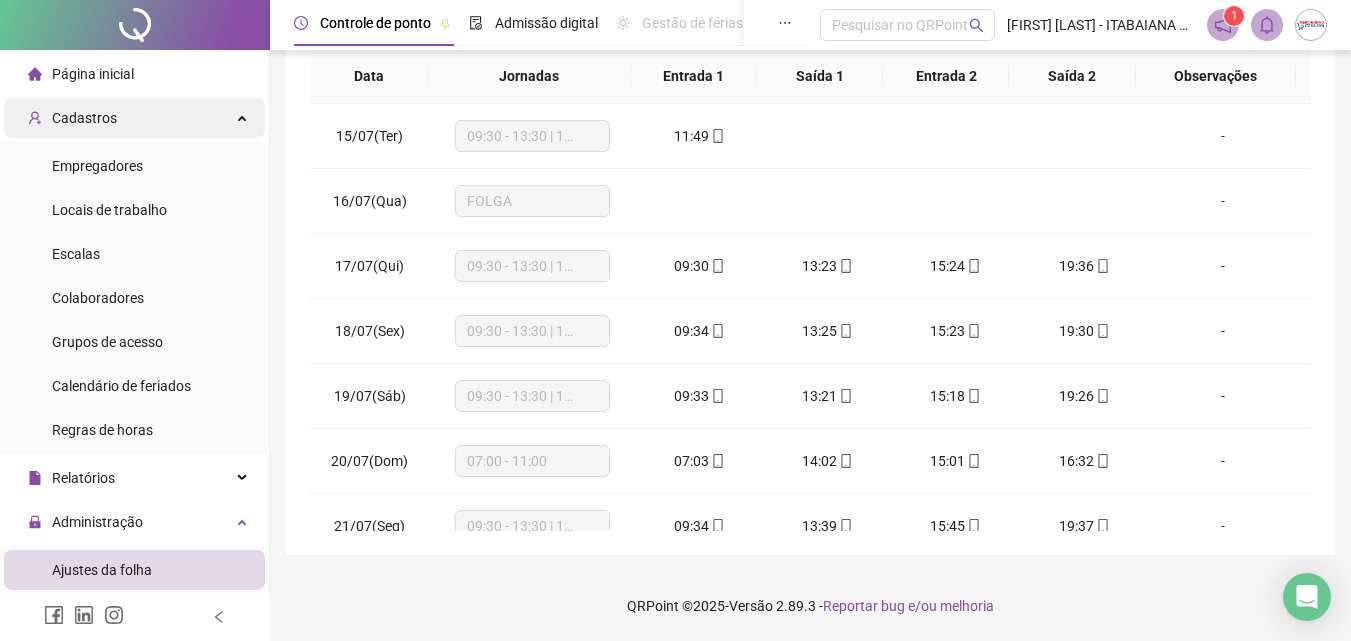click on "Cadastros" at bounding box center (84, 118) 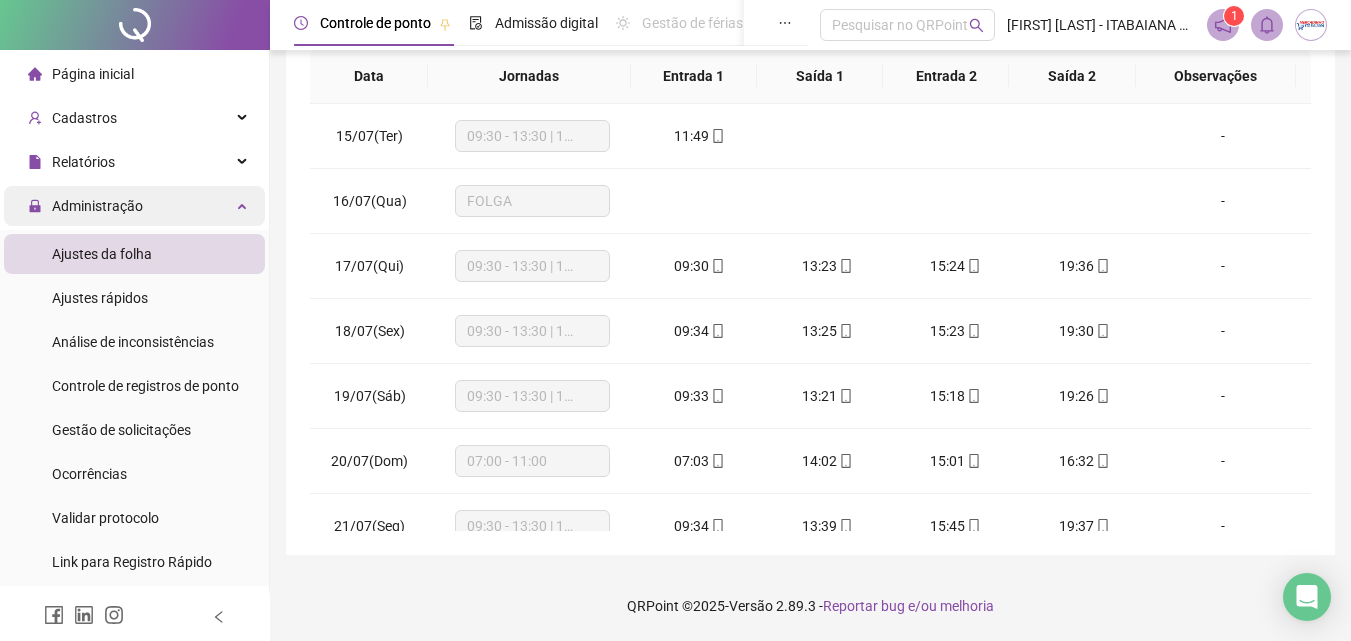 click on "Administração" at bounding box center [85, 206] 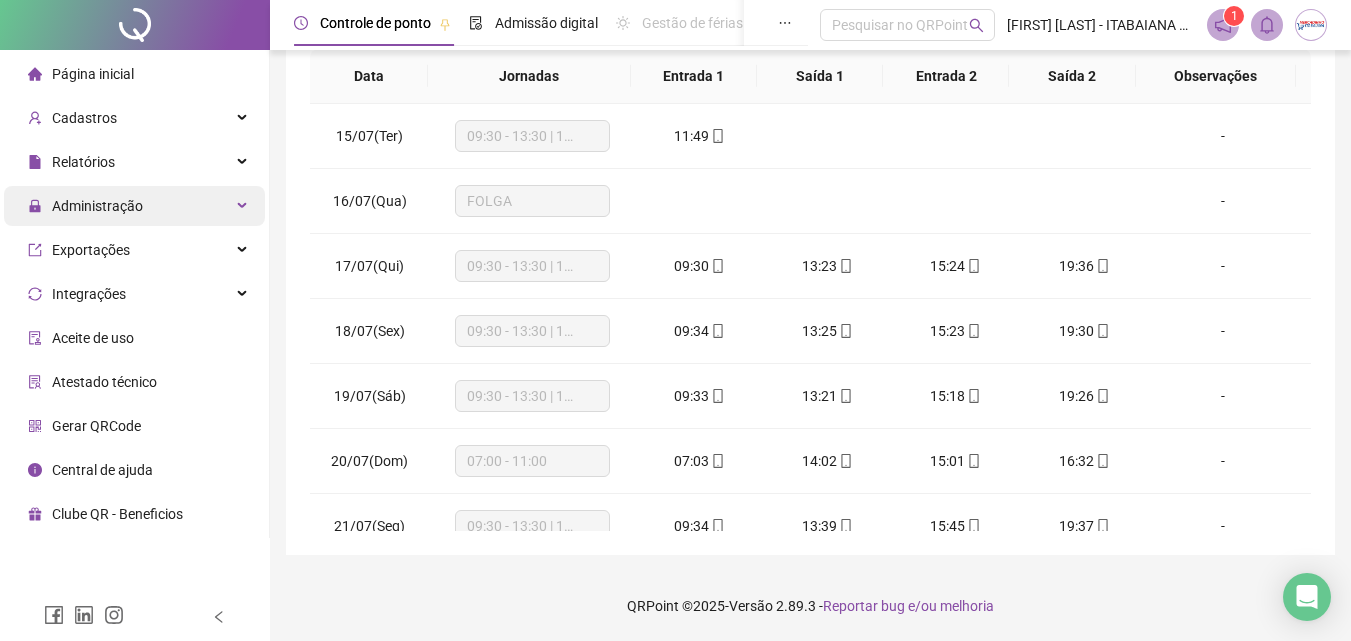 click on "Administração" at bounding box center [85, 206] 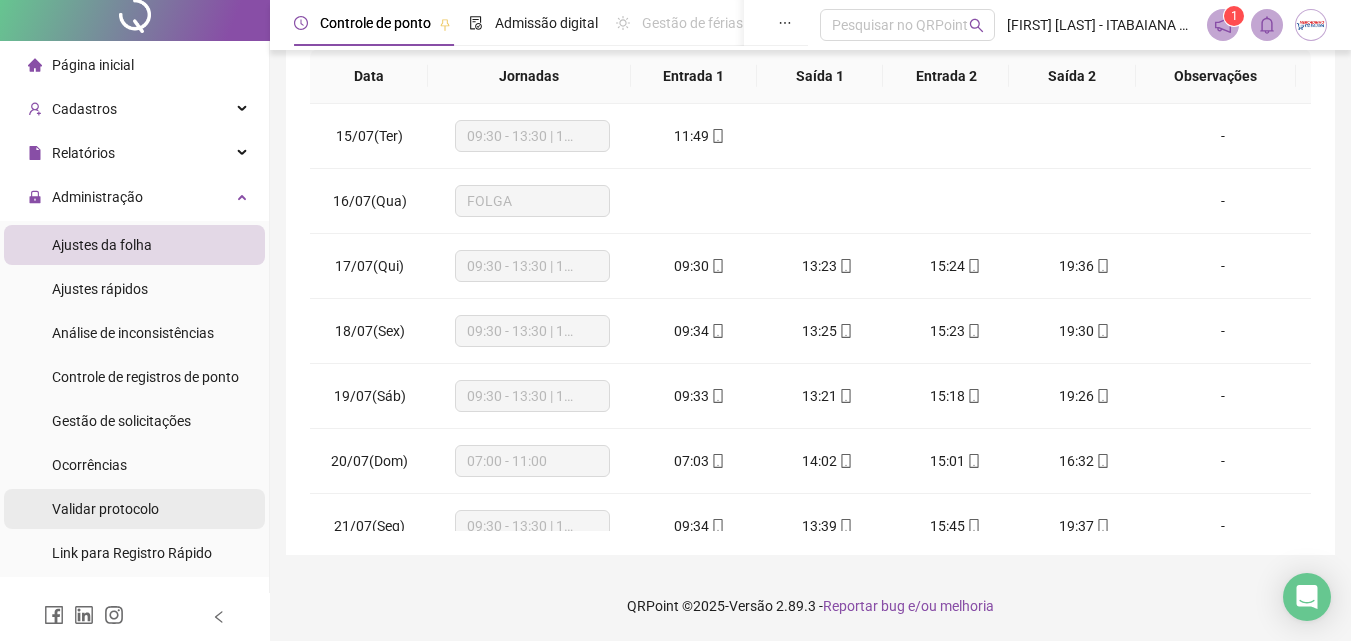 scroll, scrollTop: 0, scrollLeft: 0, axis: both 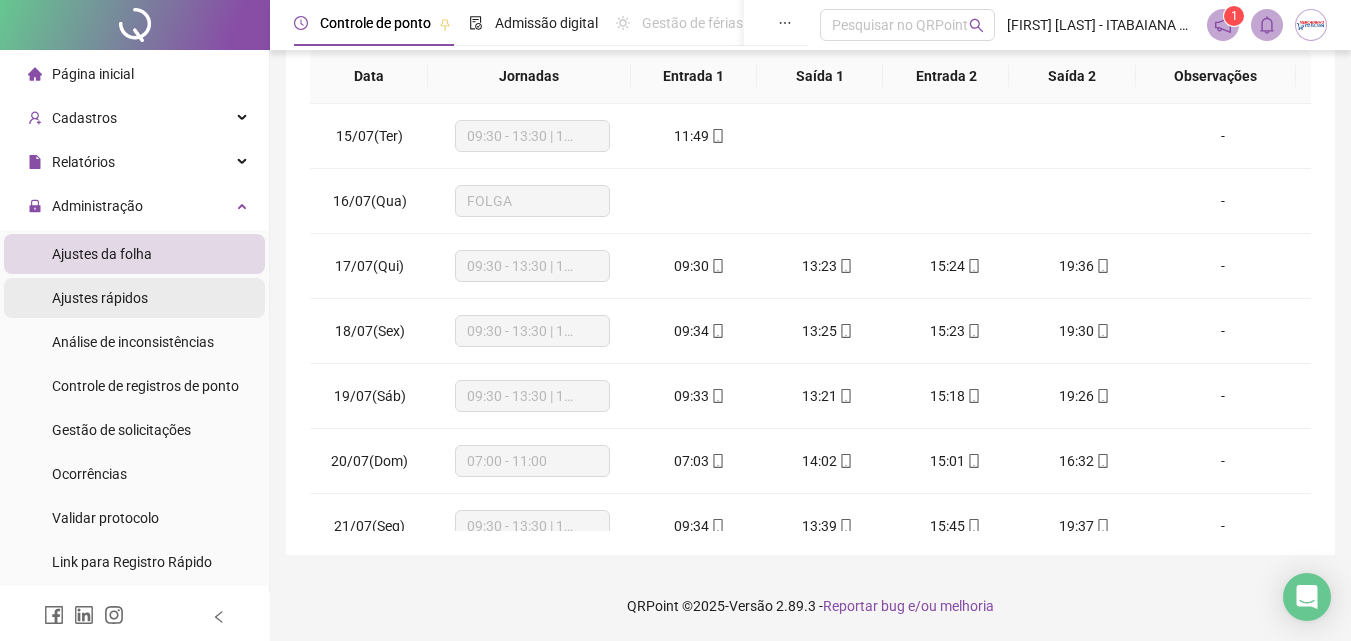 click on "Ajustes rápidos" at bounding box center (100, 298) 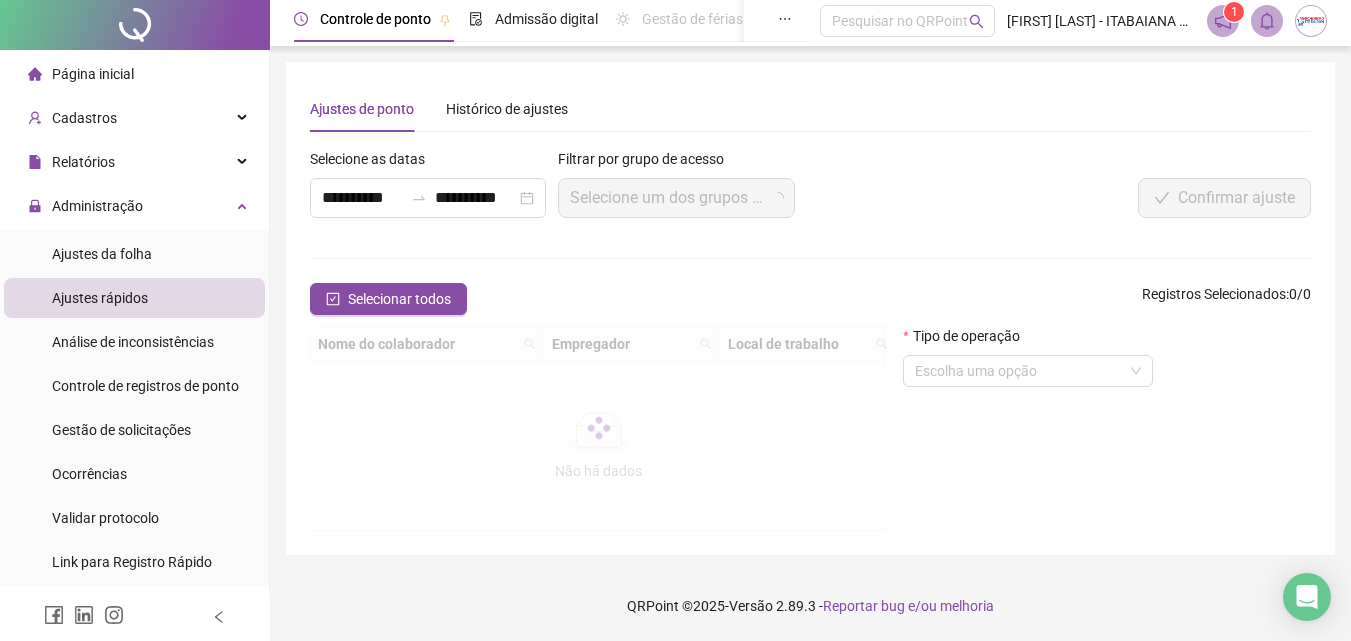 scroll, scrollTop: 0, scrollLeft: 0, axis: both 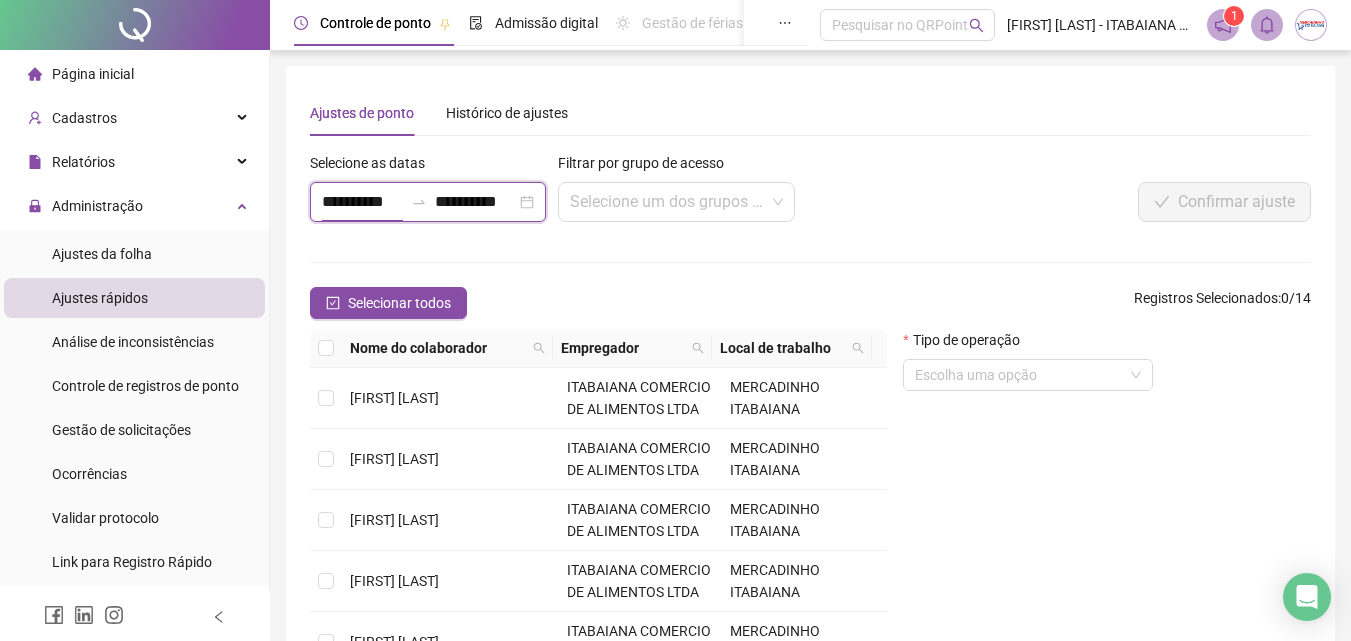 click on "**********" at bounding box center (362, 202) 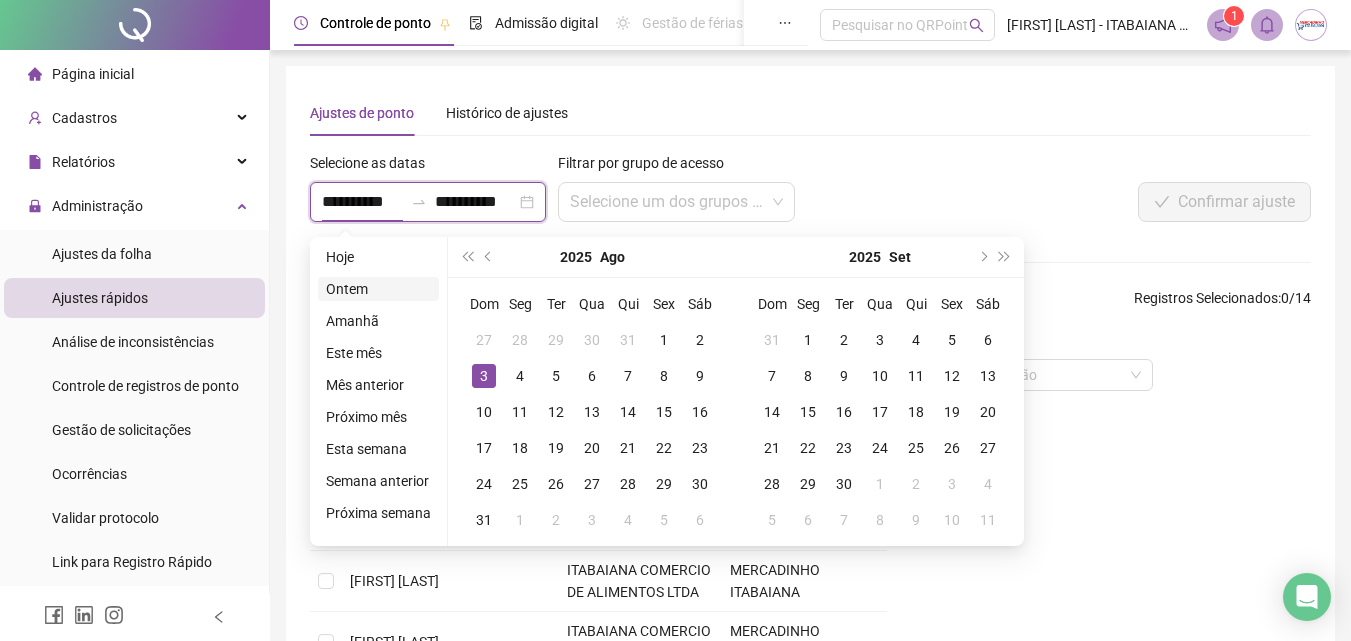 type on "**********" 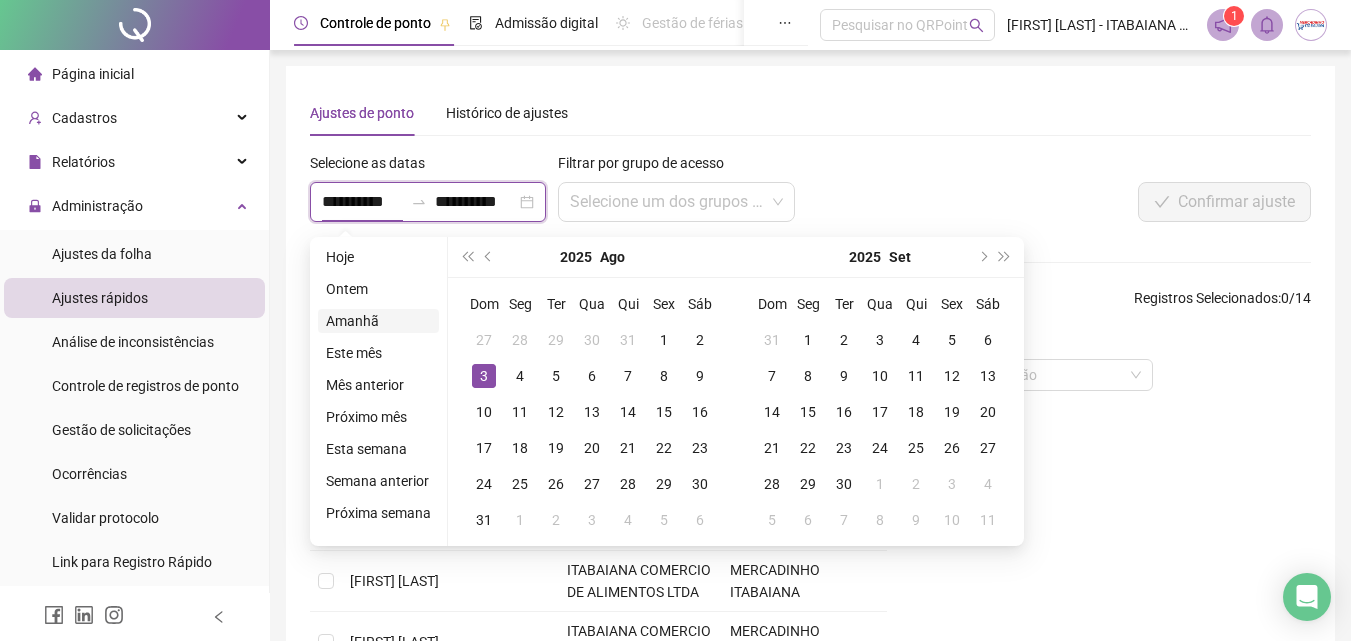 type on "**********" 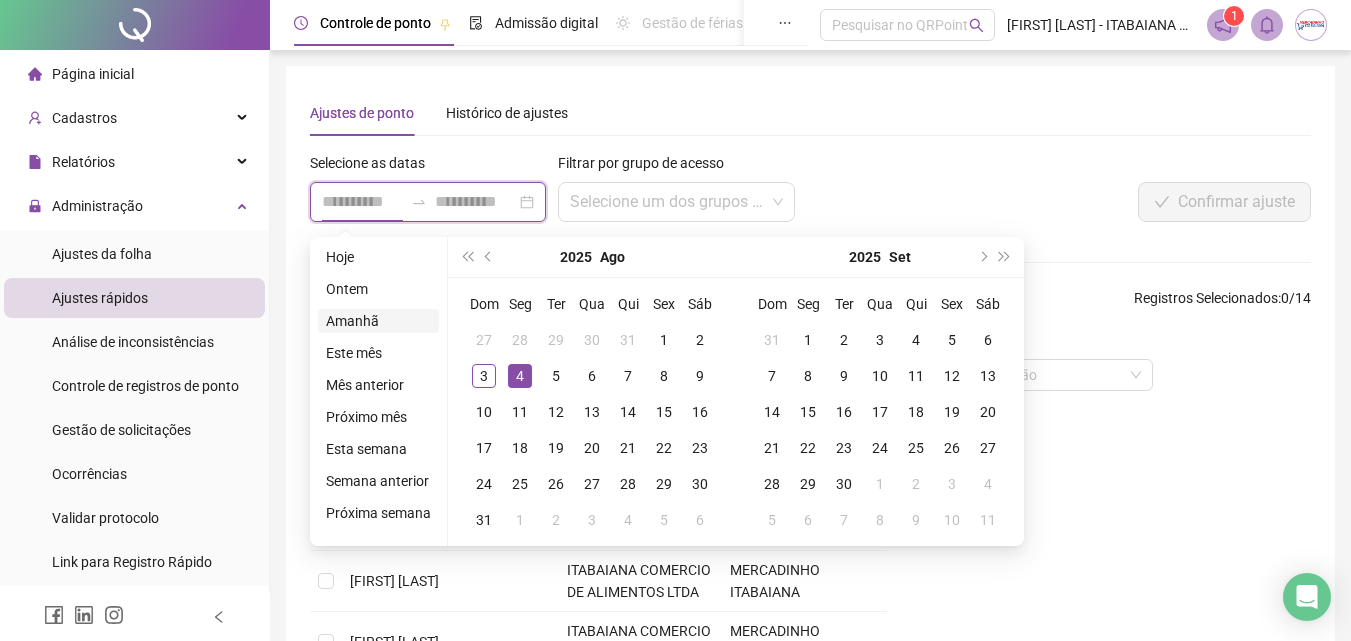 type on "**********" 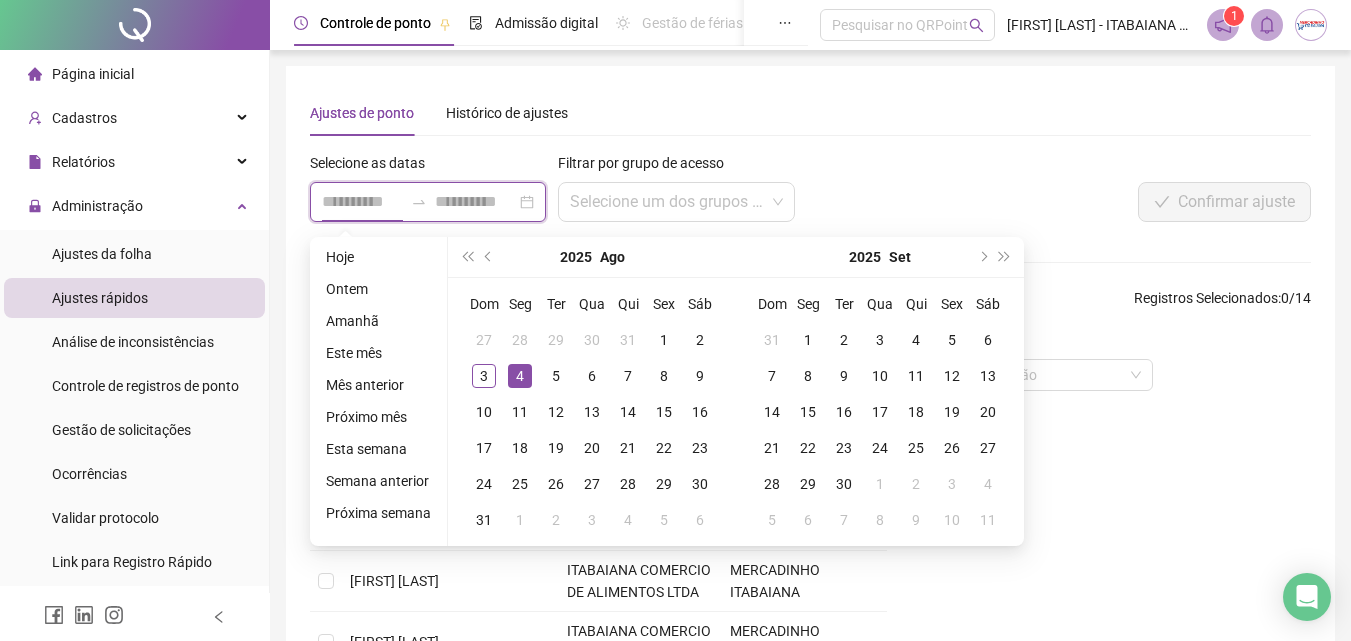 type on "**********" 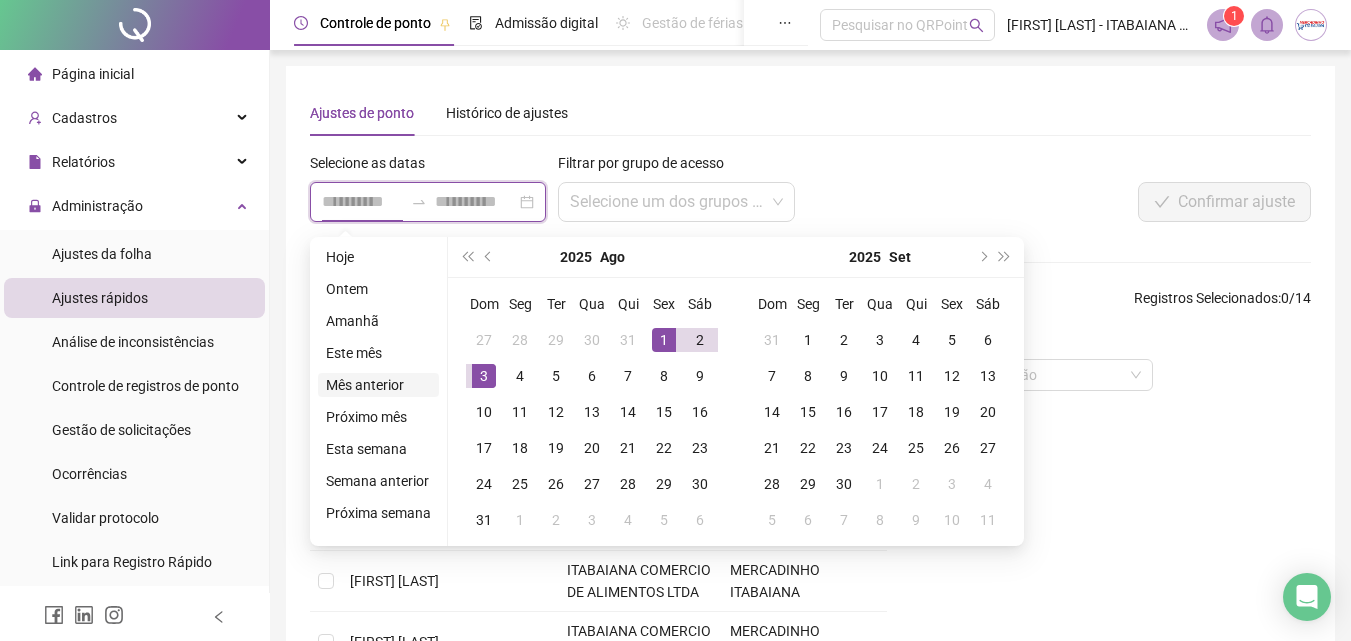 type on "**********" 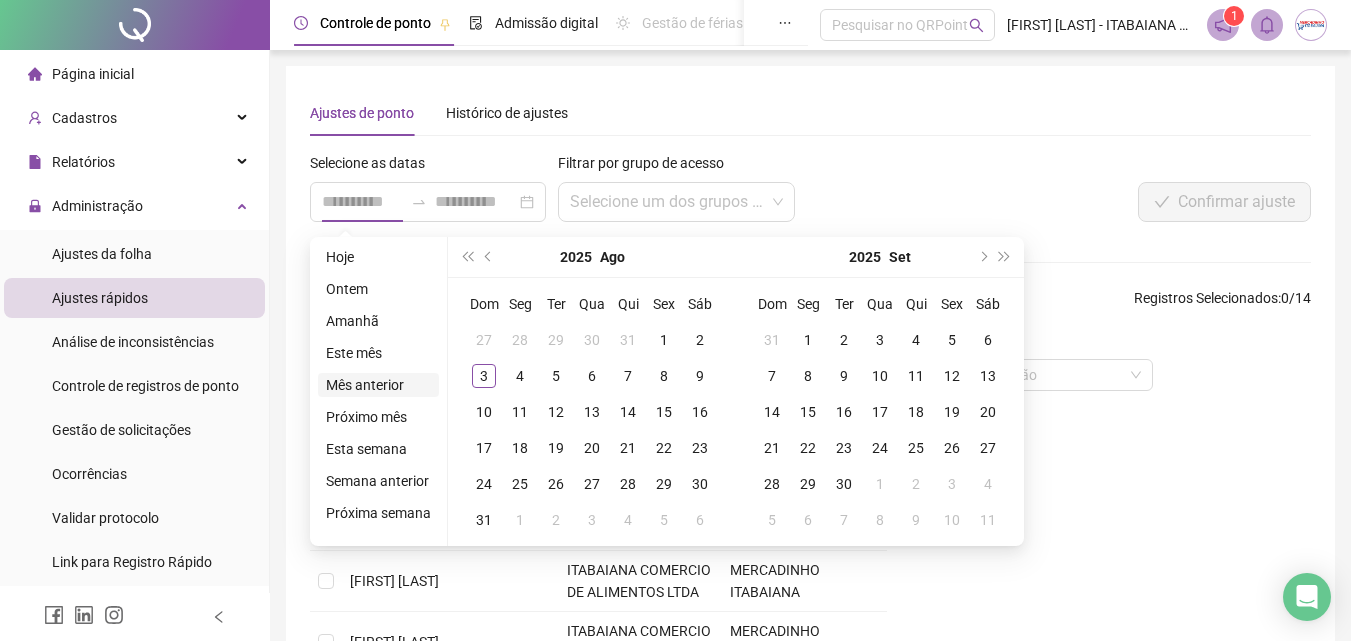 click on "Mês anterior" at bounding box center (378, 385) 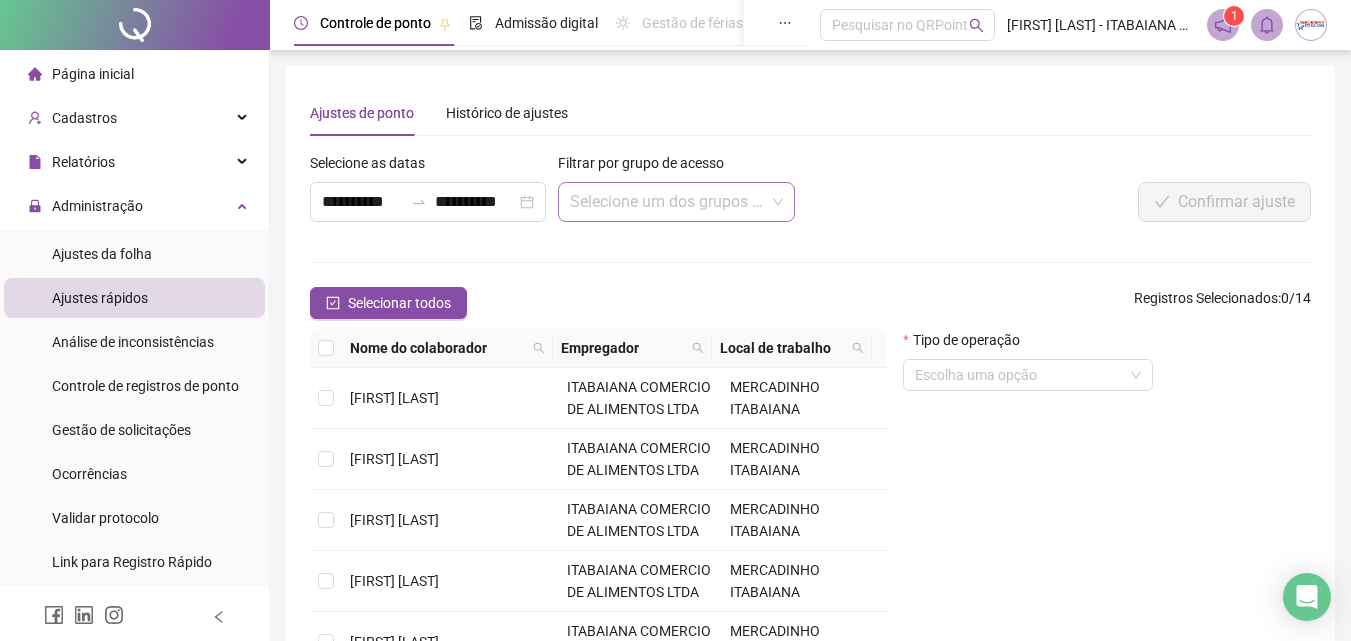 click at bounding box center (667, 202) 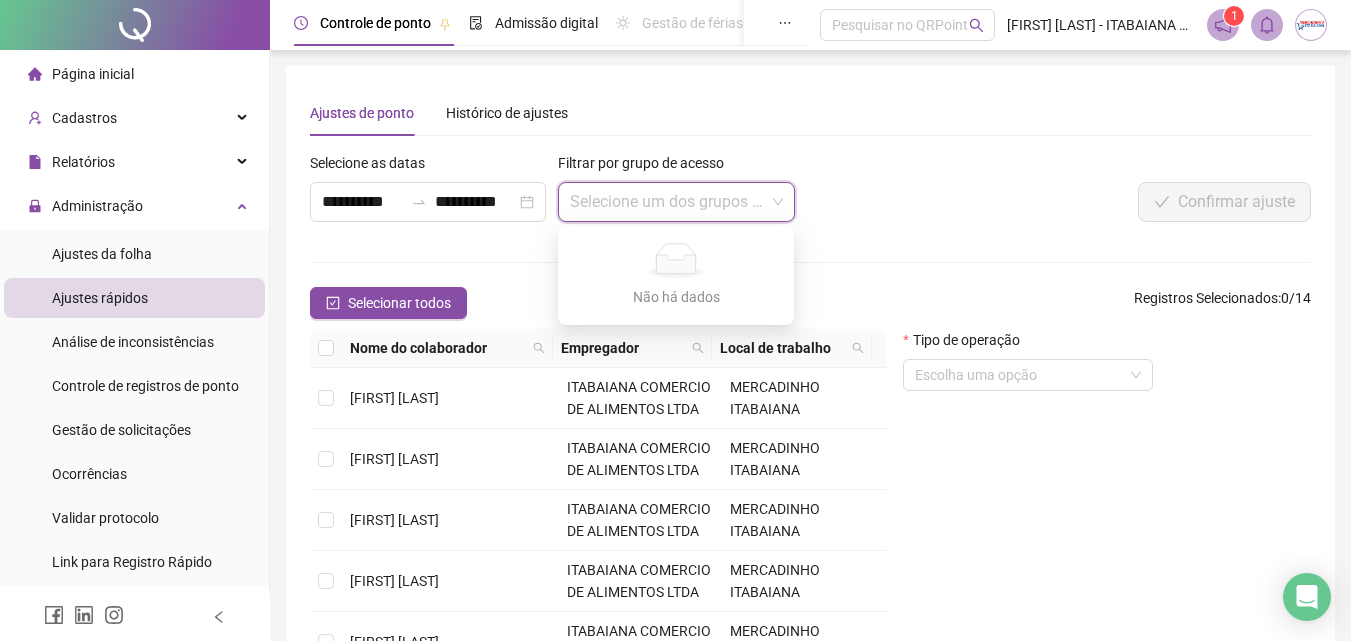 click at bounding box center [667, 202] 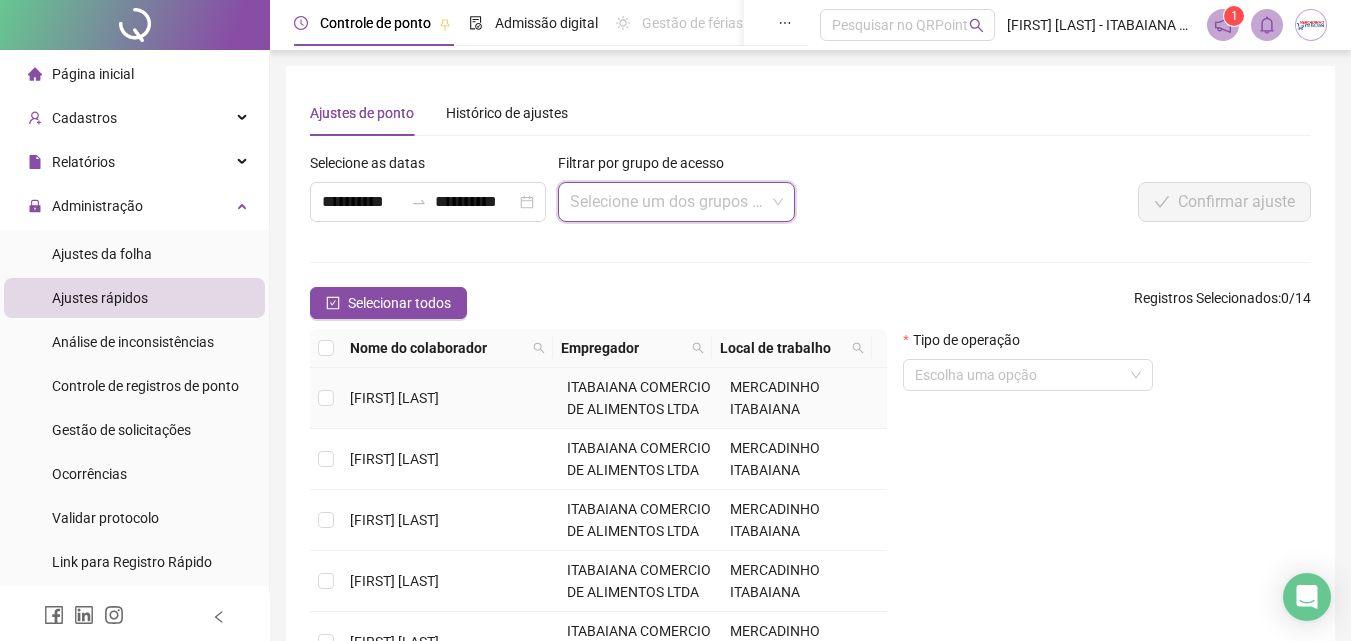 click on "[FIRST] [LAST]" at bounding box center (394, 398) 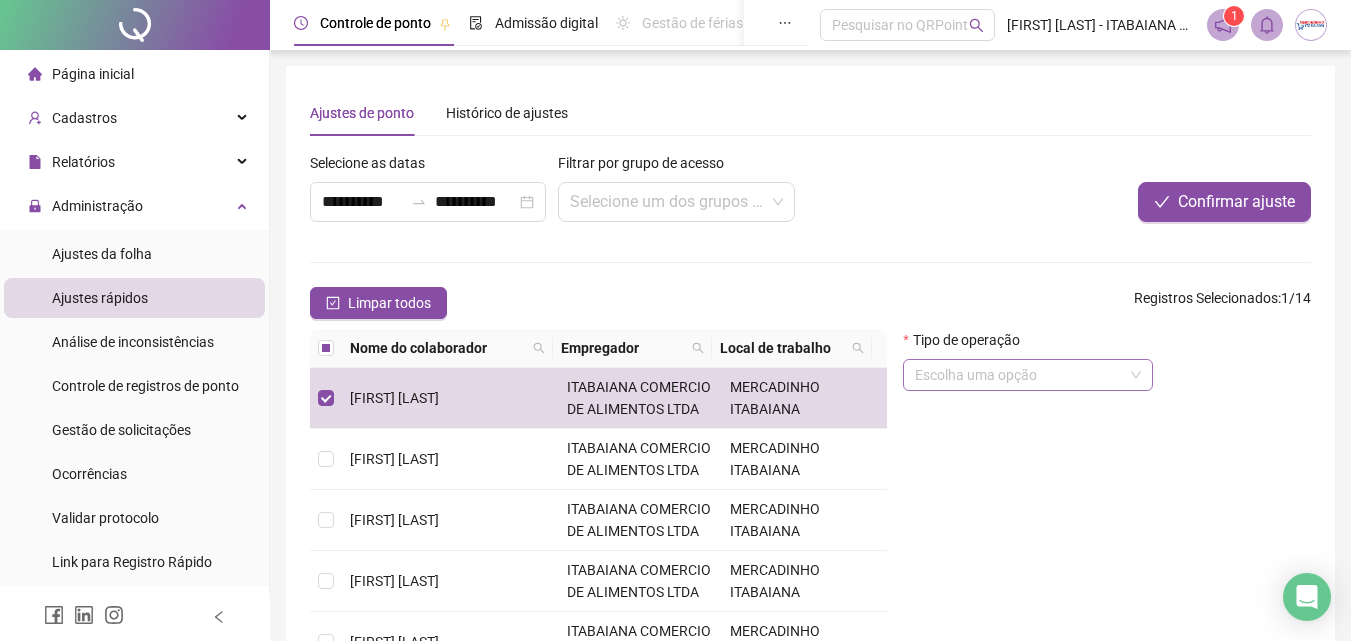 click at bounding box center [1019, 375] 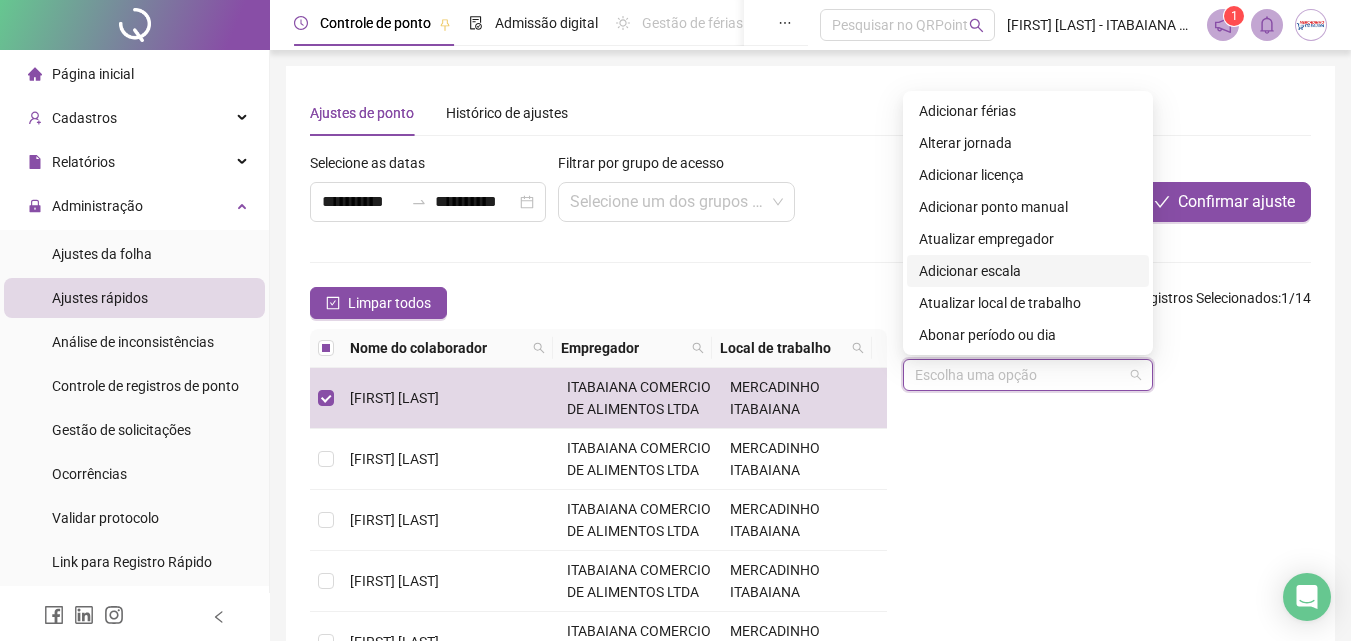 scroll, scrollTop: 160, scrollLeft: 0, axis: vertical 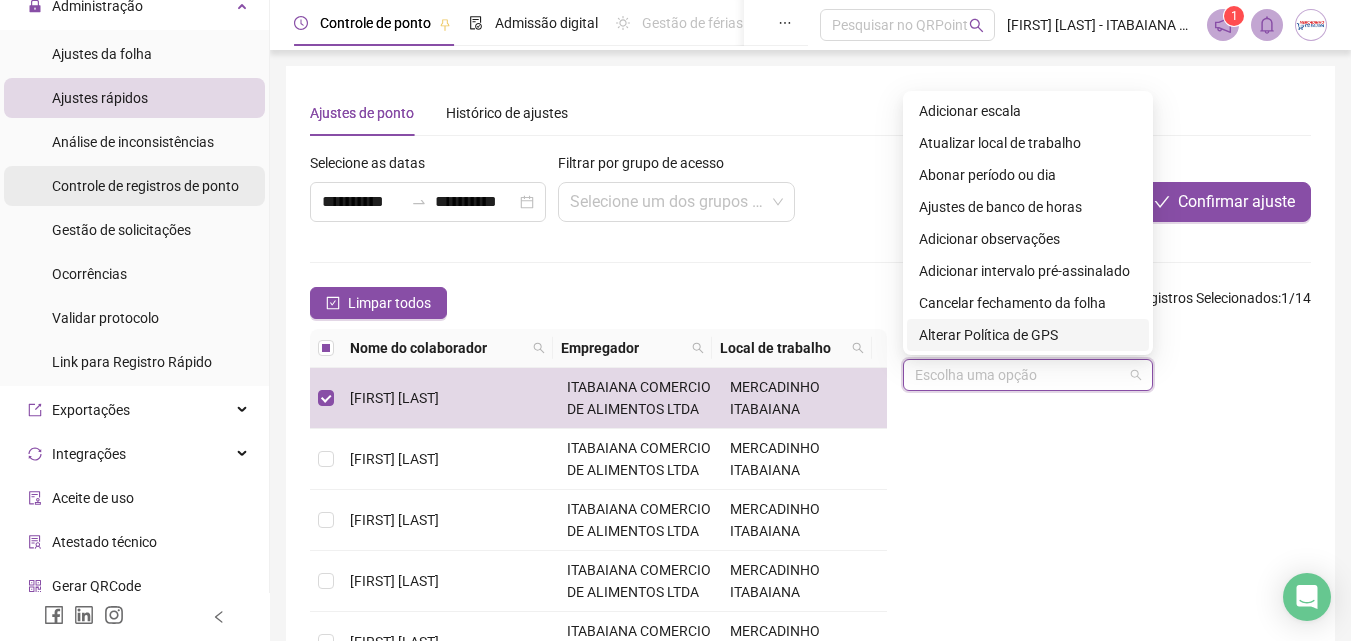 click on "Controle de registros de ponto" at bounding box center [145, 186] 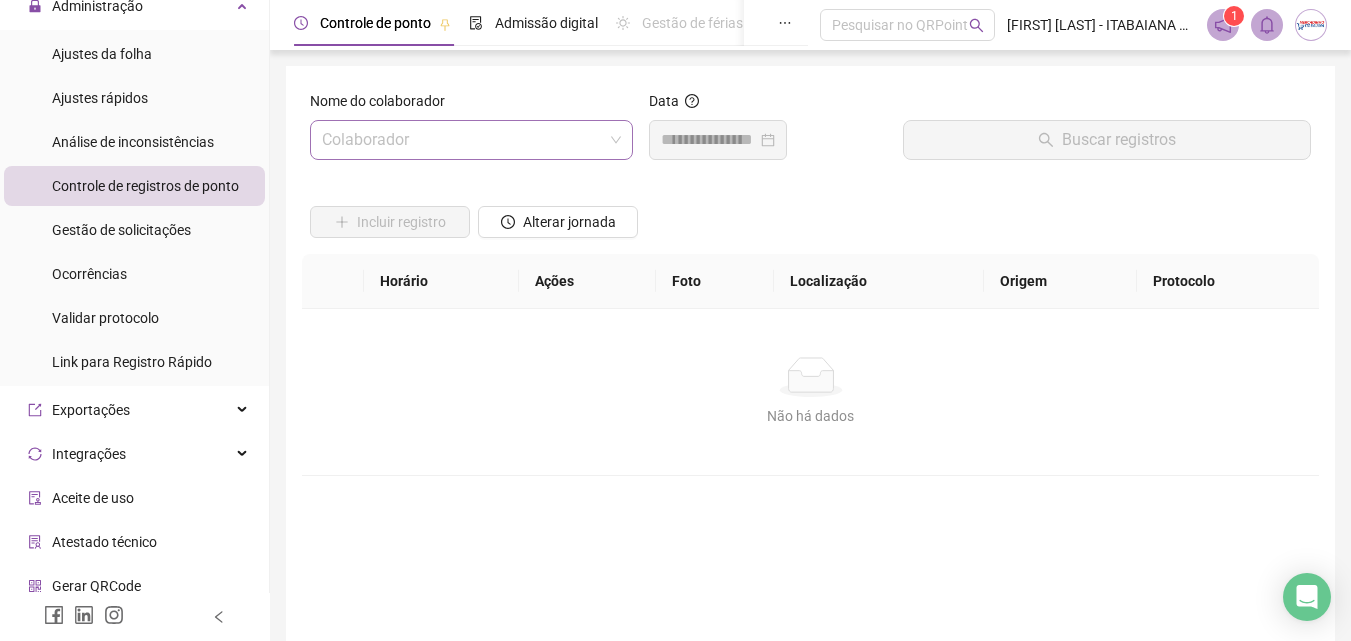 click at bounding box center (462, 140) 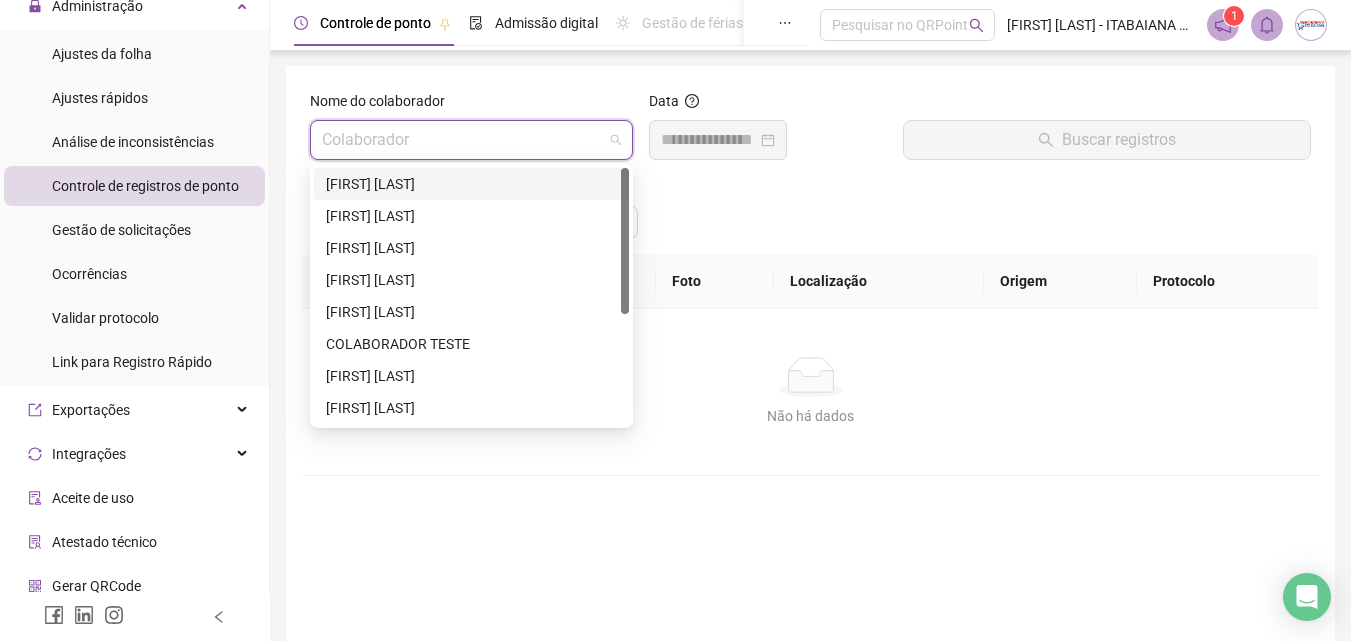 click on "[FIRST] [LAST]" at bounding box center (471, 184) 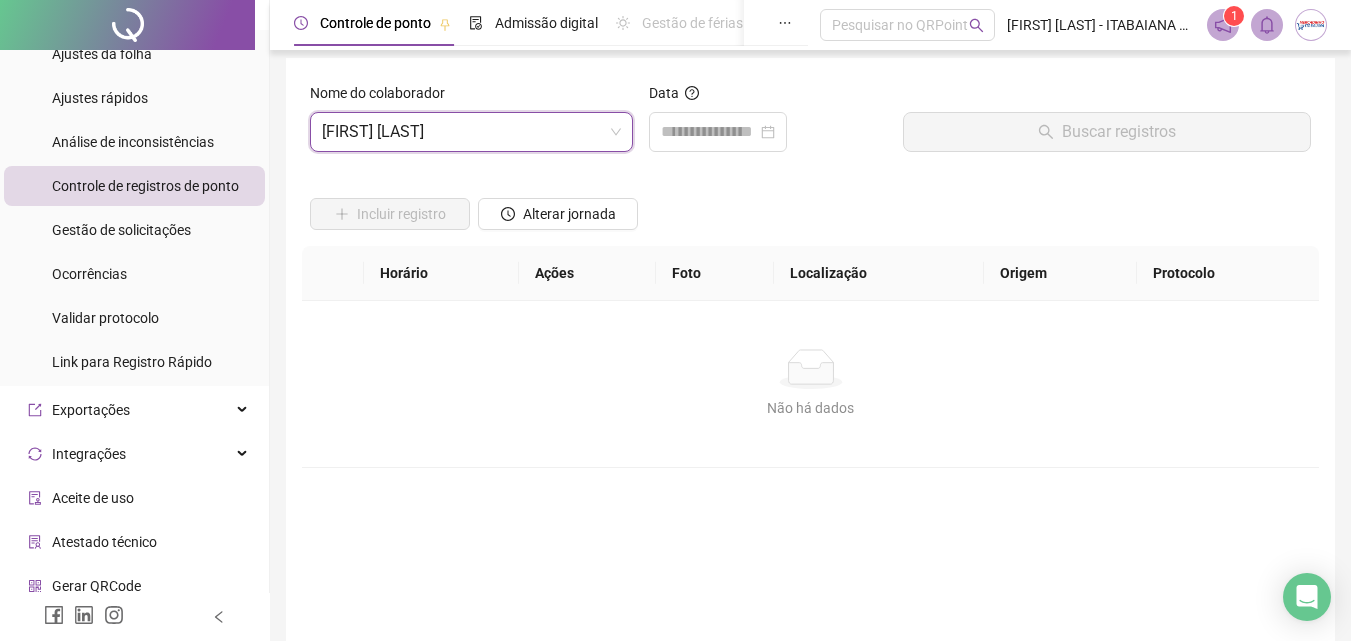 scroll, scrollTop: 0, scrollLeft: 0, axis: both 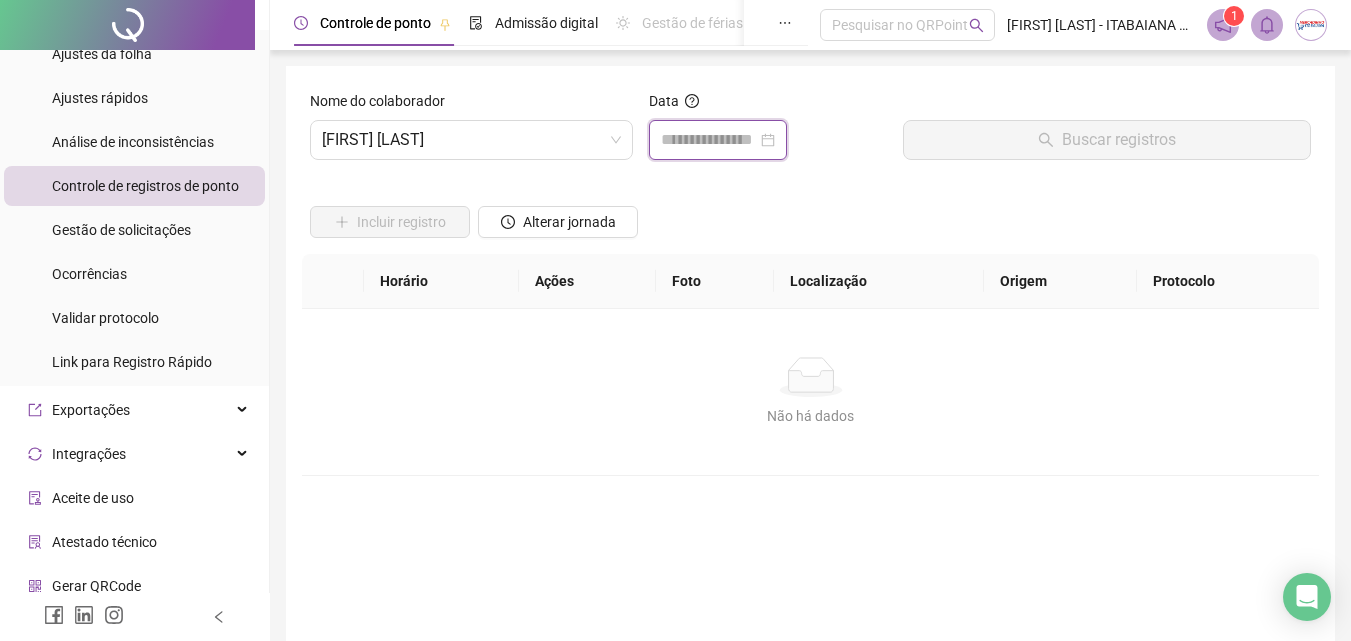 click at bounding box center (709, 140) 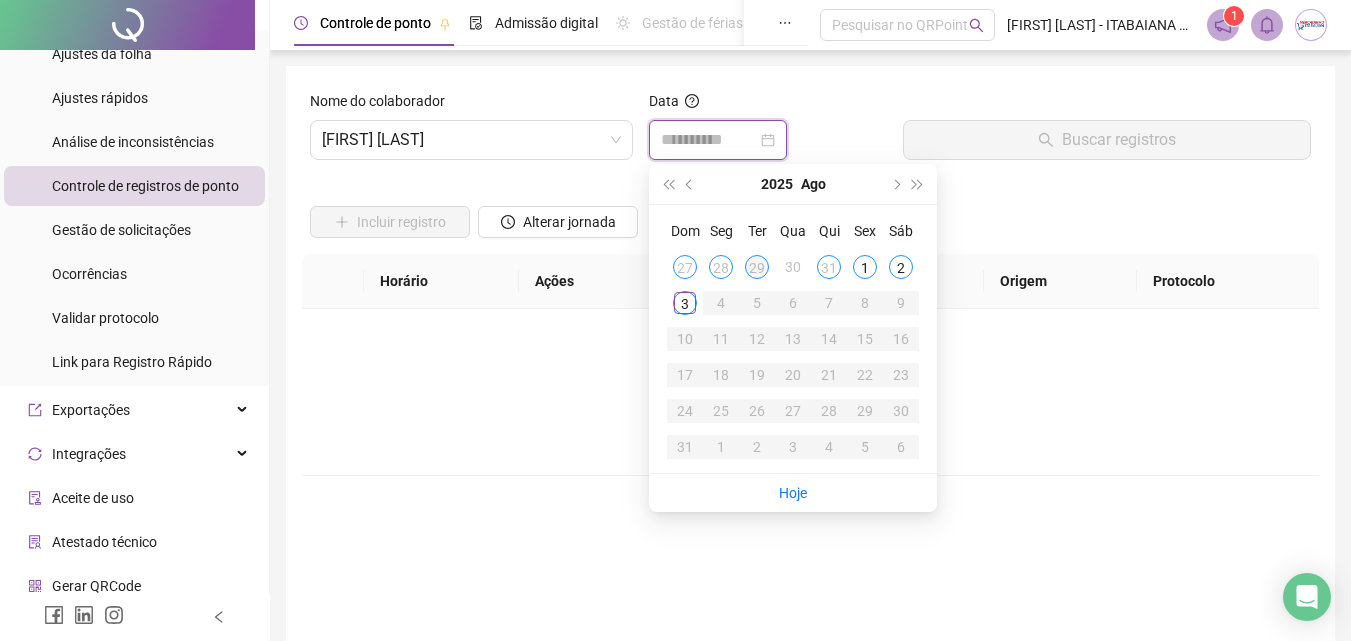 type on "**********" 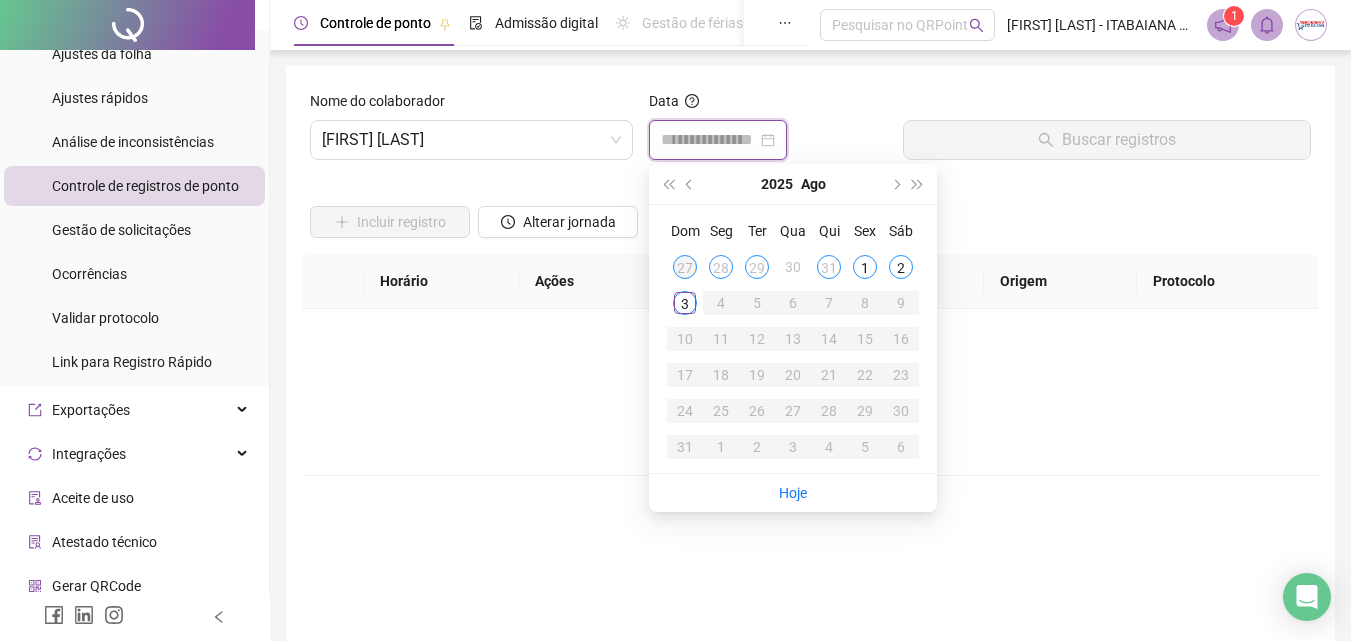 type on "**********" 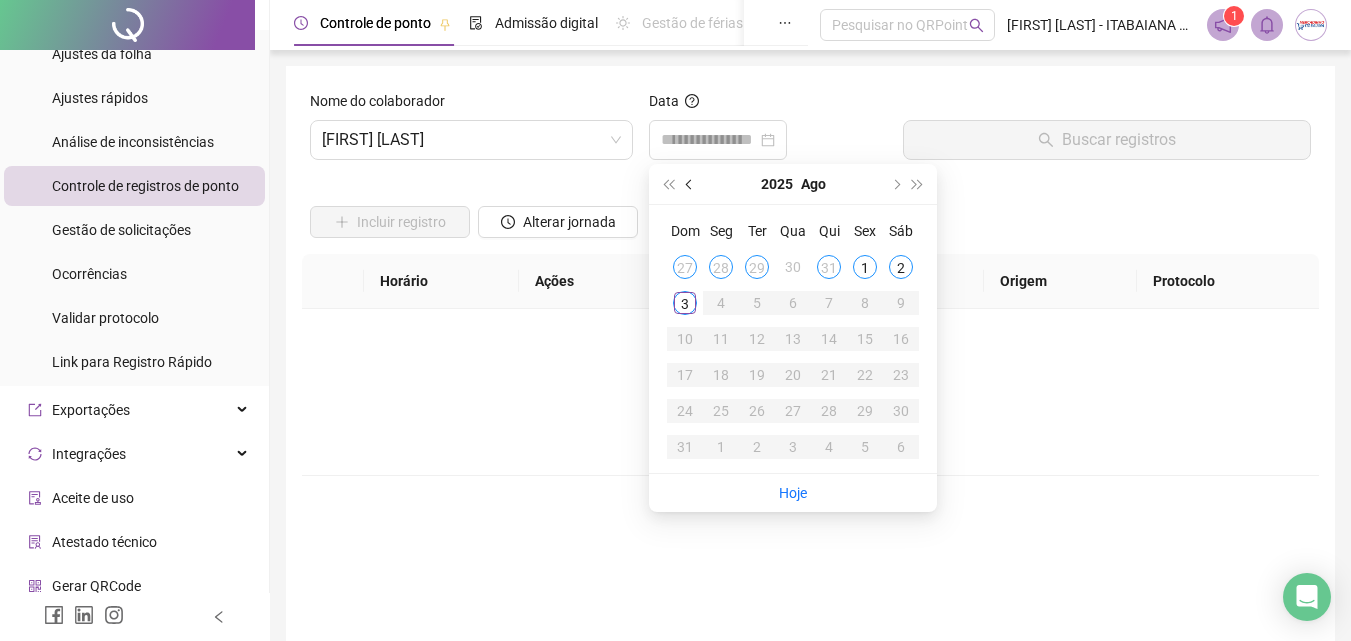 click at bounding box center [690, 184] 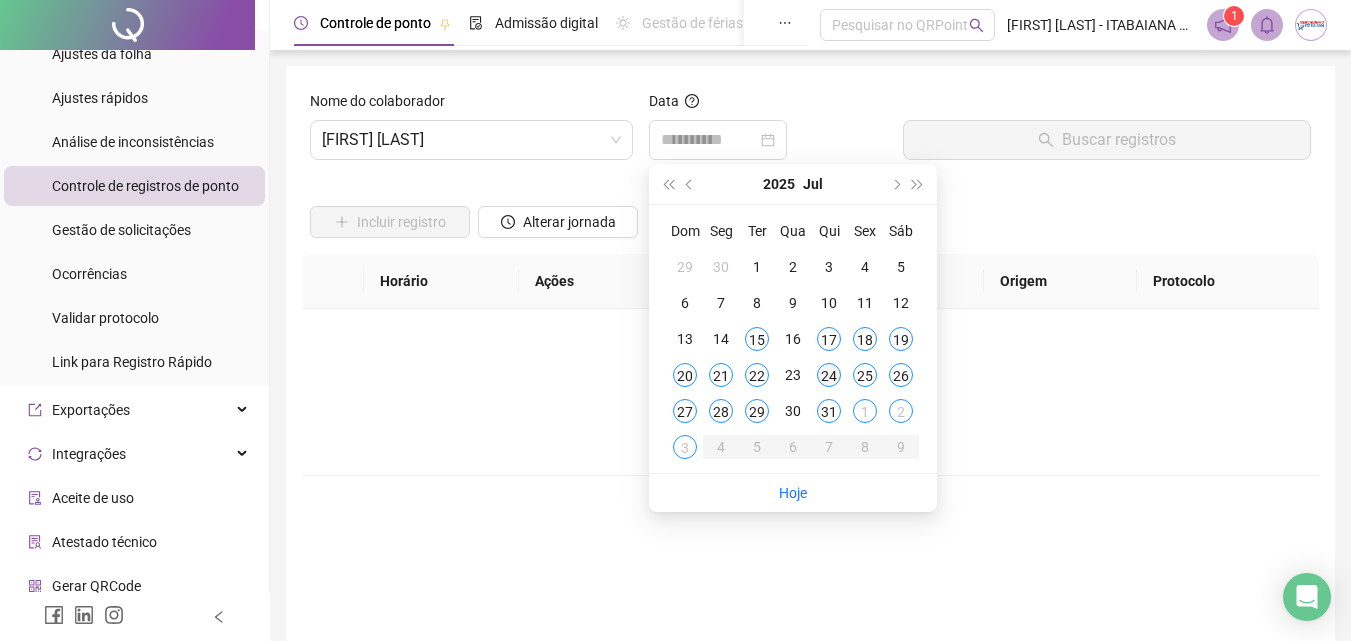 type on "**********" 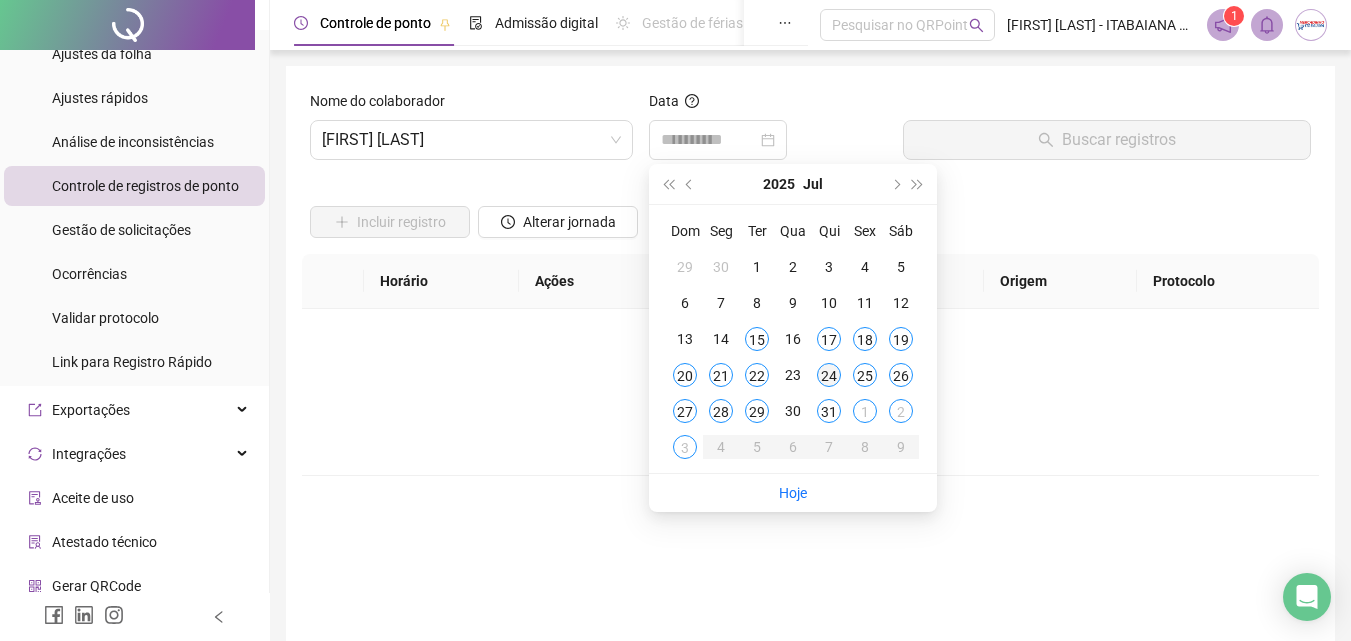 click on "24" at bounding box center (829, 375) 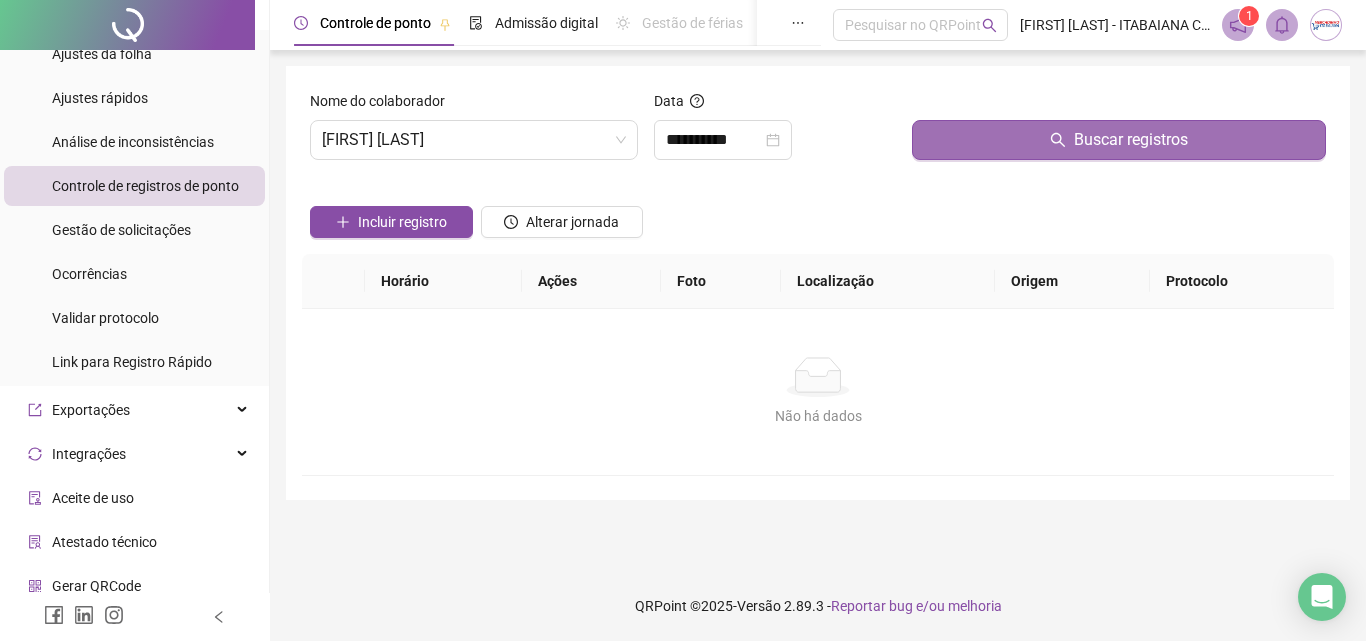 click on "Buscar registros" at bounding box center [1119, 140] 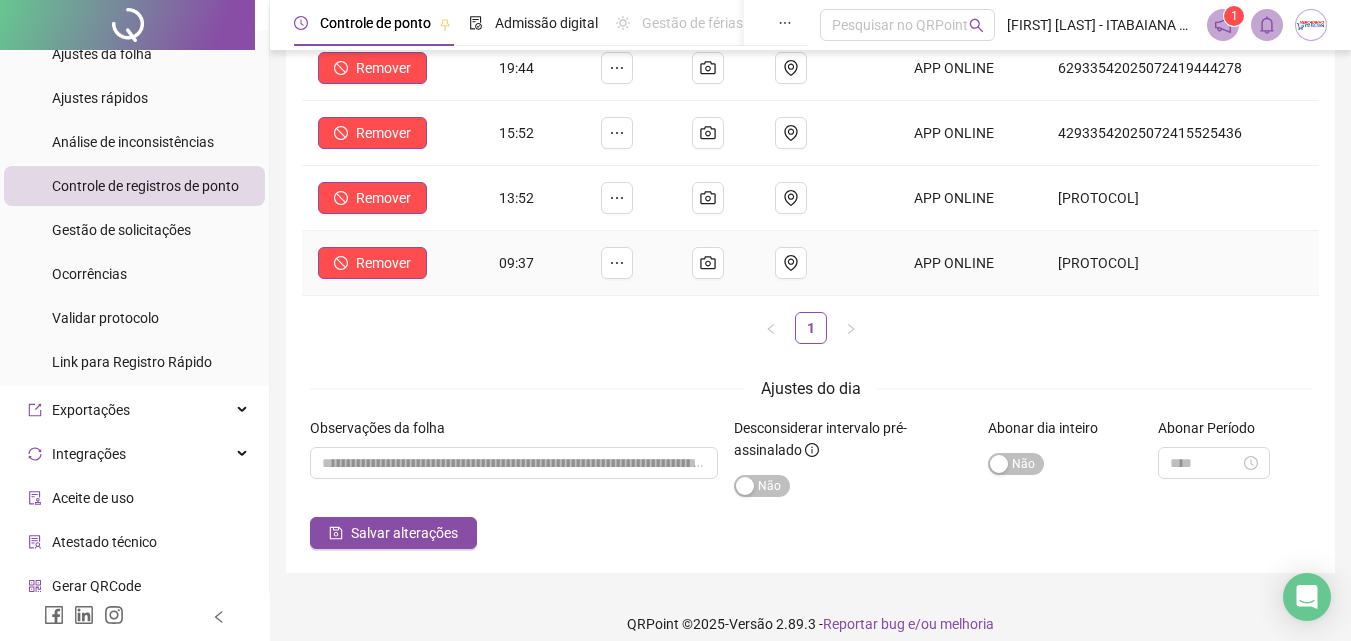 scroll, scrollTop: 291, scrollLeft: 0, axis: vertical 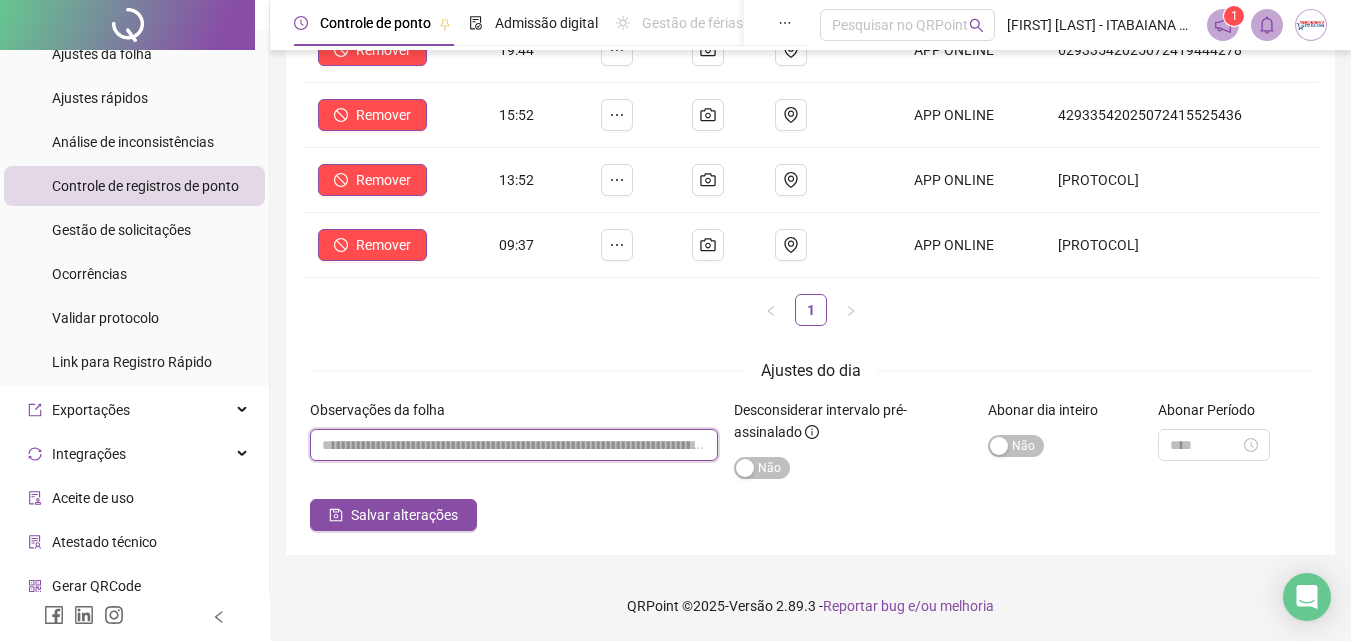 click at bounding box center [514, 445] 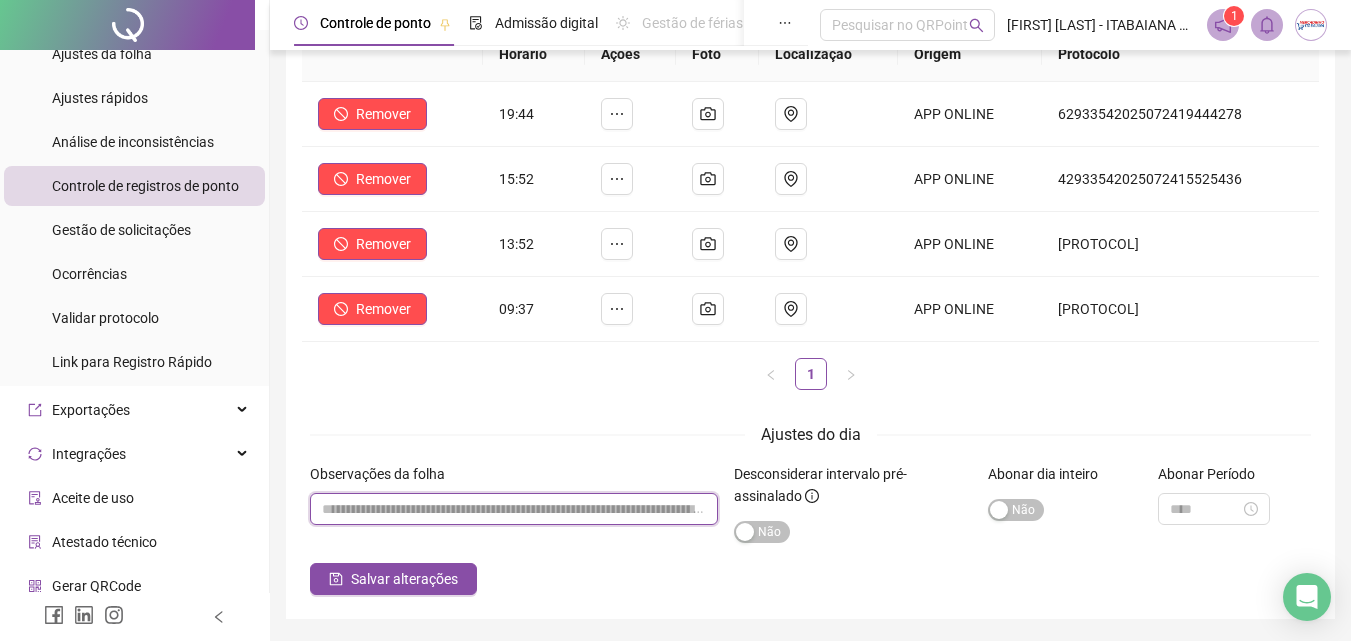 scroll, scrollTop: 191, scrollLeft: 0, axis: vertical 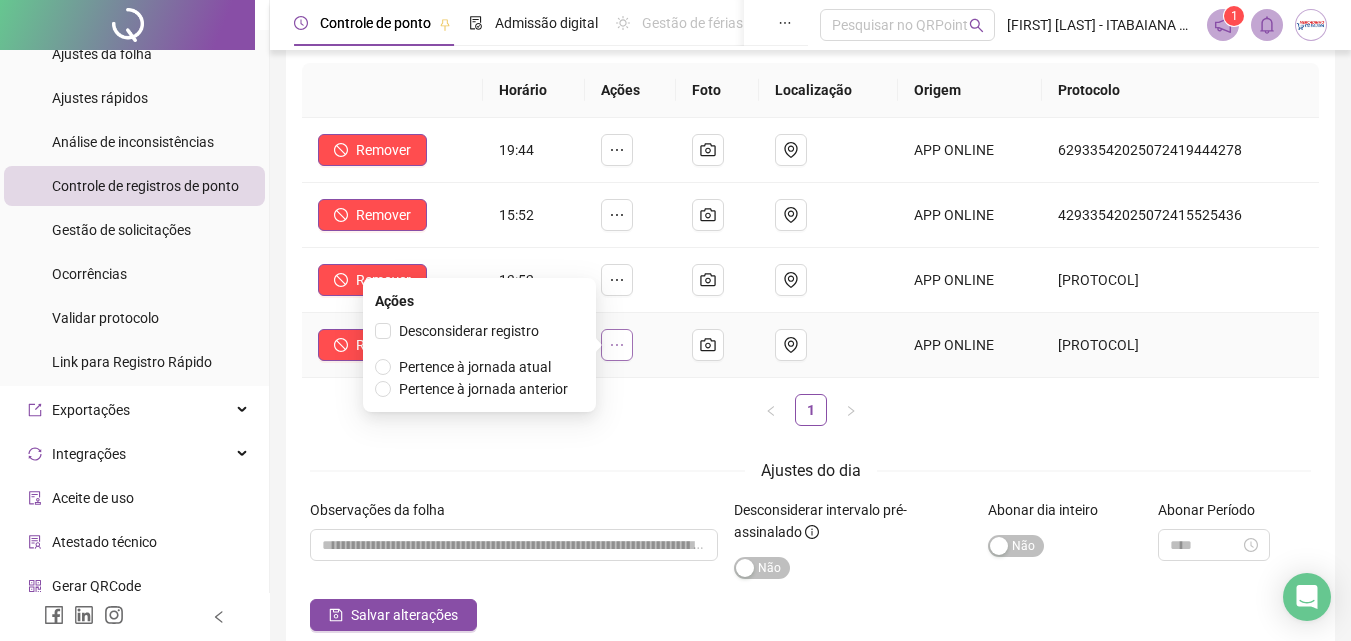 click 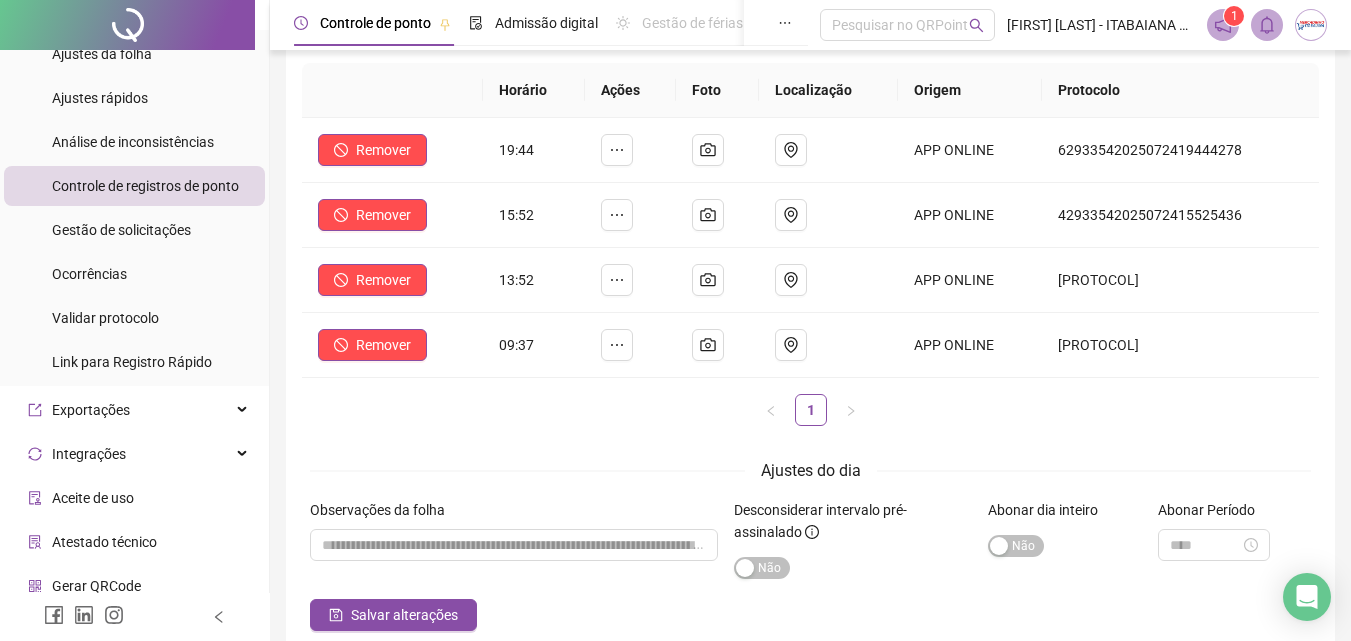 click on "**********" at bounding box center (810, 265) 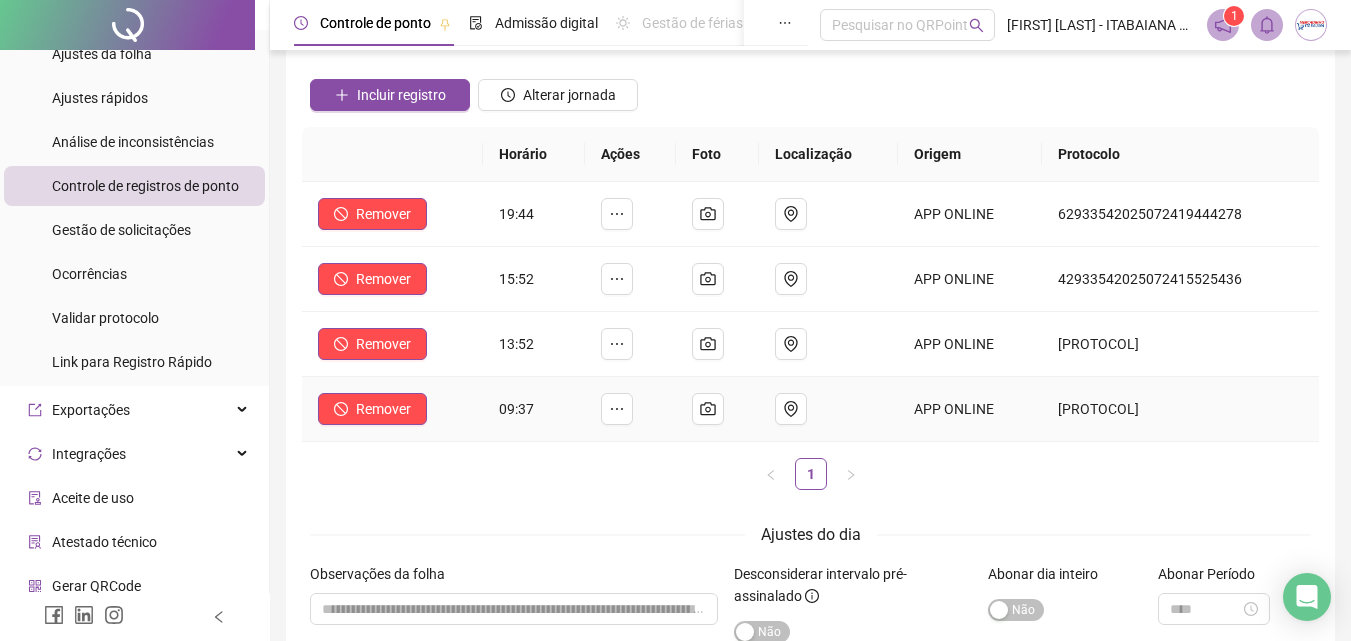 scroll, scrollTop: 91, scrollLeft: 0, axis: vertical 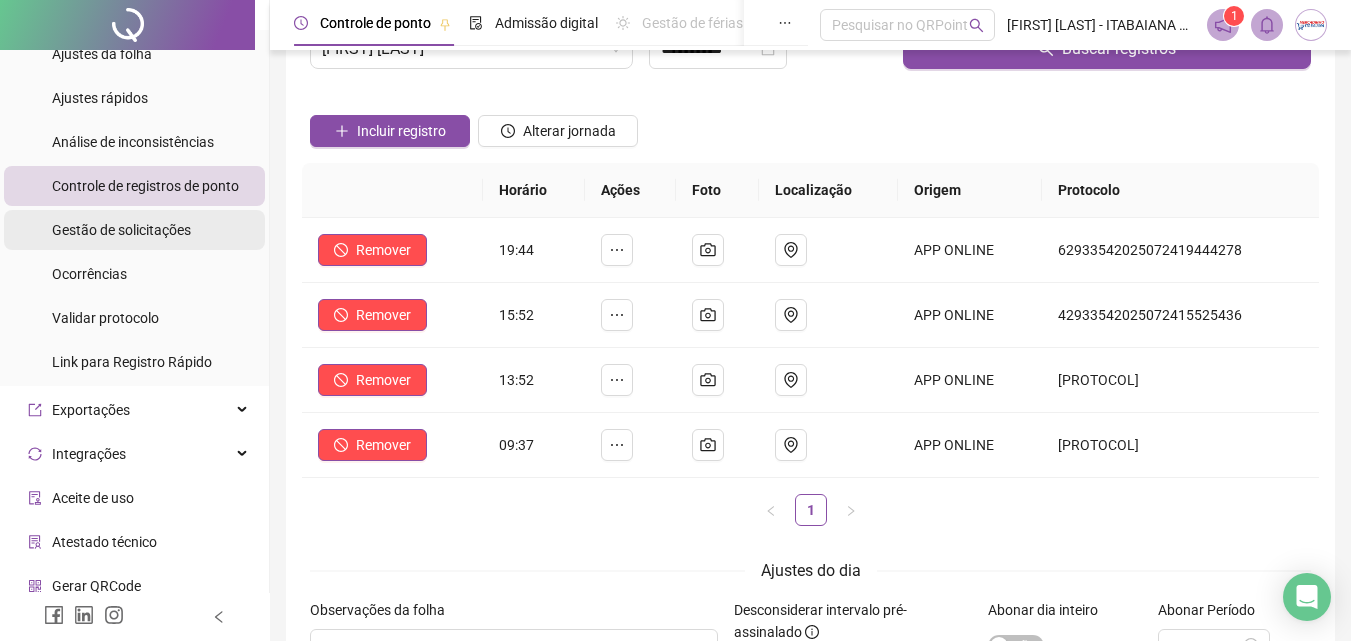click on "Gestão de solicitações" at bounding box center [121, 230] 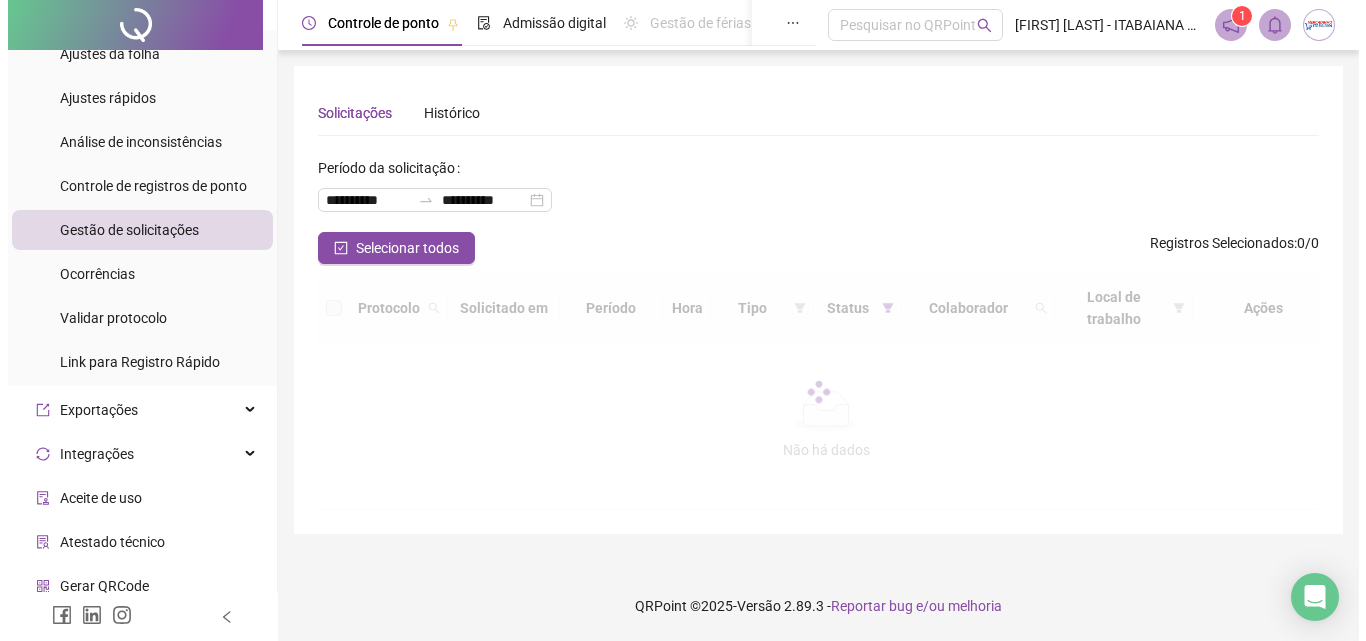 scroll, scrollTop: 0, scrollLeft: 0, axis: both 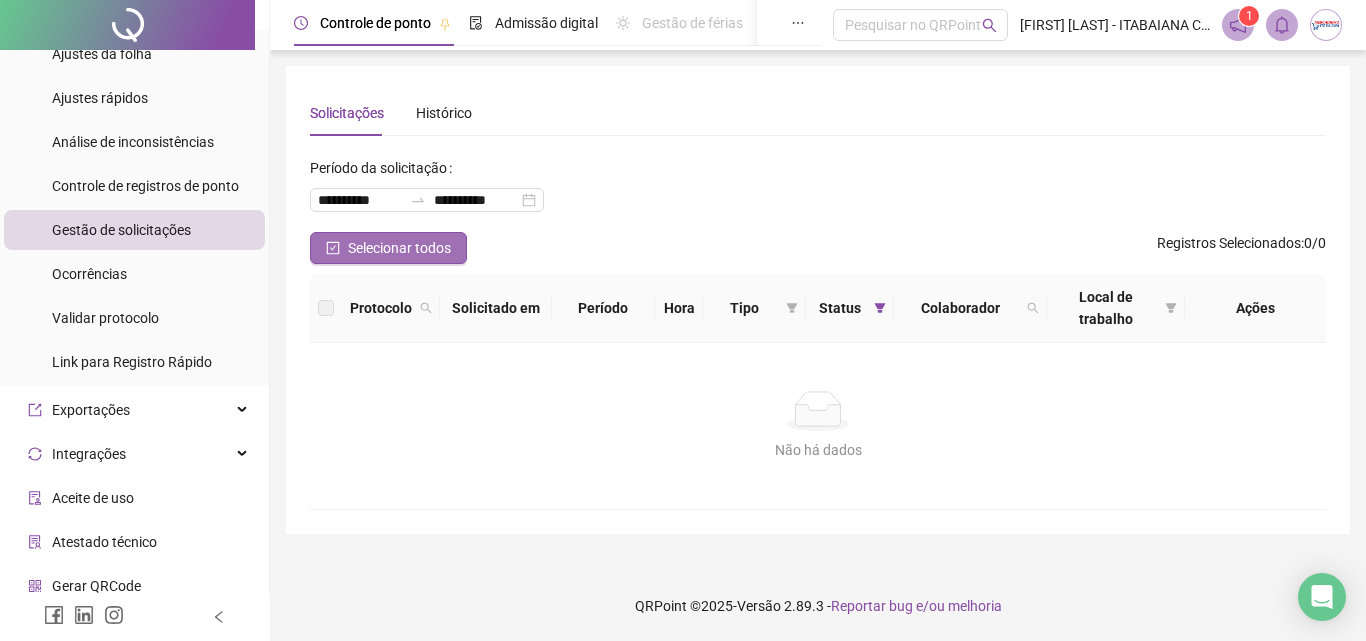click 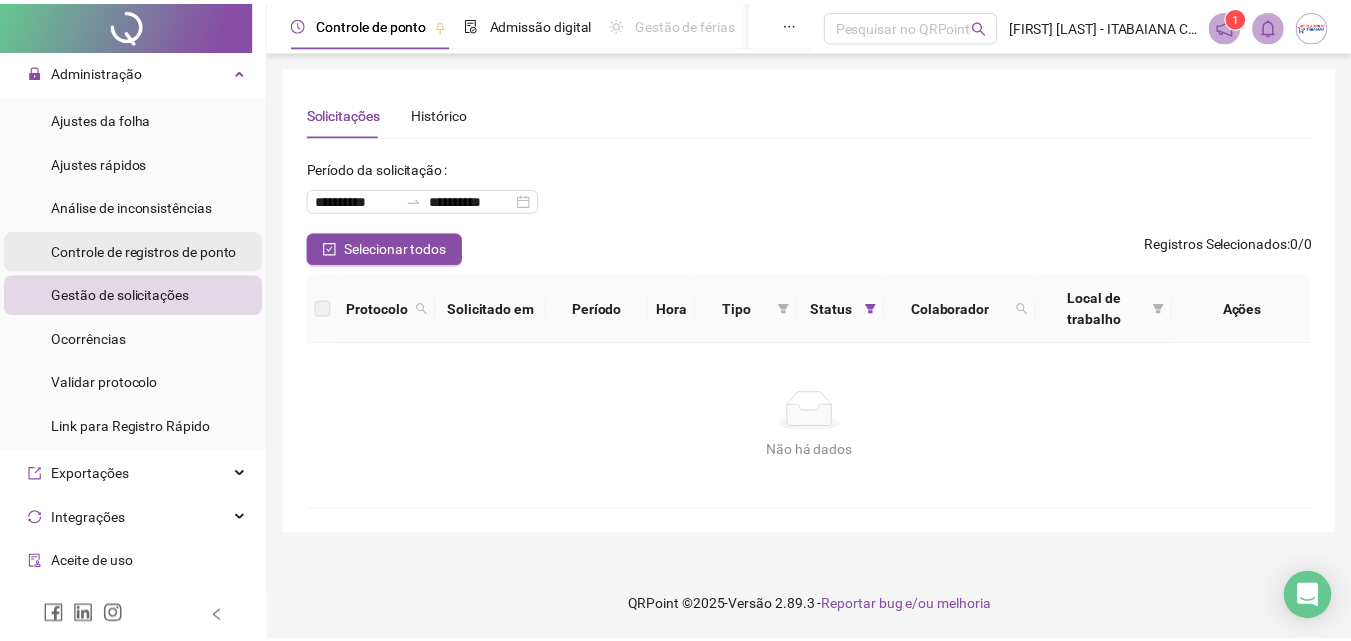 scroll, scrollTop: 100, scrollLeft: 0, axis: vertical 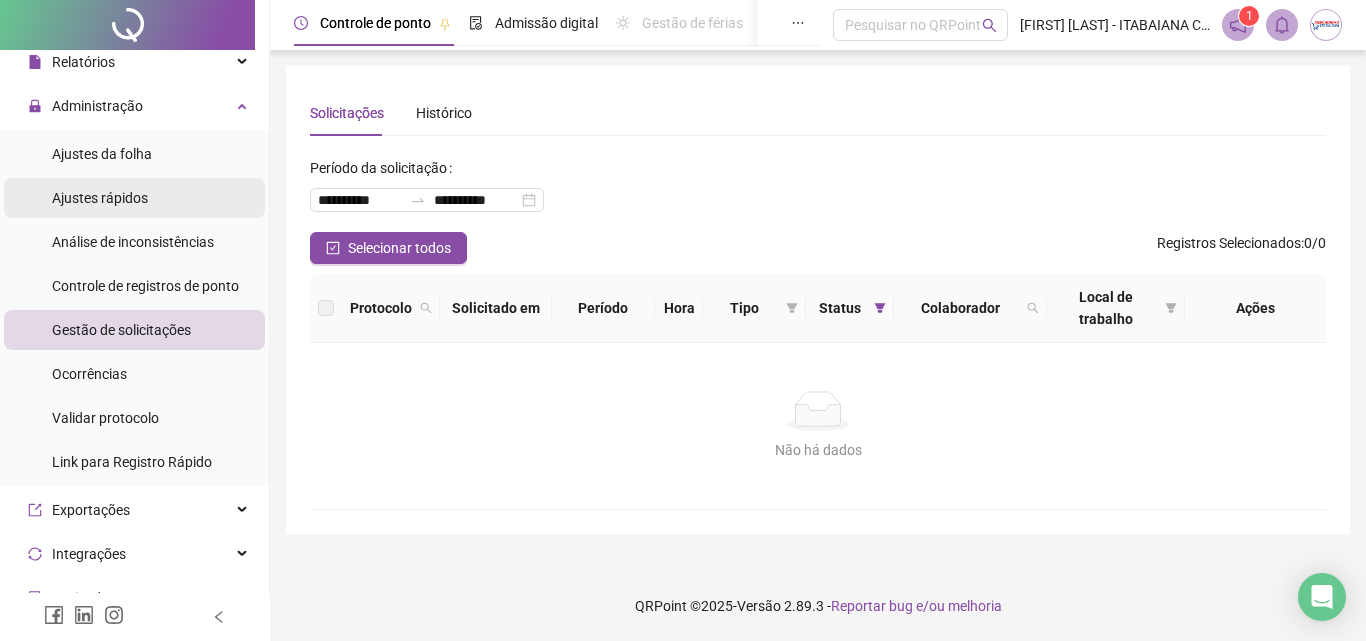 click on "Ajustes rápidos" at bounding box center (100, 198) 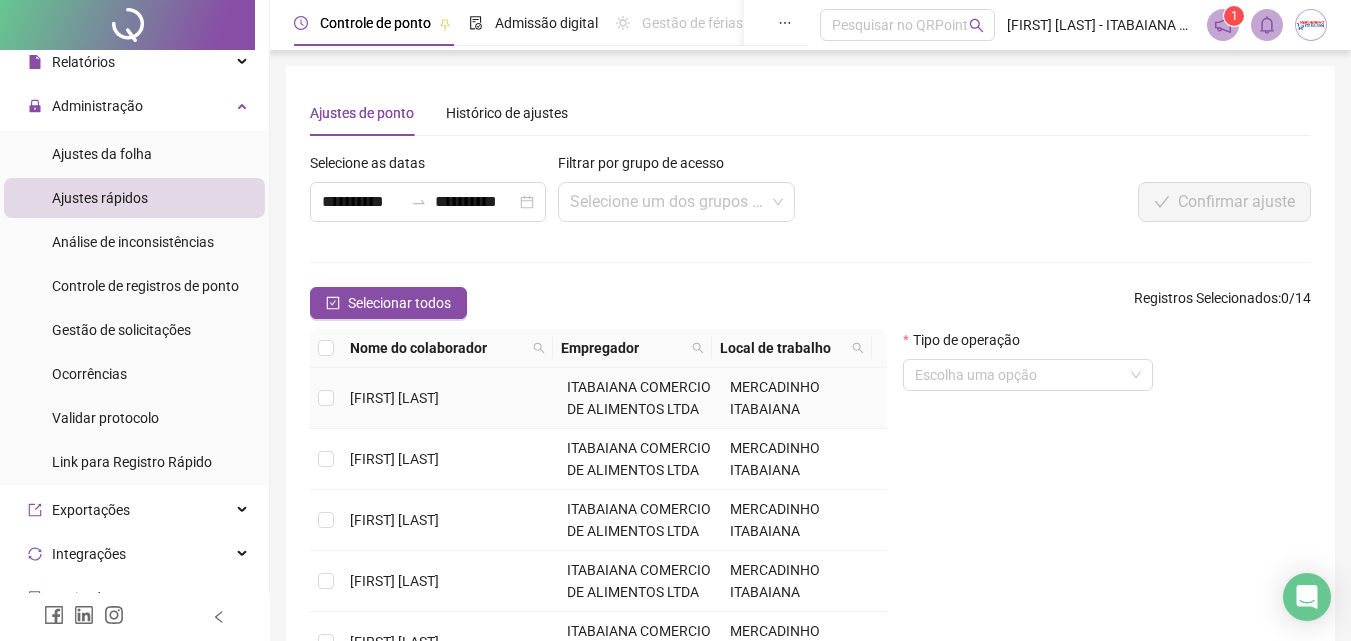 click on "[FIRST] [LAST]" at bounding box center (450, 398) 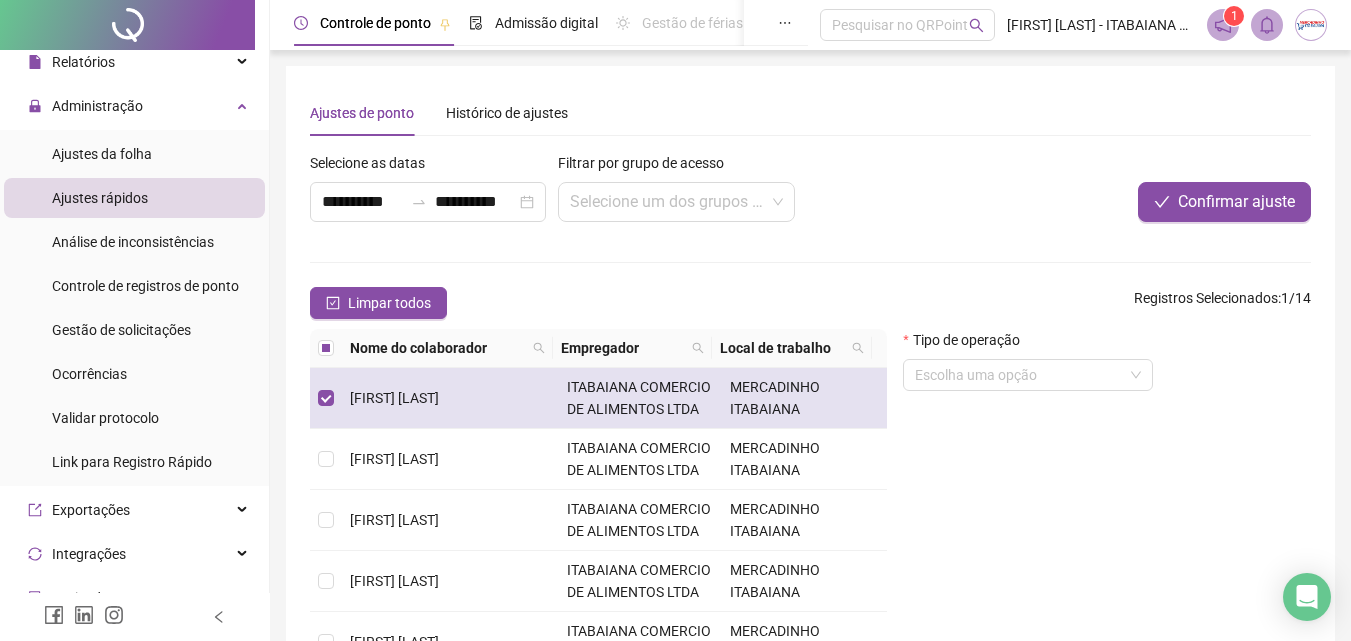 click on "MERCADINHO ITABAIANA" at bounding box center (804, 398) 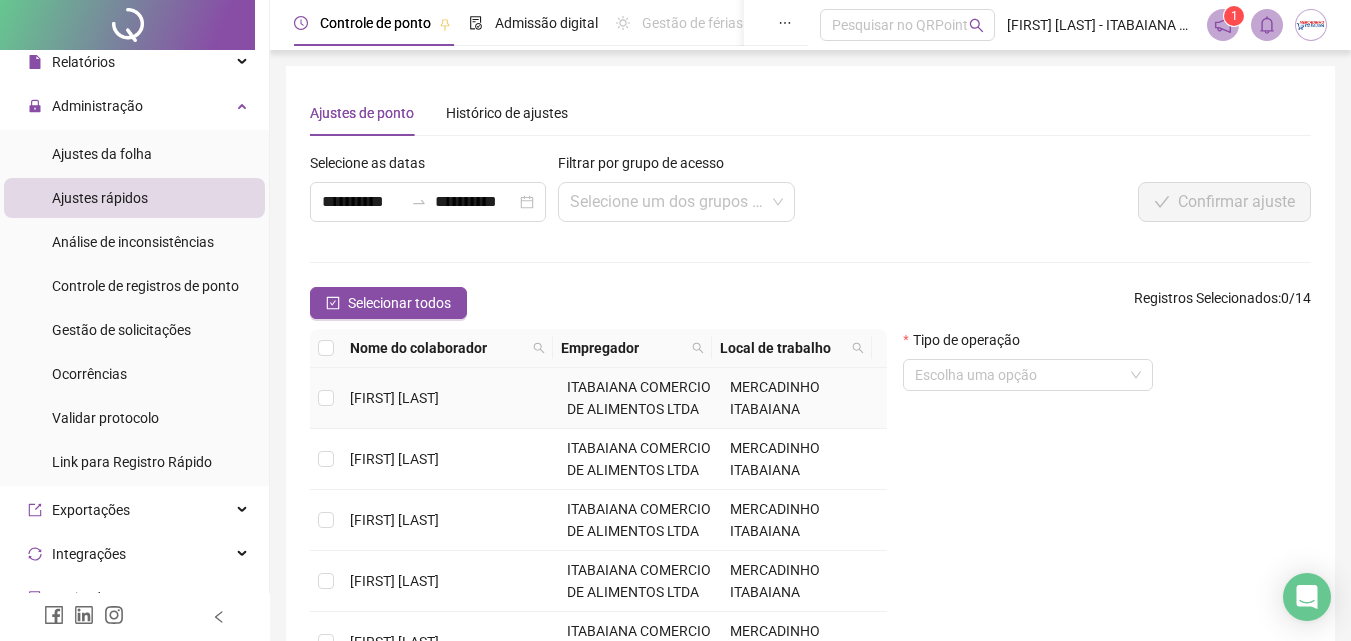click on "MERCADINHO ITABAIANA" at bounding box center [775, 398] 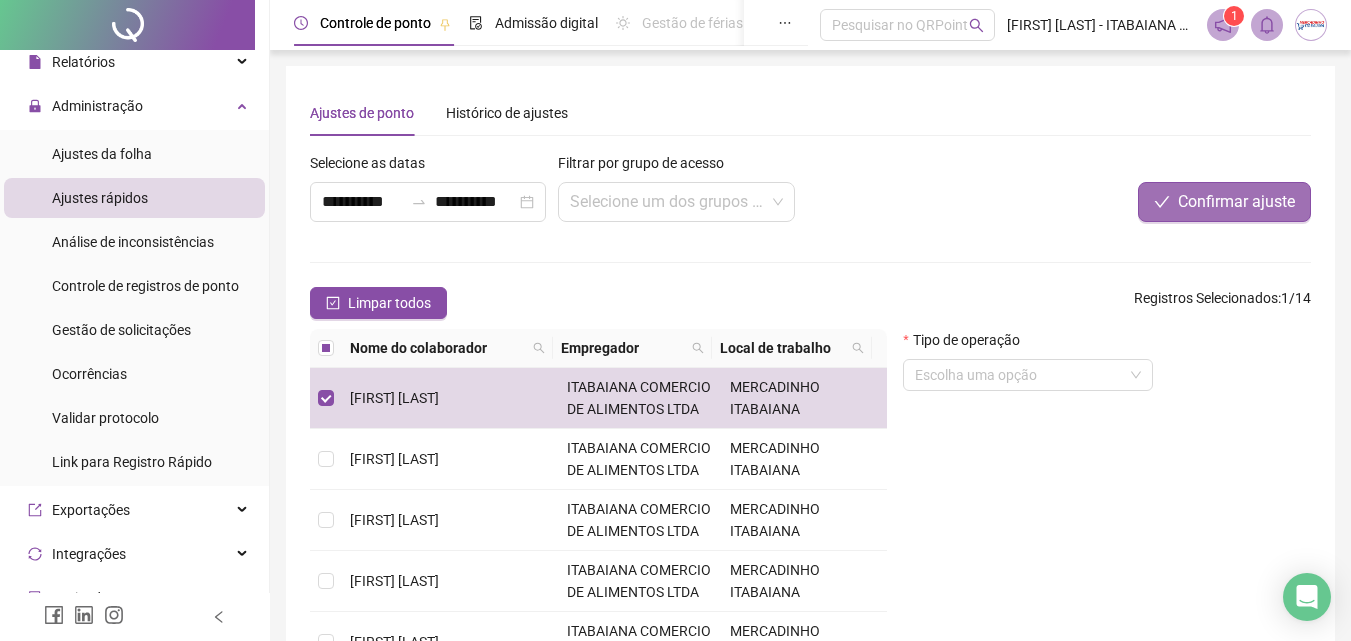 click on "Confirmar ajuste" at bounding box center (1224, 202) 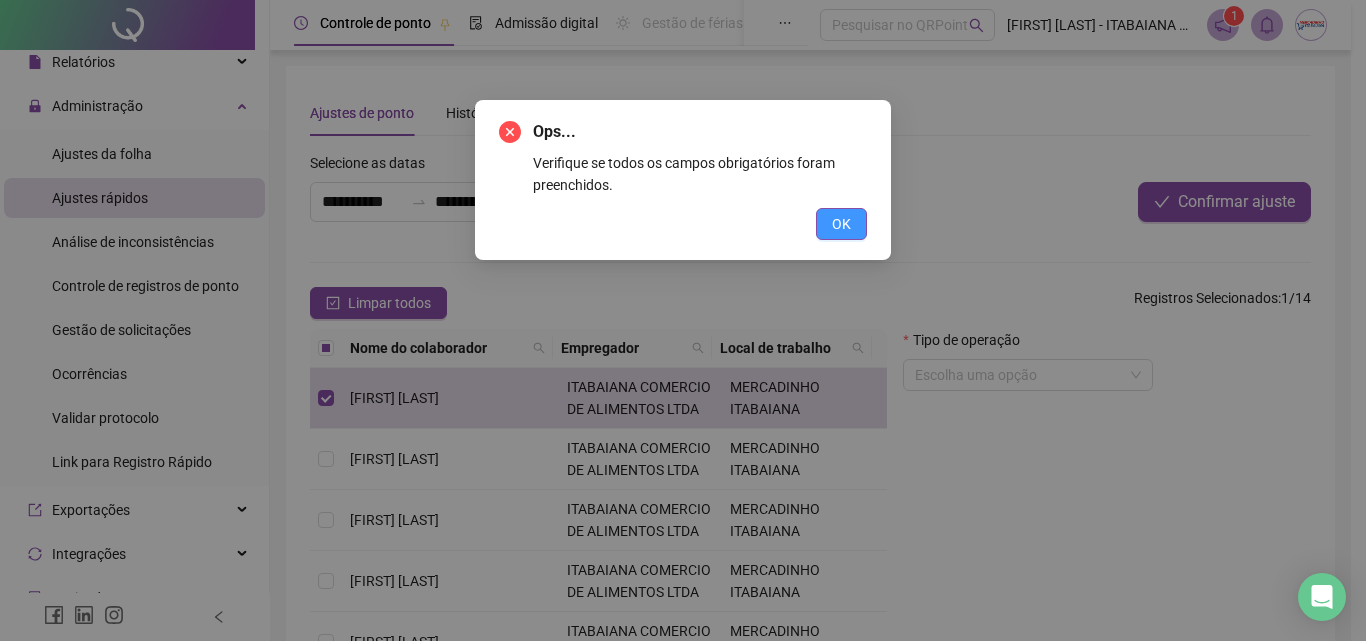 click on "OK" at bounding box center [841, 224] 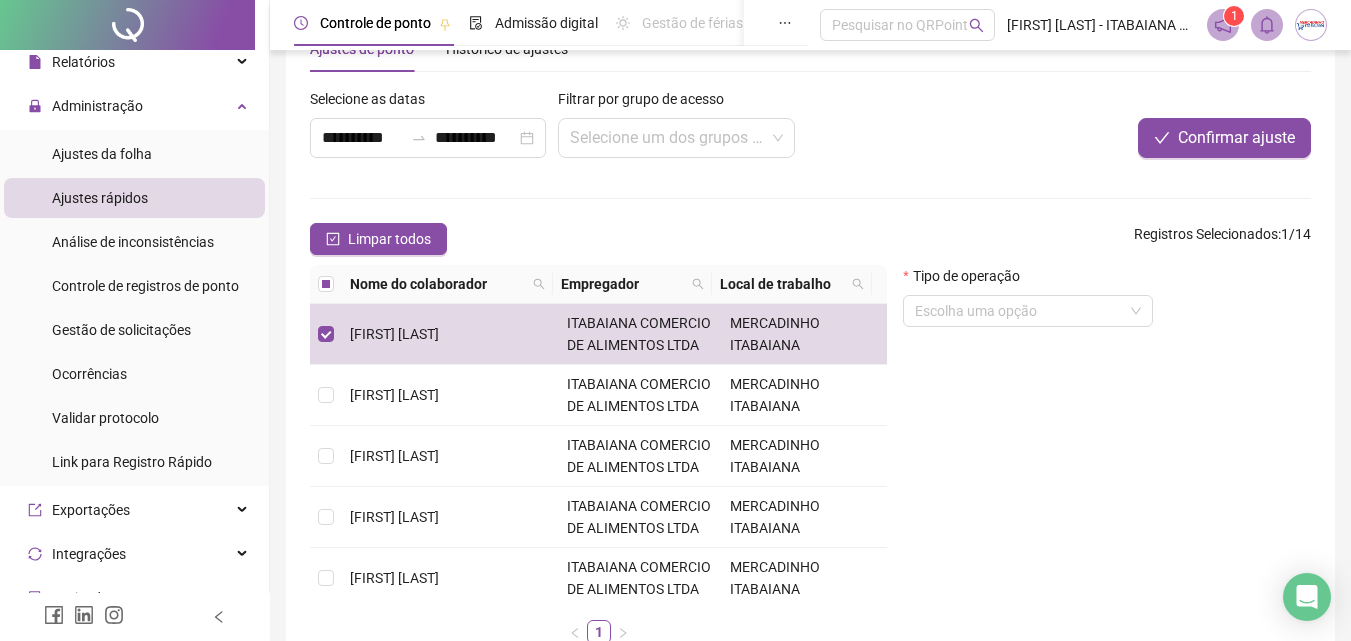 scroll, scrollTop: 100, scrollLeft: 0, axis: vertical 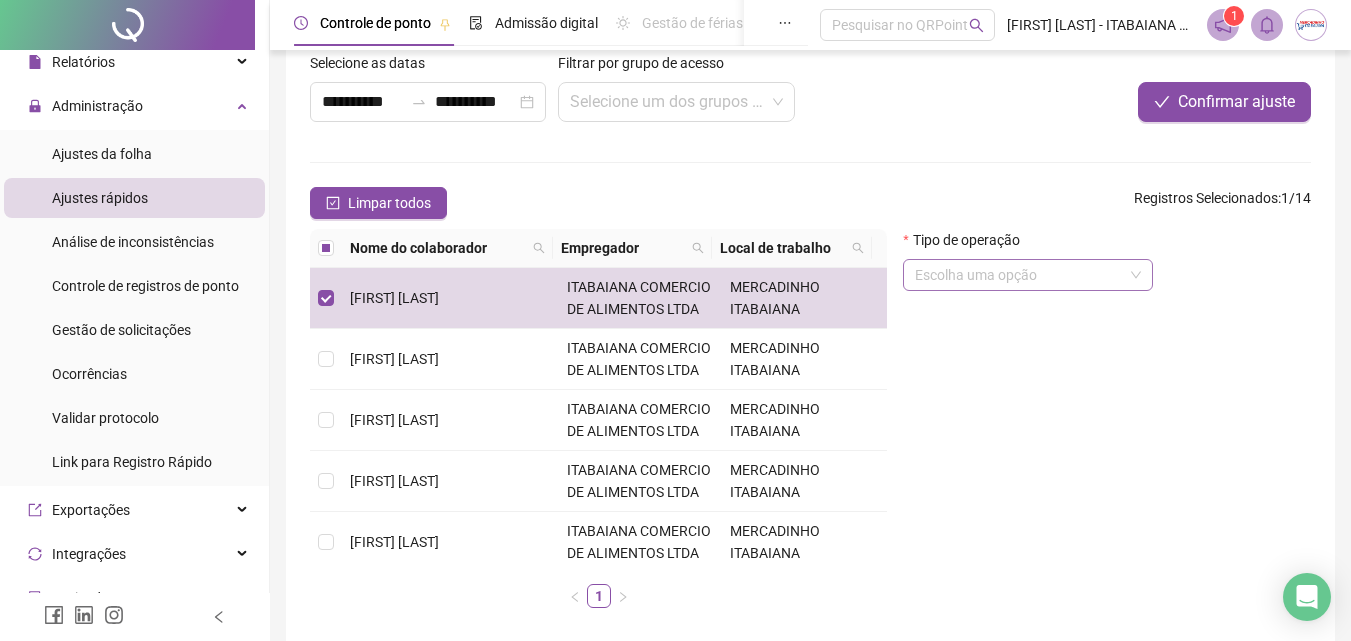 click at bounding box center (1019, 275) 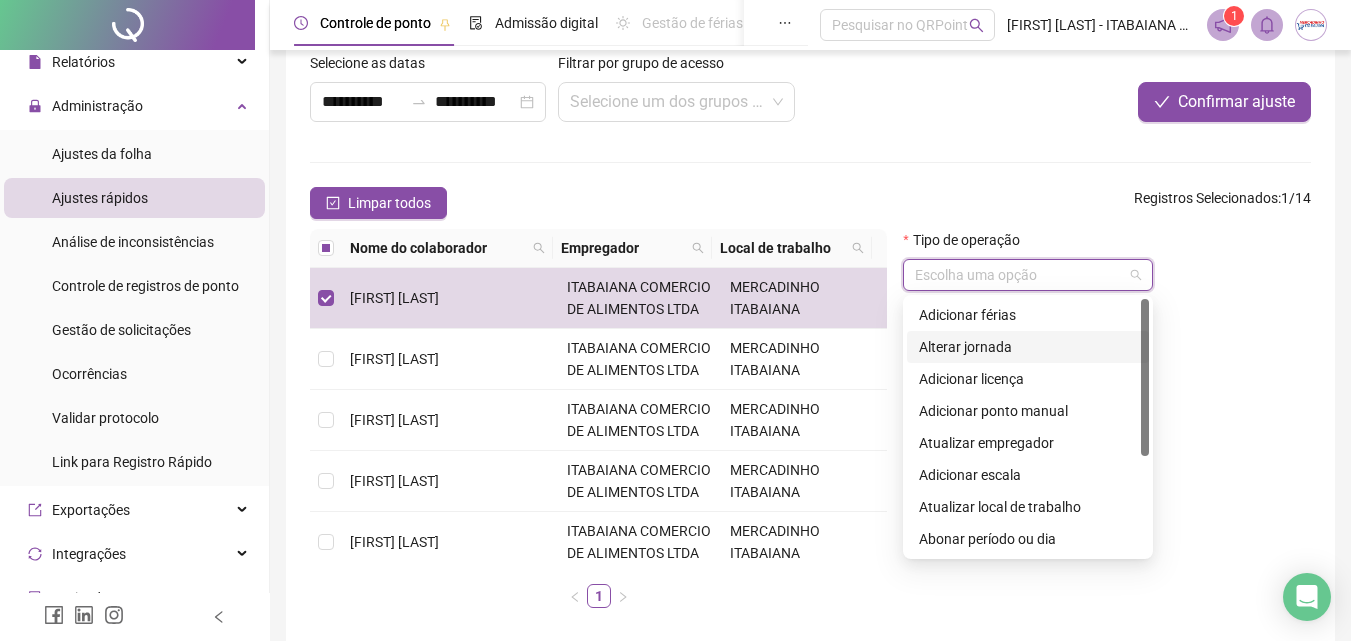 click on "Alterar jornada" at bounding box center [1028, 347] 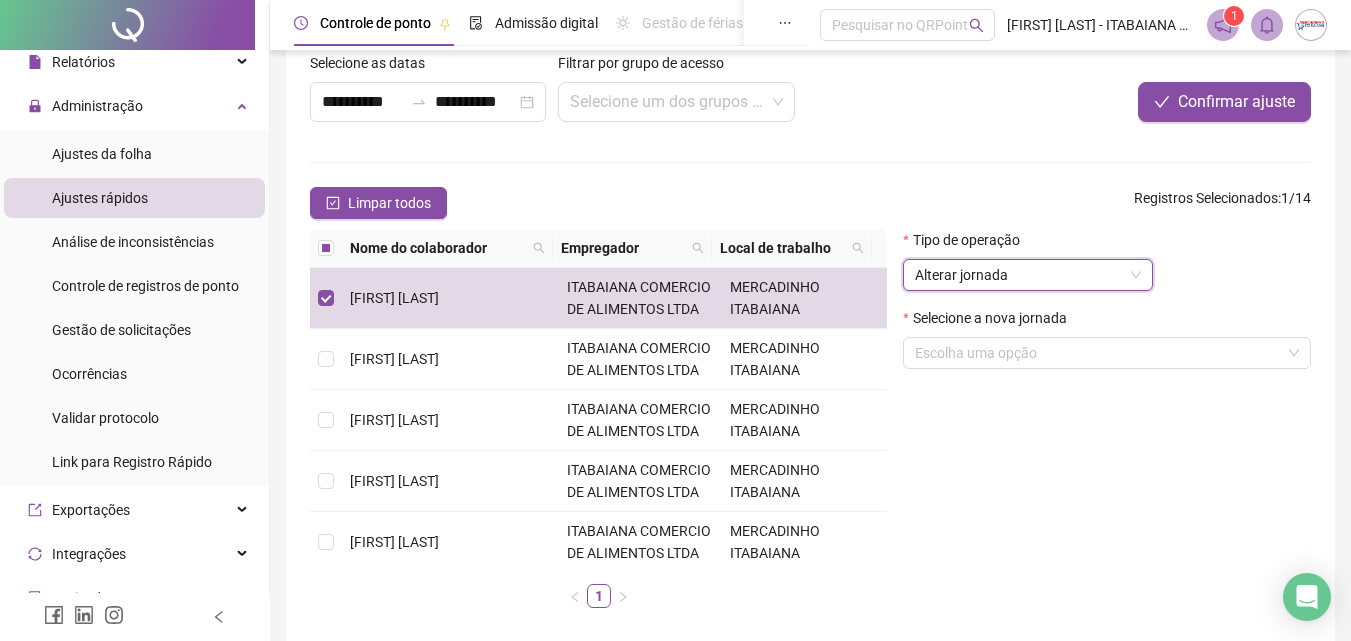 click at bounding box center [1098, 353] 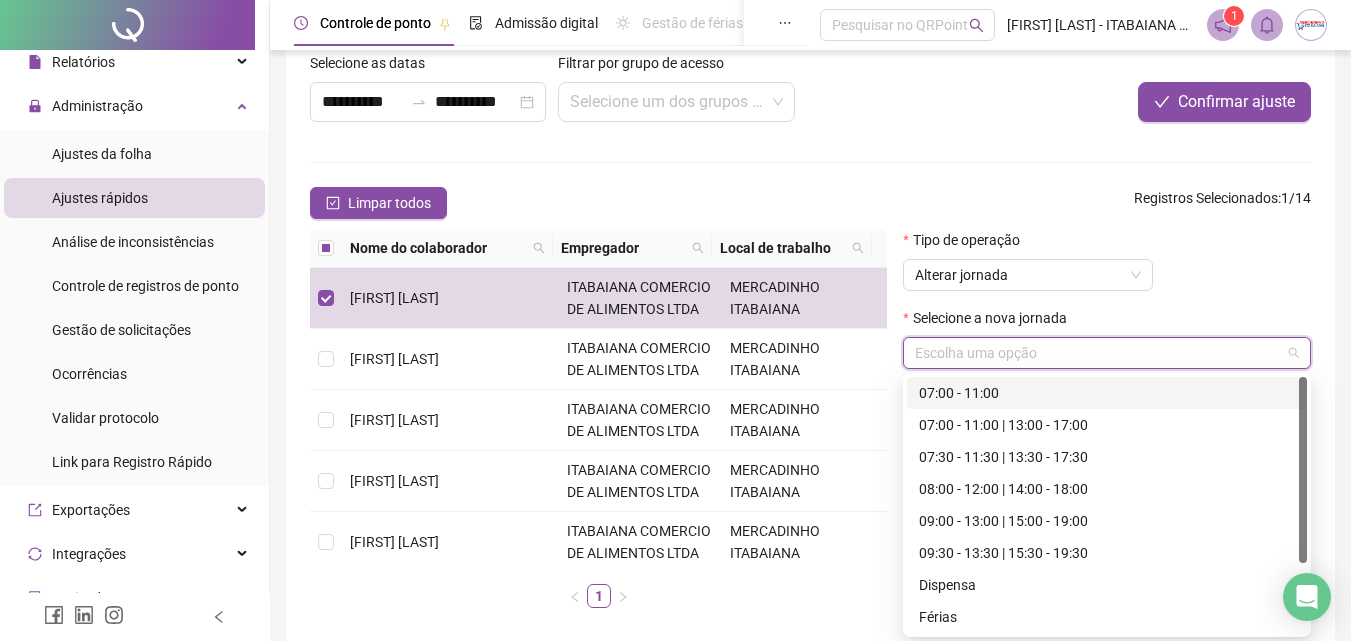 click at bounding box center (1098, 353) 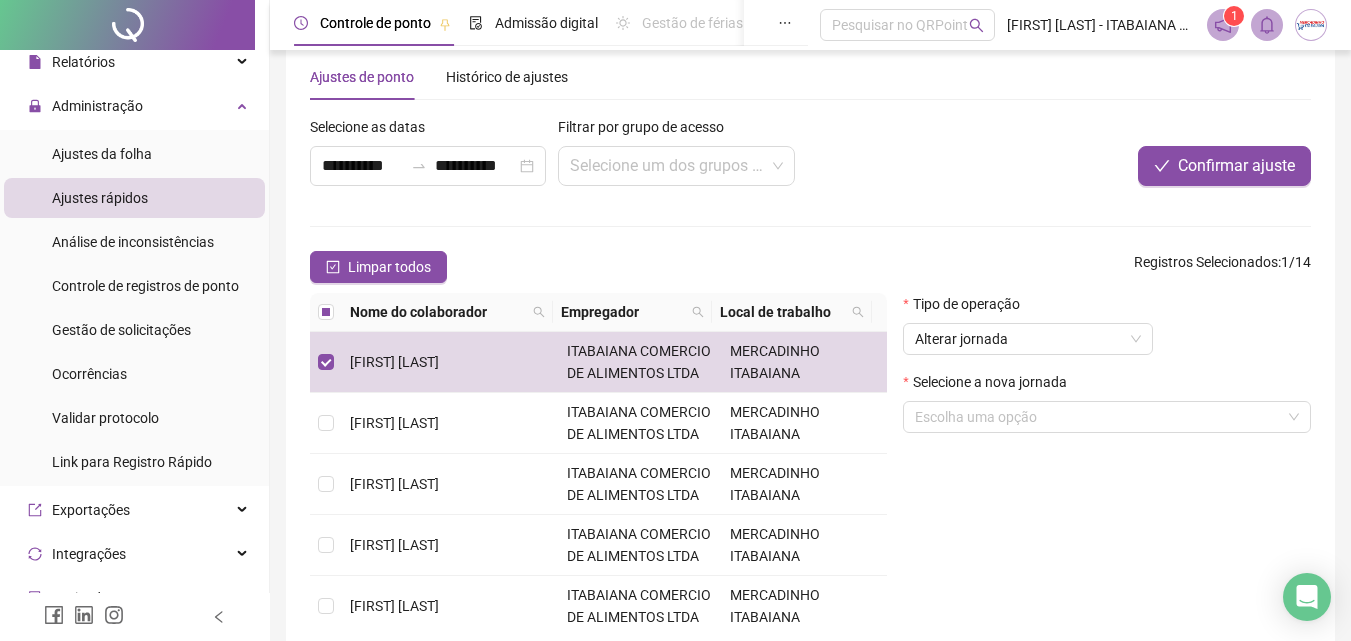 scroll, scrollTop: 0, scrollLeft: 0, axis: both 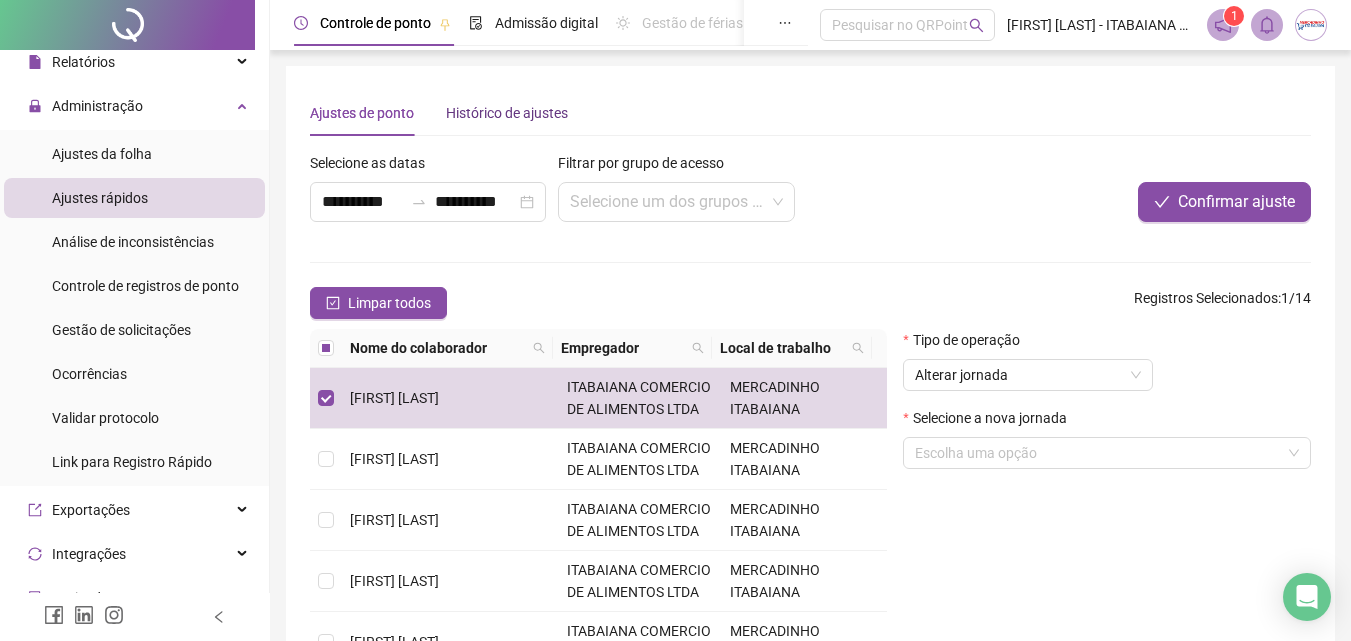 click on "Histórico de ajustes" at bounding box center (507, 113) 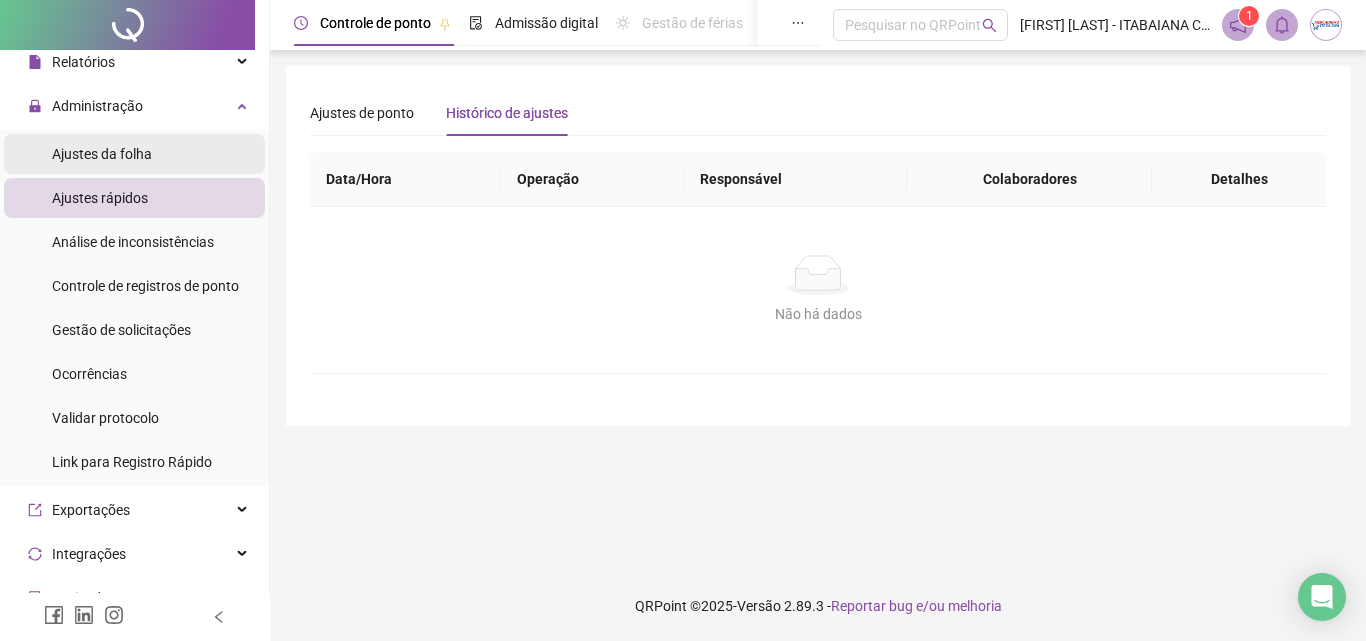 click on "Ajustes da folha" at bounding box center [102, 154] 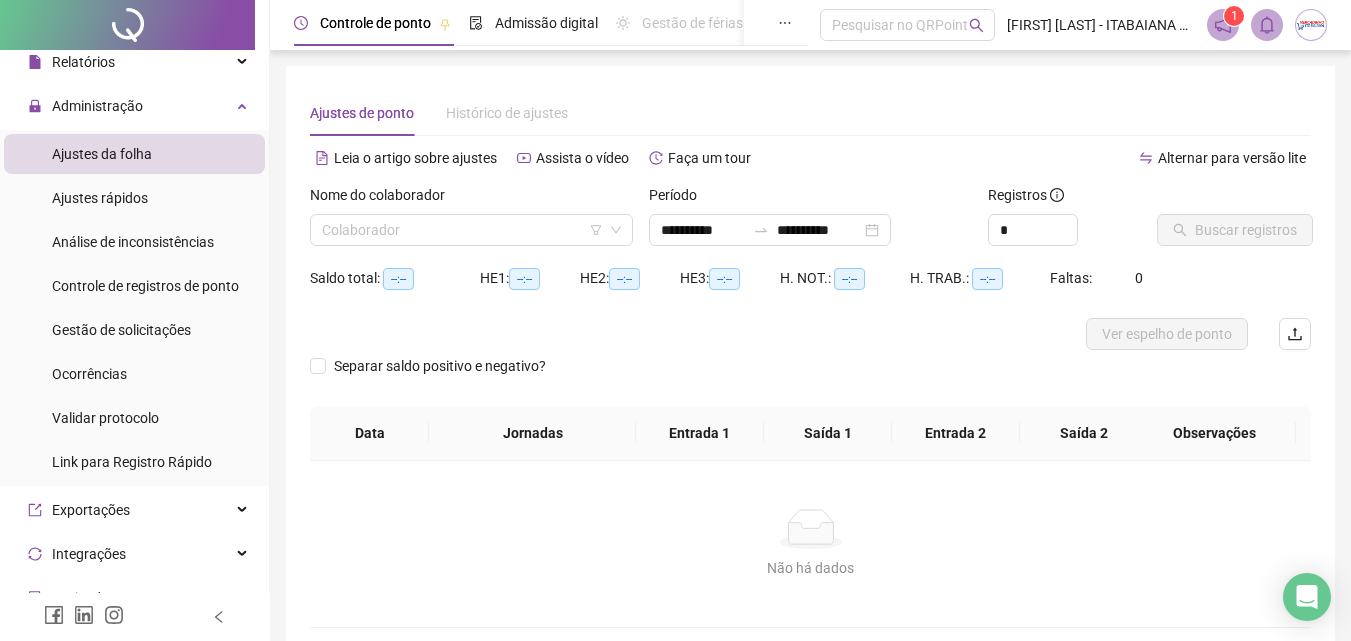 click on "--:--" at bounding box center (398, 279) 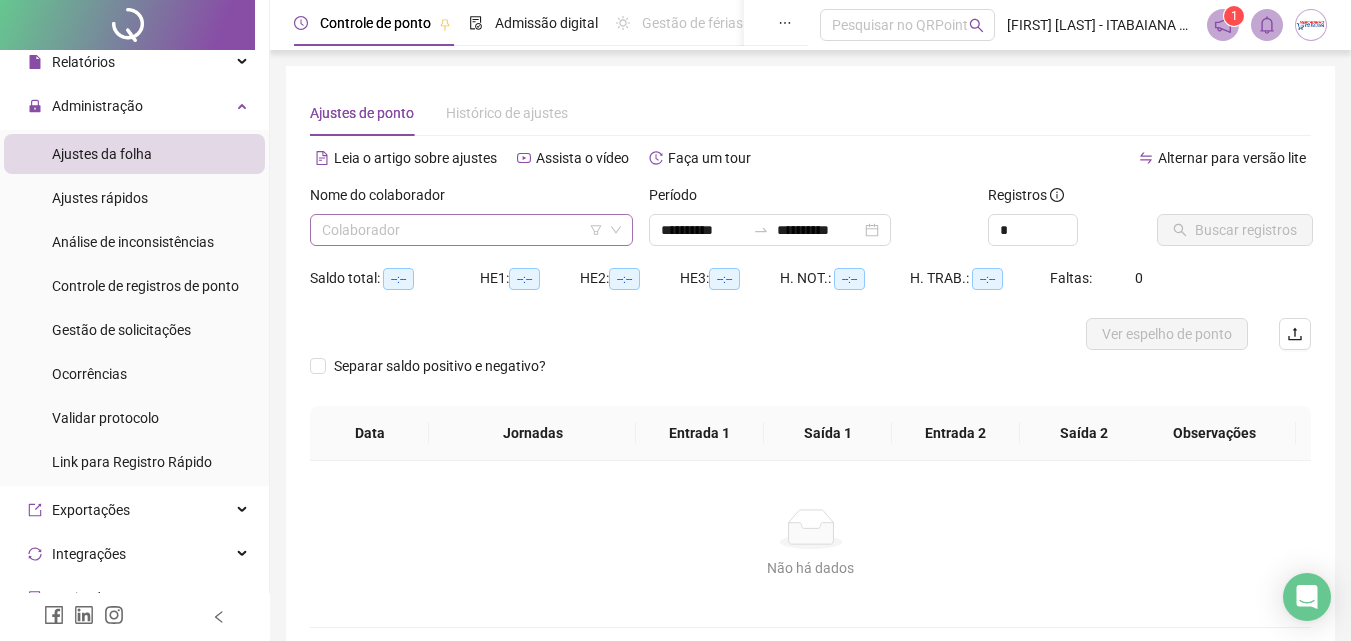 click at bounding box center (462, 230) 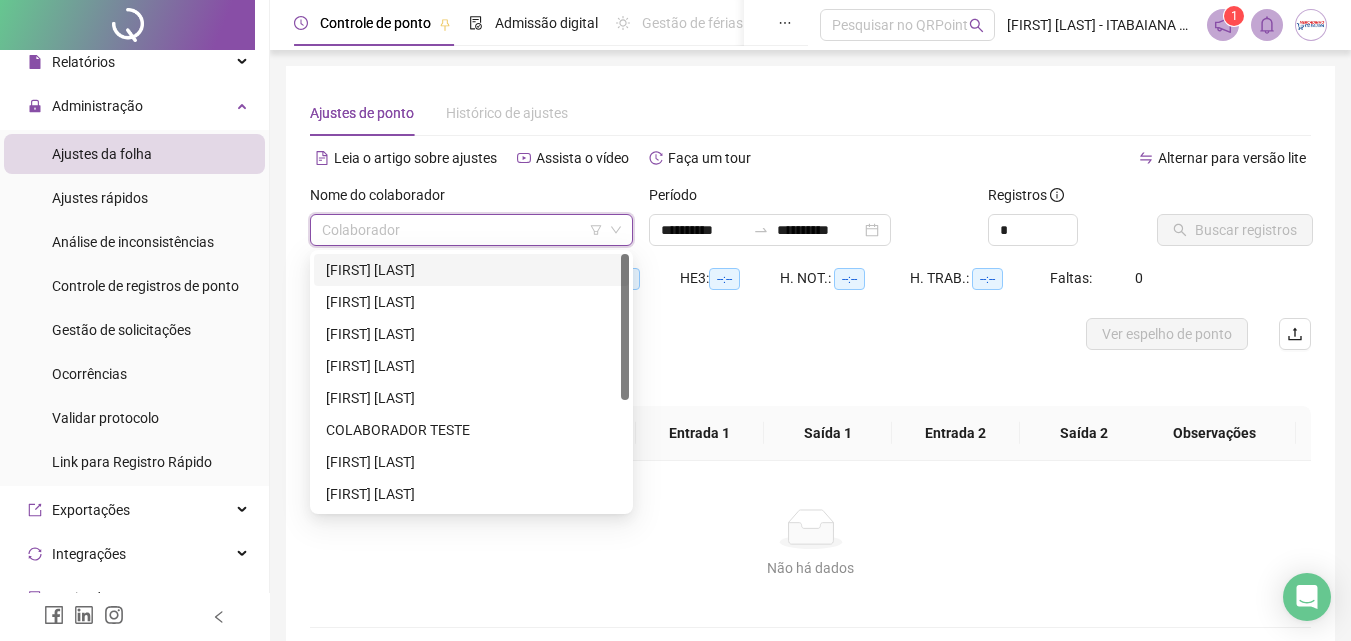 click on "[FIRST] [LAST]" at bounding box center (471, 270) 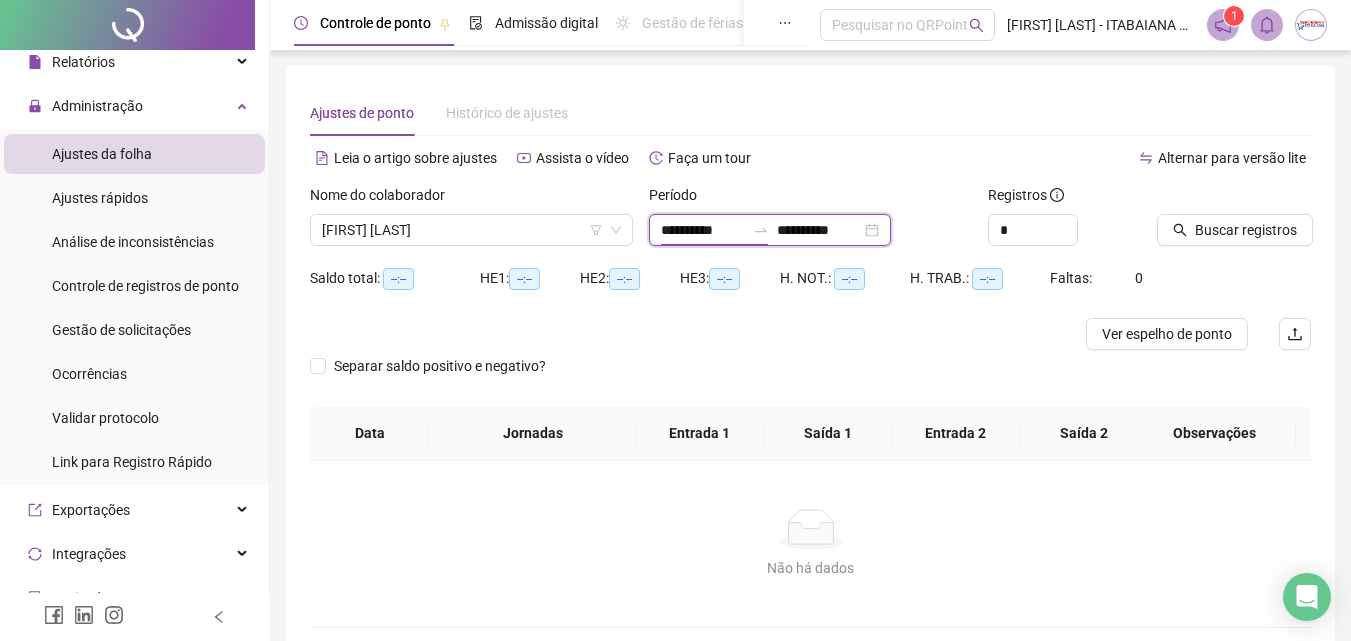 click on "**********" at bounding box center [703, 230] 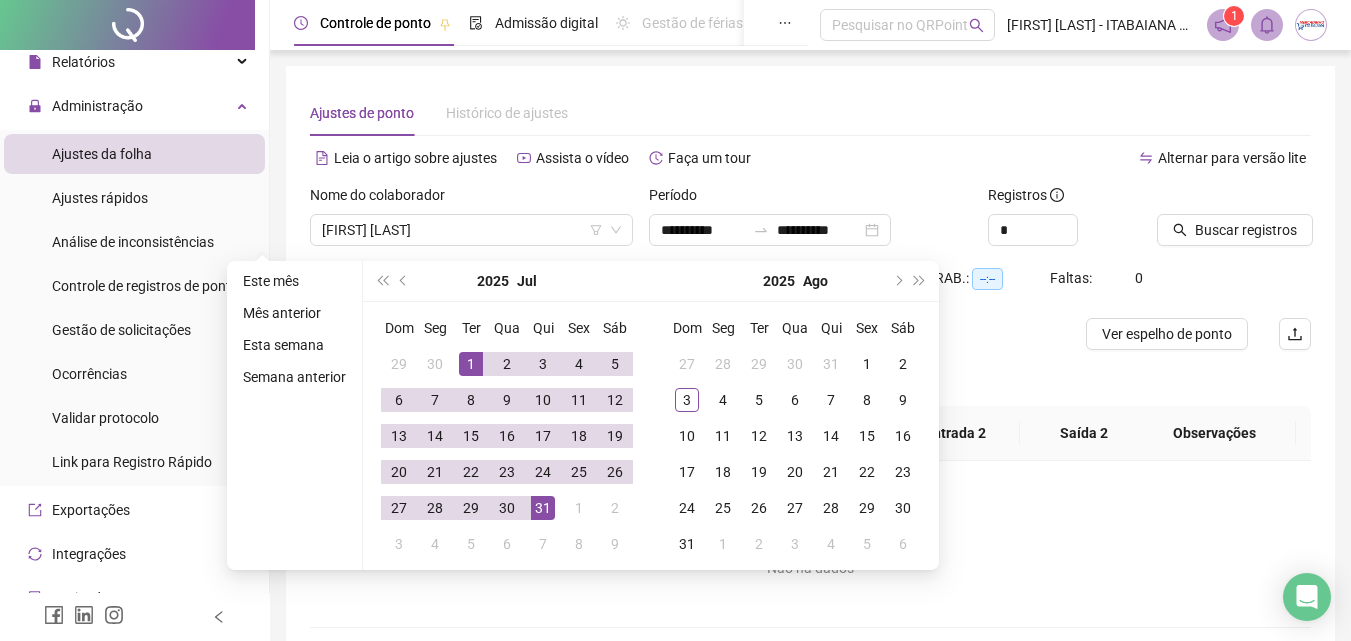 click on "Alternar para versão lite" at bounding box center (1061, 158) 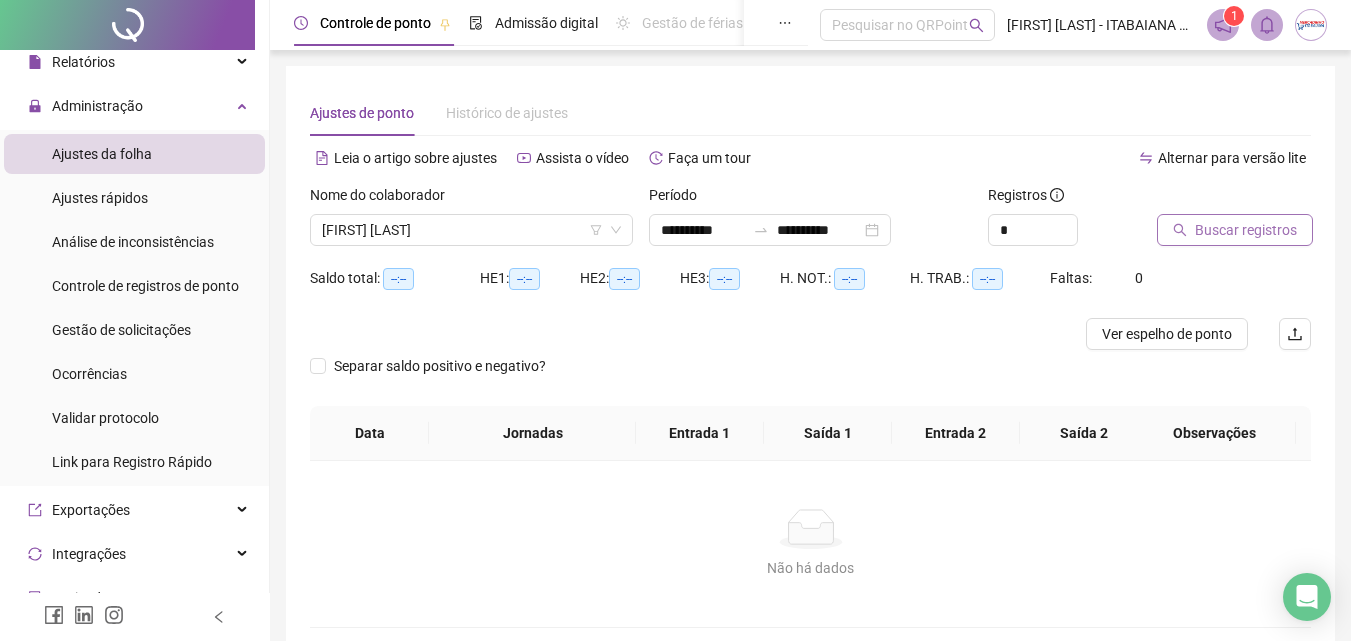 click on "Buscar registros" at bounding box center [1235, 230] 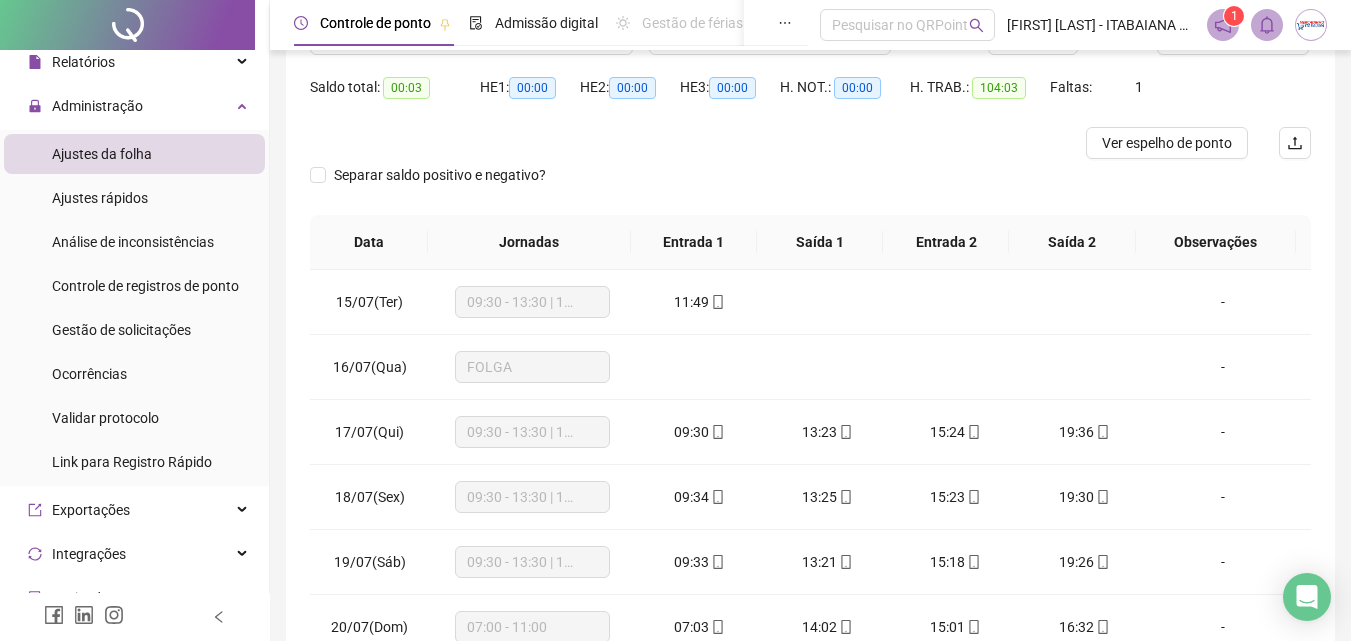scroll, scrollTop: 200, scrollLeft: 0, axis: vertical 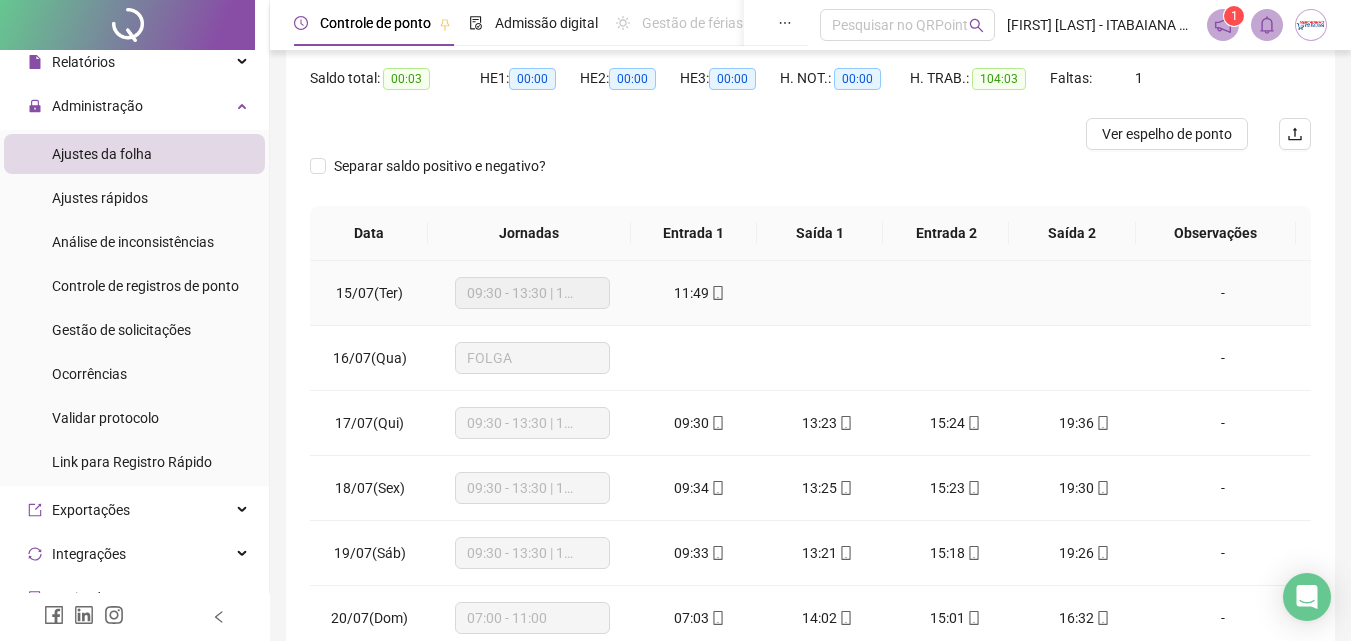click on "09:30 - 13:30 | 15:30 - 19:30" at bounding box center (532, 293) 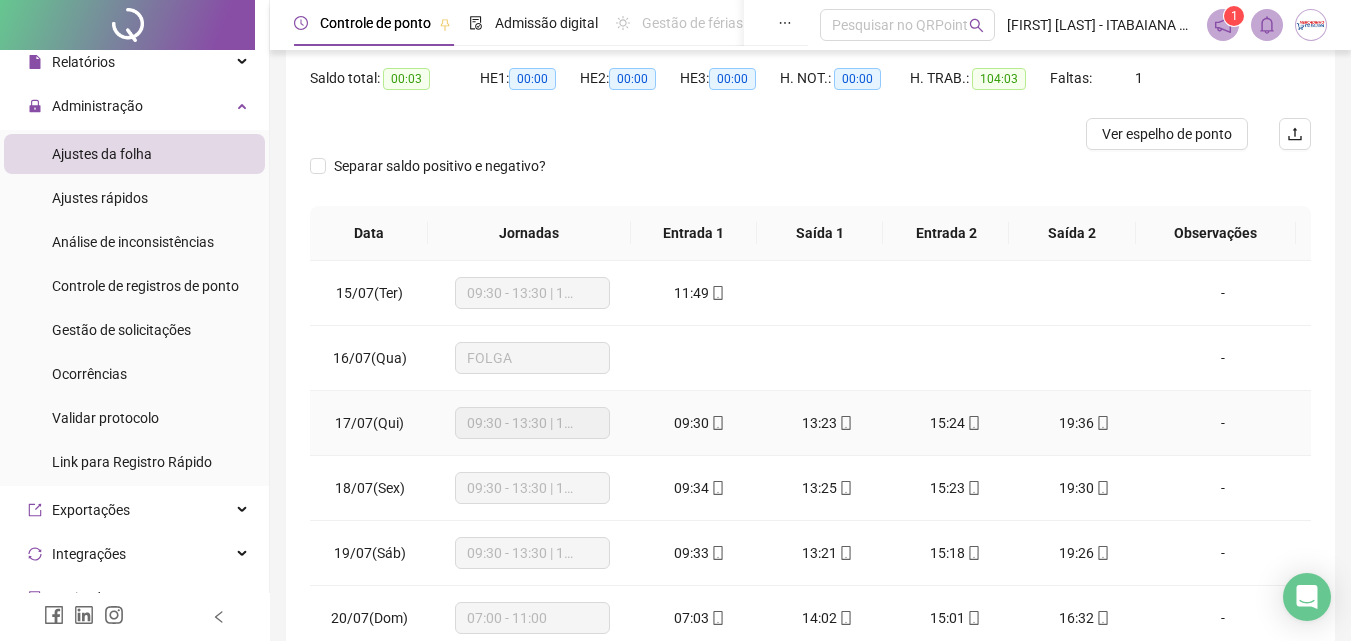 click on "09:30 - 13:30 | 15:30 - 19:30" at bounding box center (532, 423) 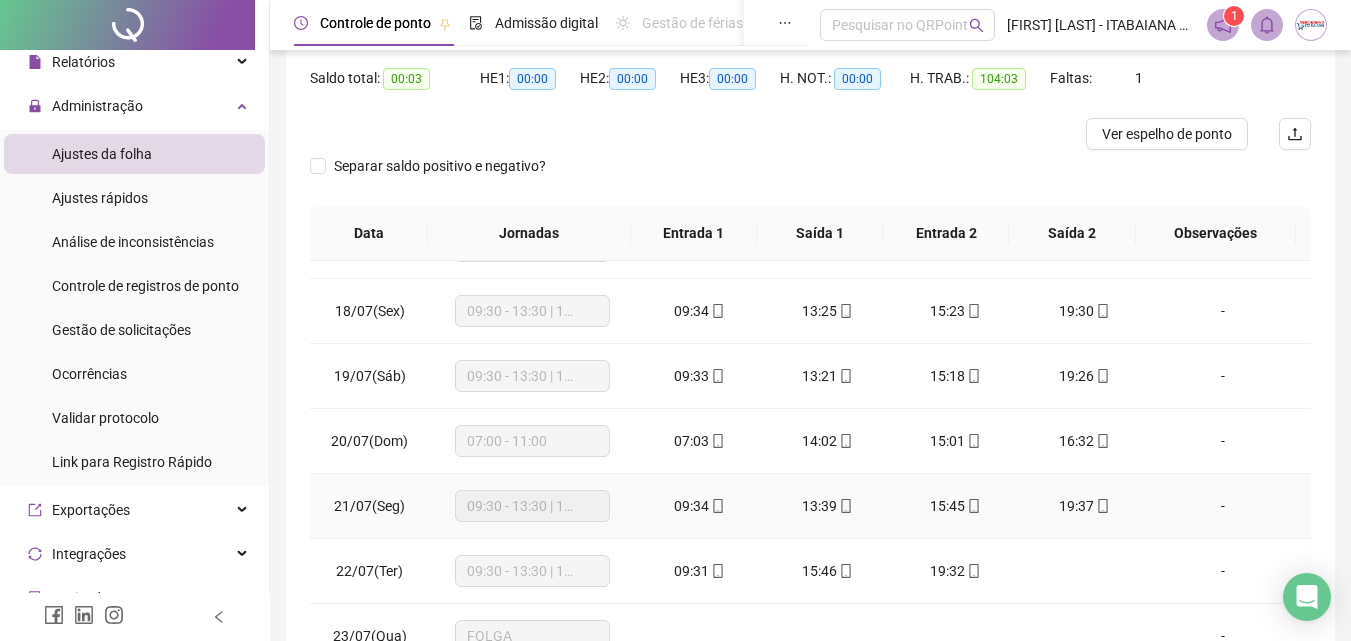 scroll, scrollTop: 200, scrollLeft: 0, axis: vertical 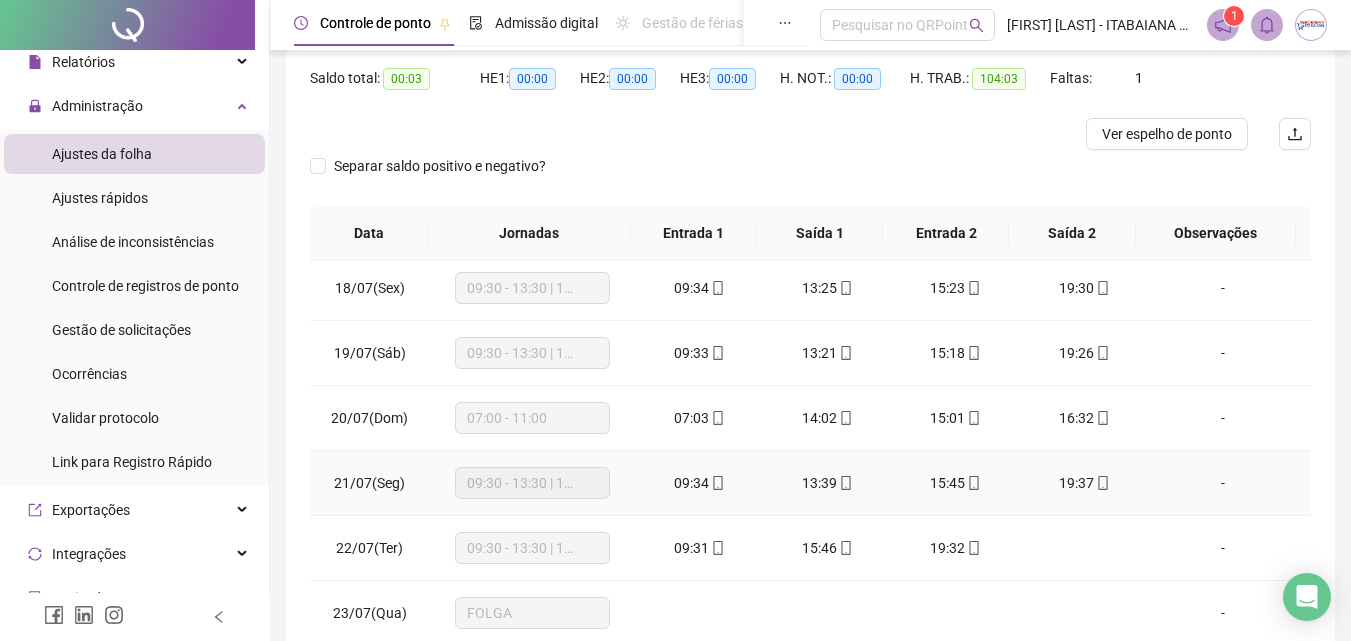 click on "09:30 - 13:30 | 15:30 - 19:30" at bounding box center (532, 483) 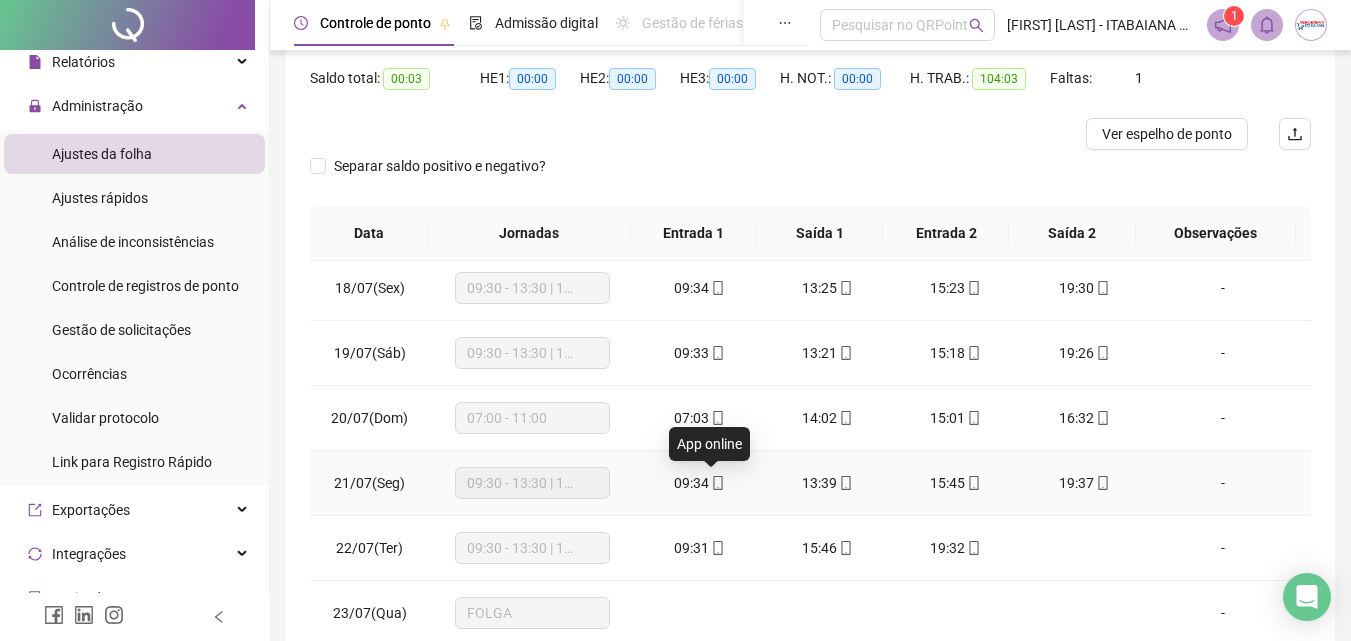 click 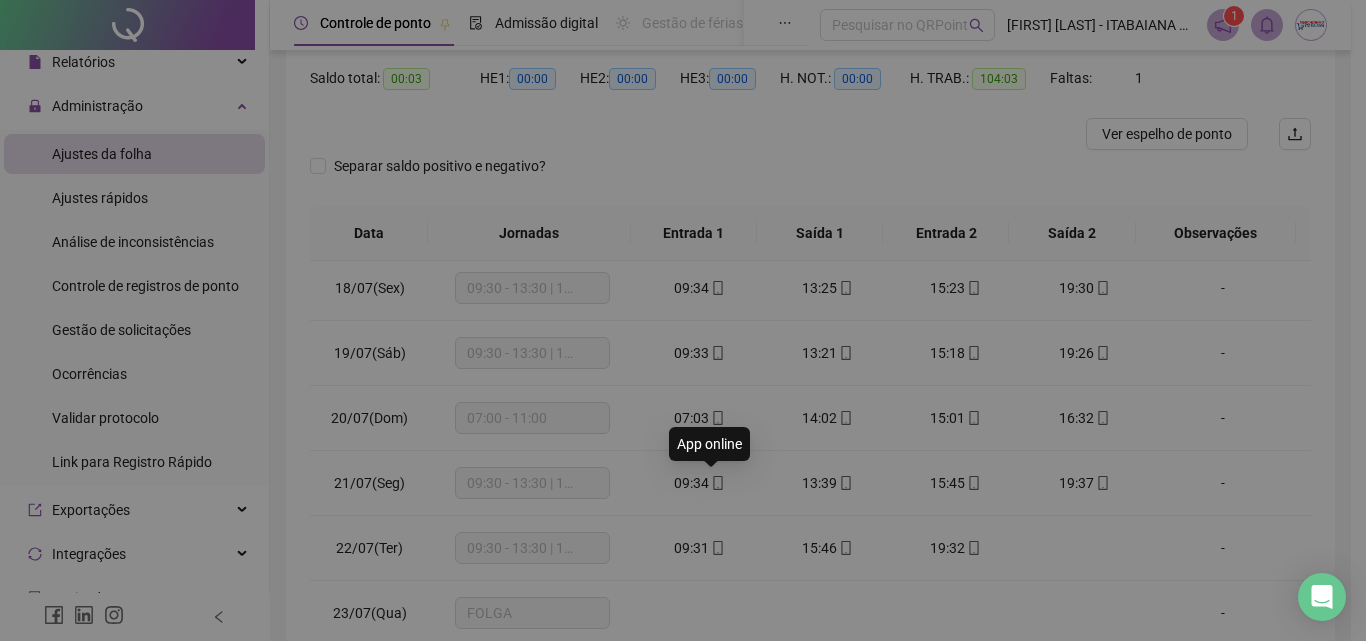 type on "**********" 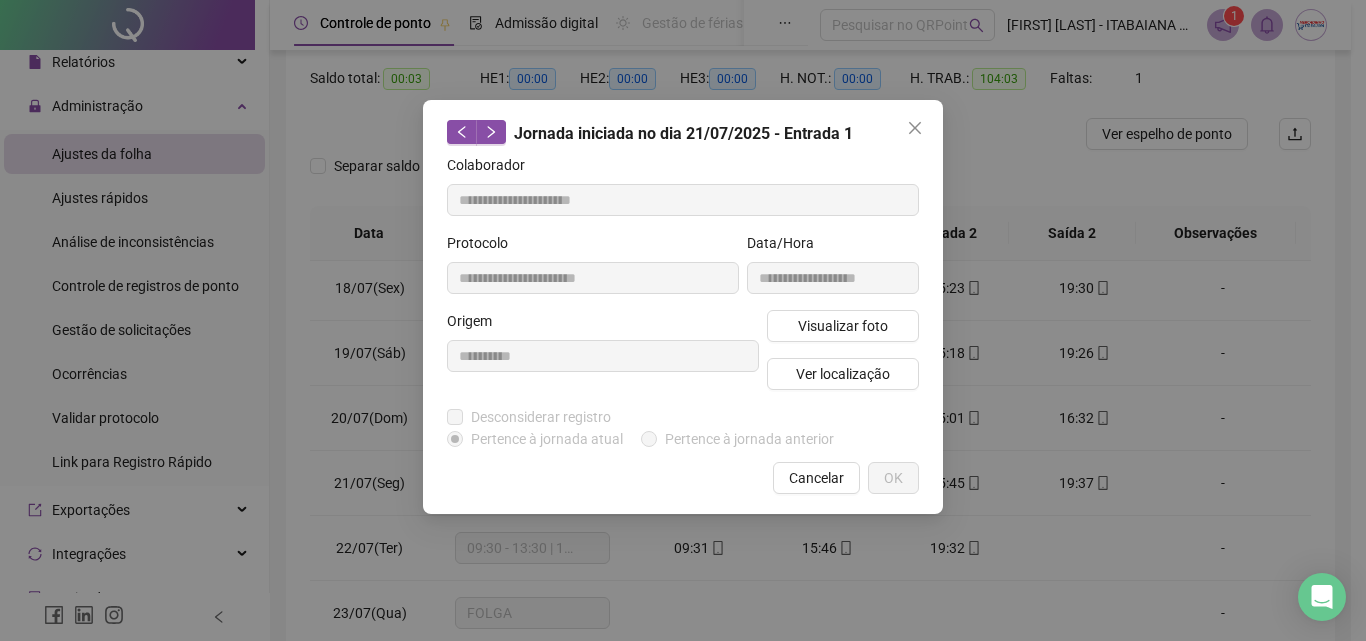 click on "Pertence à jornada atual" at bounding box center [547, 439] 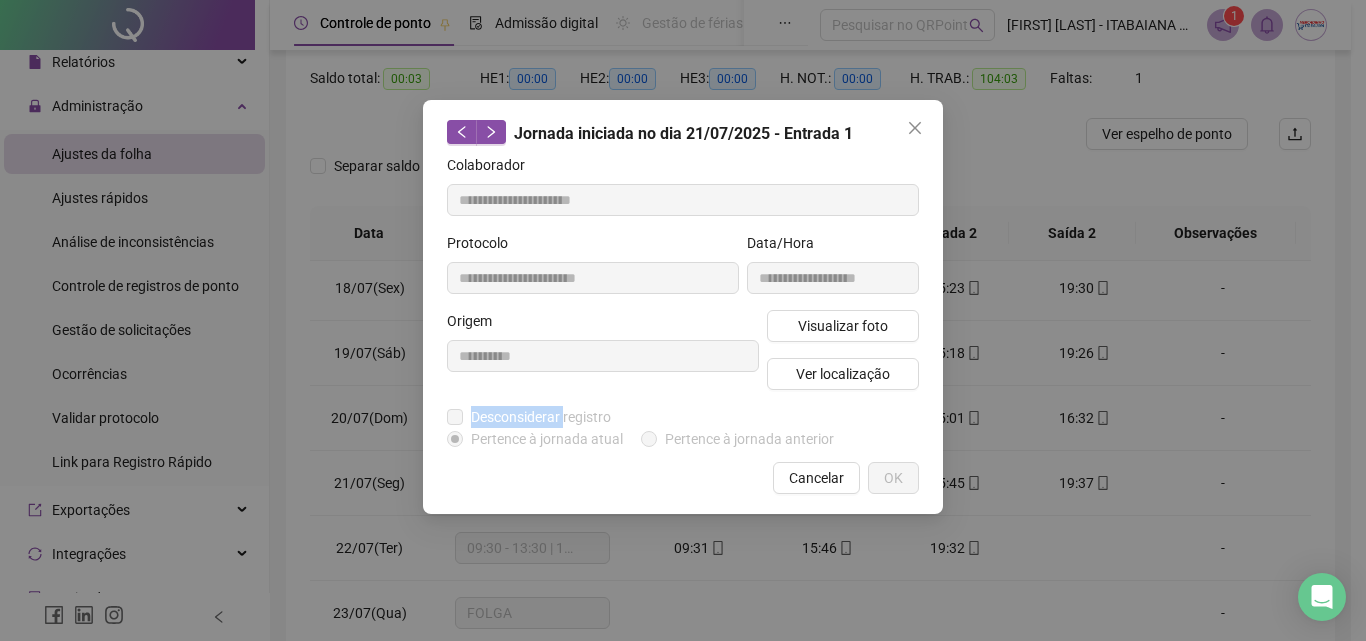 click on "Desconsiderar registro" at bounding box center [541, 417] 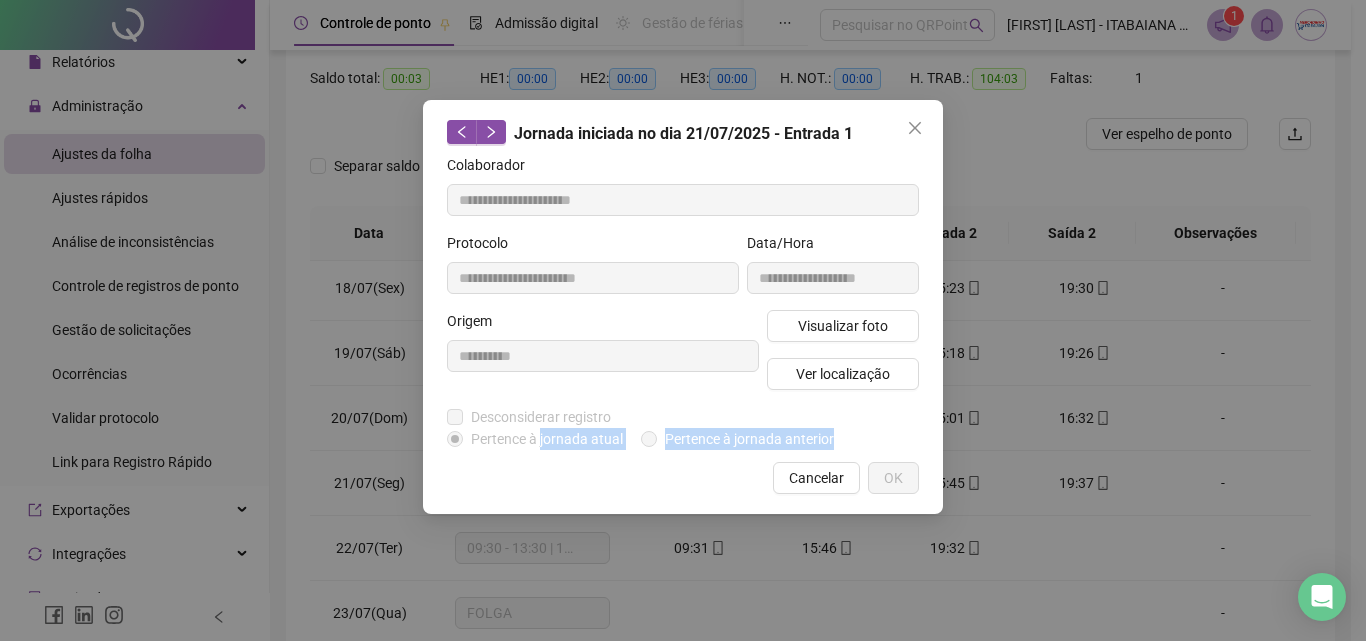 click on "**********" at bounding box center [683, 307] 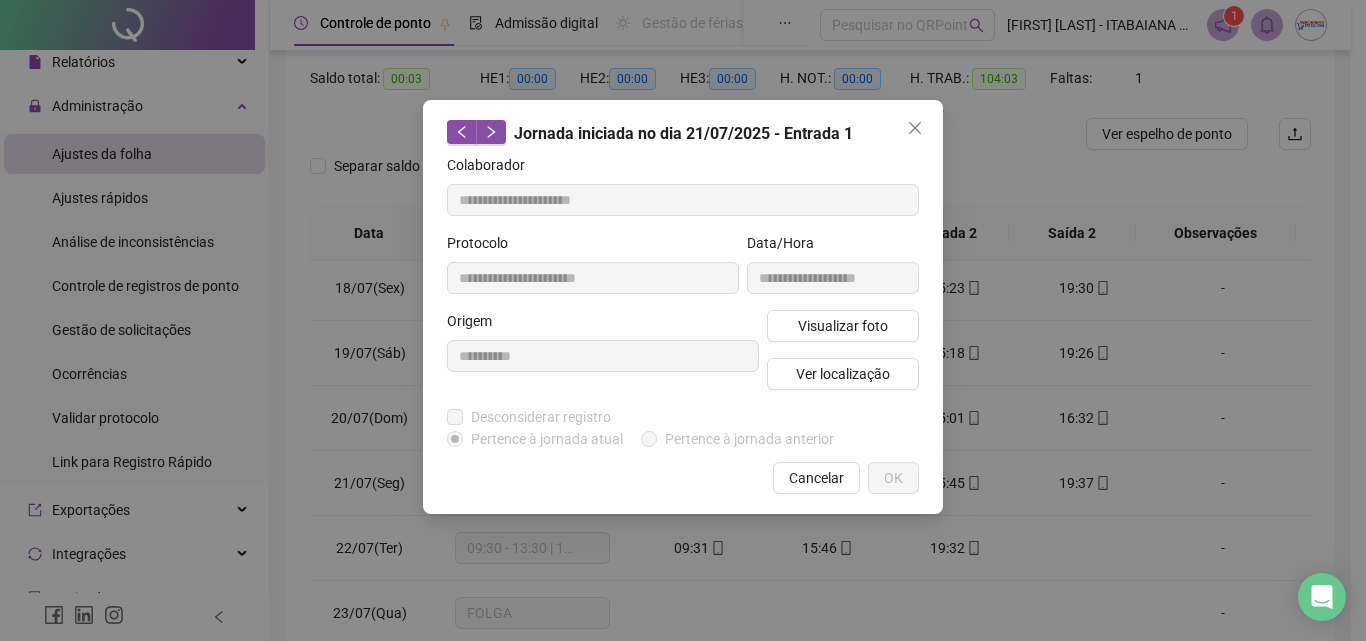 drag, startPoint x: 588, startPoint y: 468, endPoint x: 619, endPoint y: 473, distance: 31.400637 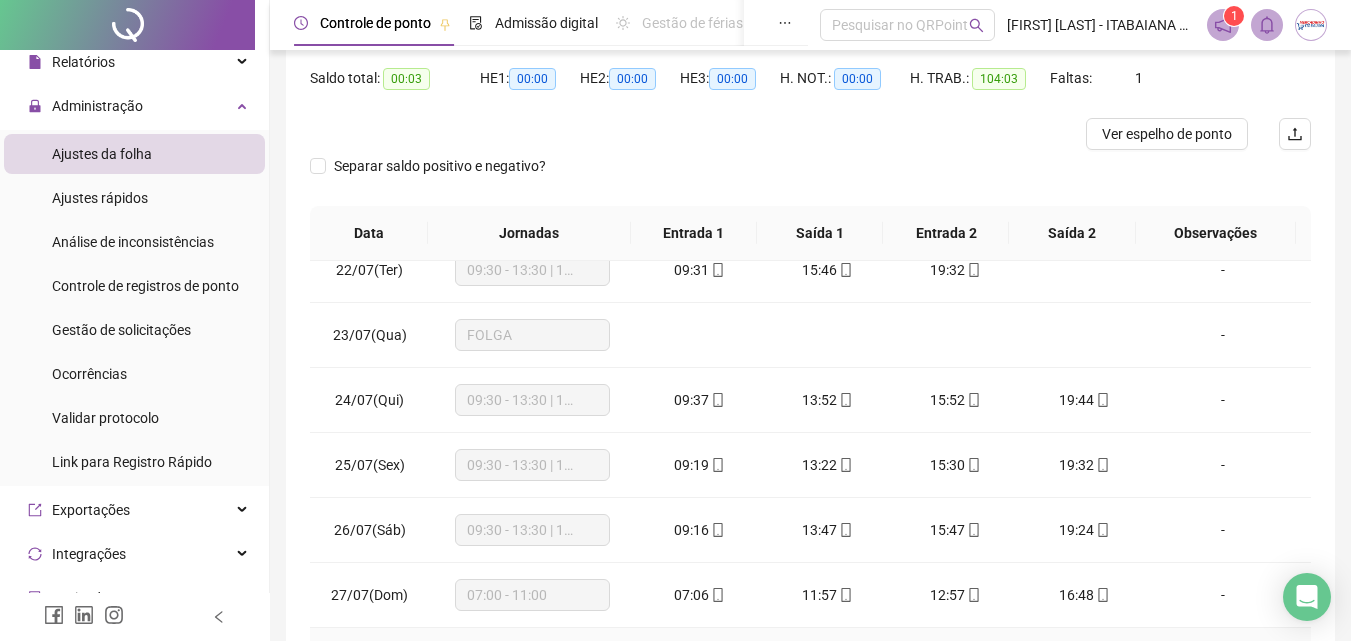 scroll, scrollTop: 378, scrollLeft: 0, axis: vertical 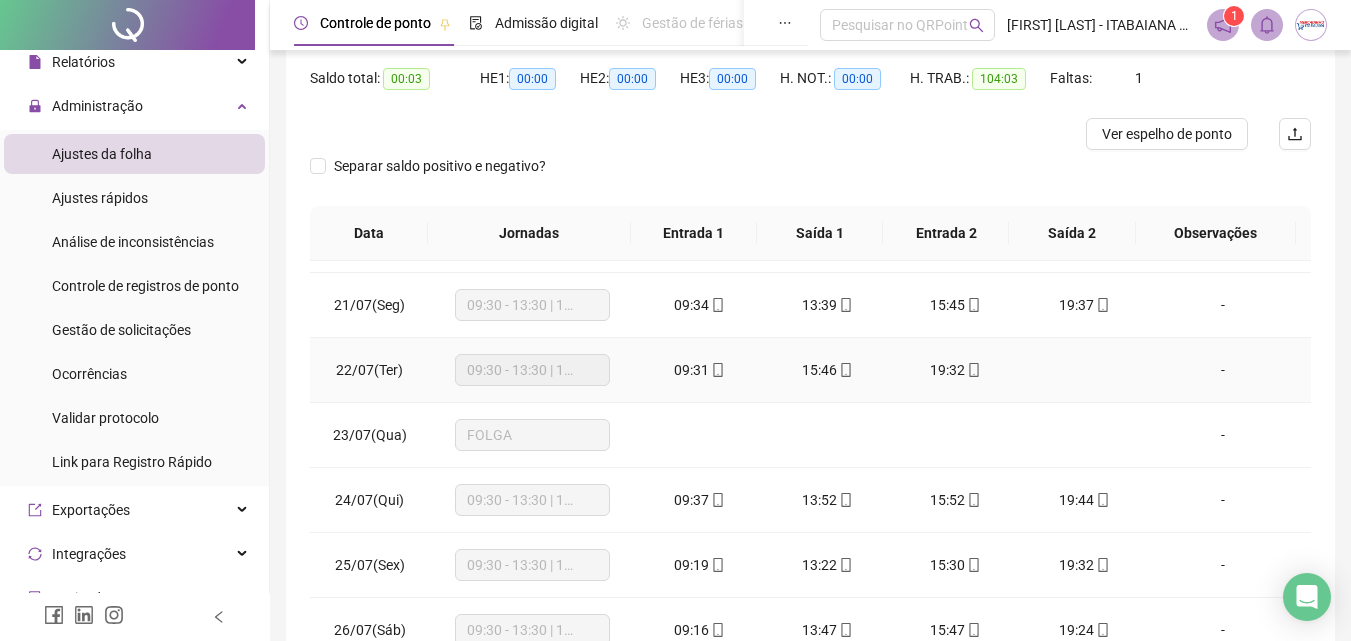 click at bounding box center (1084, 370) 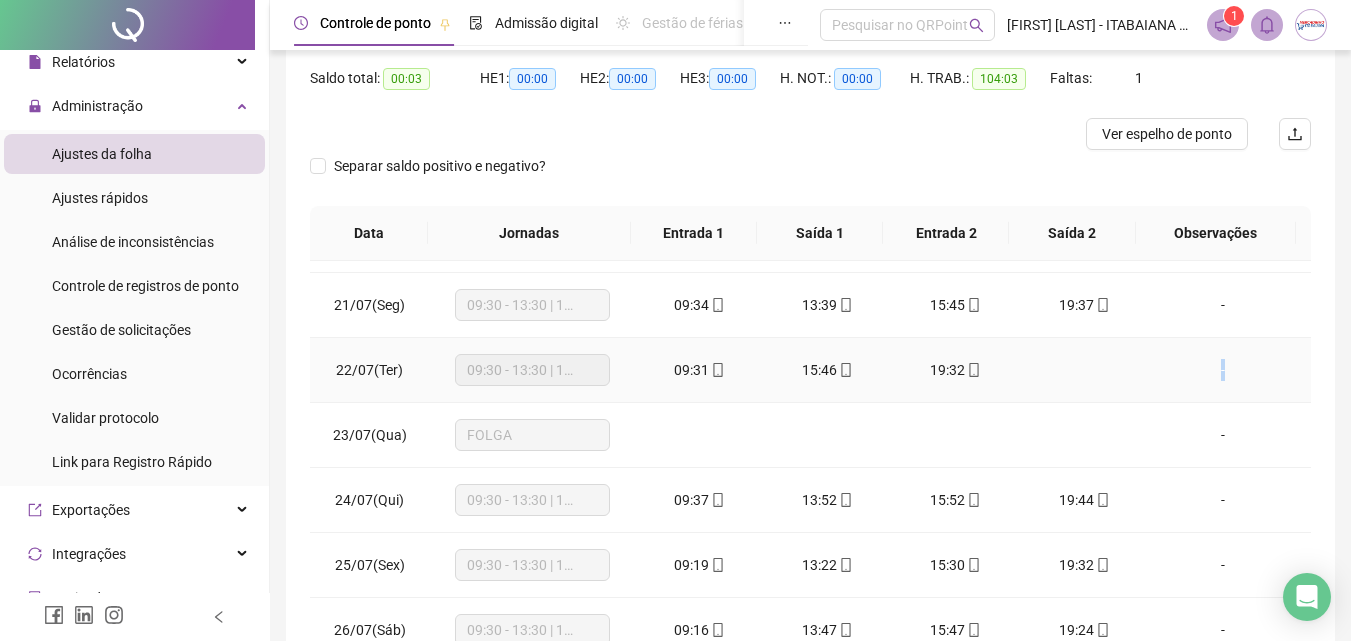 click at bounding box center (1084, 370) 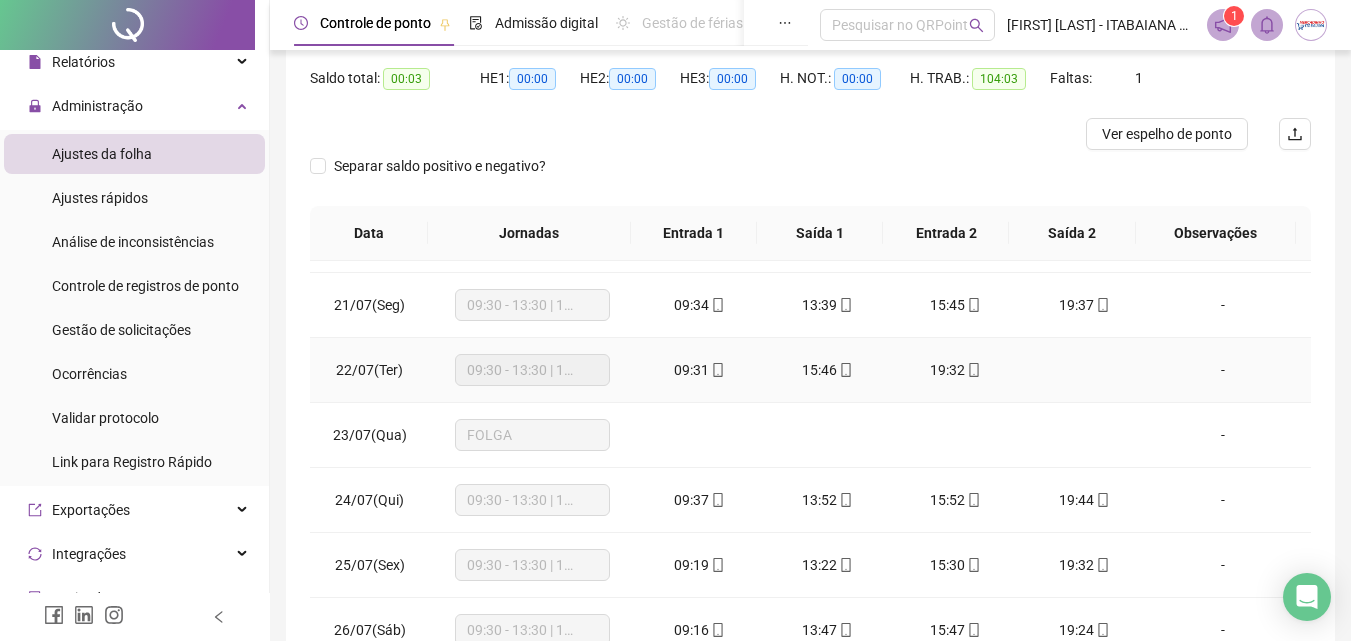 click on "22/07(Ter)" at bounding box center (369, 370) 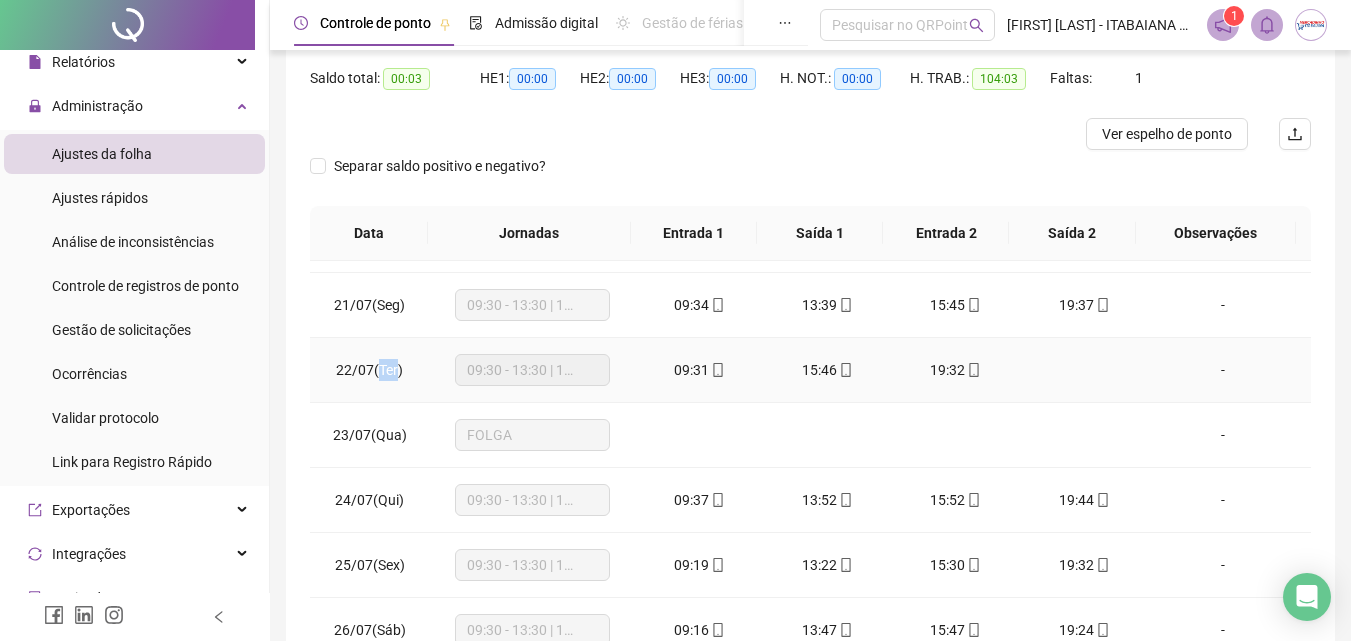click on "22/07(Ter)" at bounding box center (369, 370) 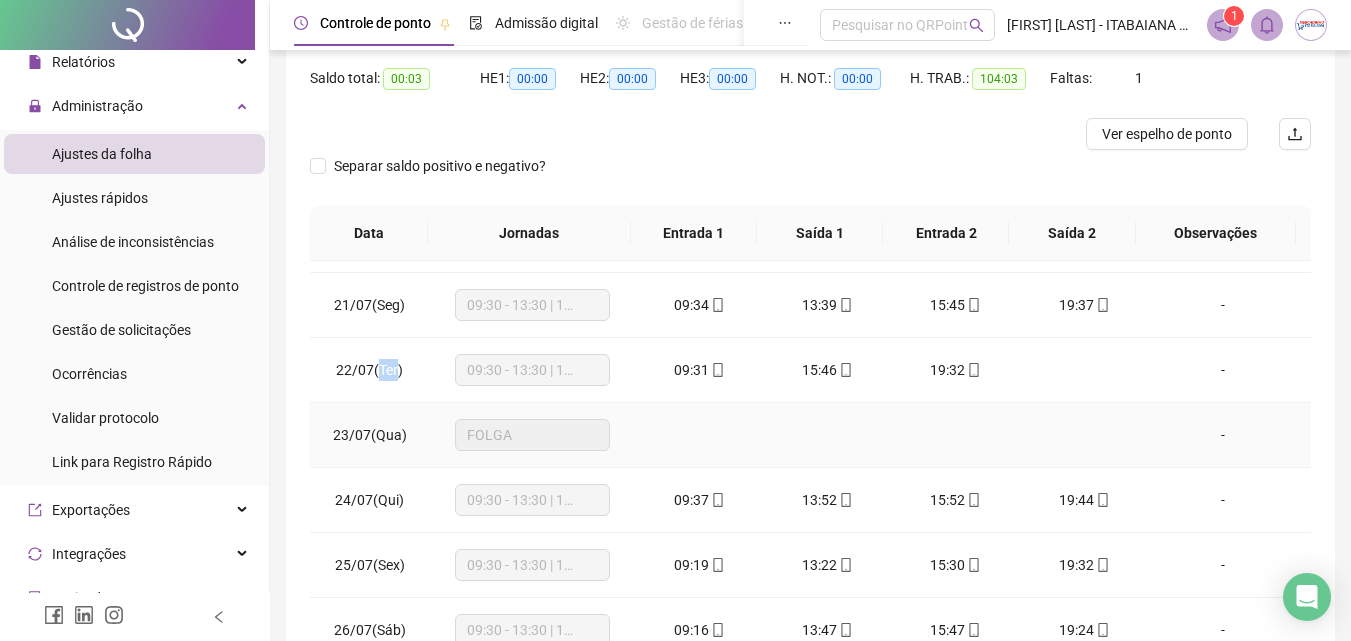 scroll, scrollTop: 678, scrollLeft: 0, axis: vertical 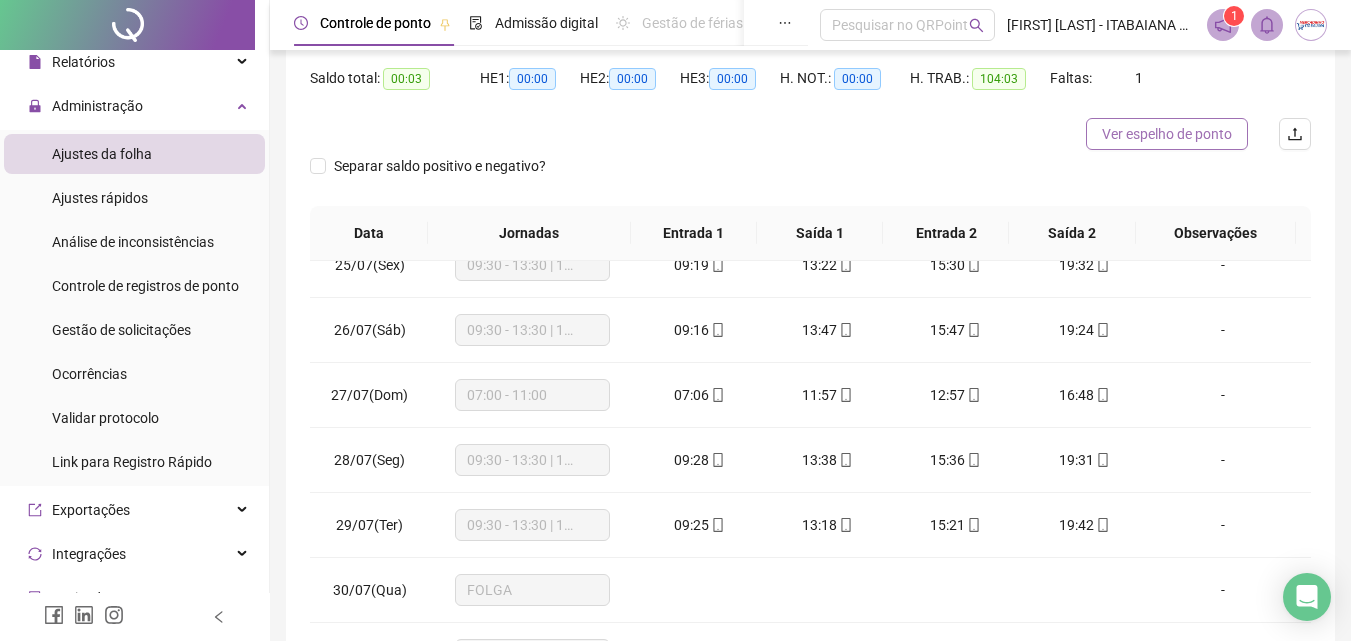 click on "Ver espelho de ponto" at bounding box center [1167, 134] 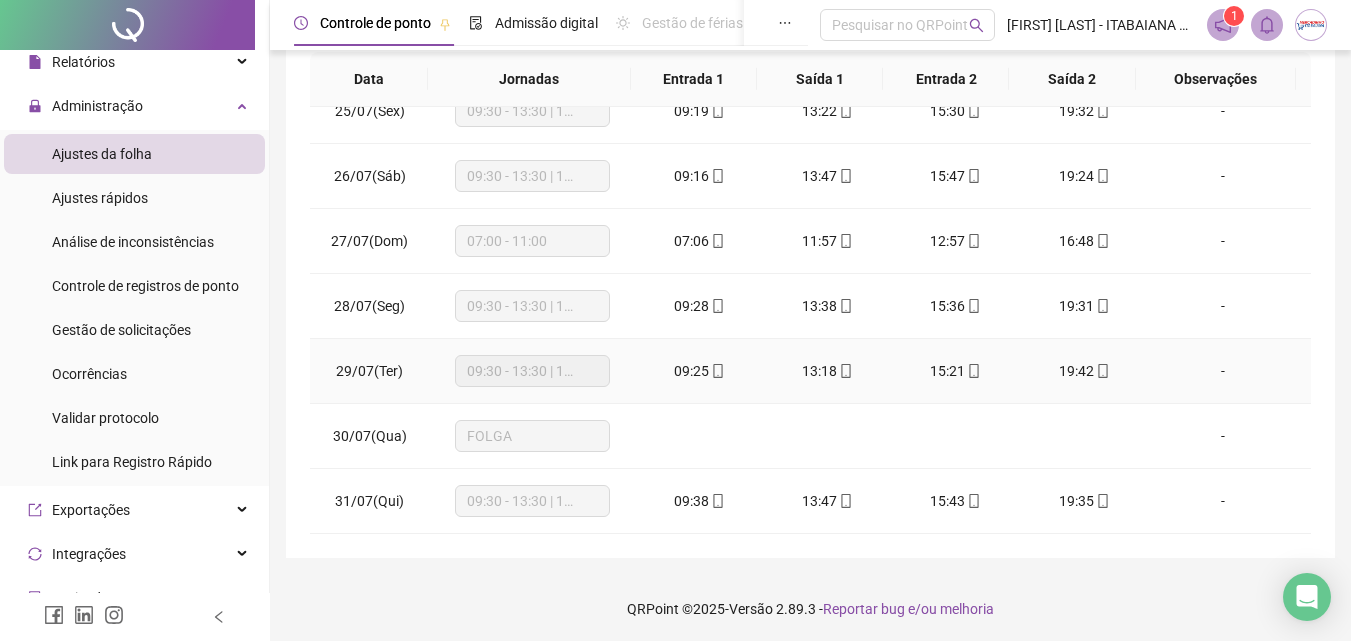 scroll, scrollTop: 357, scrollLeft: 0, axis: vertical 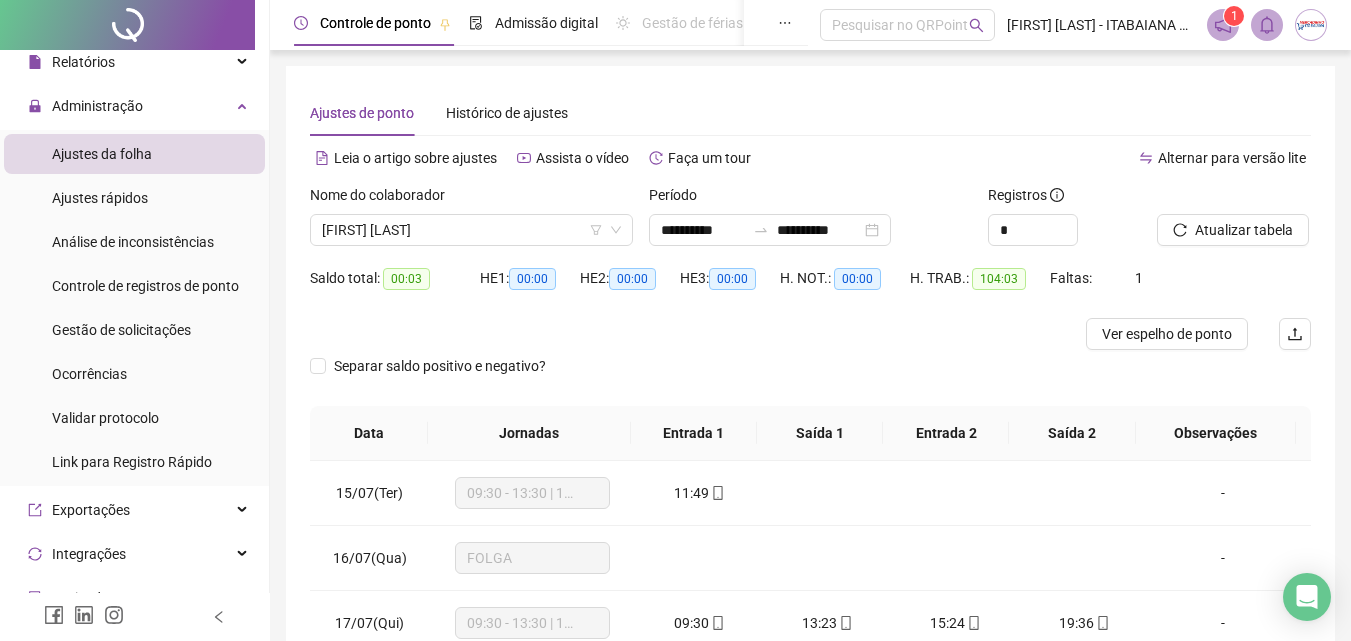 click on "00:03" at bounding box center (406, 279) 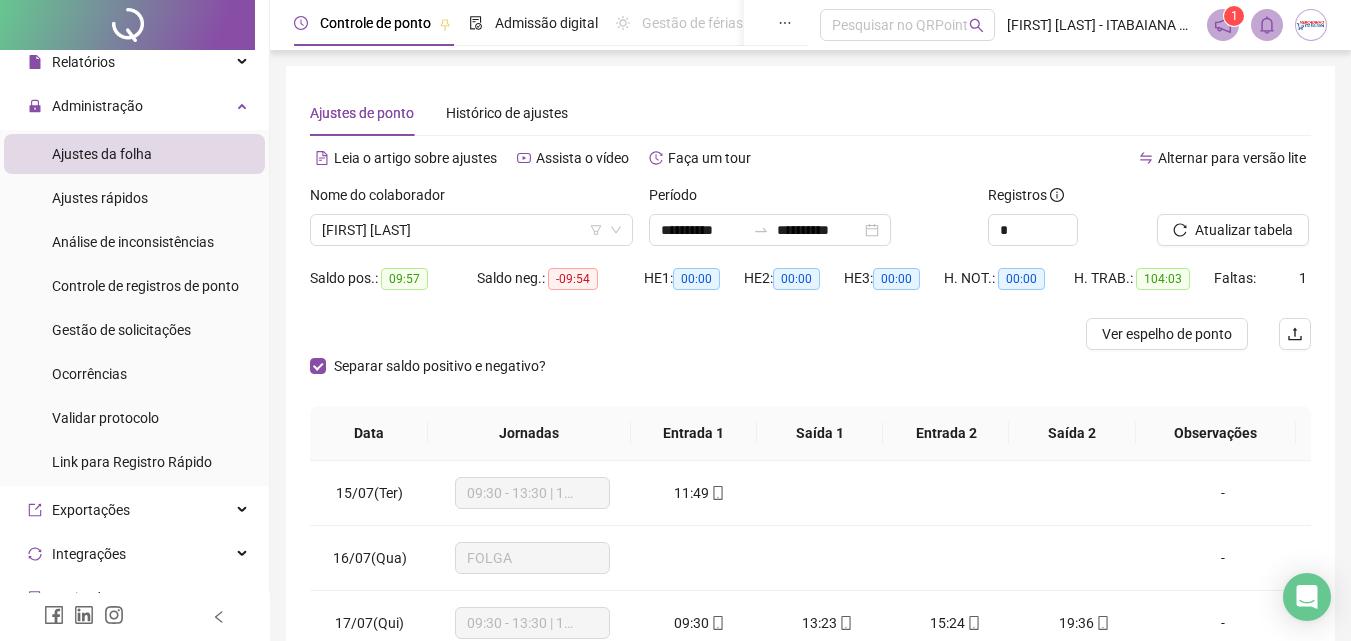 click on "**********" at bounding box center [810, 489] 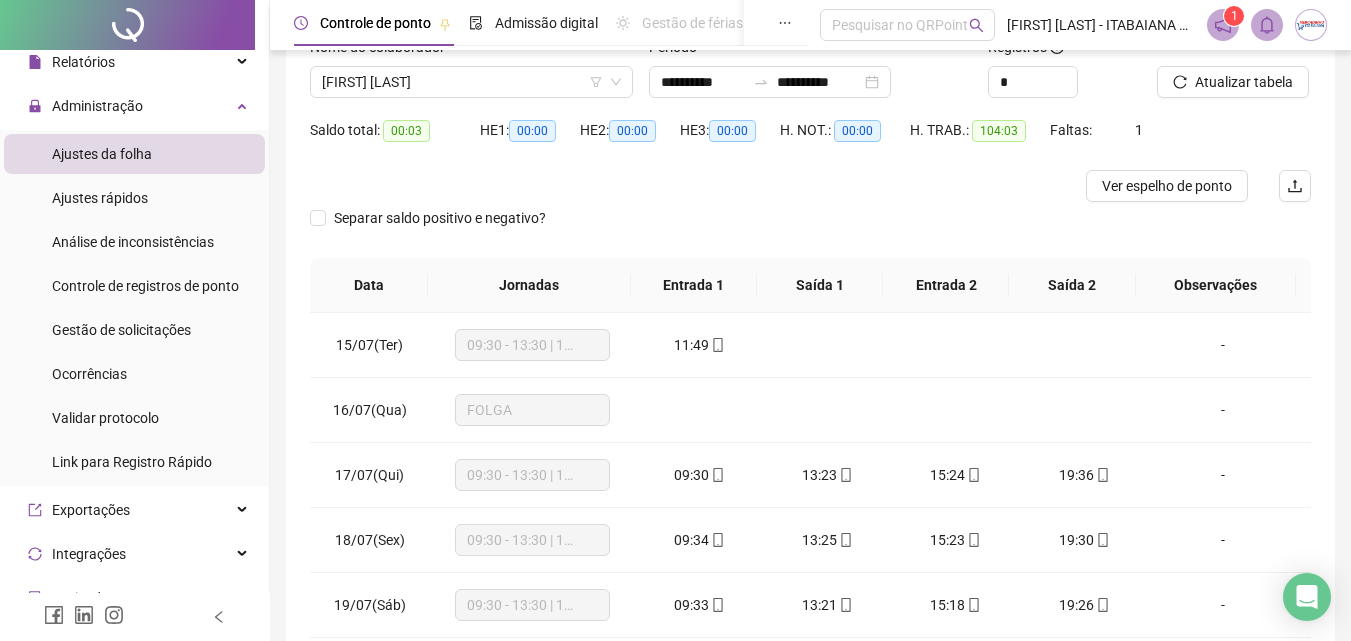 scroll, scrollTop: 200, scrollLeft: 0, axis: vertical 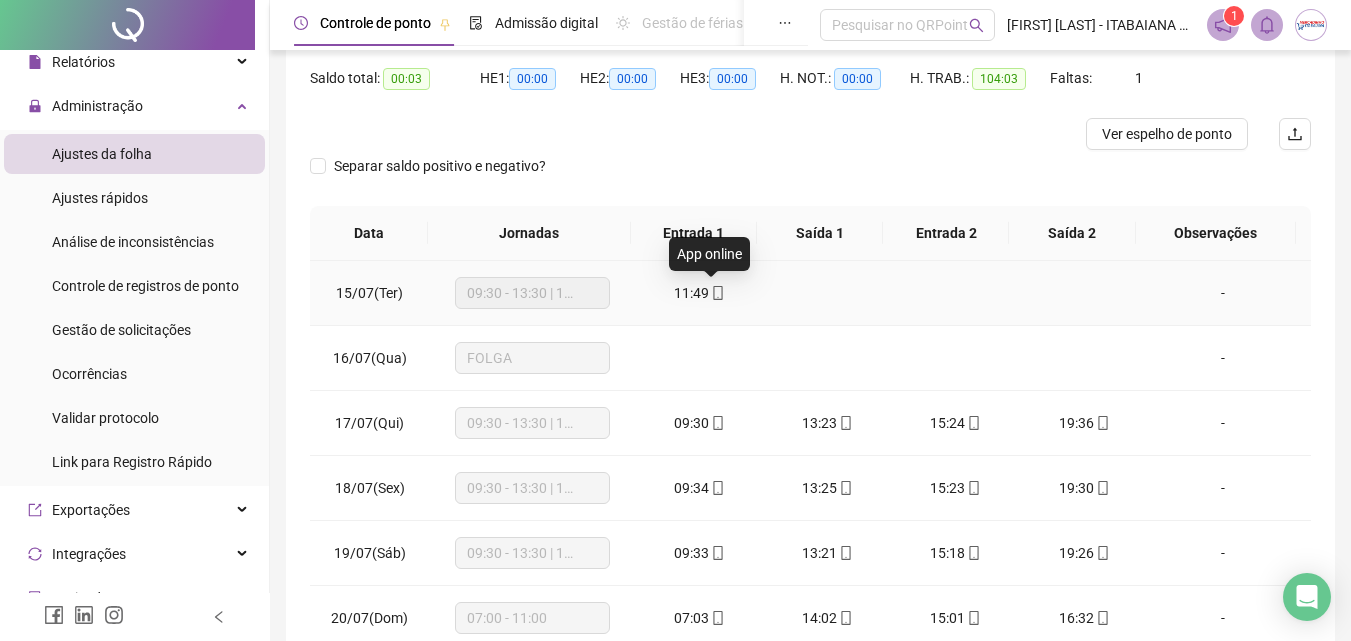 click 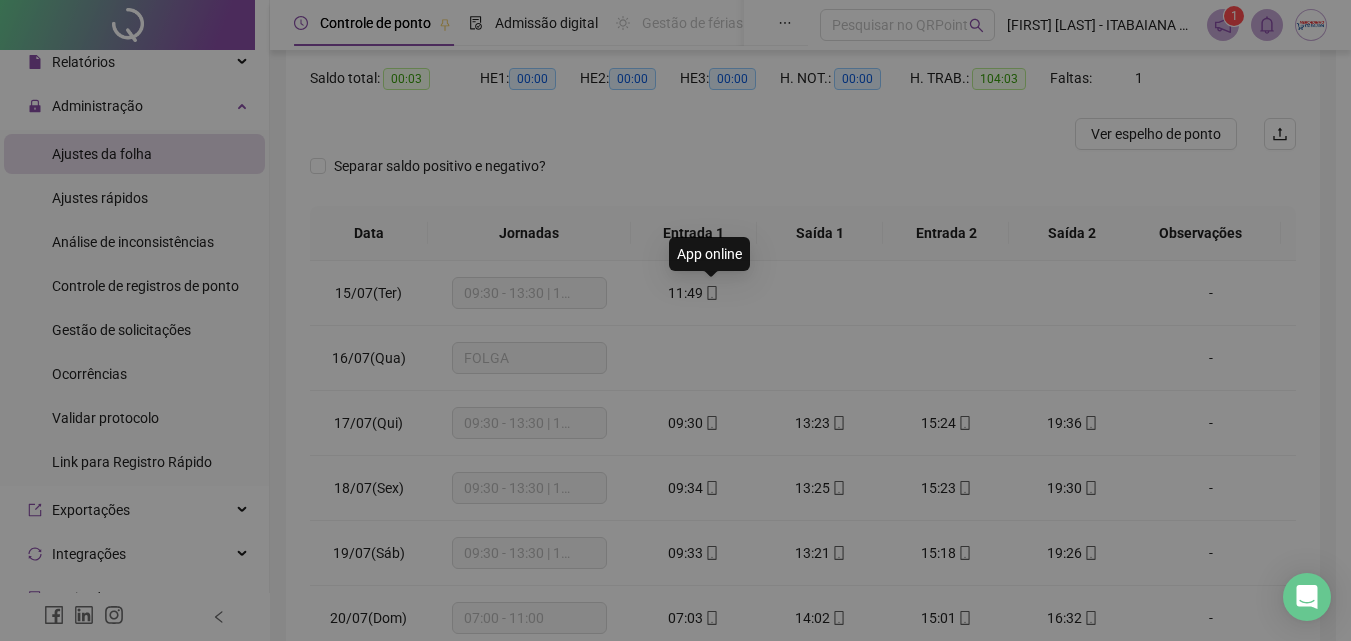 type on "**********" 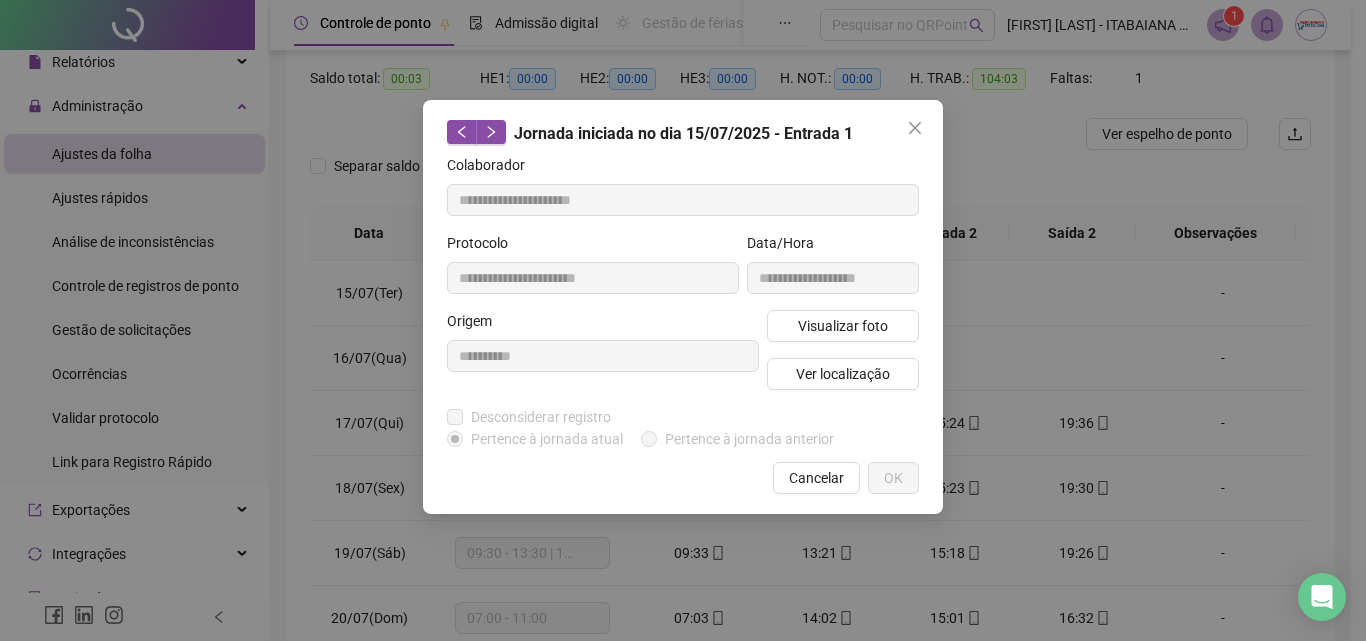 click on "Desconsiderar registro Pertence ao lanche" at bounding box center (683, 417) 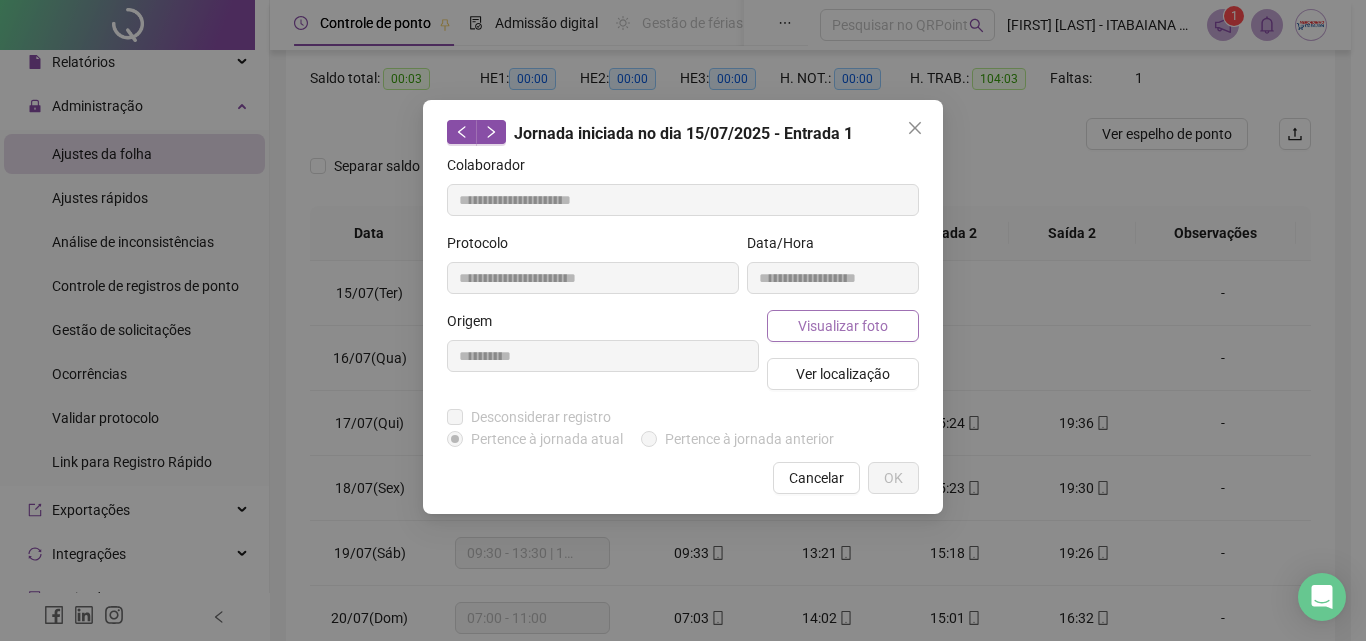 click on "Visualizar foto" at bounding box center (843, 326) 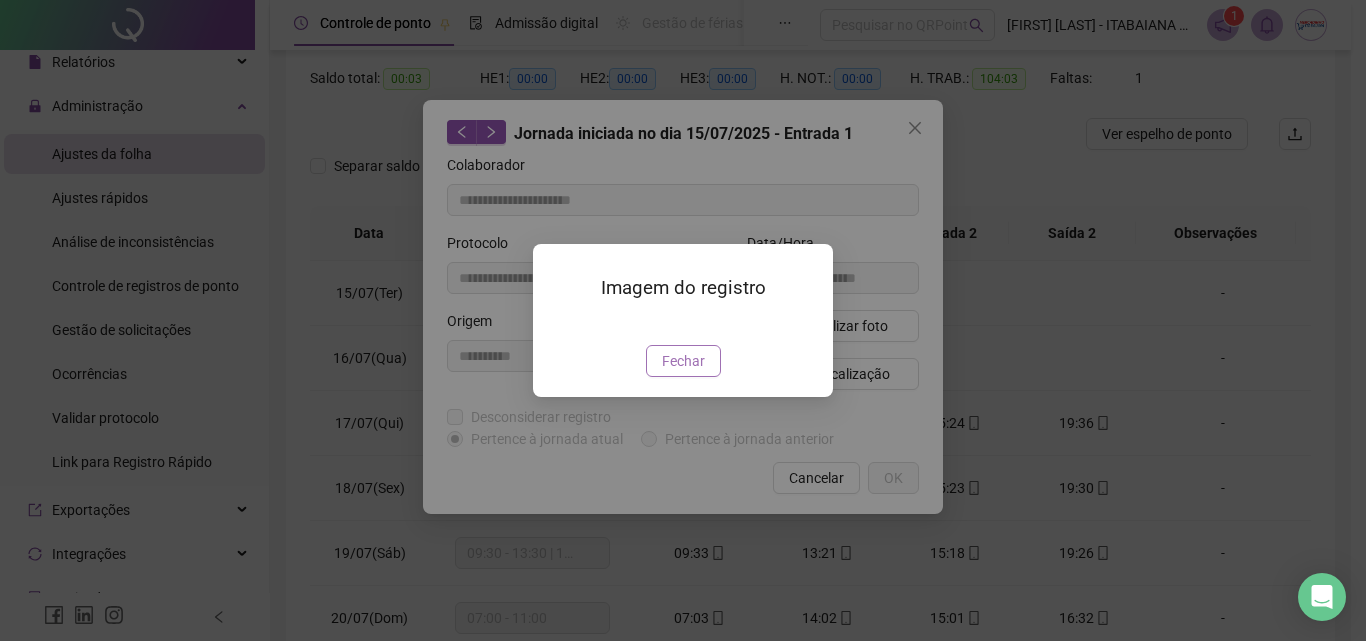 click on "Fechar" at bounding box center (683, 361) 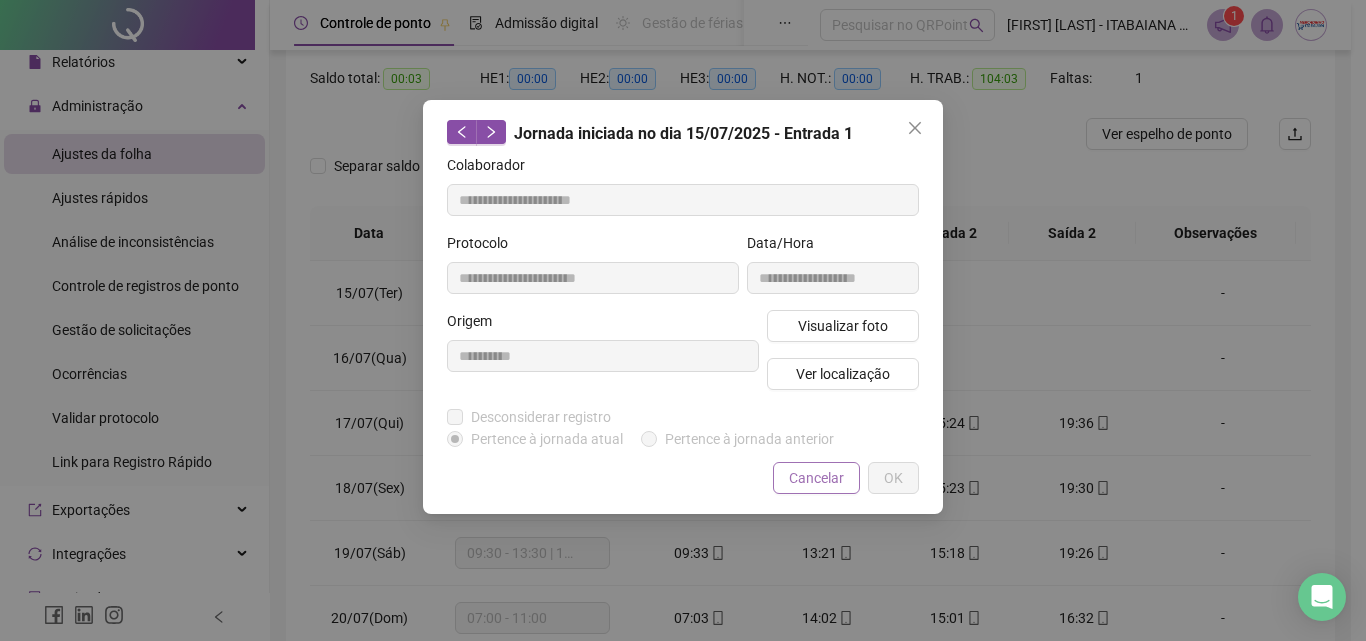 click on "Cancelar" at bounding box center (816, 478) 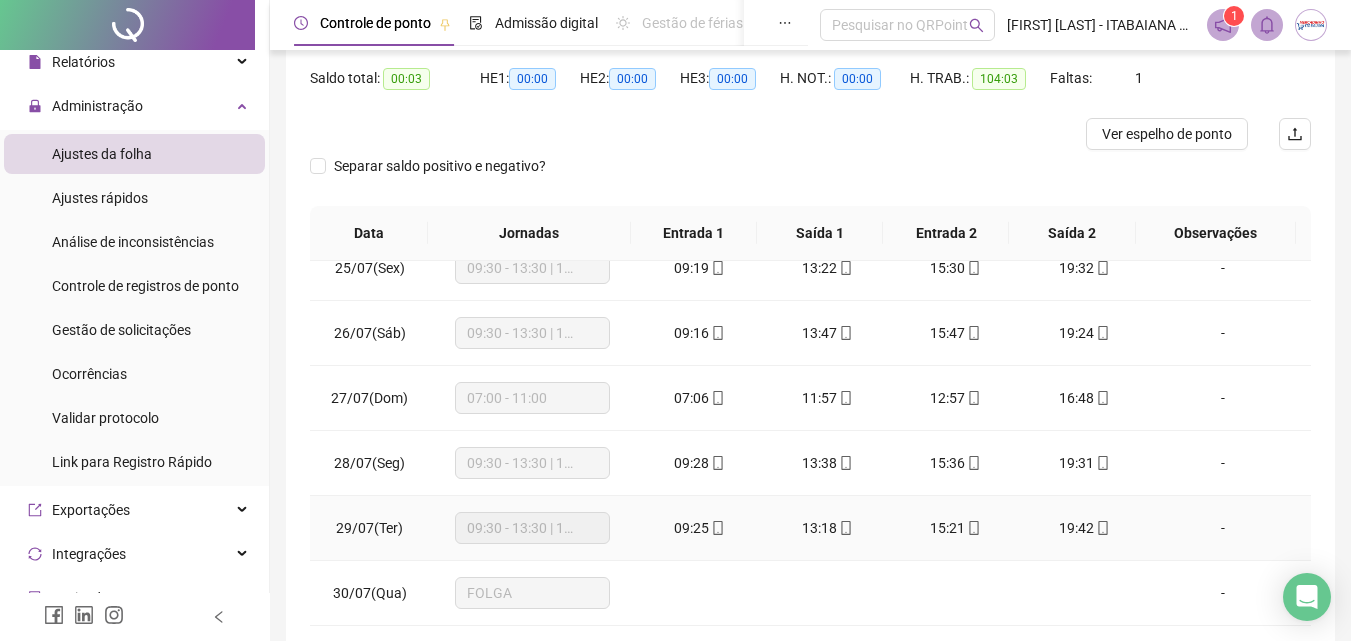 scroll, scrollTop: 678, scrollLeft: 0, axis: vertical 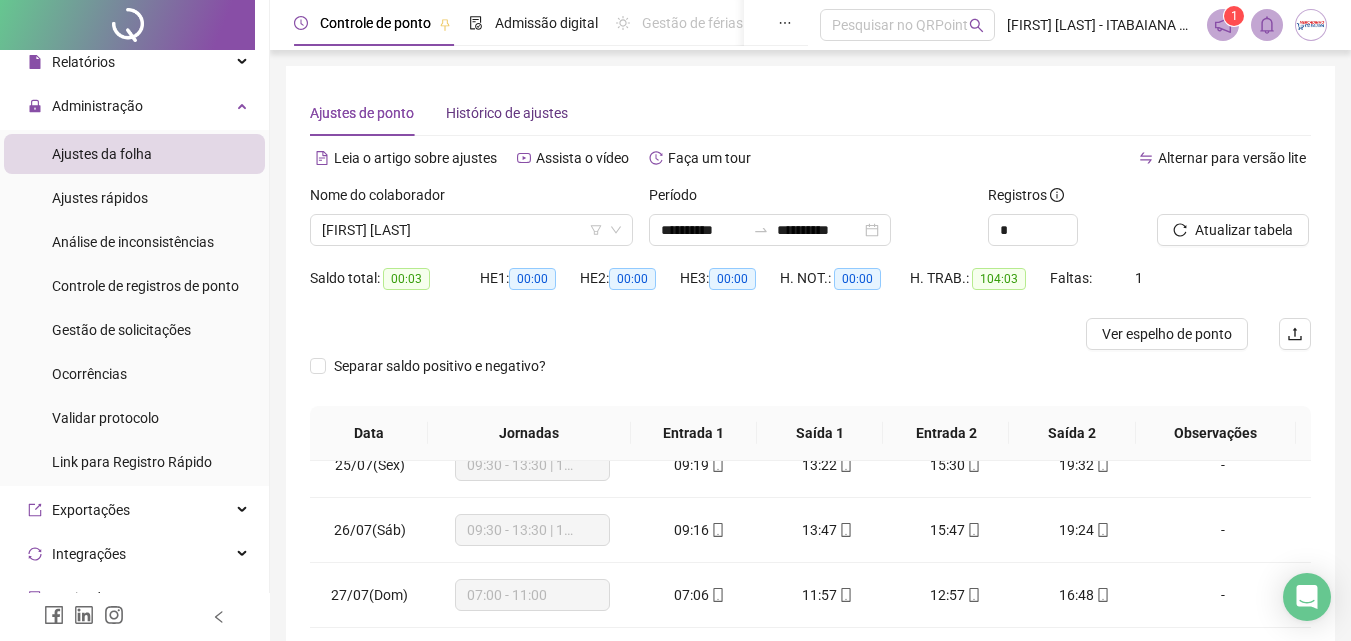 click on "Histórico de ajustes" at bounding box center (507, 113) 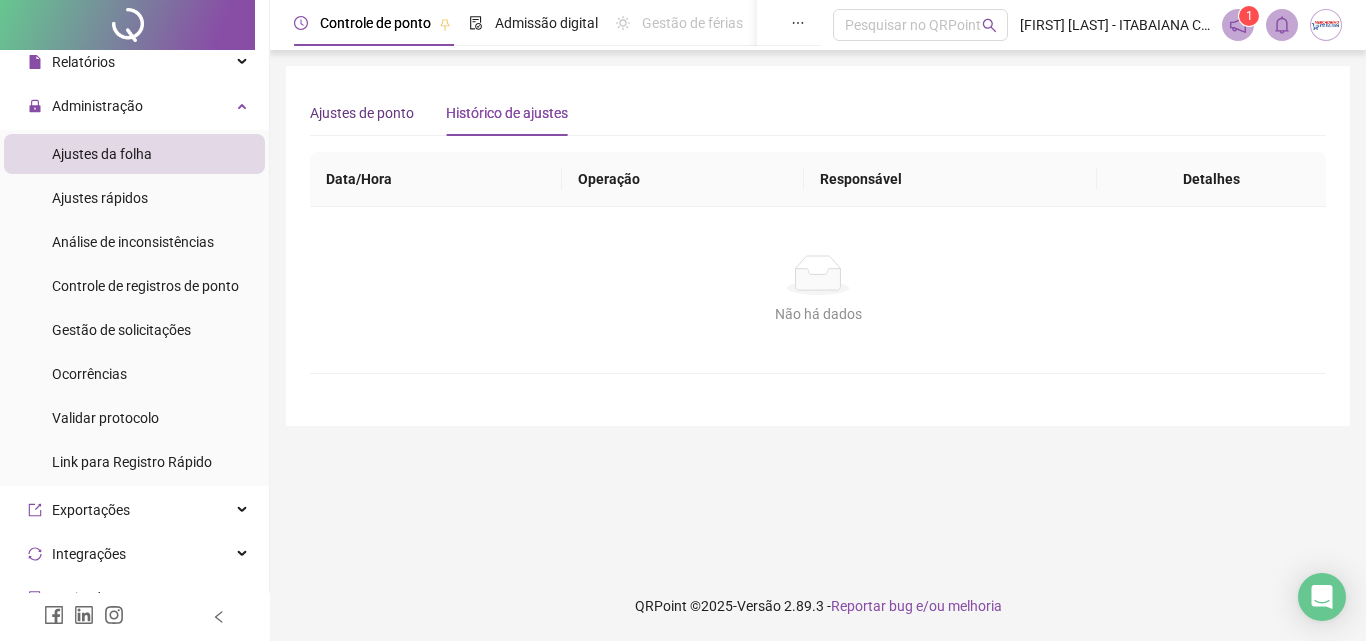 click on "Ajustes de ponto" at bounding box center [362, 113] 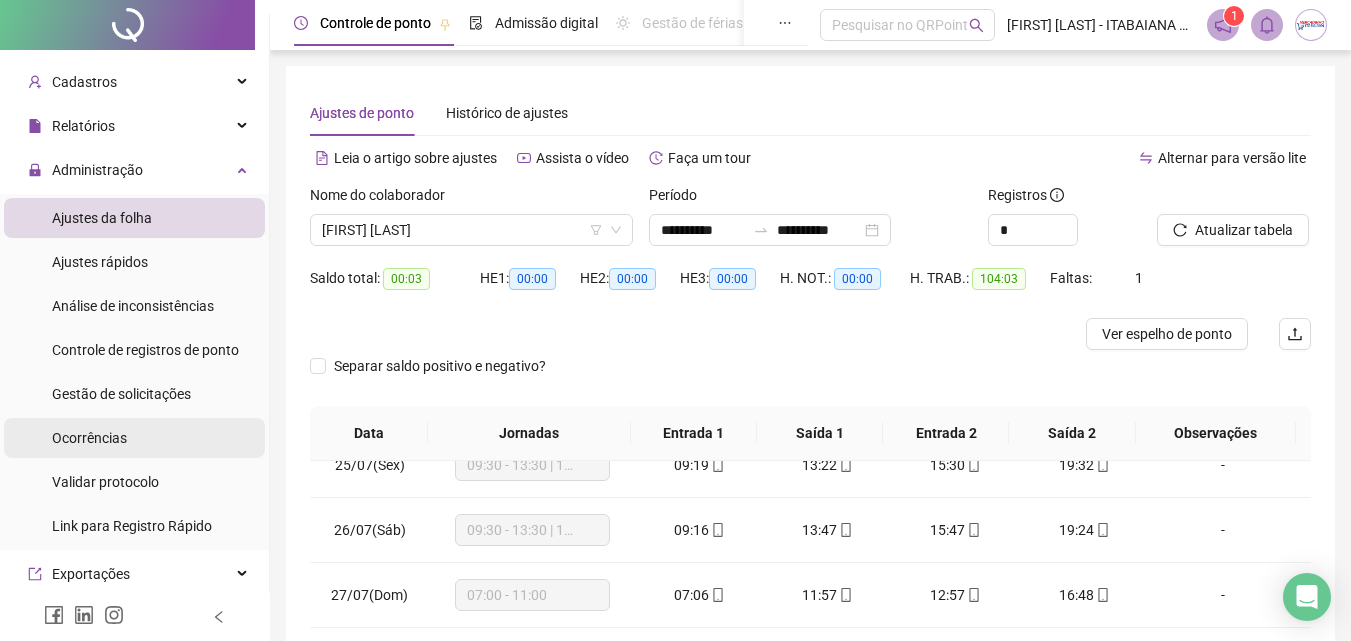 scroll, scrollTop: 0, scrollLeft: 0, axis: both 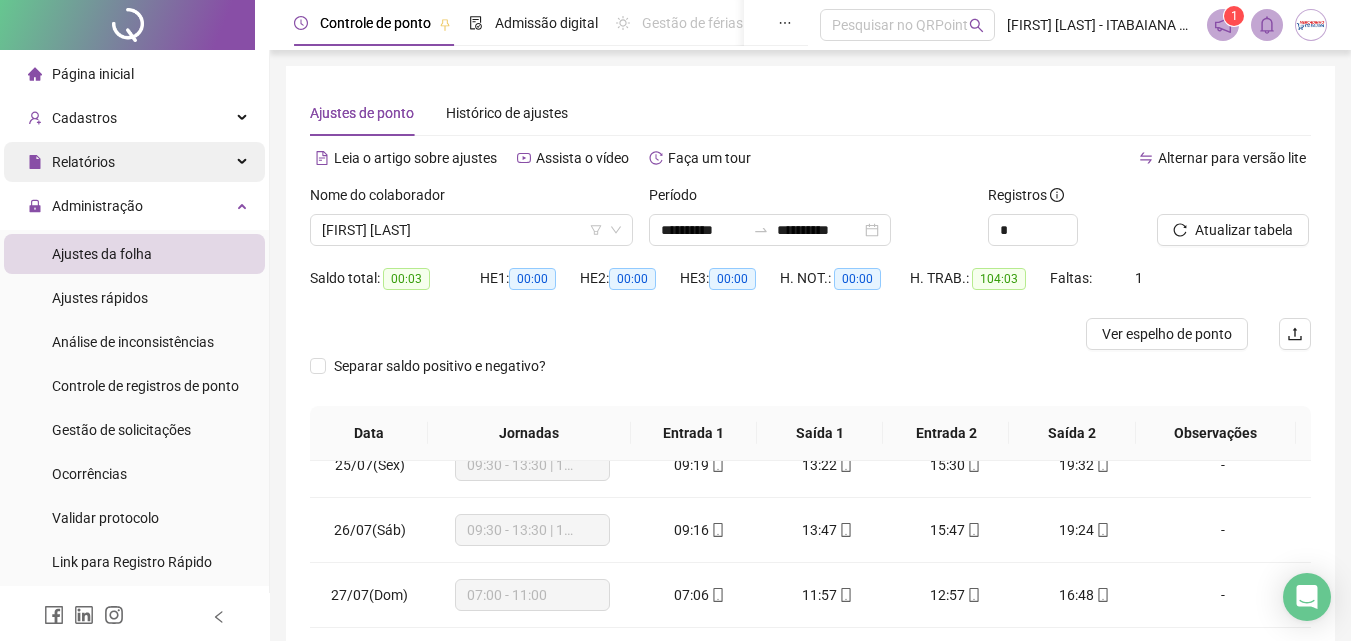click on "Relatórios" at bounding box center [134, 162] 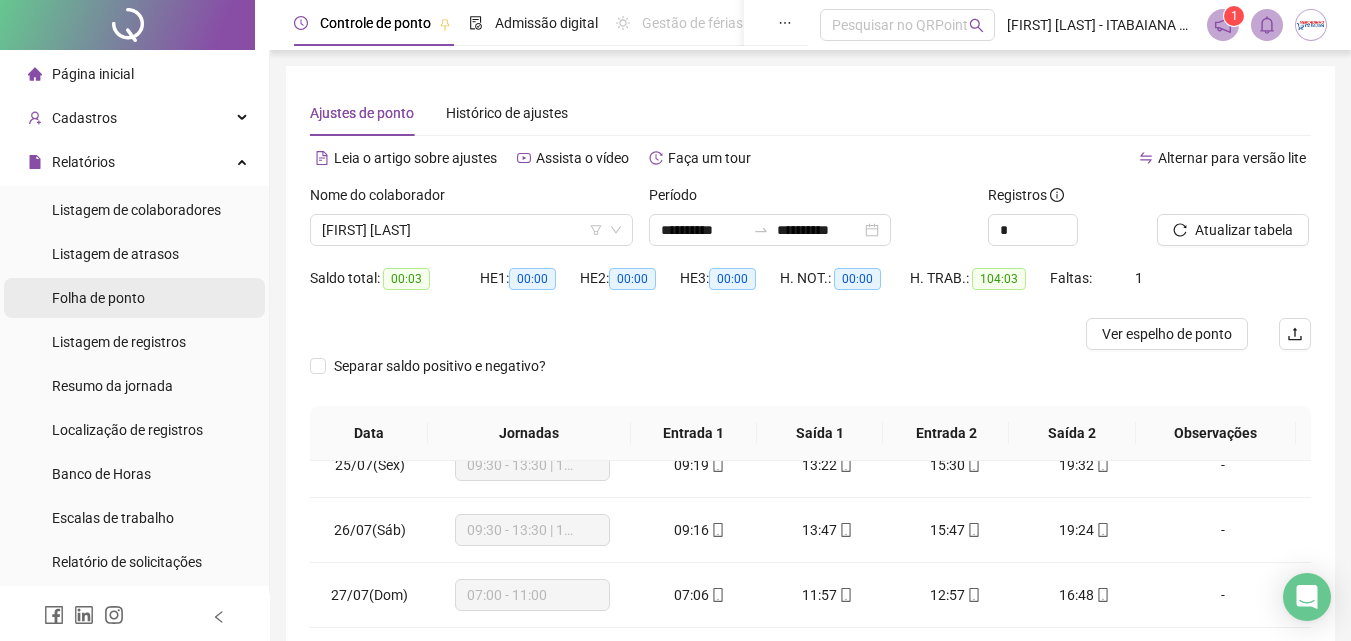 click on "Folha de ponto" at bounding box center (98, 298) 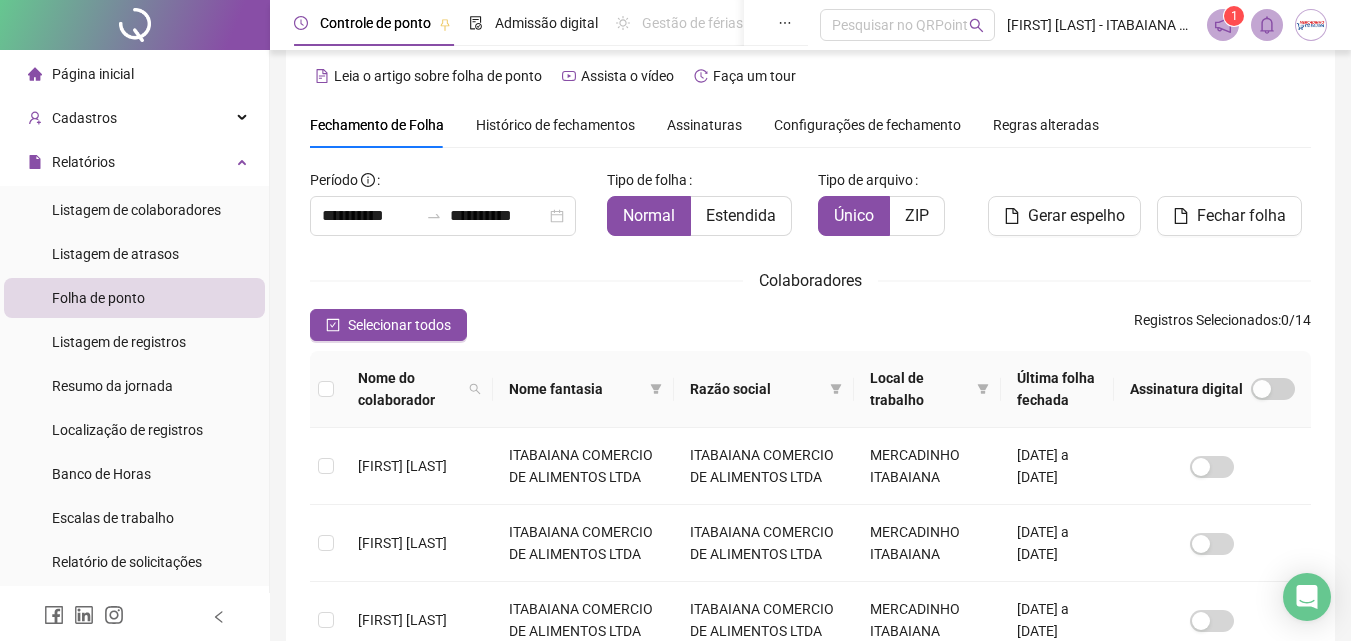 scroll, scrollTop: 0, scrollLeft: 0, axis: both 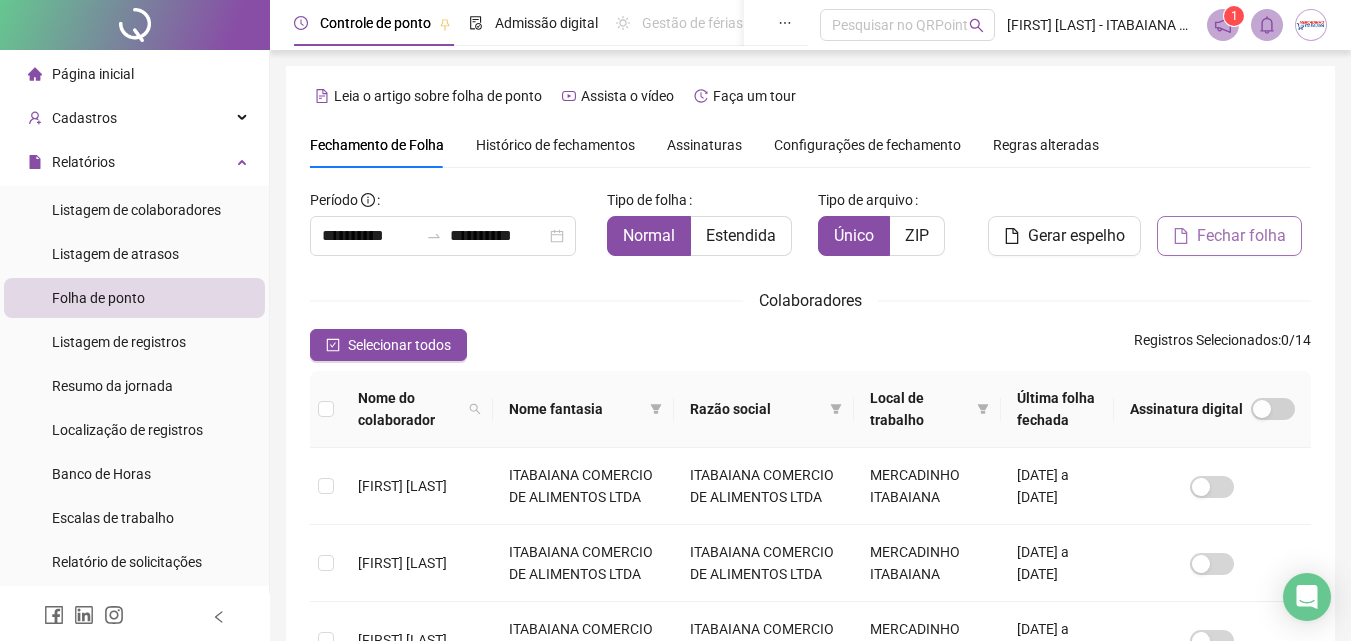 click on "Fechar folha" at bounding box center [1241, 236] 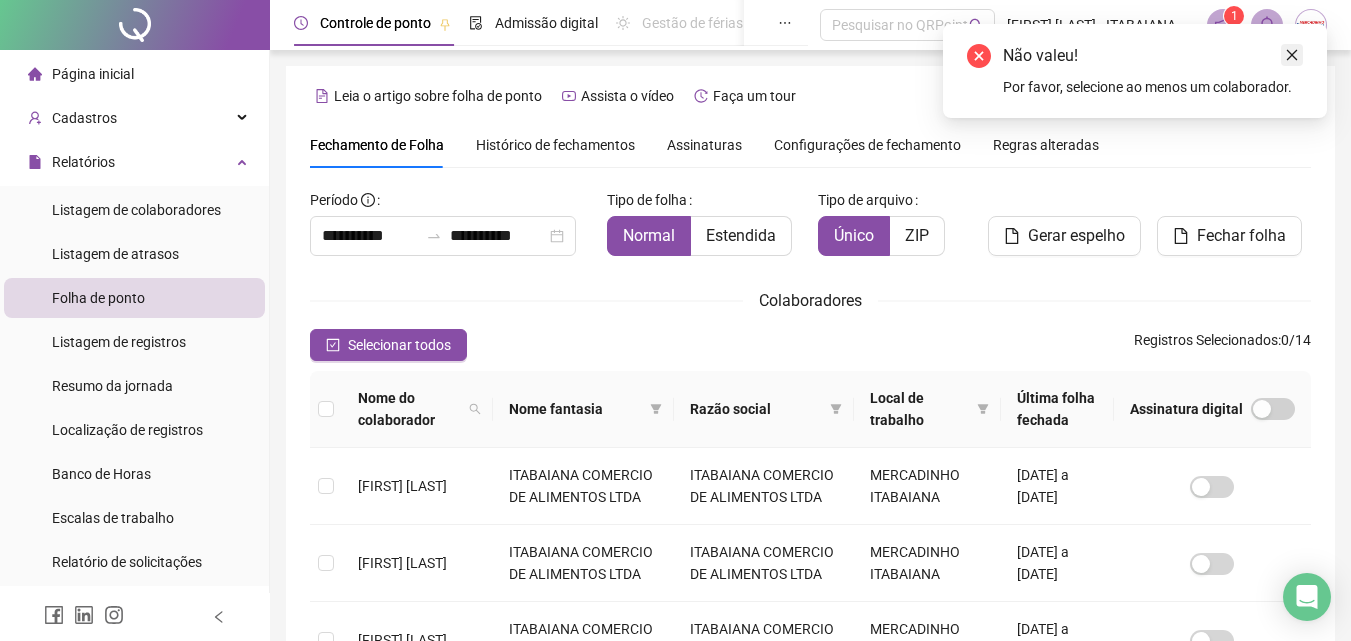 click 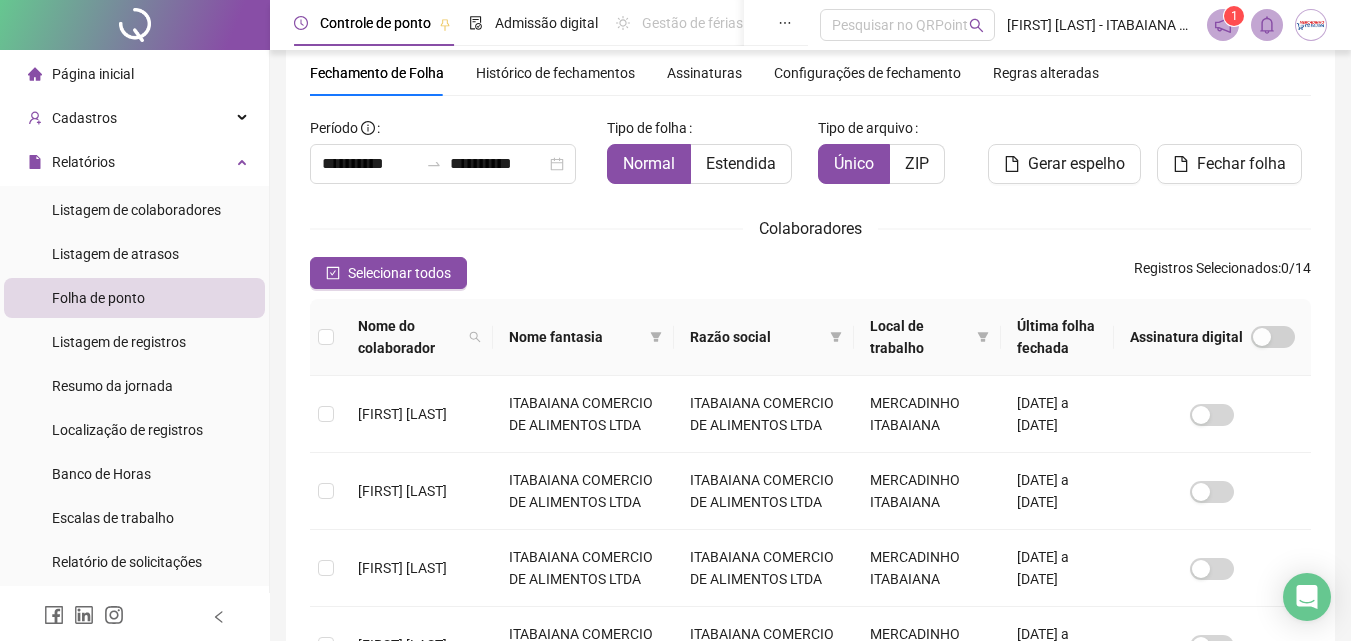 scroll, scrollTop: 71, scrollLeft: 0, axis: vertical 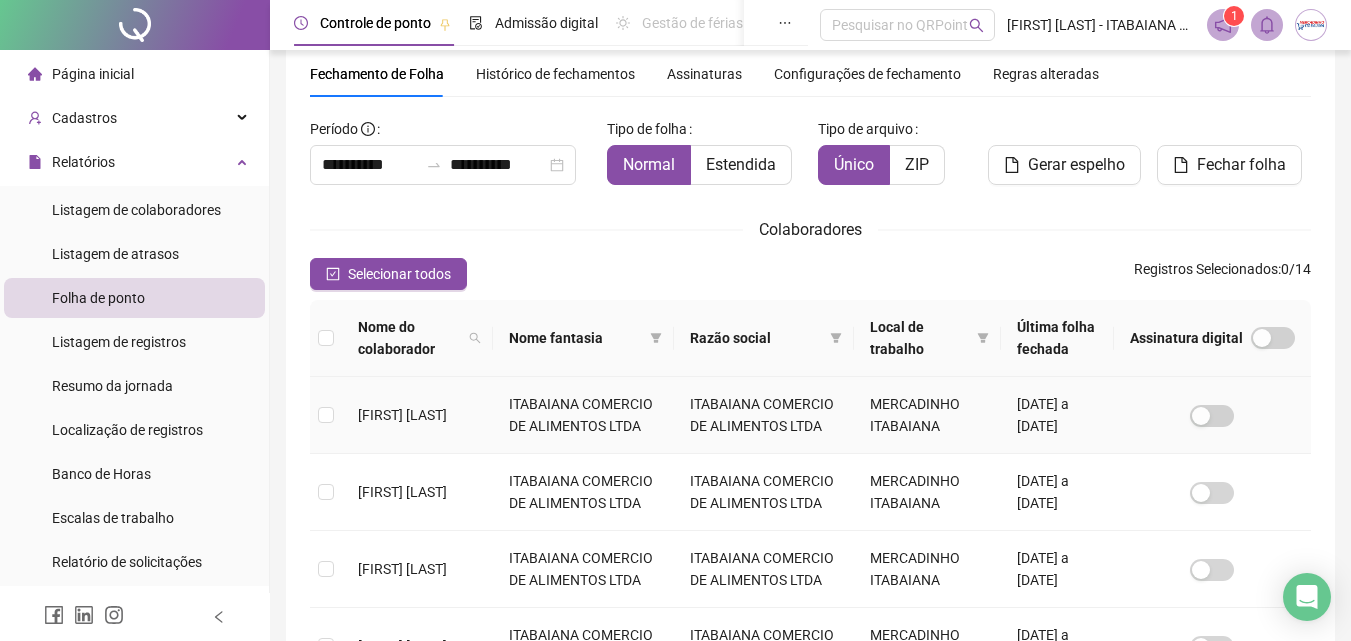 click on "[FIRST] [LAST]" at bounding box center [417, 415] 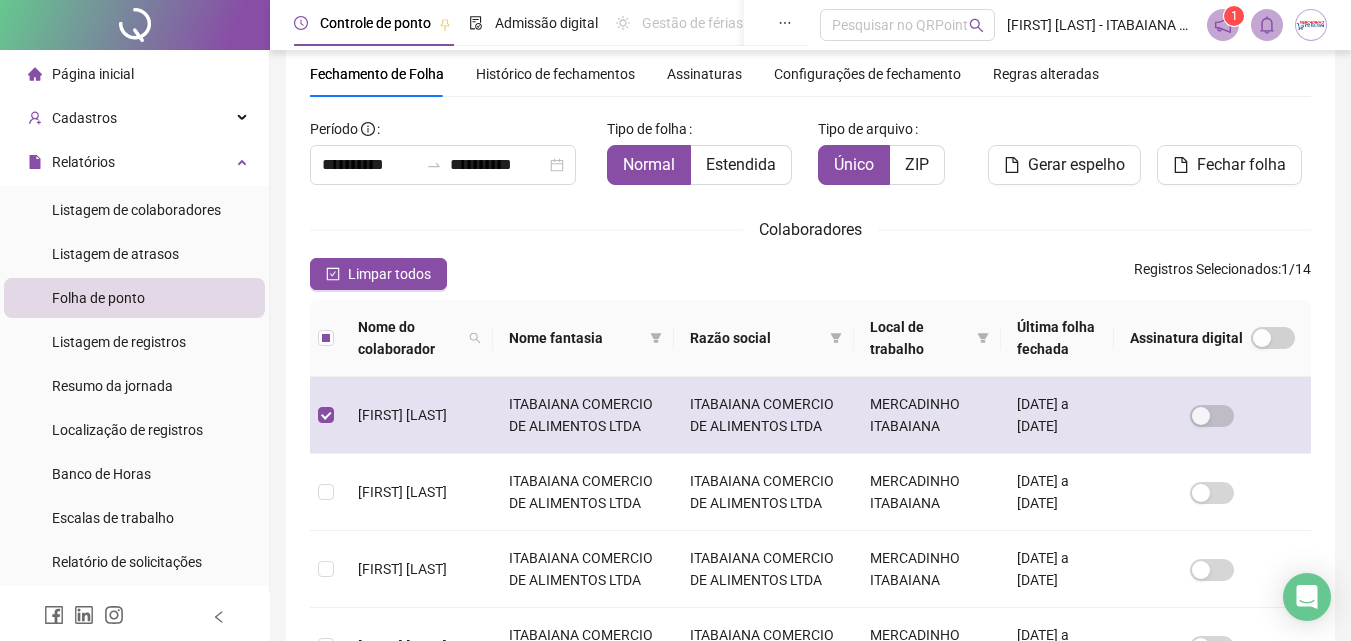 scroll, scrollTop: 89, scrollLeft: 0, axis: vertical 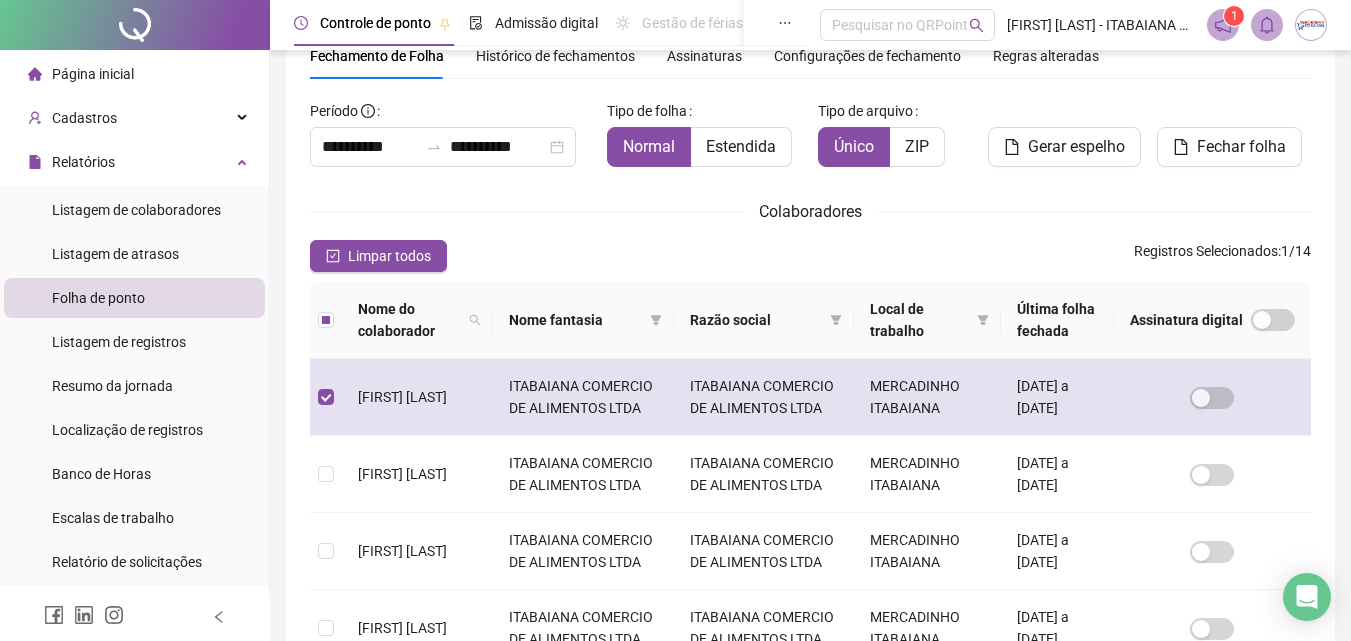 click on "MERCADINHO ITABAIANA" at bounding box center [928, 397] 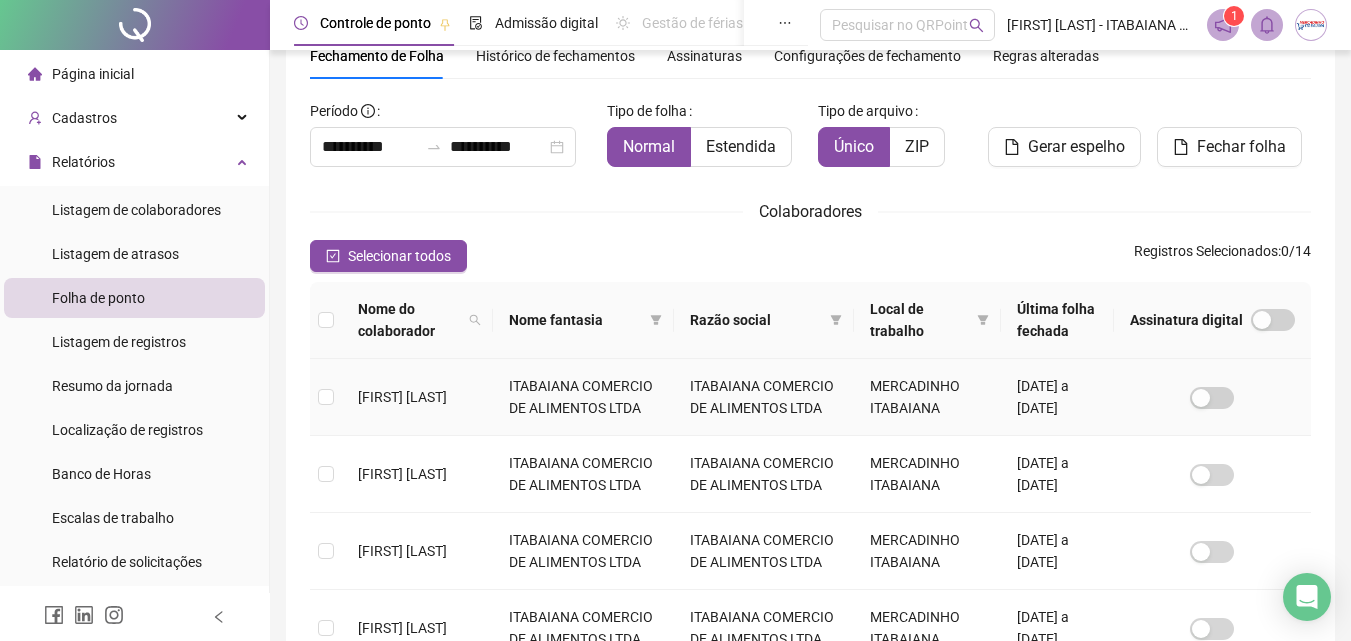 click on "MERCADINHO ITABAIANA" at bounding box center (928, 397) 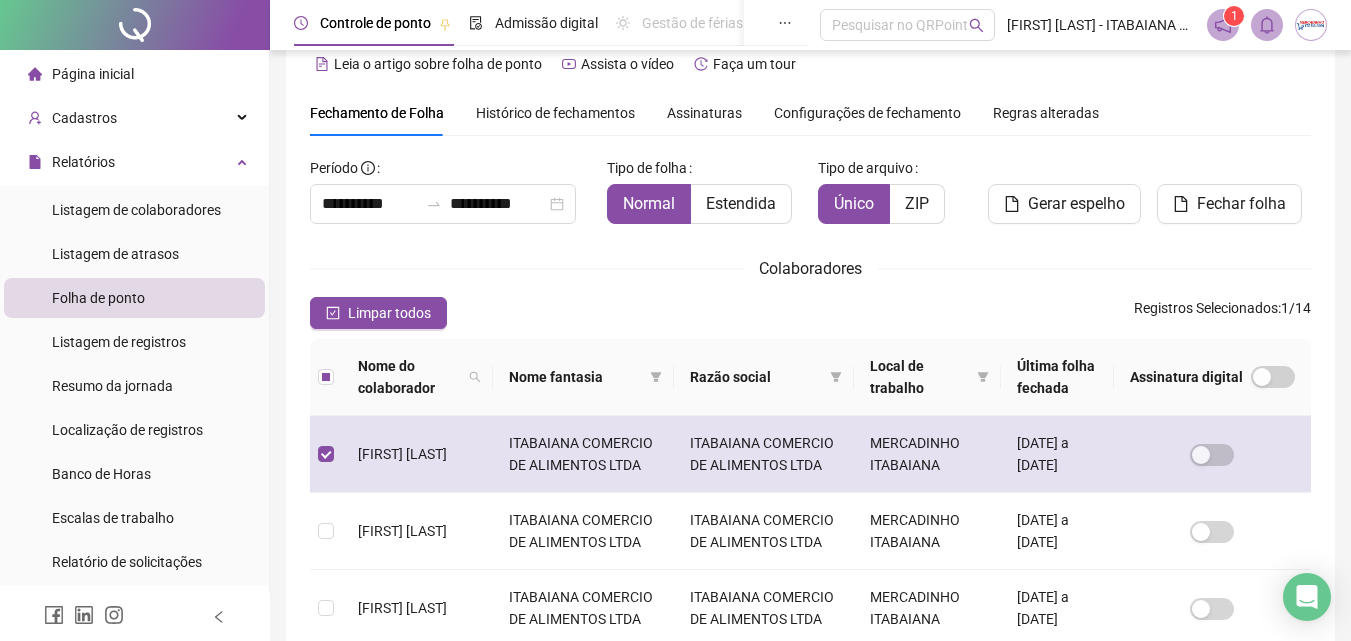 scroll, scrollTop: 0, scrollLeft: 0, axis: both 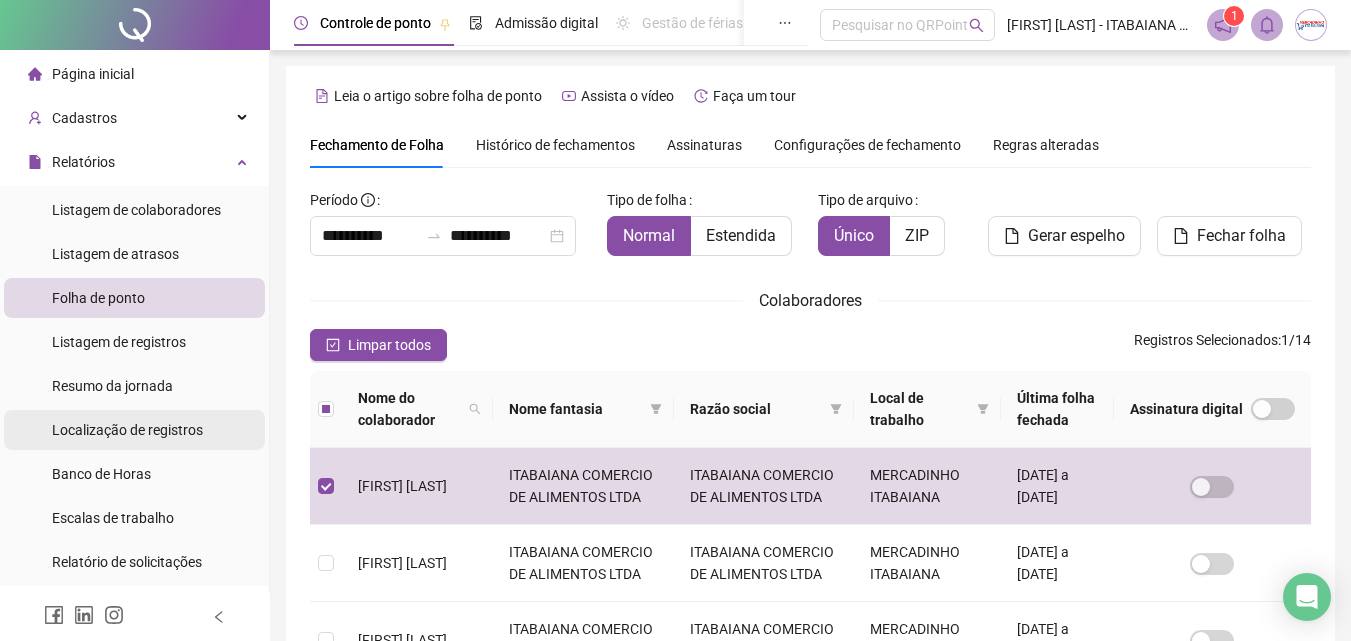 click on "Localização de registros" at bounding box center [127, 430] 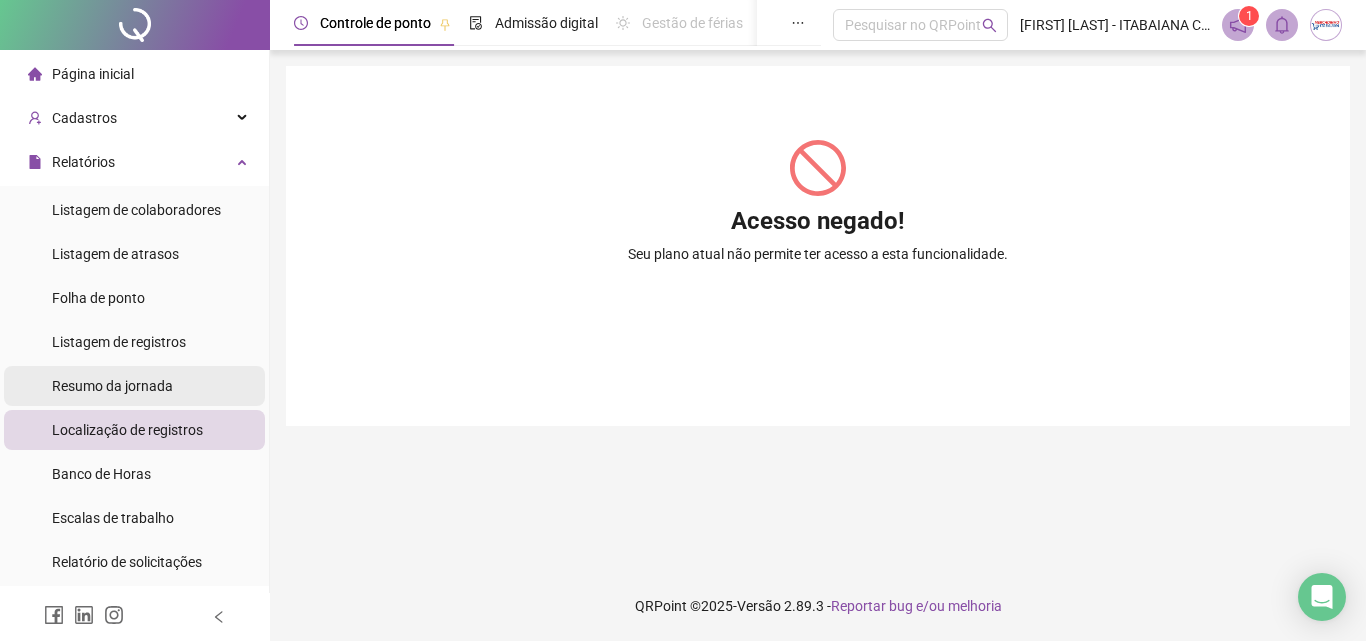 click on "Resumo da jornada" at bounding box center (112, 386) 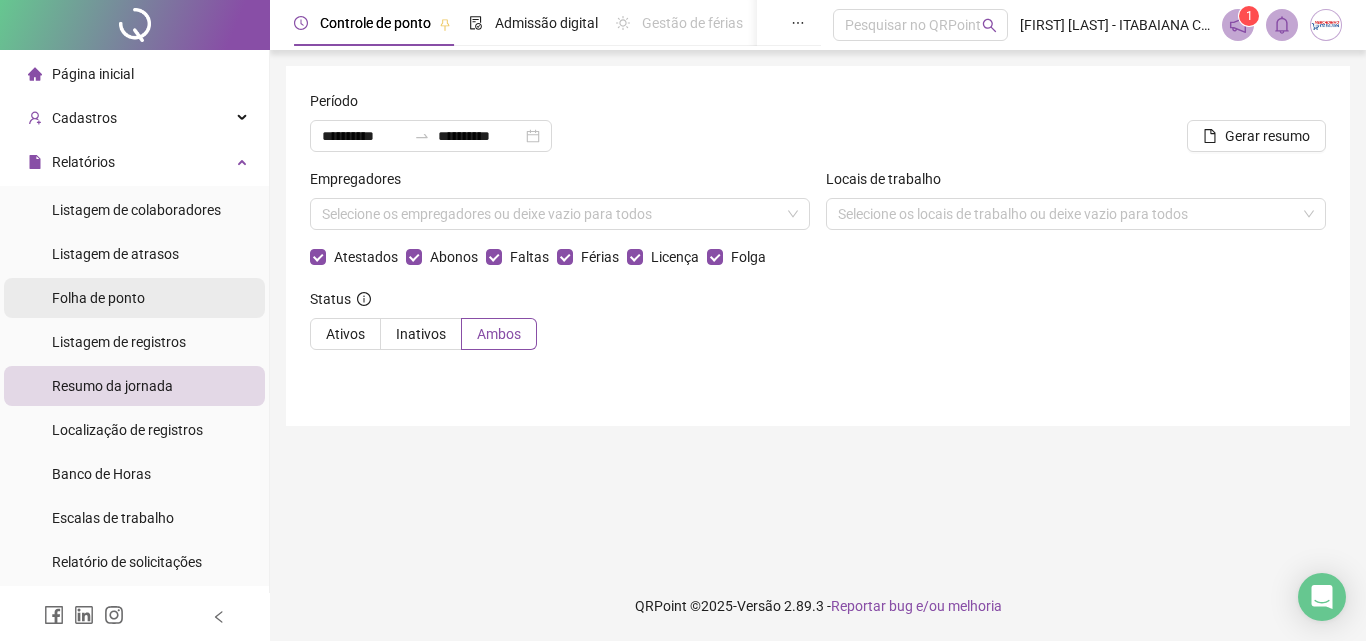click on "Folha de ponto" at bounding box center (98, 298) 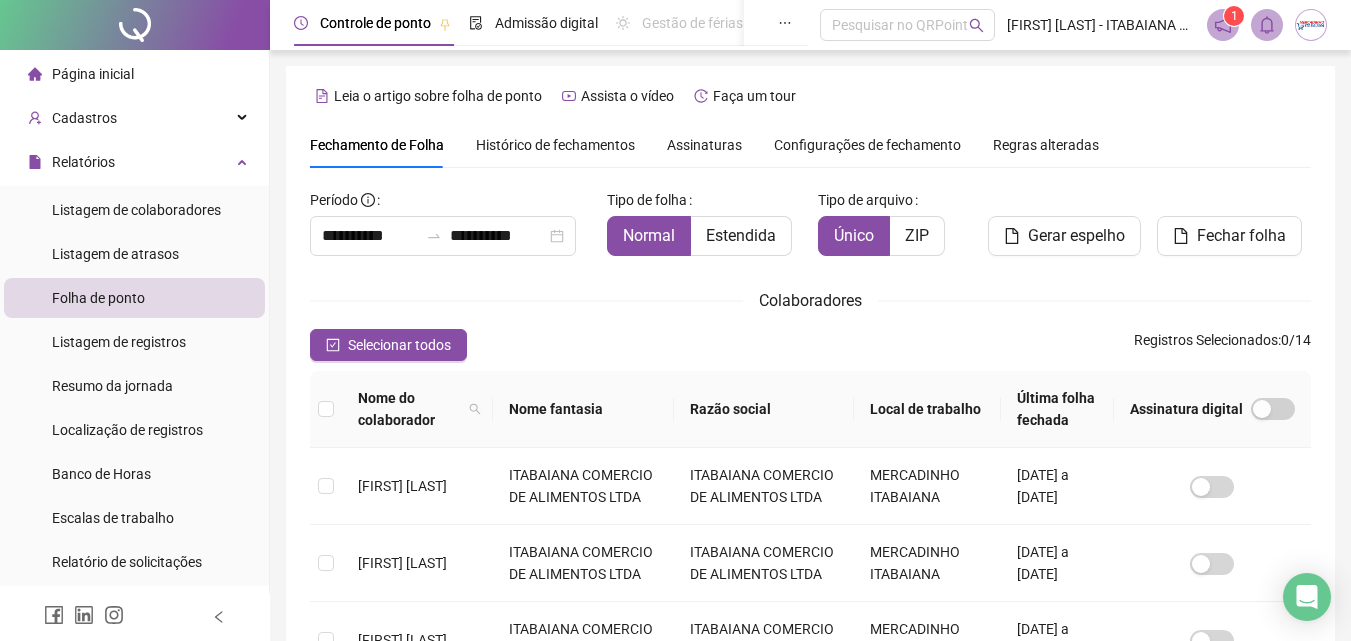 scroll, scrollTop: 89, scrollLeft: 0, axis: vertical 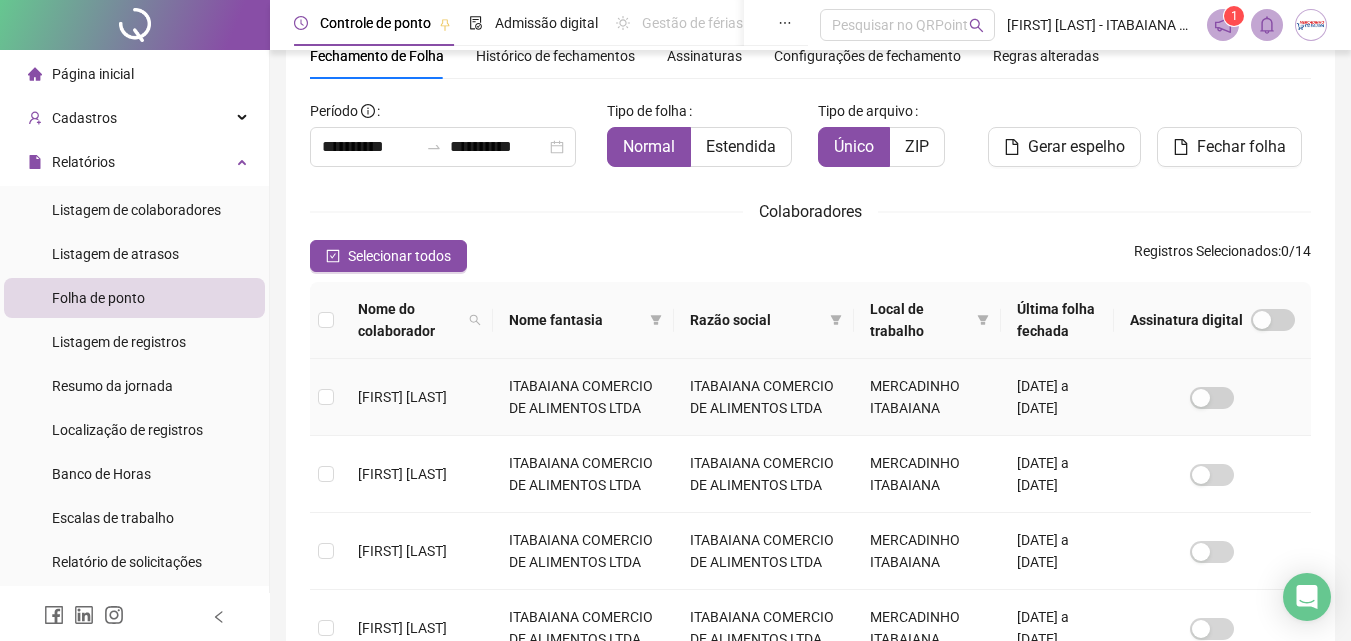 click on "[FIRST] [LAST]" at bounding box center (402, 397) 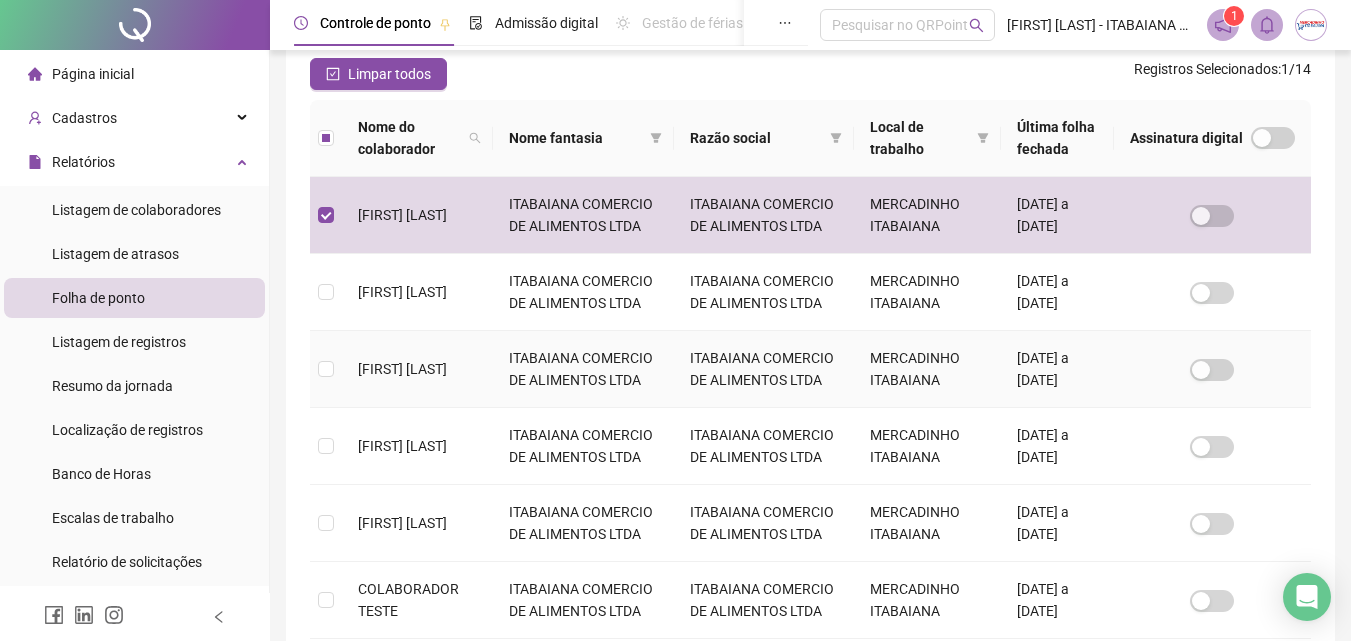 scroll, scrollTop: 0, scrollLeft: 0, axis: both 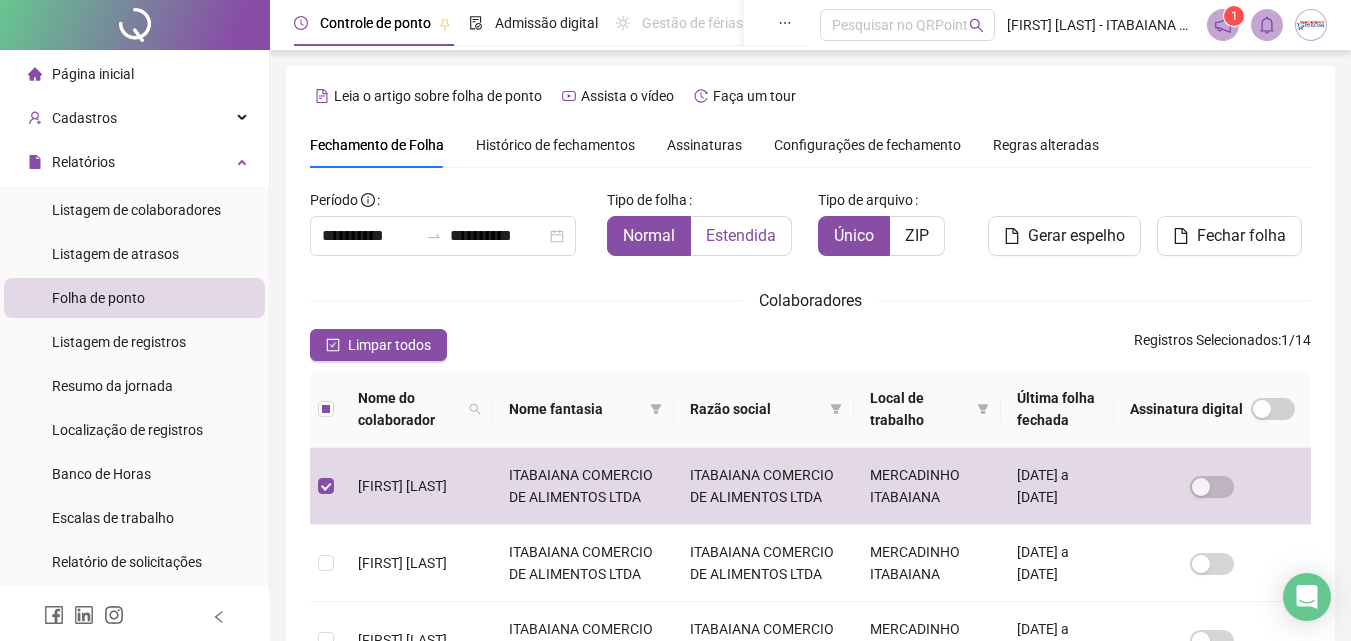 click on "Estendida" at bounding box center (741, 235) 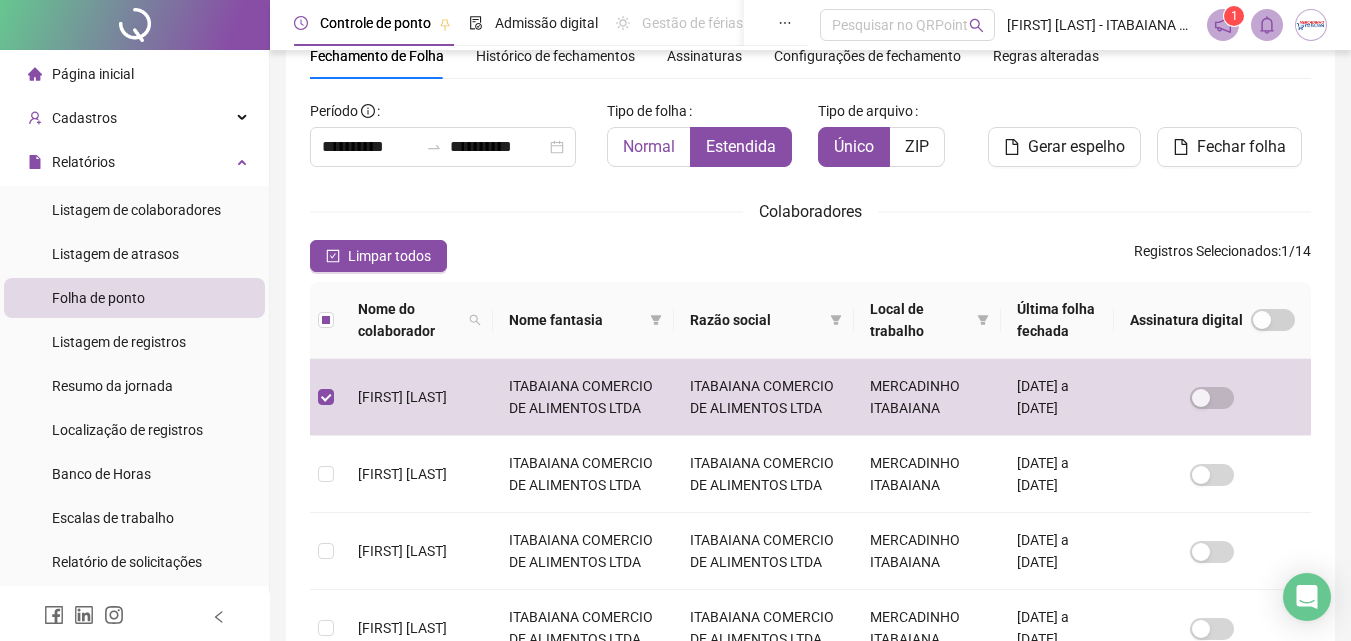 click on "Normal" at bounding box center (649, 146) 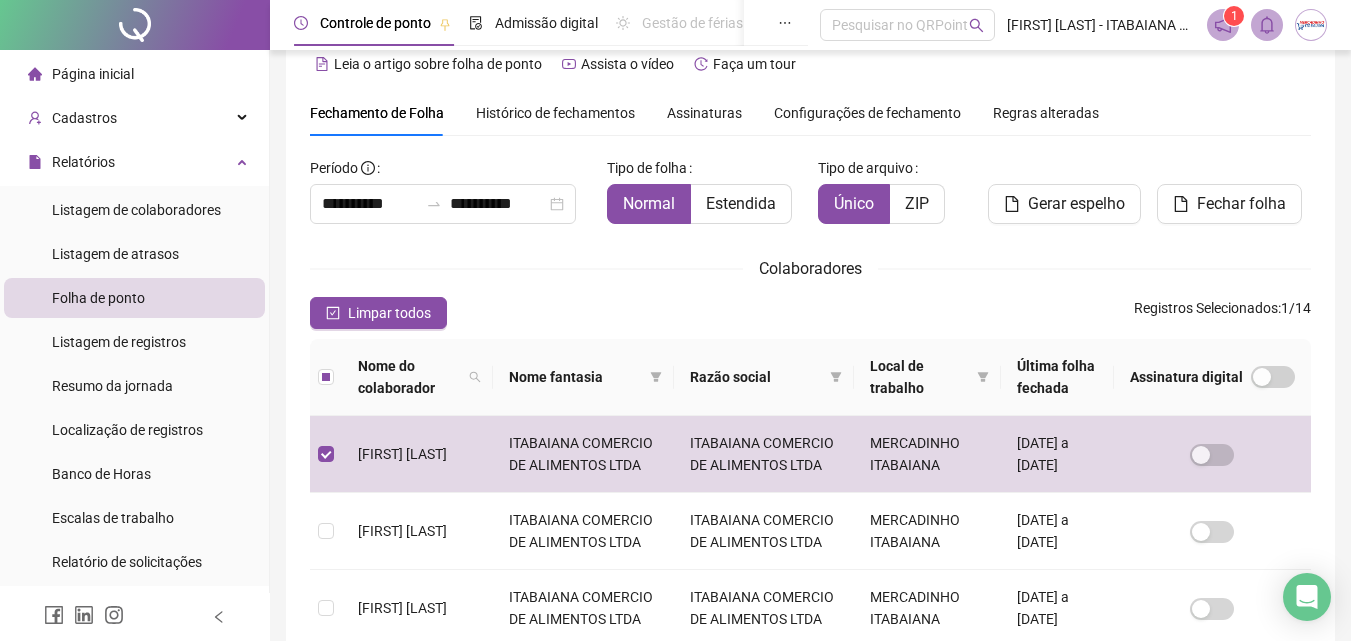 scroll, scrollTop: 0, scrollLeft: 0, axis: both 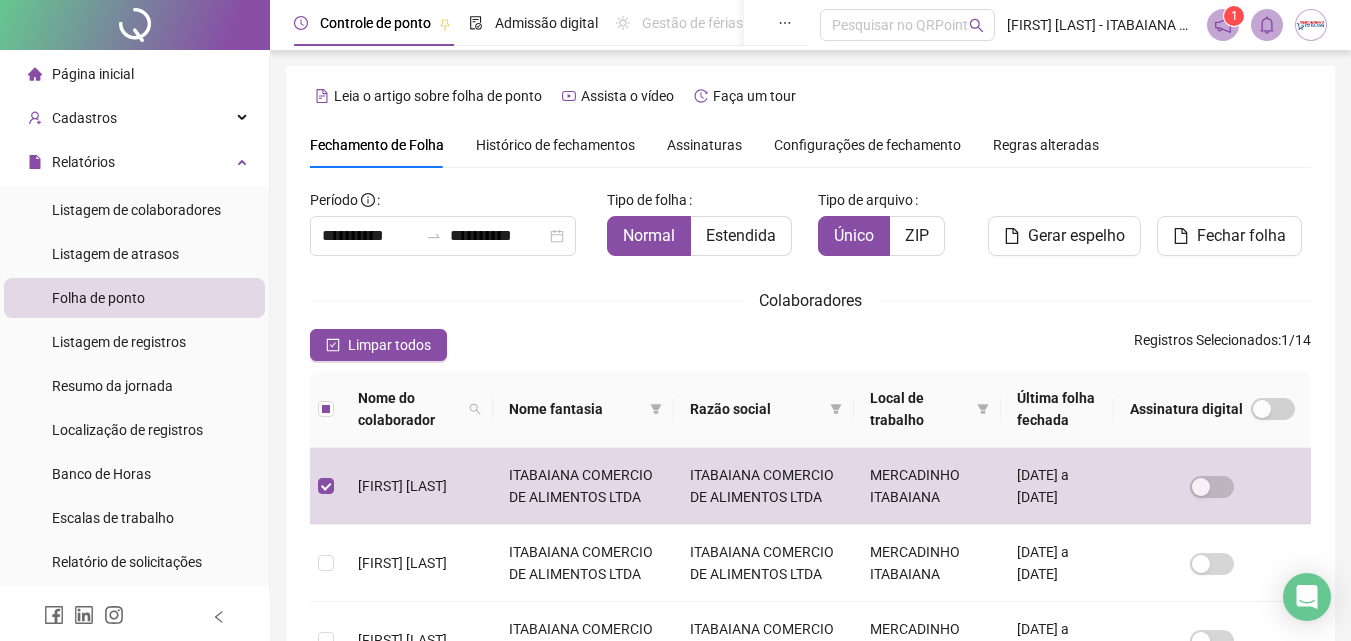 click on "Histórico de fechamentos" at bounding box center [555, 145] 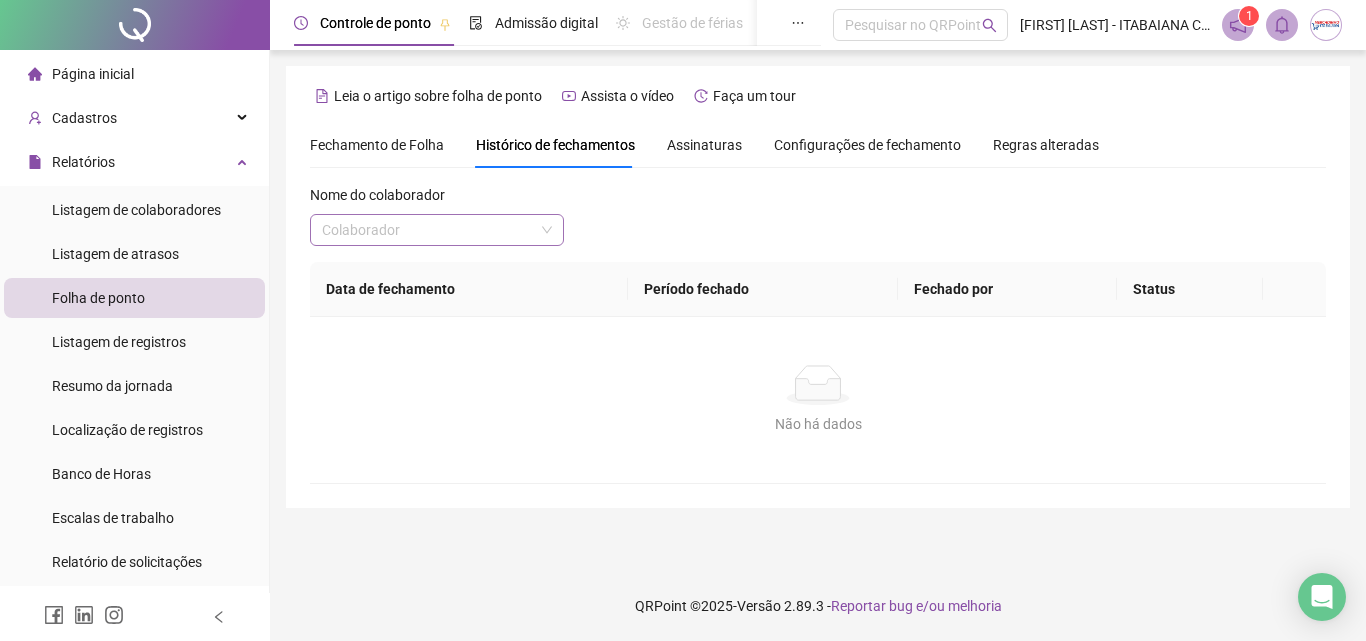 click at bounding box center (428, 230) 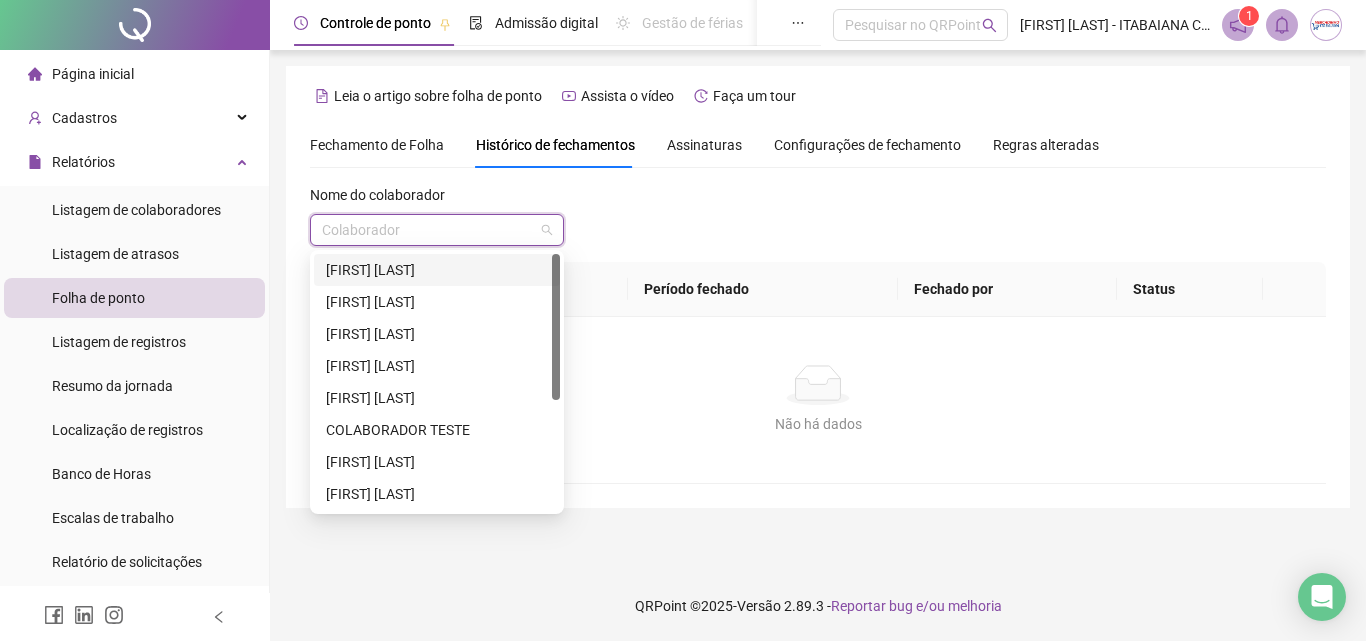 click on "[FIRST] [LAST]" at bounding box center [437, 270] 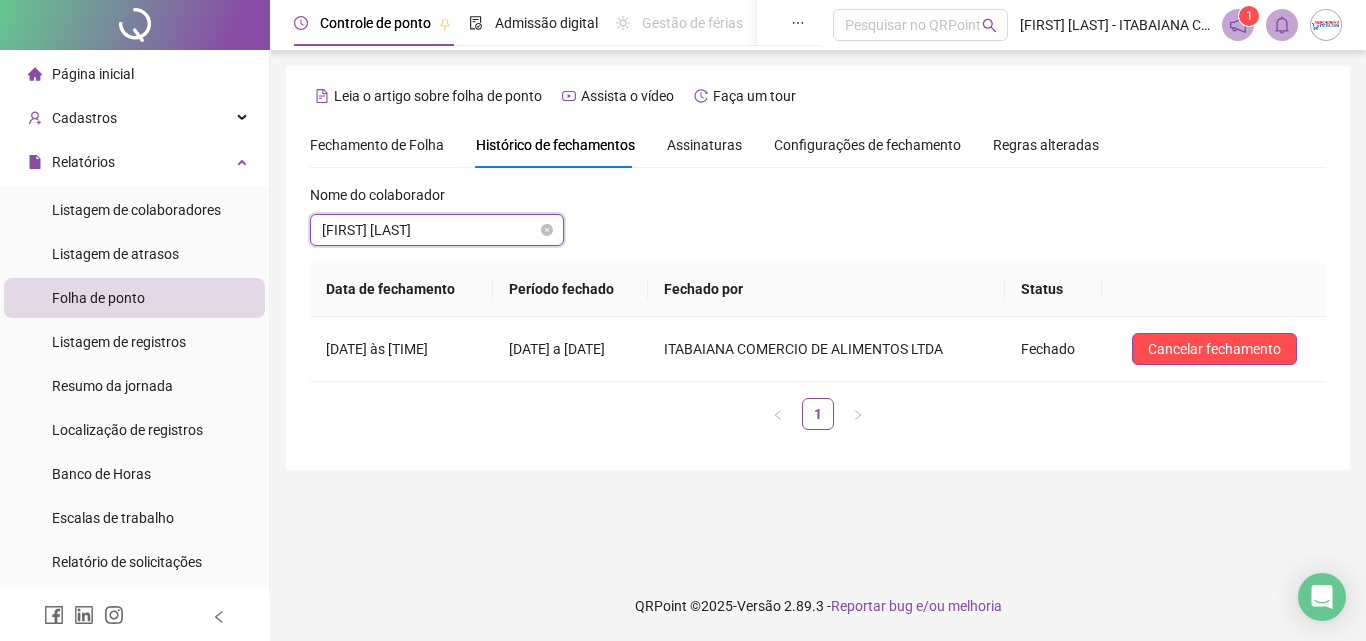 click on "[FIRST] [LAST]" at bounding box center (437, 230) 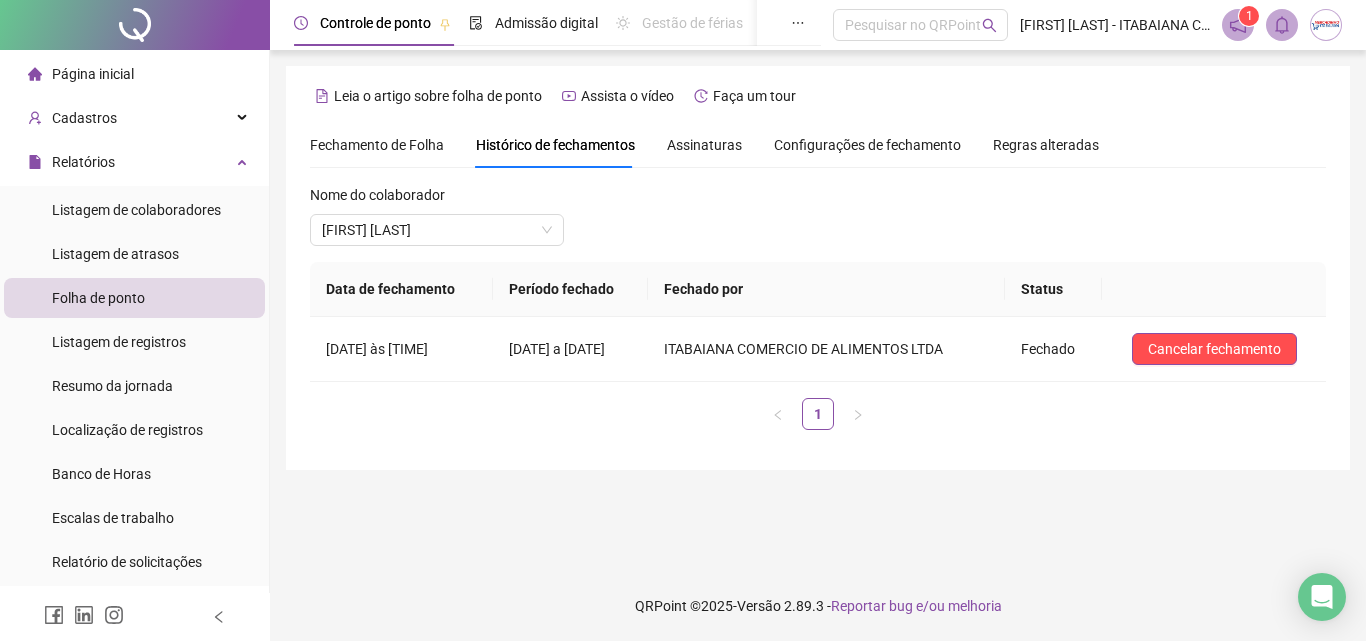 click on "Nome do colaborador [FIRST] [LAST]" at bounding box center (818, 223) 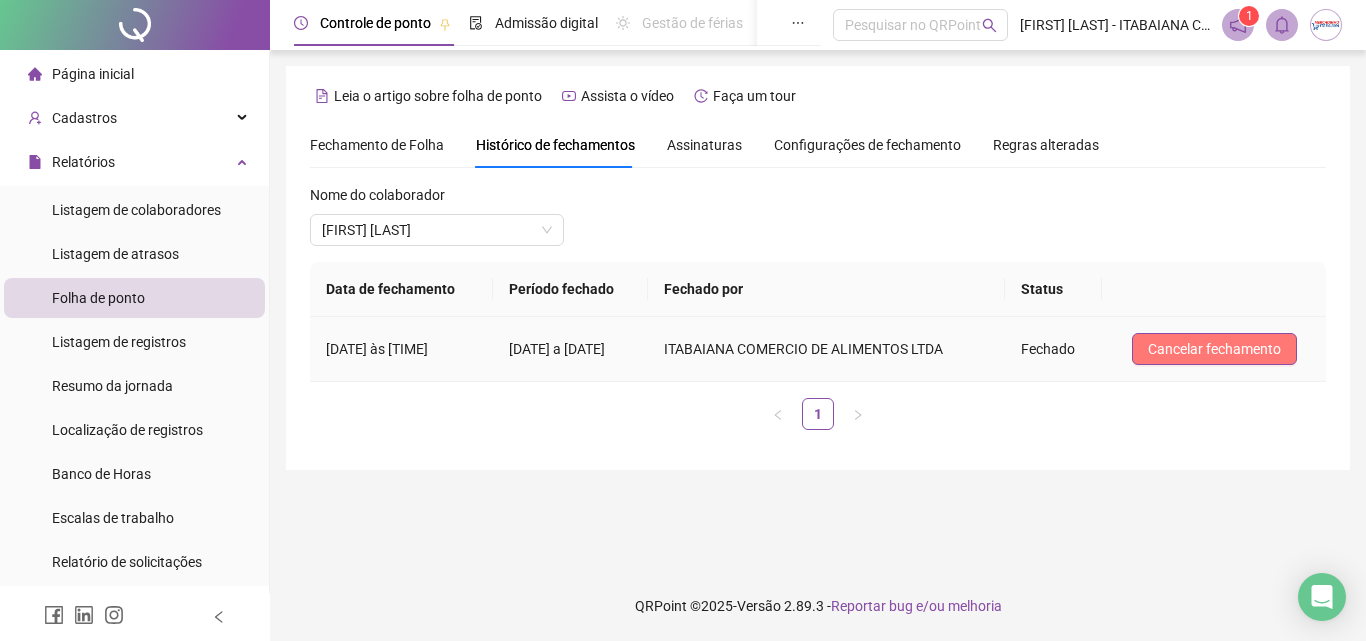 click on "Cancelar fechamento" at bounding box center [1214, 349] 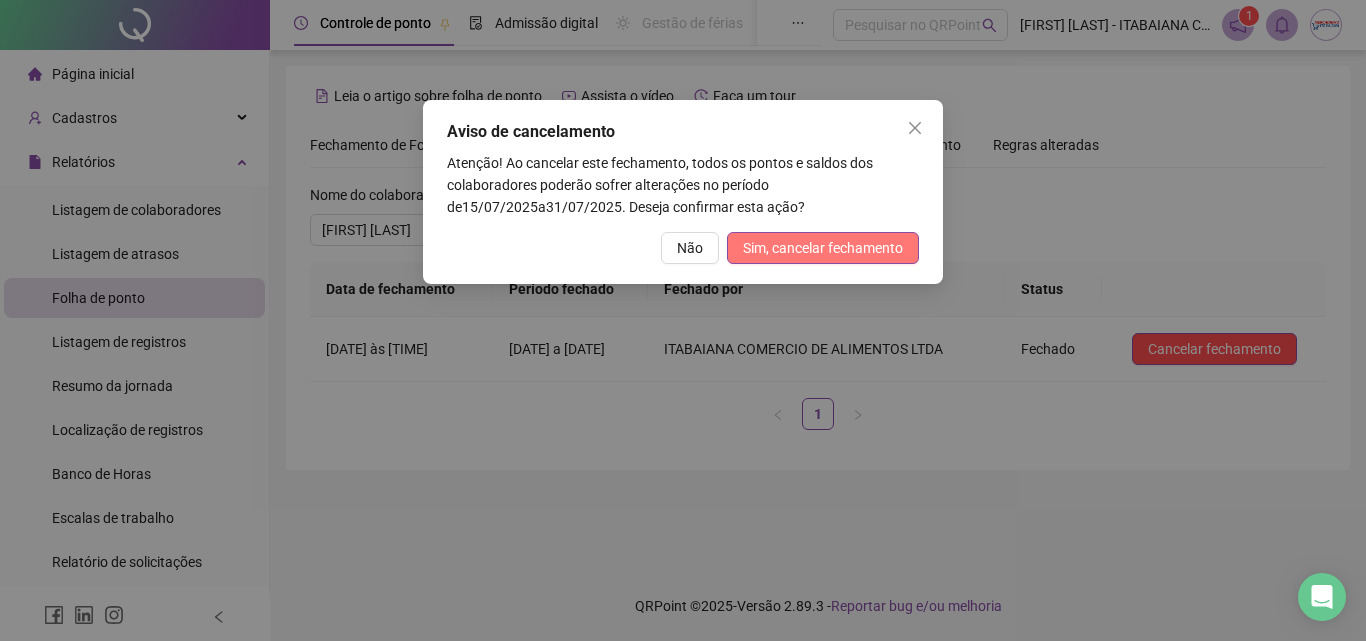 click on "Sim, cancelar fechamento" at bounding box center [823, 248] 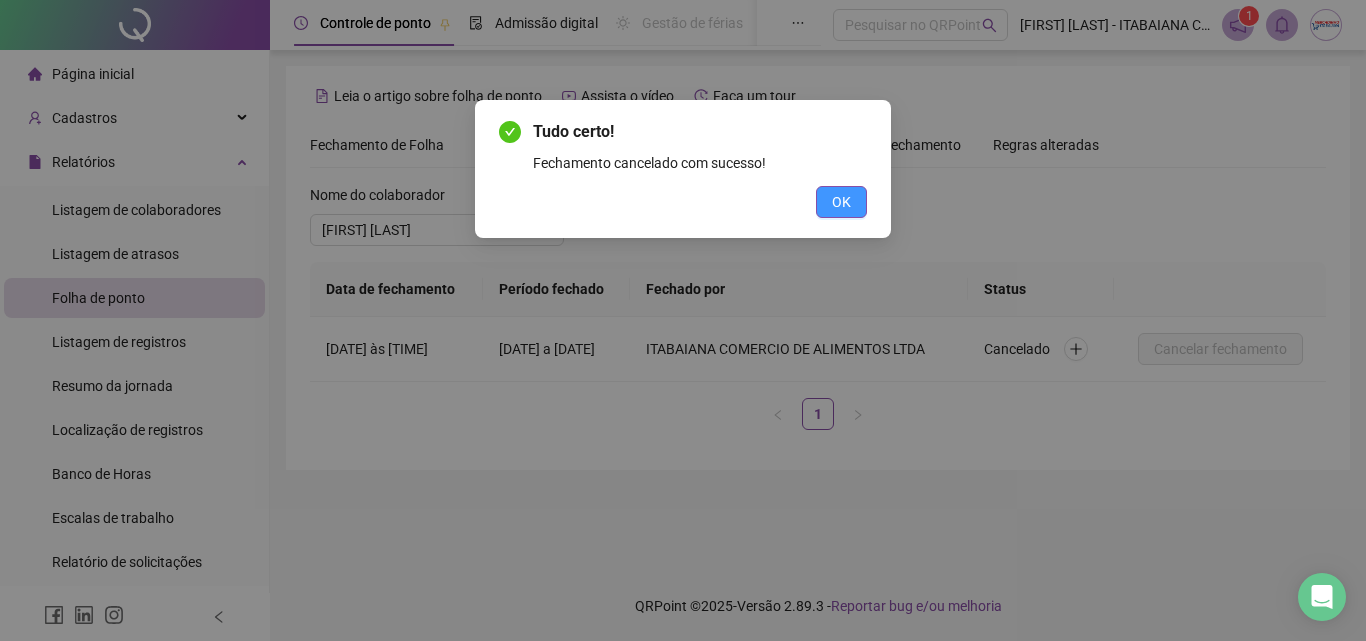 click on "OK" at bounding box center (841, 202) 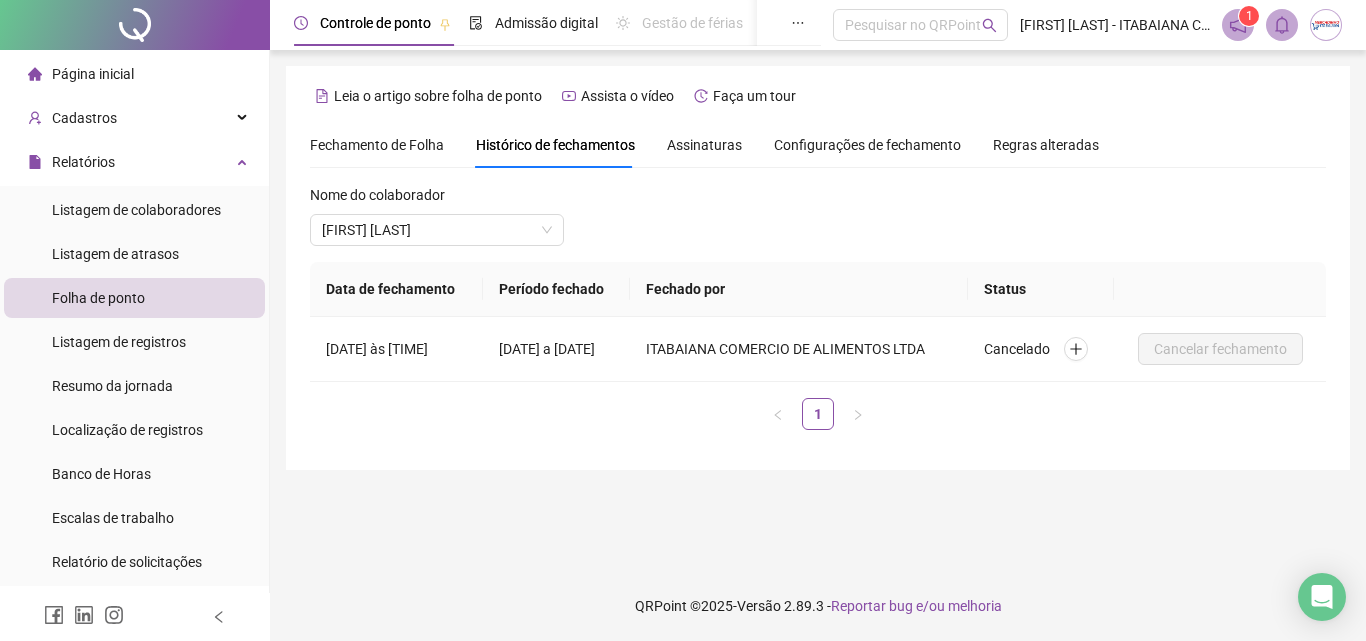 click on "Fechamento de Folha" at bounding box center [377, 145] 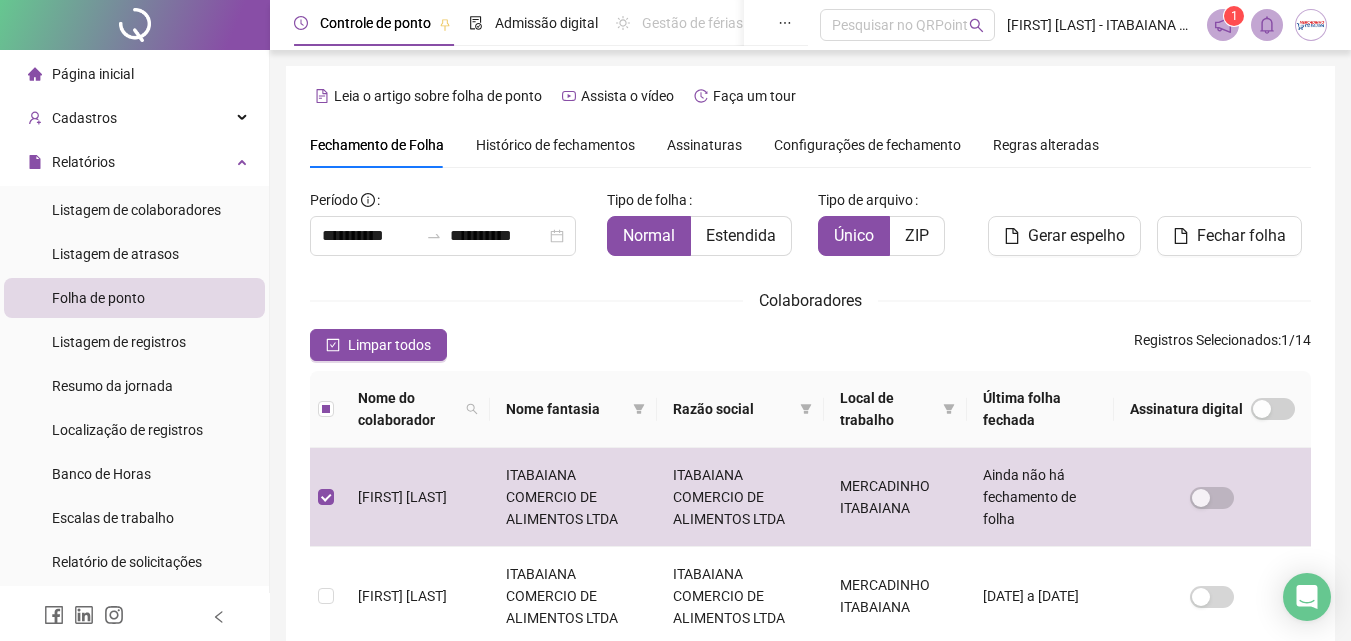 scroll, scrollTop: 89, scrollLeft: 0, axis: vertical 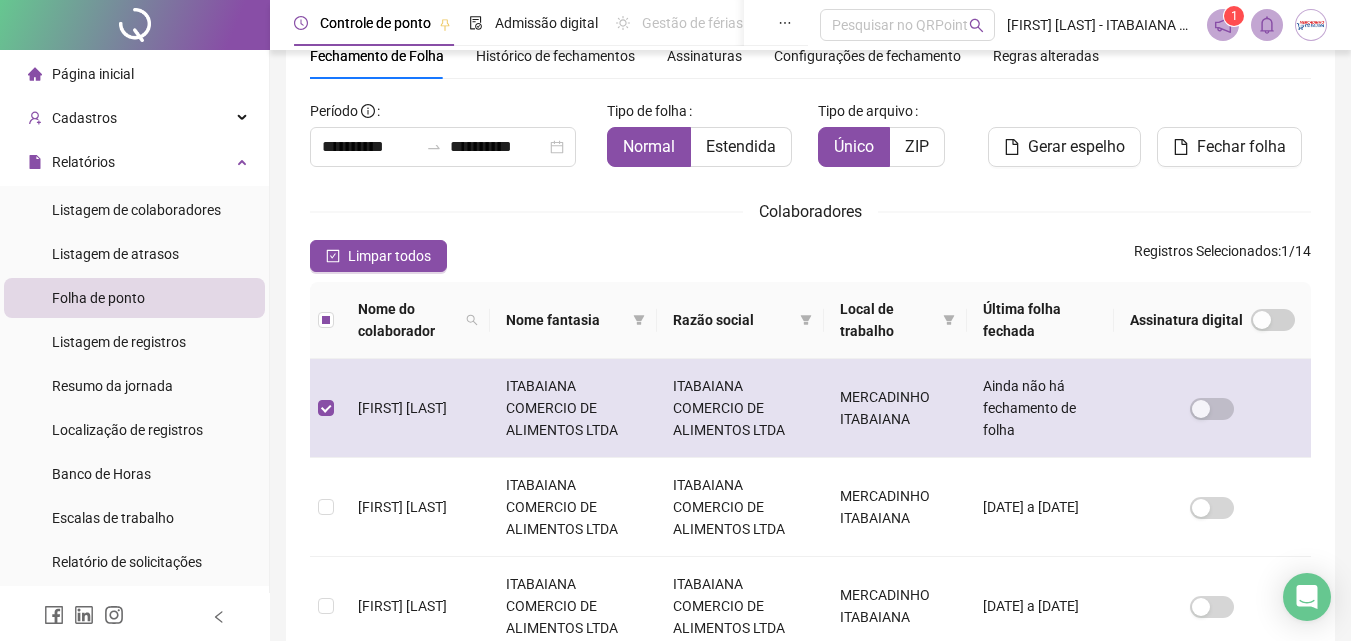 click on "[FIRST] [LAST]" at bounding box center [402, 408] 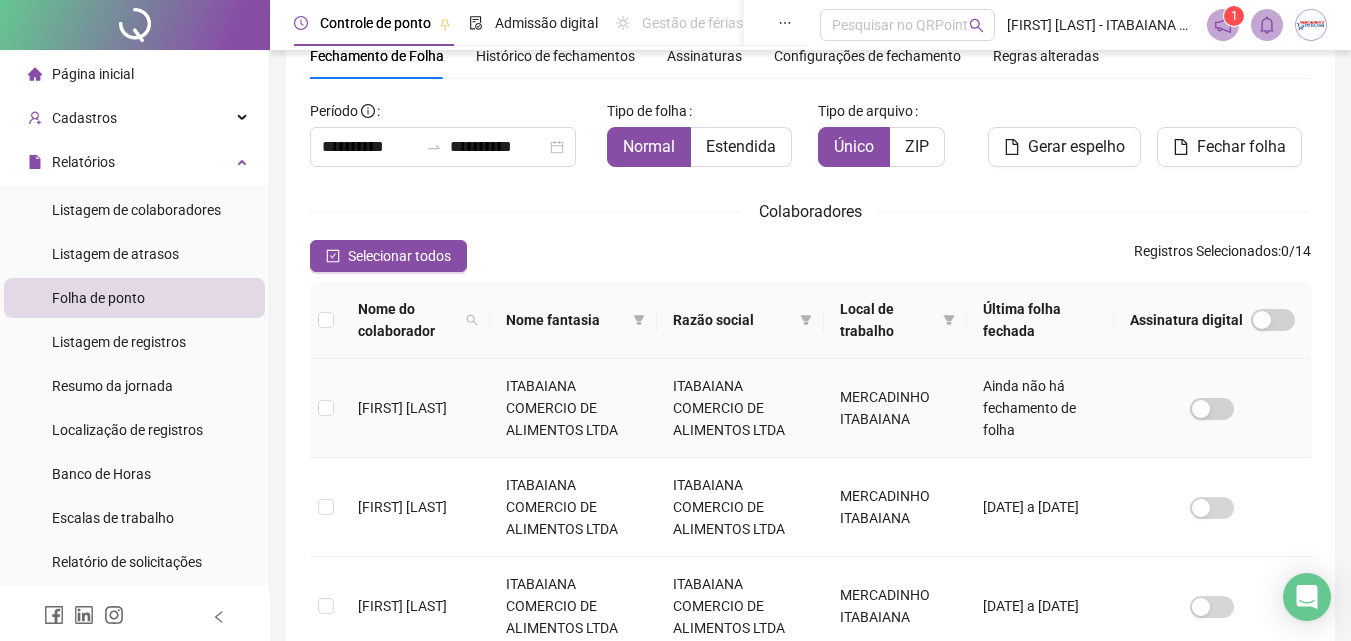 click on "[FIRST] [LAST]" at bounding box center (402, 408) 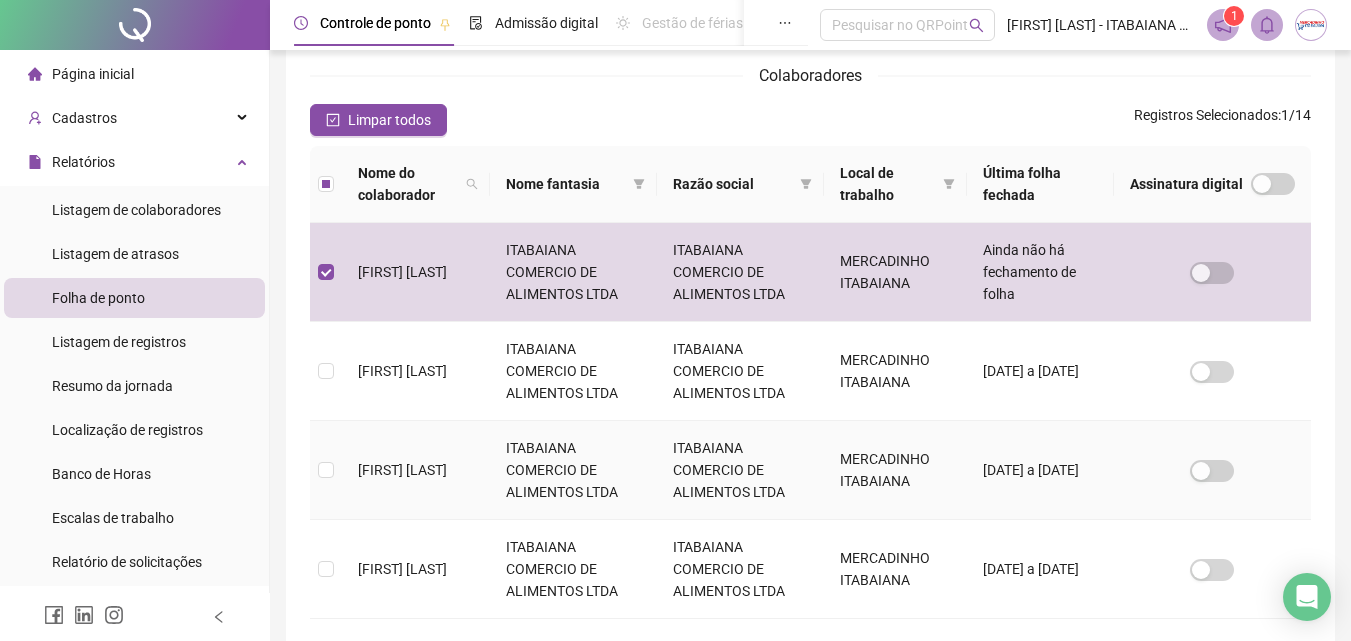 scroll, scrollTop: 189, scrollLeft: 0, axis: vertical 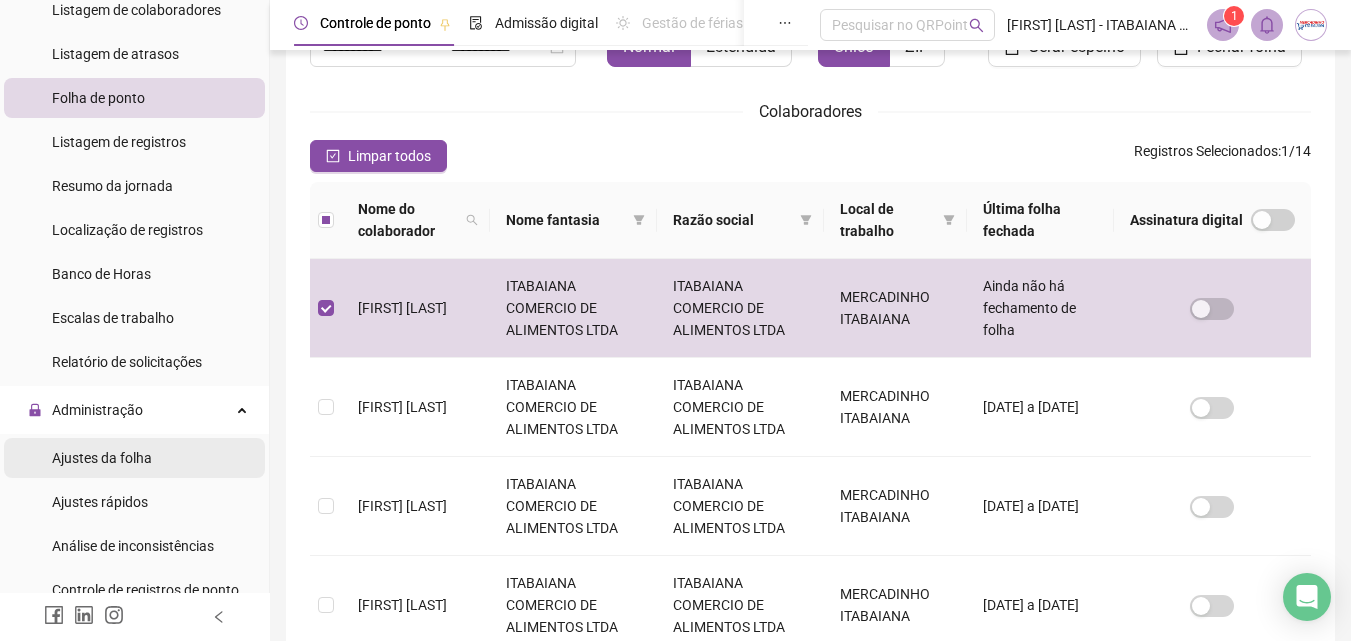 click on "Ajustes da folha" at bounding box center (102, 458) 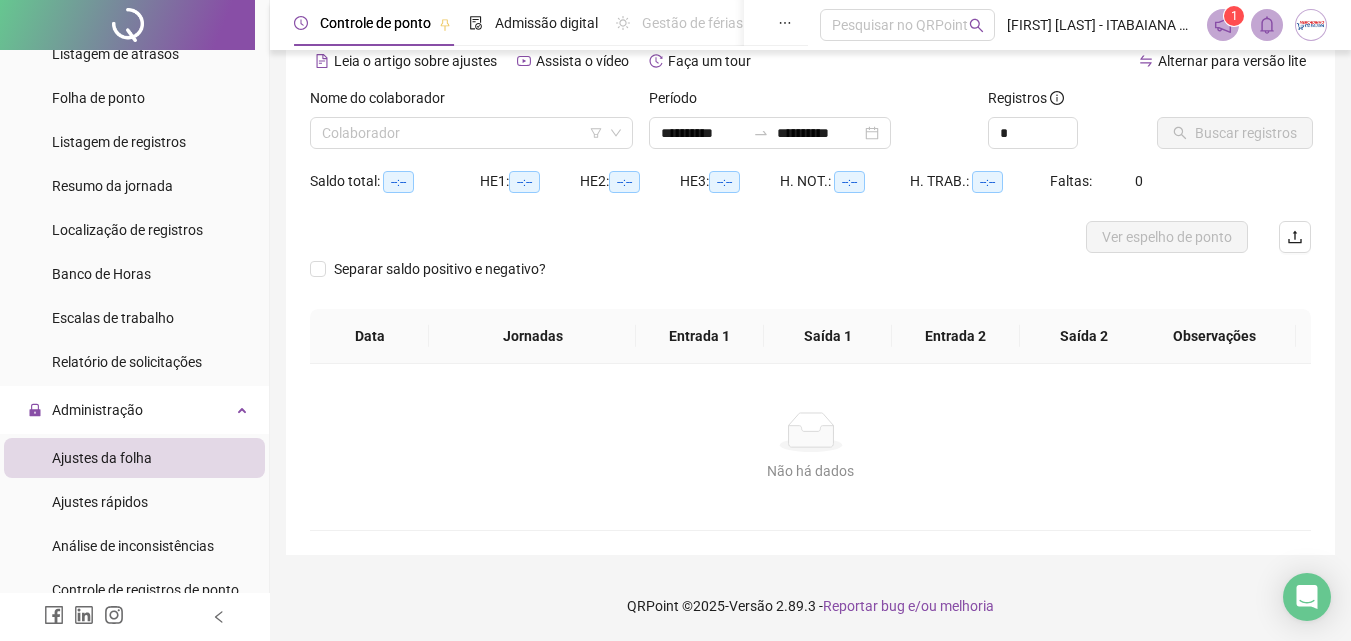 scroll, scrollTop: 97, scrollLeft: 0, axis: vertical 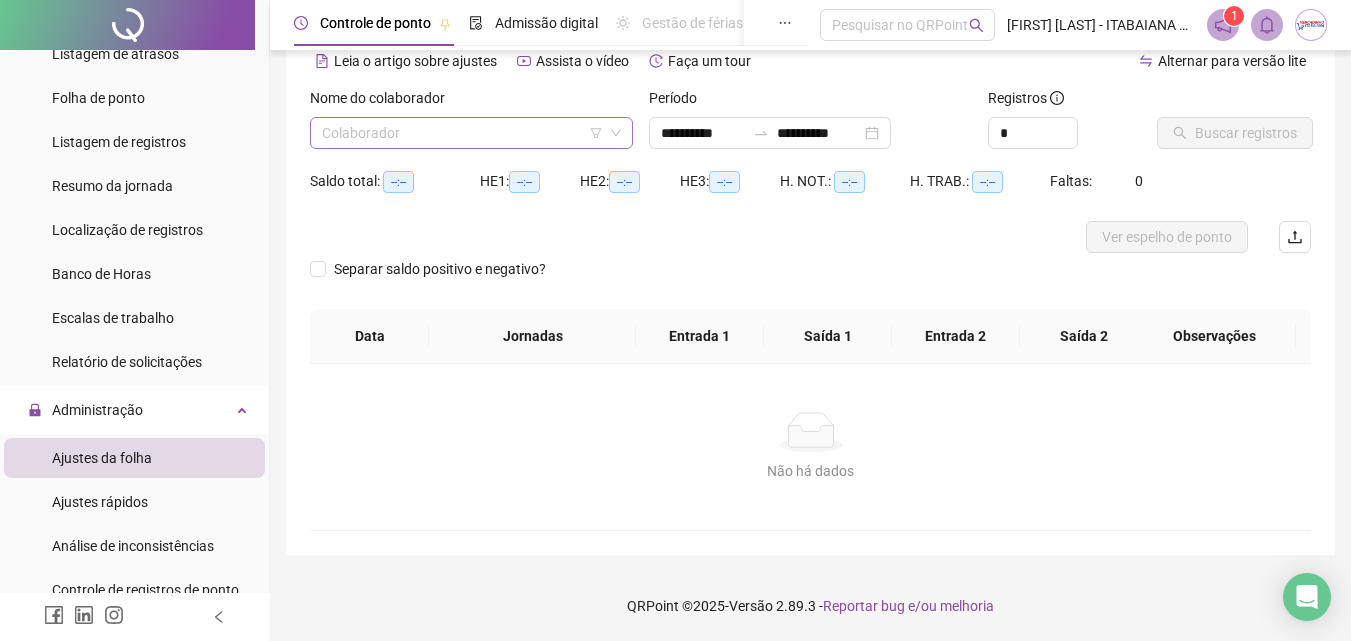 click at bounding box center (462, 133) 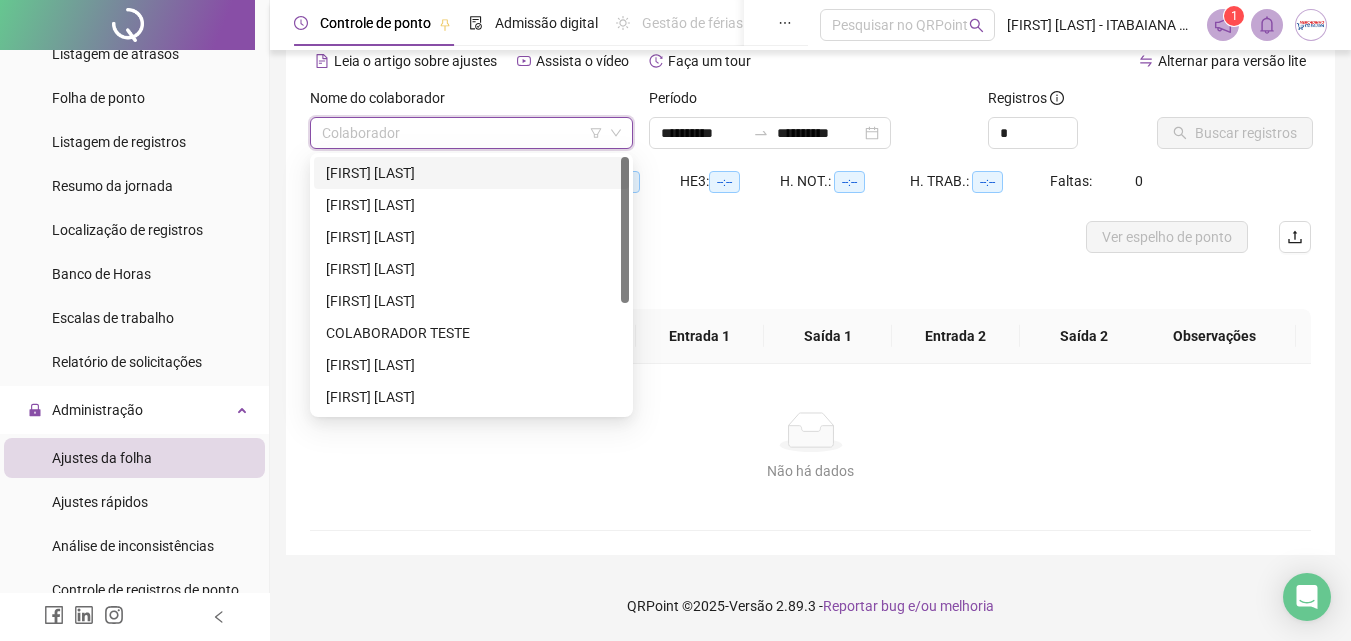 click on "[FIRST] [LAST]" at bounding box center (471, 173) 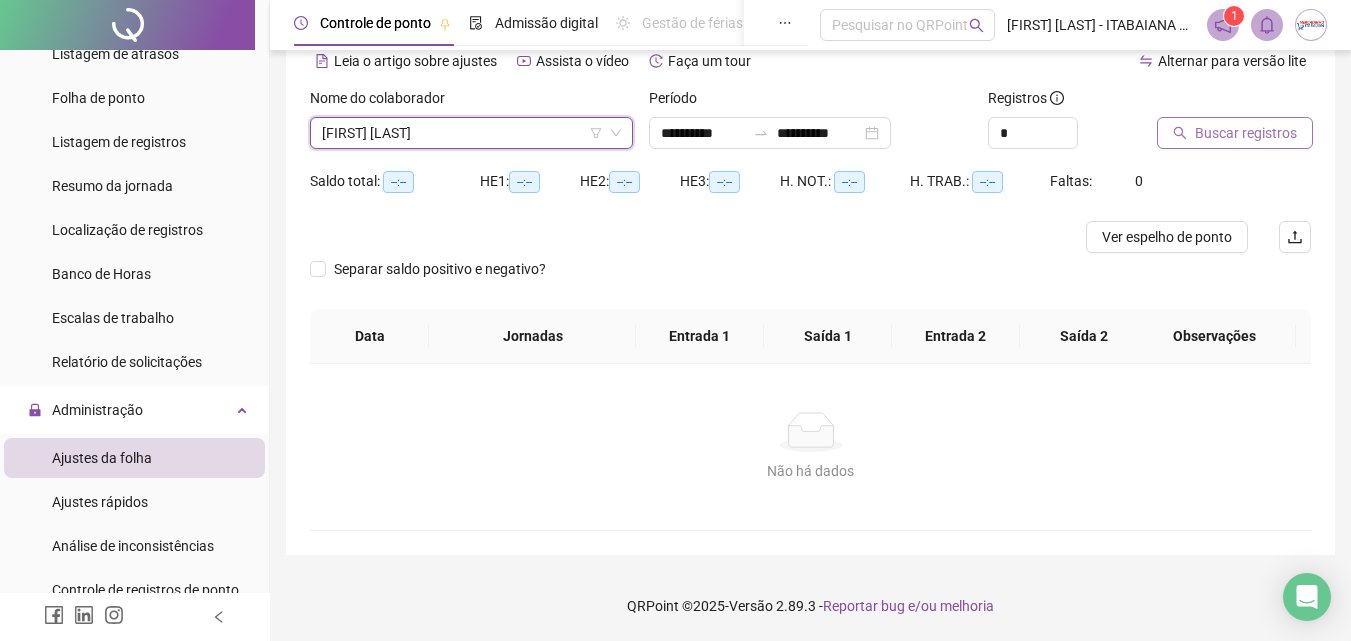 click on "Buscar registros" at bounding box center [1246, 133] 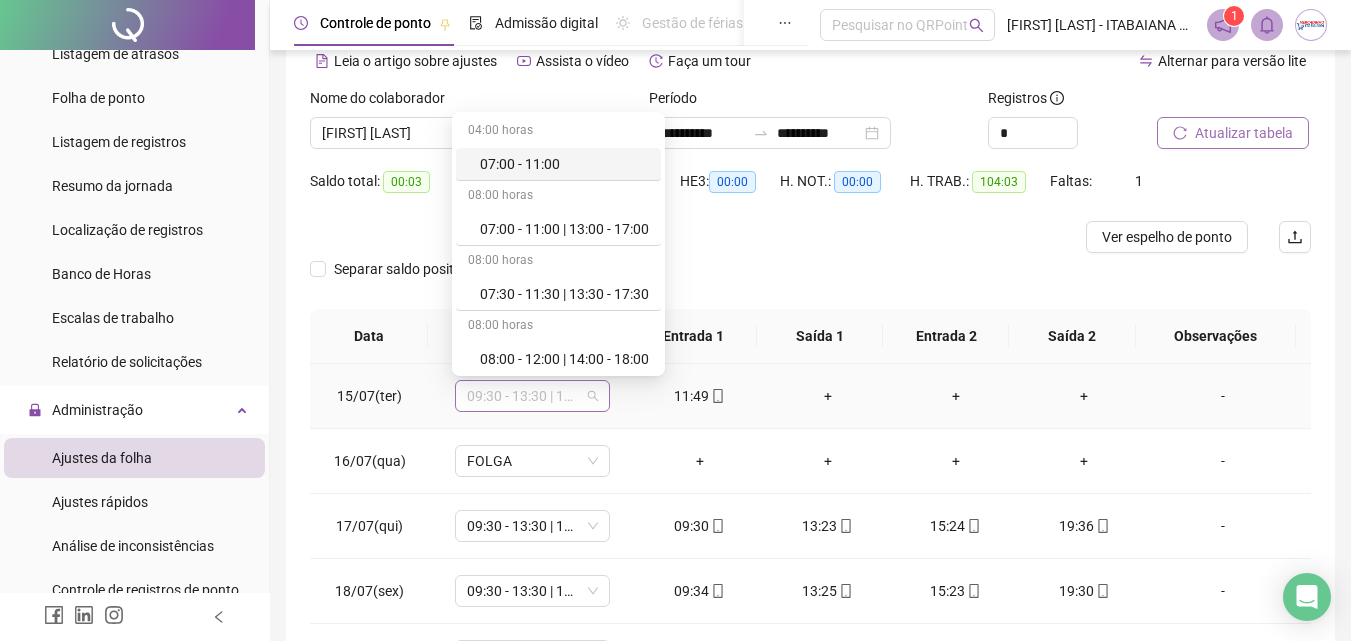 click on "09:30 - 13:30 | 15:30 - 19:30" at bounding box center [532, 396] 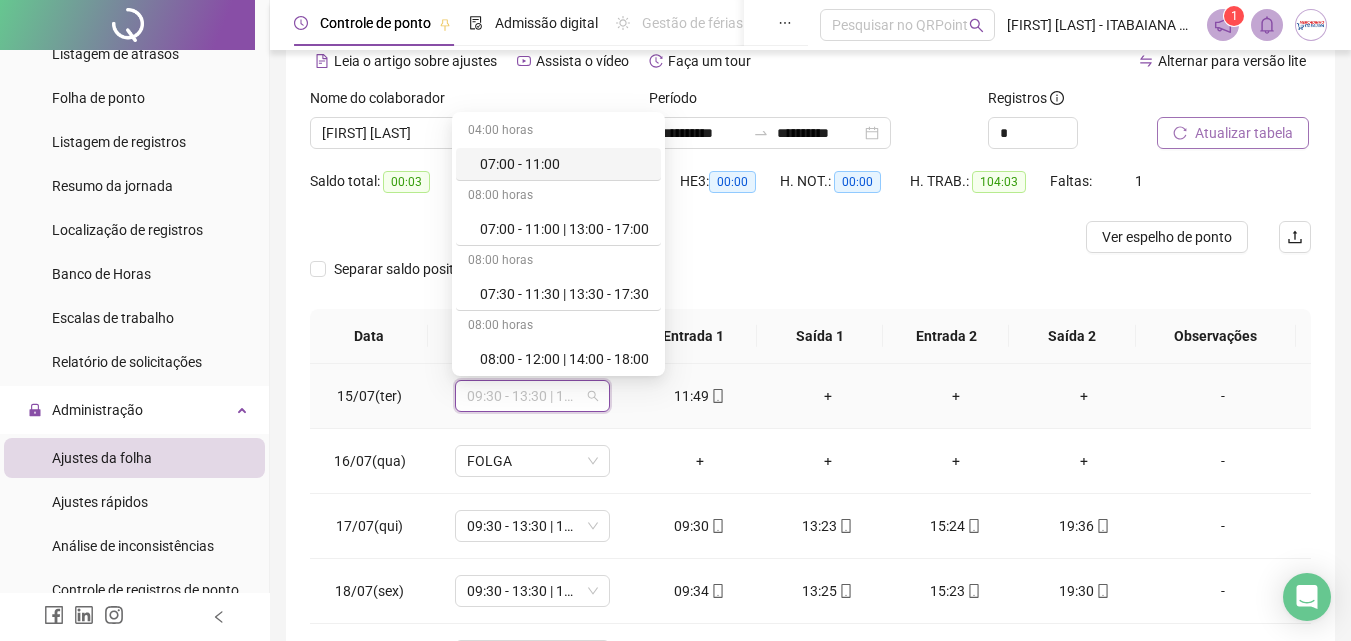 click on "09:30 - 13:30 | 15:30 - 19:30" at bounding box center (532, 396) 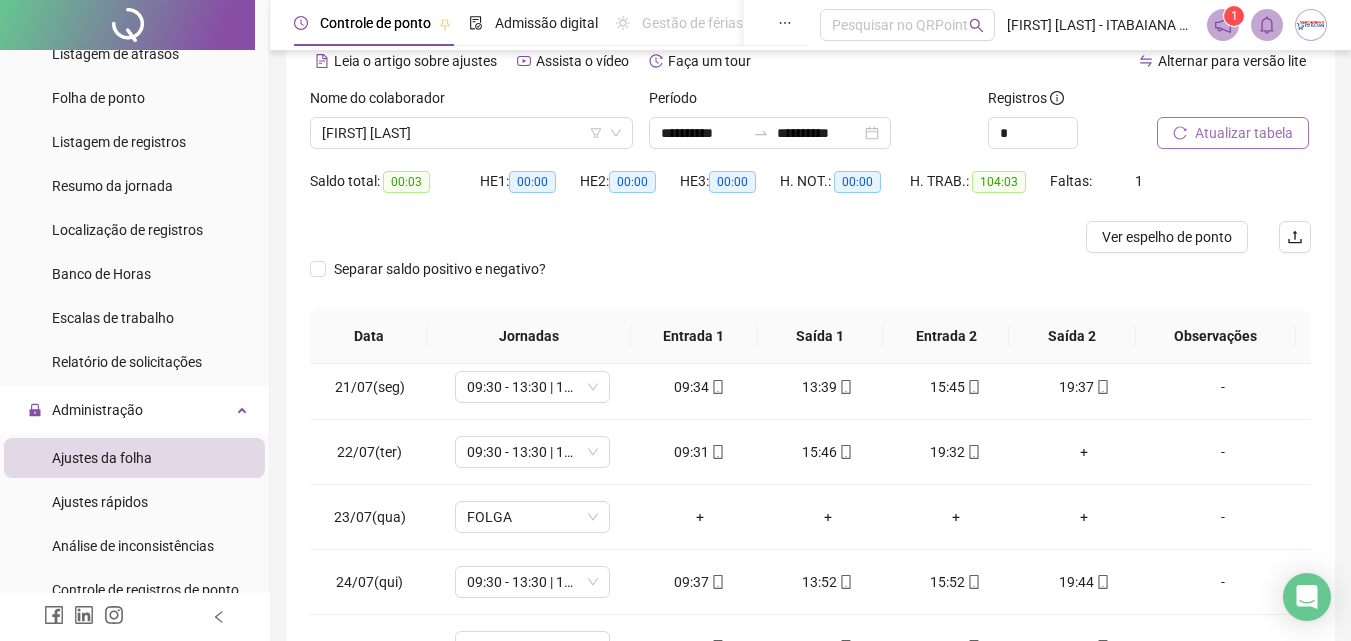 scroll, scrollTop: 400, scrollLeft: 0, axis: vertical 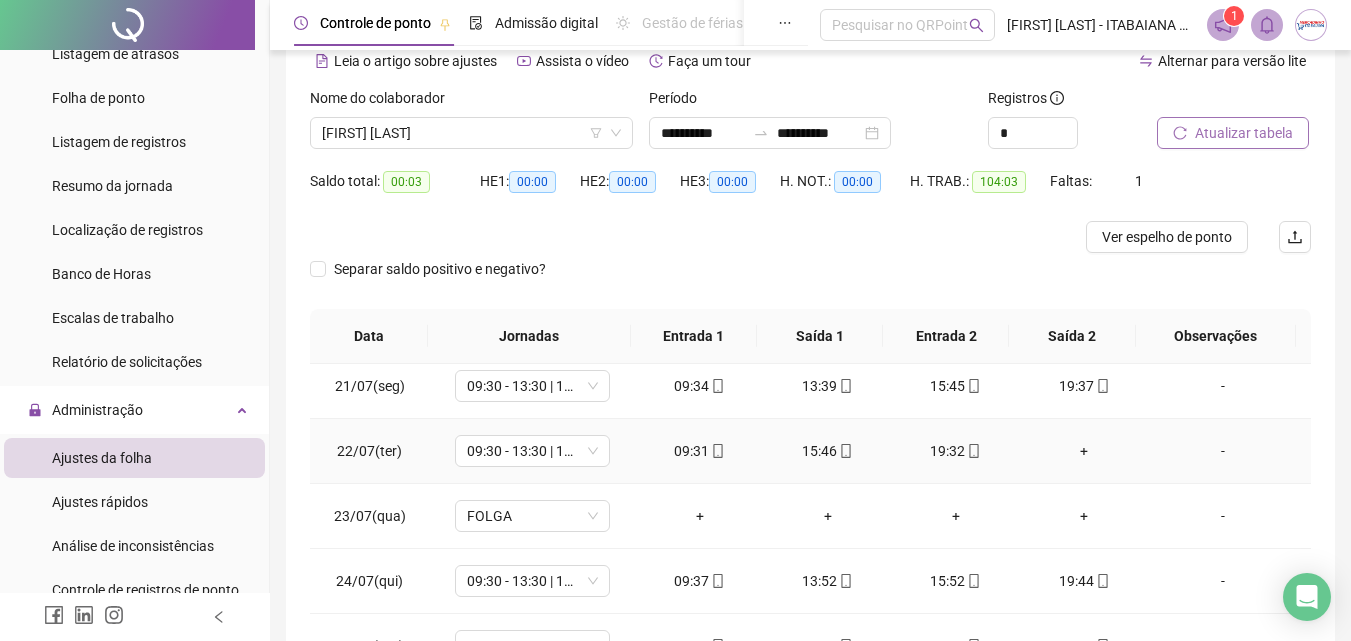 click on "+" at bounding box center (1084, 451) 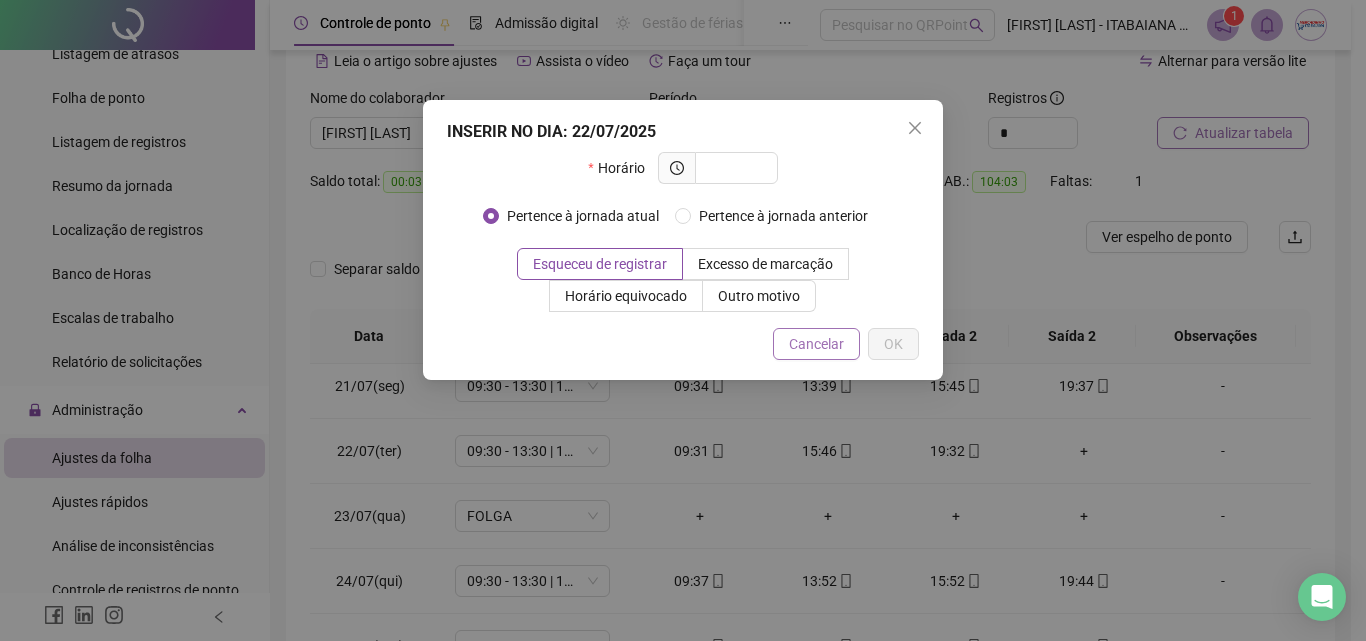 click on "Cancelar" at bounding box center (816, 344) 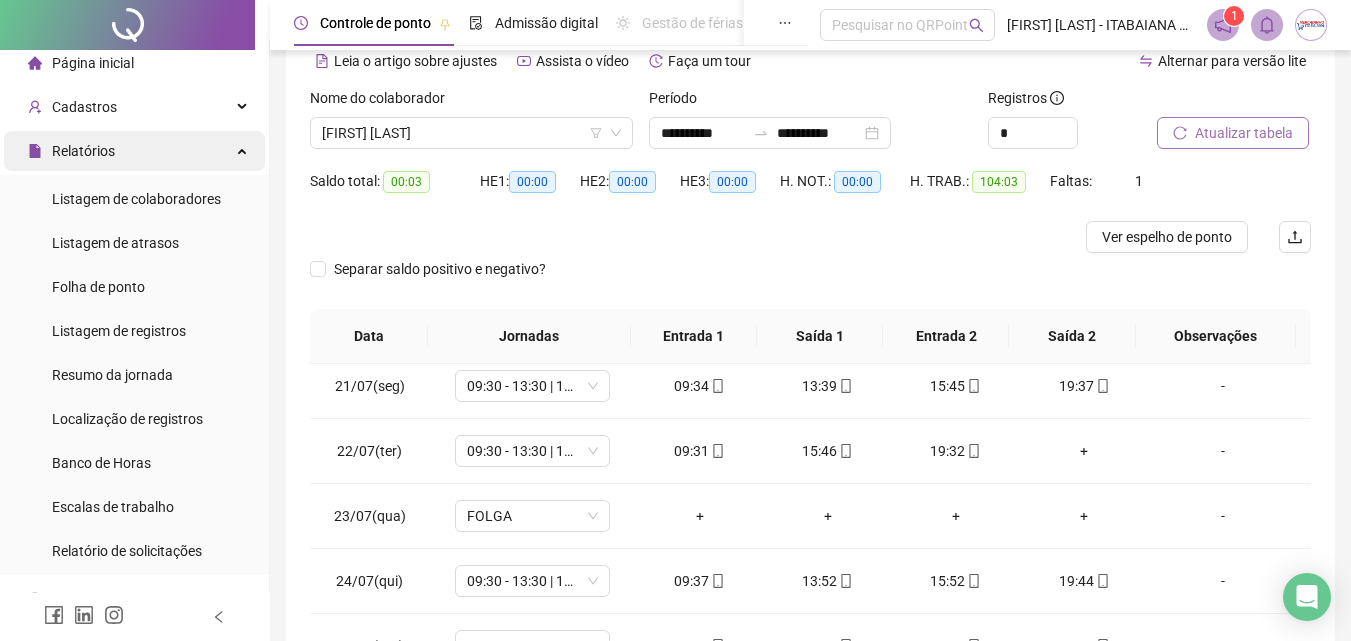 scroll, scrollTop: 0, scrollLeft: 0, axis: both 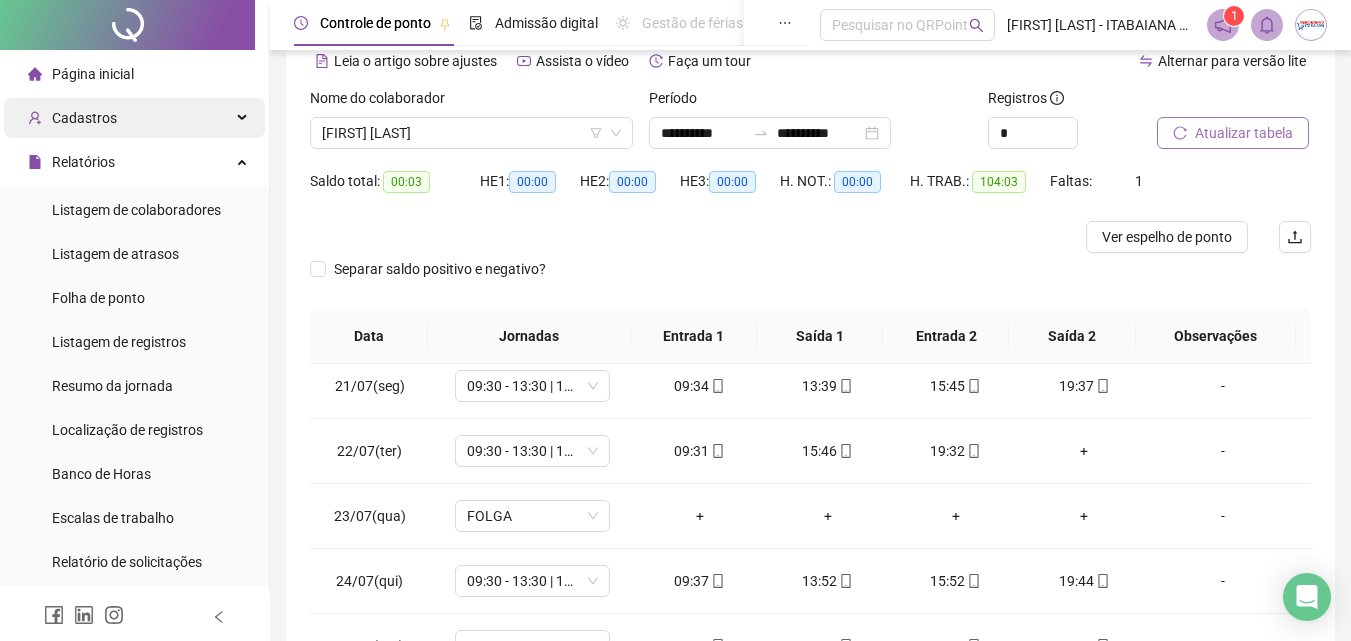 click on "Cadastros" at bounding box center [134, 118] 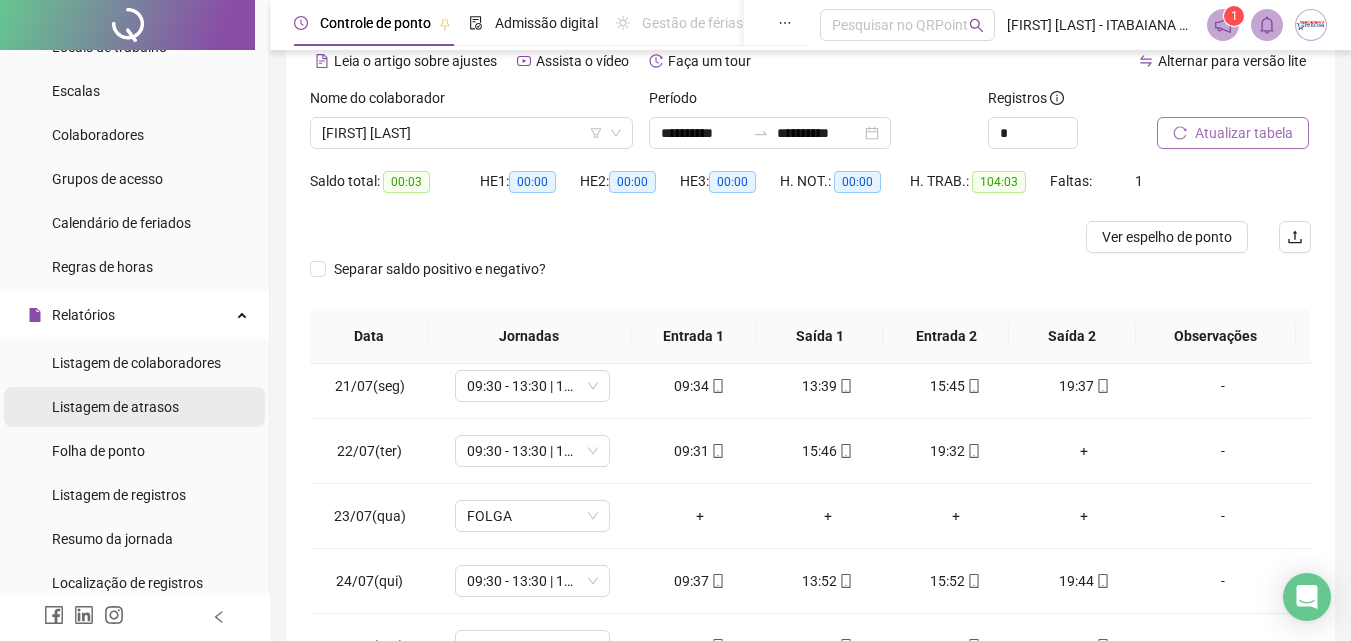 scroll, scrollTop: 300, scrollLeft: 0, axis: vertical 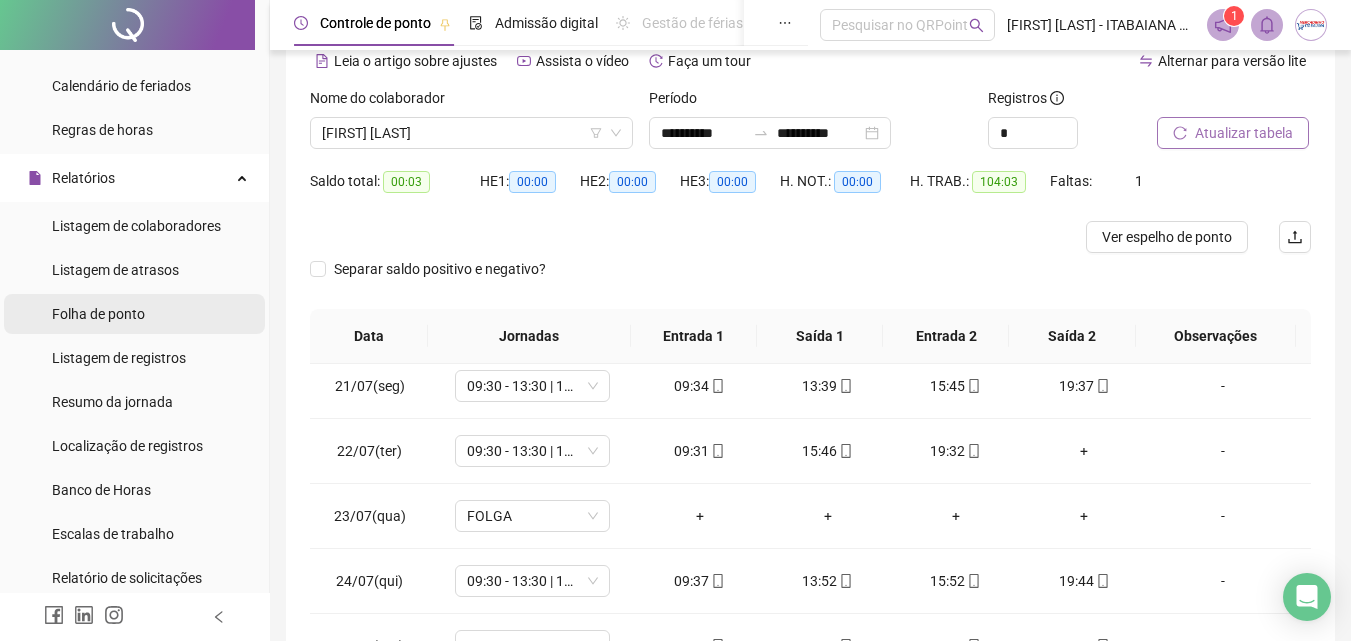 click on "Folha de ponto" at bounding box center [134, 314] 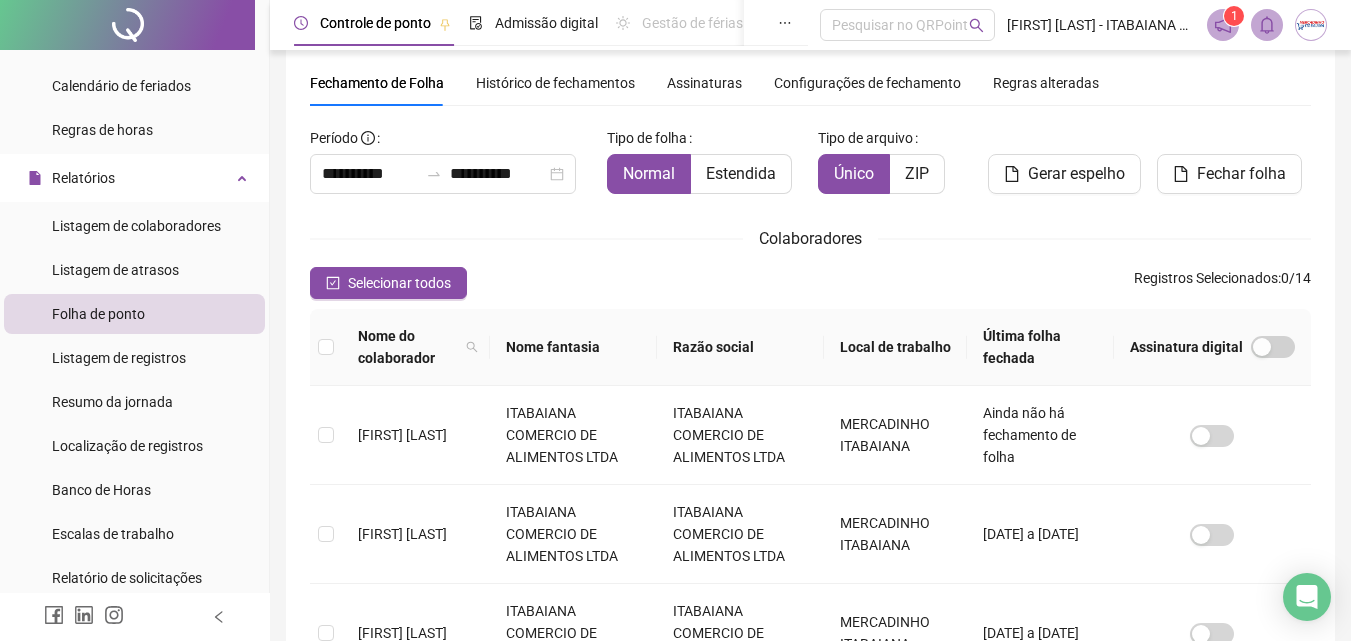 scroll, scrollTop: 89, scrollLeft: 0, axis: vertical 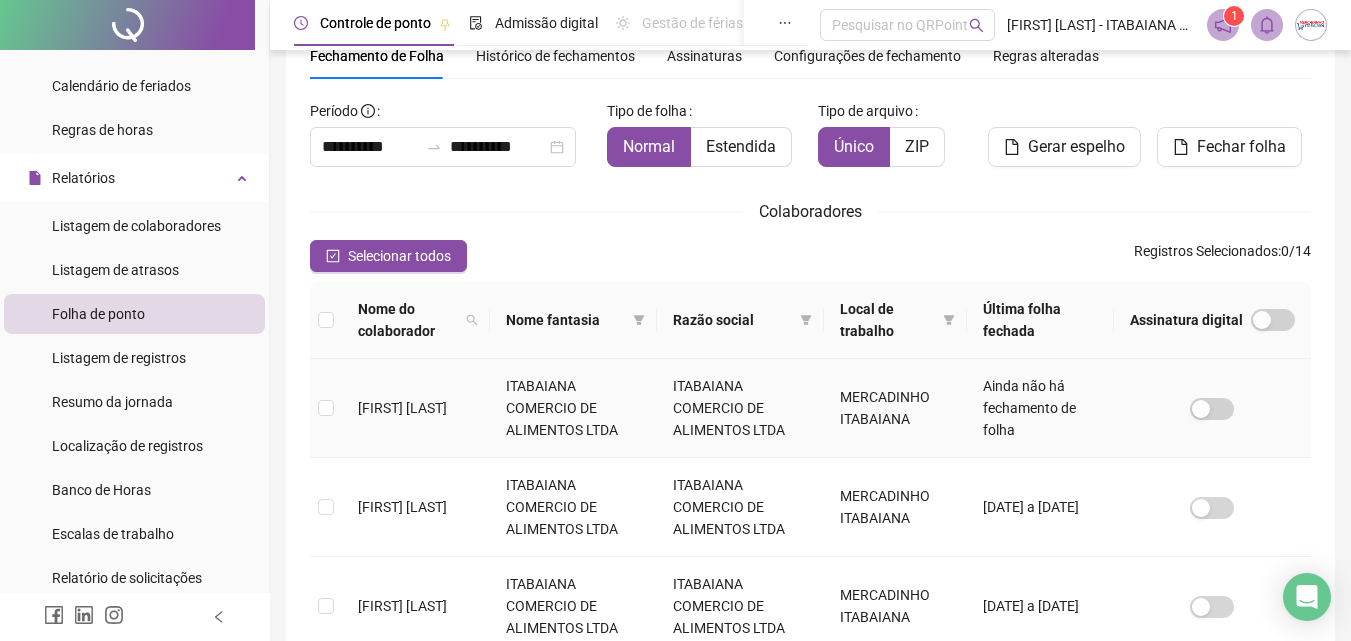 click on "[FIRST] [LAST]" at bounding box center (402, 408) 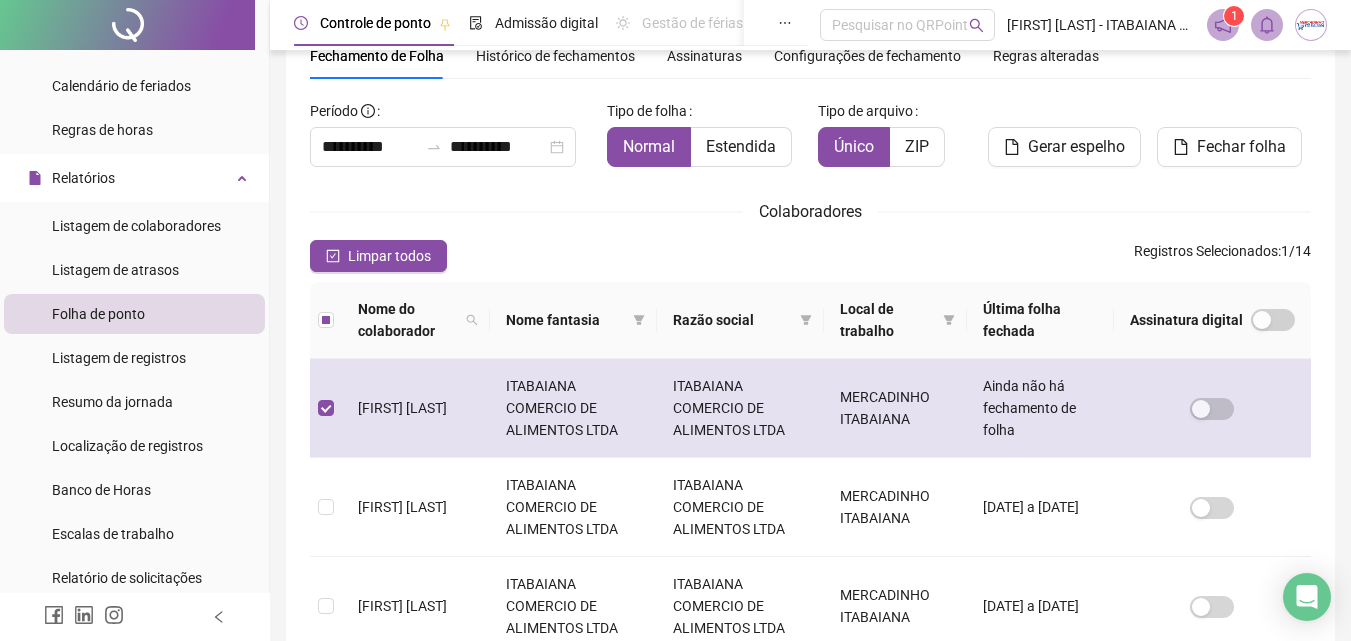 click on "[FIRST] [LAST]" at bounding box center [402, 408] 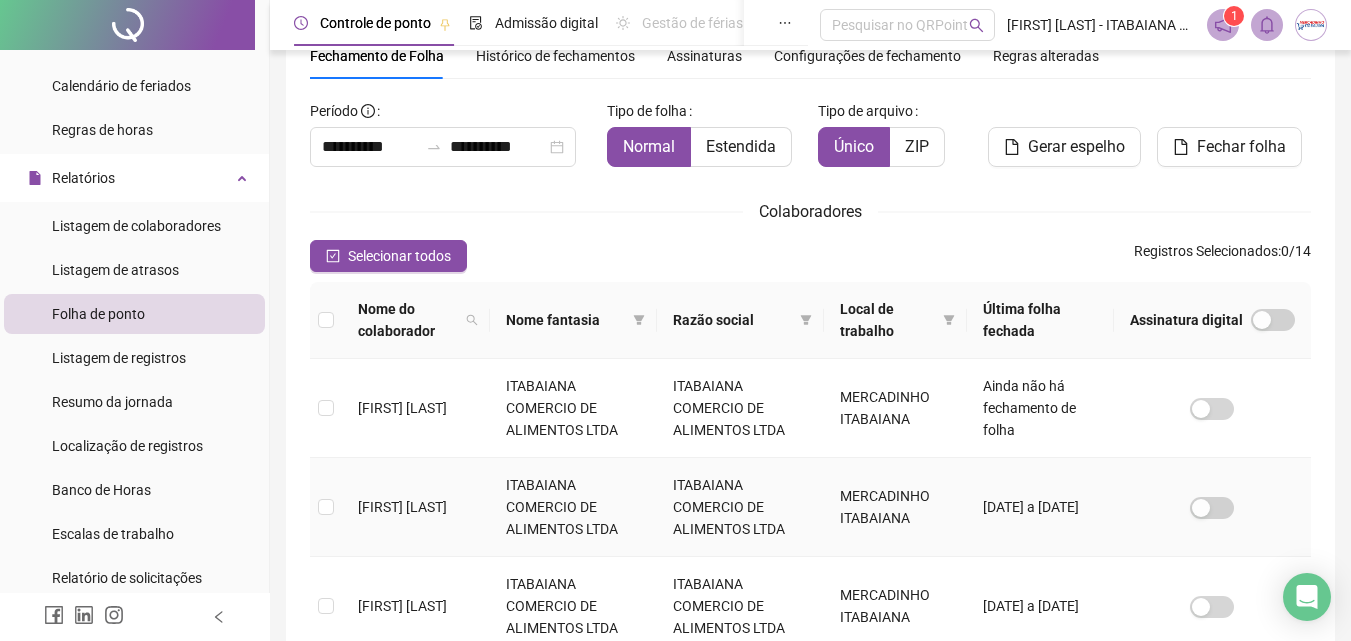 click on "[FIRST] [LAST]" at bounding box center [402, 507] 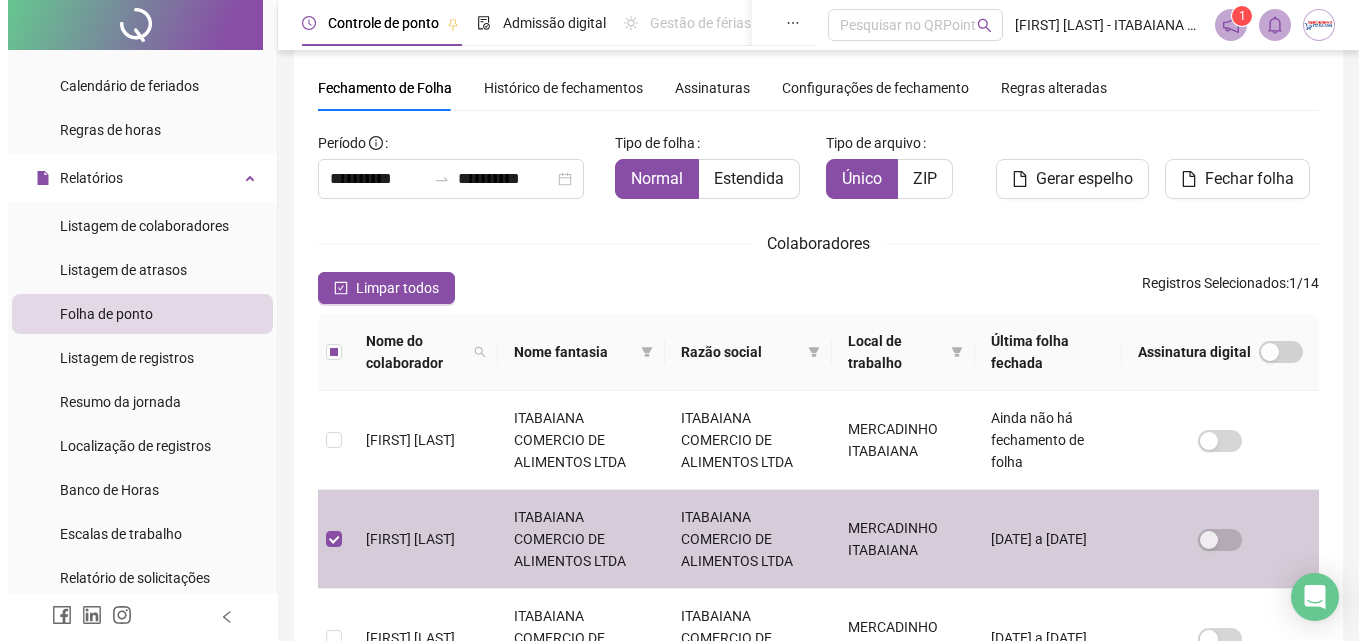 scroll, scrollTop: 0, scrollLeft: 0, axis: both 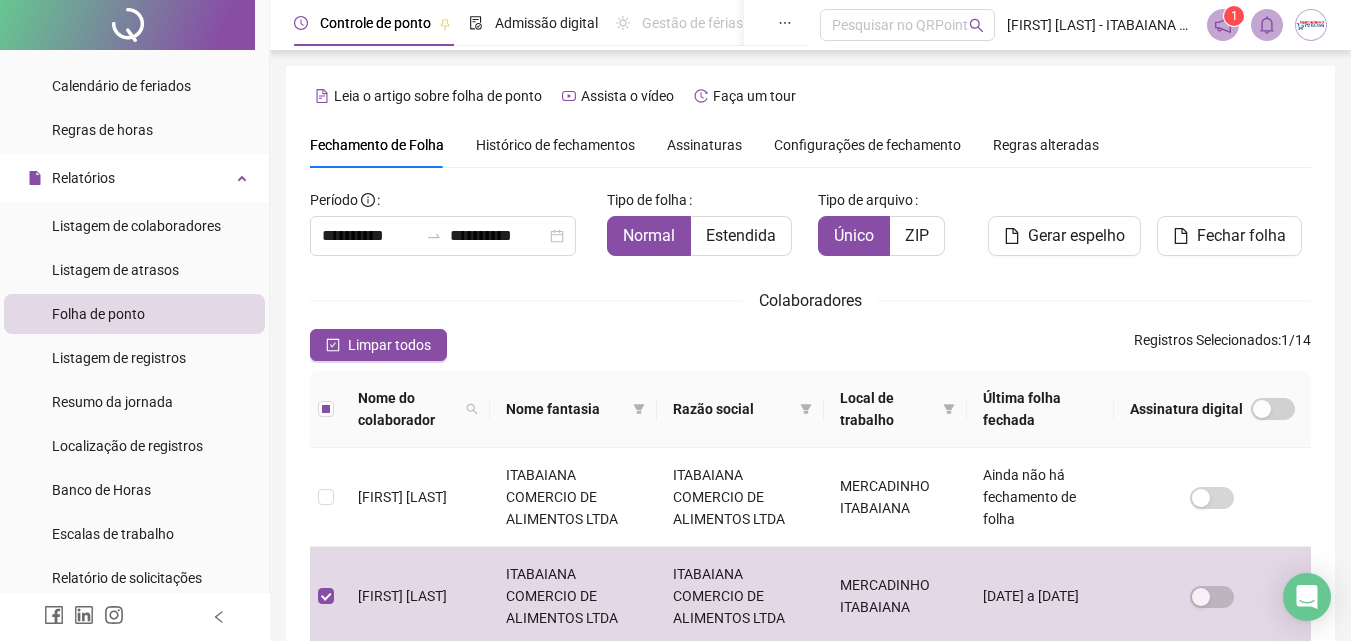 click on "Histórico de fechamentos" at bounding box center (555, 145) 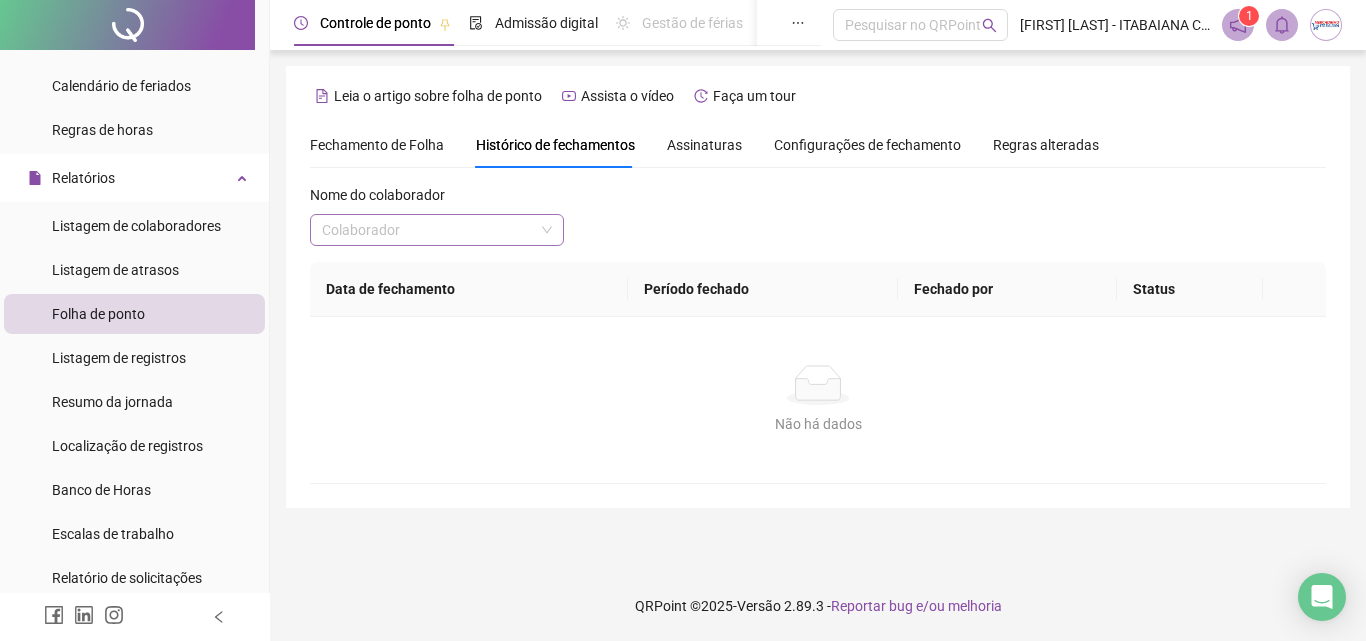 click at bounding box center (428, 230) 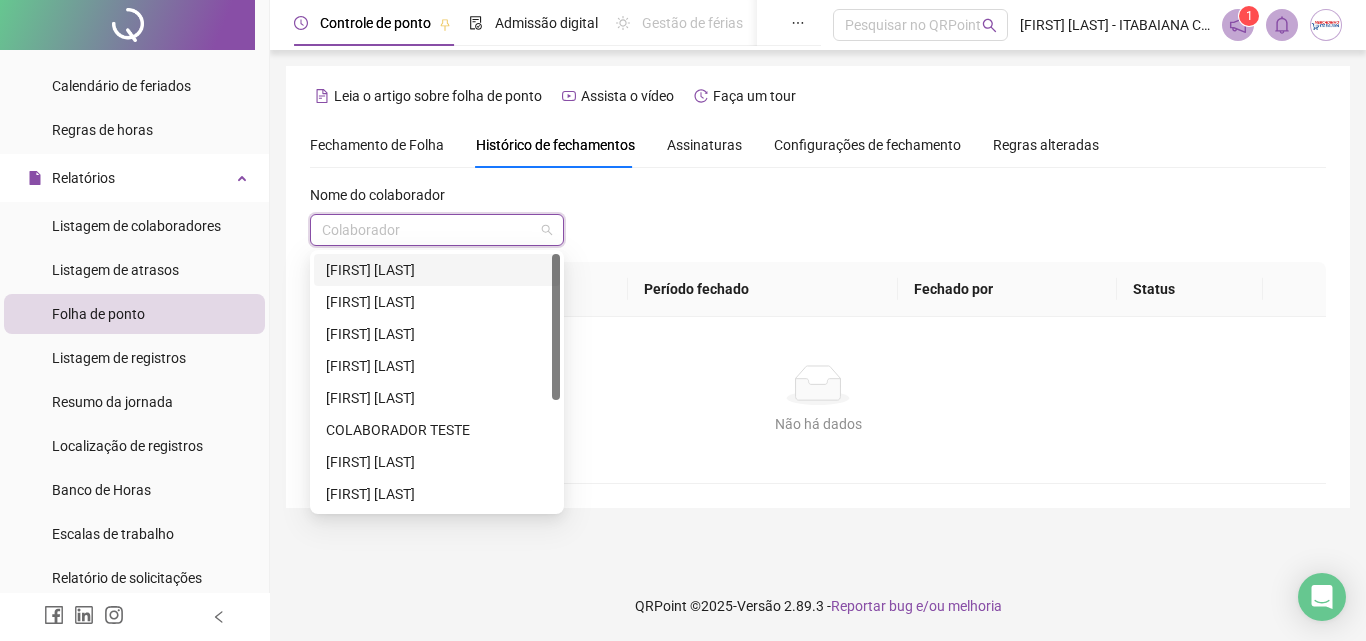 click on "[FIRST] [LAST]" at bounding box center [437, 270] 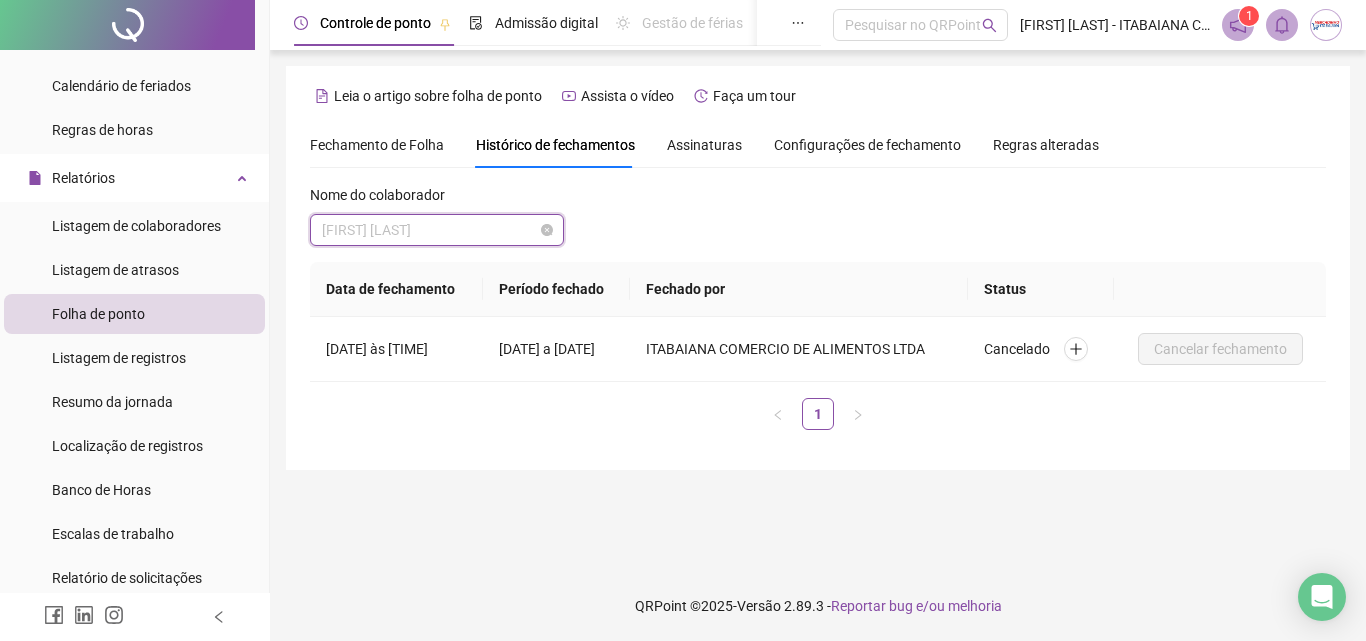 click on "[FIRST] [LAST]" at bounding box center (437, 230) 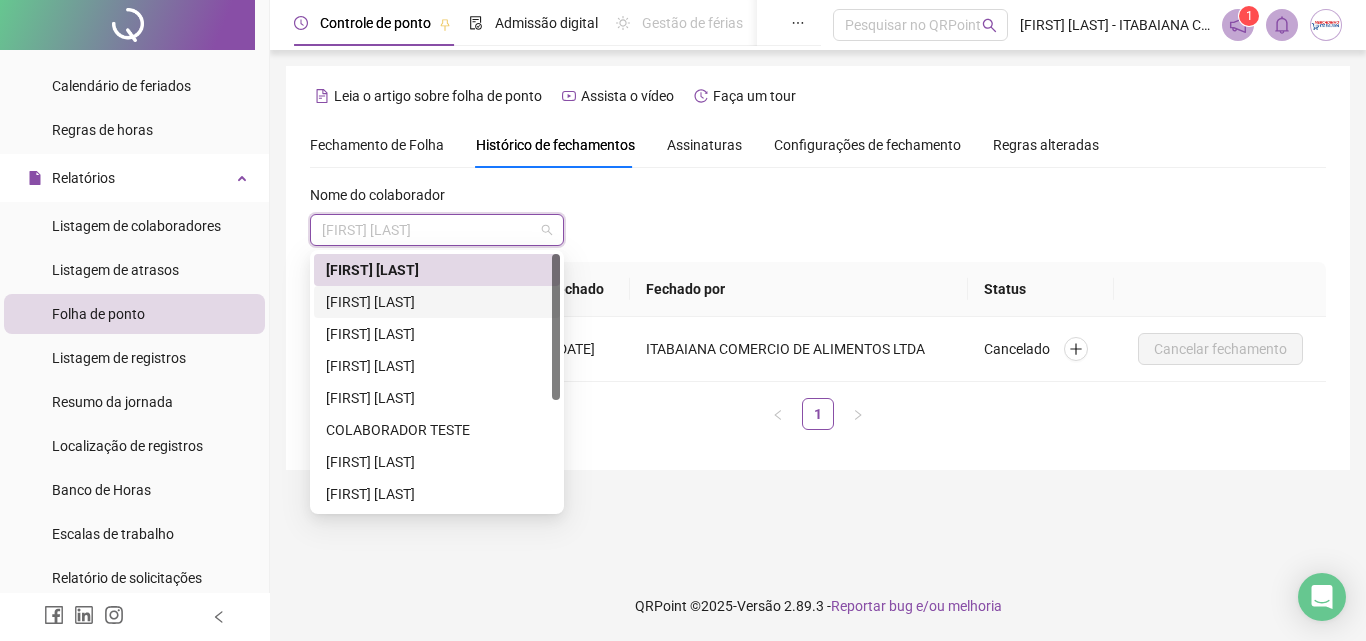 click on "[FIRST] [LAST]" at bounding box center [437, 302] 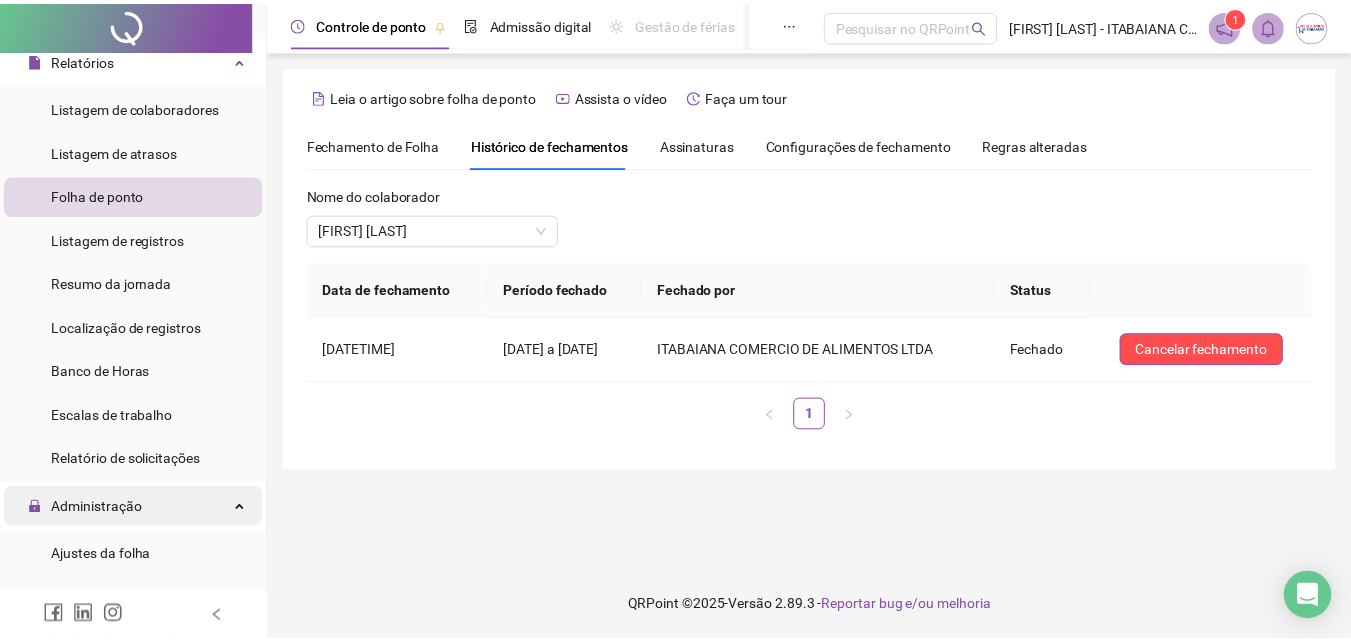 scroll, scrollTop: 700, scrollLeft: 0, axis: vertical 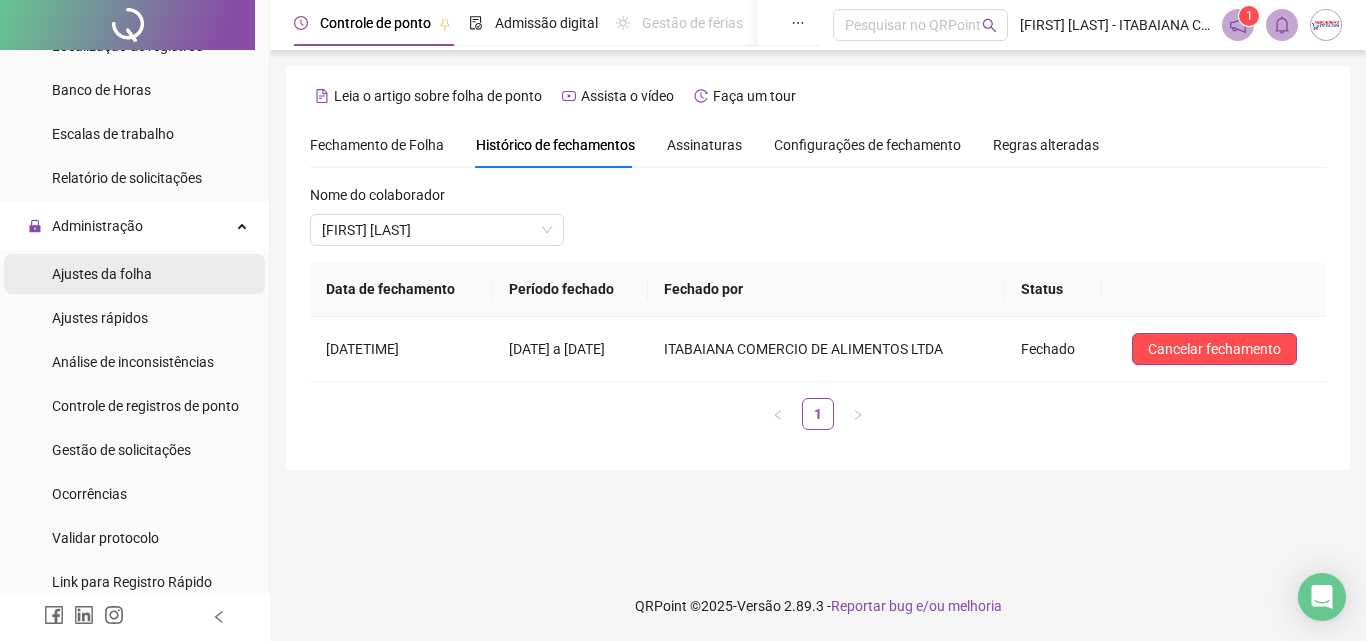 click on "Ajustes da folha" at bounding box center [102, 274] 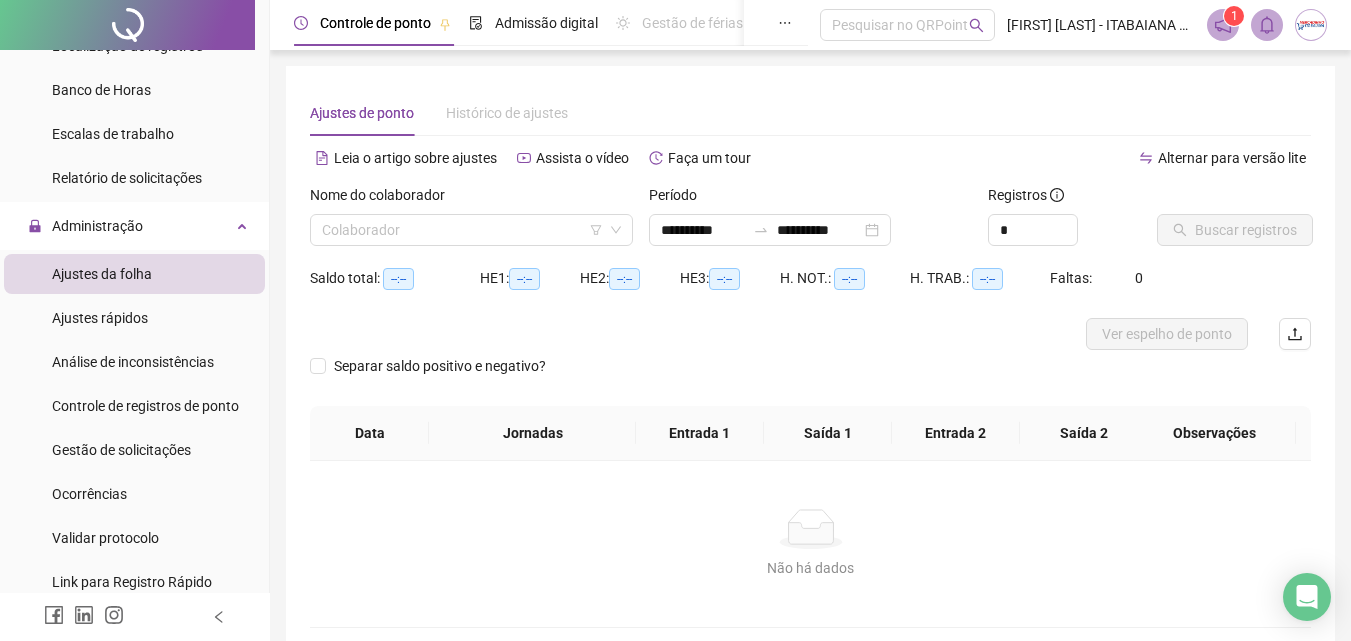 type 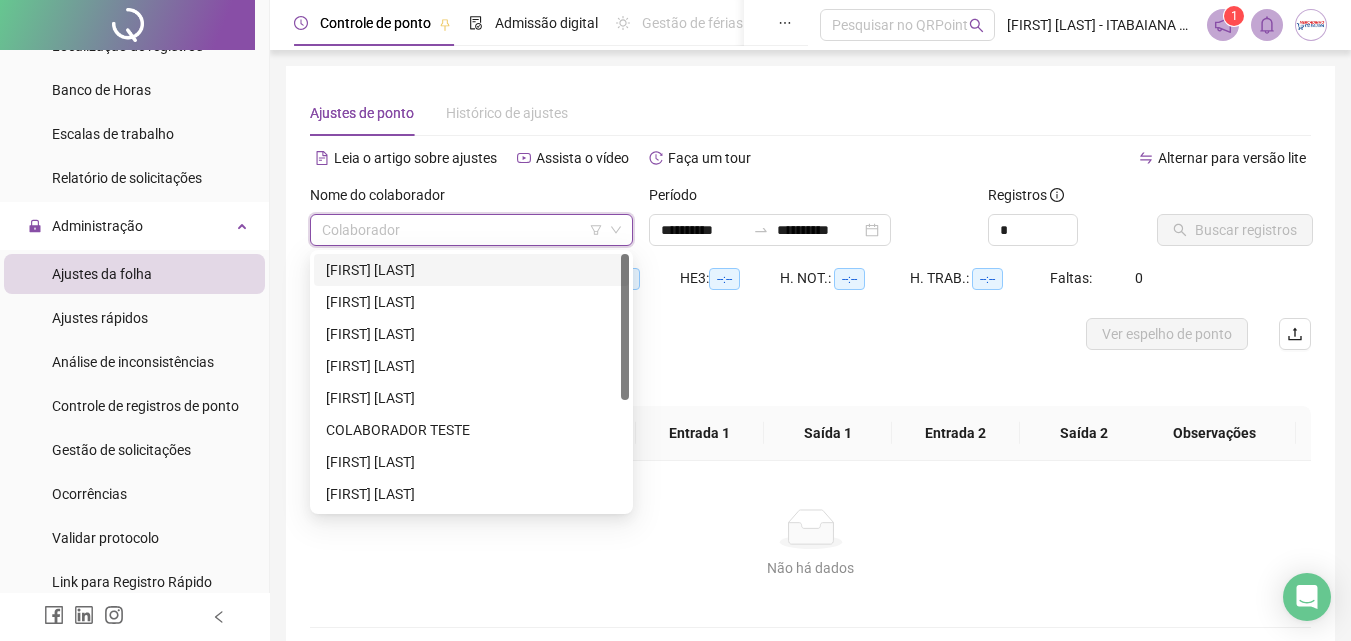 click at bounding box center [462, 230] 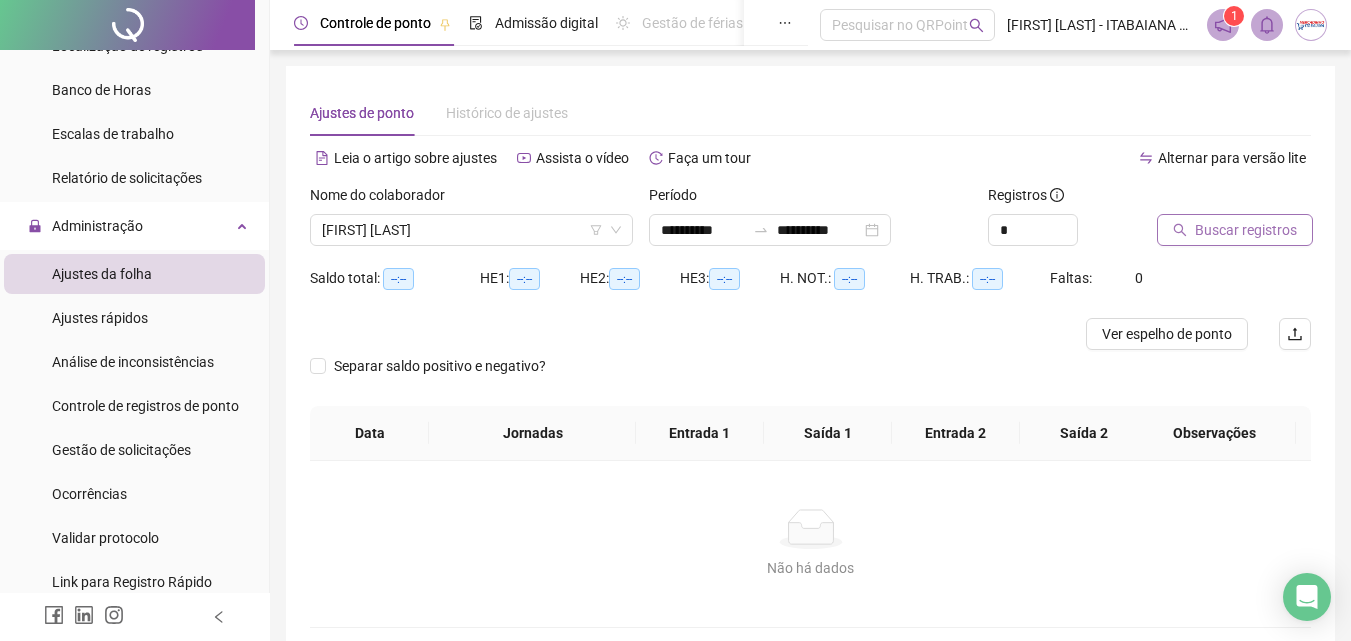 drag, startPoint x: 1221, startPoint y: 210, endPoint x: 1227, endPoint y: 223, distance: 14.3178215 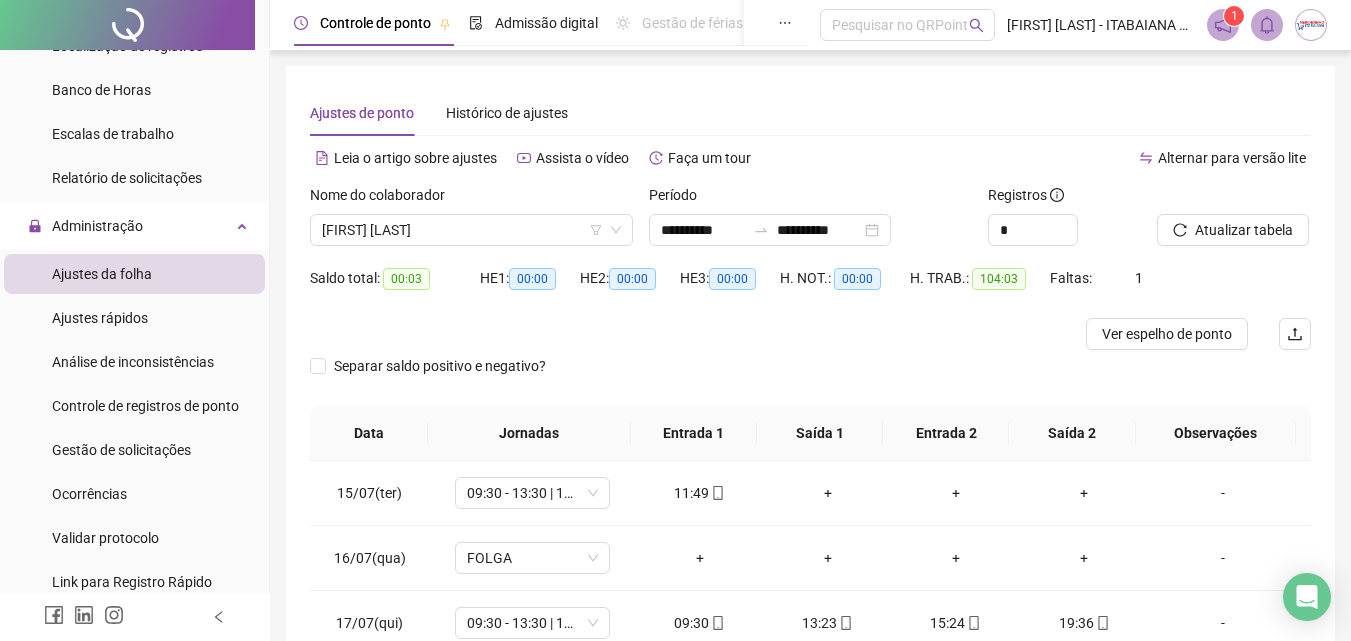 click on "Saldo total:   00:03 HE 1:   00:00 HE 2:   00:00 HE 3:   00:00 H. NOT.:   00:00 H. TRAB.:   104:03 Faltas:   1" at bounding box center [810, 290] 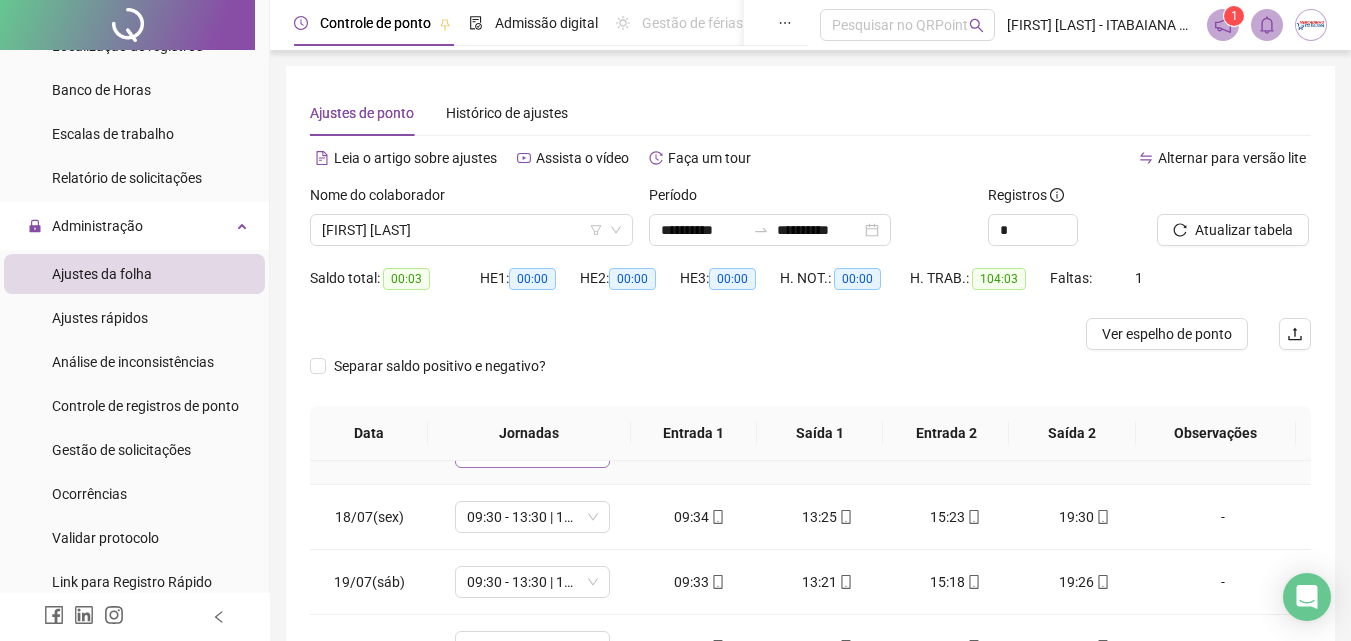 scroll, scrollTop: 200, scrollLeft: 0, axis: vertical 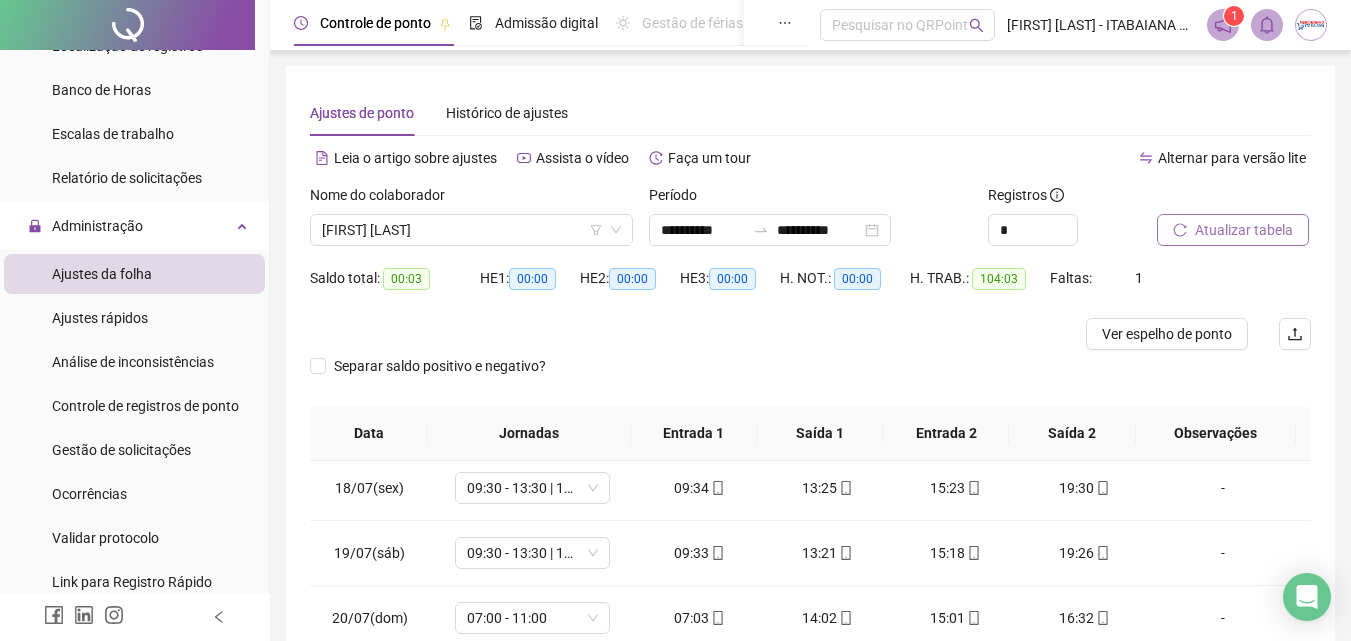 click on "Atualizar tabela" at bounding box center [1233, 230] 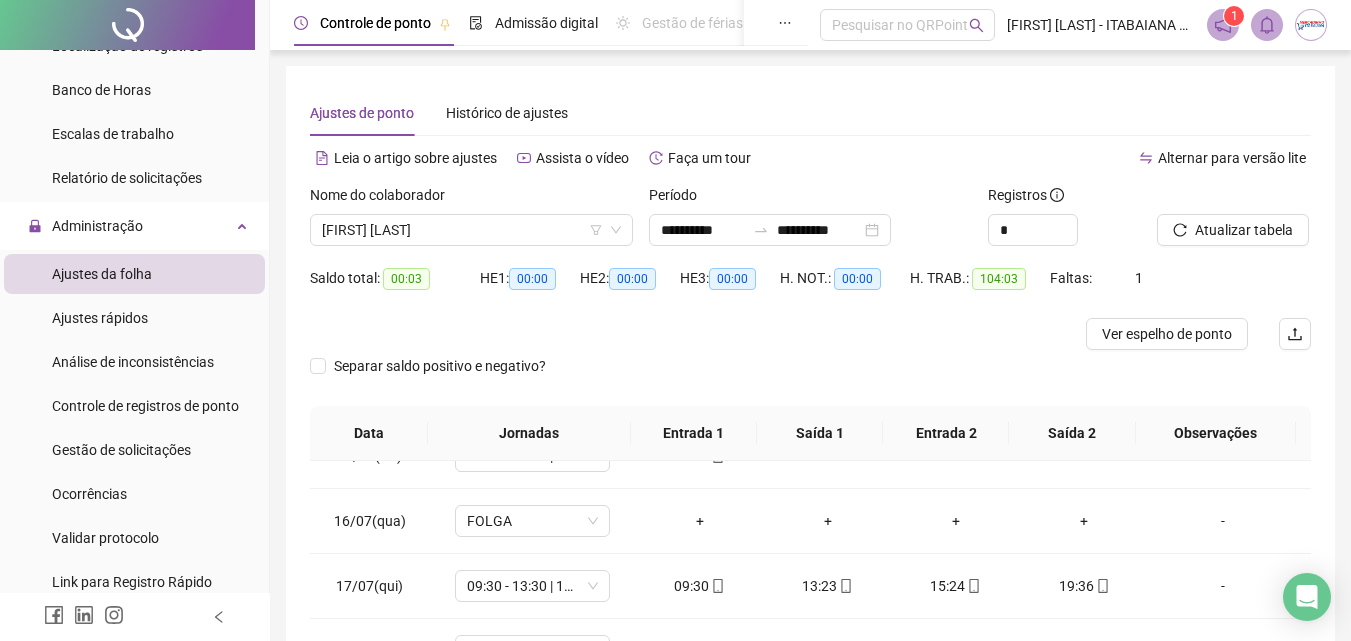 scroll, scrollTop: 0, scrollLeft: 0, axis: both 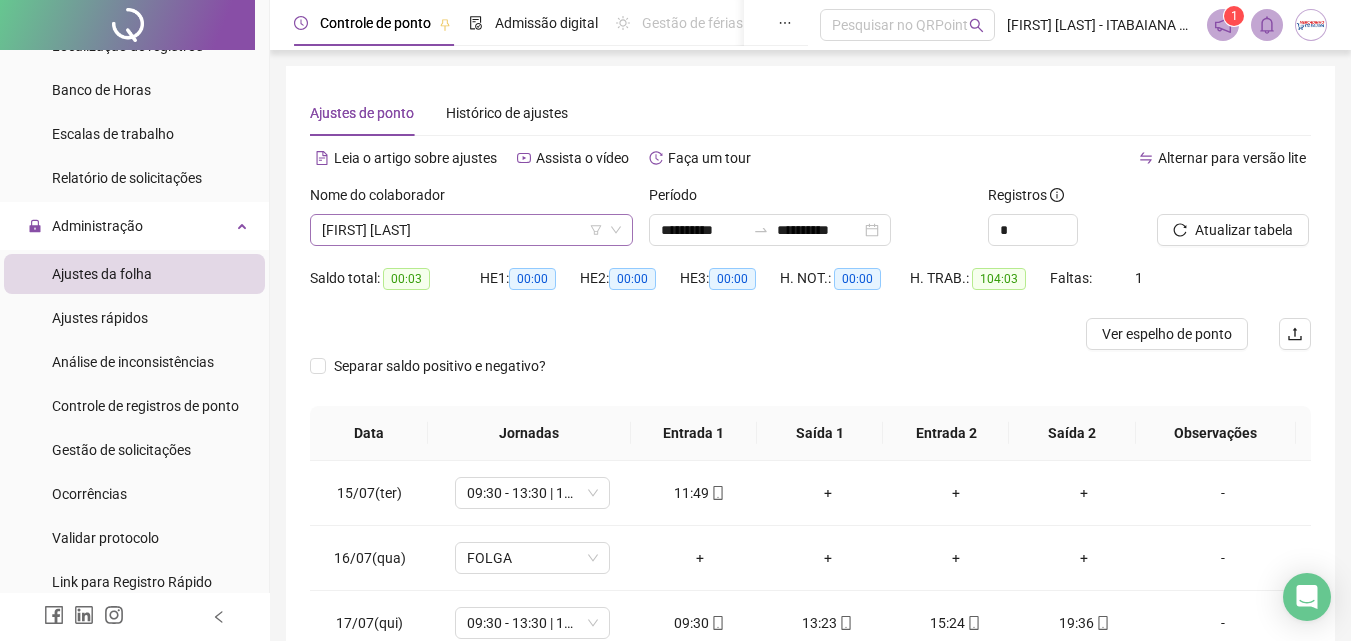 click on "[FIRST] [LAST]" at bounding box center (471, 230) 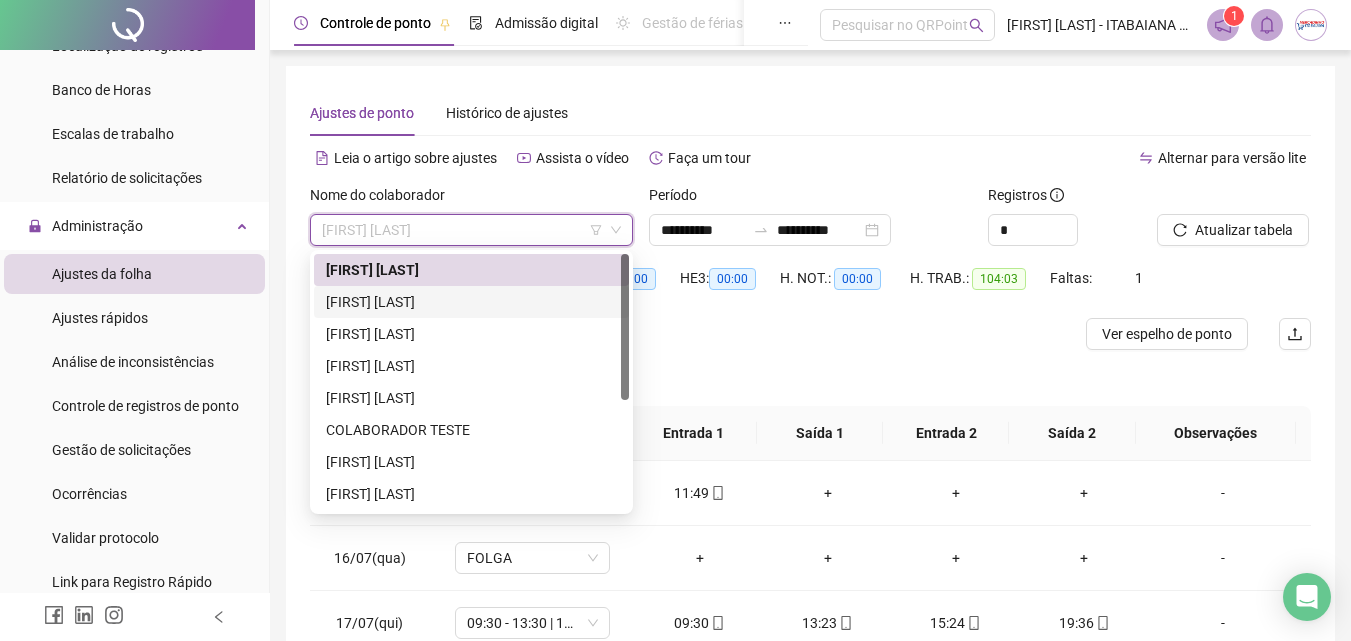 click on "[FIRST] [LAST]" at bounding box center (471, 302) 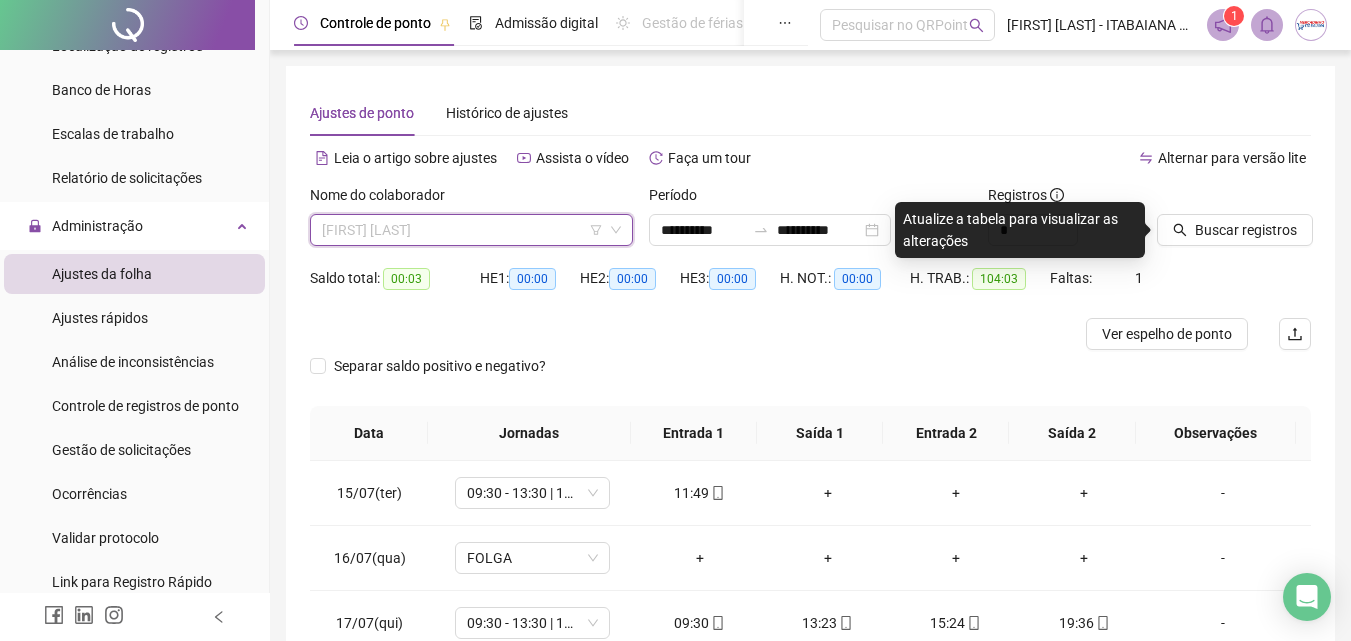 click on "[FIRST] [LAST]" at bounding box center [471, 230] 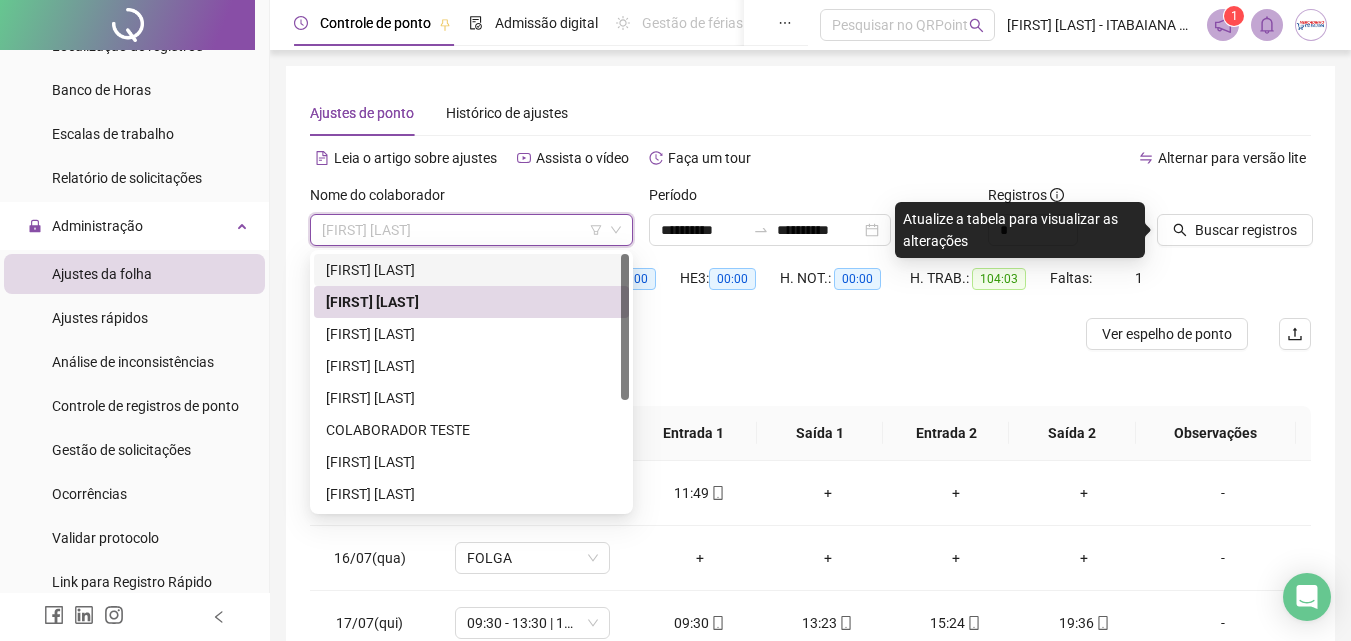 click on "[FIRST] [LAST]" at bounding box center [471, 270] 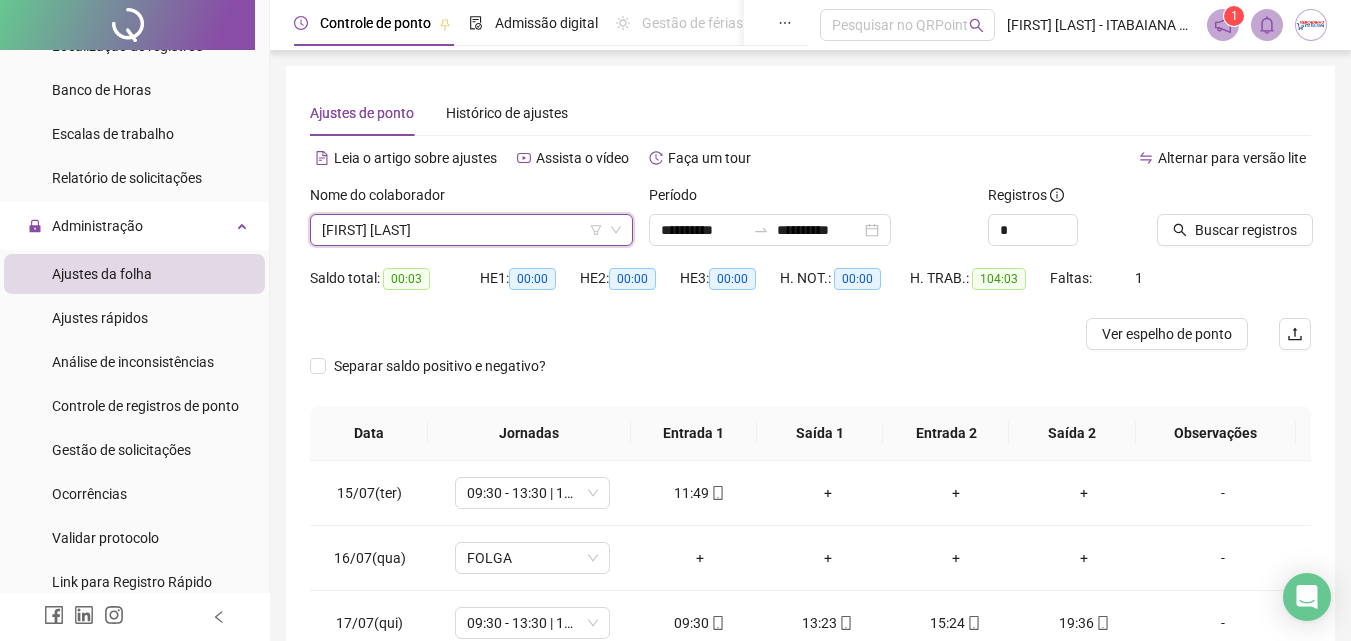 click at bounding box center (685, 334) 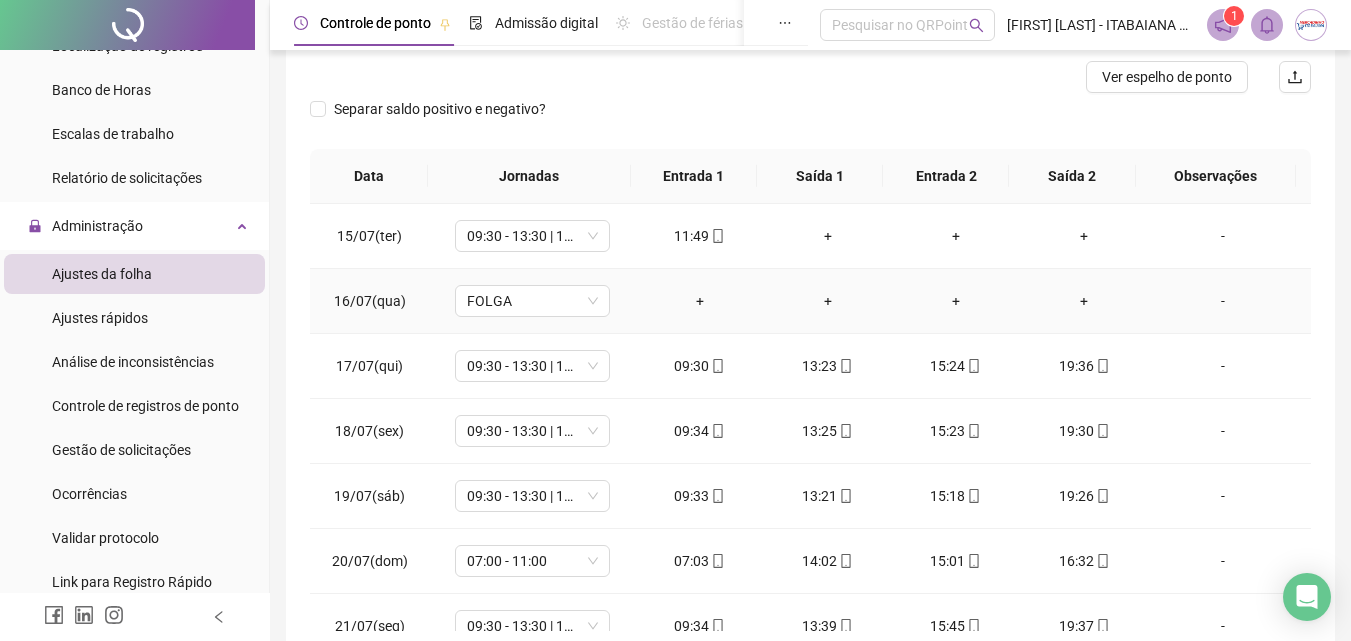 scroll, scrollTop: 300, scrollLeft: 0, axis: vertical 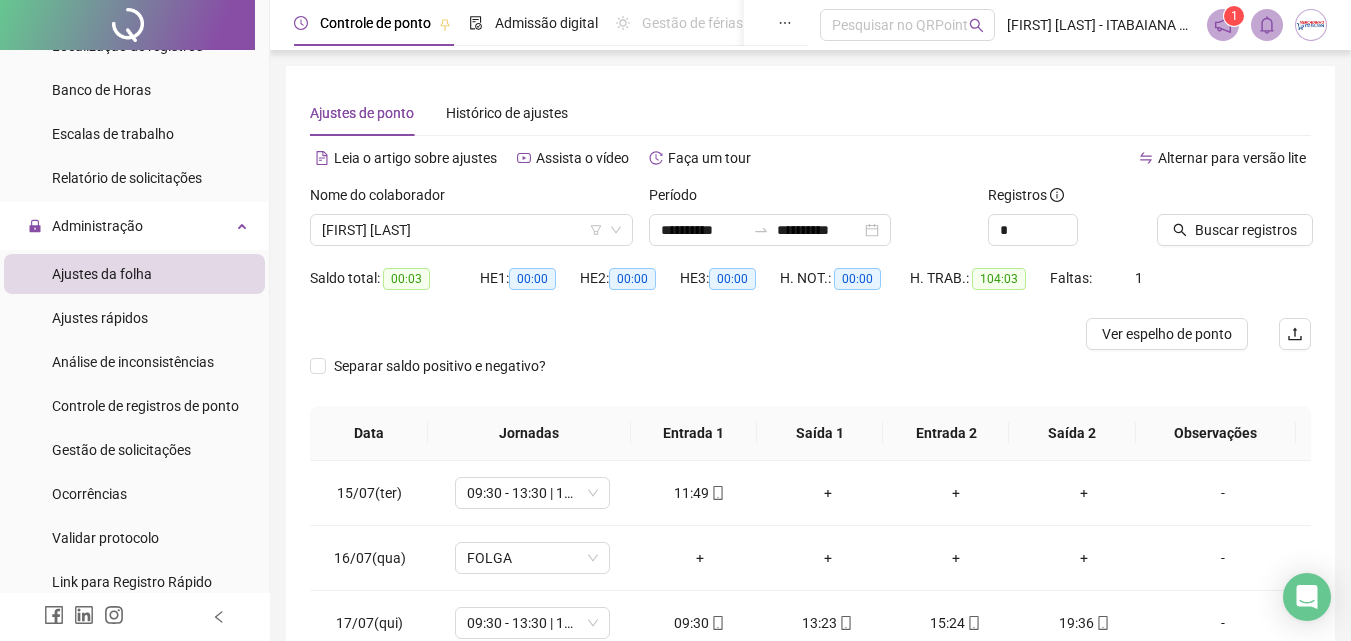 click on "Ajustes da folha" at bounding box center (134, 274) 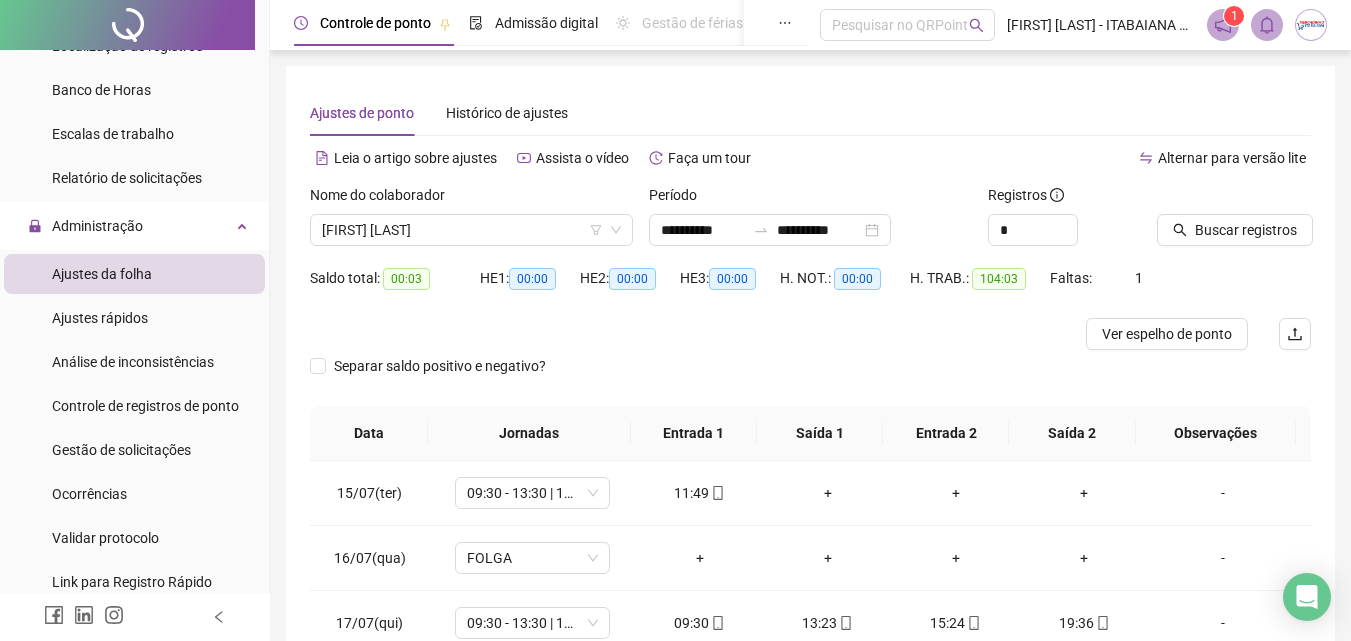 click on "Ajustes da folha" at bounding box center (102, 274) 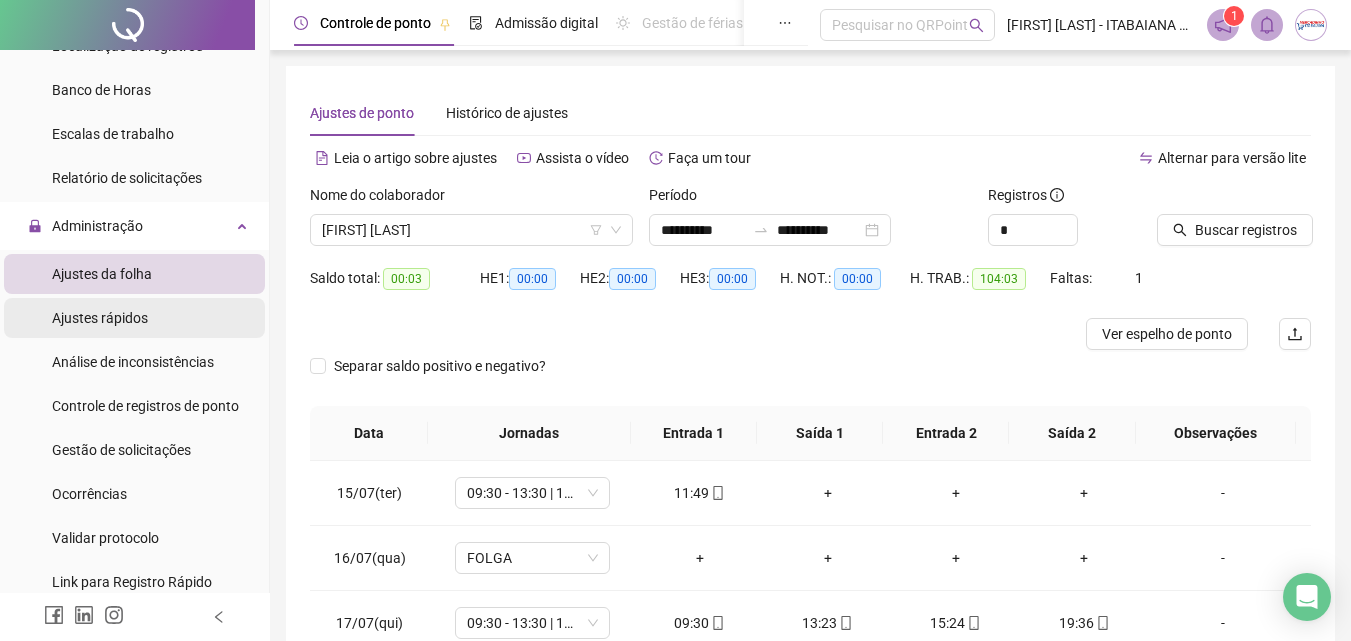 click on "Ajustes rápidos" at bounding box center [100, 318] 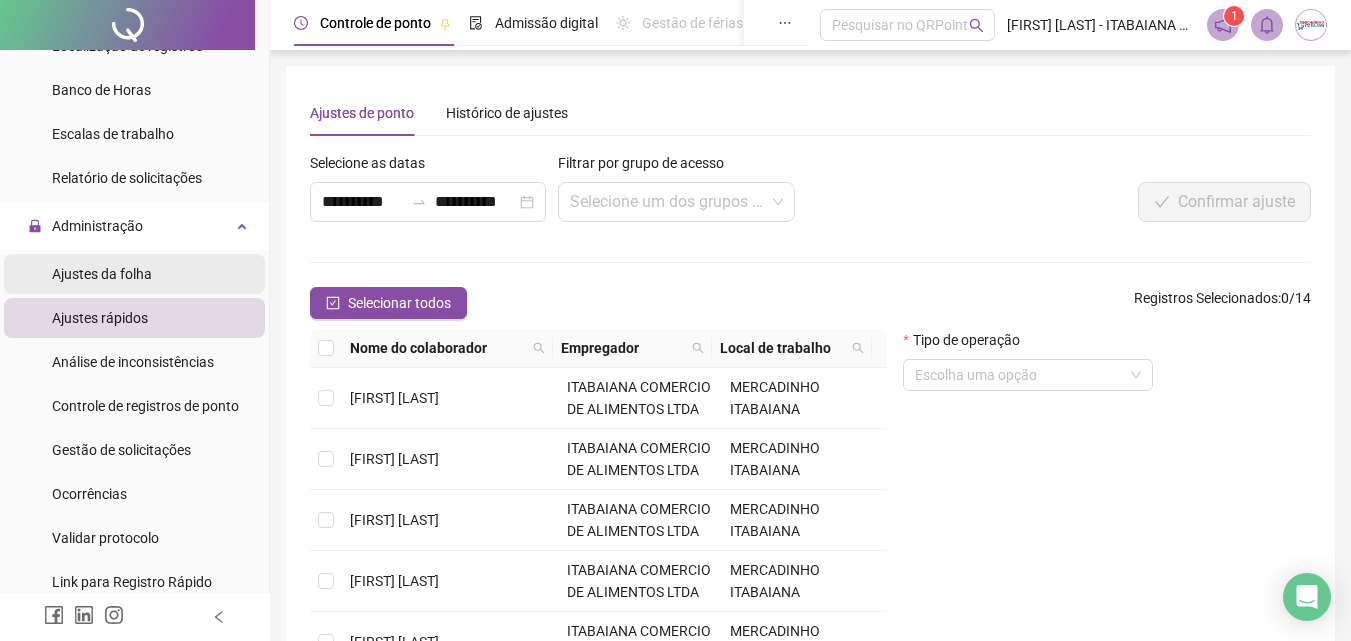 click on "Ajustes da folha" at bounding box center (102, 274) 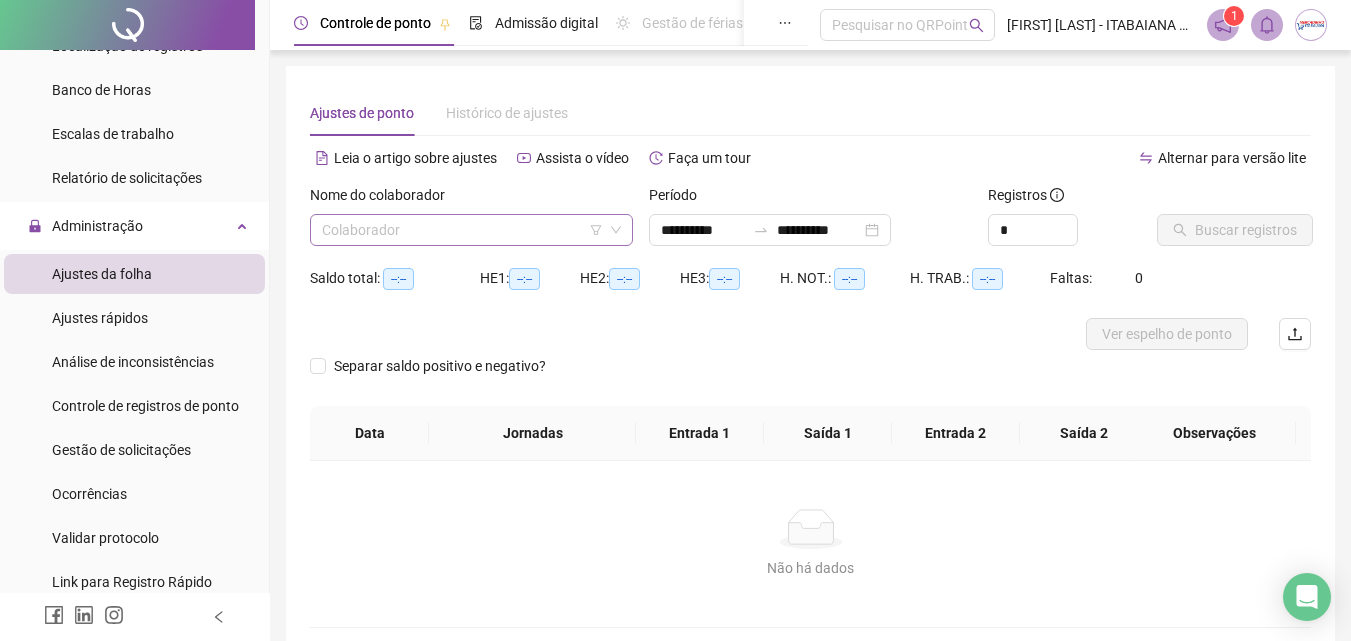 click at bounding box center [462, 230] 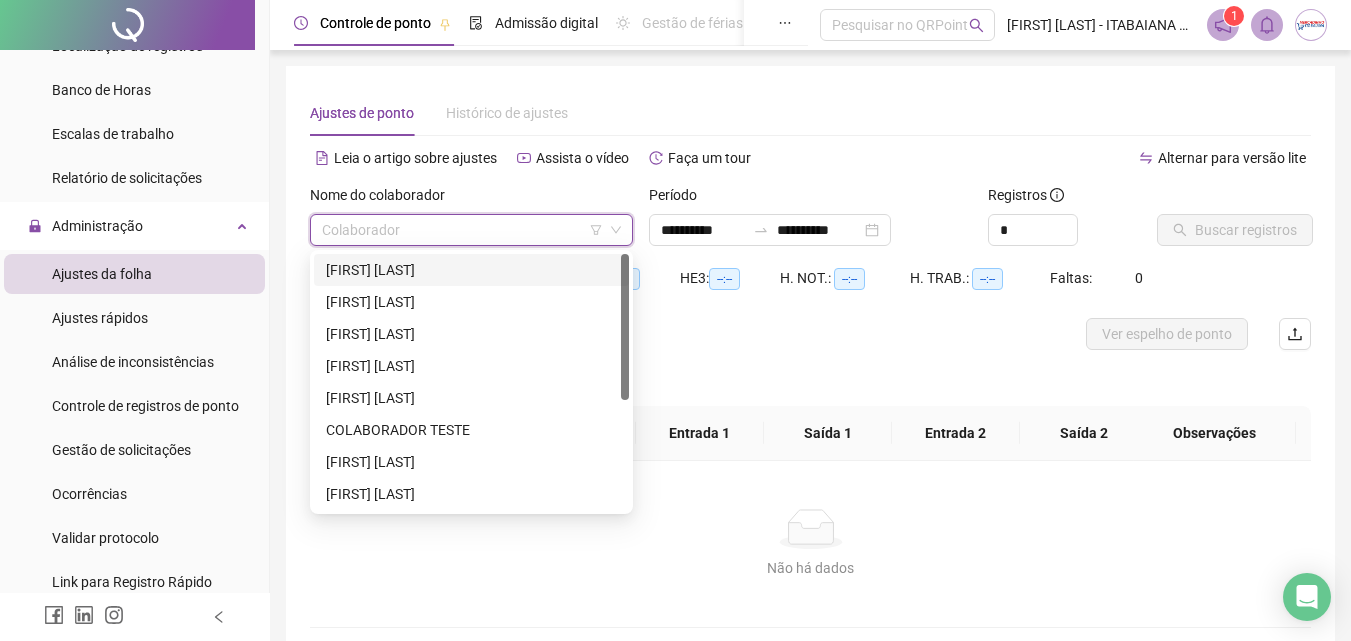 click on "[FIRST] [LAST]" at bounding box center (471, 270) 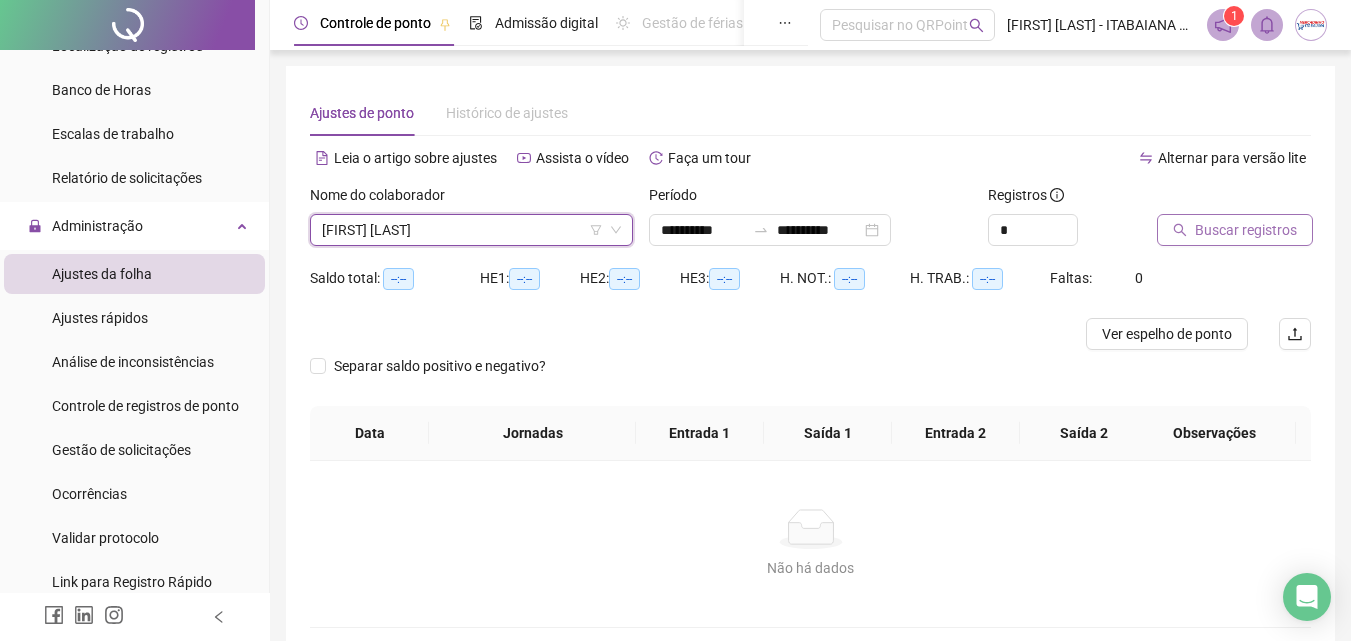 click on "Buscar registros" at bounding box center [1246, 230] 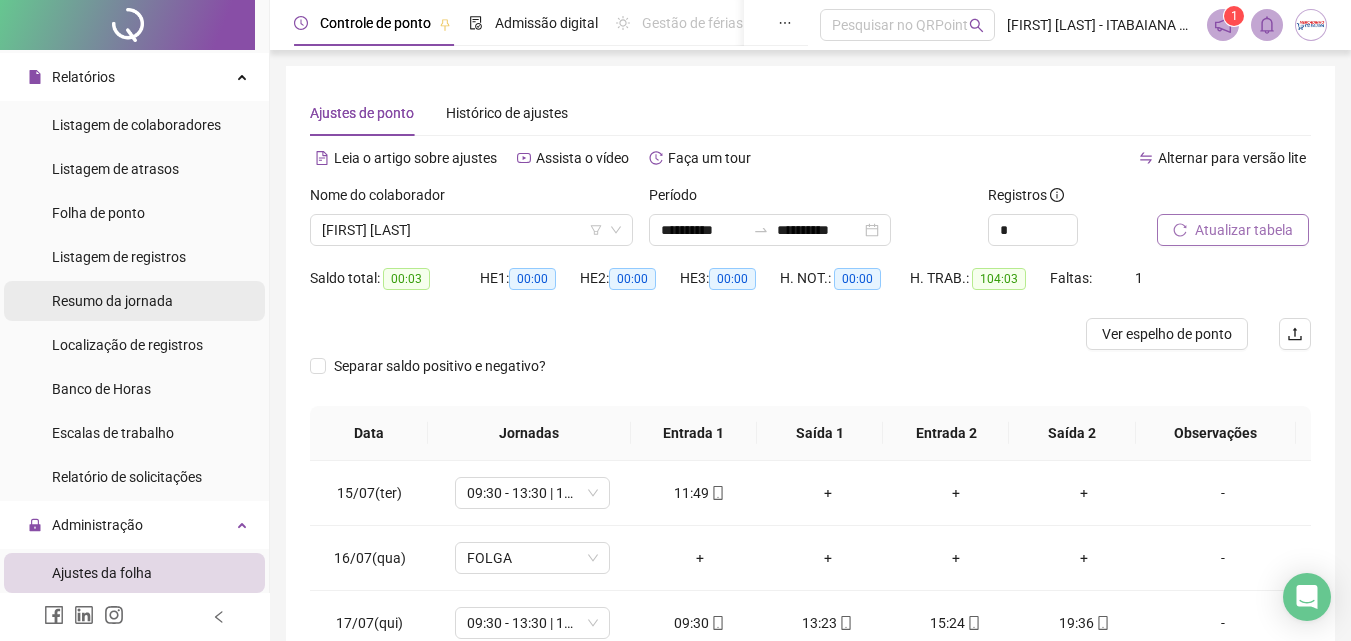 scroll, scrollTop: 400, scrollLeft: 0, axis: vertical 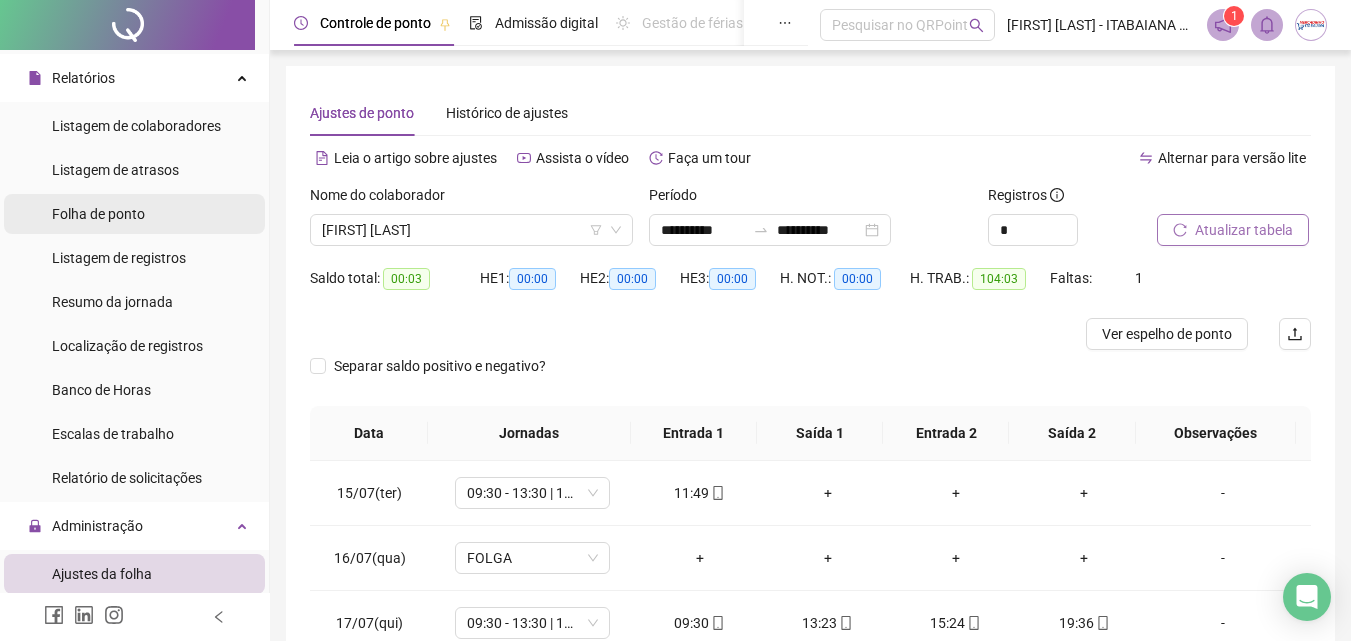 click on "Folha de ponto" at bounding box center [98, 214] 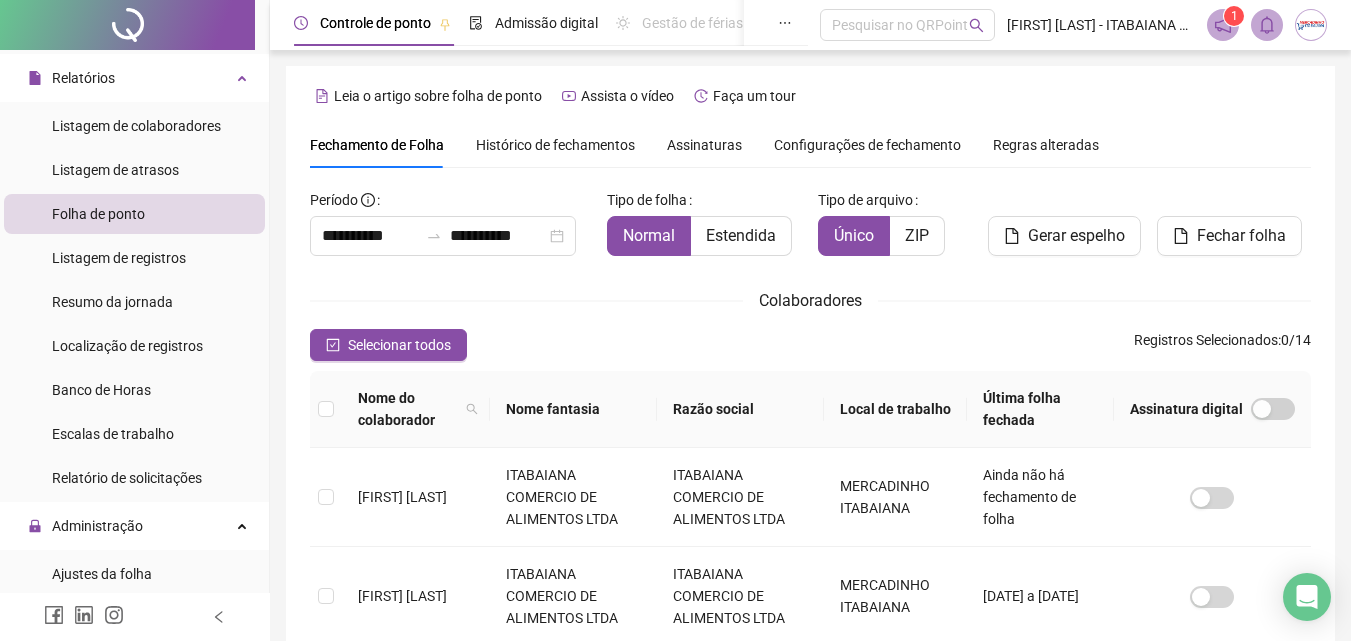 scroll, scrollTop: 89, scrollLeft: 0, axis: vertical 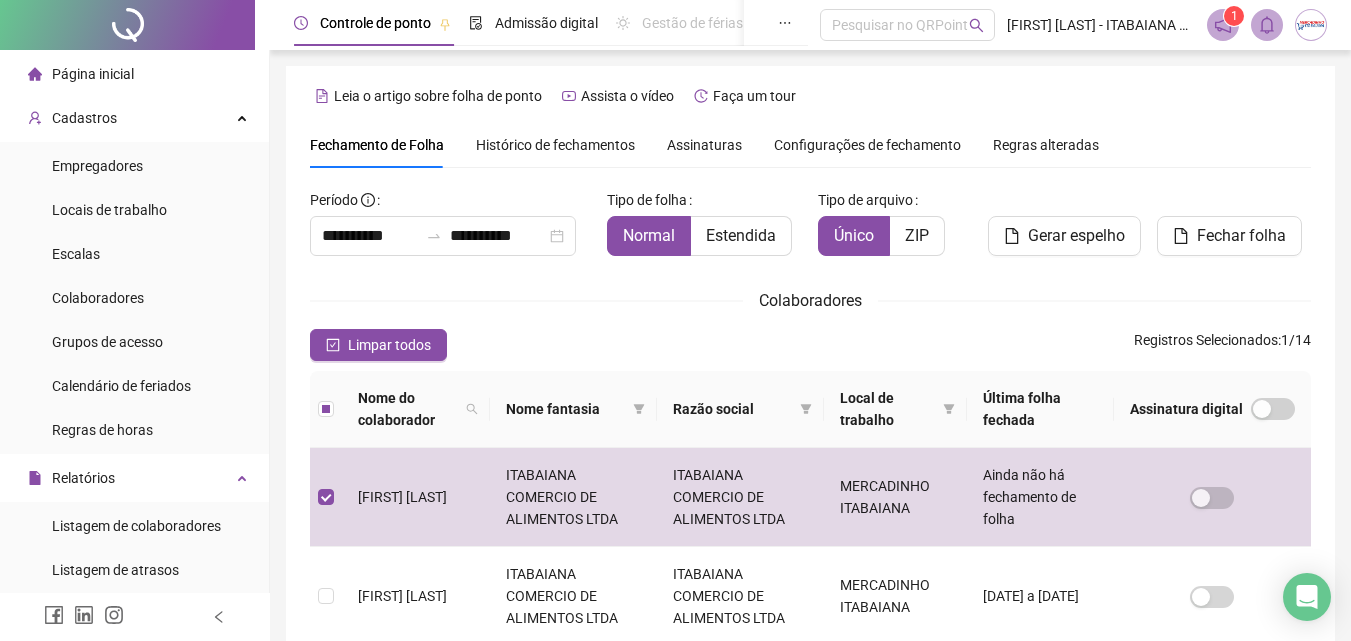 click at bounding box center (127, 25) 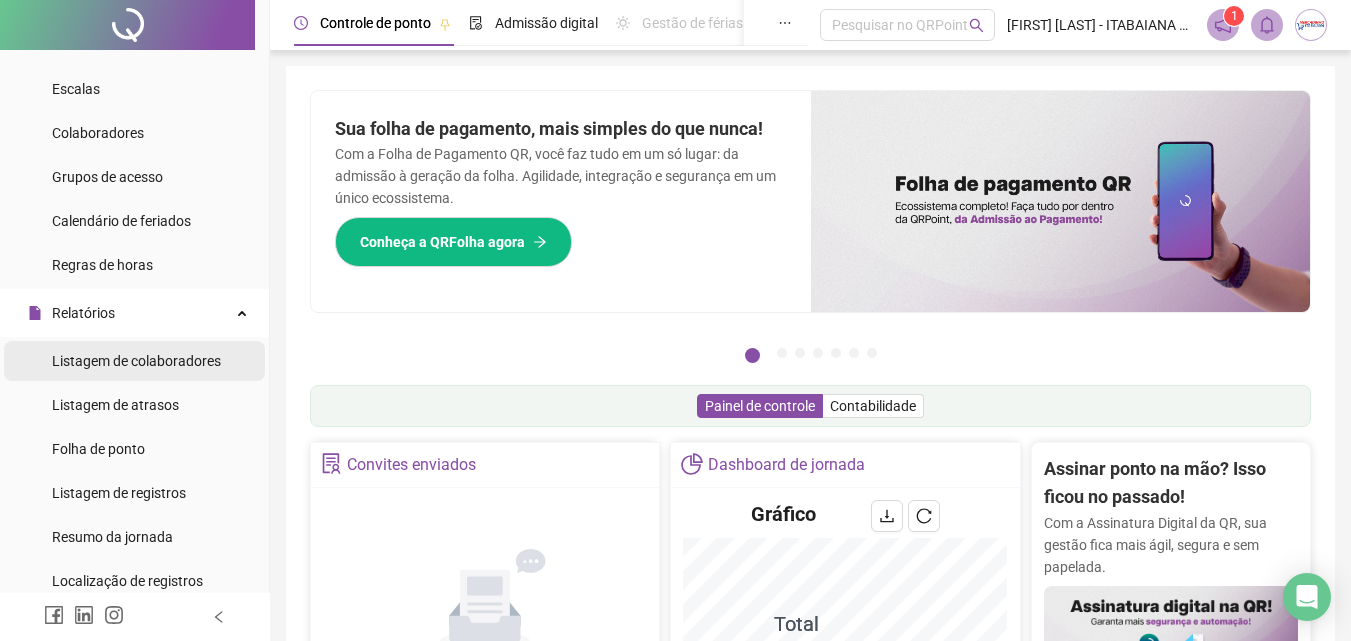 scroll, scrollTop: 200, scrollLeft: 0, axis: vertical 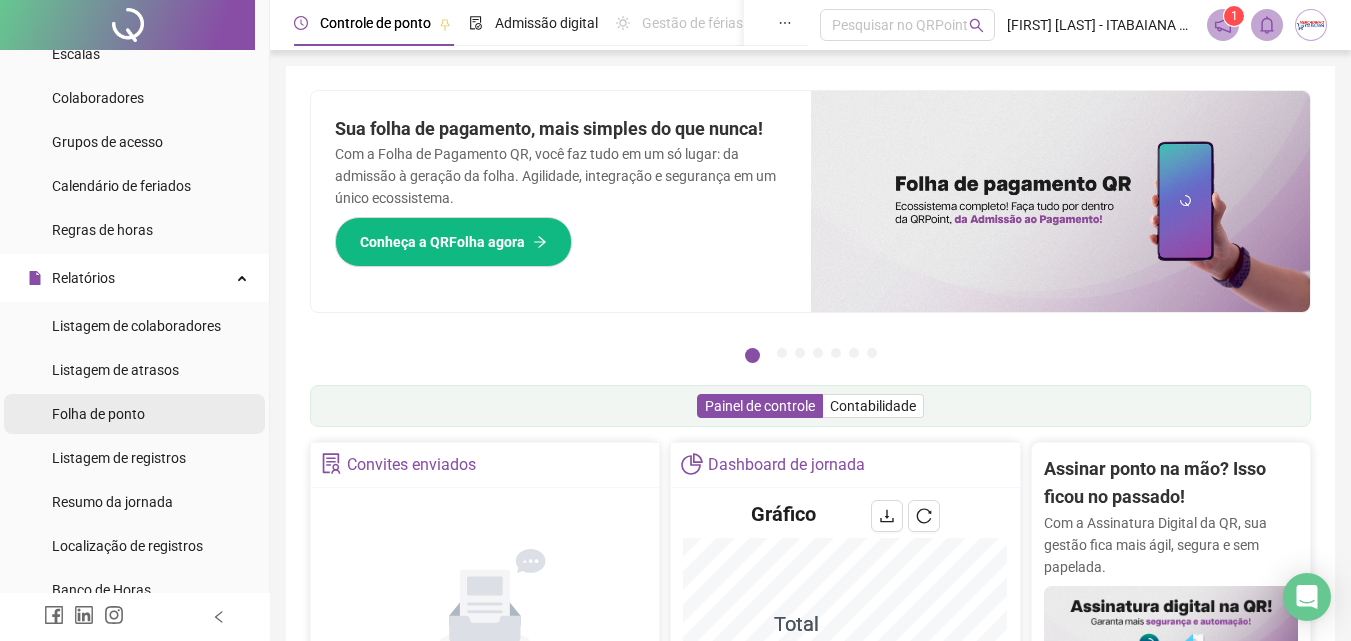 click on "Folha de ponto" at bounding box center [98, 414] 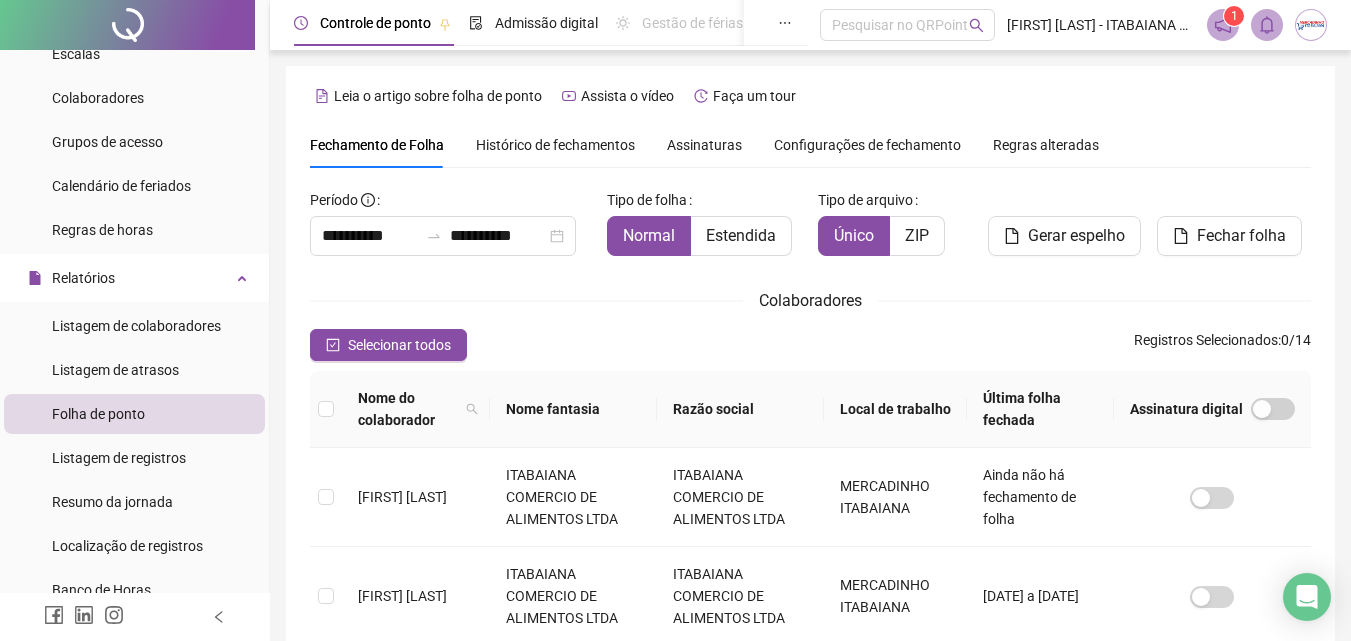scroll, scrollTop: 89, scrollLeft: 0, axis: vertical 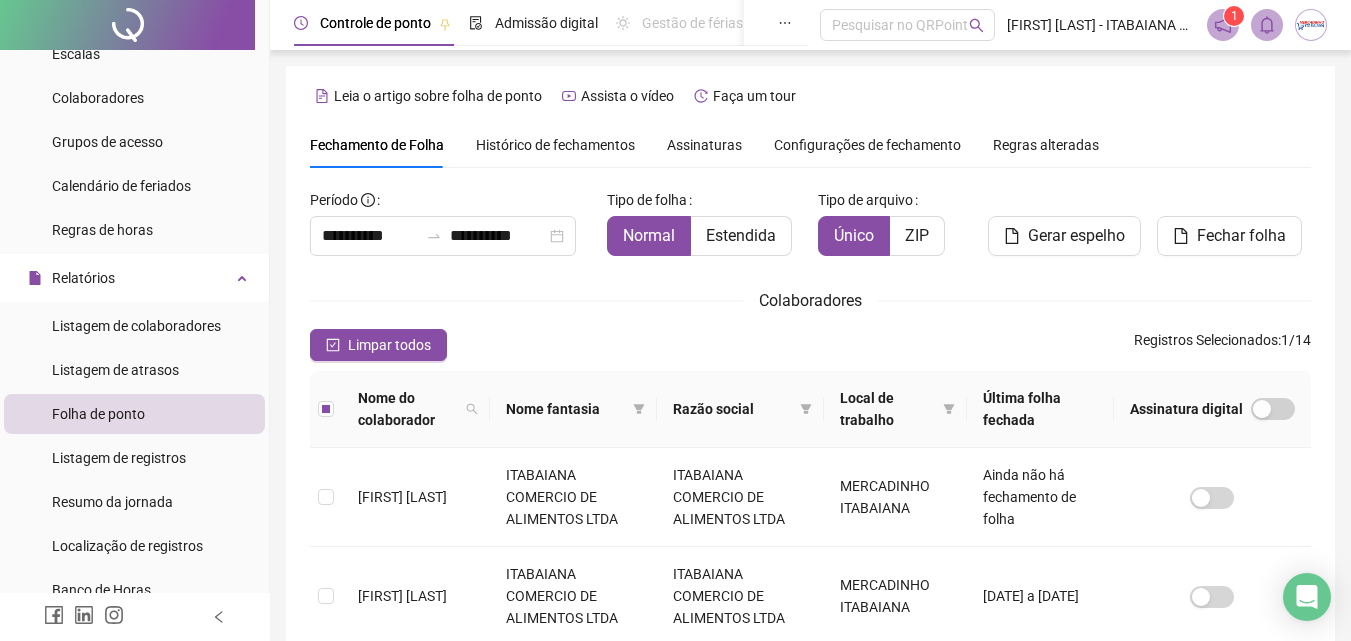 click on "Histórico de fechamentos" at bounding box center [555, 145] 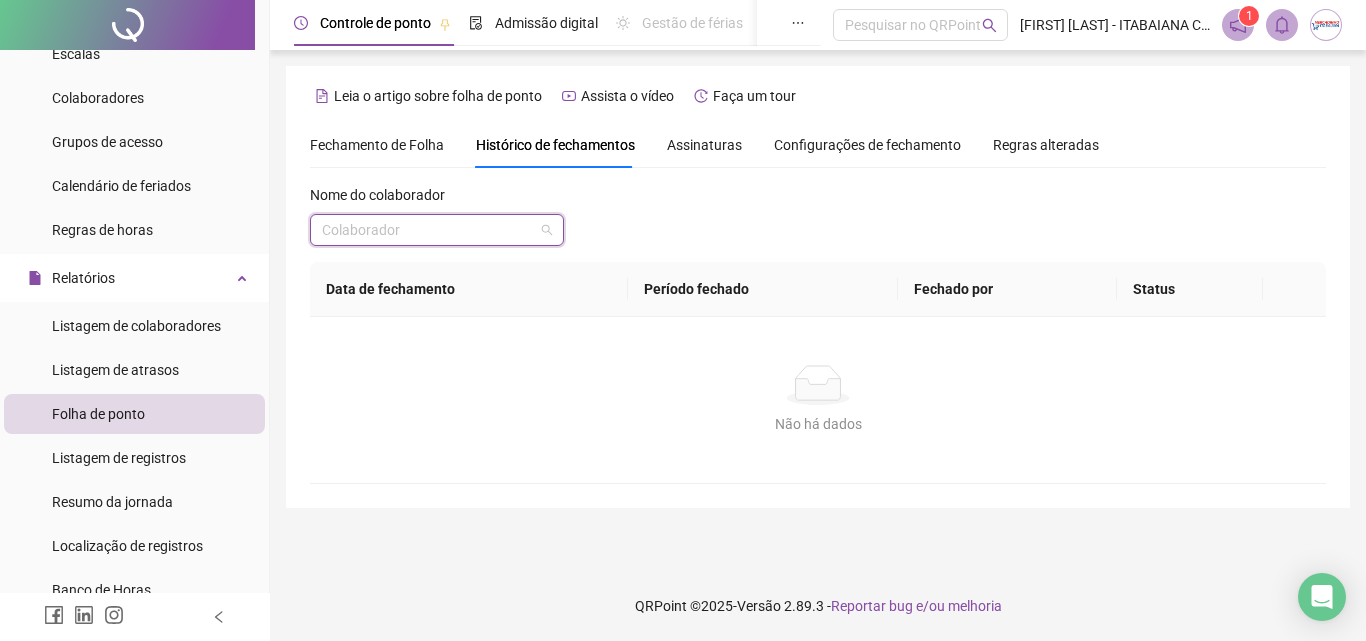 click at bounding box center [428, 230] 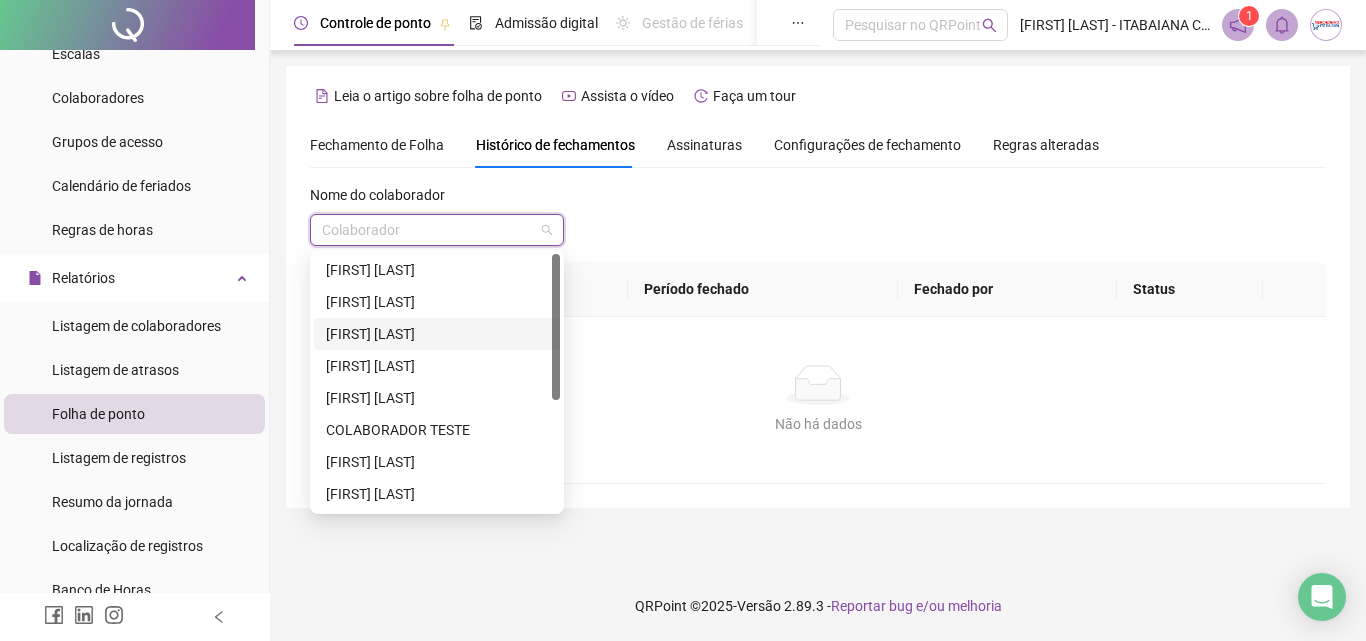 click on "[FIRST] [LAST]" at bounding box center [437, 334] 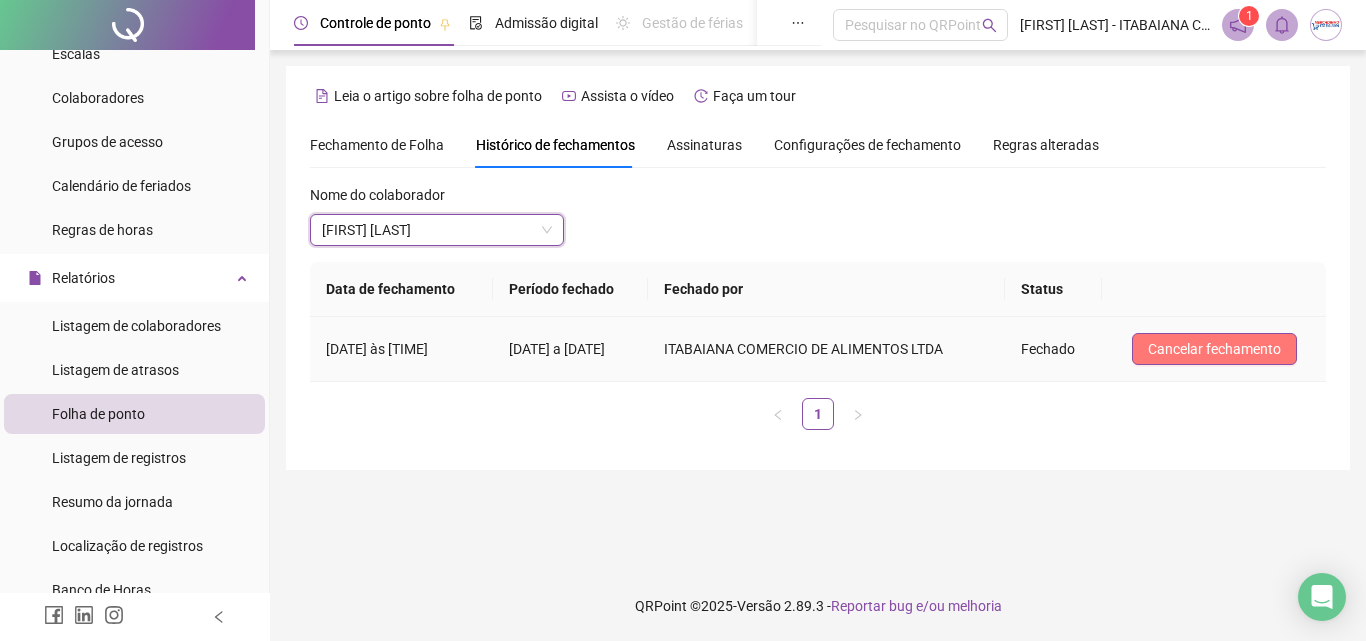 click on "Cancelar fechamento" at bounding box center [1214, 349] 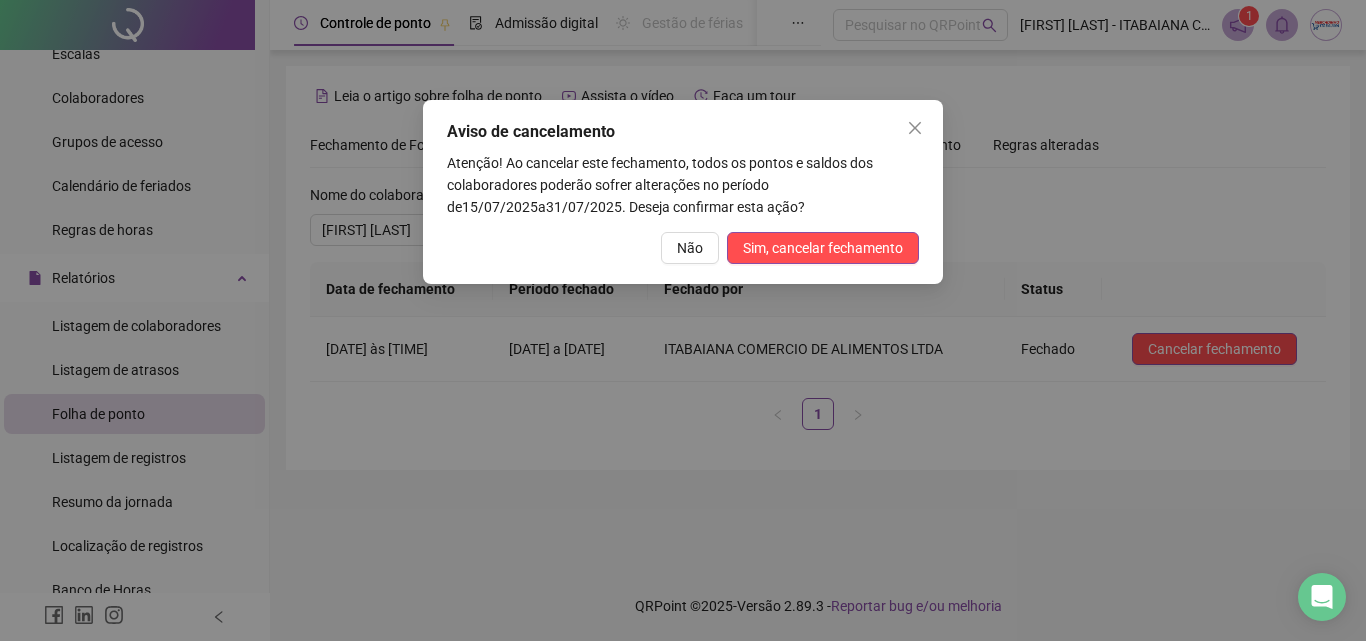 click on "Aviso de cancelamento Atenção!
Ao cancelar este fechamento, todos os pontos e saldos dos
colaboradores poderão sofrer alterações no período de  [DATE]  a  [DATE] . Deseja confirmar esta ação? Não Sim, cancelar fechamento" at bounding box center [683, 192] 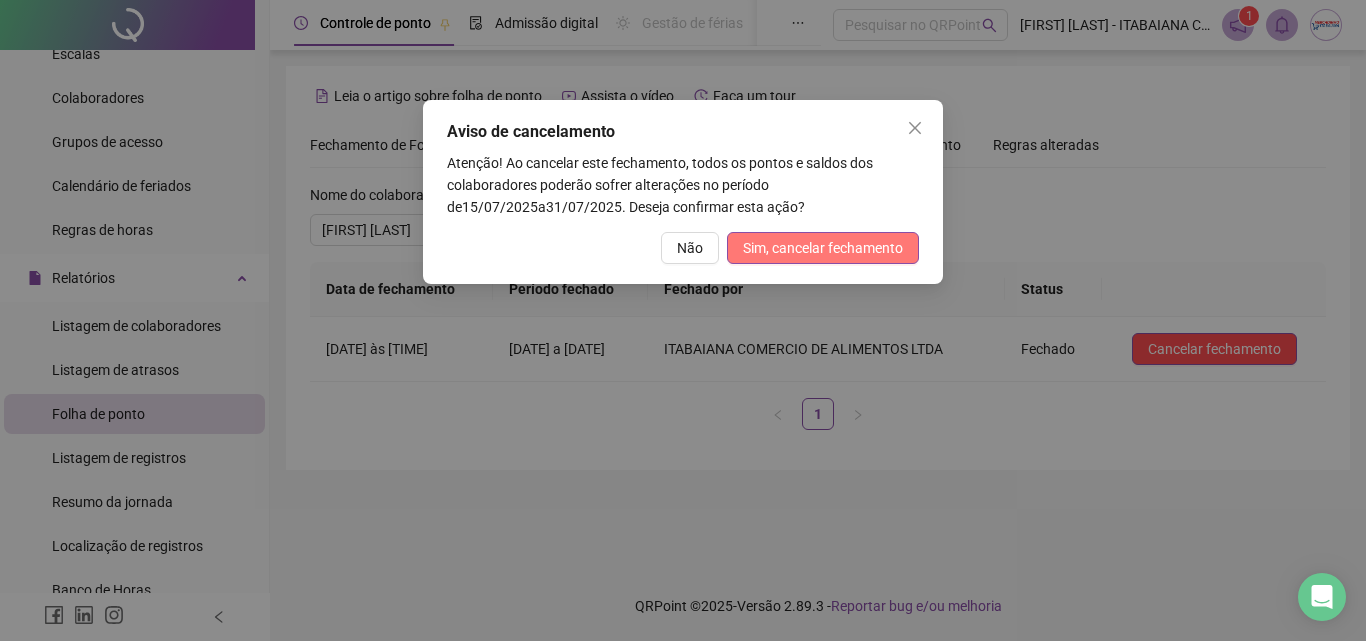 click on "Sim, cancelar fechamento" at bounding box center [823, 248] 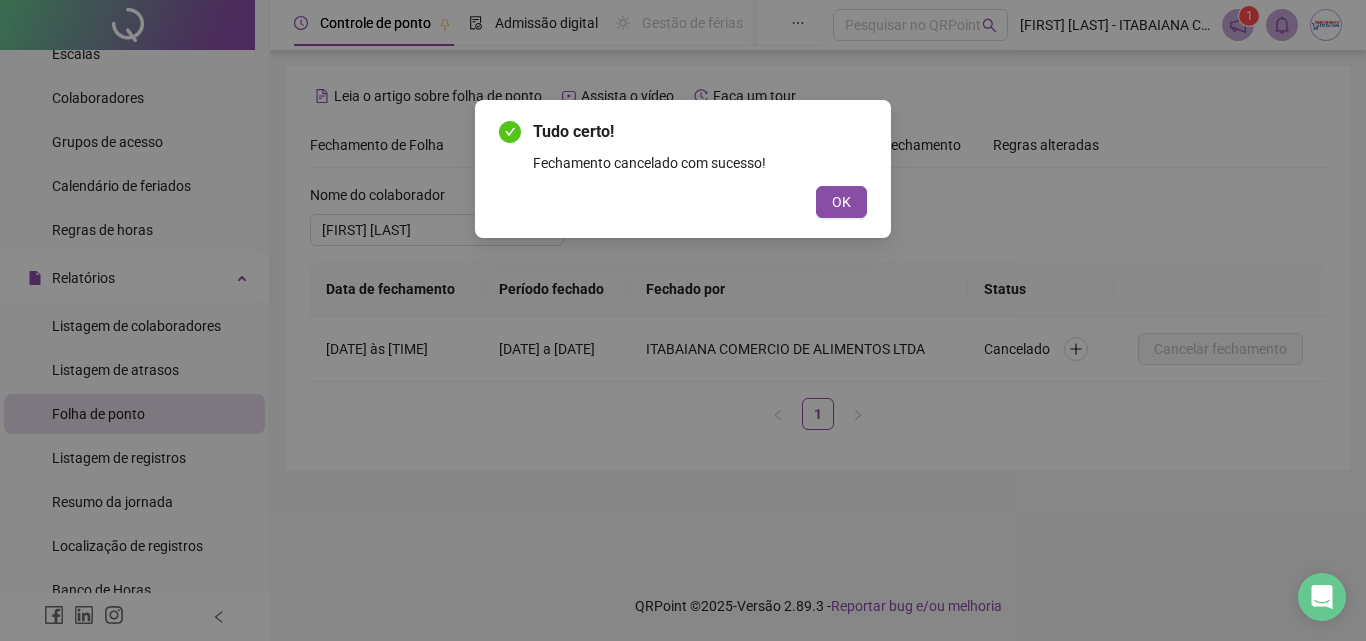 click on "Tudo certo! Fechamento cancelado com sucesso! OK" at bounding box center [683, 320] 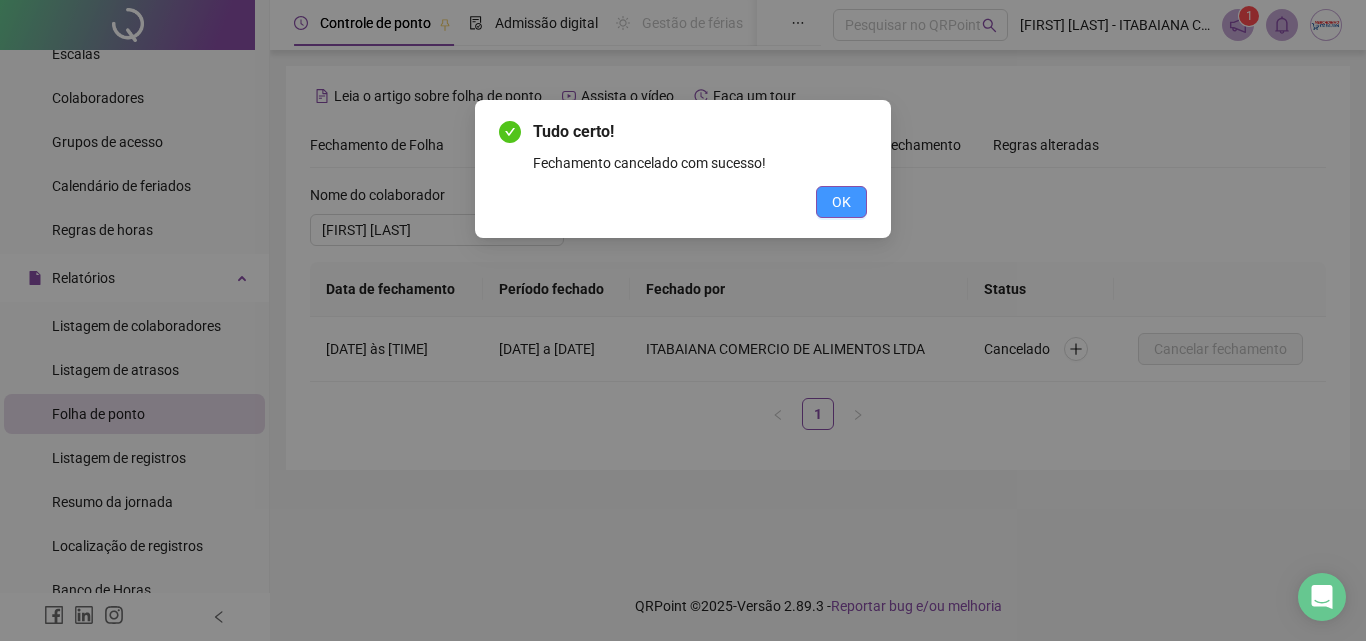 click on "OK" at bounding box center [841, 202] 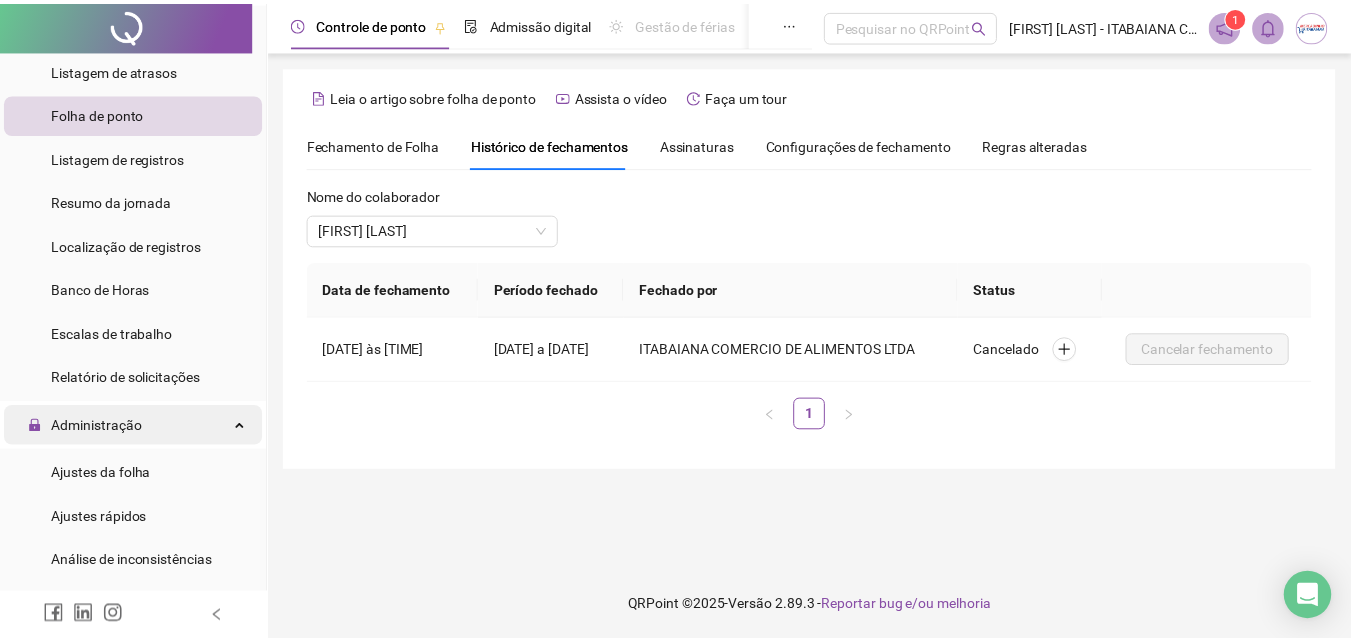 scroll, scrollTop: 600, scrollLeft: 0, axis: vertical 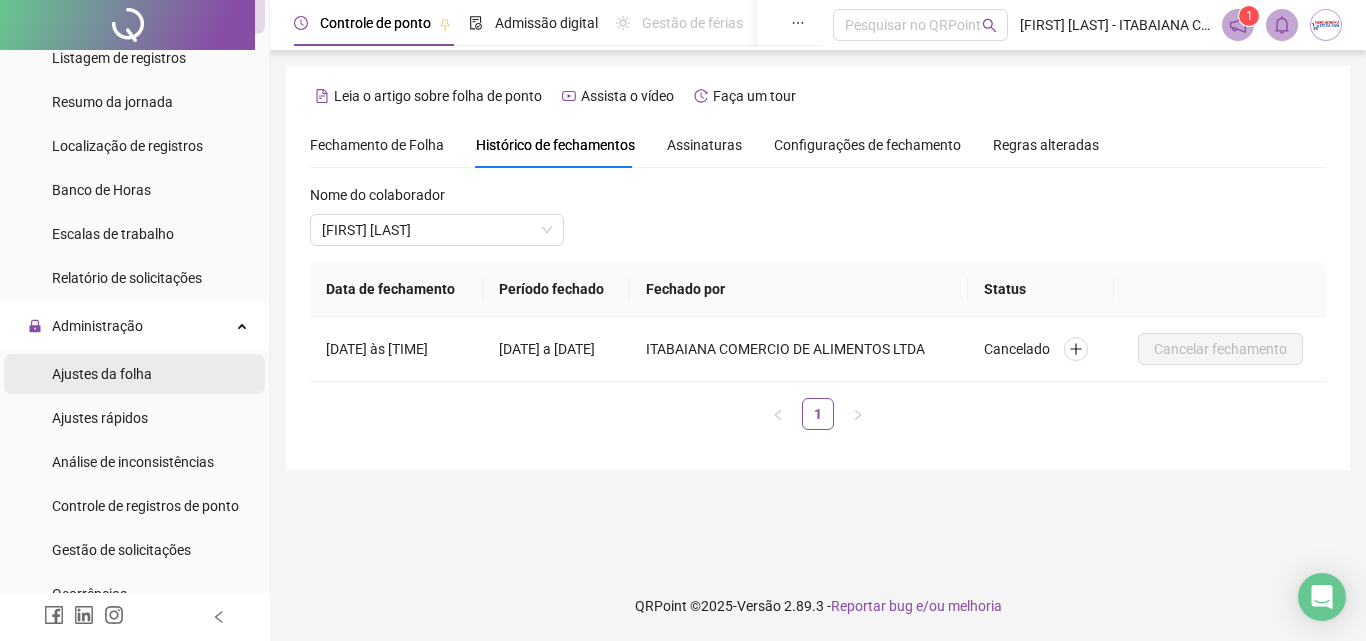 click on "Ajustes da folha" at bounding box center (102, 374) 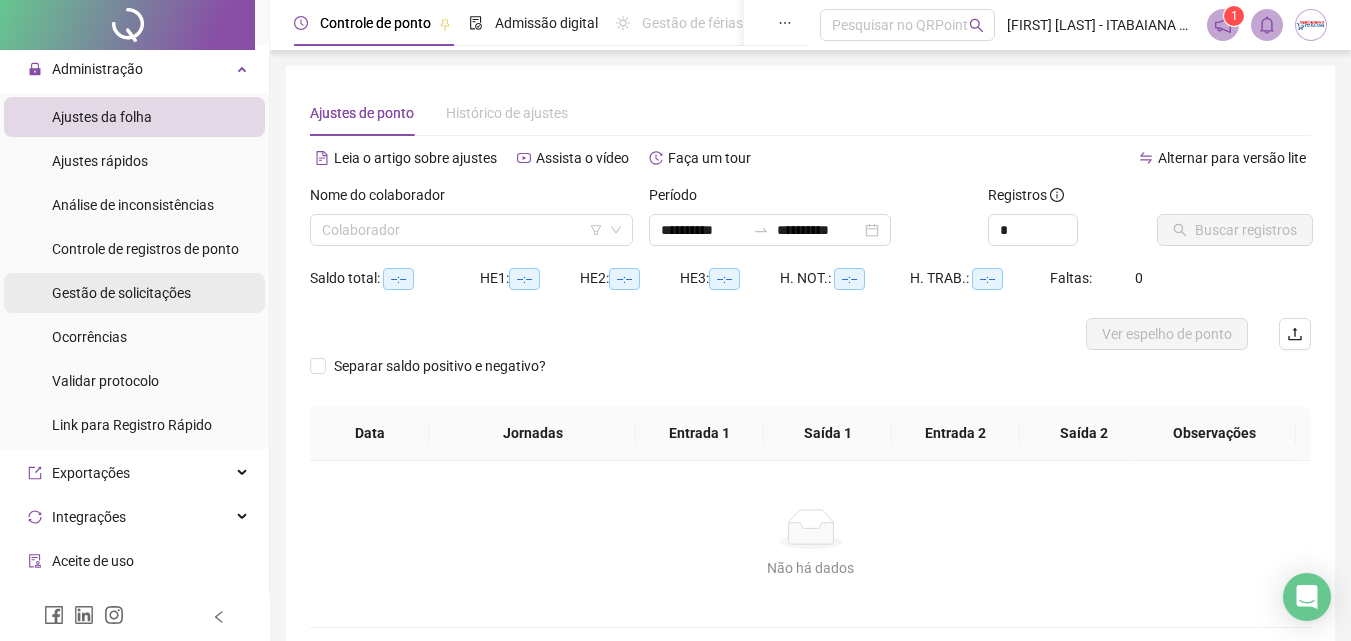 scroll, scrollTop: 777, scrollLeft: 0, axis: vertical 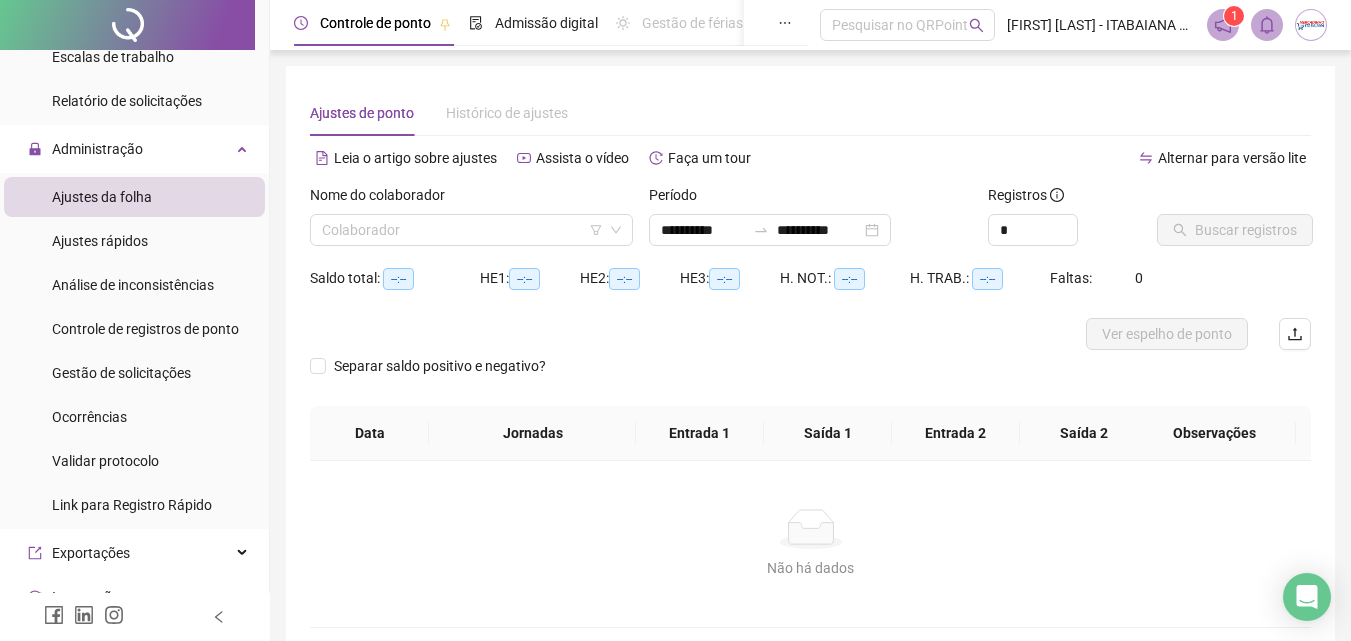 click on "Ajustes da folha" at bounding box center (102, 197) 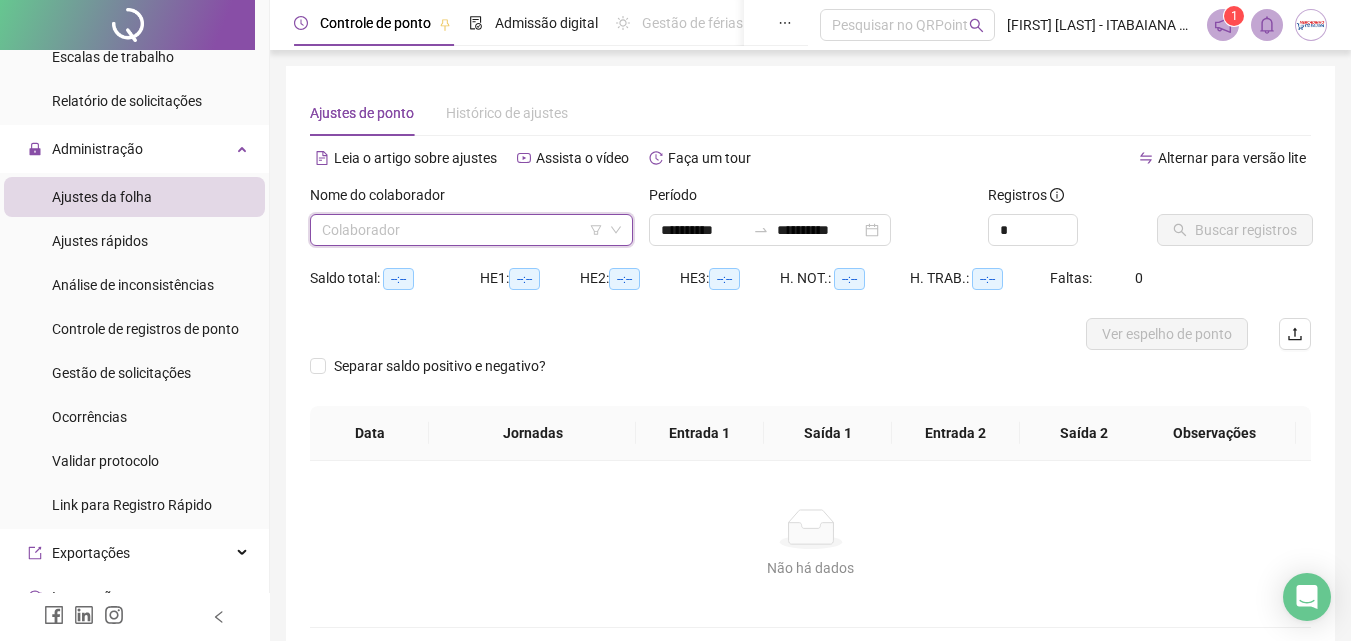 click at bounding box center (462, 230) 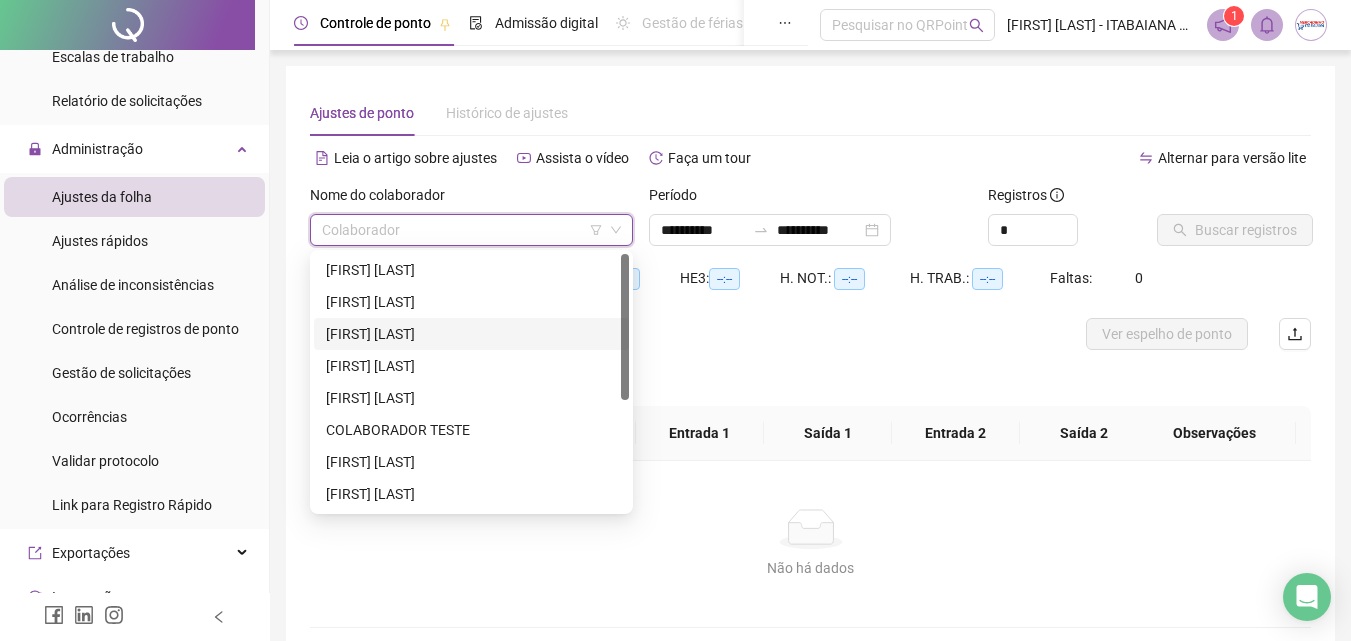 click on "[FIRST] [LAST]" at bounding box center [471, 334] 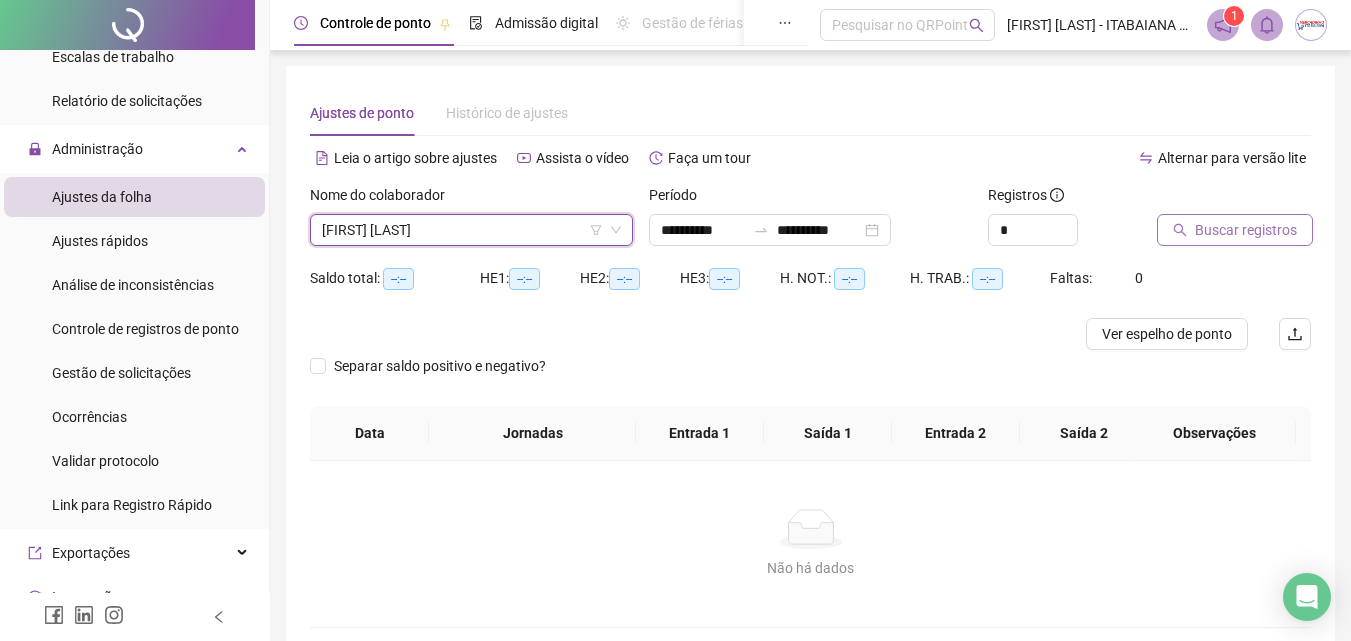 click on "Buscar registros" at bounding box center [1246, 230] 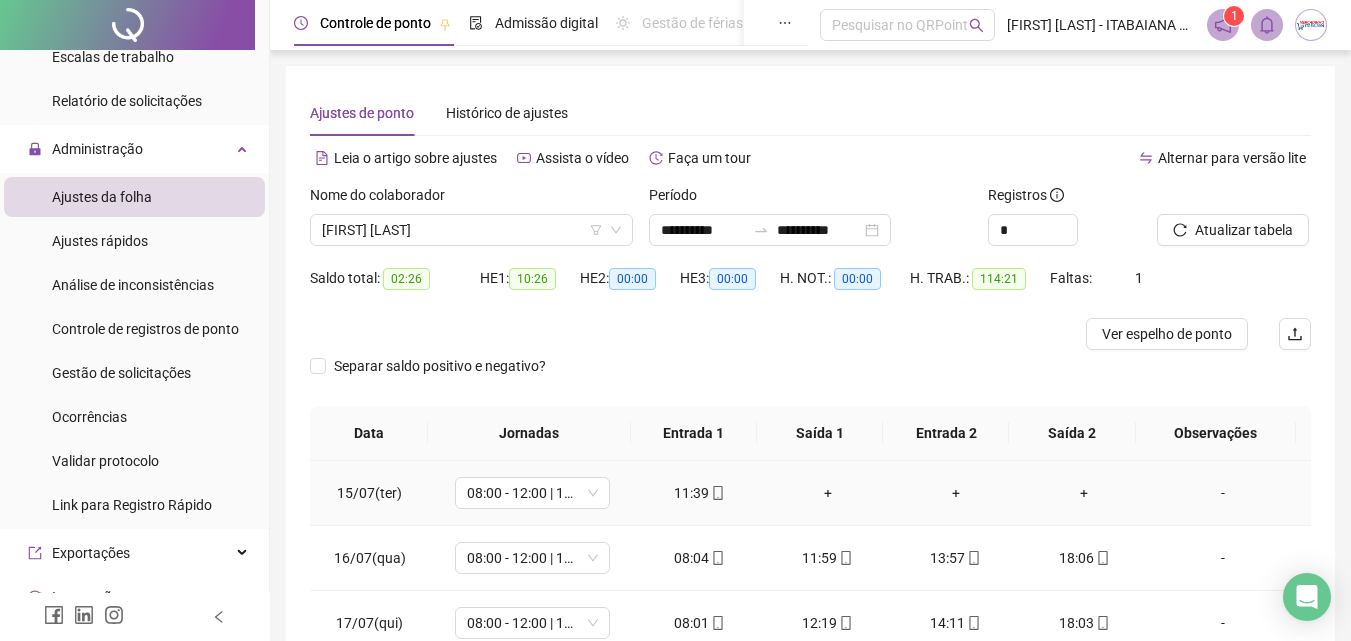 click on "+" at bounding box center (828, 493) 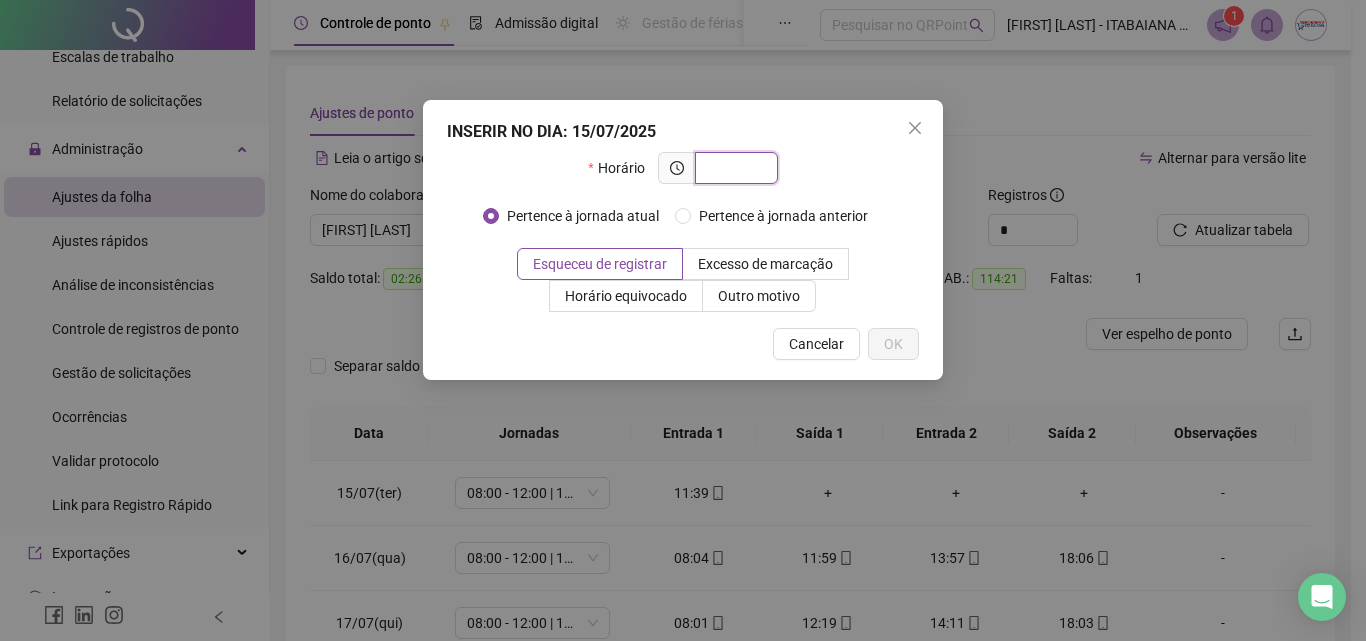click at bounding box center (734, 168) 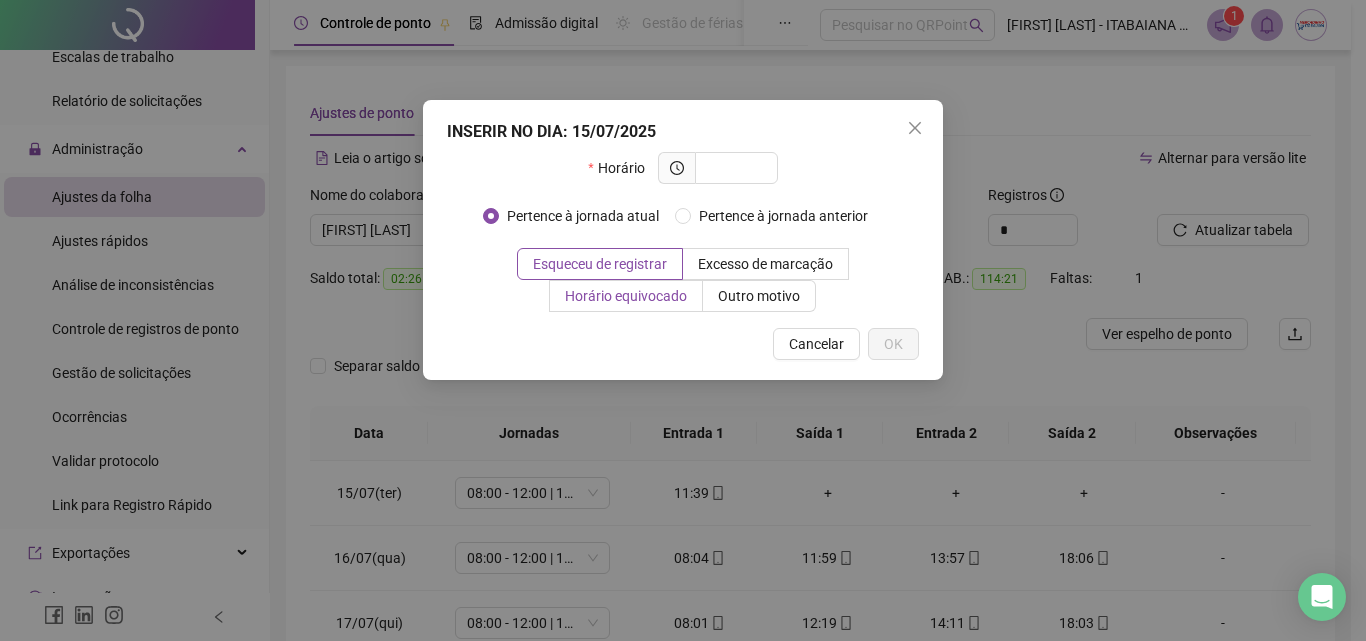 click on "Horário equivocado" at bounding box center (626, 296) 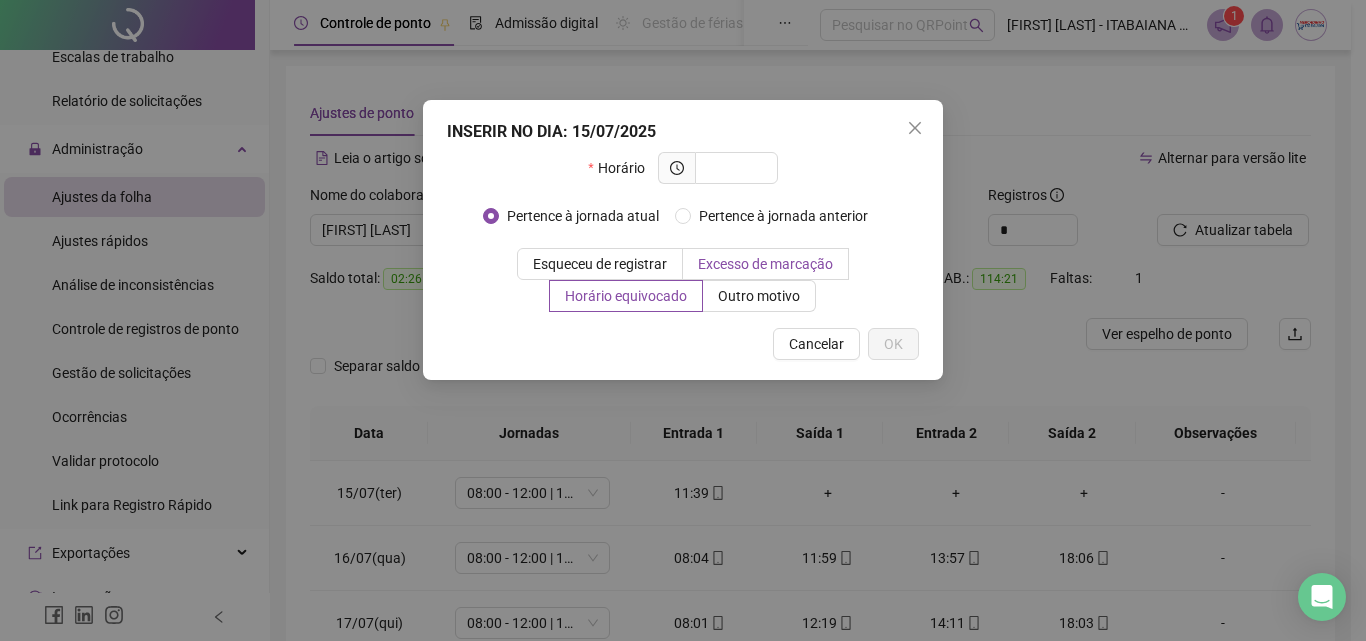 click on "Excesso de marcação" at bounding box center [765, 264] 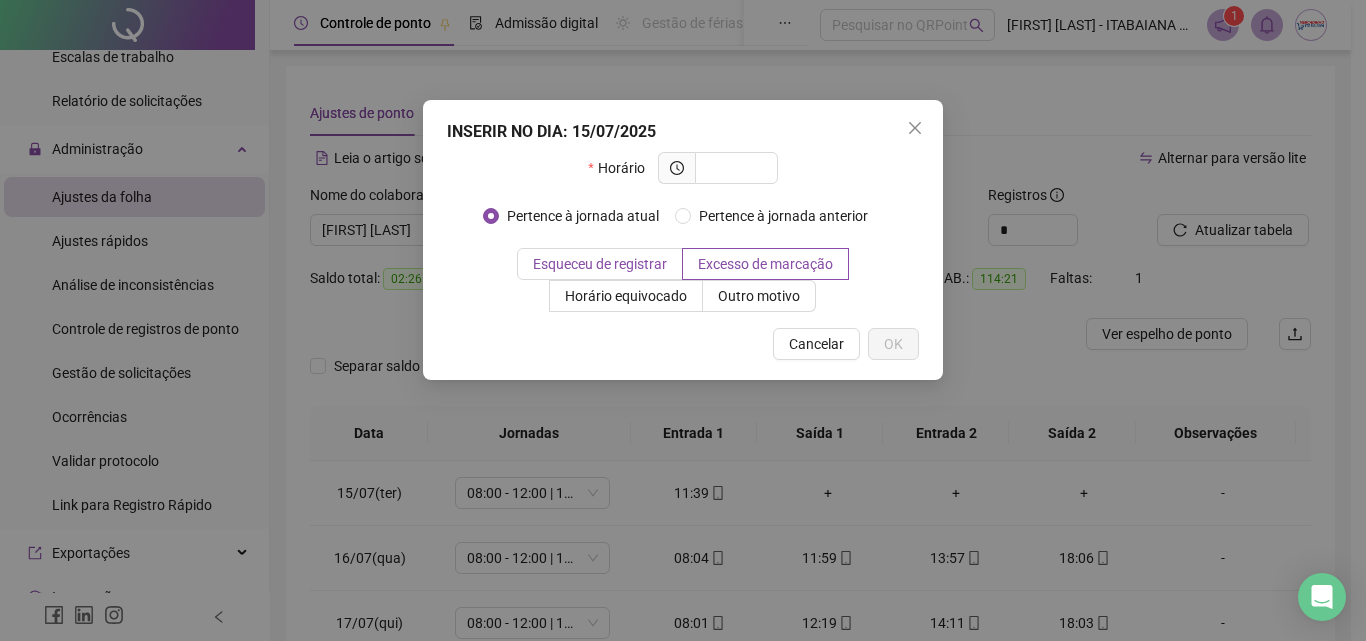 click on "Esqueceu de registrar" at bounding box center [600, 264] 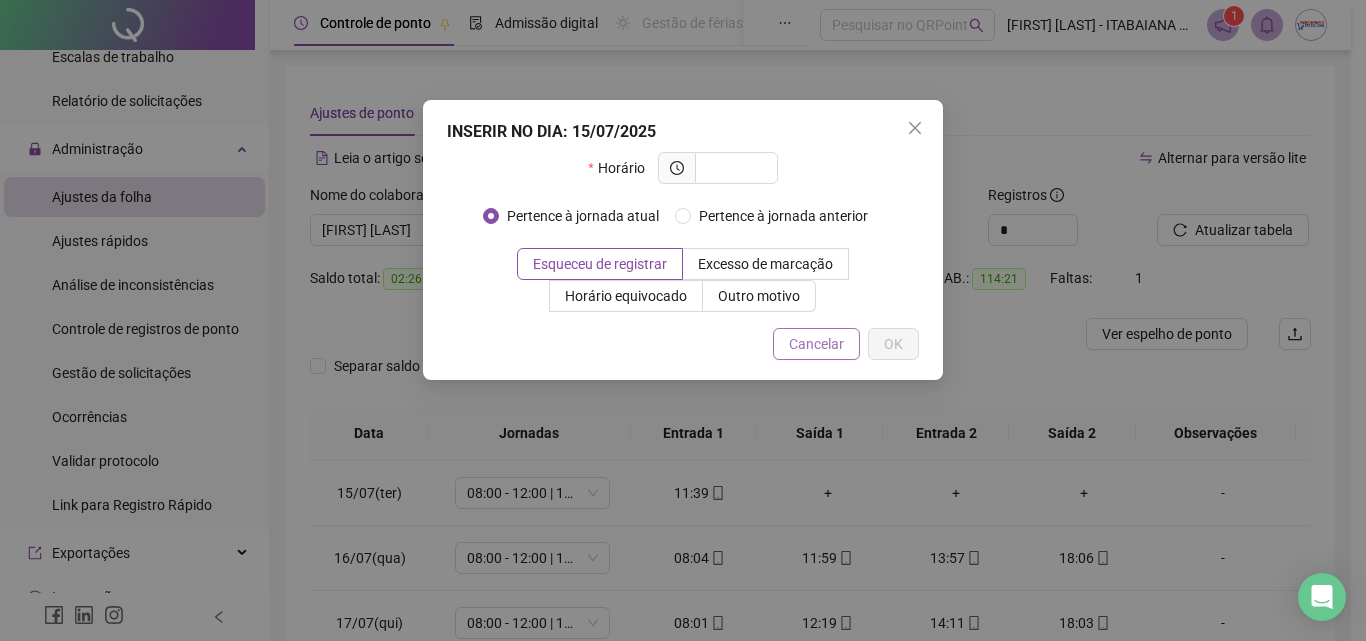 click on "Cancelar" at bounding box center (816, 344) 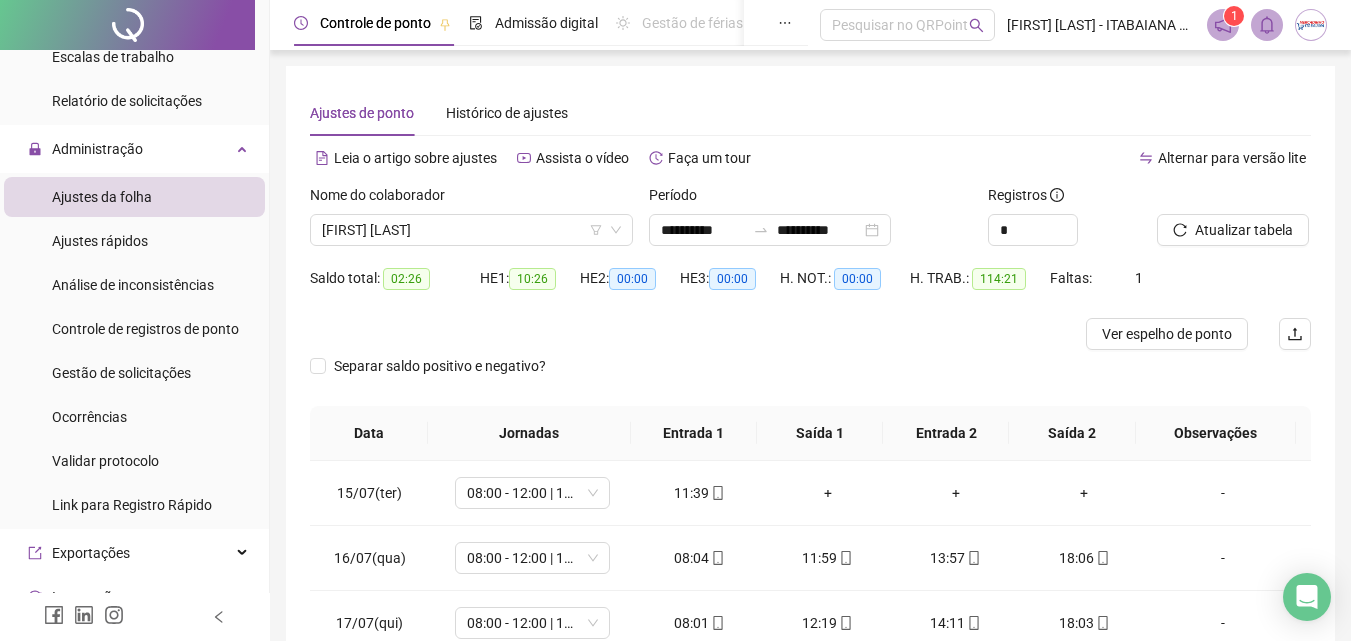 click on "Separar saldo positivo e negativo?" at bounding box center [810, 378] 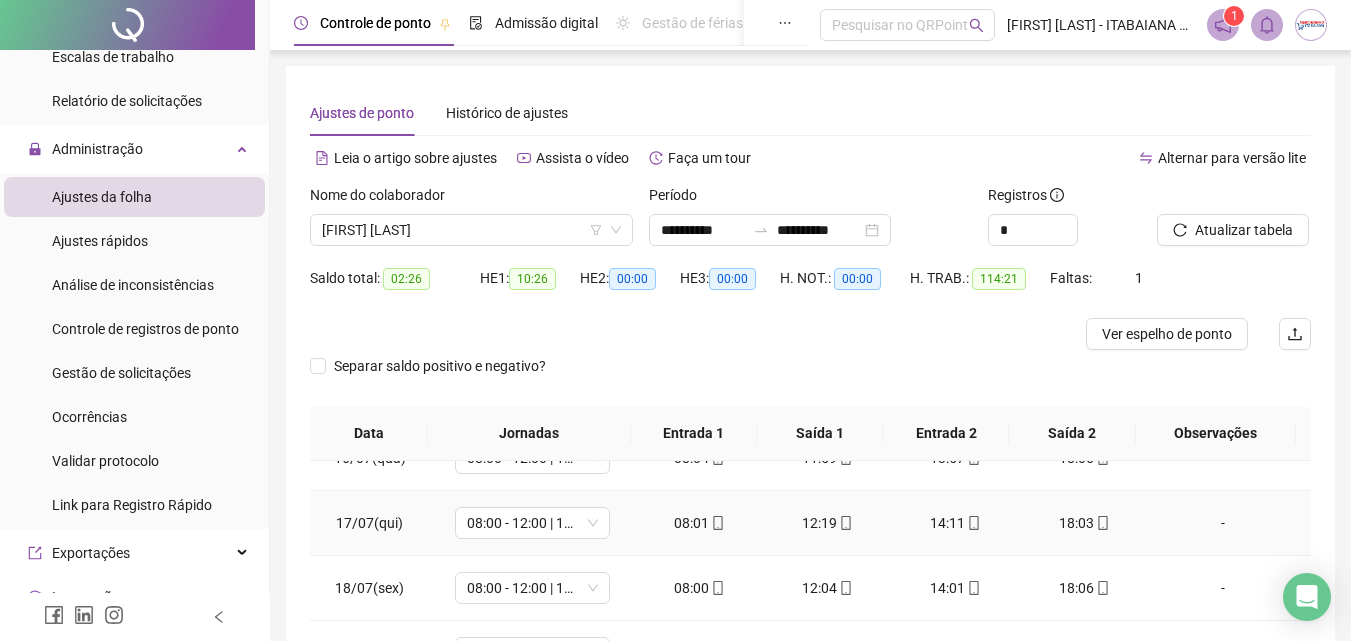 scroll, scrollTop: 0, scrollLeft: 0, axis: both 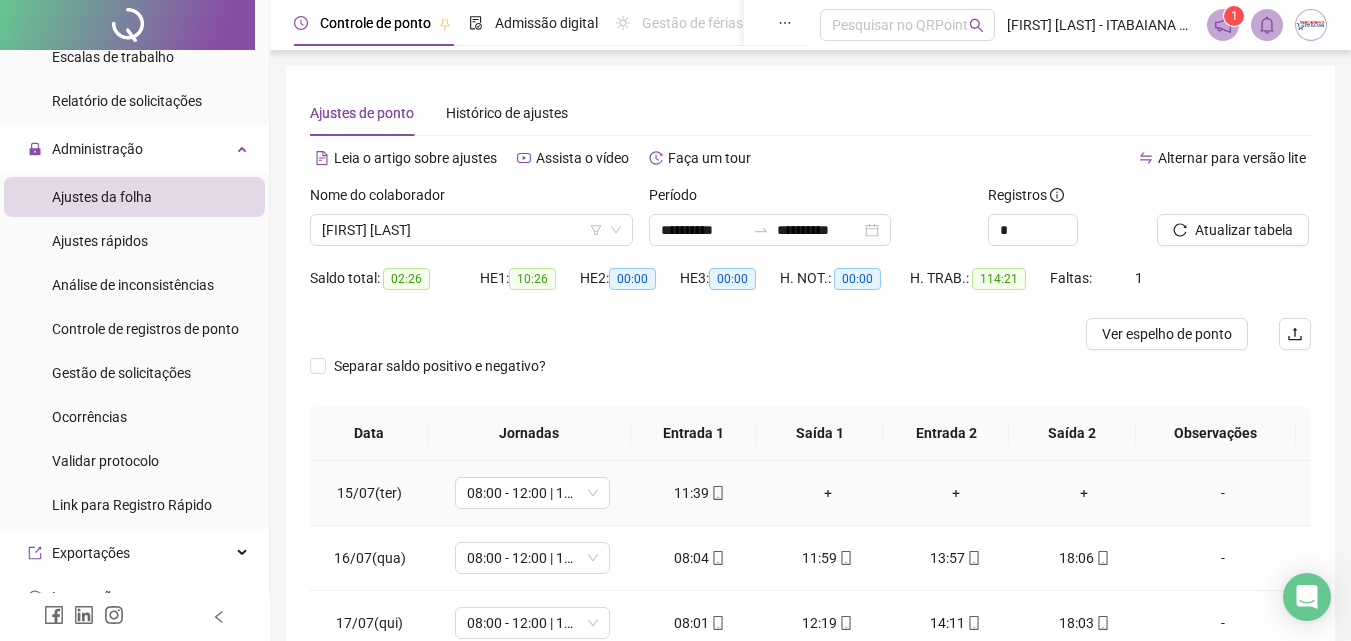 click on "11:39" at bounding box center (700, 493) 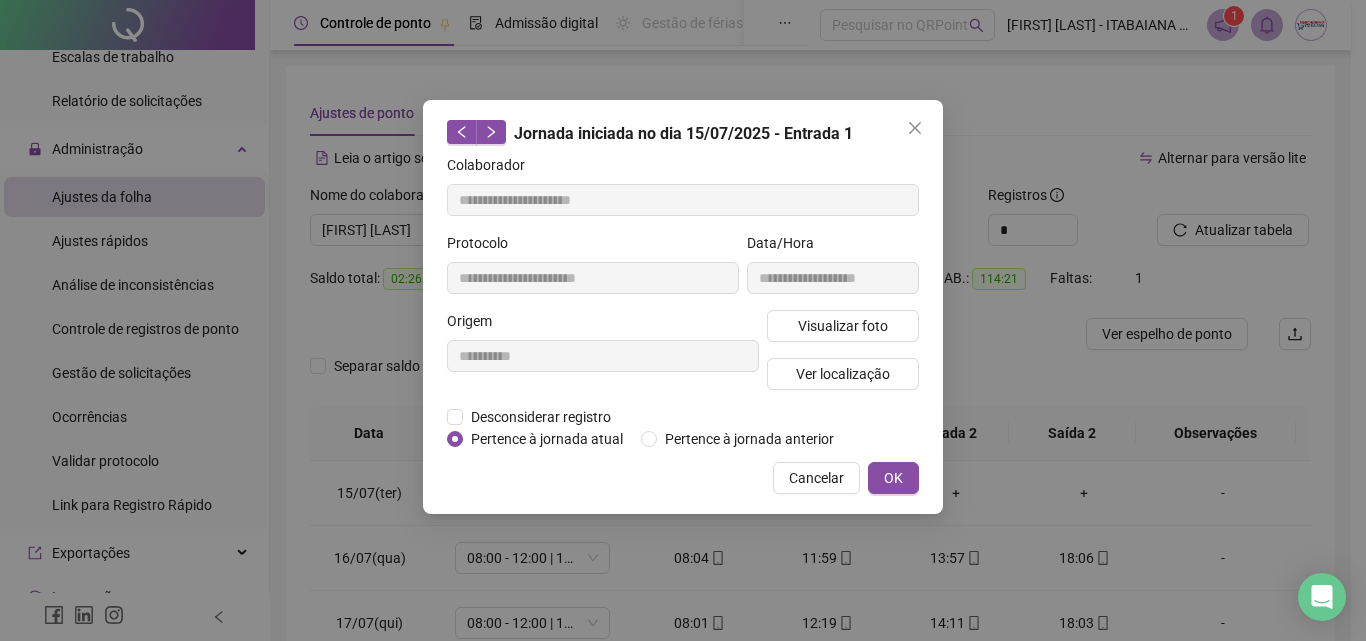 type on "**********" 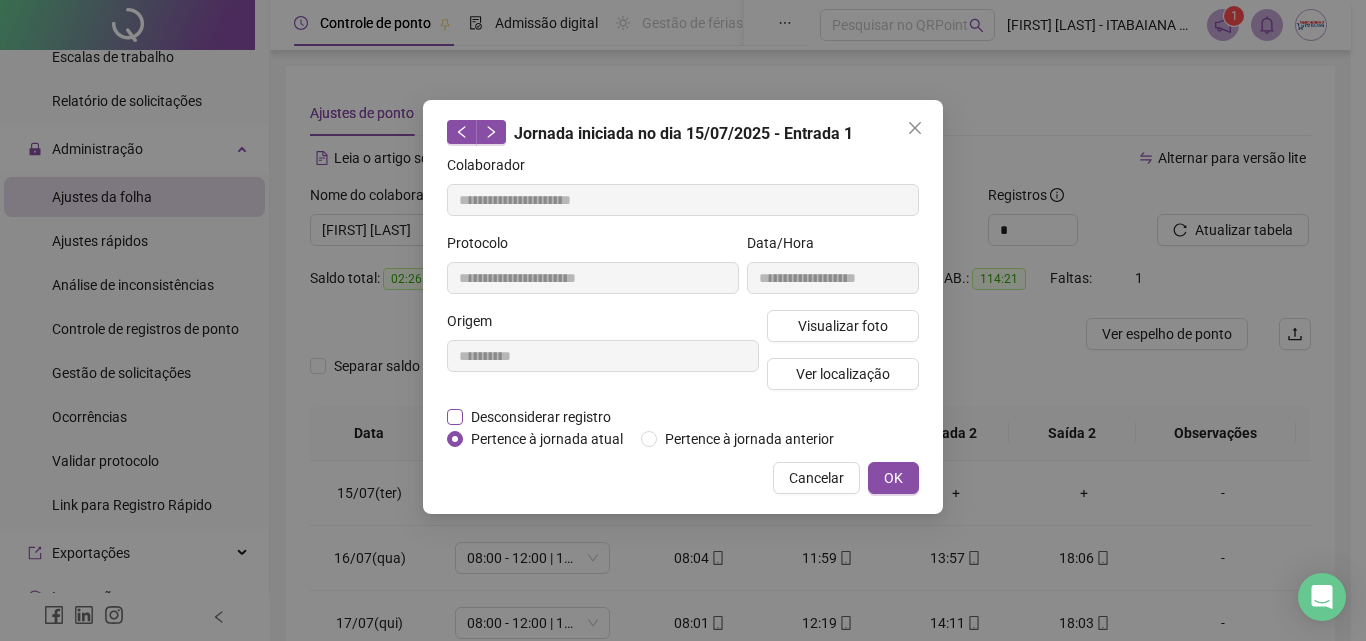 click on "Desconsiderar registro" at bounding box center (541, 417) 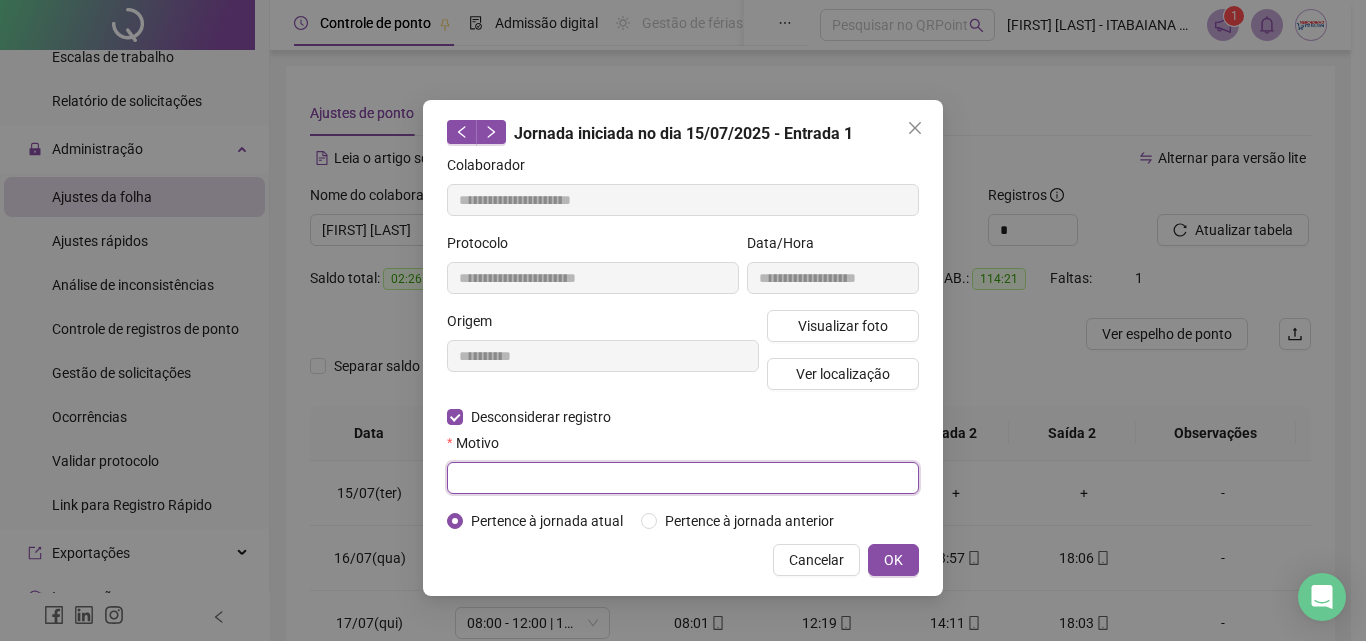 click at bounding box center (683, 478) 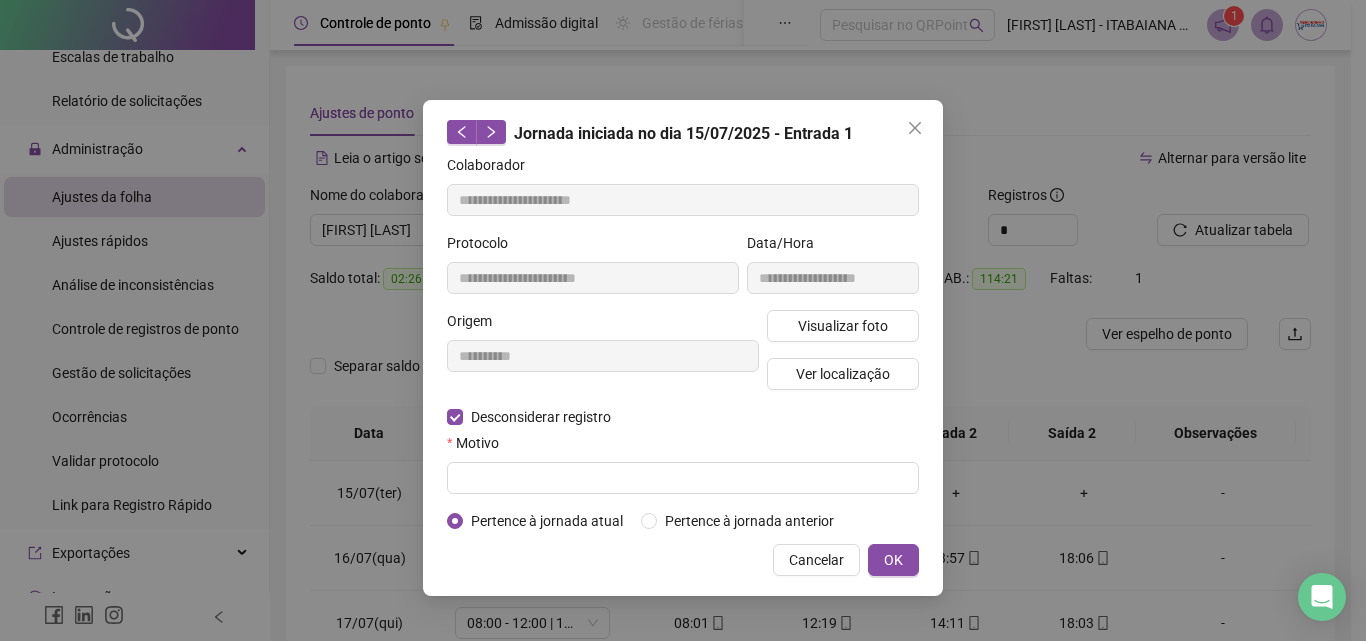 click on "Motivo" at bounding box center (683, 447) 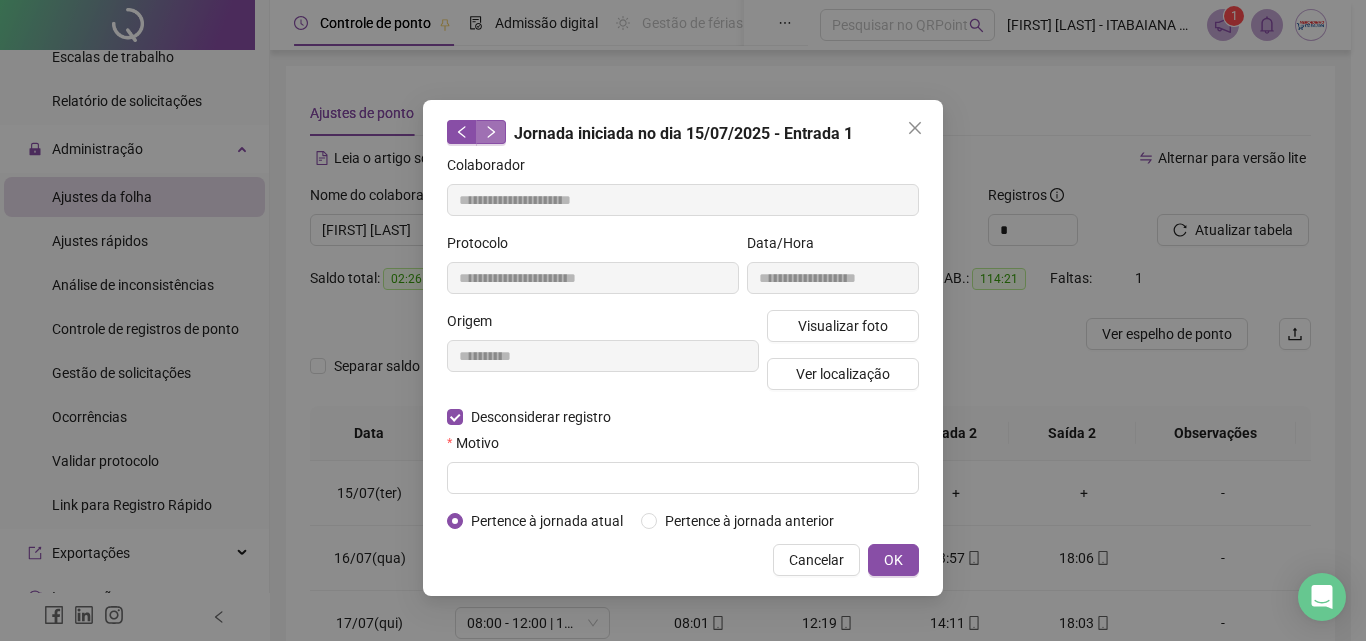 click 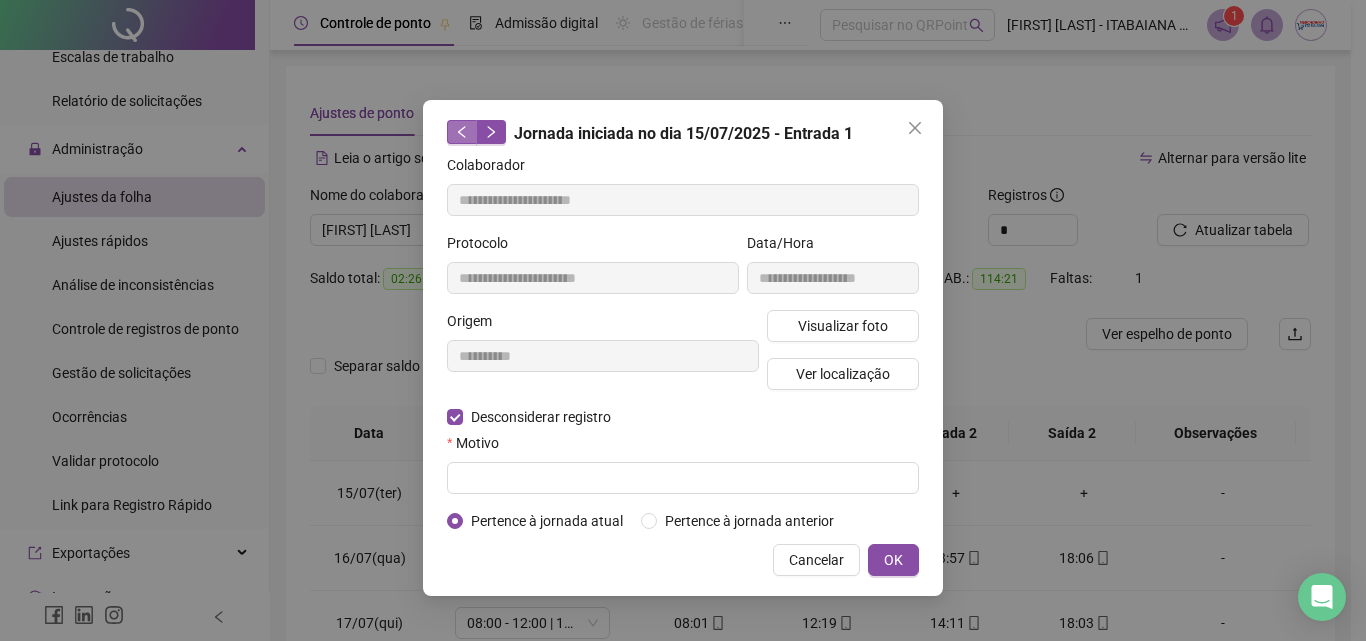 click 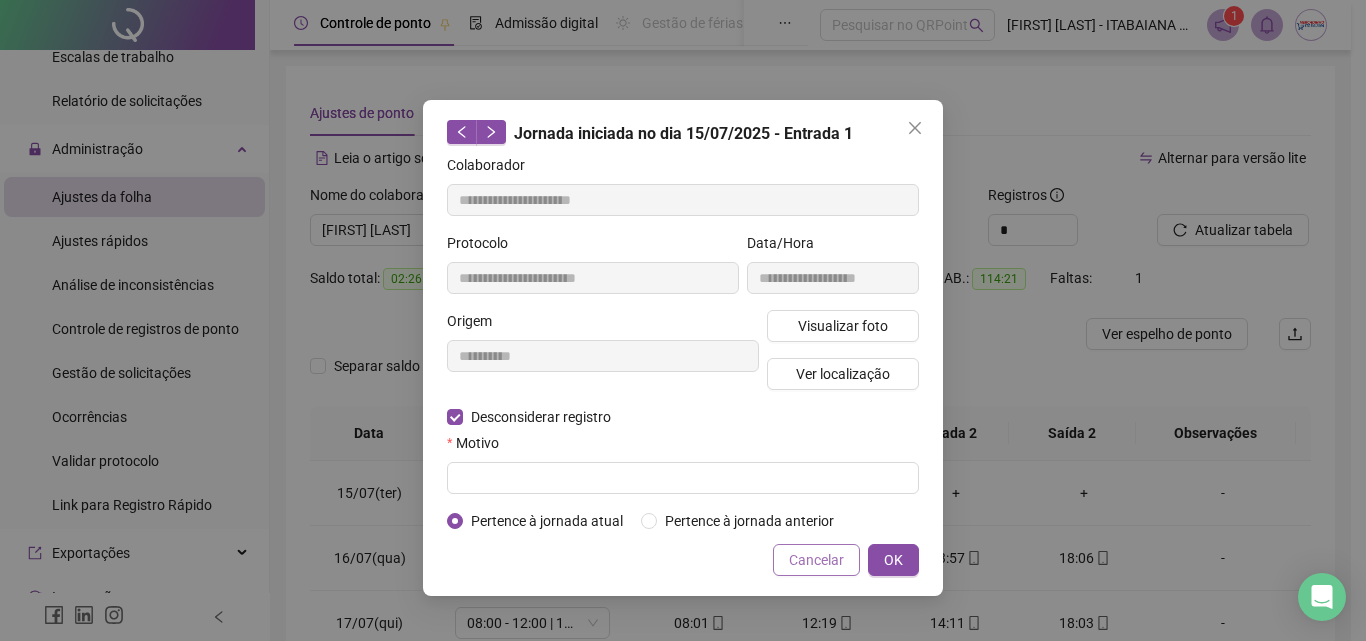 click on "Cancelar" at bounding box center (816, 560) 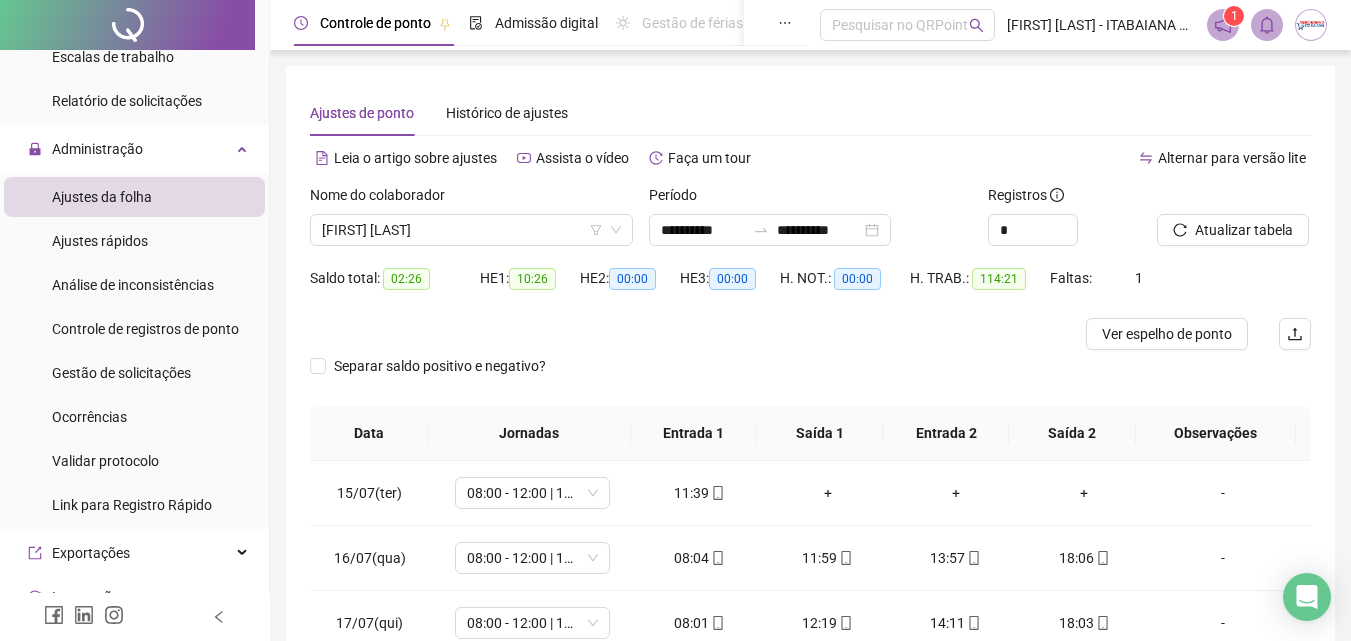click at bounding box center [685, 334] 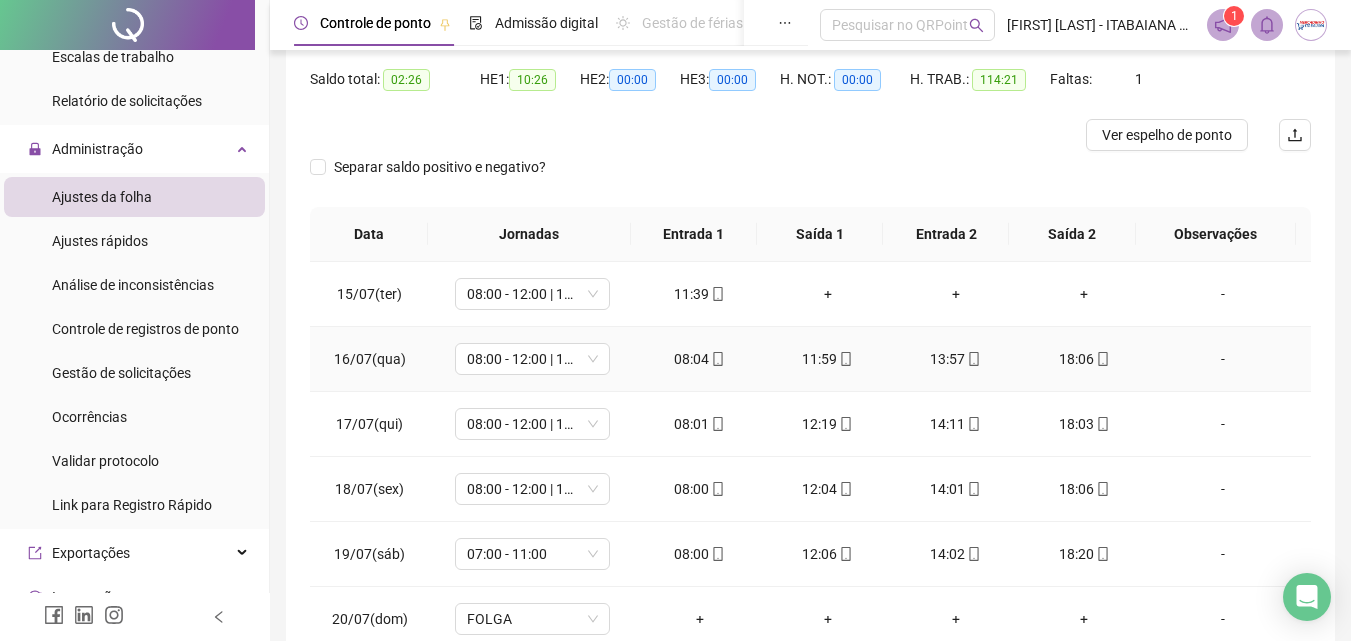 scroll, scrollTop: 200, scrollLeft: 0, axis: vertical 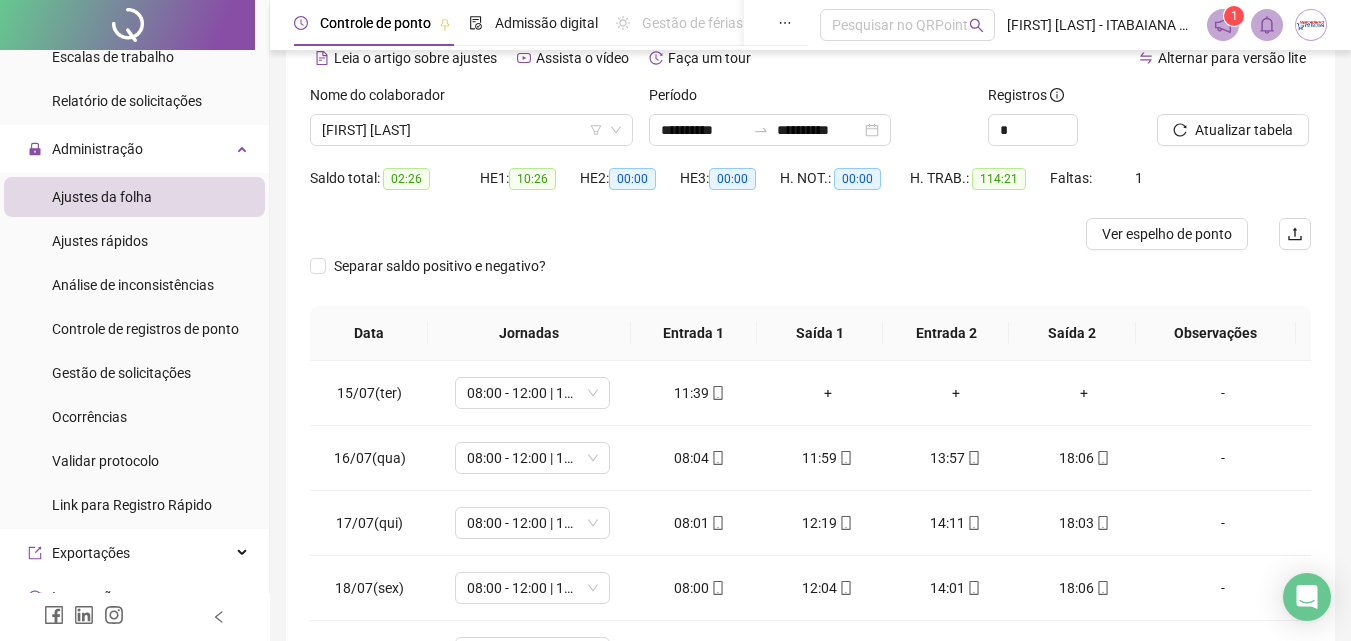 click at bounding box center (685, 234) 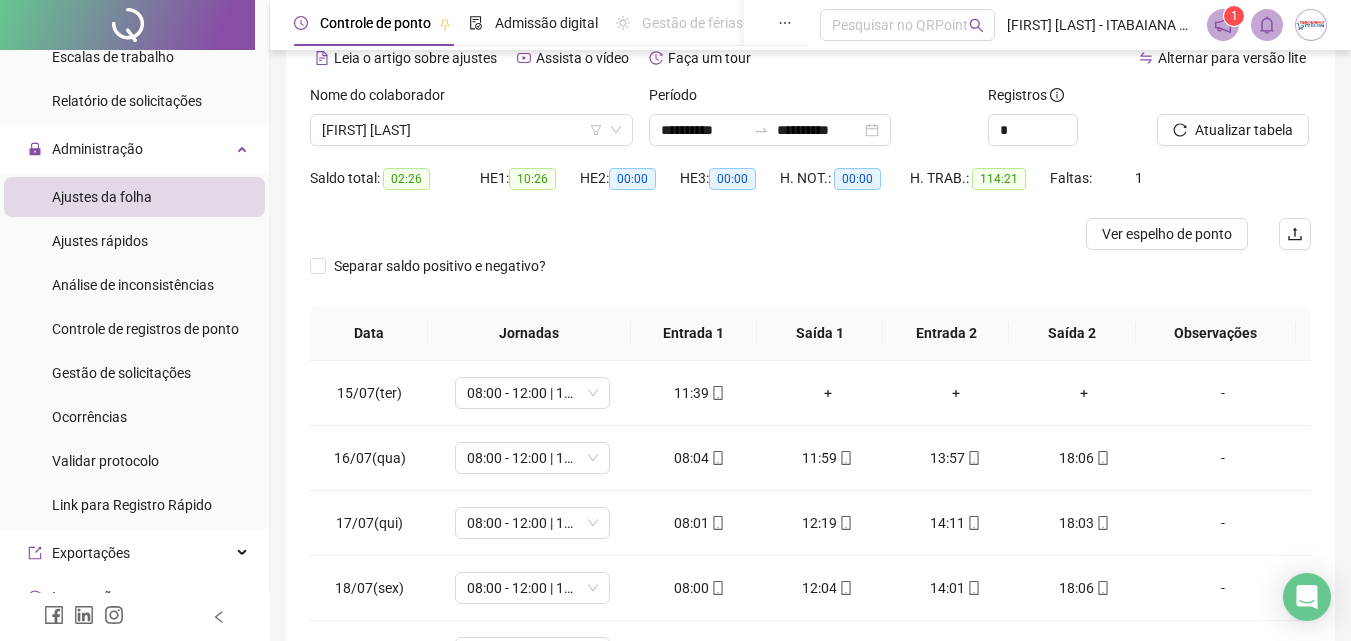 scroll, scrollTop: 0, scrollLeft: 0, axis: both 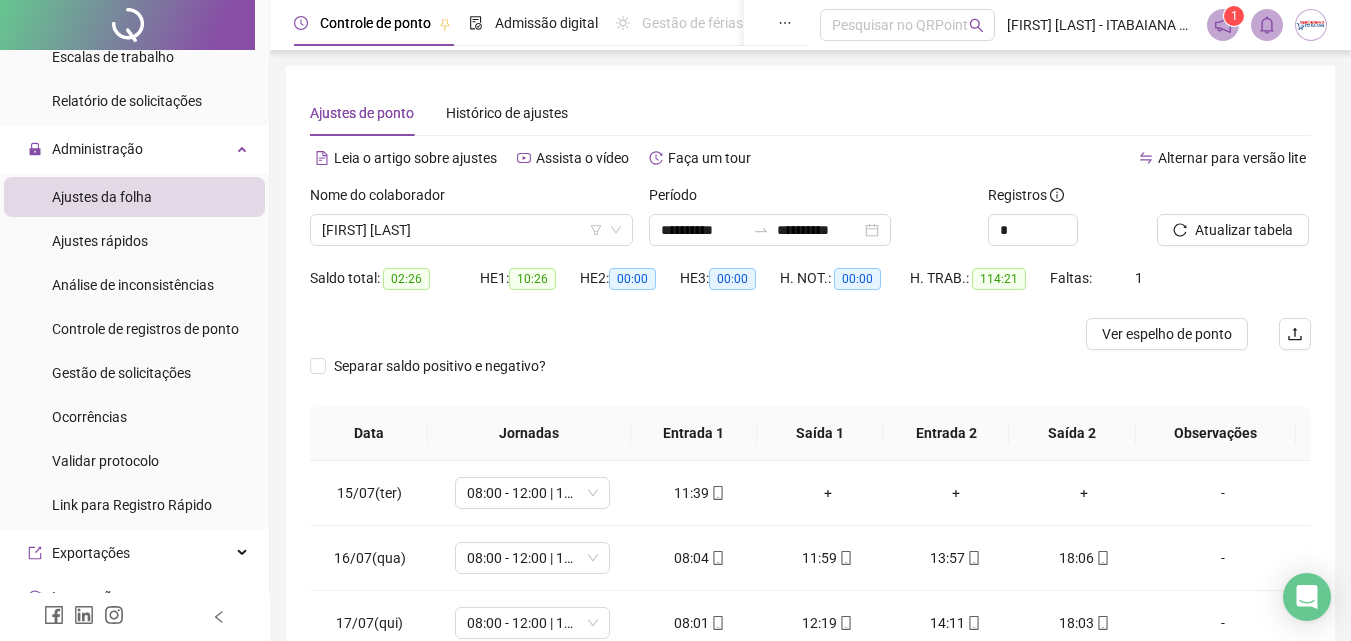 click at bounding box center [685, 334] 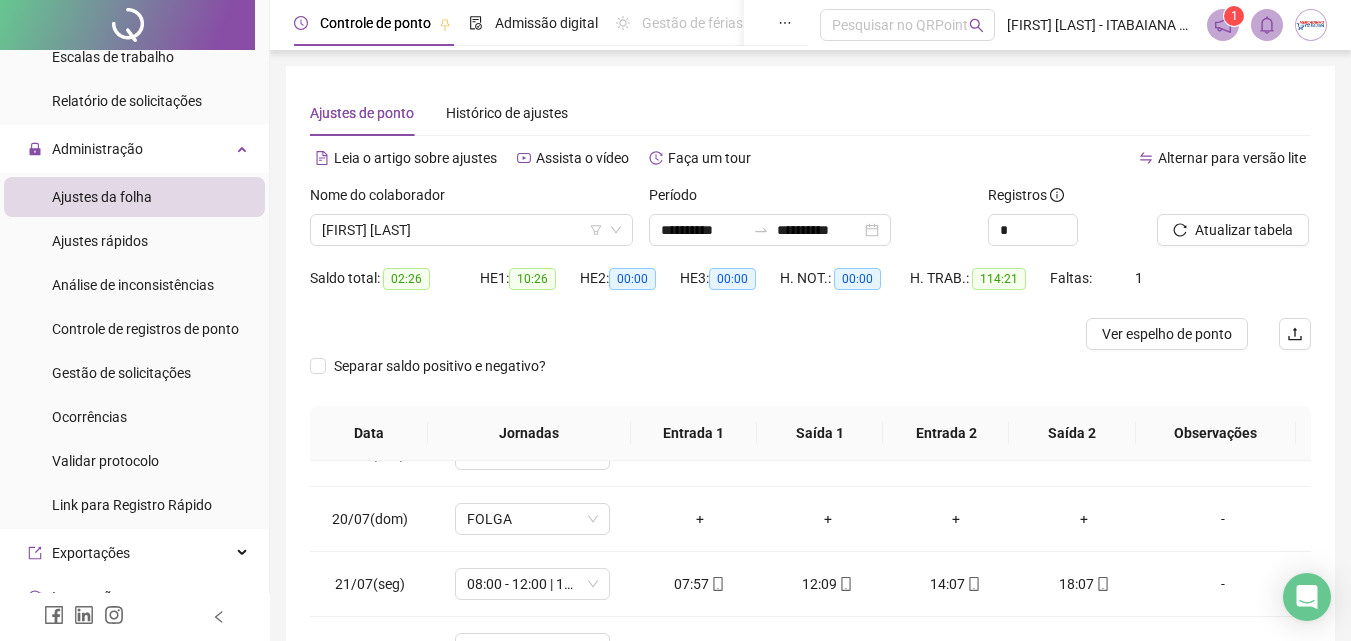 scroll, scrollTop: 300, scrollLeft: 0, axis: vertical 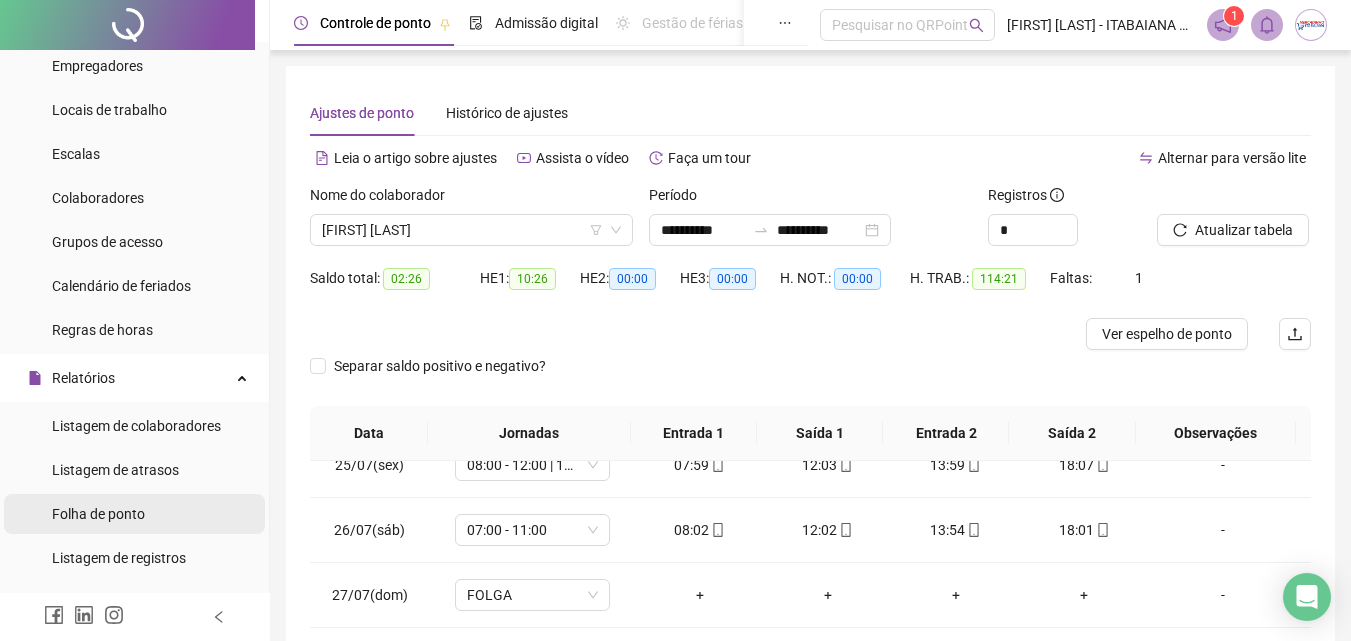 click on "Folha de ponto" at bounding box center [98, 514] 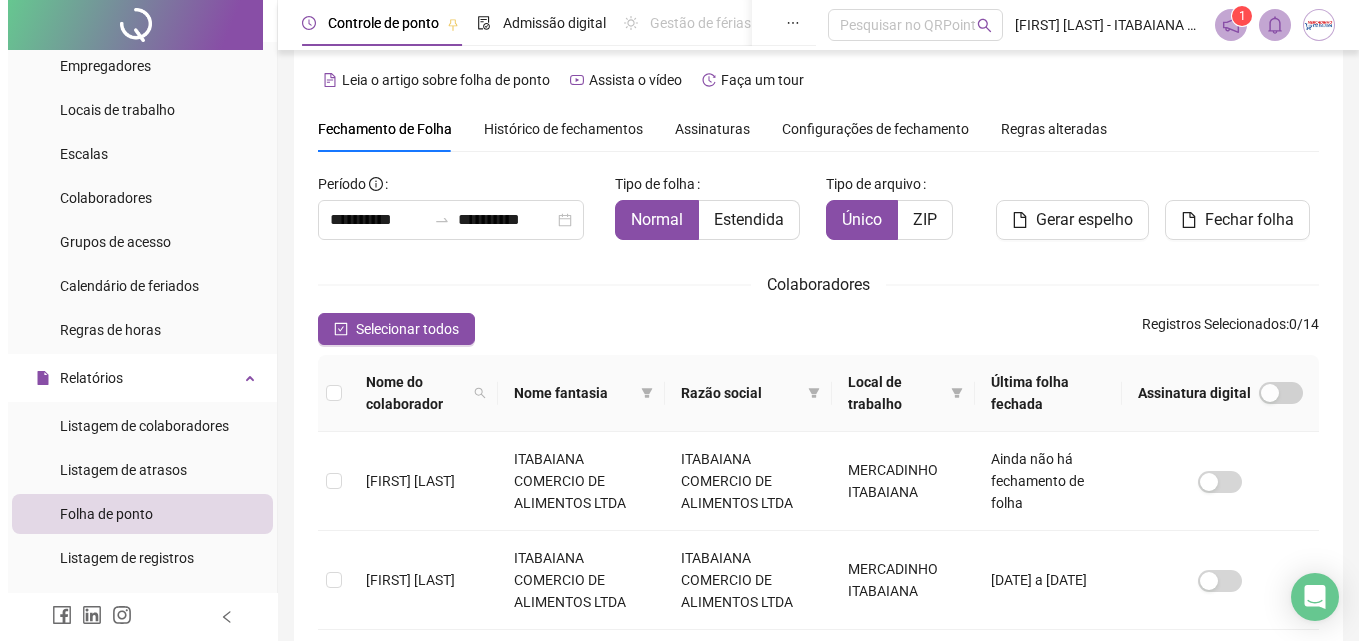 scroll, scrollTop: 0, scrollLeft: 0, axis: both 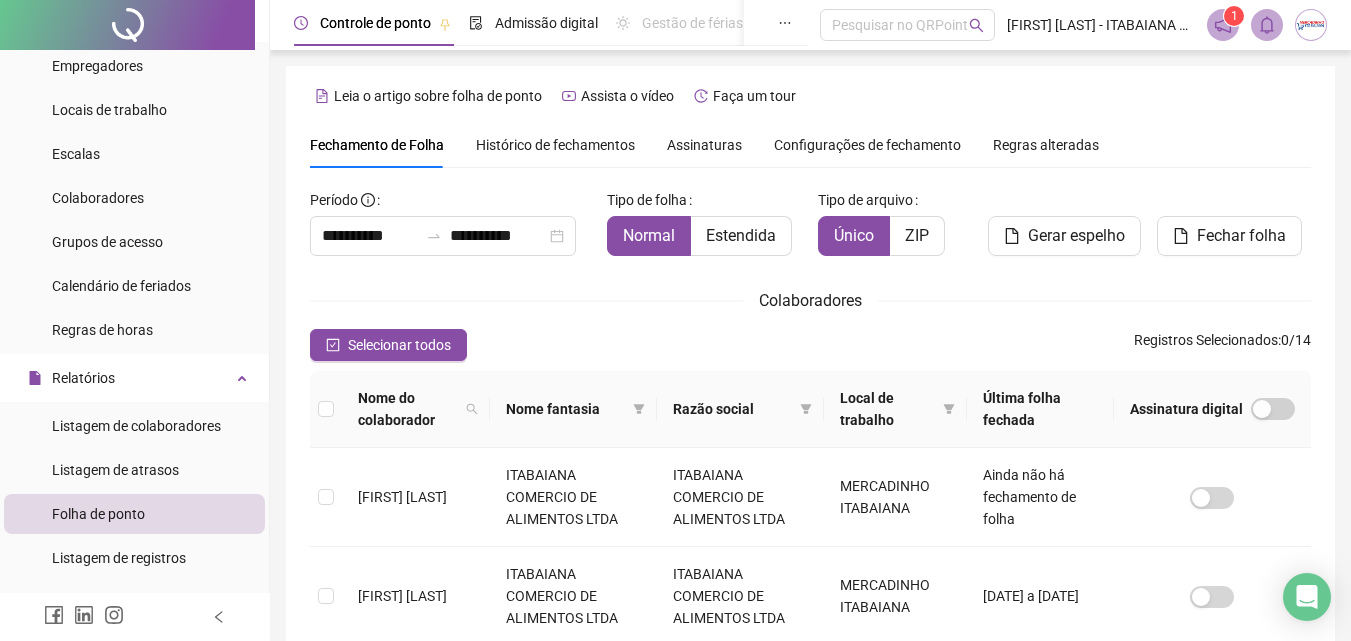 click on "Histórico de fechamentos" at bounding box center [555, 145] 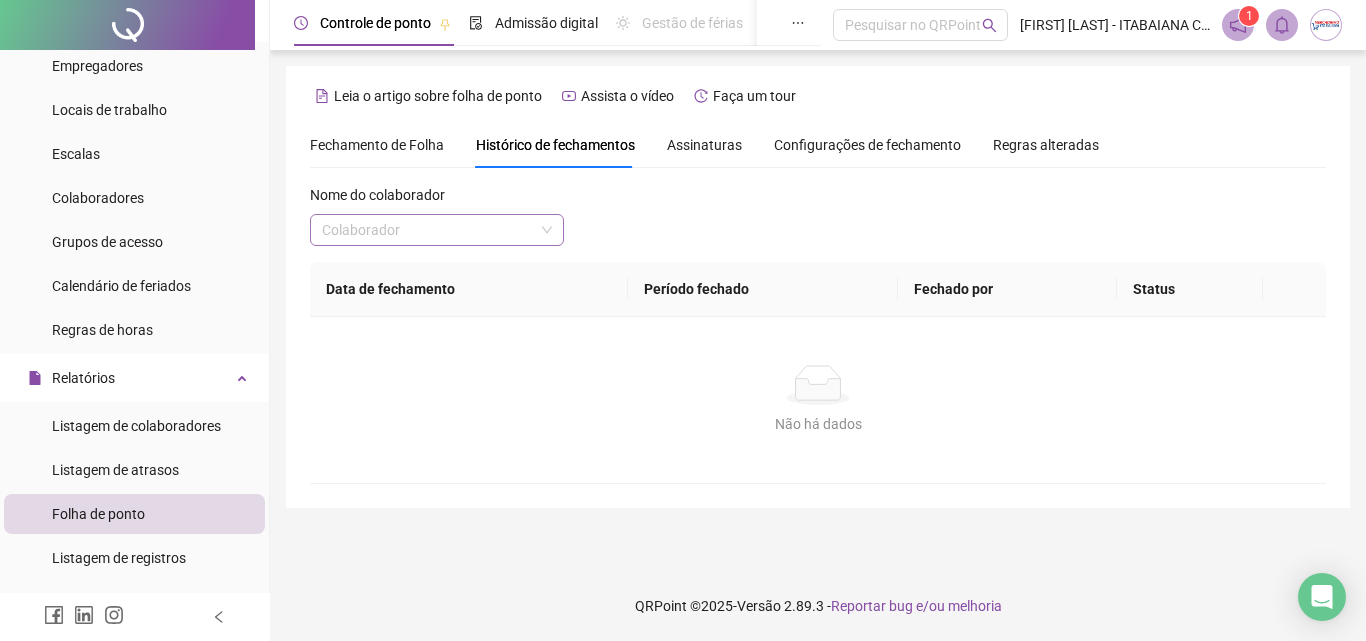 click at bounding box center (428, 230) 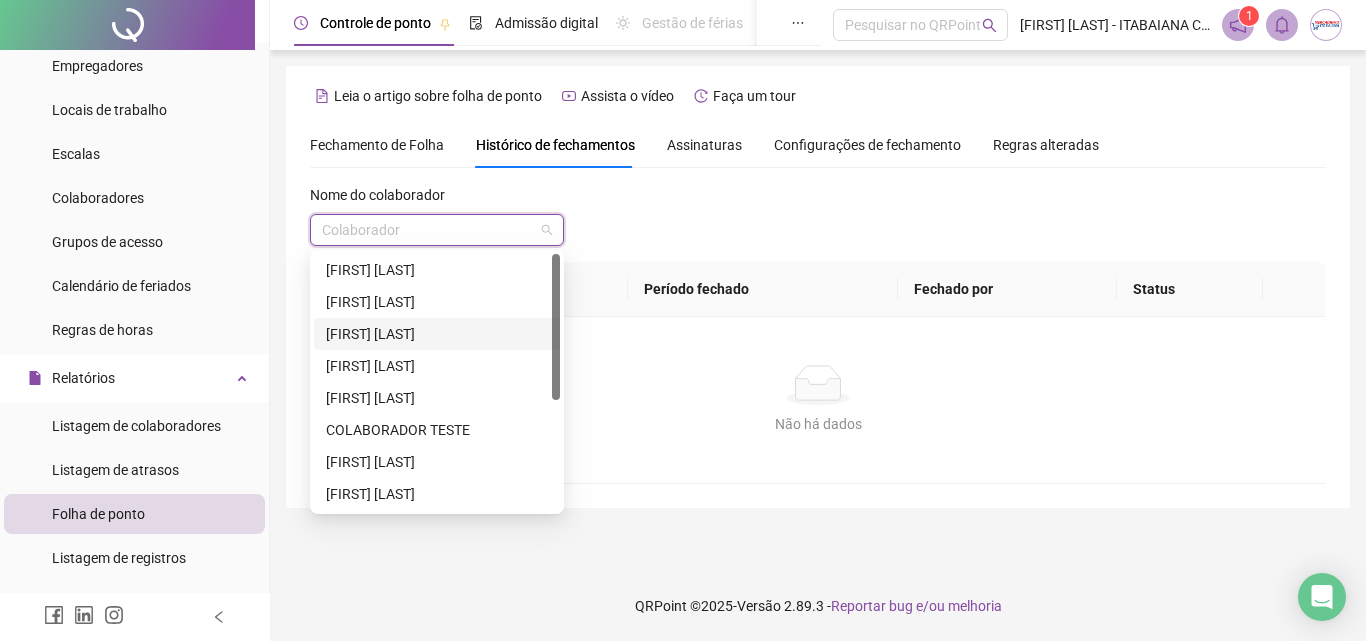 click on "[FIRST] [LAST]" at bounding box center (437, 334) 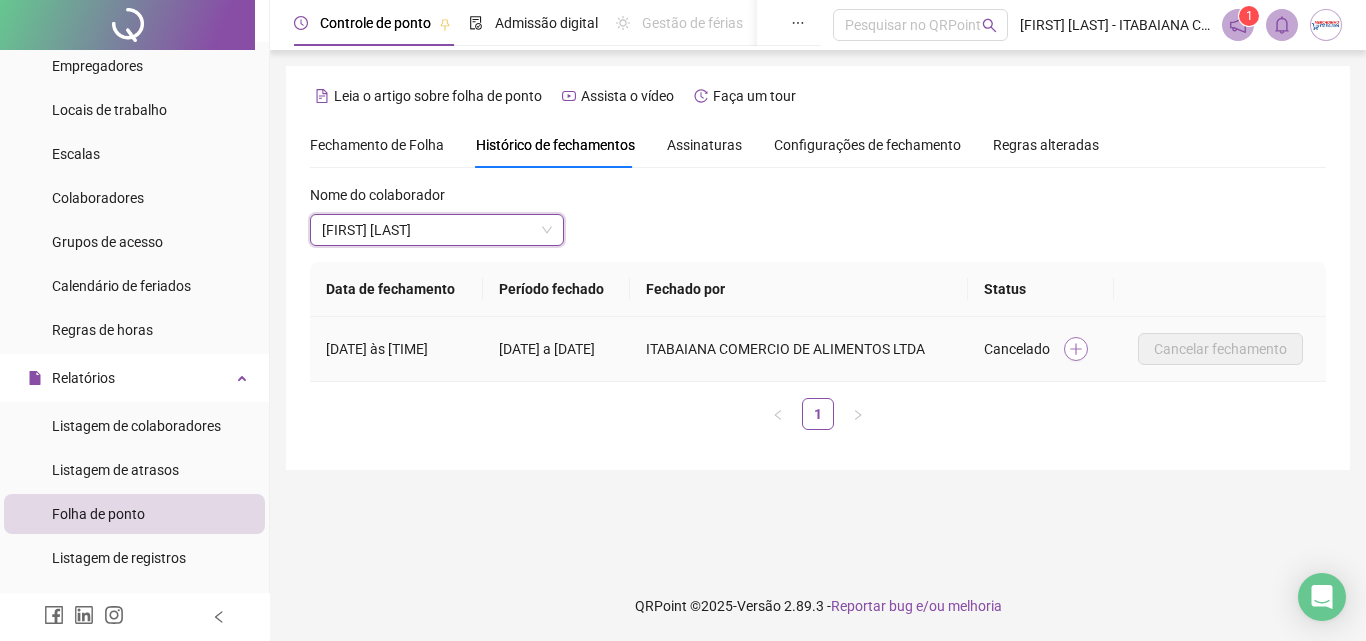 click 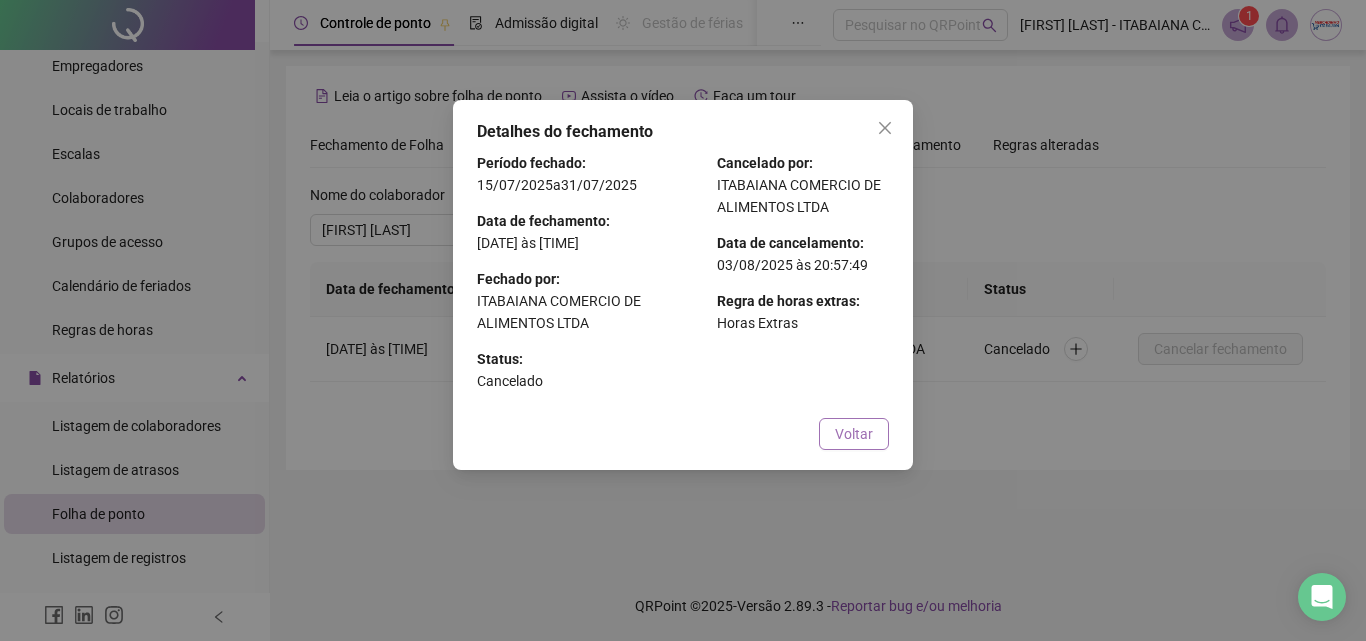 click on "Voltar" at bounding box center [854, 434] 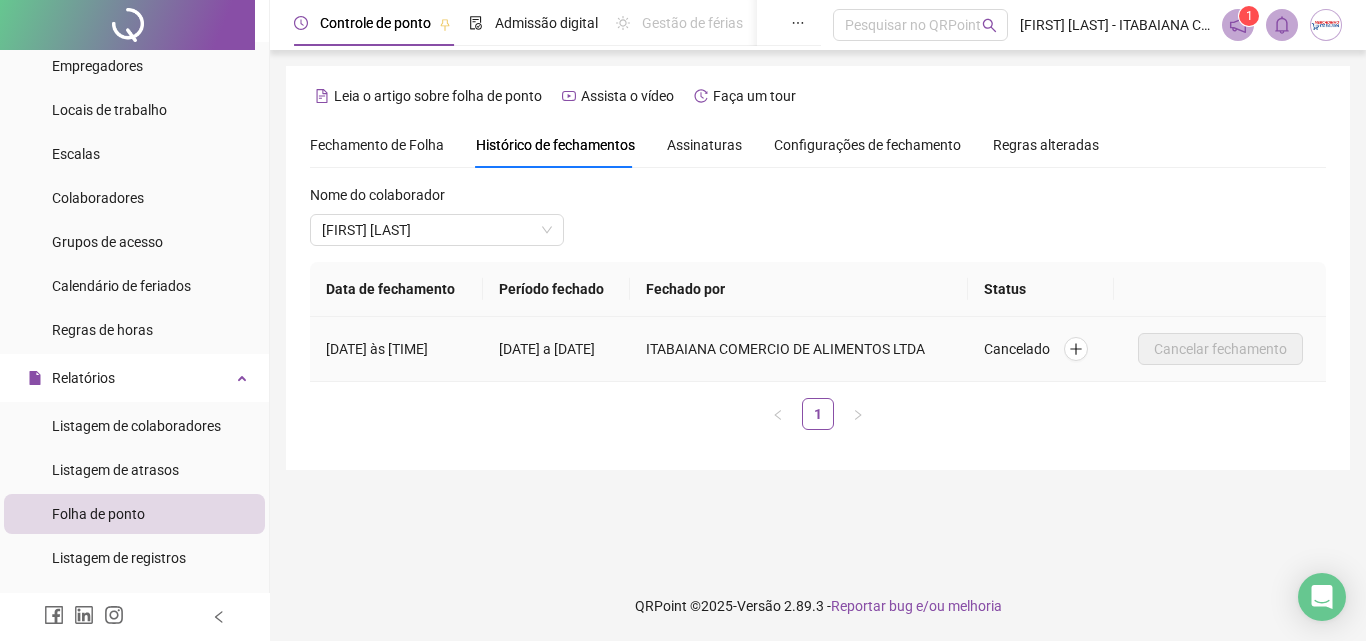 click on "[DATE]
a [DATE]" at bounding box center [556, 349] 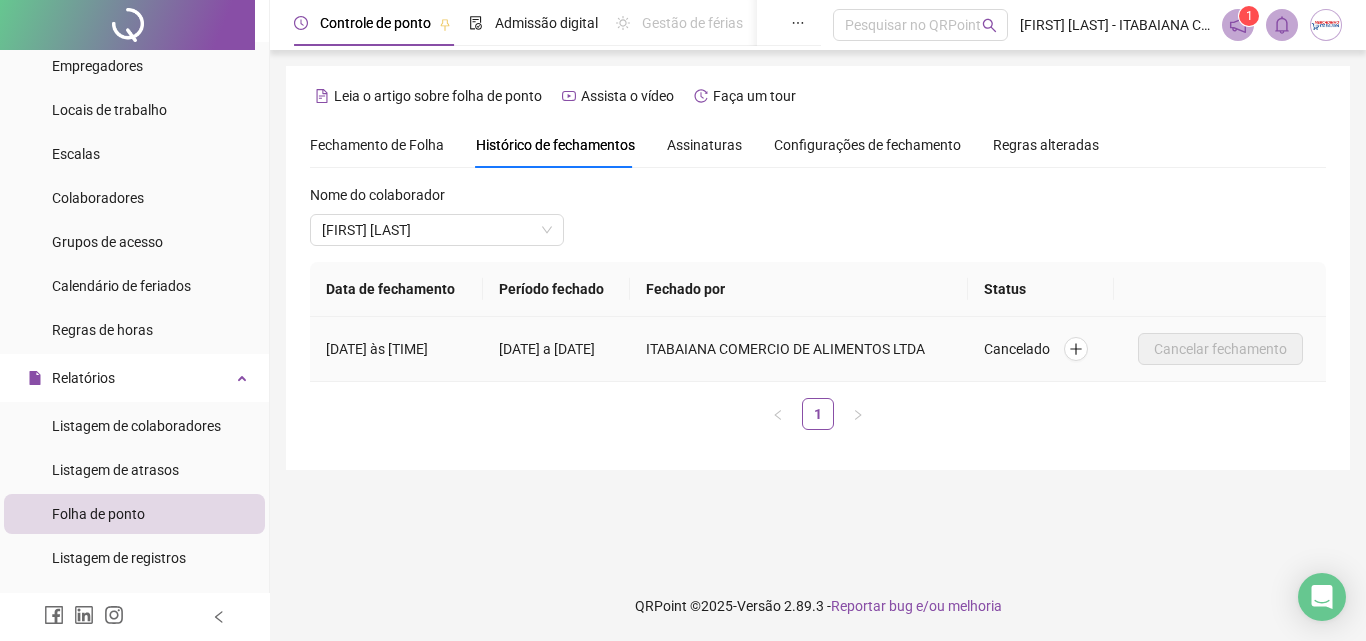 click on "ITABAIANA COMERCIO DE ALIMENTOS LTDA" at bounding box center (787, 349) 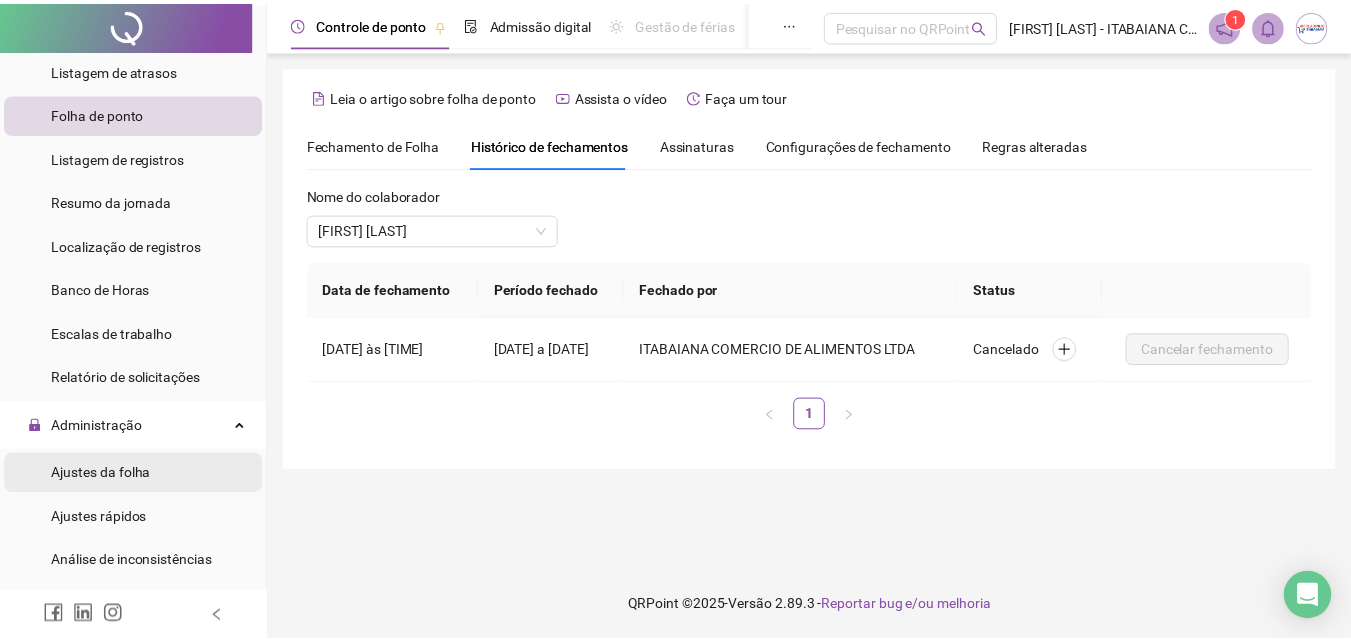 scroll, scrollTop: 600, scrollLeft: 0, axis: vertical 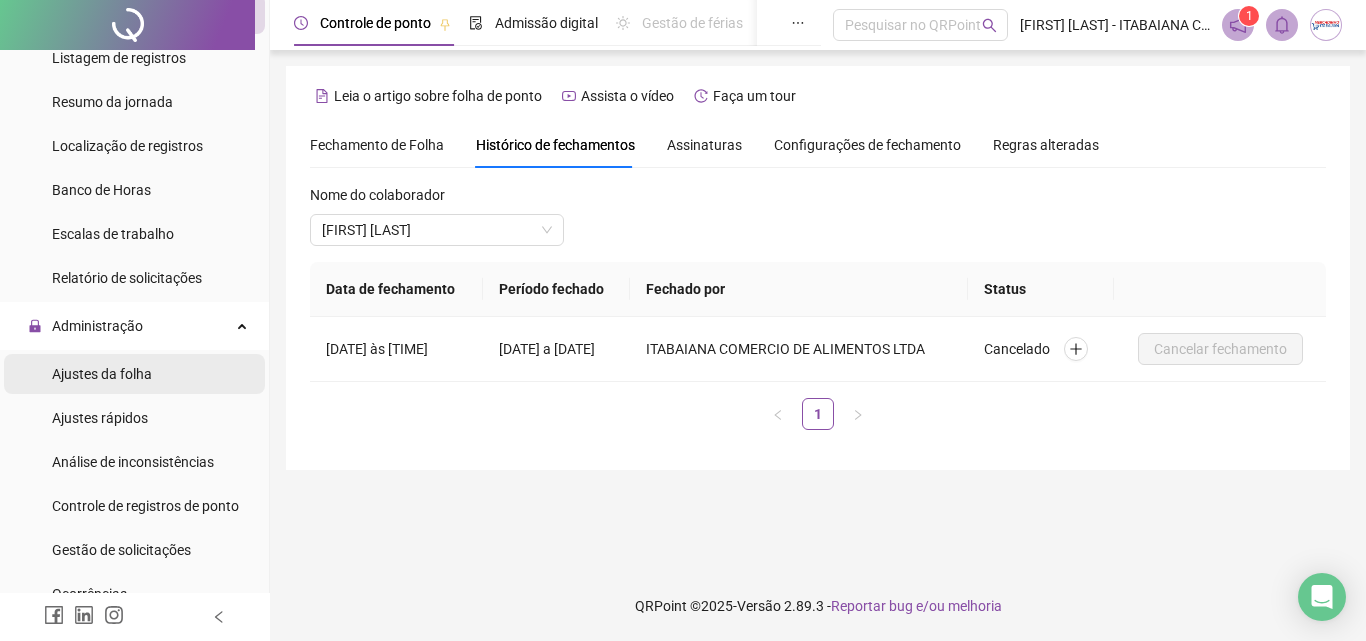 click on "Ajustes da folha" at bounding box center [102, 374] 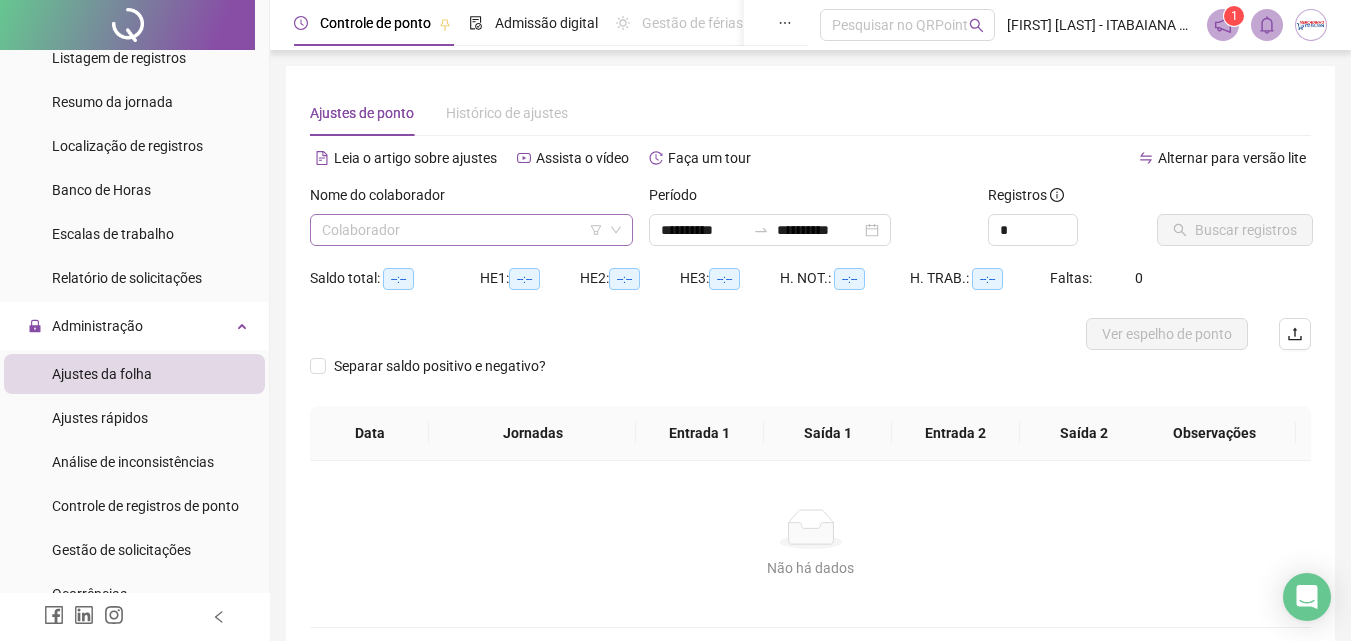click at bounding box center (462, 230) 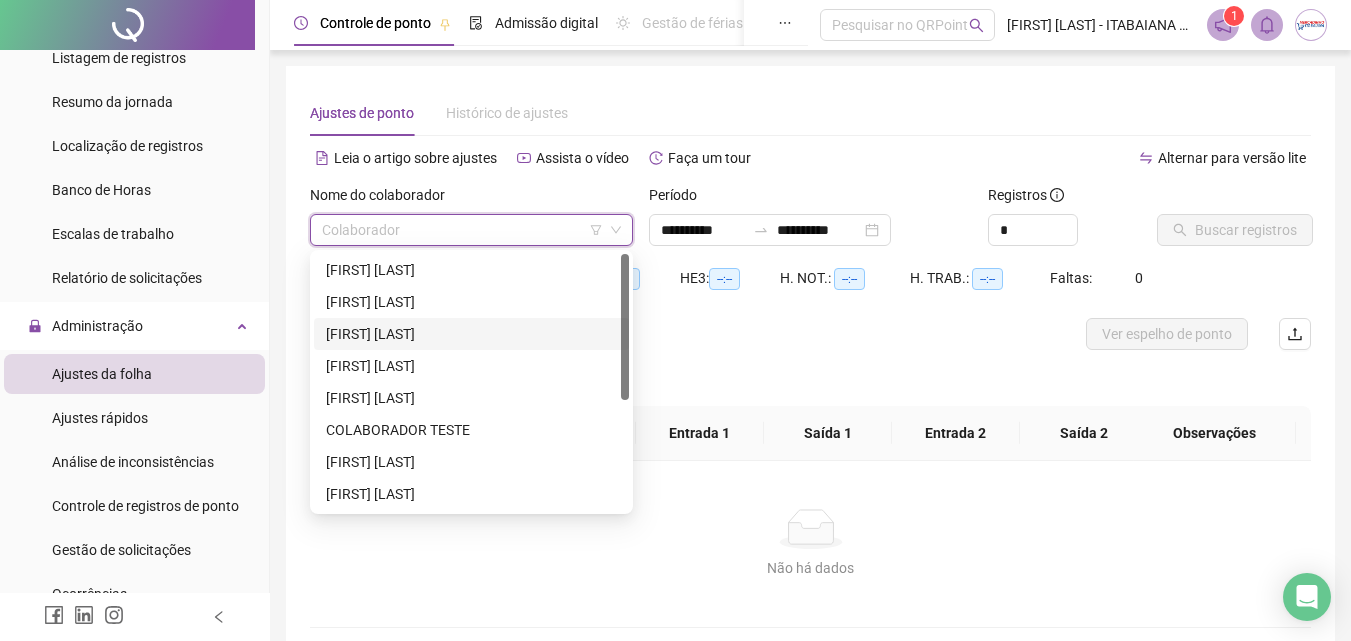 click on "[FIRST] [LAST]" at bounding box center (471, 334) 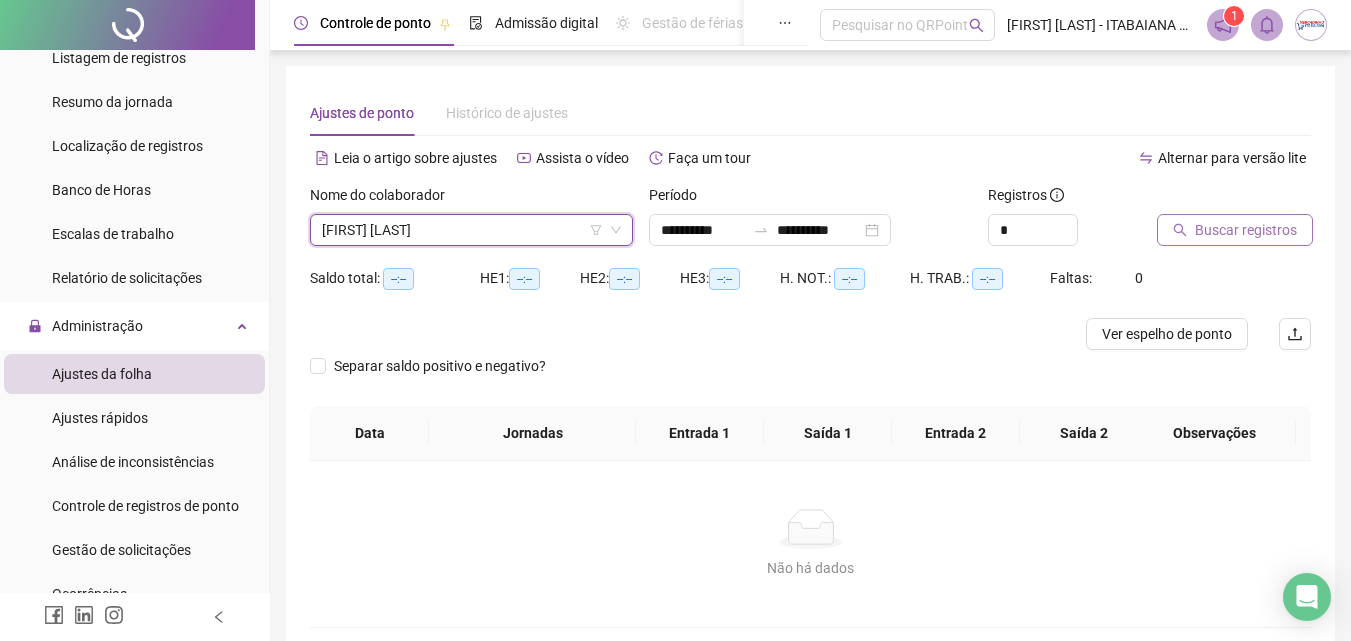 click on "Buscar registros" at bounding box center [1246, 230] 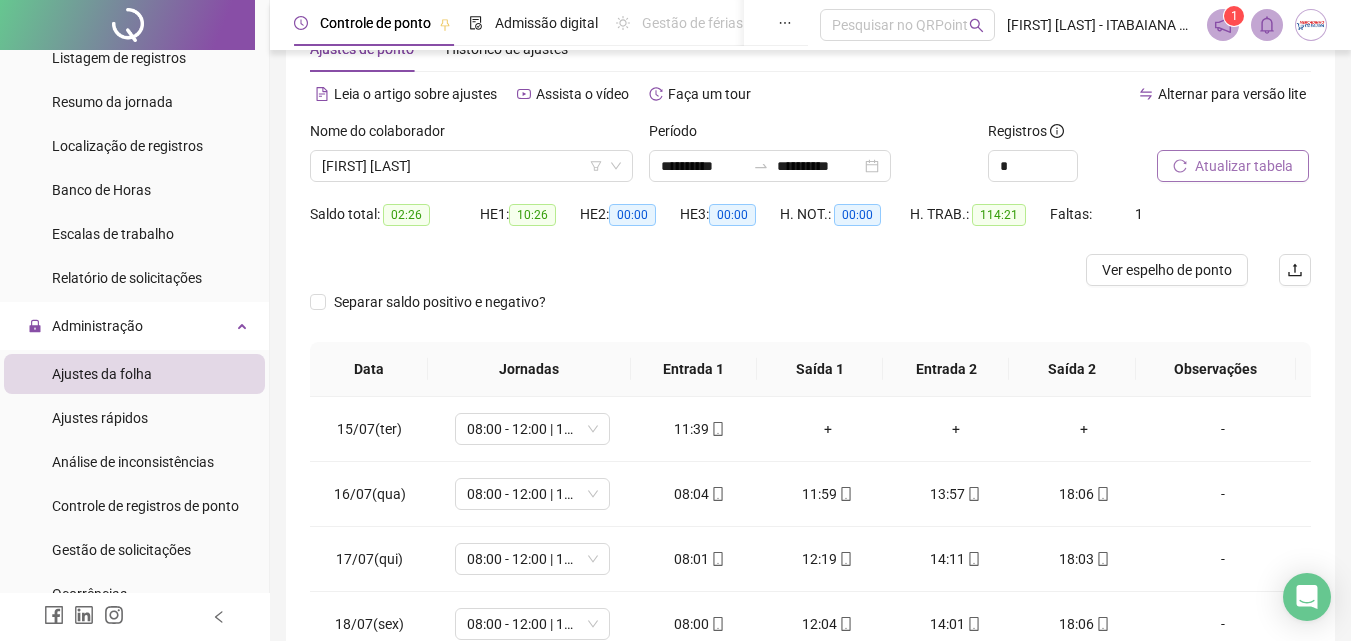 scroll, scrollTop: 100, scrollLeft: 0, axis: vertical 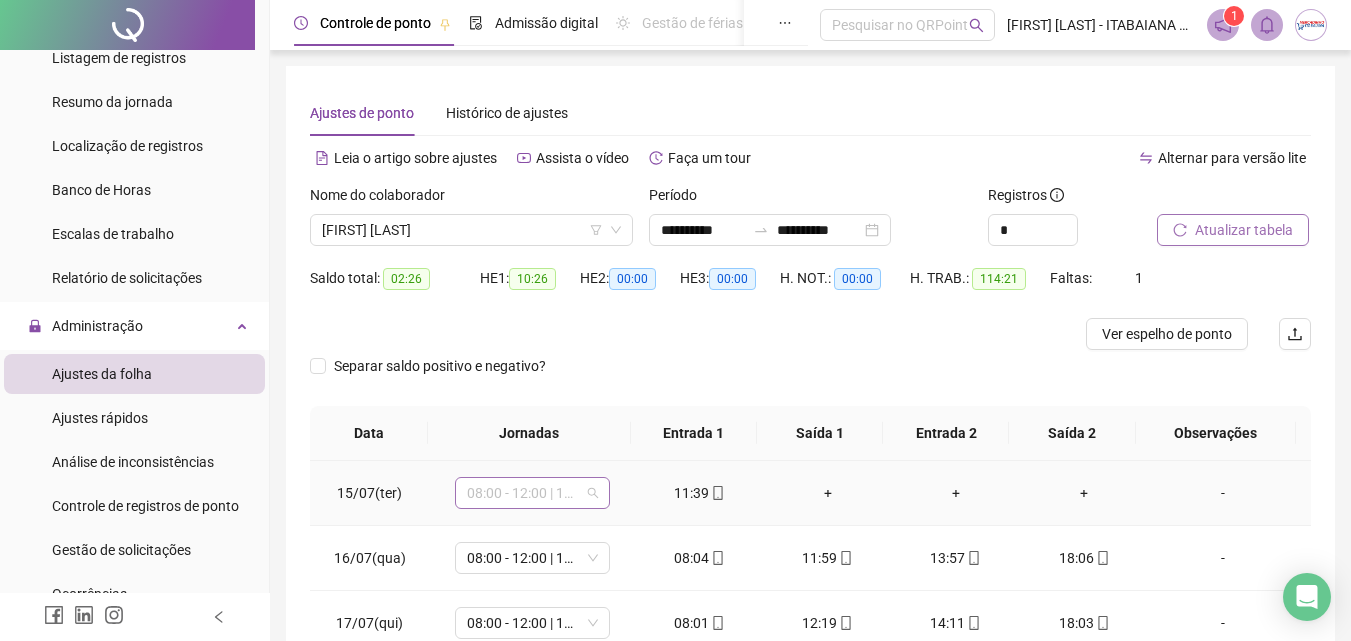 click on "08:00 - 12:00 | 14:00 - 18:00" at bounding box center (532, 493) 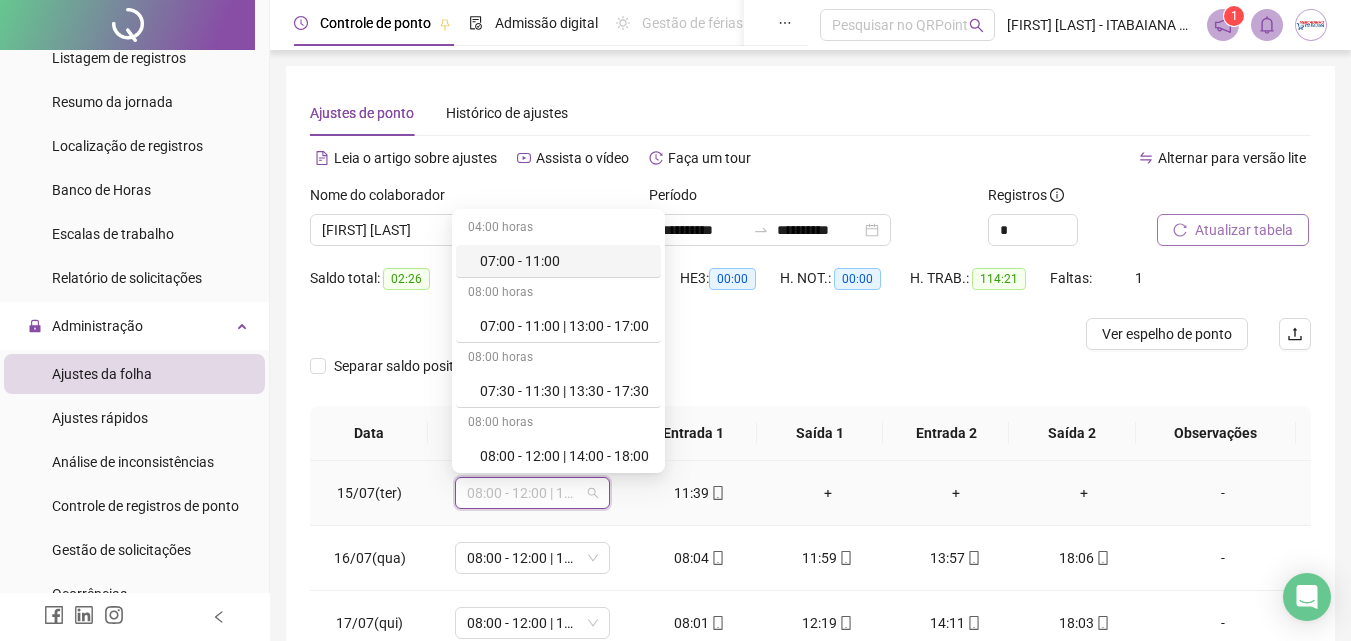 click on "08:00 - 12:00 | 14:00 - 18:00" at bounding box center (532, 493) 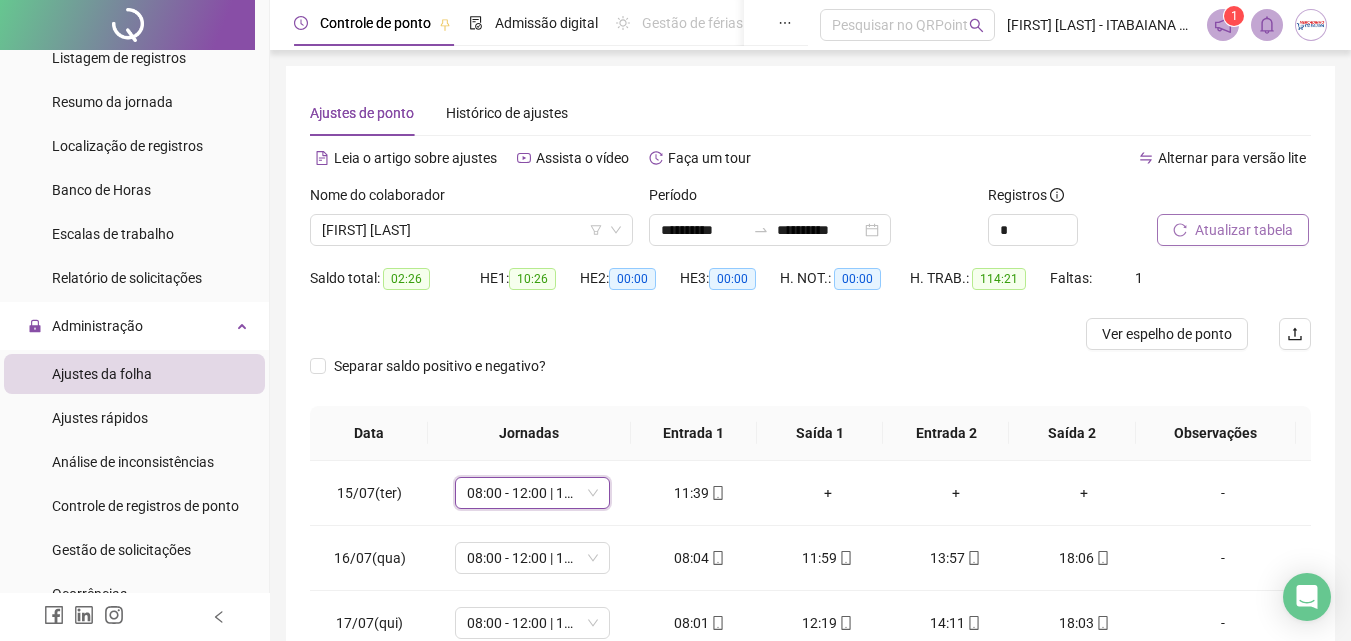 click at bounding box center (685, 334) 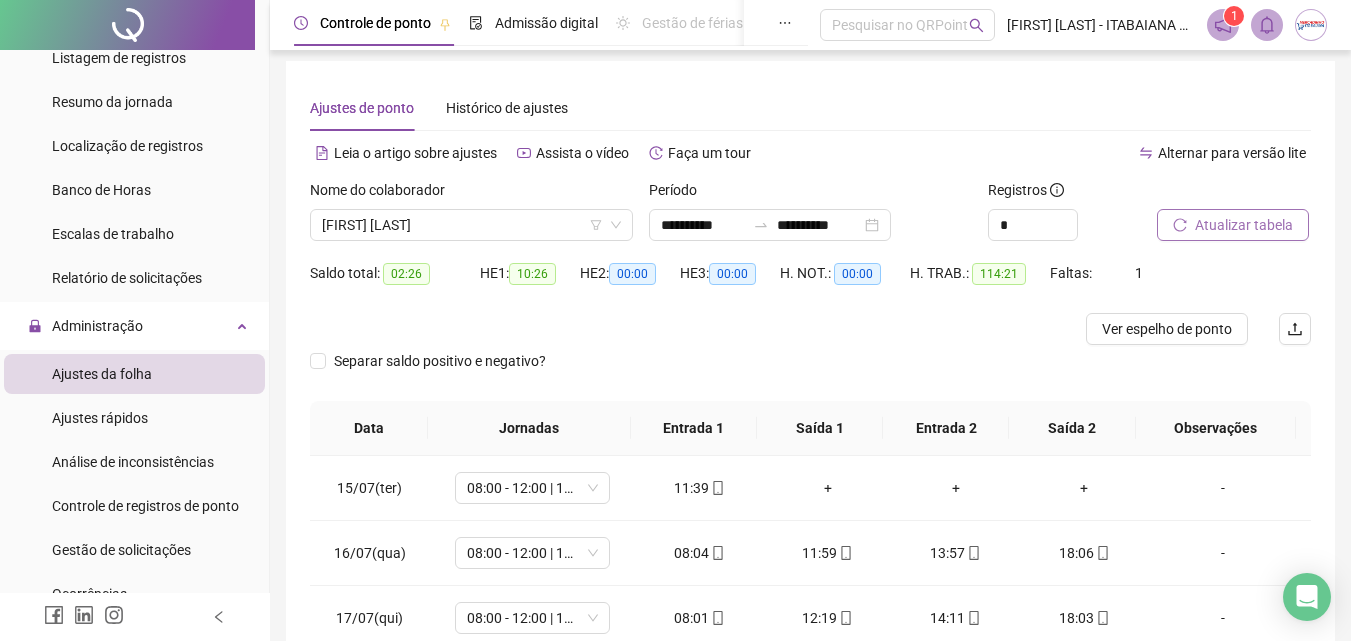 scroll, scrollTop: 0, scrollLeft: 0, axis: both 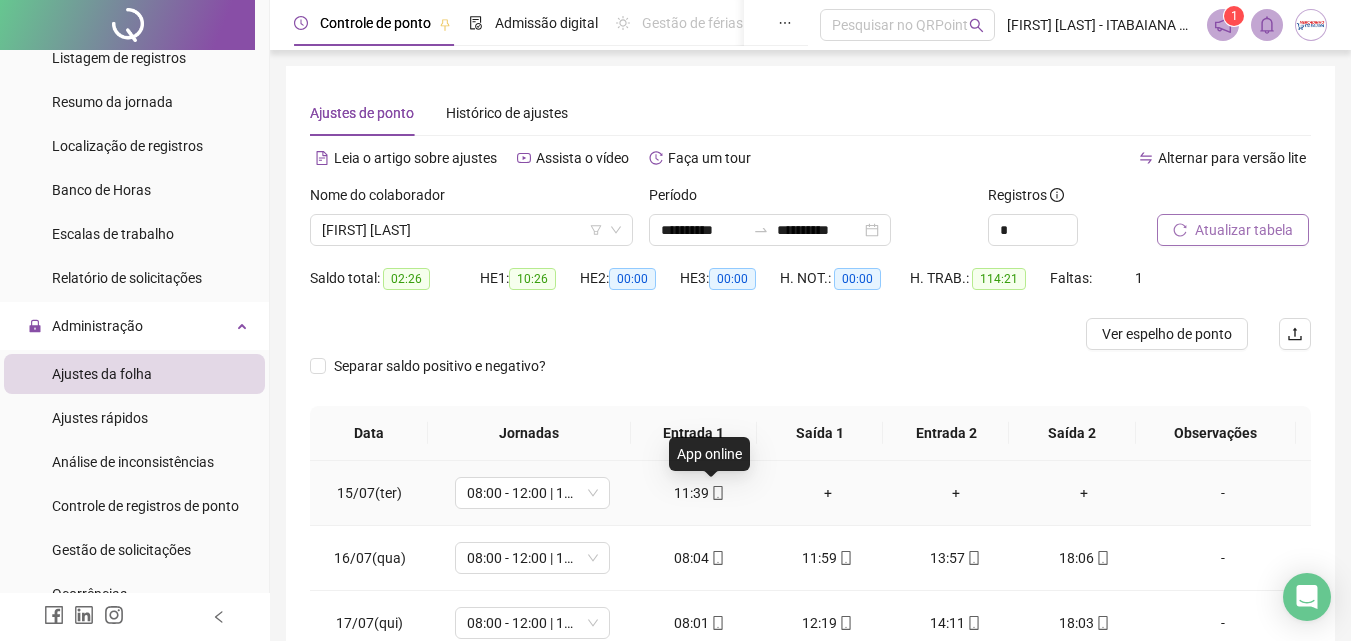 click 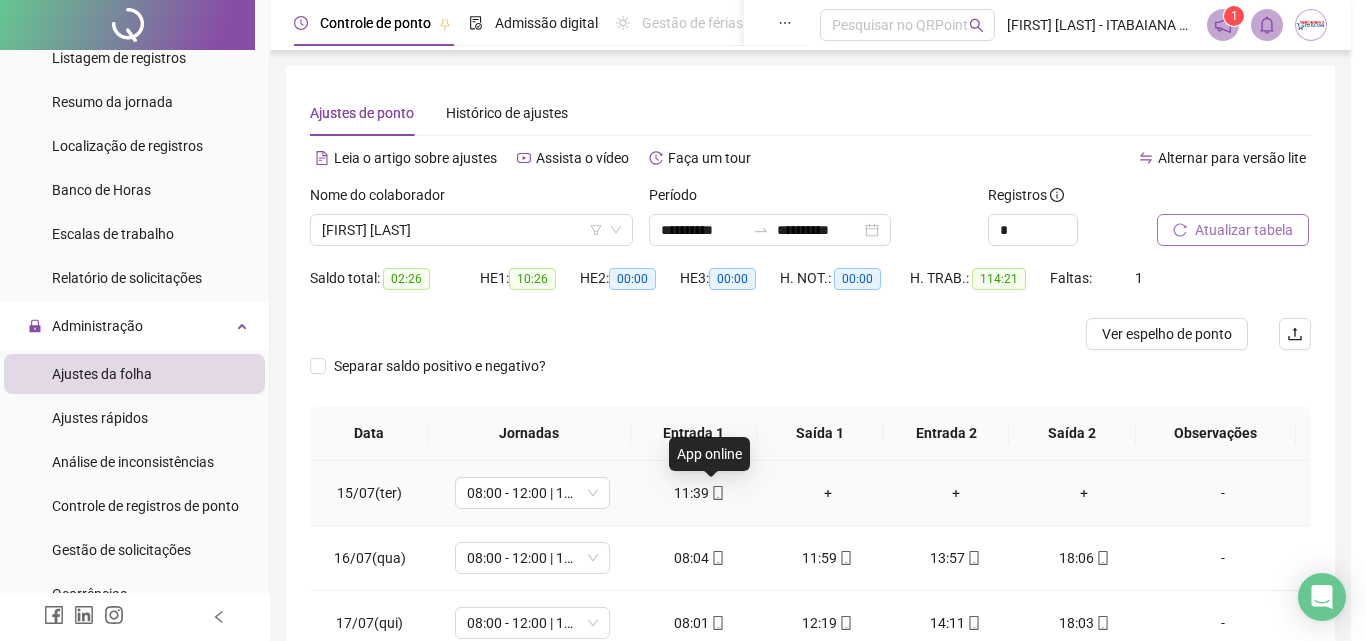 type on "**********" 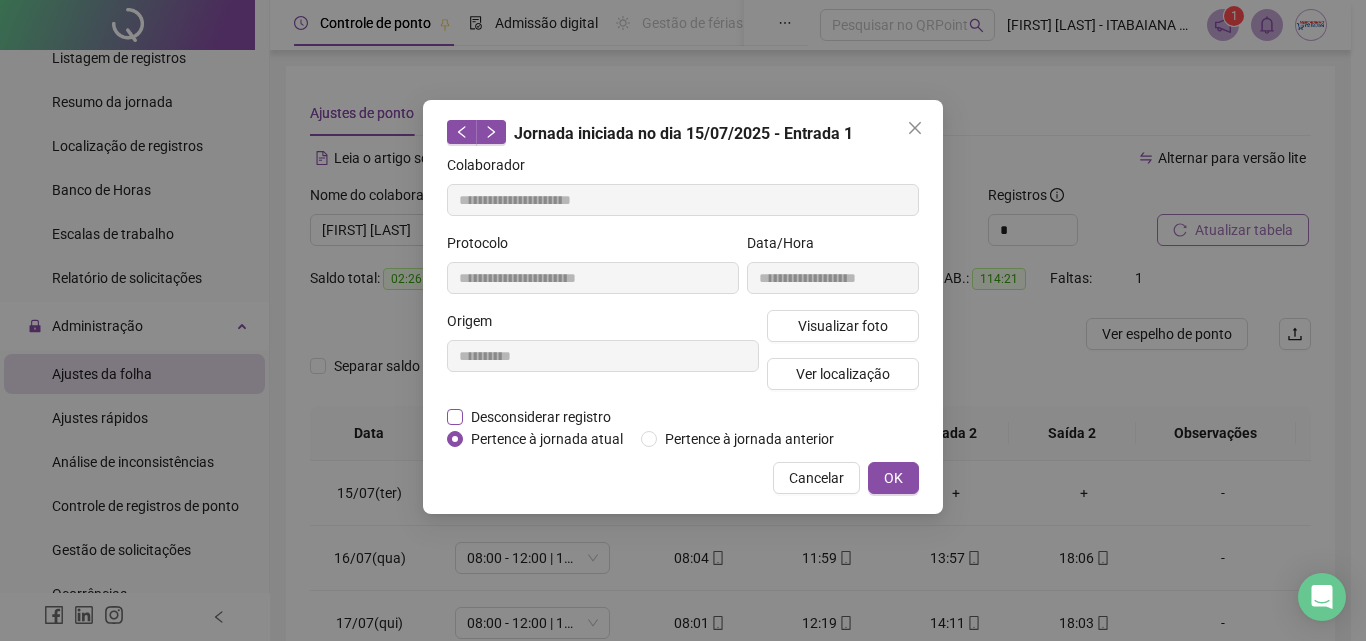 click on "Desconsiderar registro" at bounding box center [541, 417] 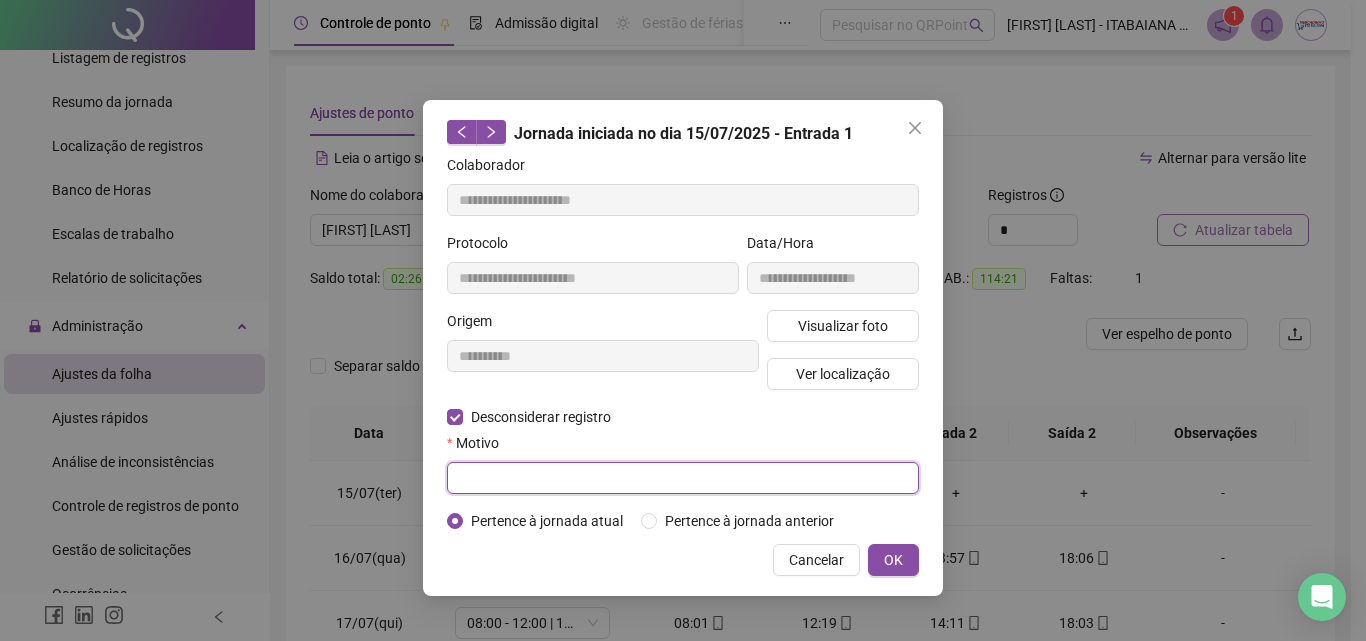 click at bounding box center [683, 478] 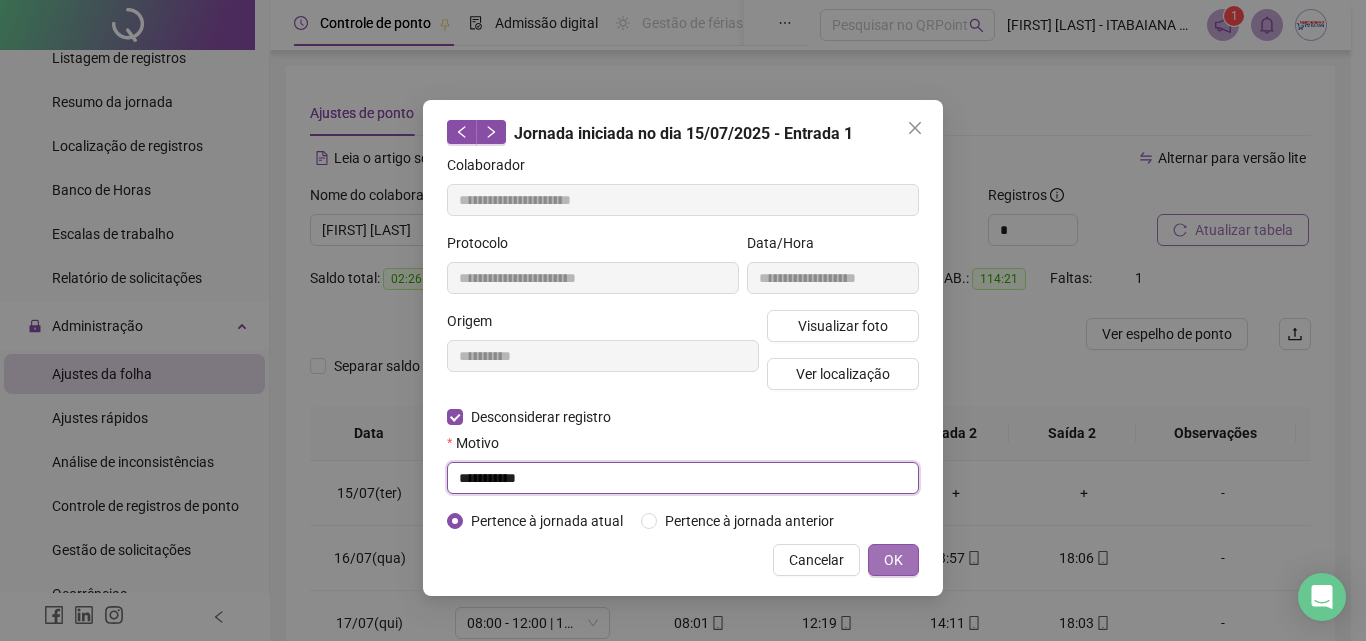type on "**********" 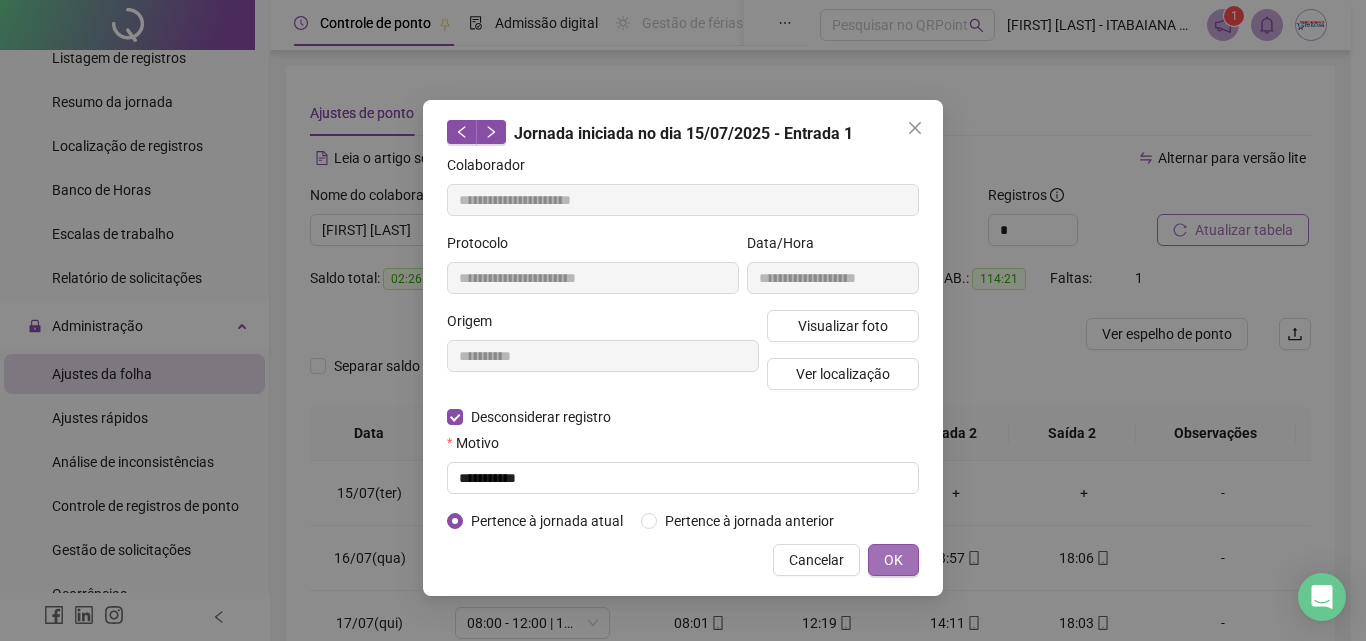 click on "OK" at bounding box center (893, 560) 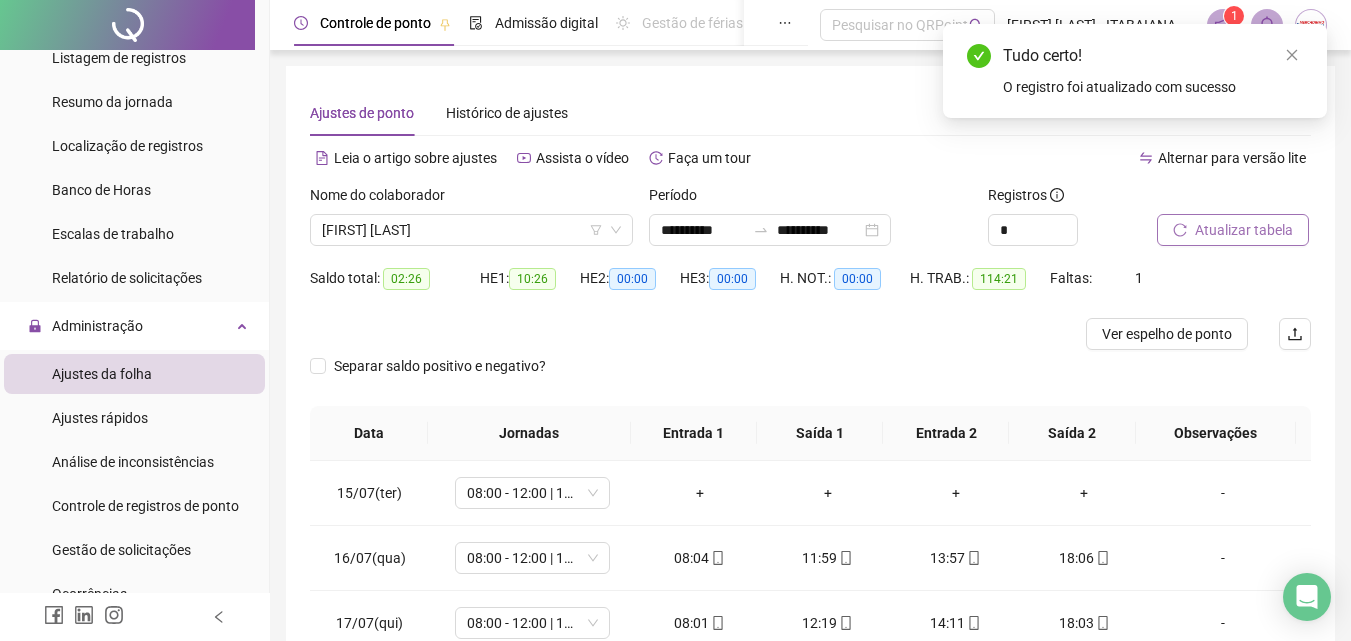 click on "Separar saldo positivo e negativo?" at bounding box center [810, 378] 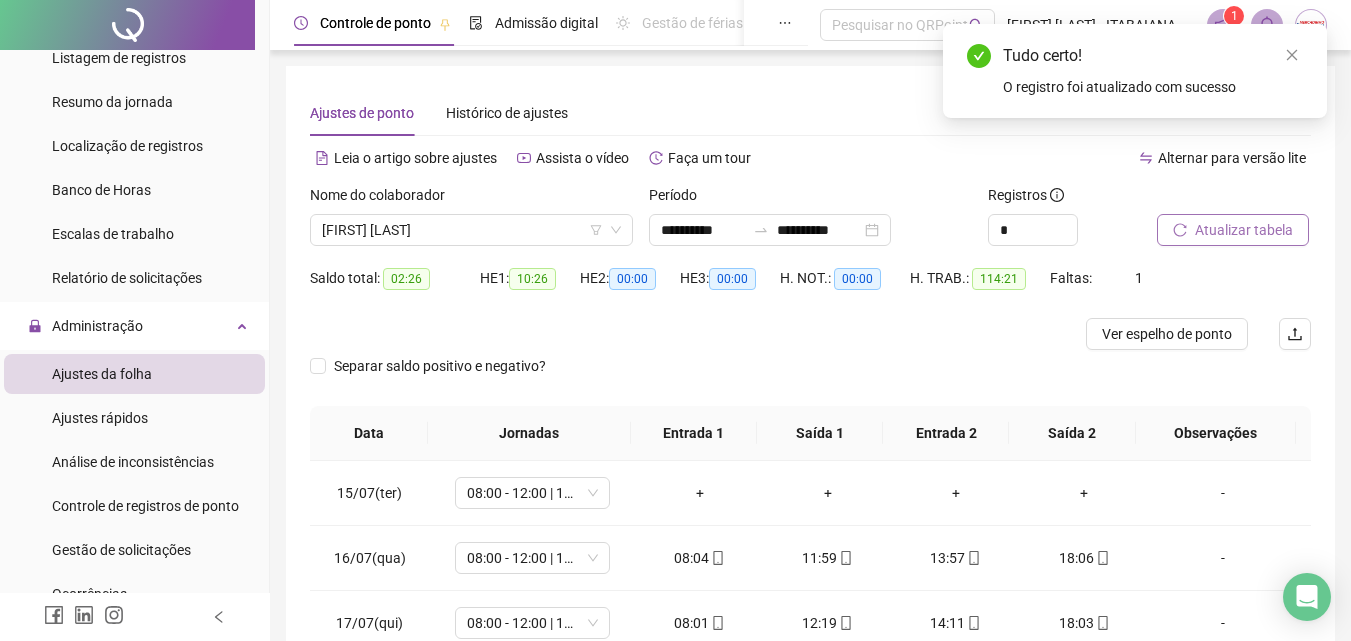 click on "Atualizar tabela" at bounding box center [1244, 230] 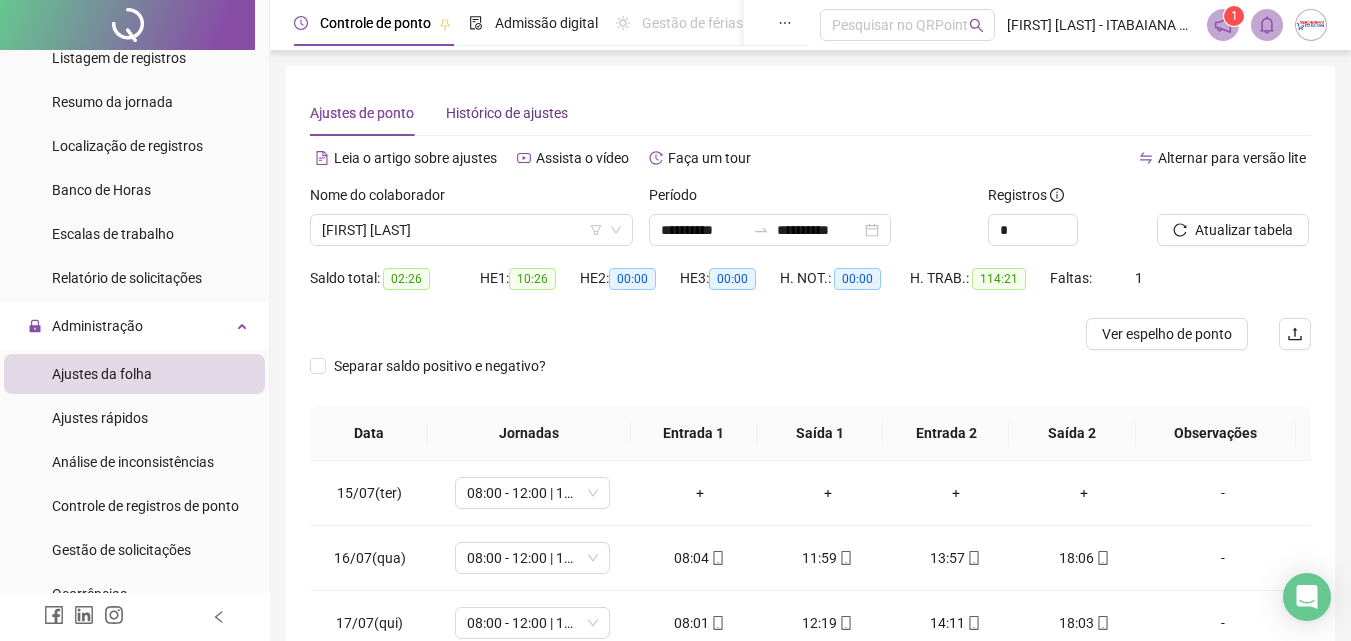 click on "Histórico de ajustes" at bounding box center [507, 113] 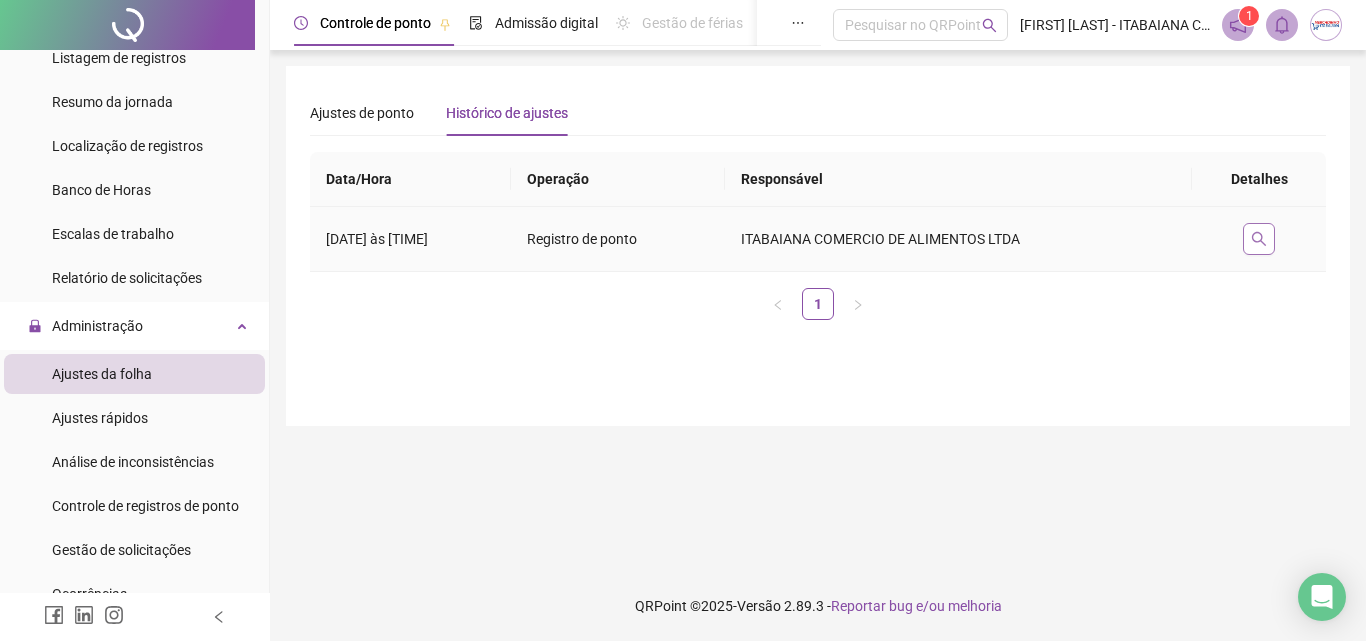 click at bounding box center [1259, 239] 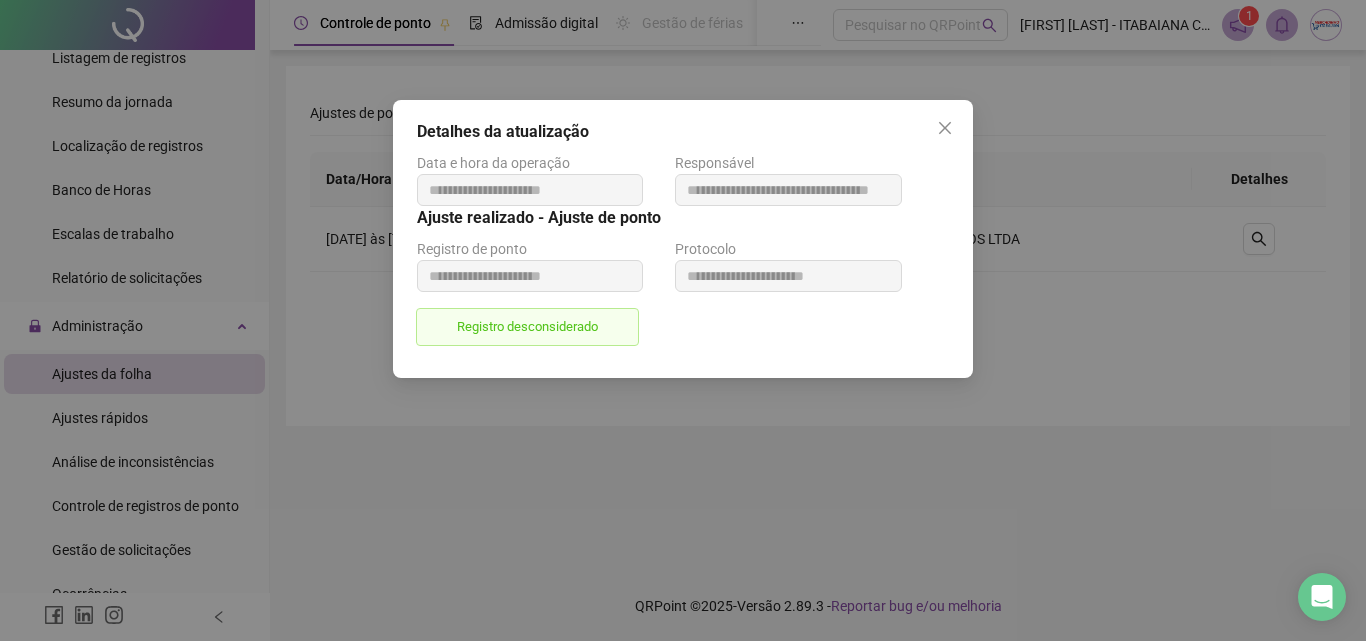 click on "**********" at bounding box center [683, 239] 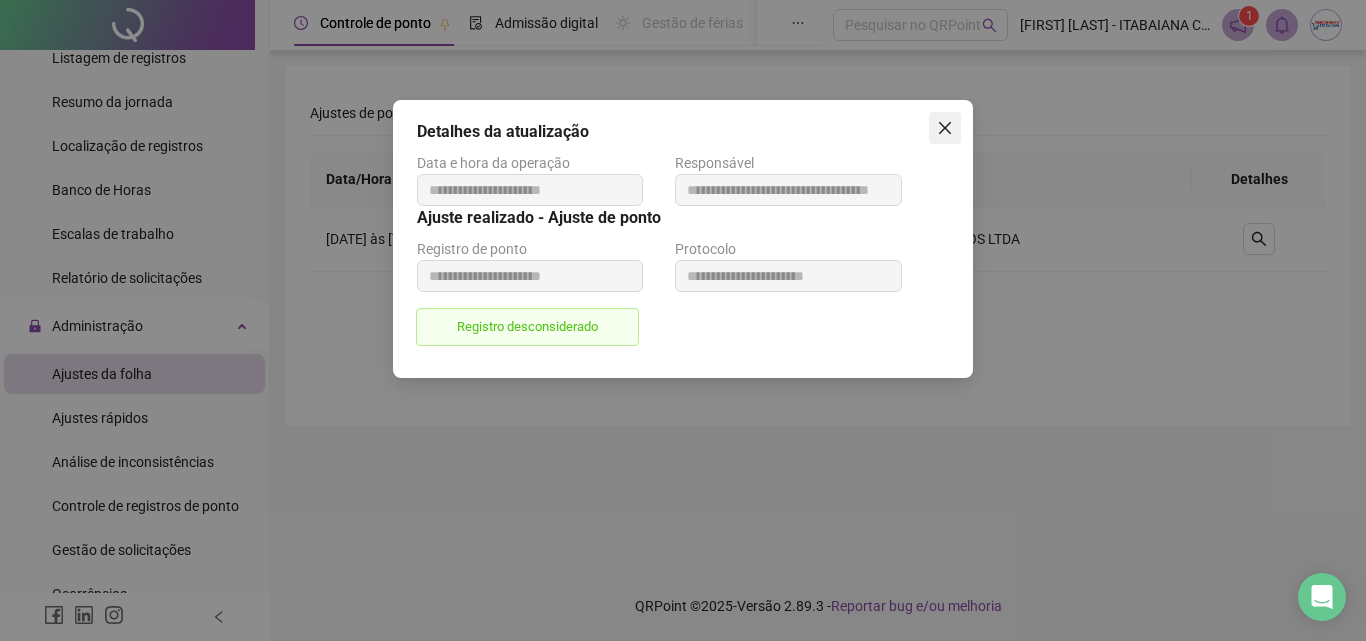click at bounding box center (945, 128) 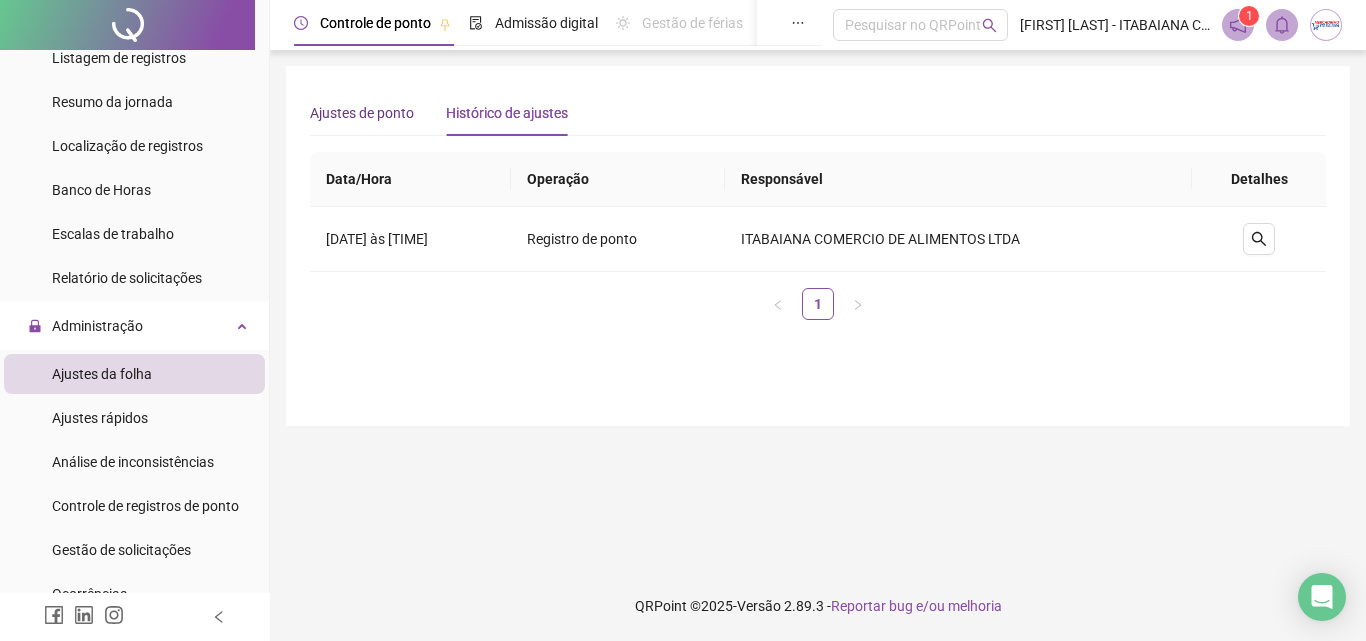 click on "Ajustes de ponto" at bounding box center (362, 113) 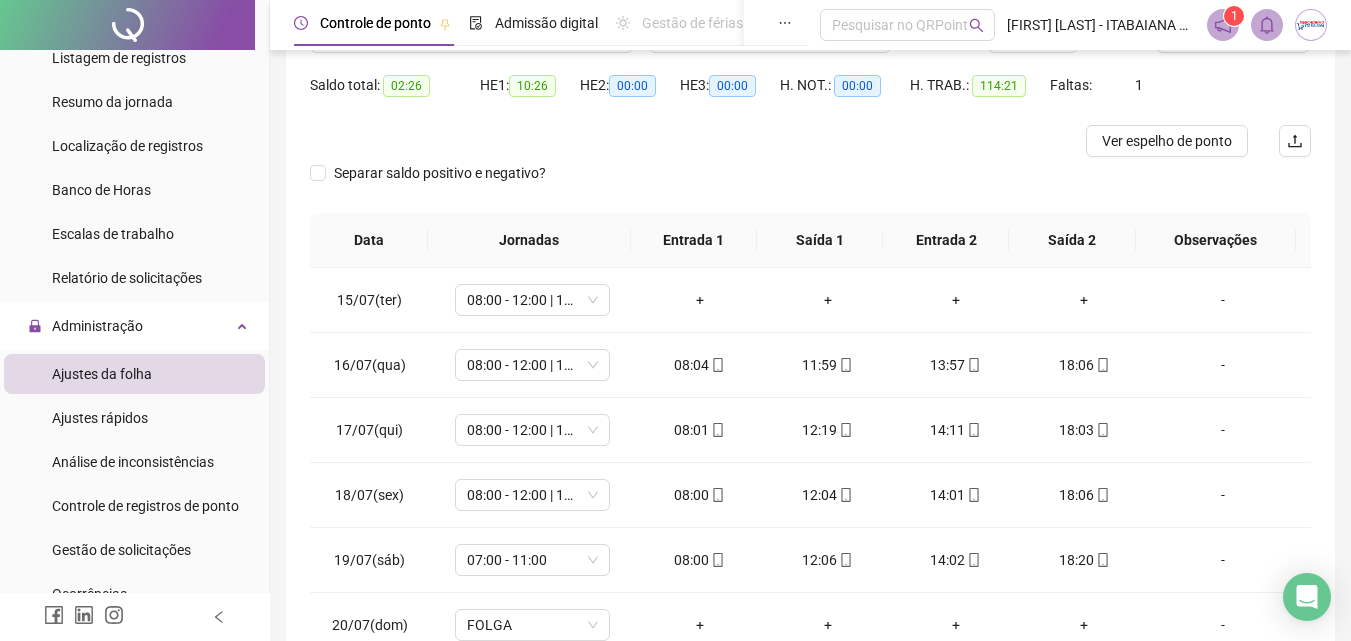scroll, scrollTop: 357, scrollLeft: 0, axis: vertical 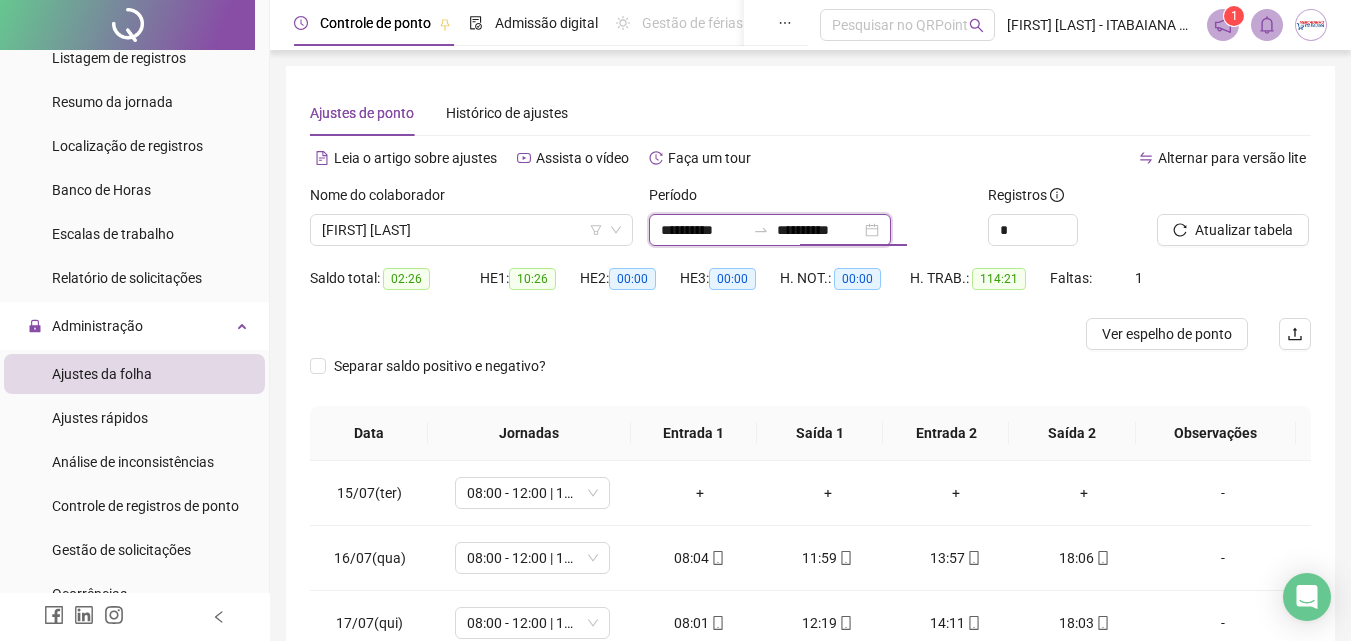 click on "**********" at bounding box center (819, 230) 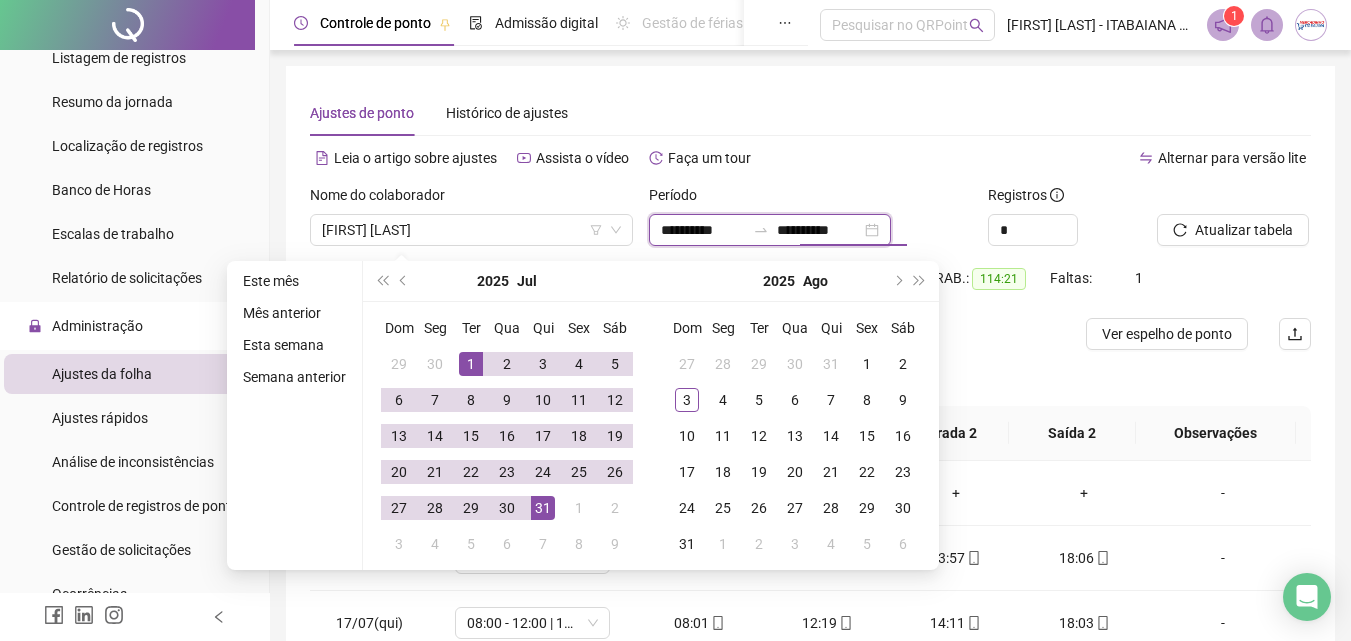 click on "**********" at bounding box center (819, 230) 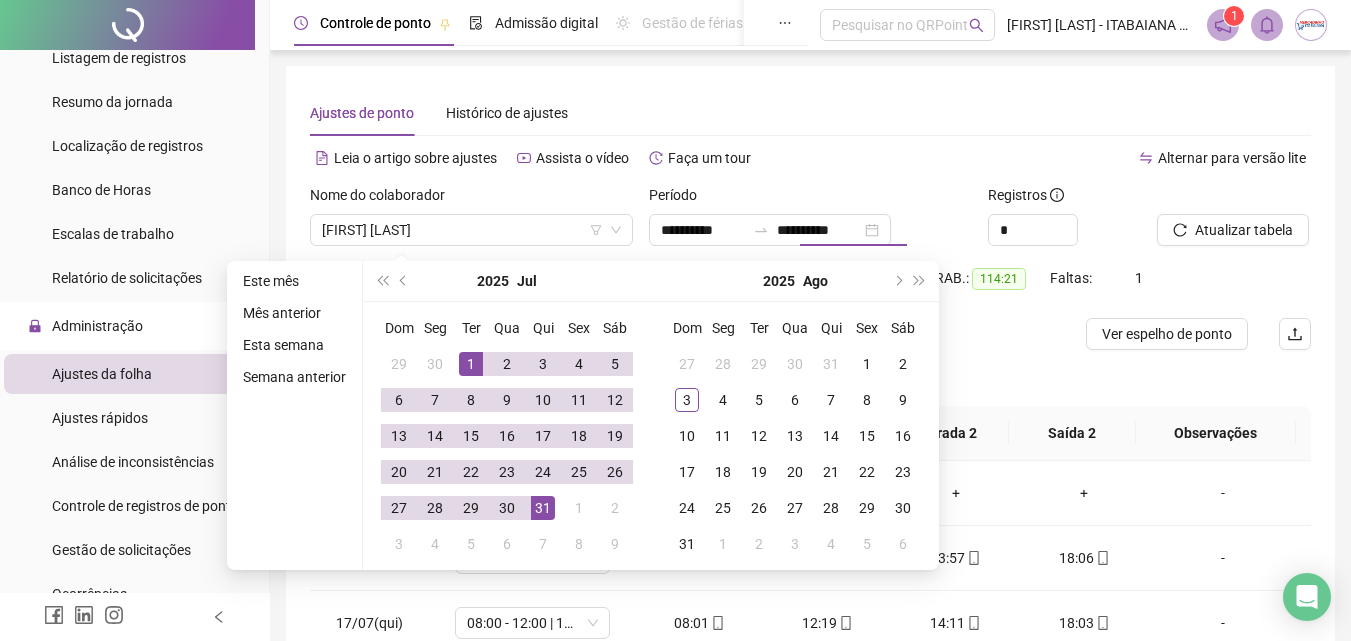 click on "Alternar para versão lite" at bounding box center (1061, 158) 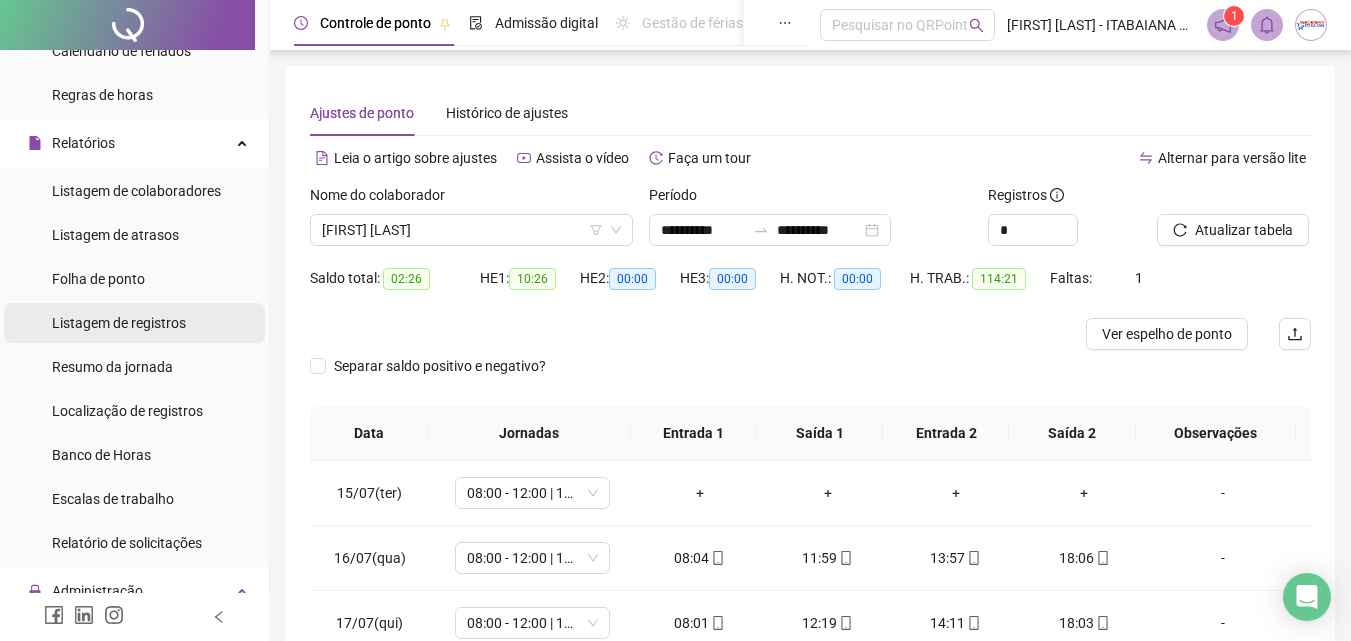 scroll, scrollTop: 300, scrollLeft: 0, axis: vertical 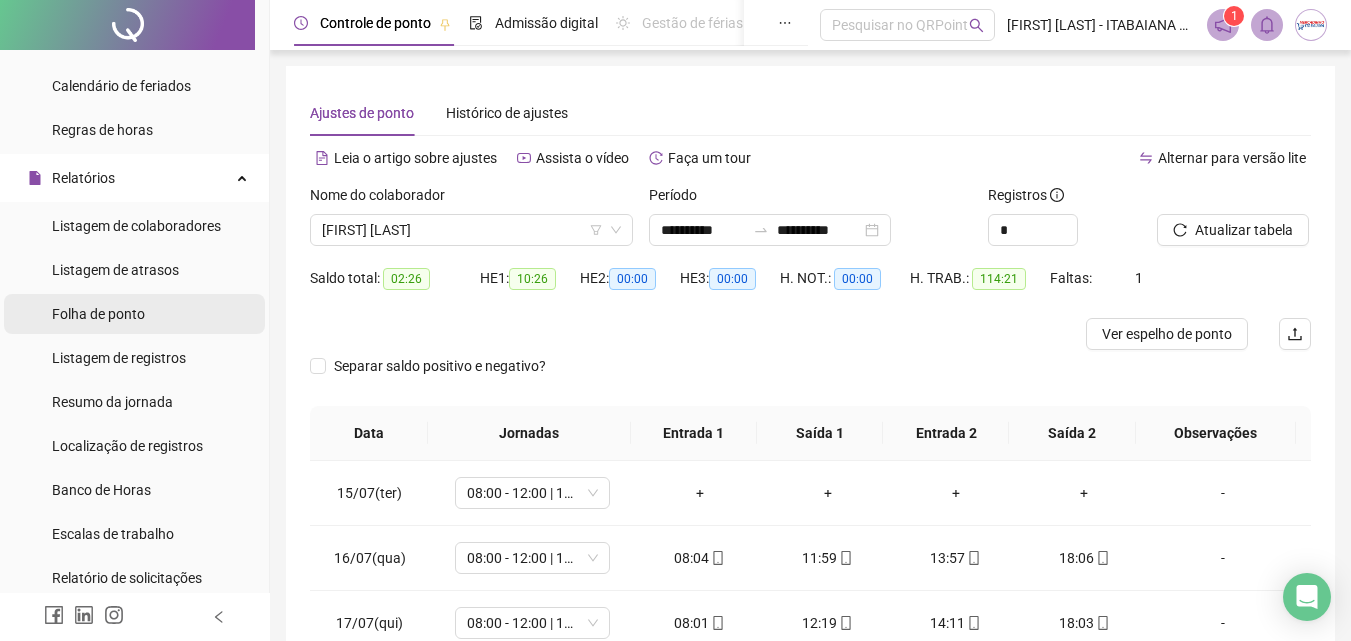 click on "Folha de ponto" at bounding box center [134, 314] 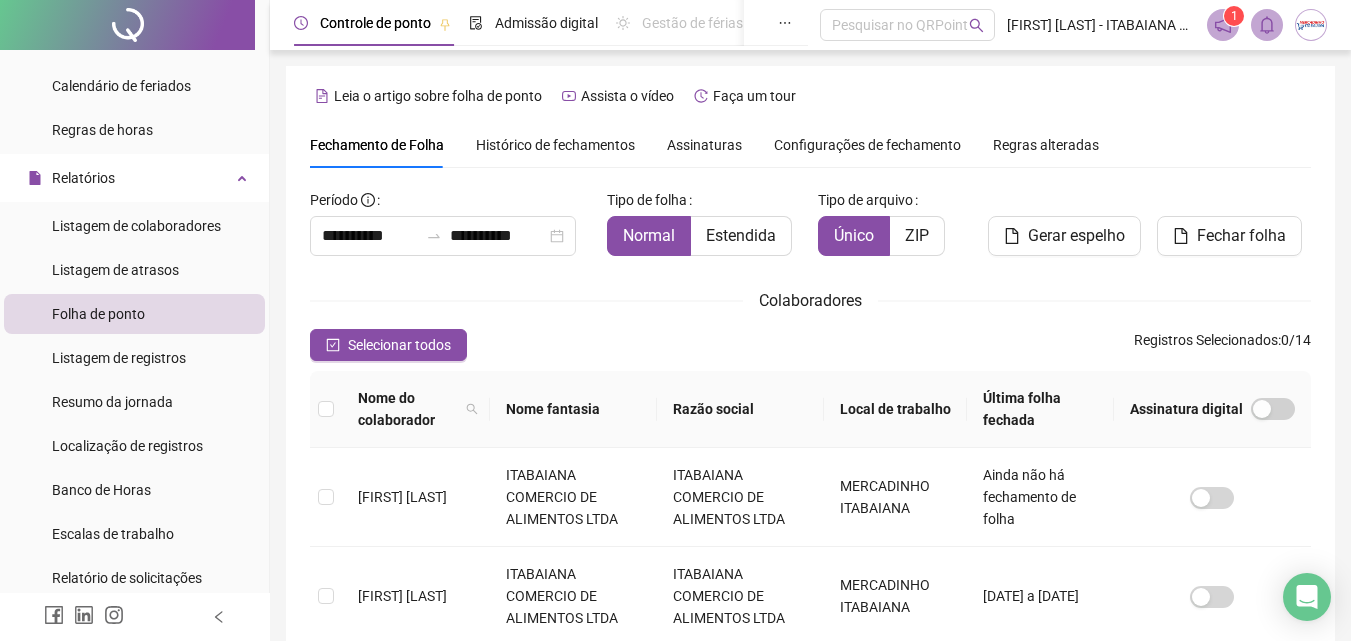 scroll, scrollTop: 89, scrollLeft: 0, axis: vertical 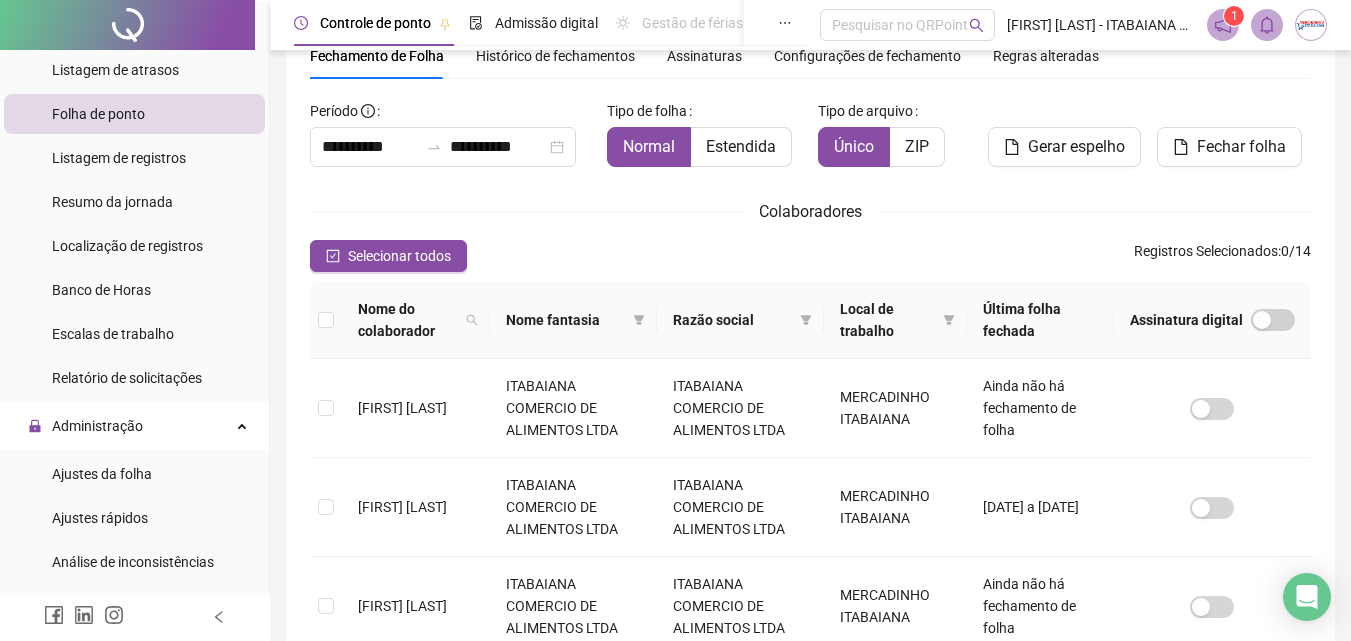 click on "**********" at bounding box center [810, 754] 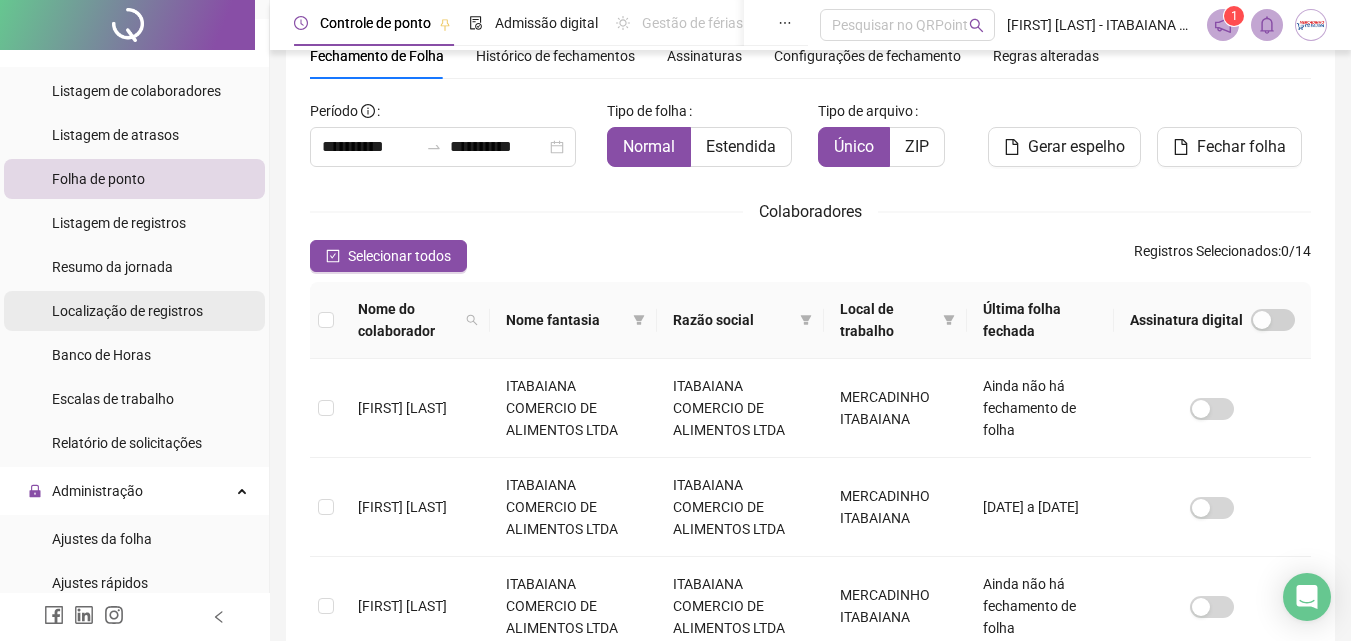 scroll, scrollTop: 400, scrollLeft: 0, axis: vertical 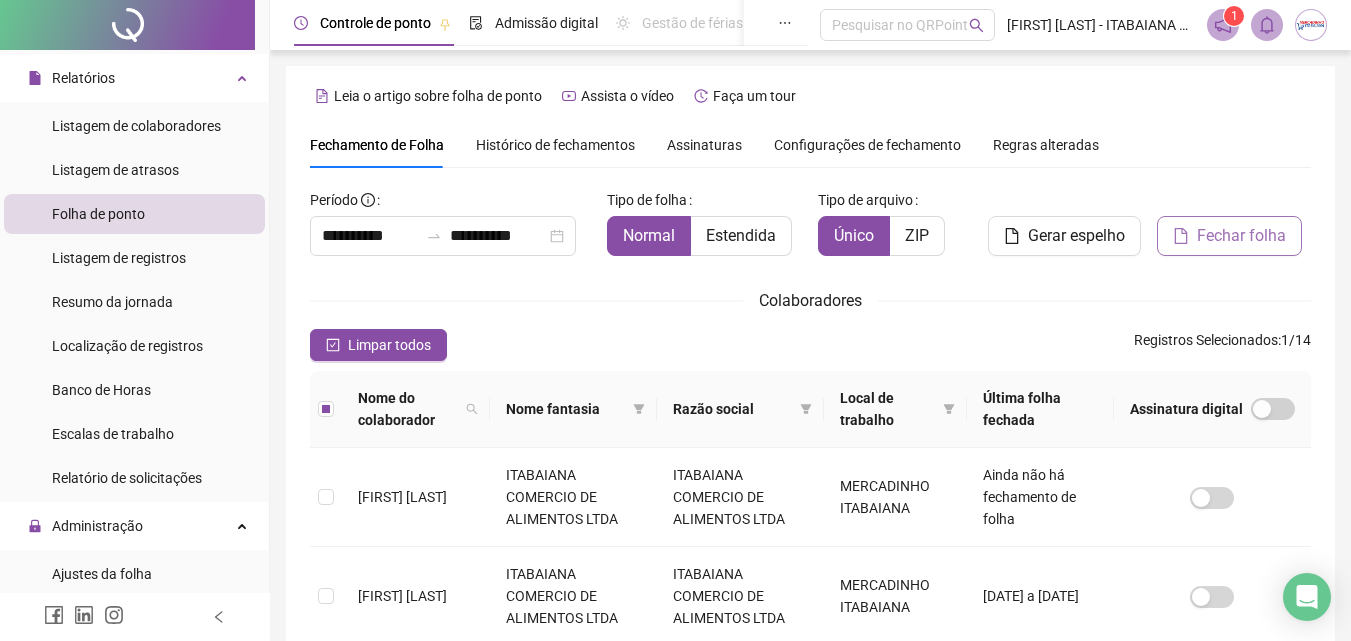 click on "Fechar folha" at bounding box center (1241, 236) 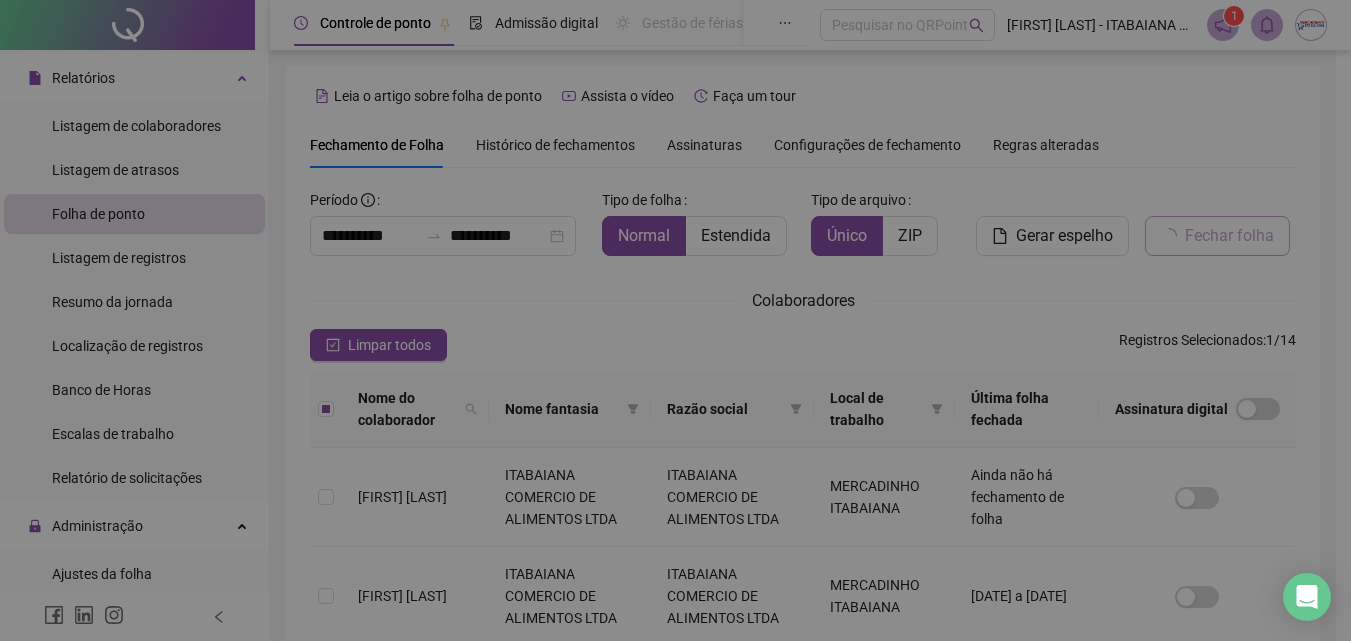 scroll, scrollTop: 89, scrollLeft: 0, axis: vertical 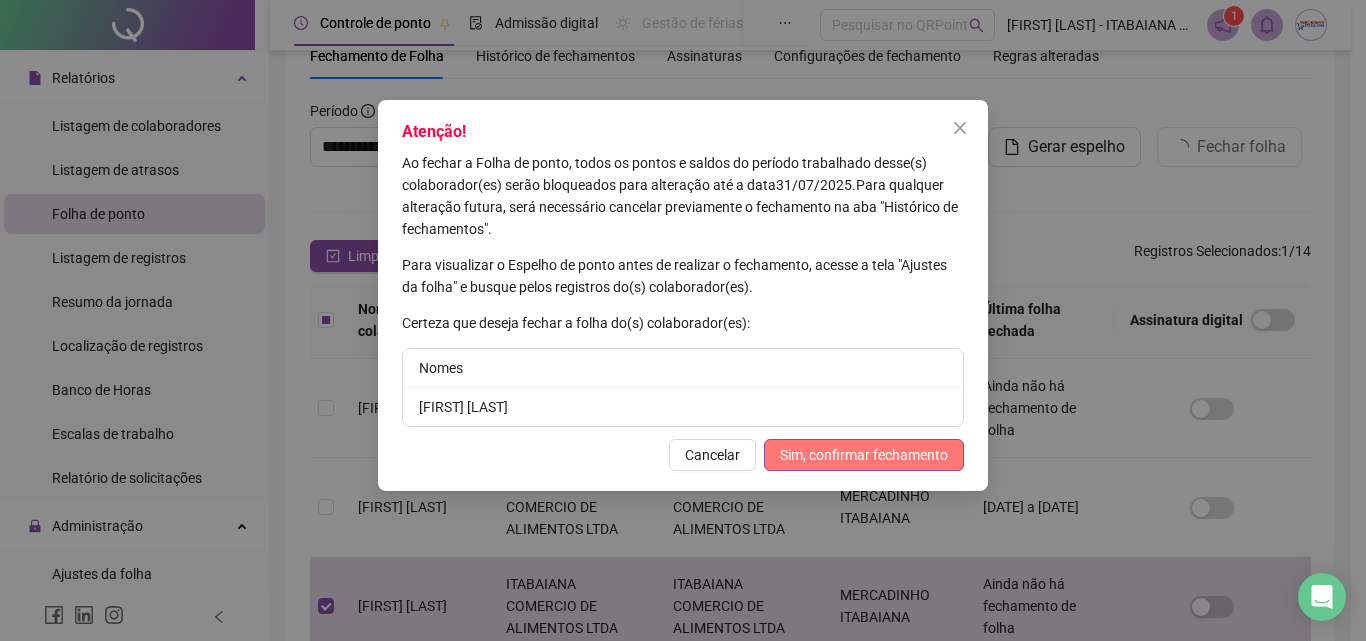 click on "Sim, confirmar fechamento" at bounding box center (864, 455) 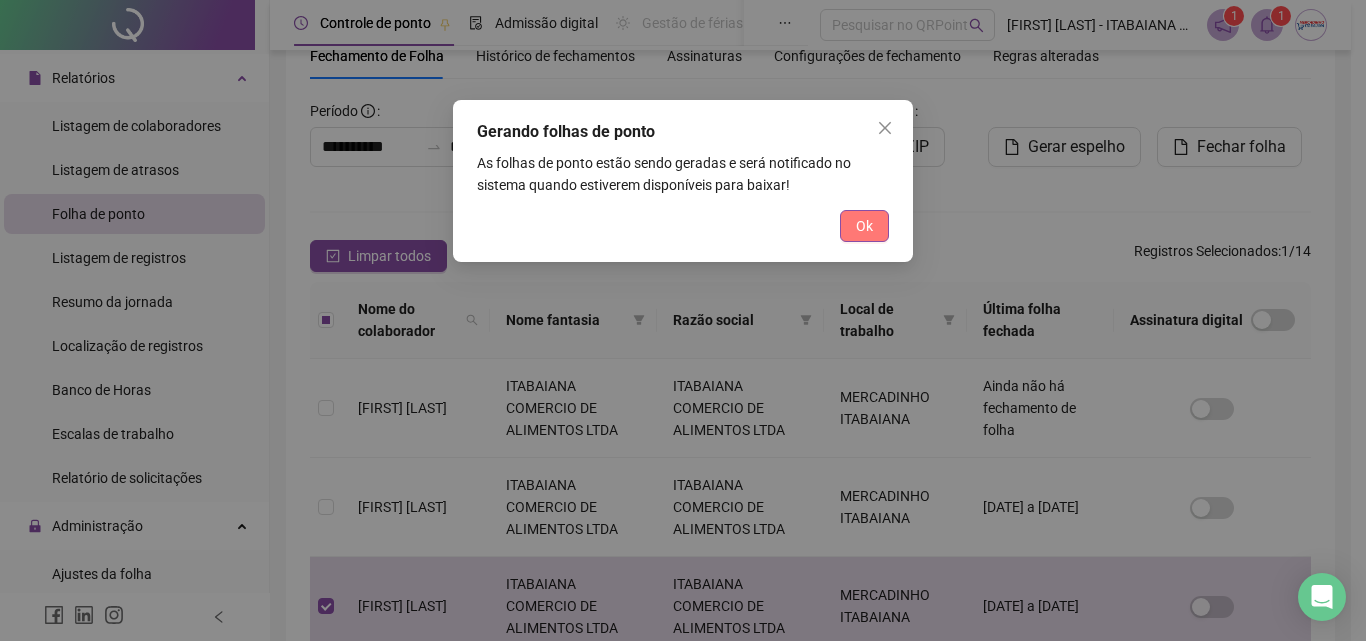 click on "Ok" at bounding box center (864, 226) 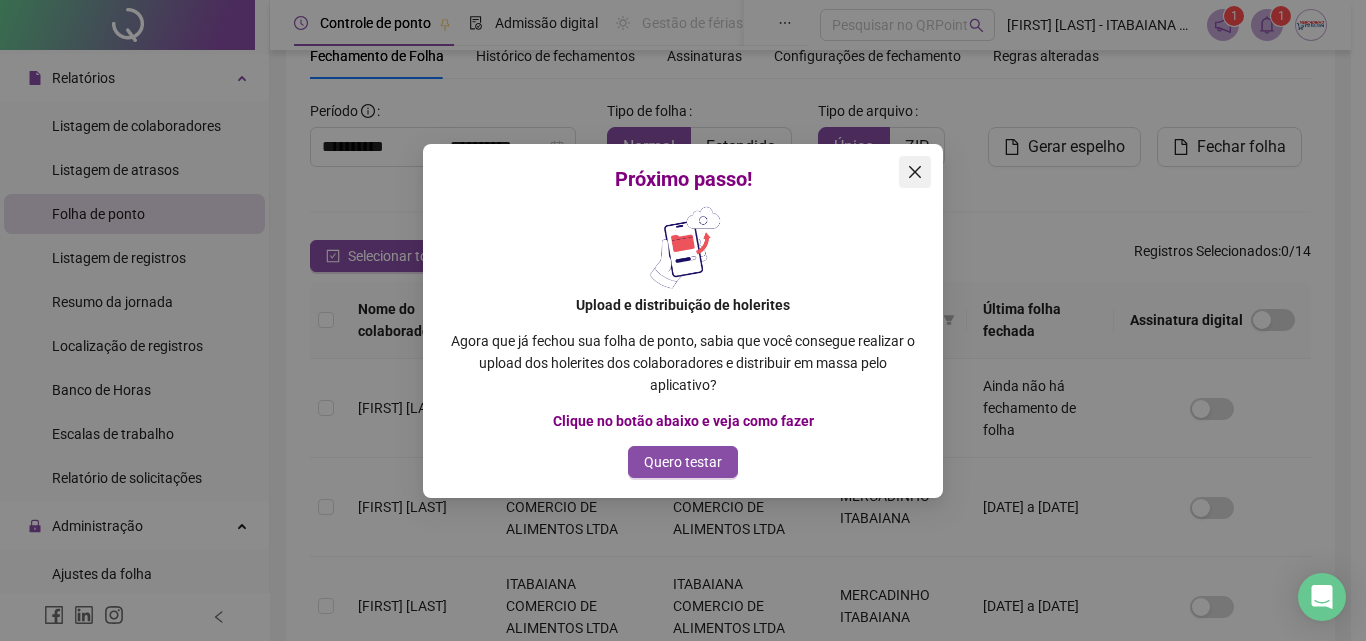 click 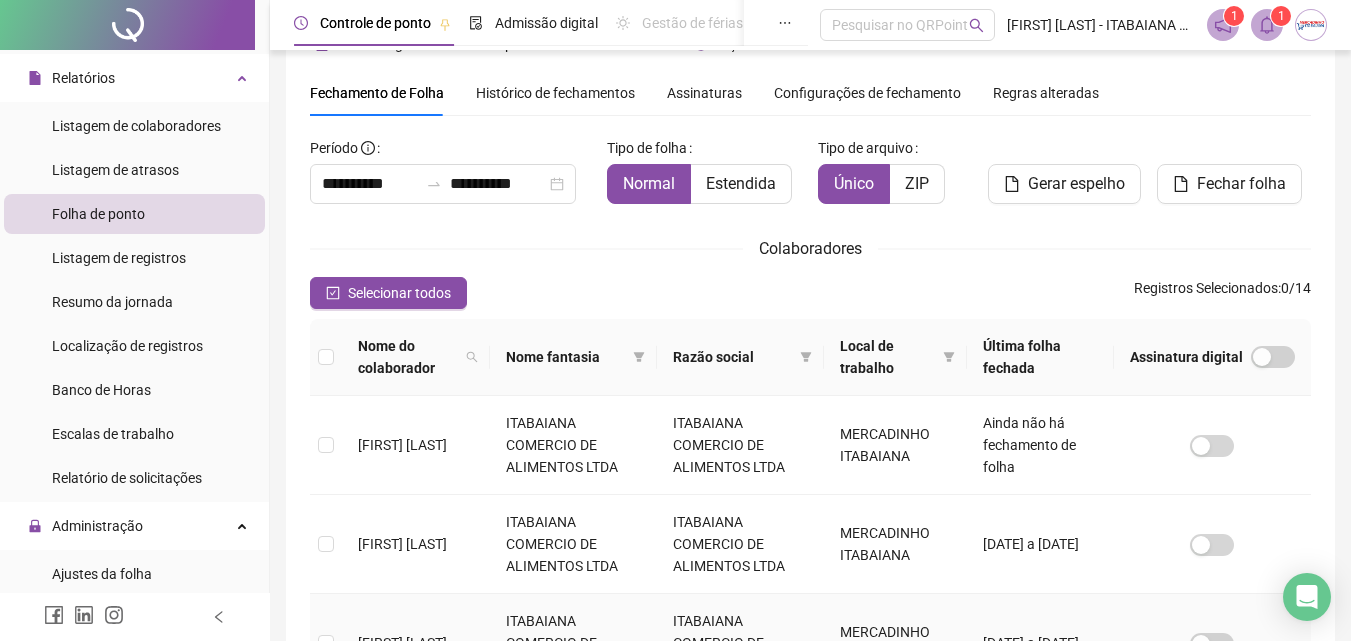 scroll, scrollTop: 0, scrollLeft: 0, axis: both 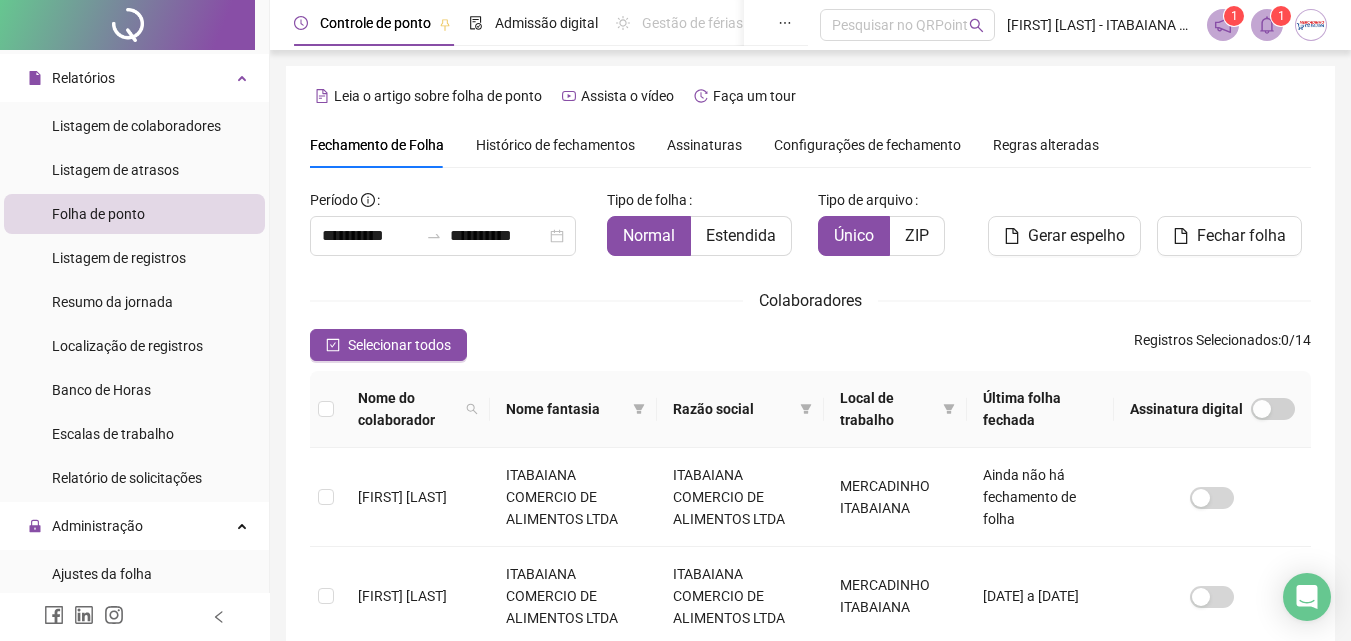 click on "Histórico de fechamentos" at bounding box center [555, 145] 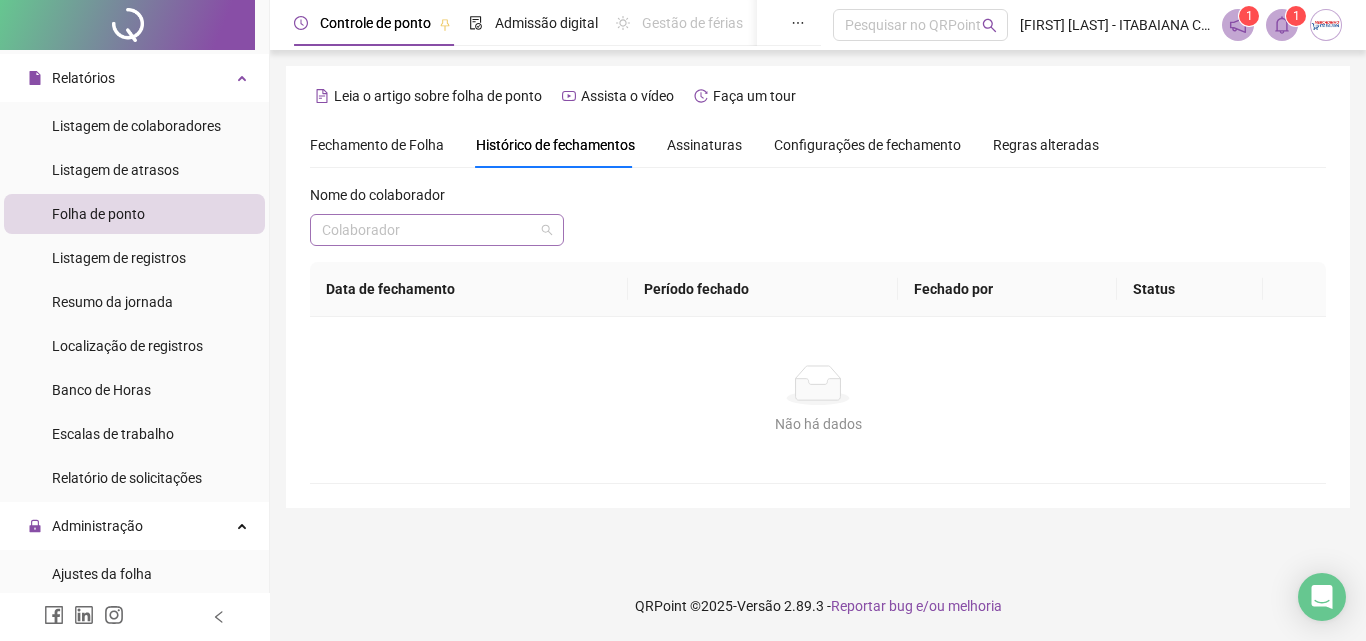 click at bounding box center (428, 230) 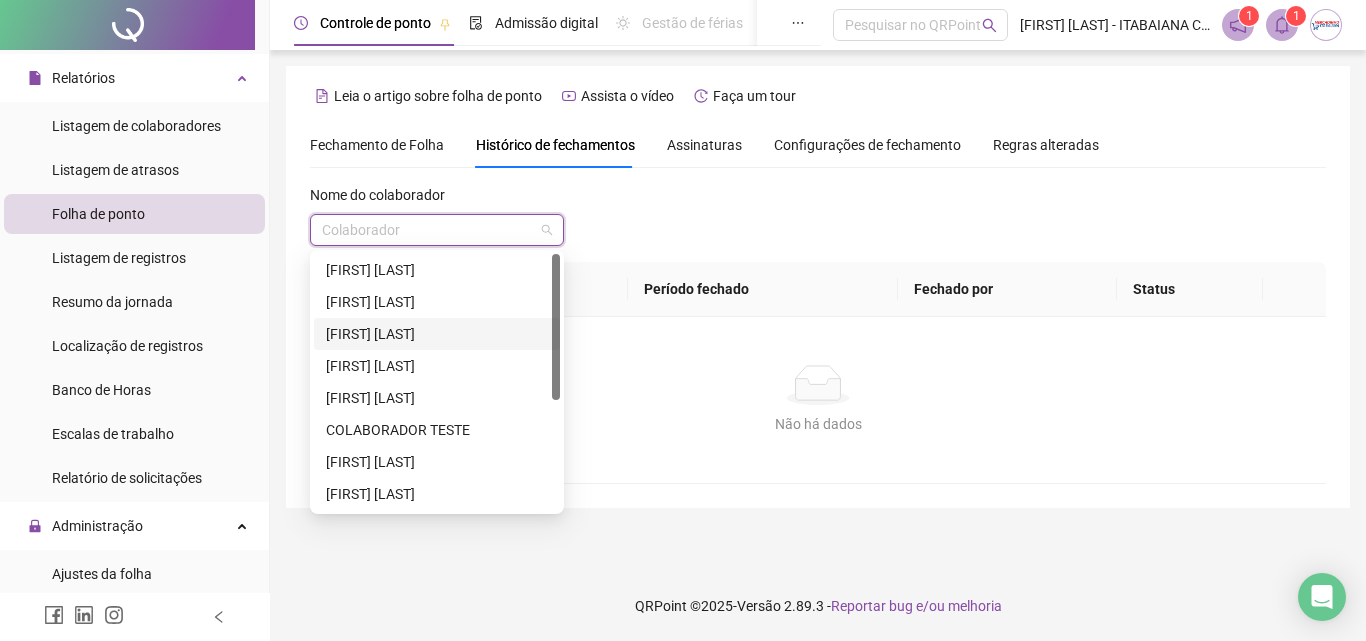 click on "[FIRST] [LAST]" at bounding box center [437, 334] 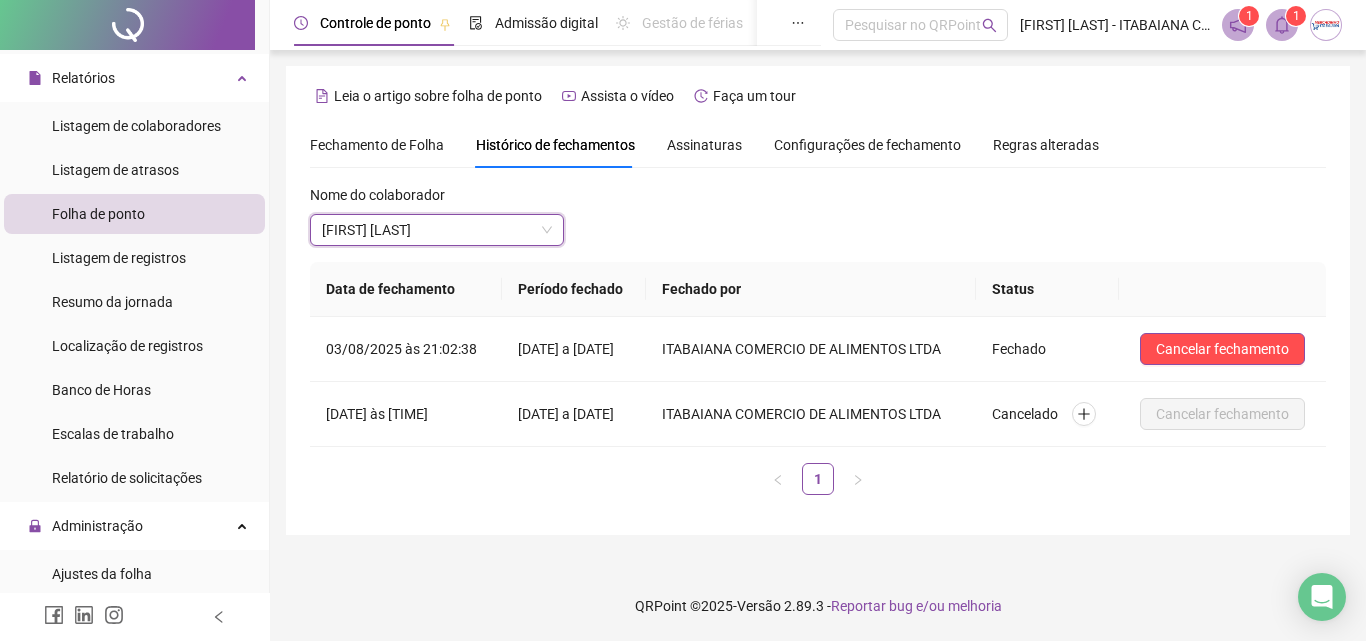 click on "Folha de ponto" at bounding box center [134, 214] 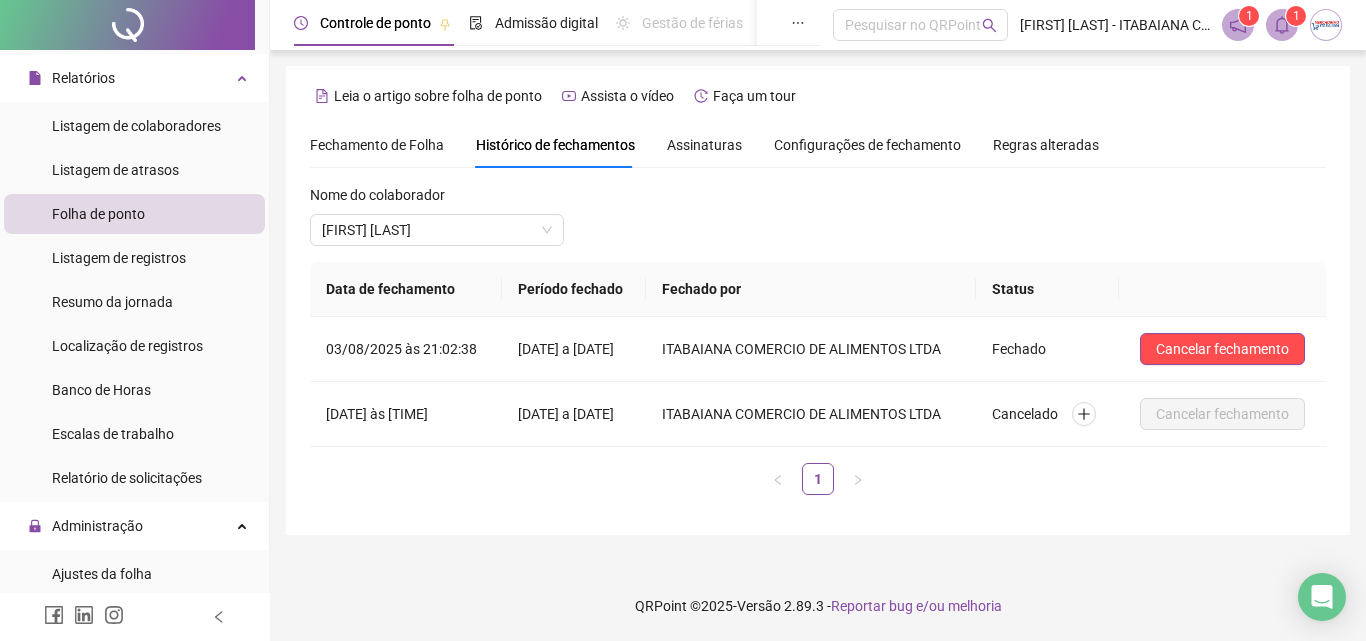 click on "Fechamento de Folha" at bounding box center [377, 145] 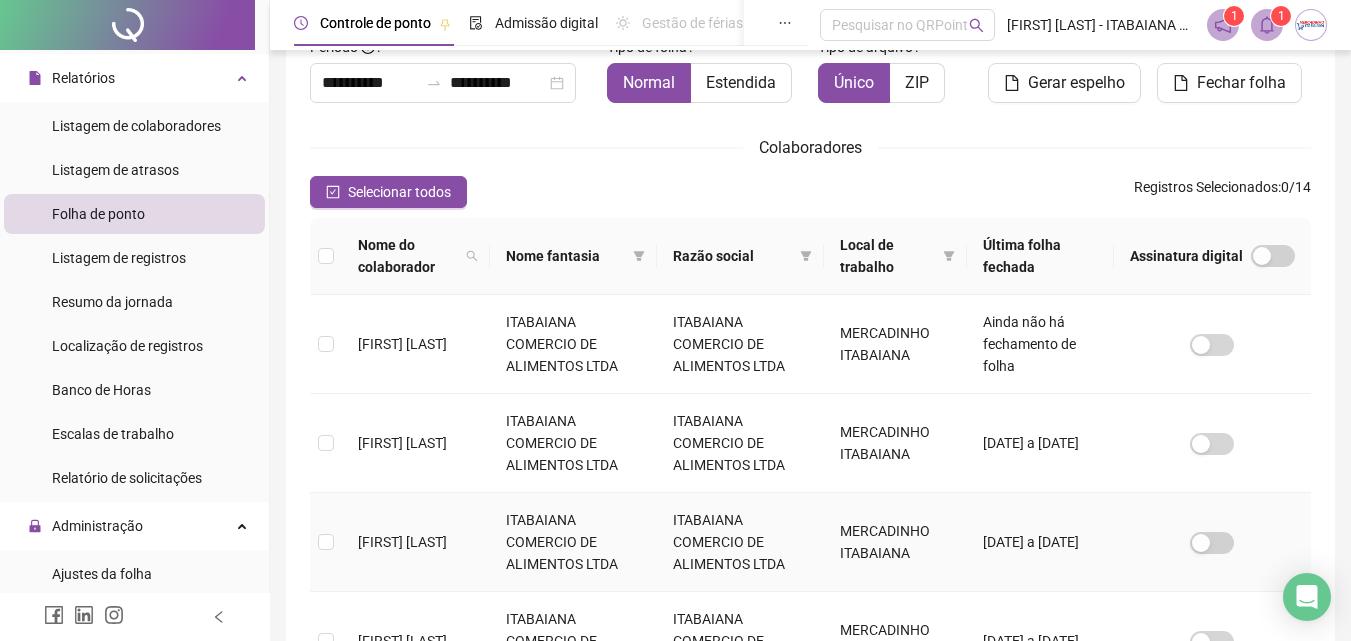 scroll, scrollTop: 189, scrollLeft: 0, axis: vertical 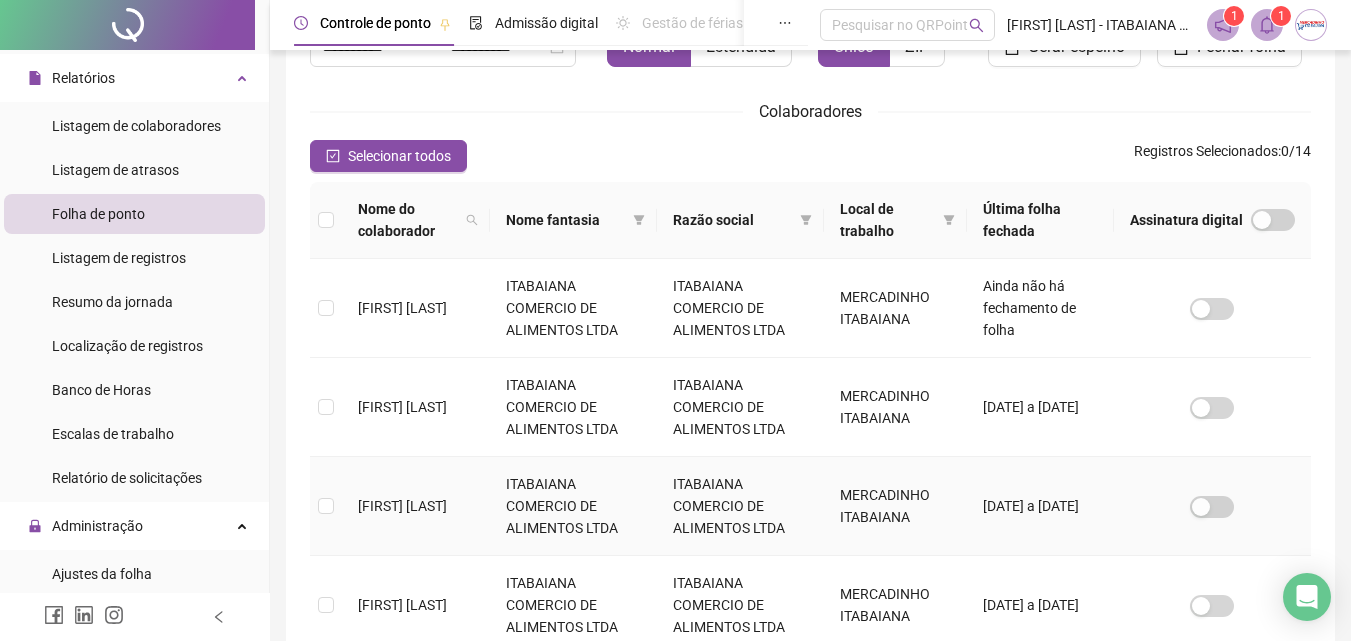 click at bounding box center (326, 506) 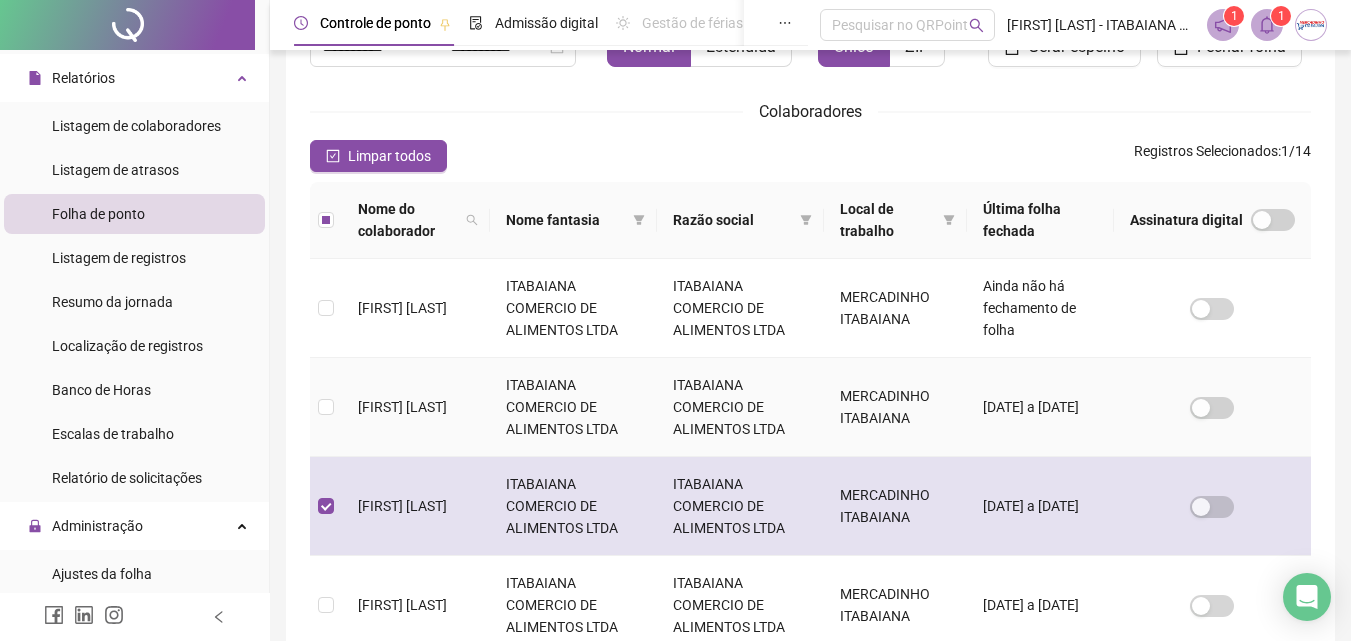 scroll, scrollTop: 89, scrollLeft: 0, axis: vertical 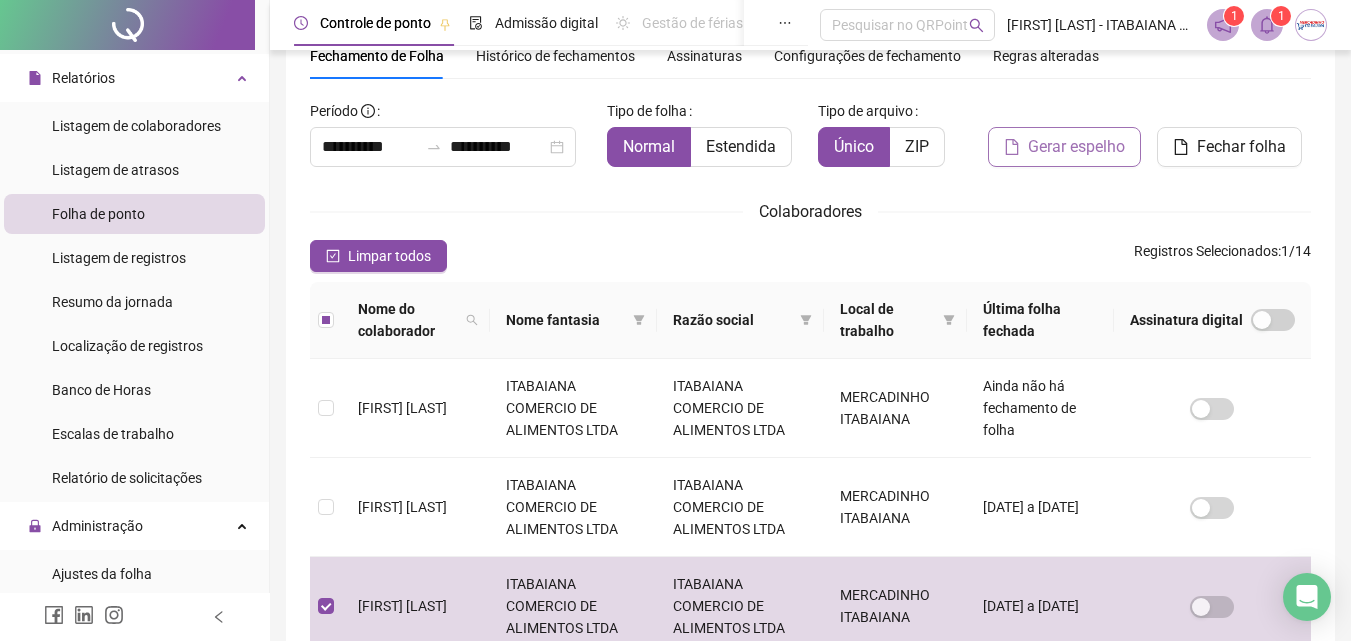 click on "Gerar espelho" at bounding box center [1061, 131] 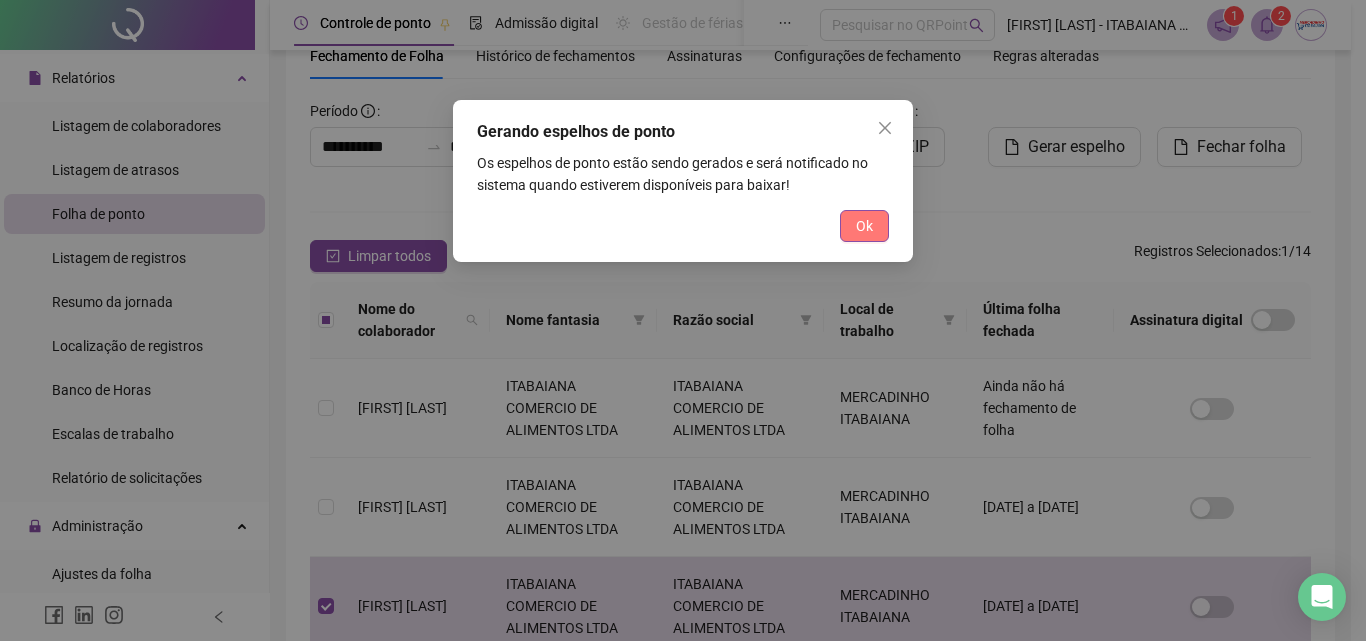 click on "Ok" at bounding box center [864, 226] 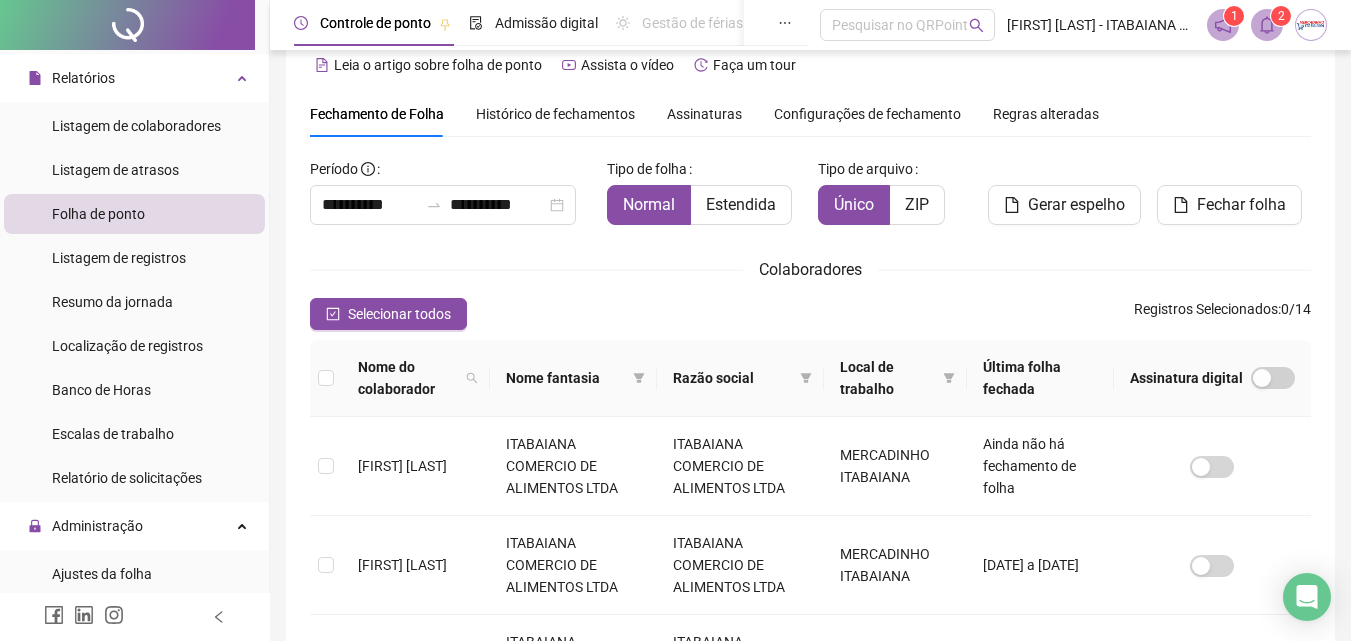 scroll, scrollTop: 0, scrollLeft: 0, axis: both 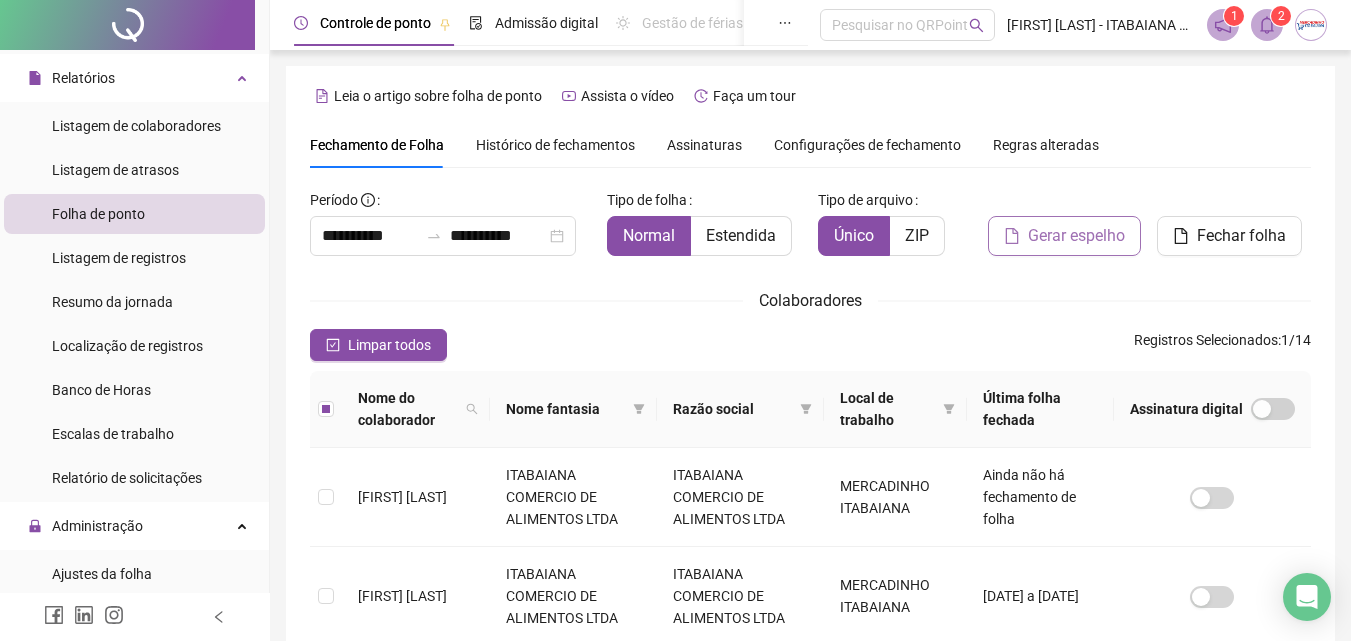 click on "Gerar espelho" at bounding box center (1076, 236) 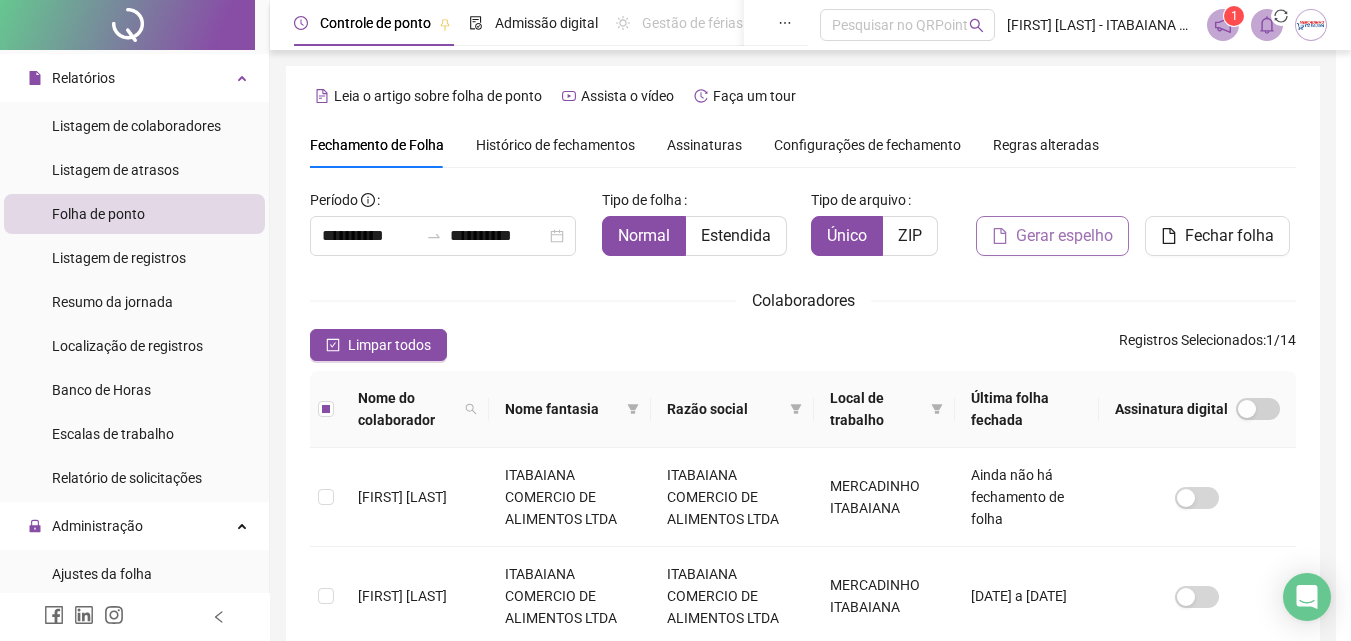 scroll, scrollTop: 89, scrollLeft: 0, axis: vertical 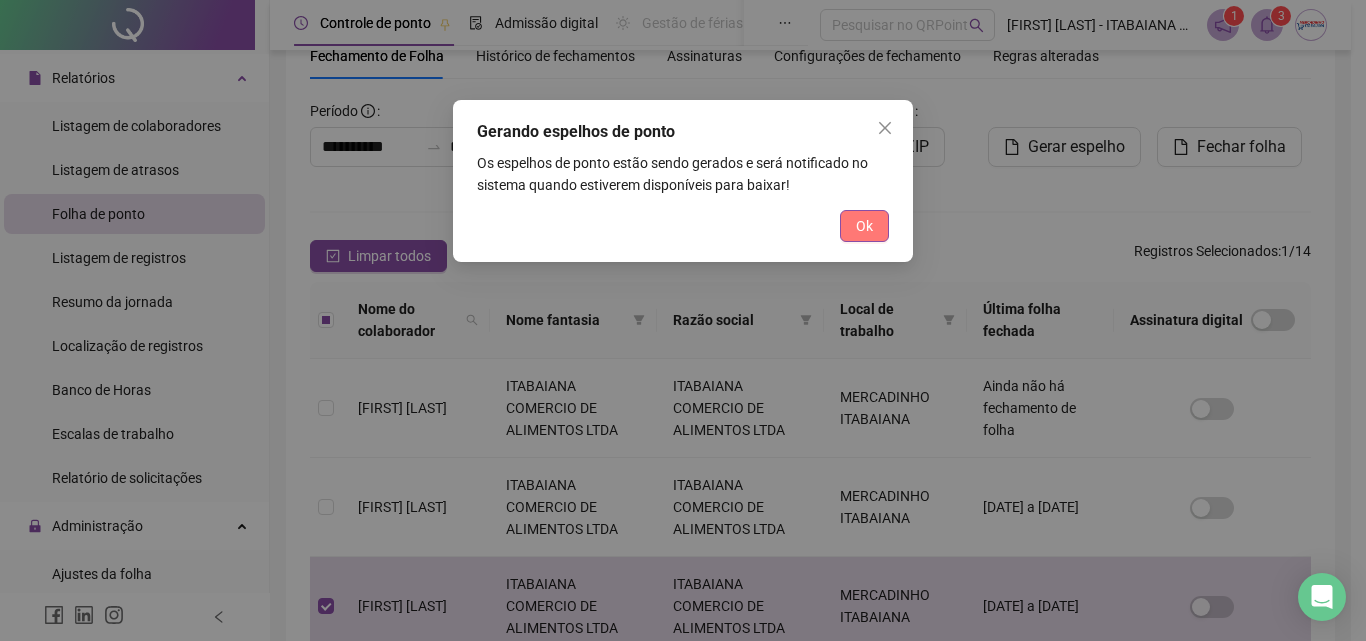 click on "Ok" at bounding box center [864, 226] 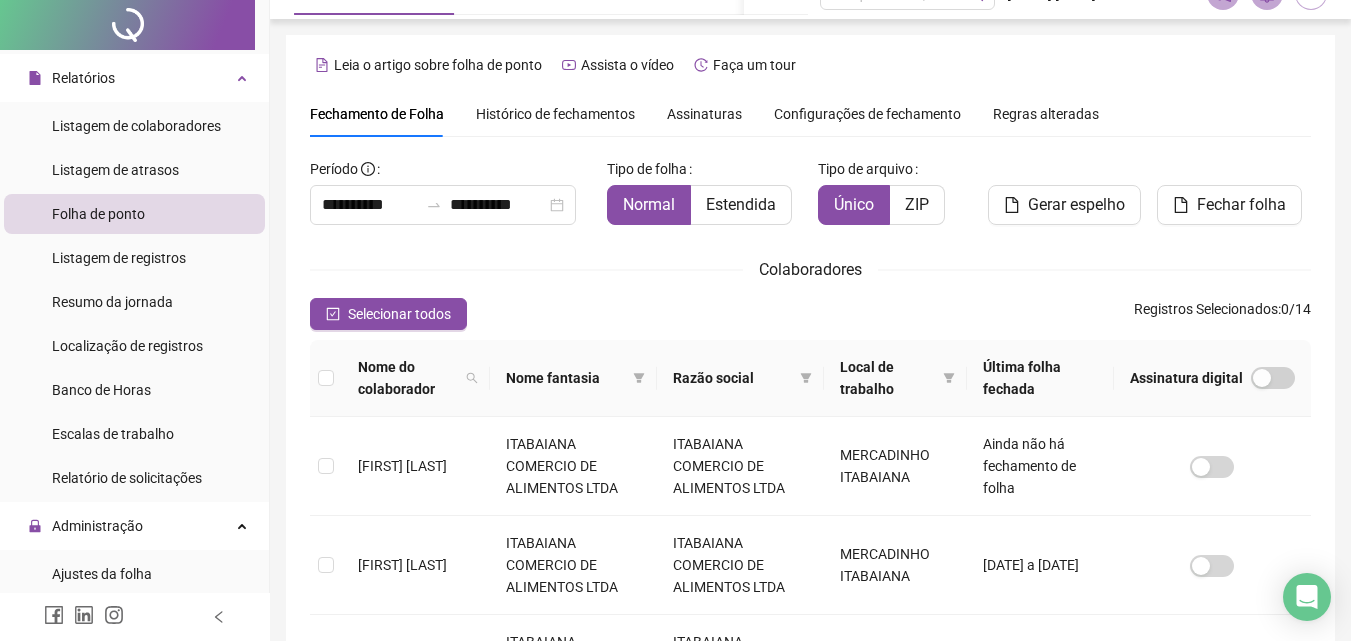 scroll, scrollTop: 0, scrollLeft: 0, axis: both 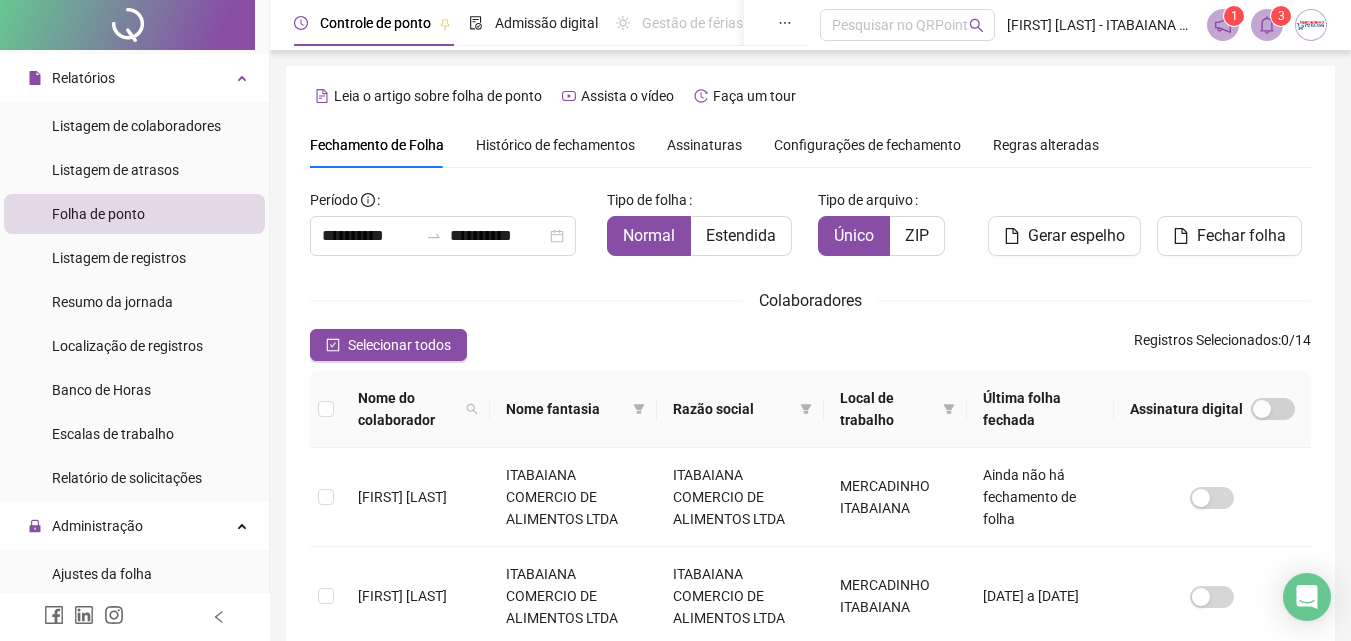 click on "**********" at bounding box center (810, 843) 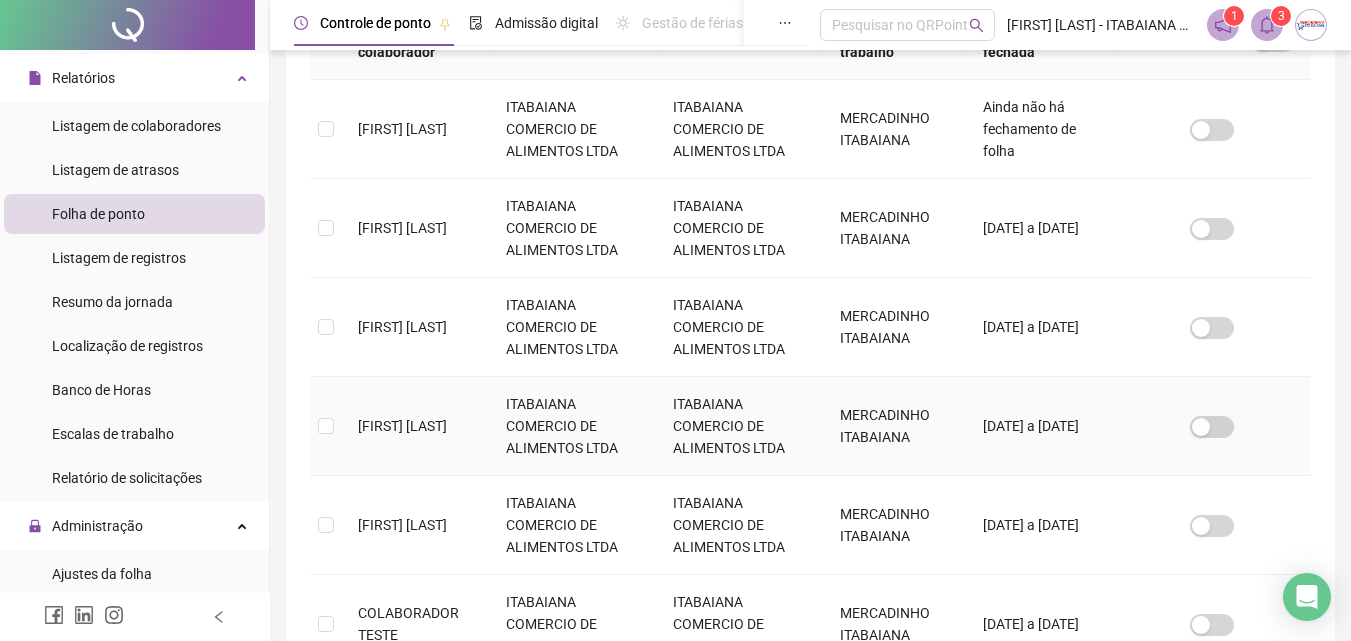 scroll, scrollTop: 371, scrollLeft: 0, axis: vertical 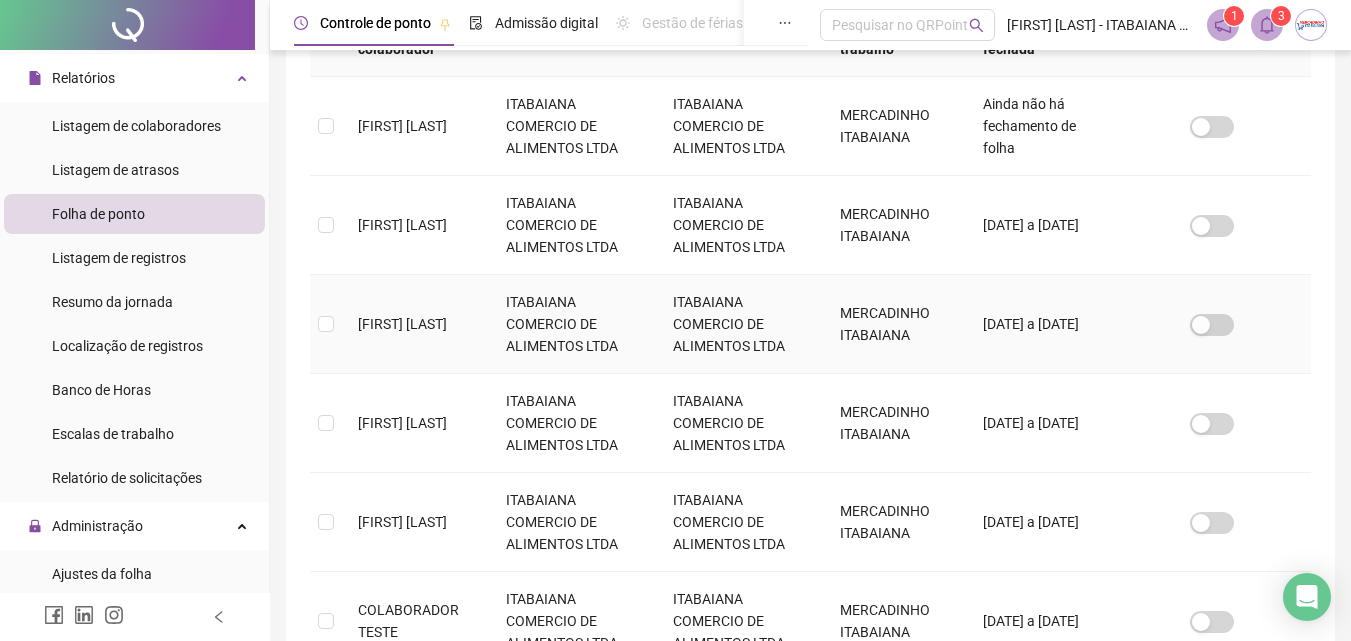 click at bounding box center (326, 324) 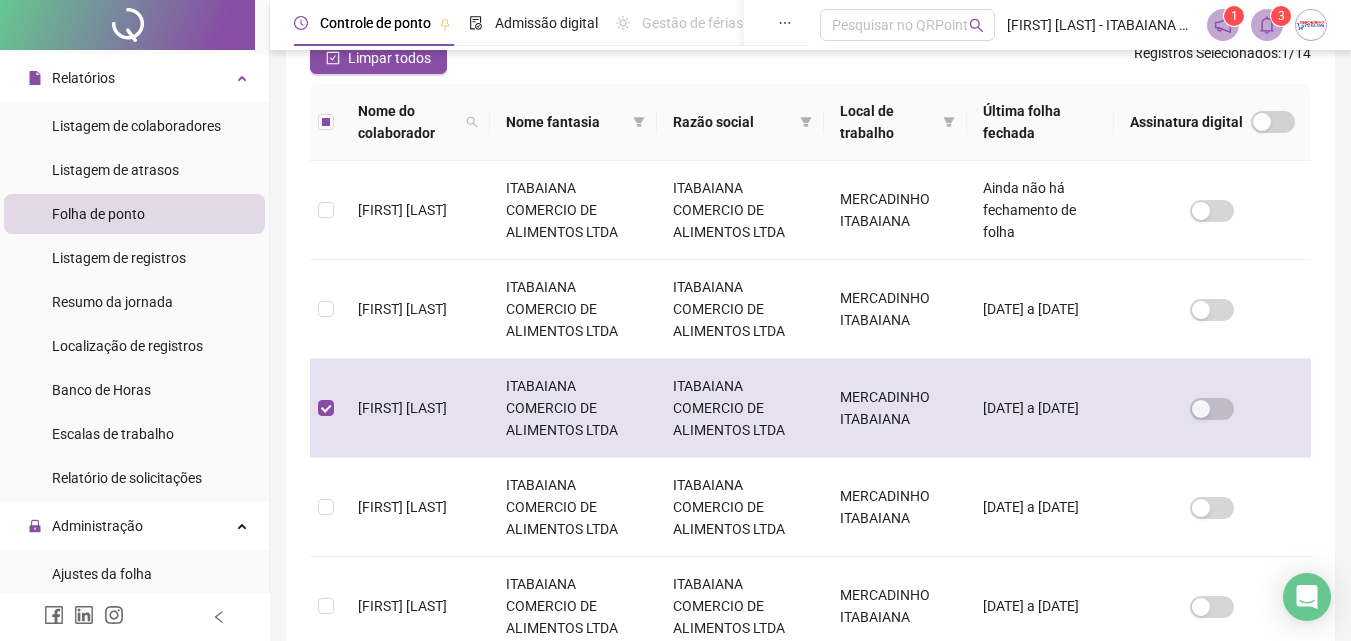 scroll, scrollTop: 289, scrollLeft: 0, axis: vertical 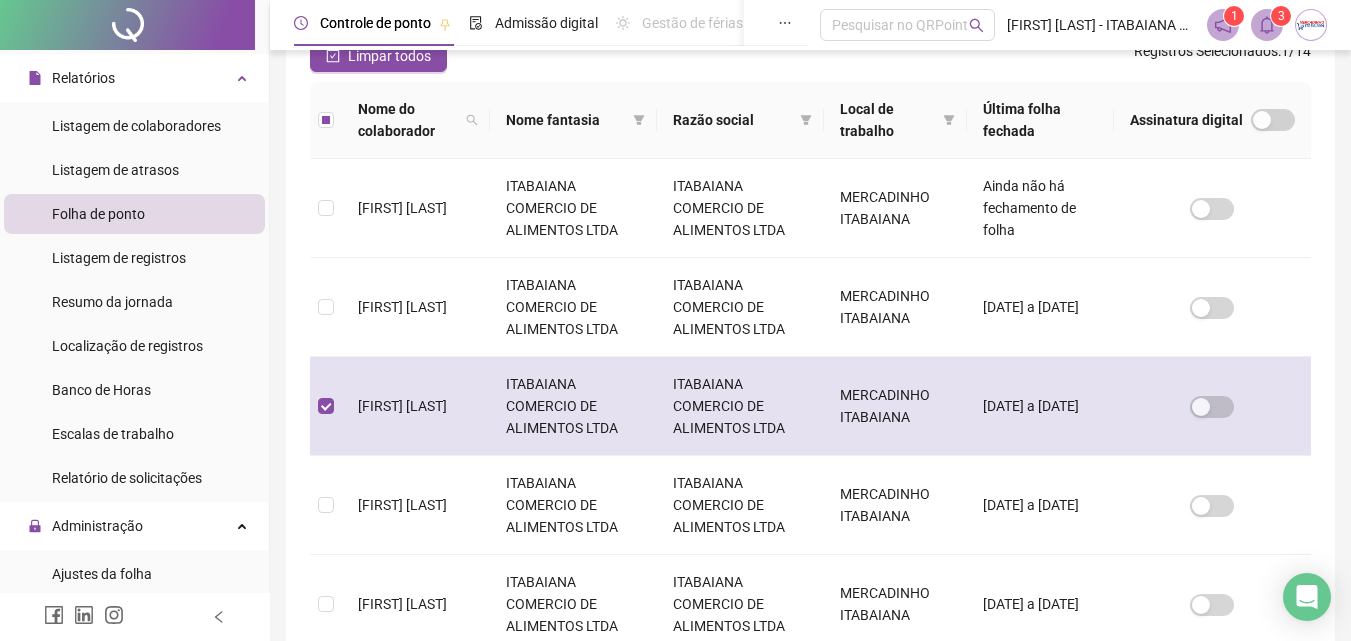 click on "ITABAIANA COMERCIO DE ALIMENTOS LTDA" at bounding box center [573, 406] 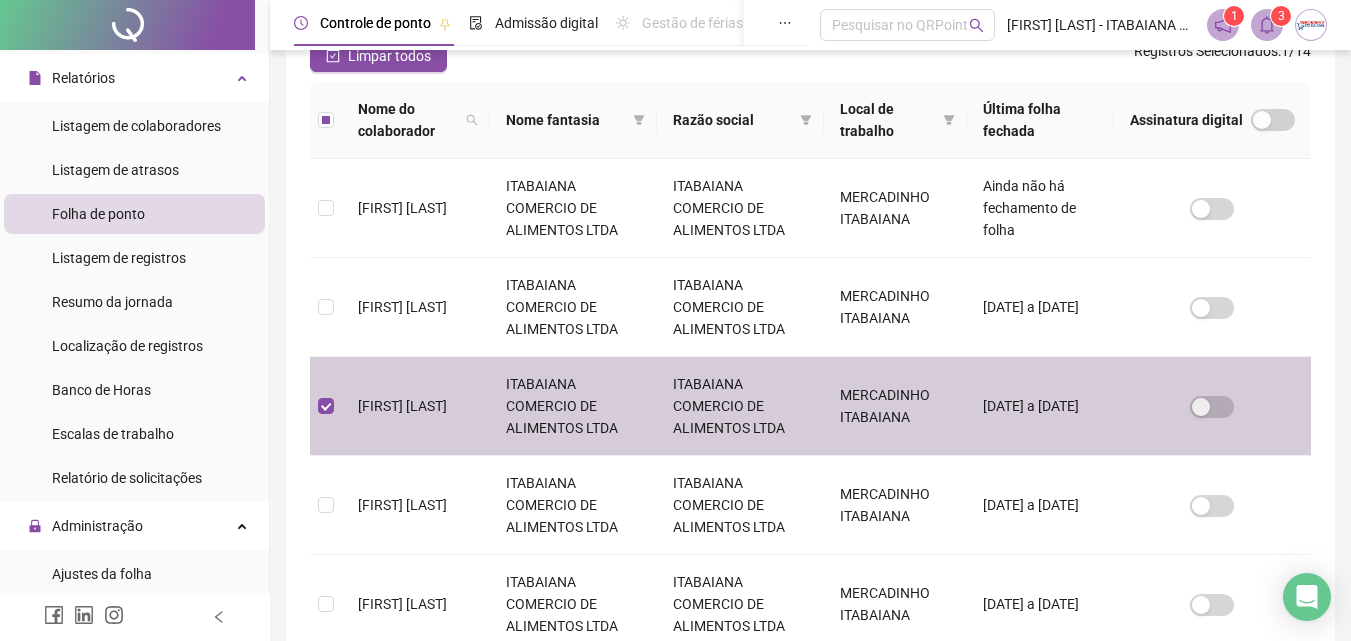 scroll, scrollTop: 89, scrollLeft: 0, axis: vertical 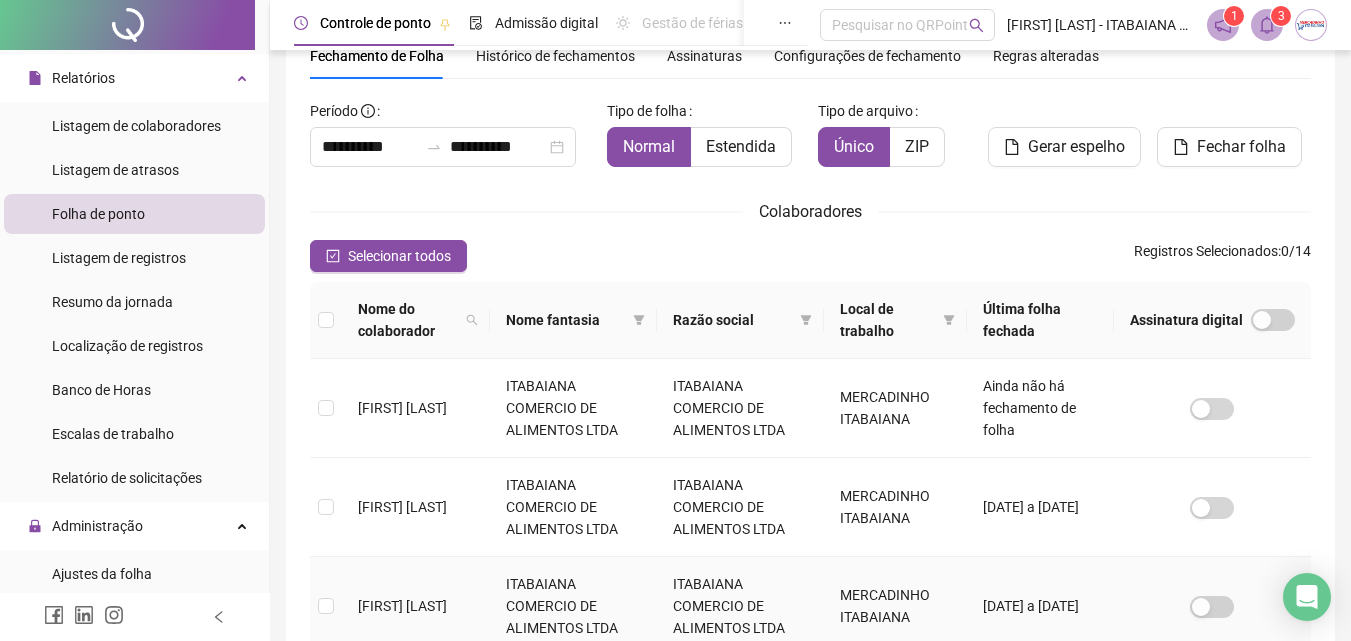 click on "ITABAIANA COMERCIO DE ALIMENTOS LTDA" at bounding box center (573, 606) 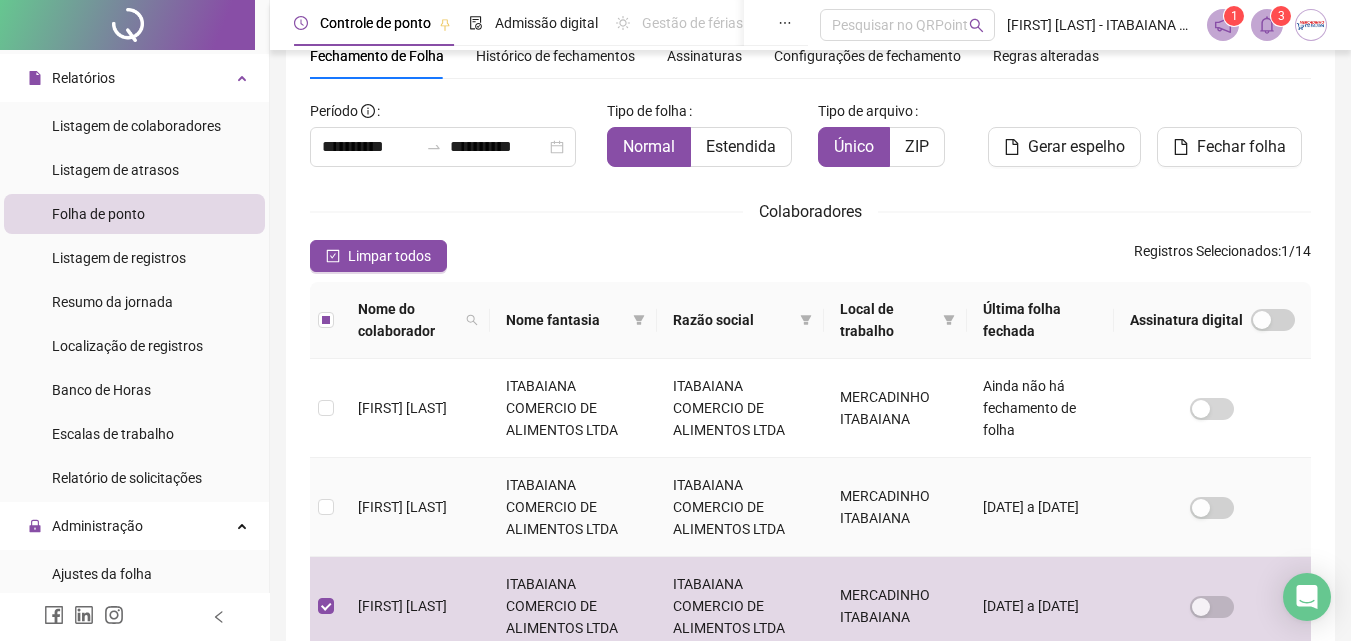 scroll, scrollTop: 0, scrollLeft: 0, axis: both 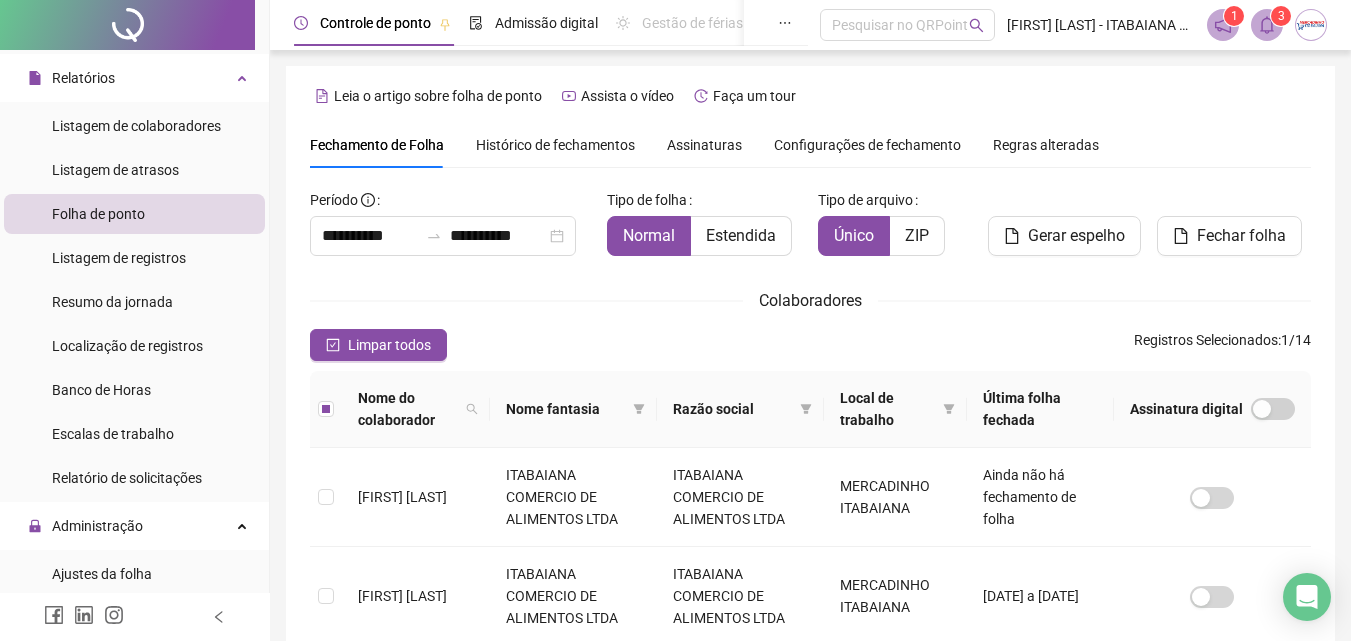 click on "Histórico de fechamentos" at bounding box center (555, 145) 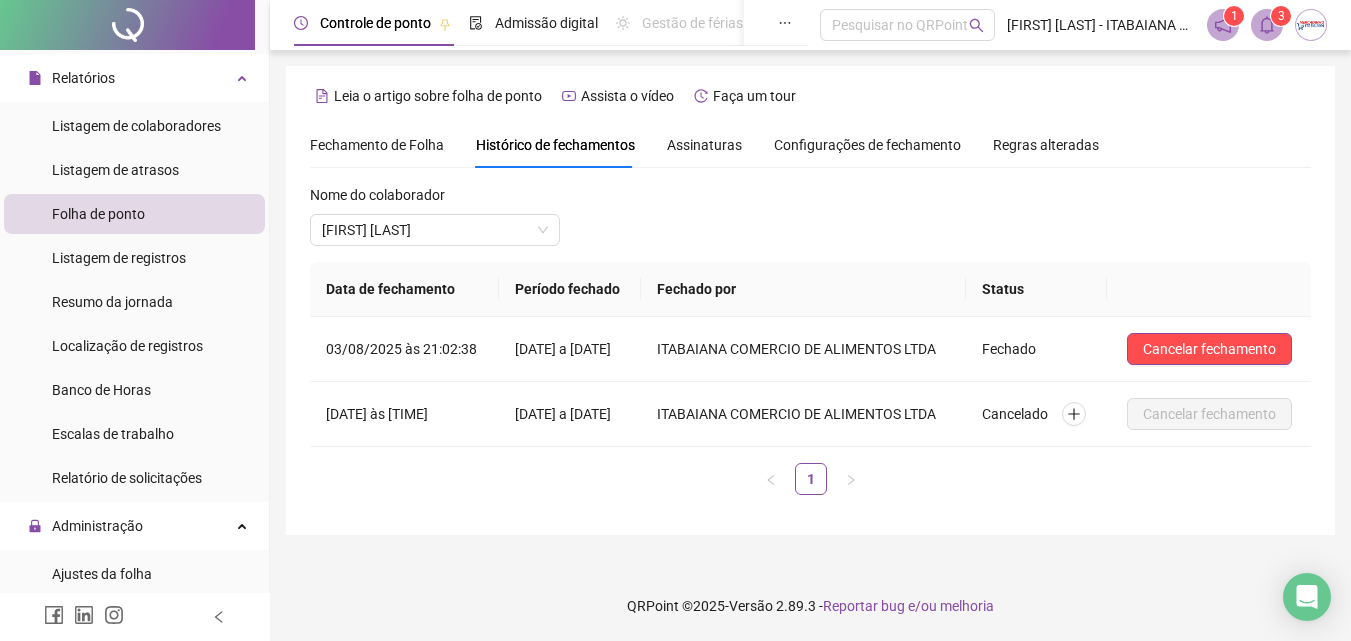 scroll, scrollTop: 4, scrollLeft: 0, axis: vertical 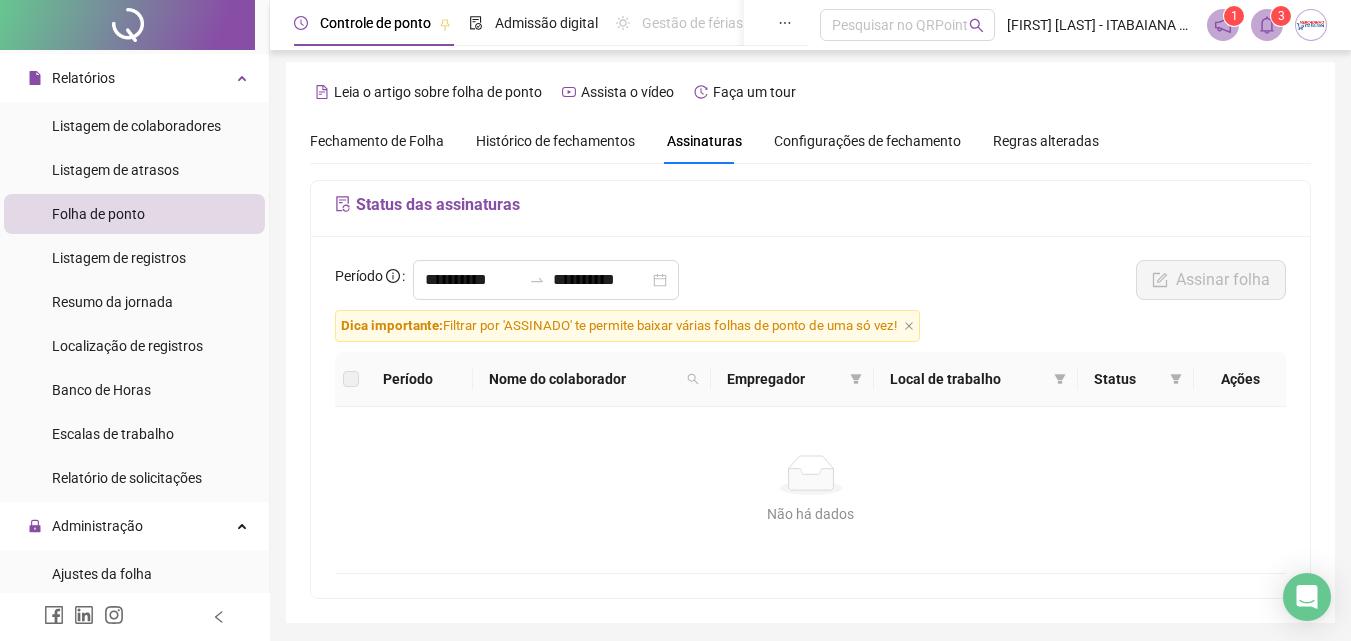 click on "Configurações de fechamento" at bounding box center (867, 141) 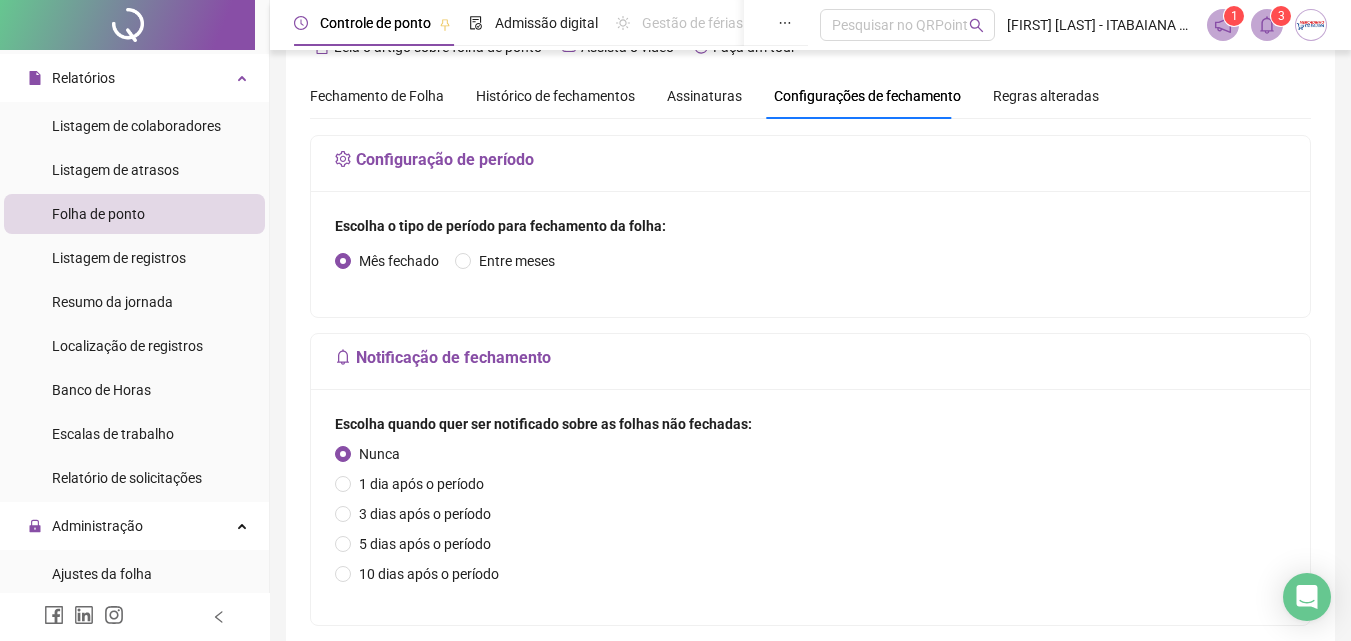 scroll, scrollTop: 44, scrollLeft: 0, axis: vertical 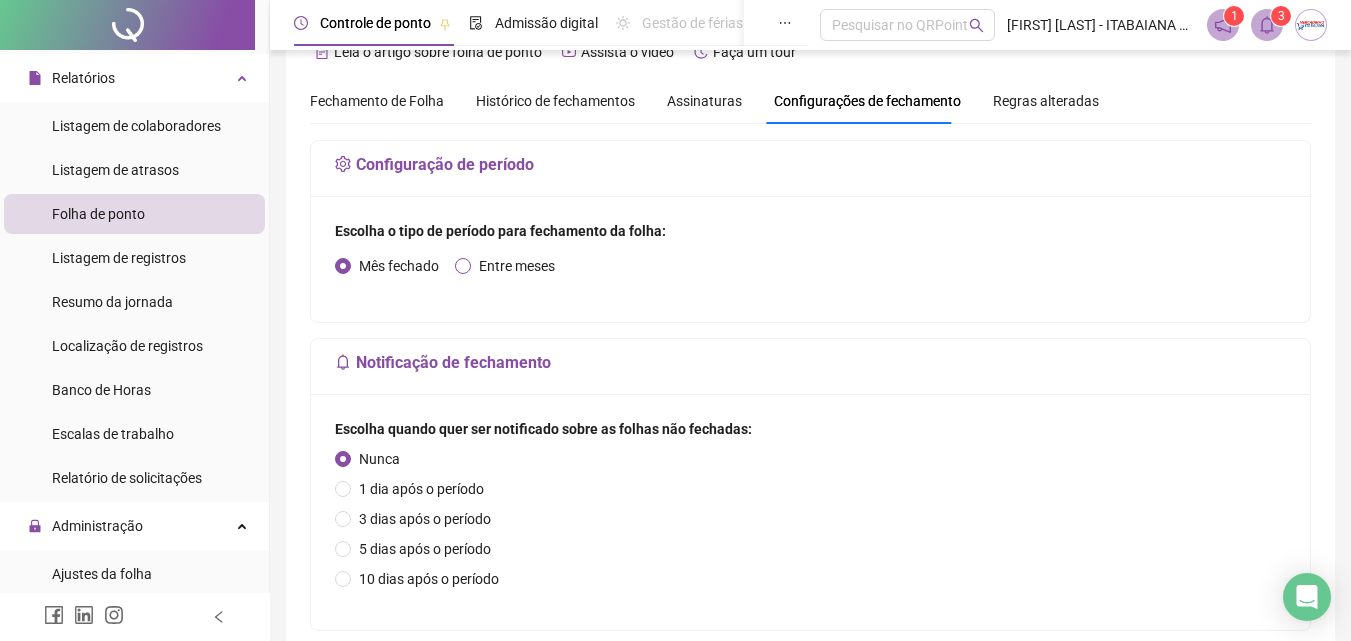 click on "Entre meses" at bounding box center [517, 266] 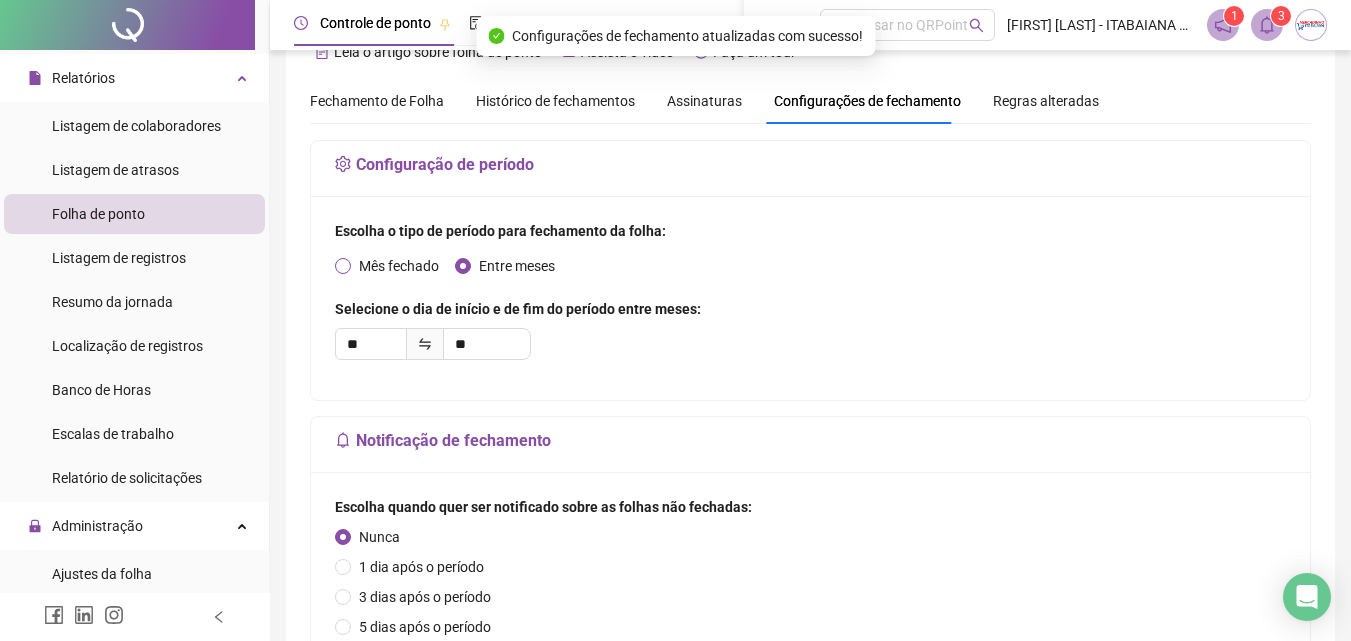 click on "Mês fechado" at bounding box center (399, 266) 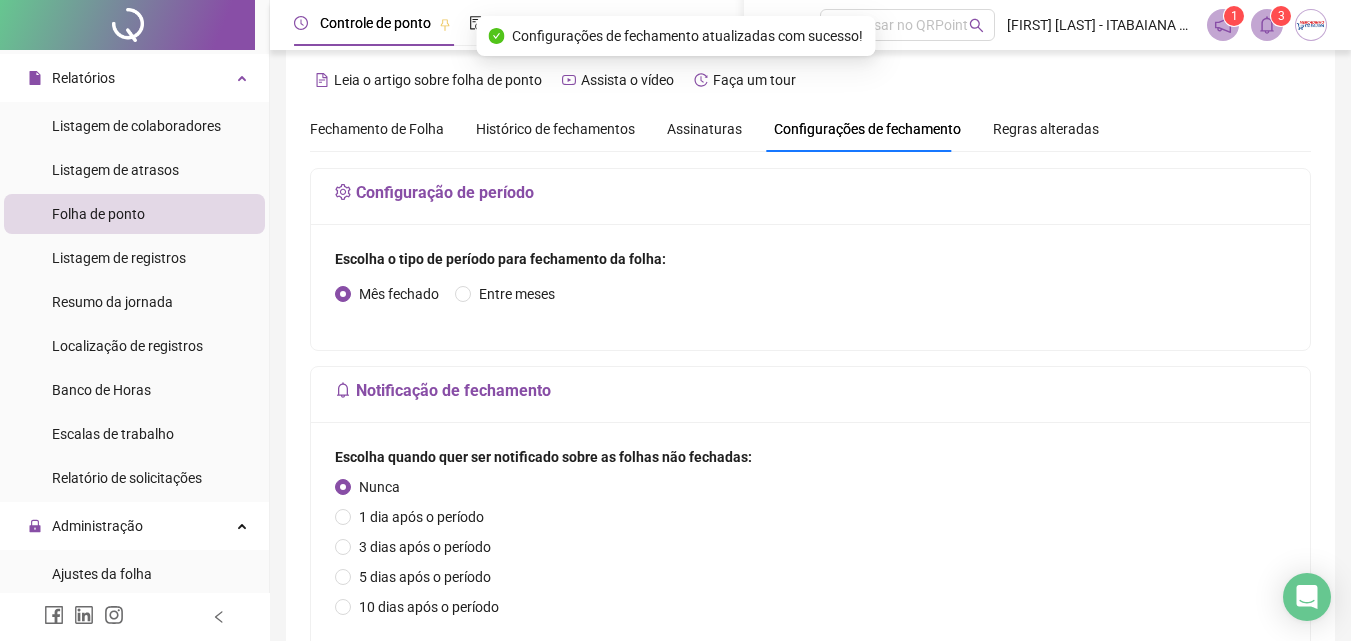 scroll, scrollTop: 0, scrollLeft: 0, axis: both 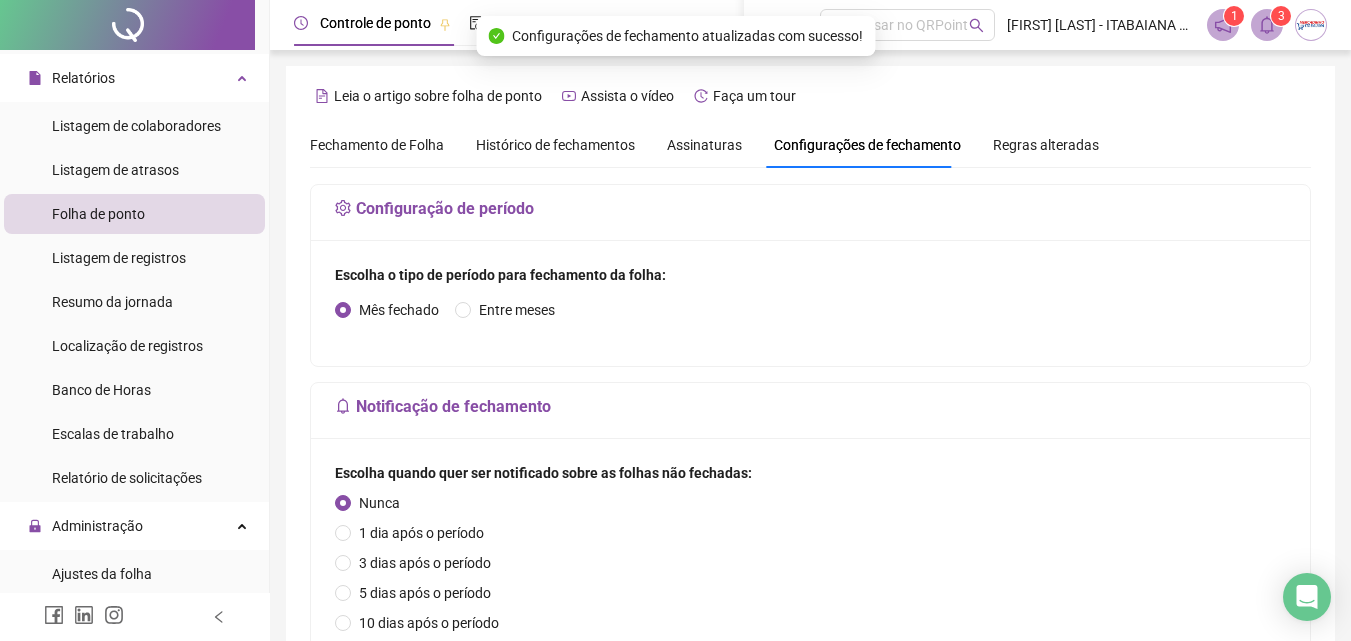 click on "Regras alteradas" at bounding box center [1046, 145] 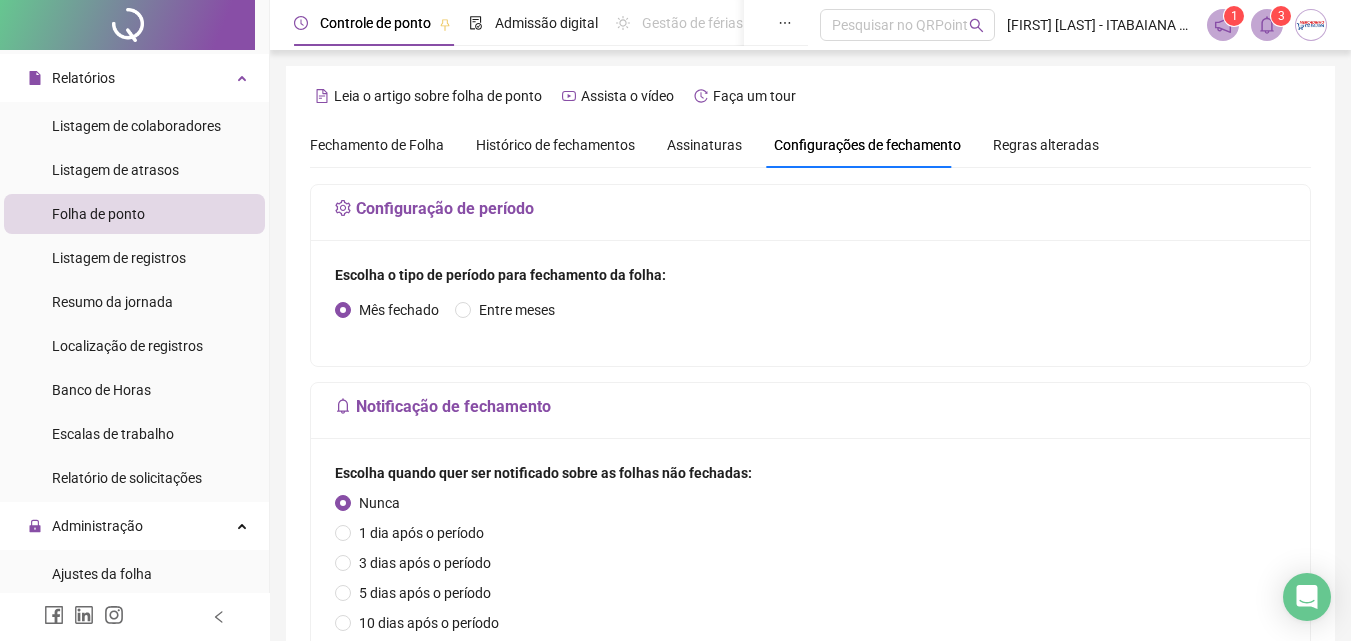 click on "Histórico de fechamentos" at bounding box center (555, 145) 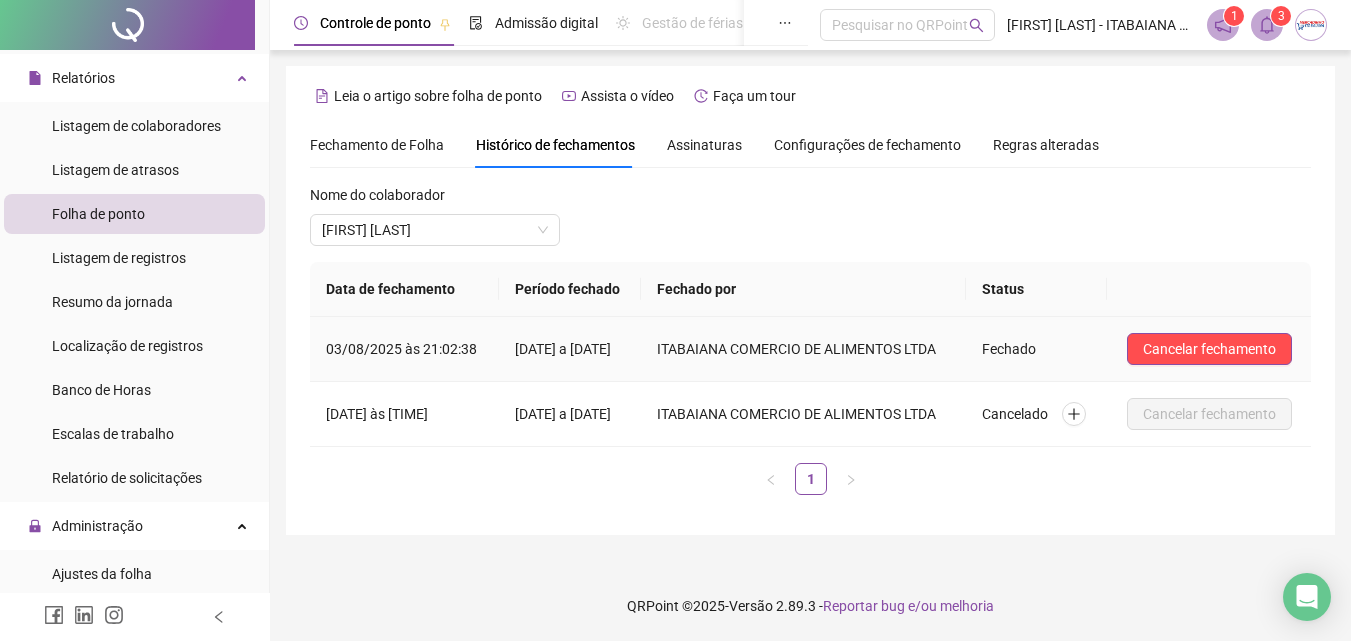 drag, startPoint x: 545, startPoint y: 364, endPoint x: 613, endPoint y: 368, distance: 68.117546 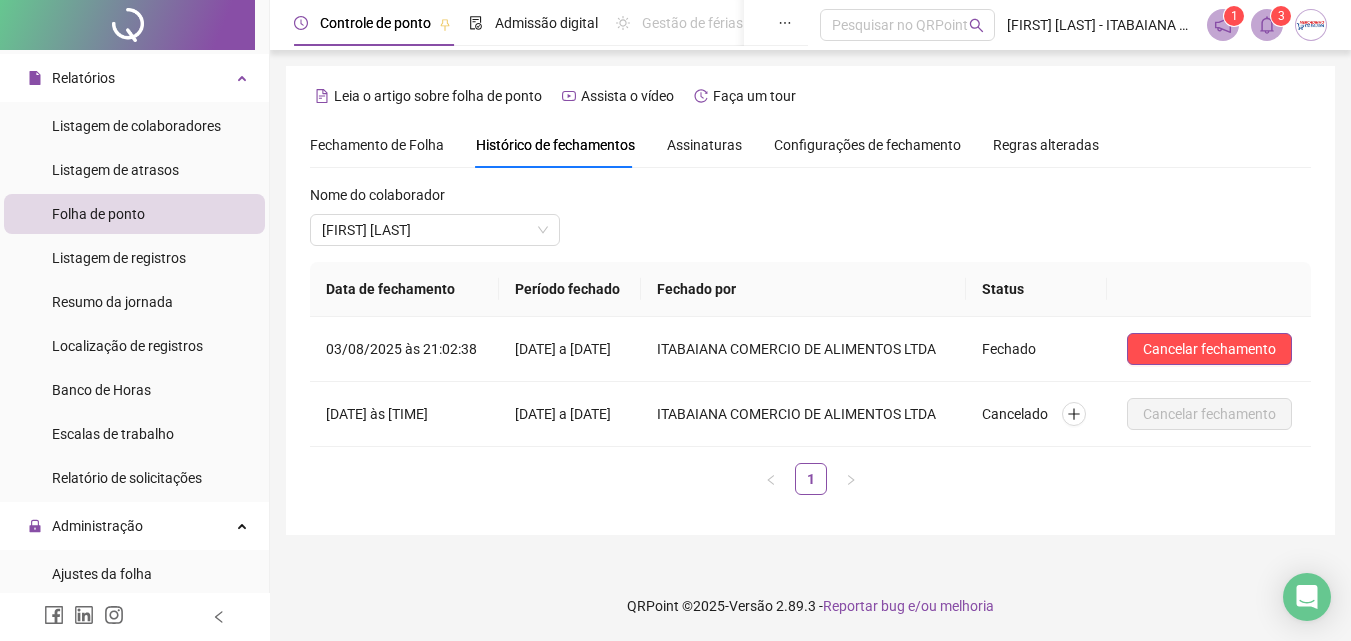 click on "Fechamento de Folha" at bounding box center [377, 145] 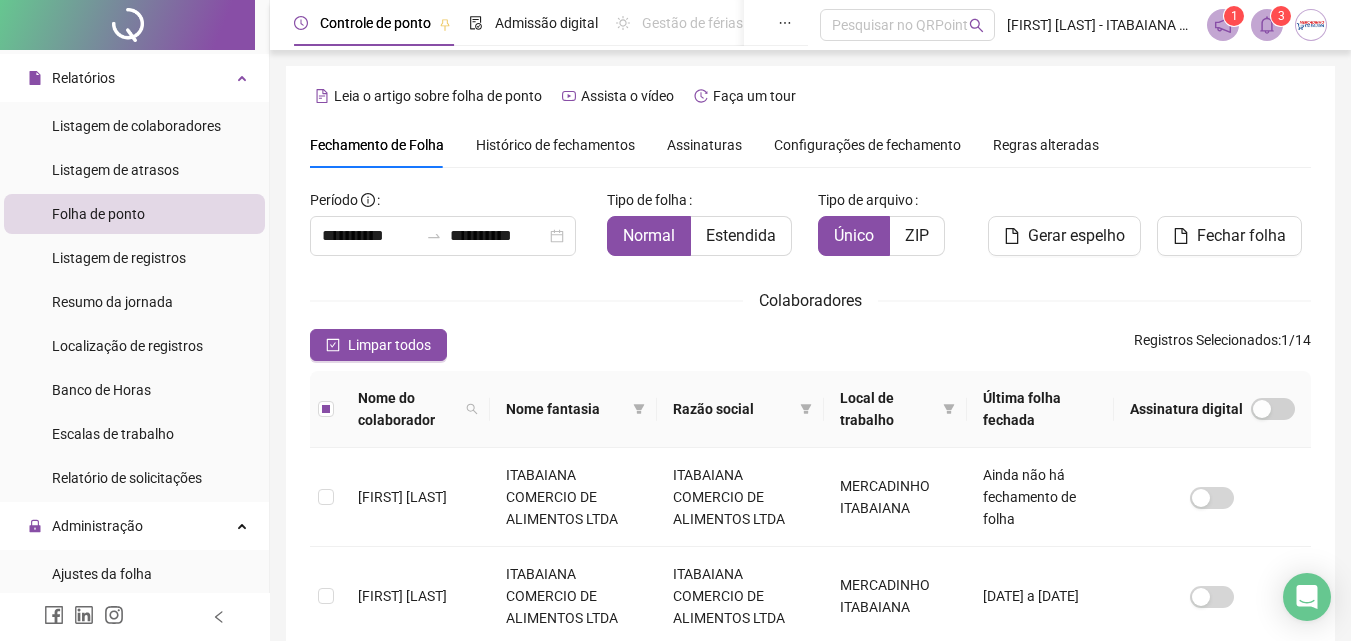 scroll, scrollTop: 89, scrollLeft: 0, axis: vertical 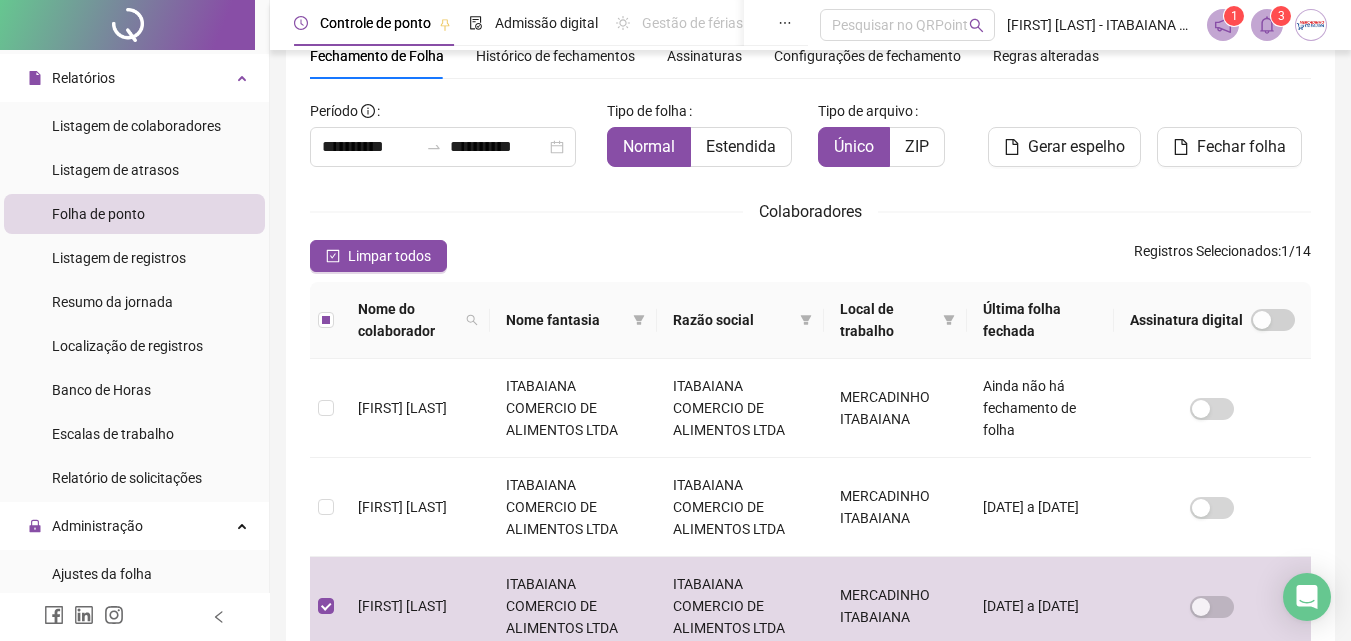 click 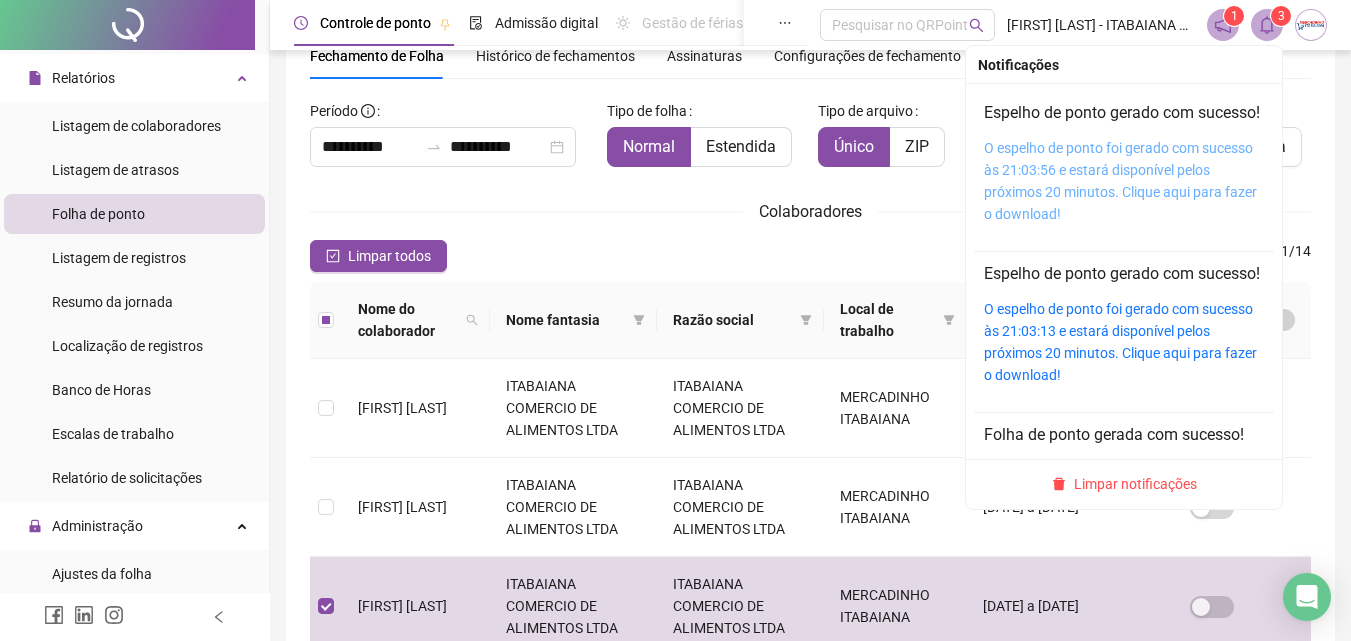 click on "O espelho de ponto foi gerado com sucesso às 21:03:56 e estará disponível pelos próximos 20 minutos.
Clique aqui para fazer o download!" at bounding box center [1120, 181] 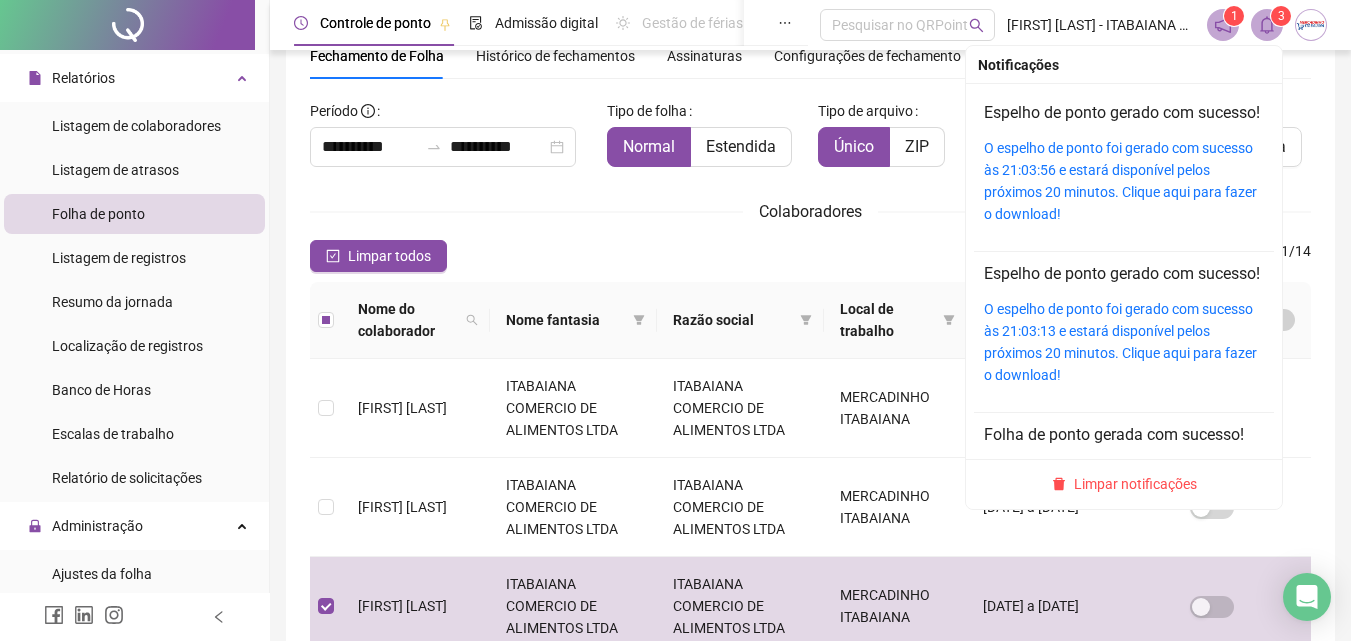 click 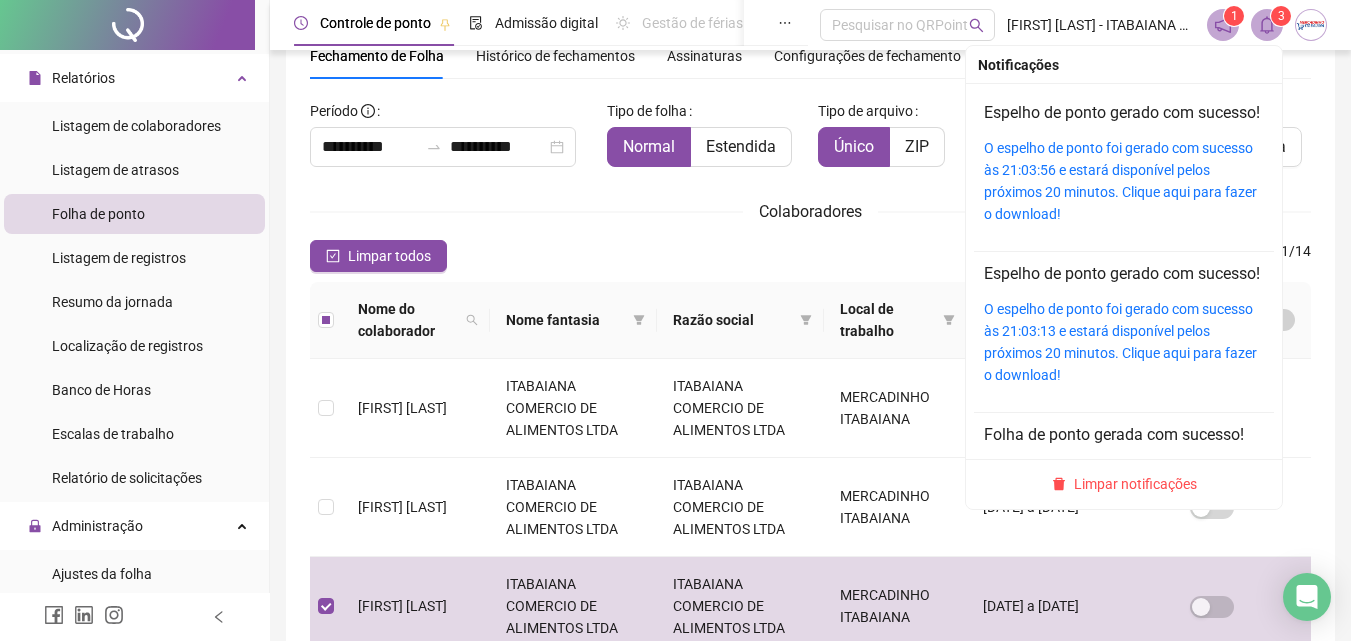 click 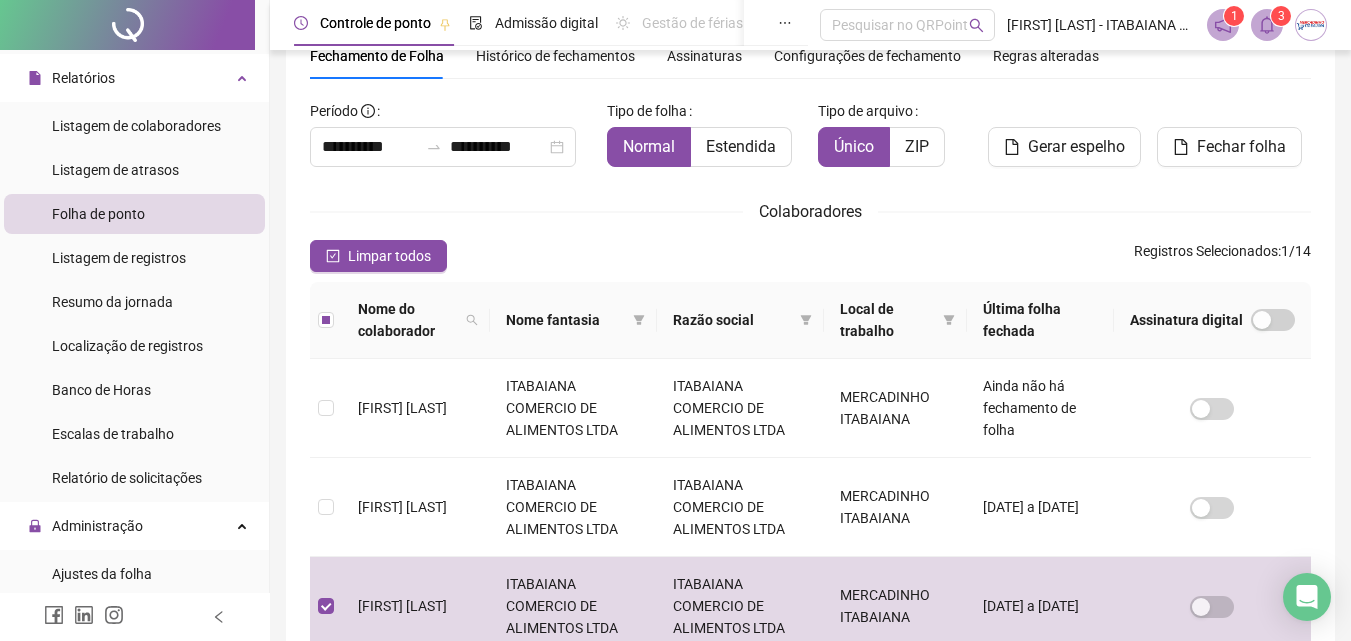 click on "Limpar todos Registros Selecionados :  1 / 14" at bounding box center [810, 256] 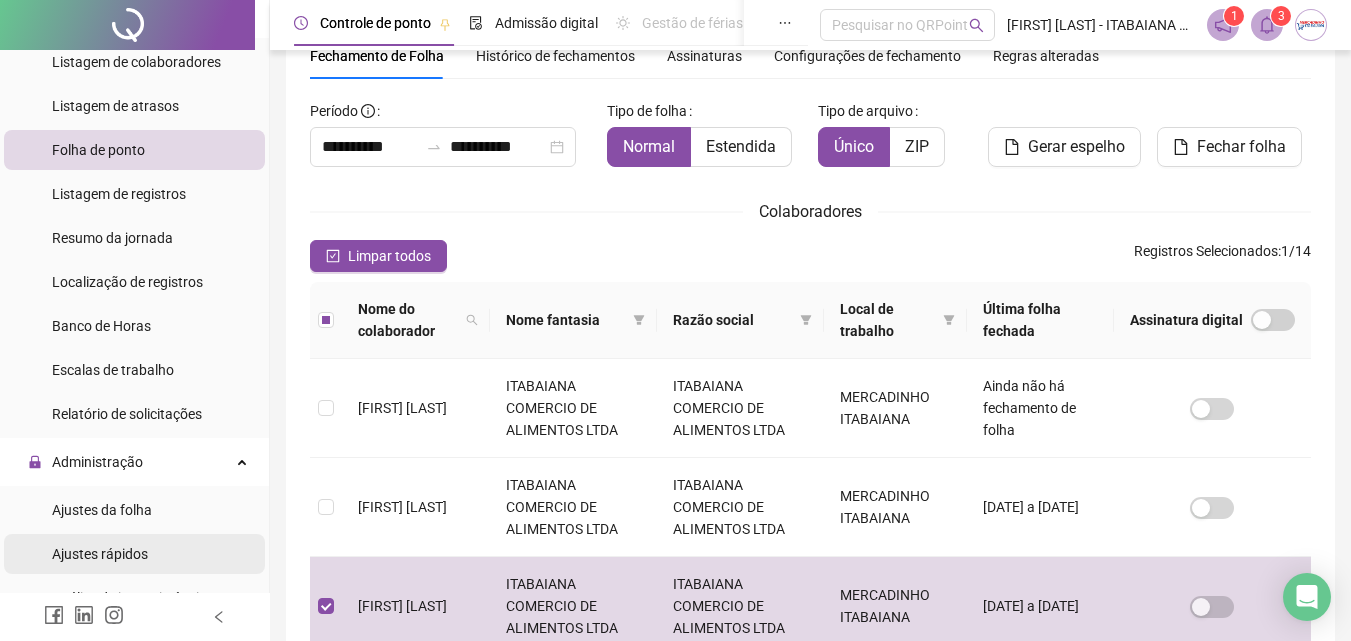scroll, scrollTop: 500, scrollLeft: 0, axis: vertical 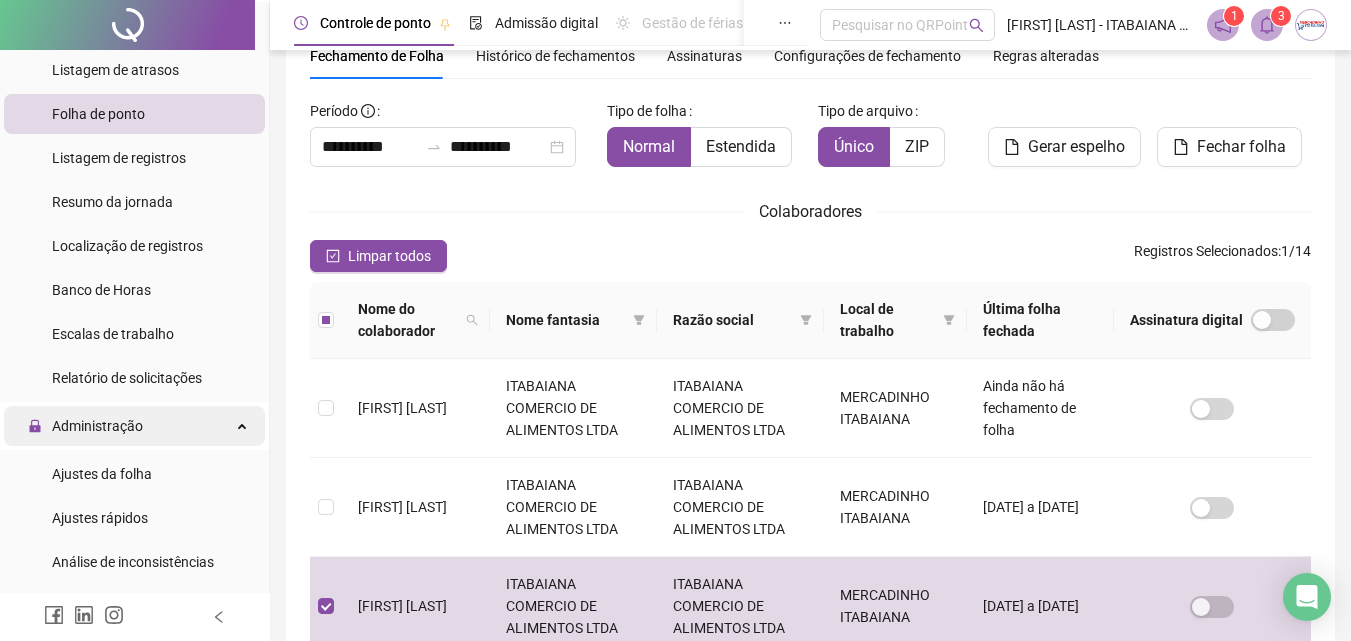 click on "Administração" at bounding box center [85, 426] 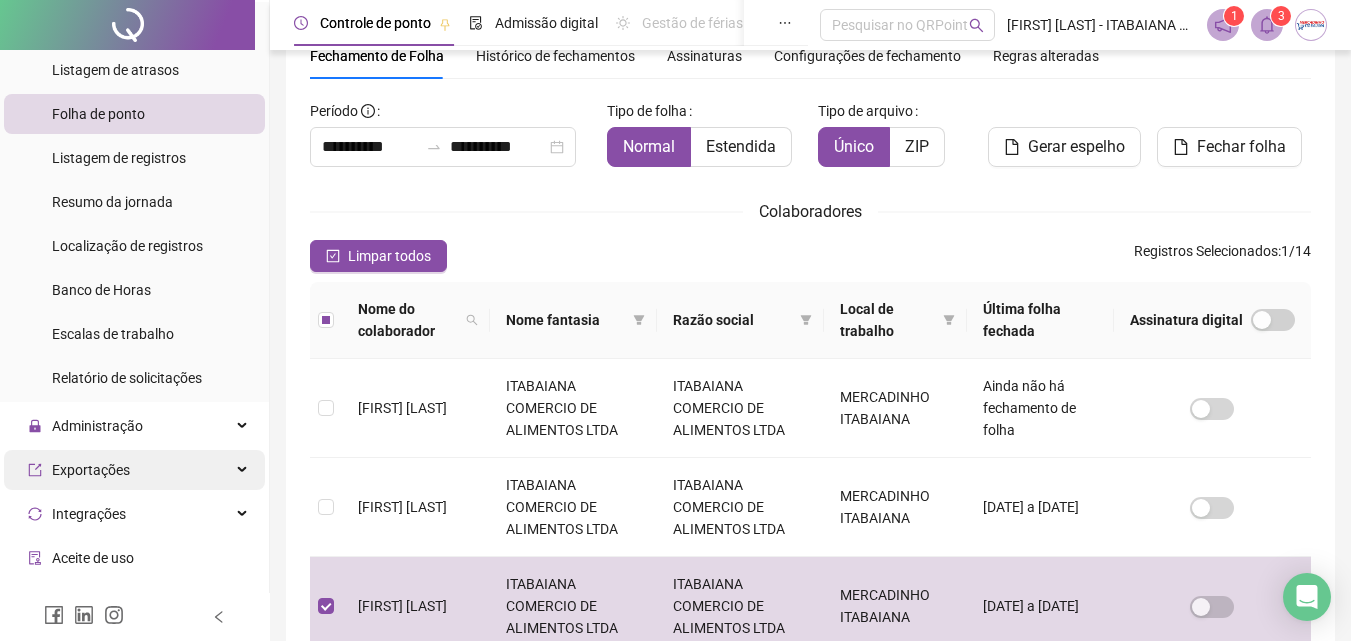 click on "Exportações" at bounding box center [134, 470] 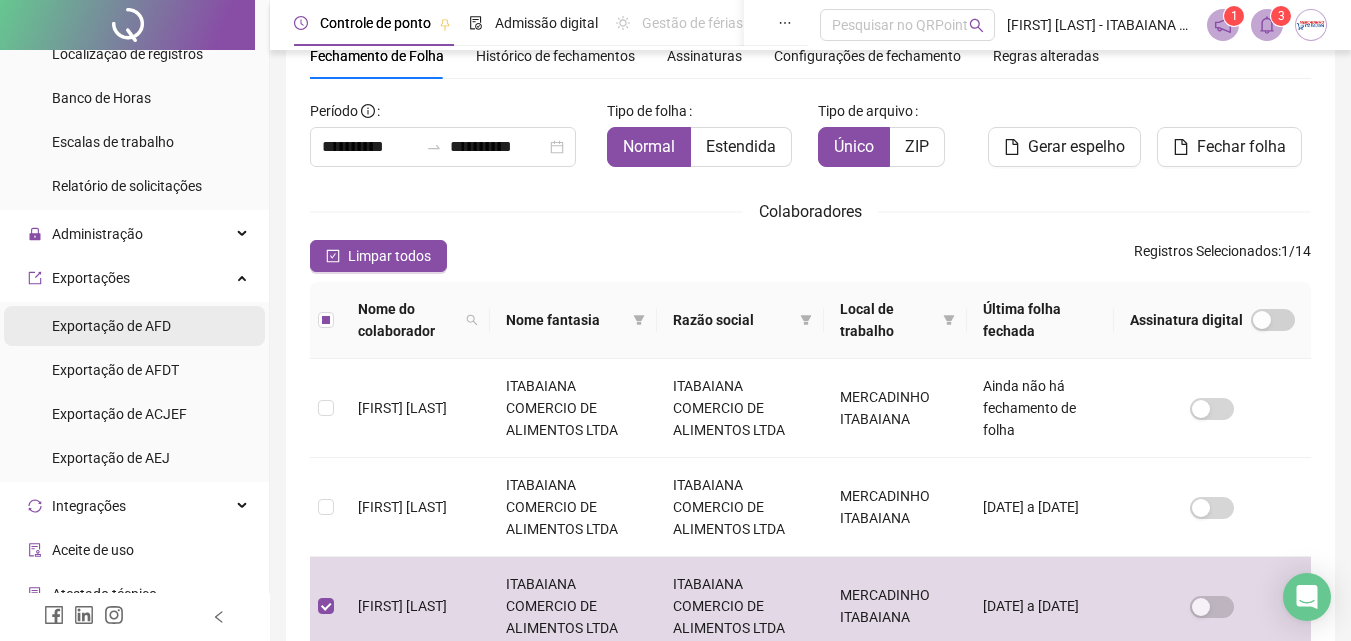 scroll, scrollTop: 700, scrollLeft: 0, axis: vertical 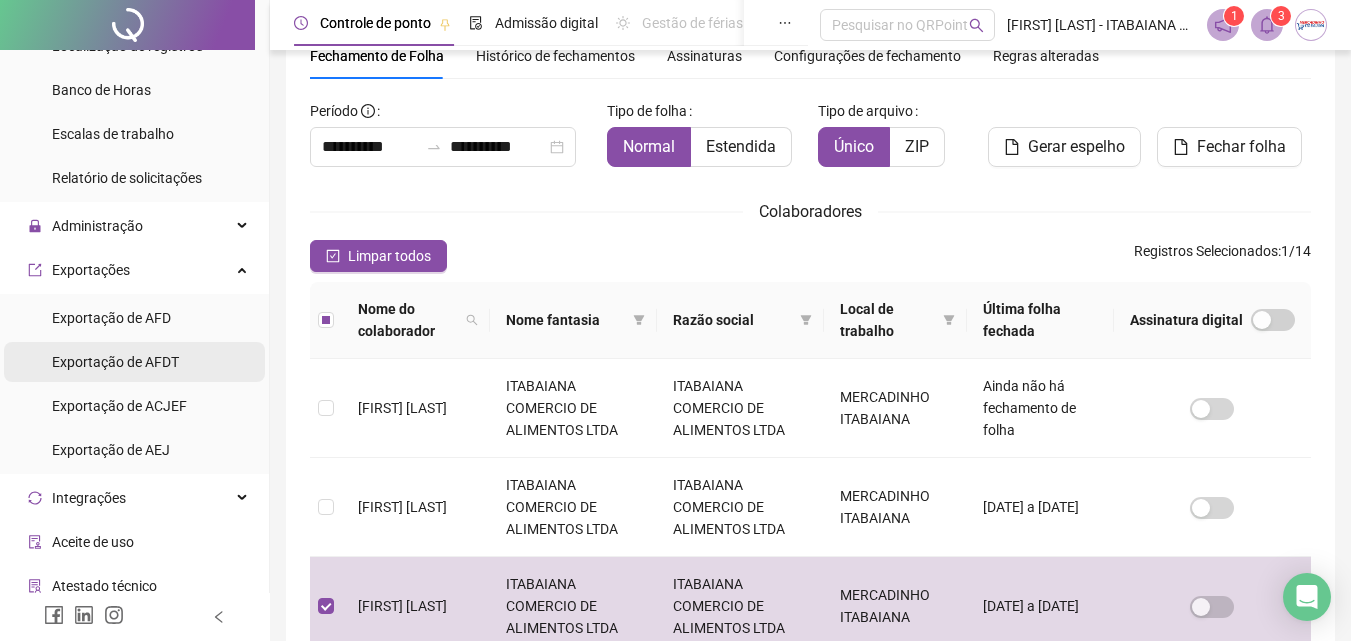 click on "Exportação de AFDT" at bounding box center (115, 362) 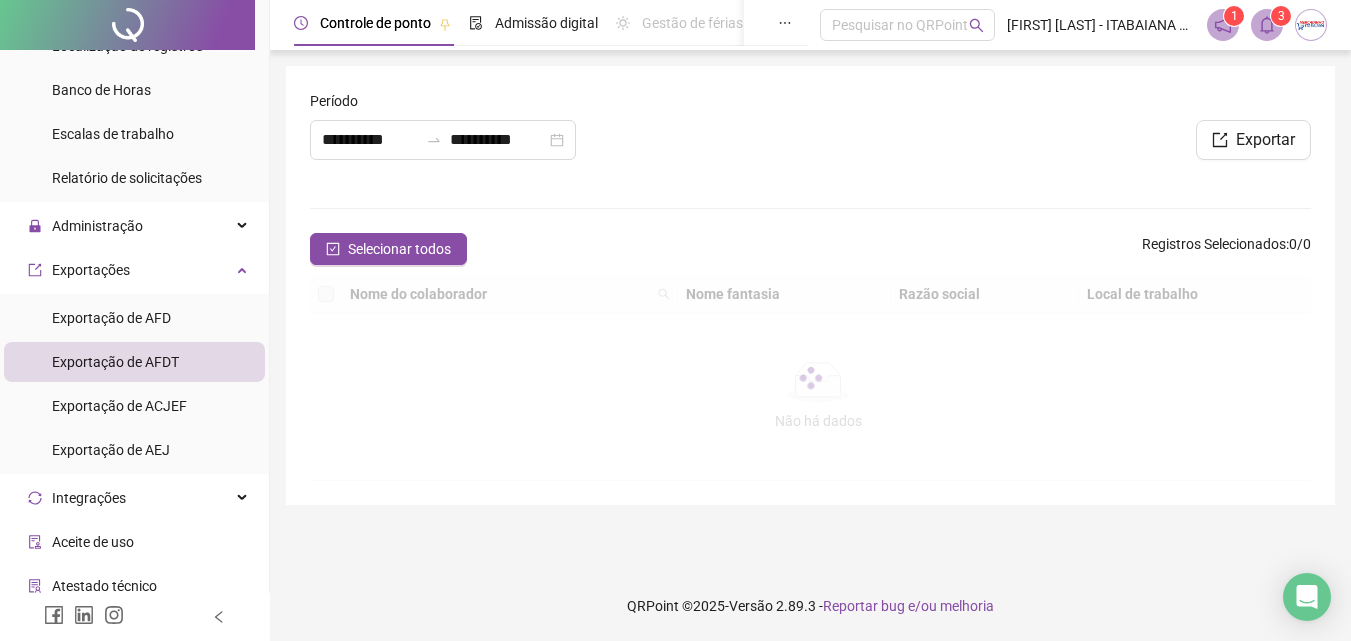 scroll, scrollTop: 0, scrollLeft: 0, axis: both 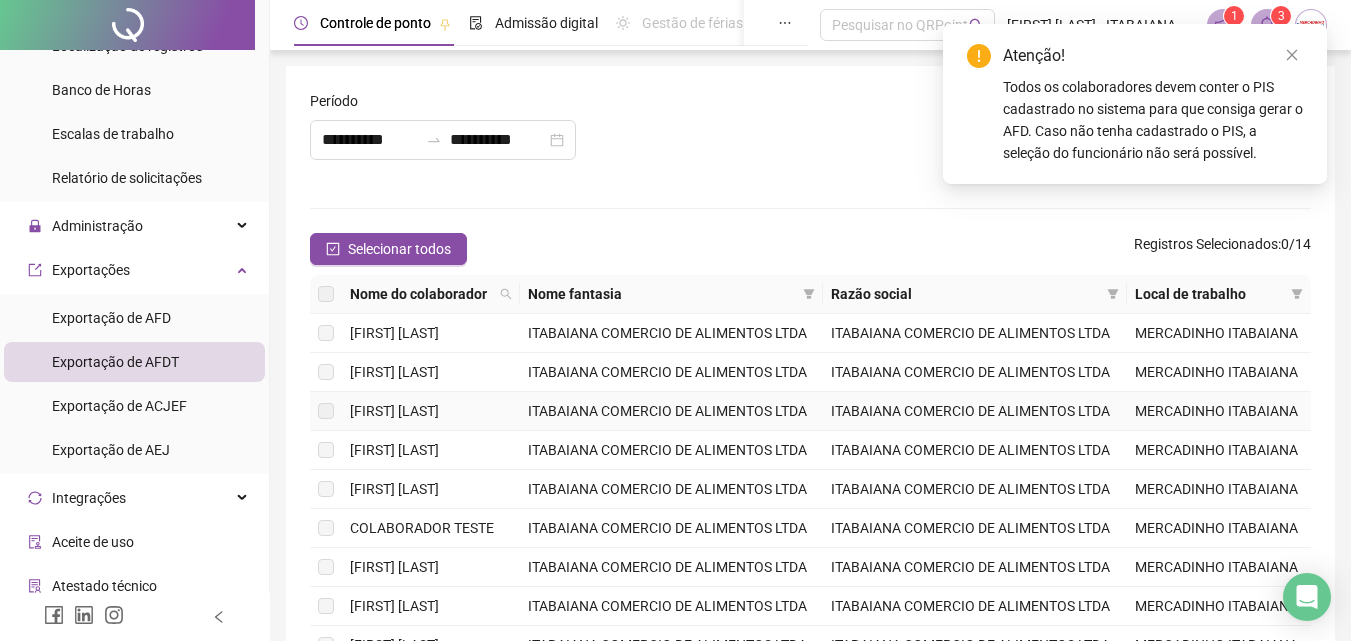 click at bounding box center [326, 411] 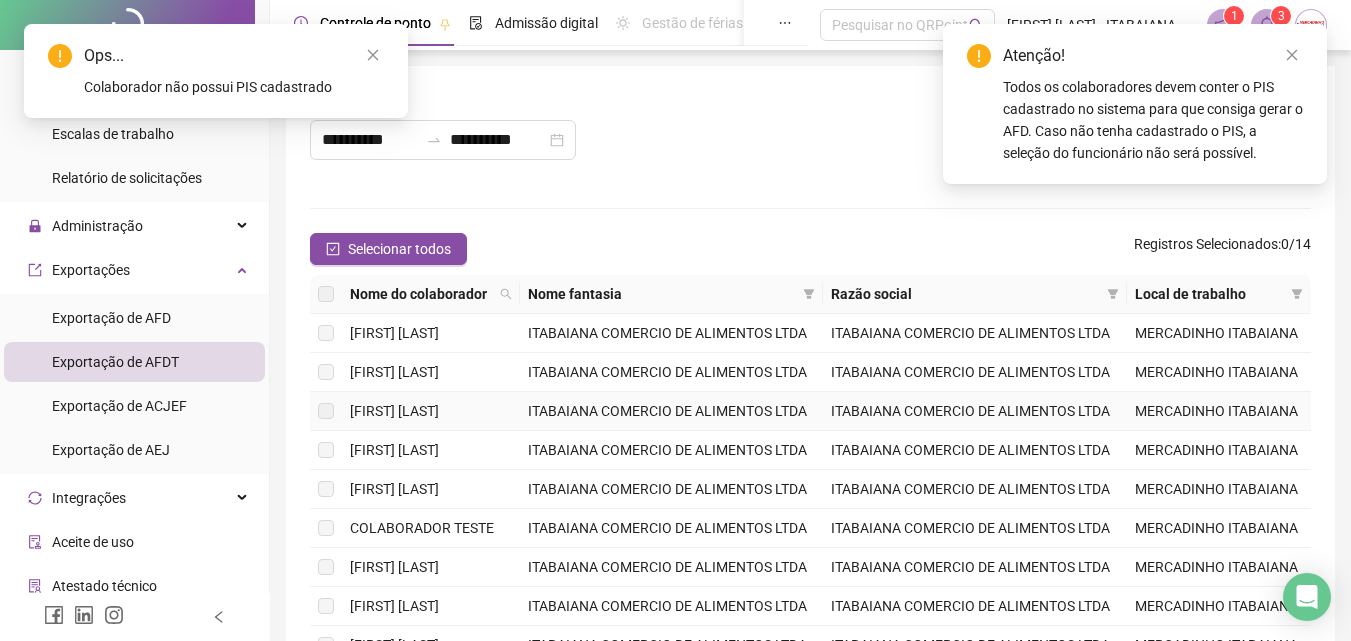 click on "[FIRST] [LAST]" at bounding box center (394, 411) 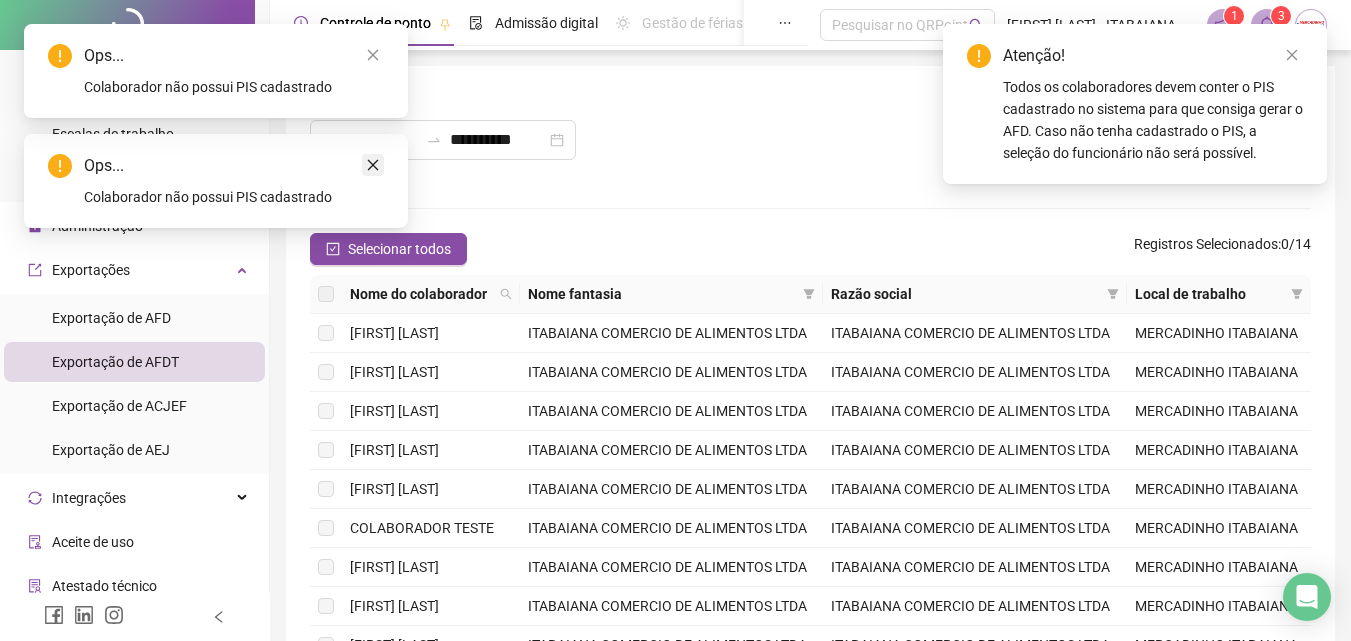 click at bounding box center (373, 165) 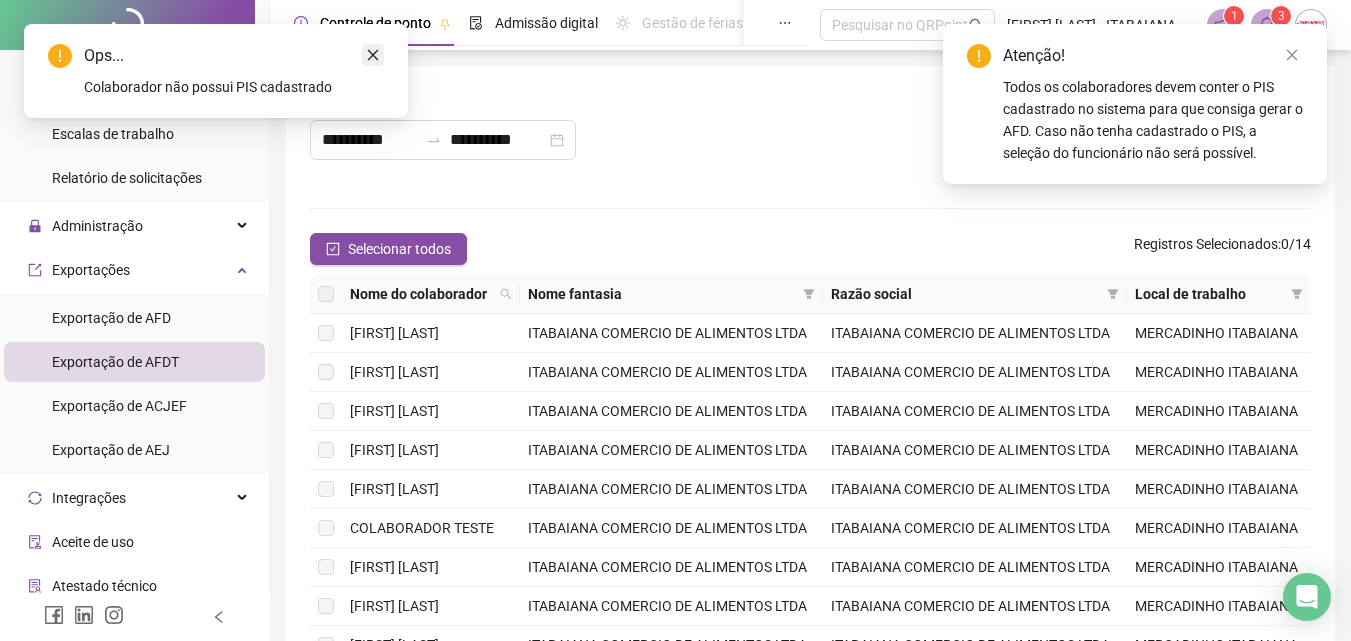 click 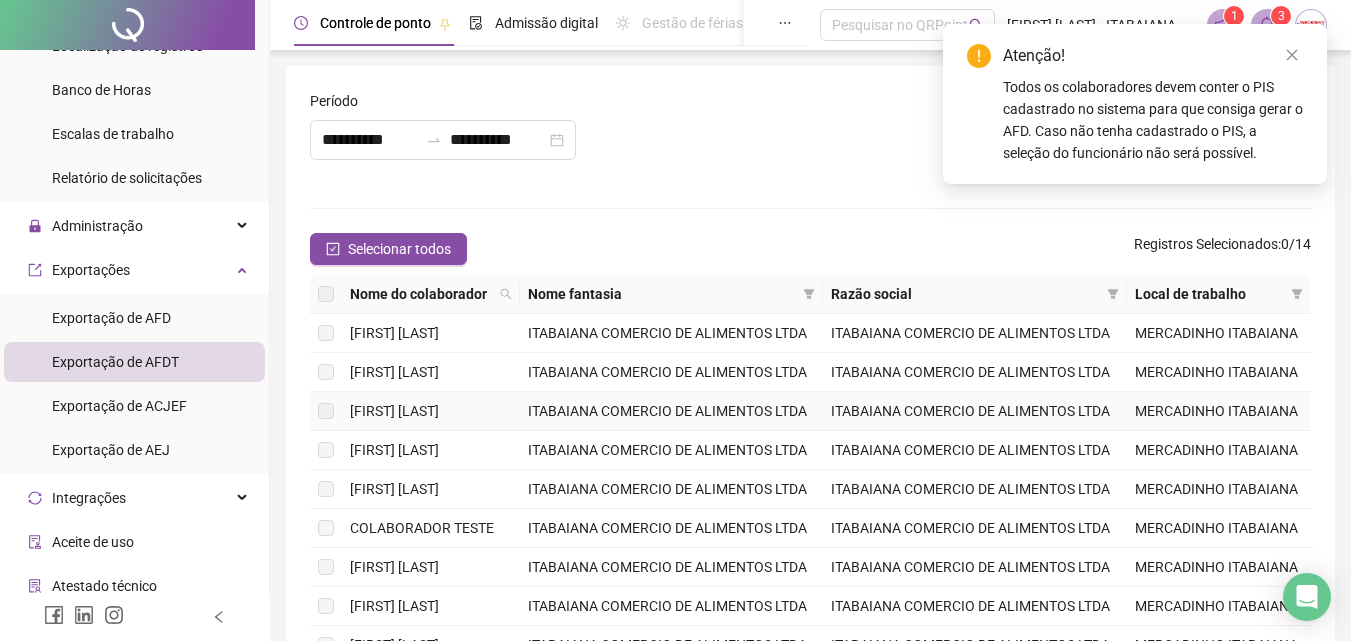 click on "ITABAIANA COMERCIO DE ALIMENTOS LTDA" at bounding box center [671, 411] 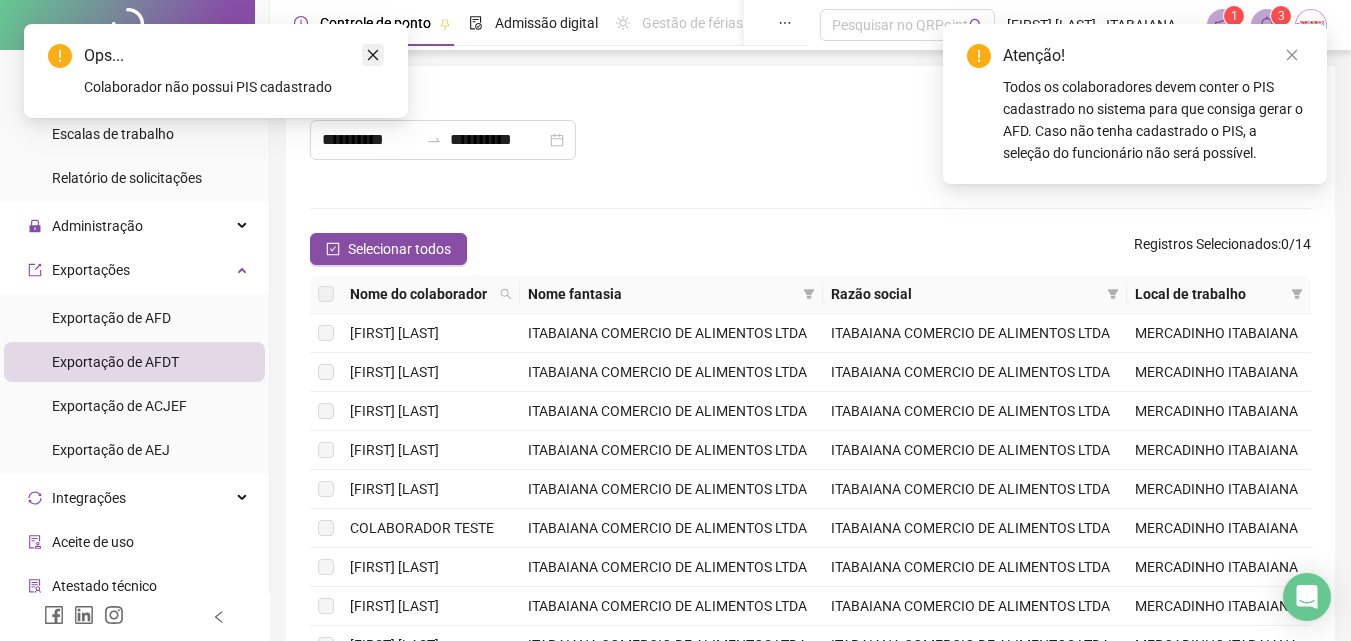 click 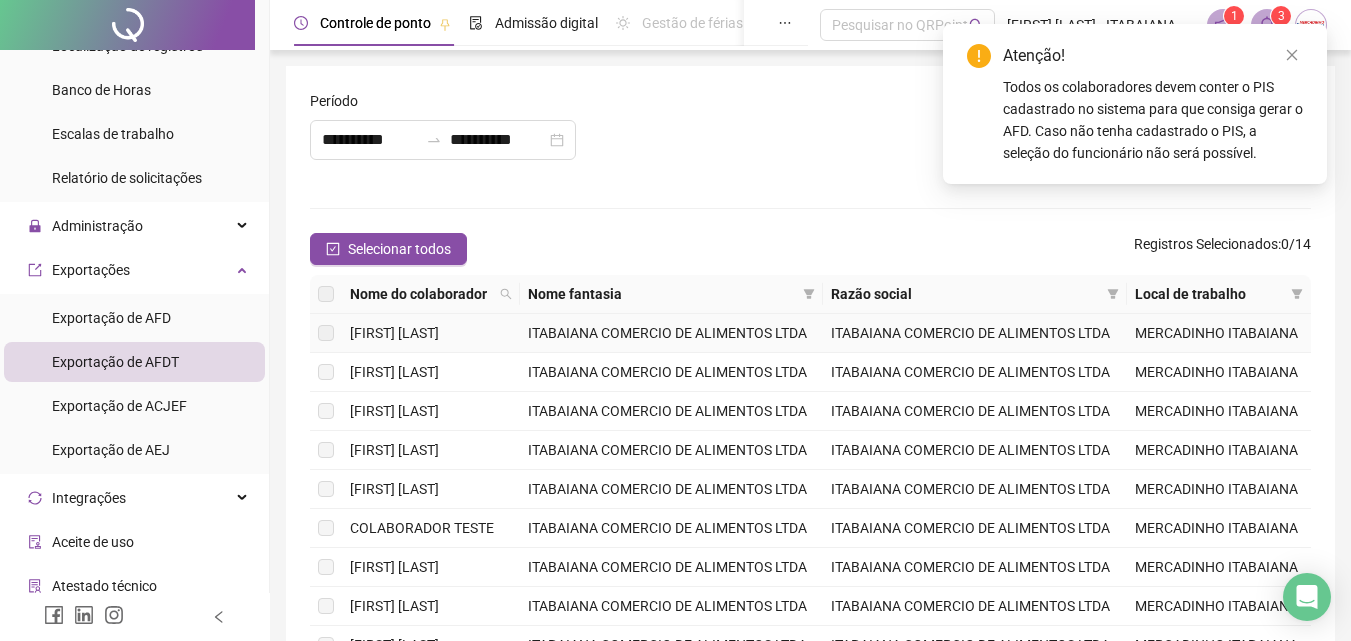click on "[FIRST] [LAST]" at bounding box center (394, 333) 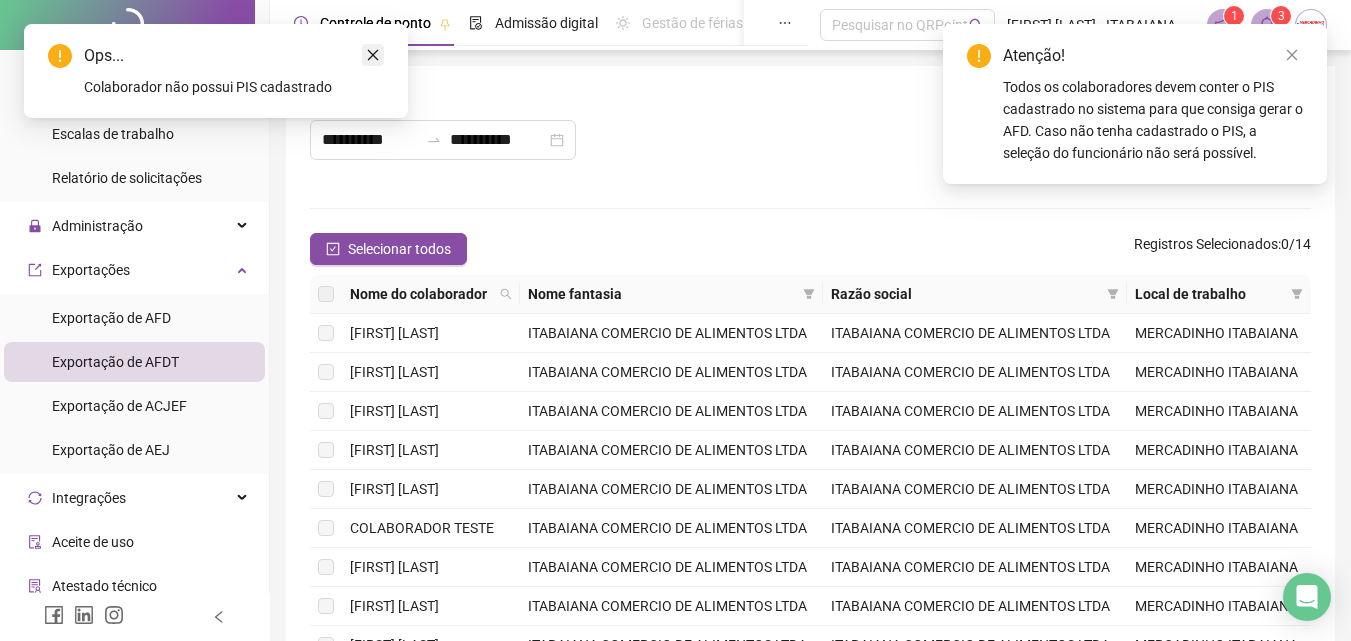 click 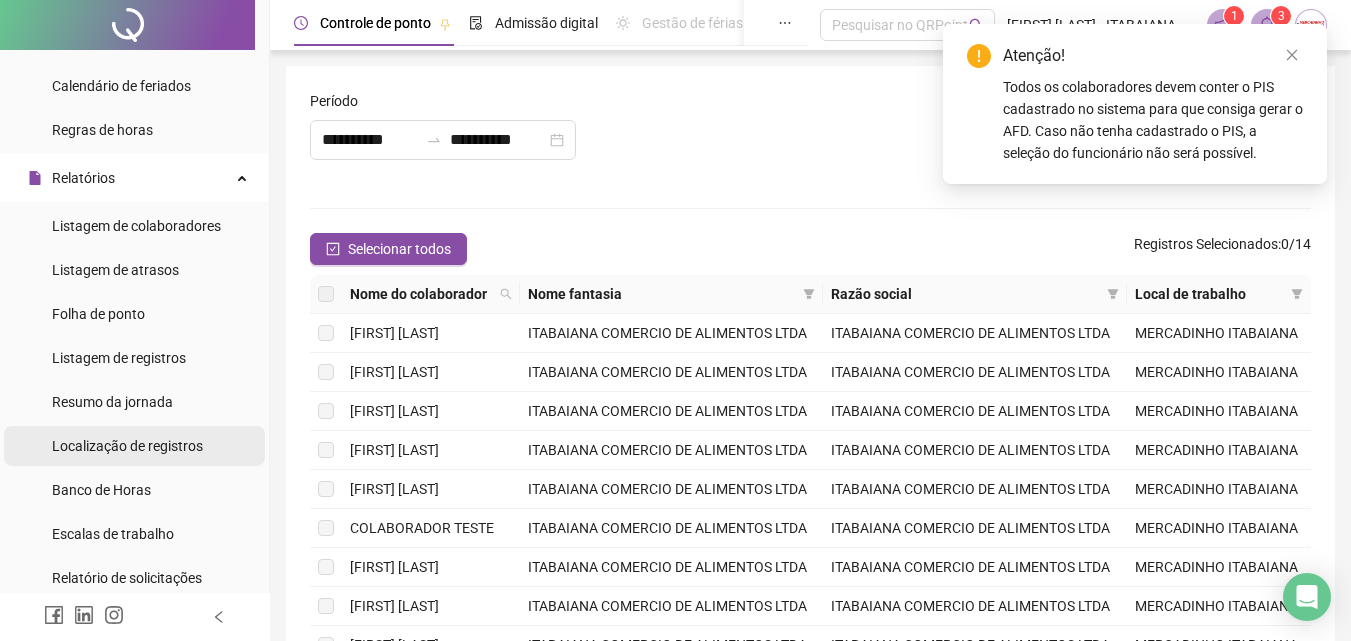 scroll, scrollTop: 0, scrollLeft: 0, axis: both 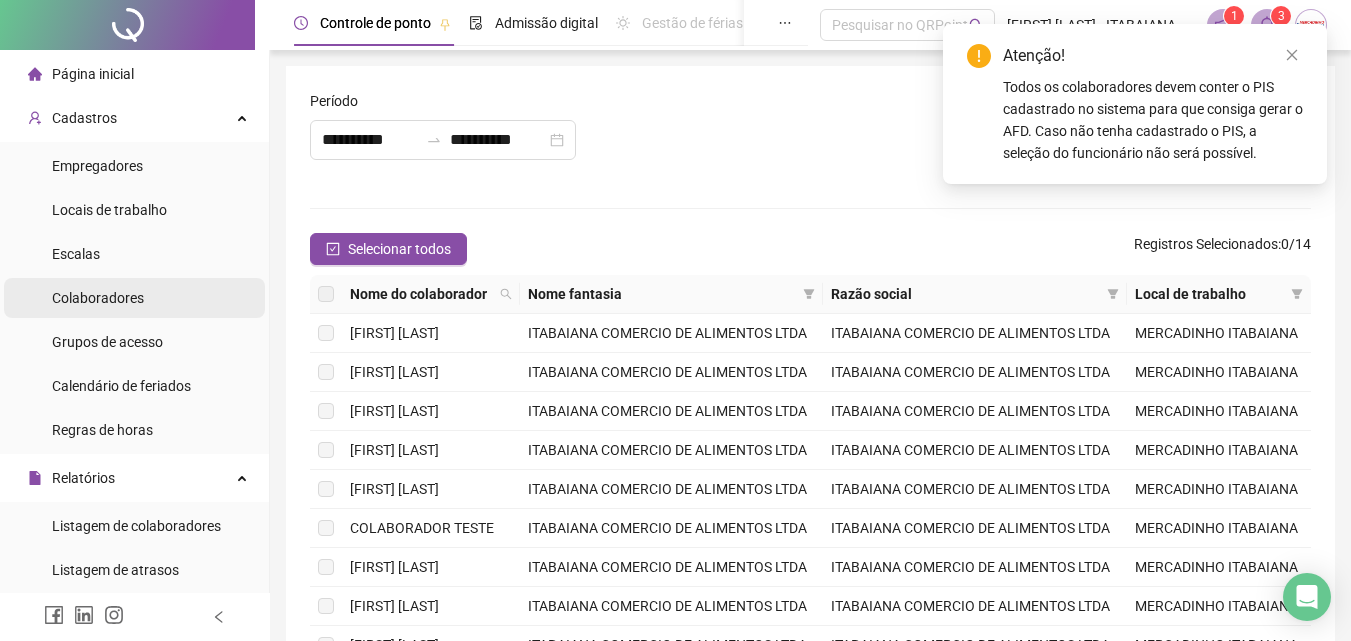 click on "Colaboradores" at bounding box center [98, 298] 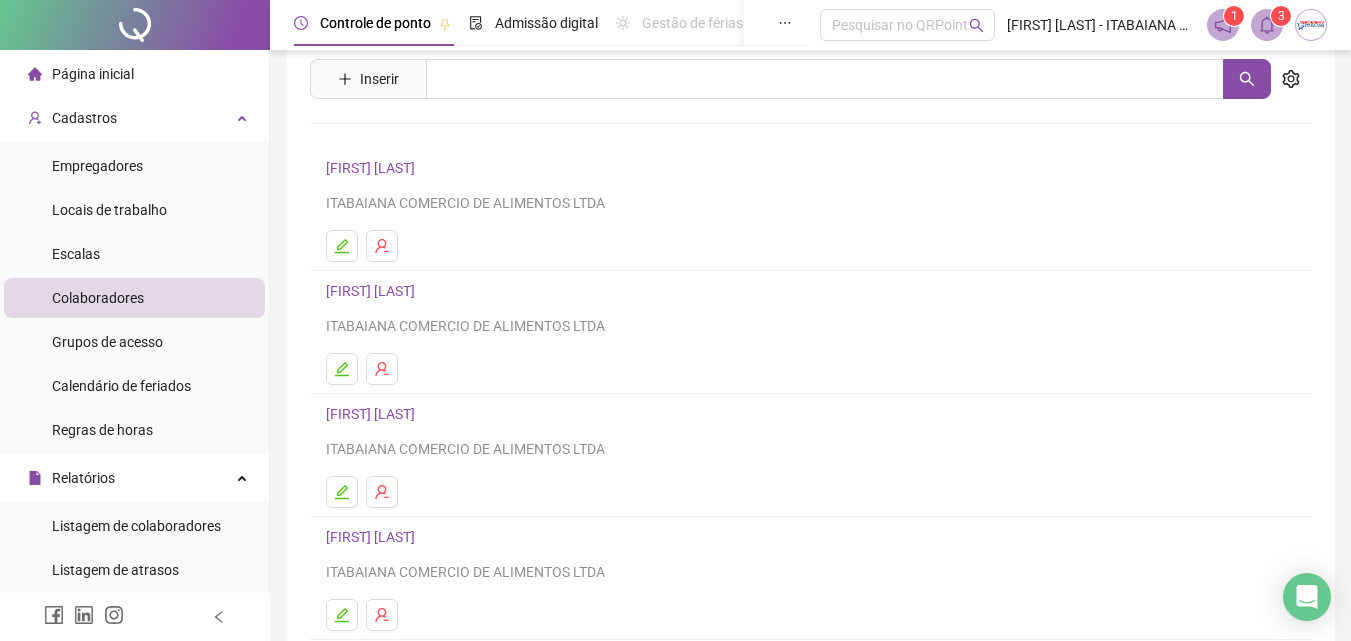 scroll, scrollTop: 0, scrollLeft: 0, axis: both 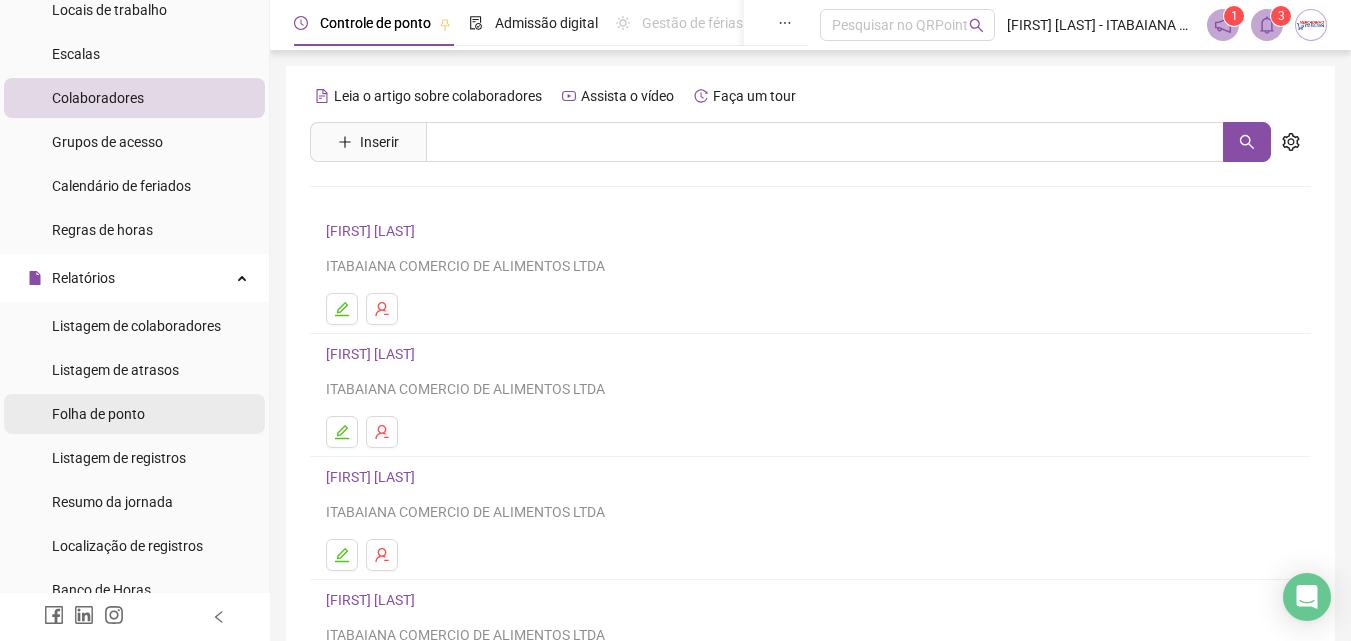 click on "Folha de ponto" at bounding box center [98, 414] 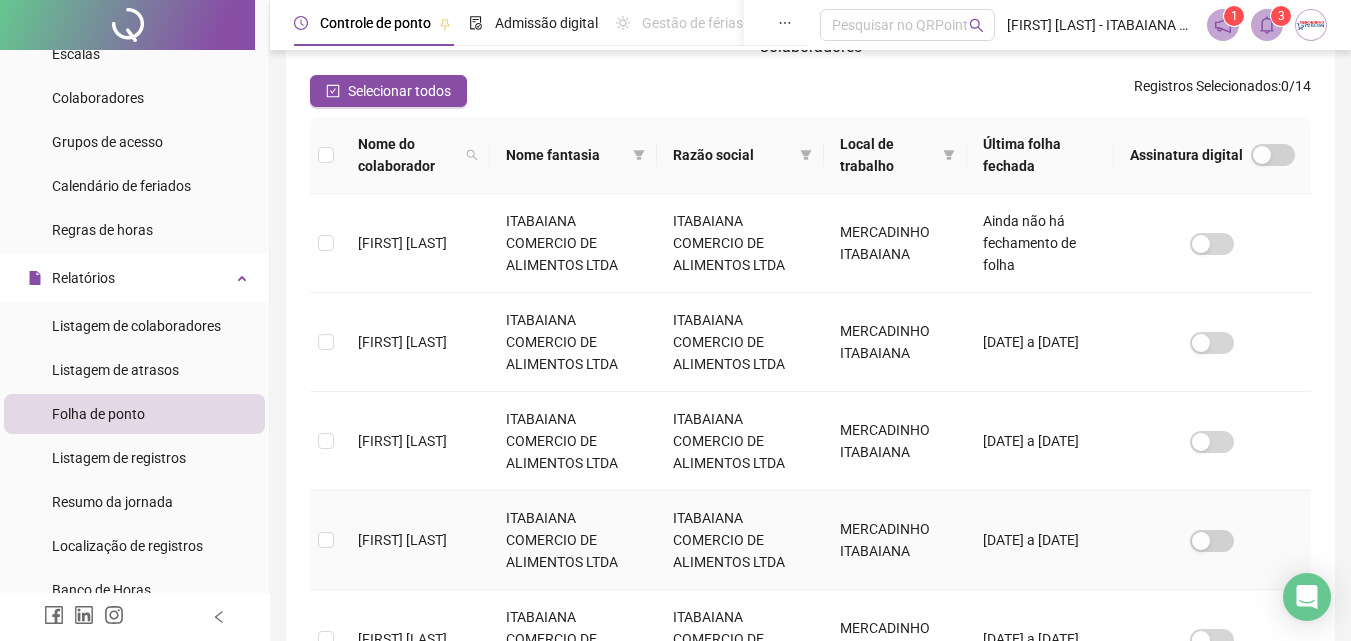 scroll, scrollTop: 289, scrollLeft: 0, axis: vertical 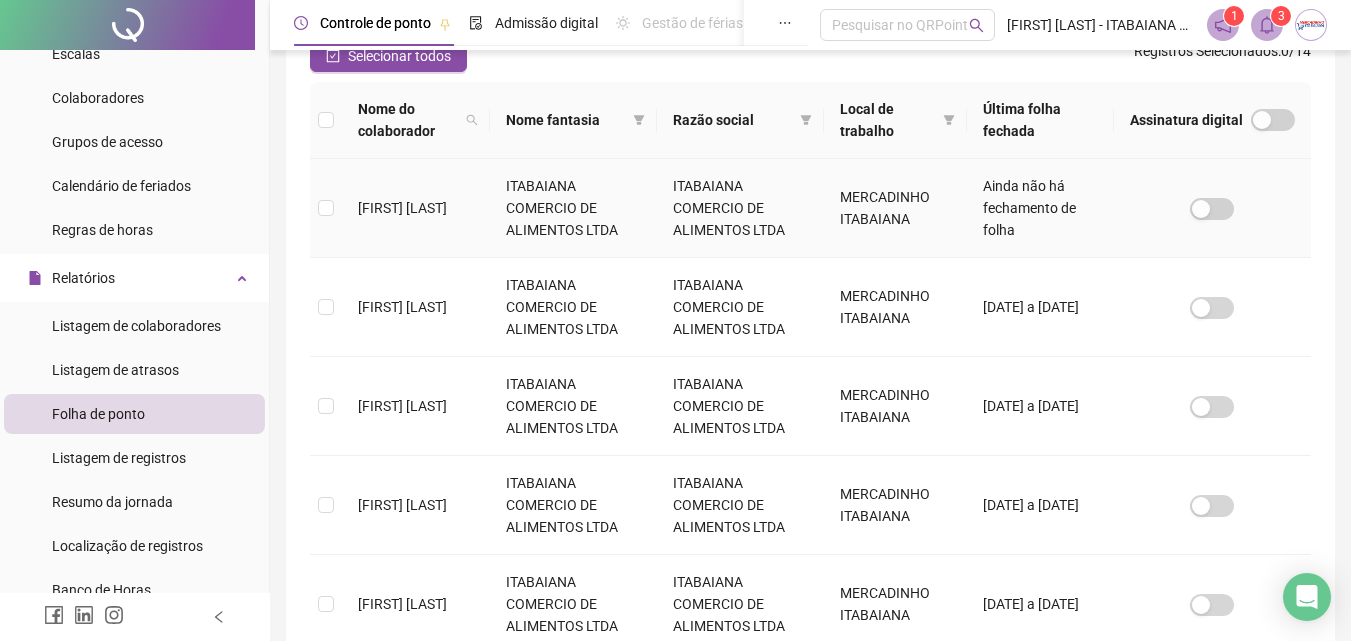 click on "[FIRST] [LAST]" at bounding box center [402, 208] 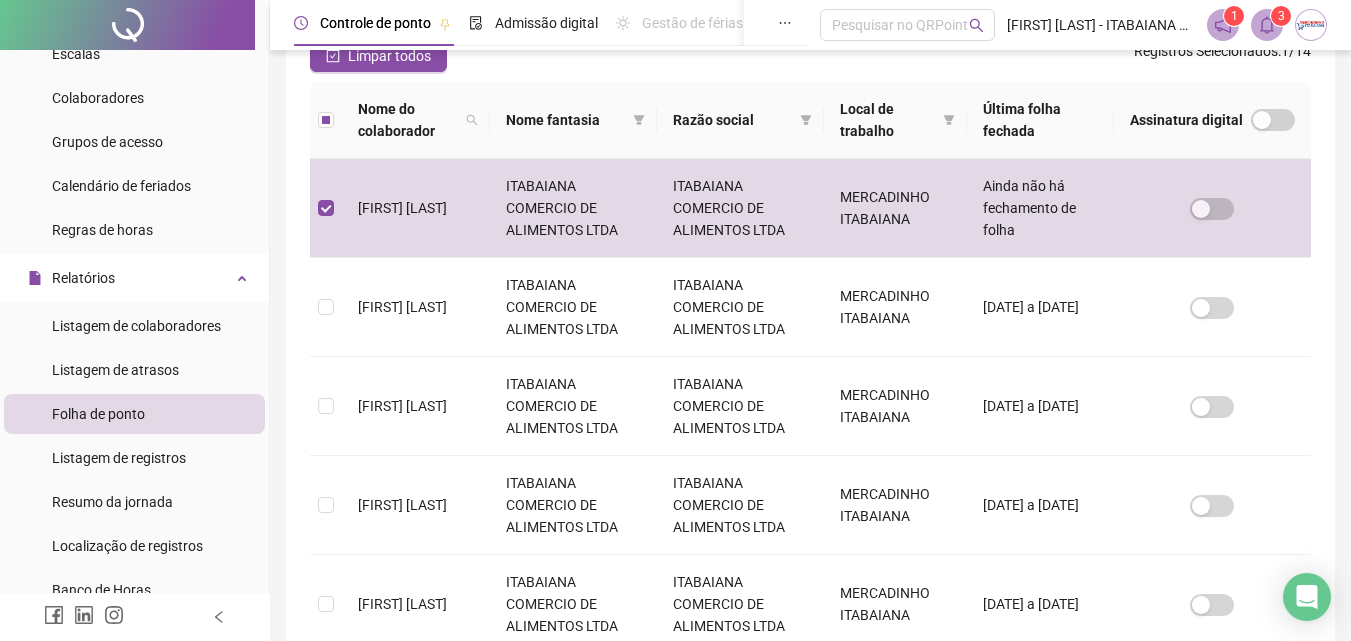 scroll, scrollTop: 89, scrollLeft: 0, axis: vertical 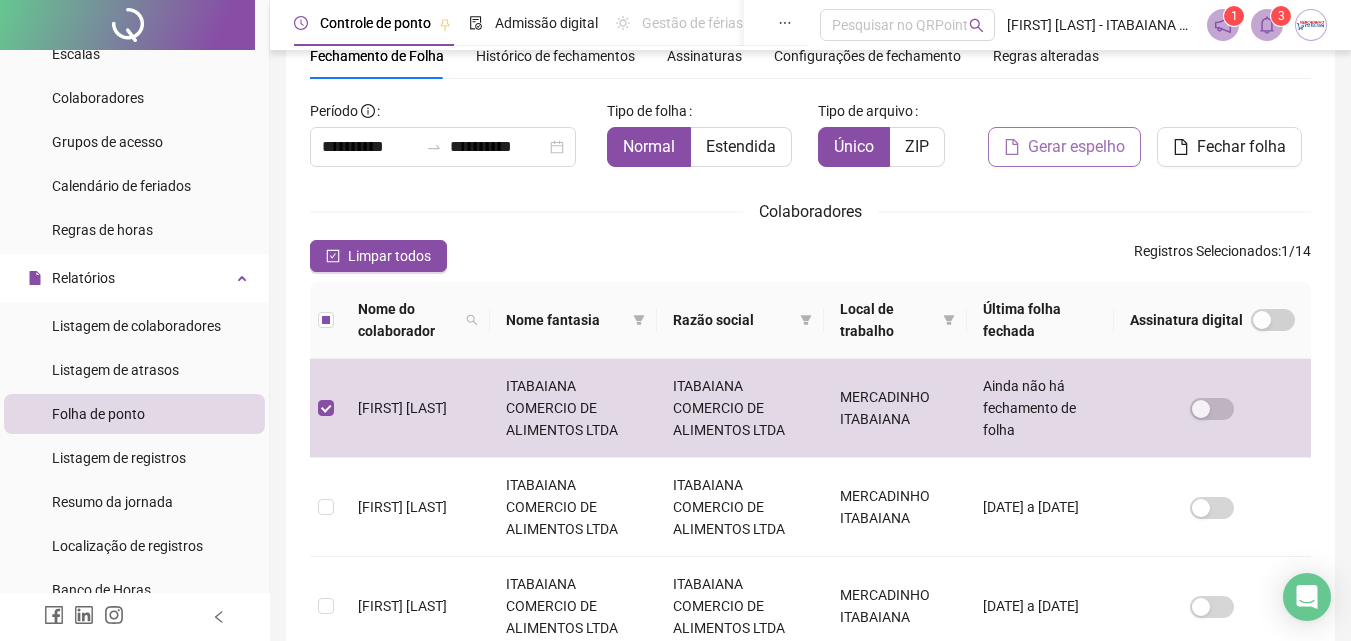 click on "Gerar espelho" at bounding box center (1076, 147) 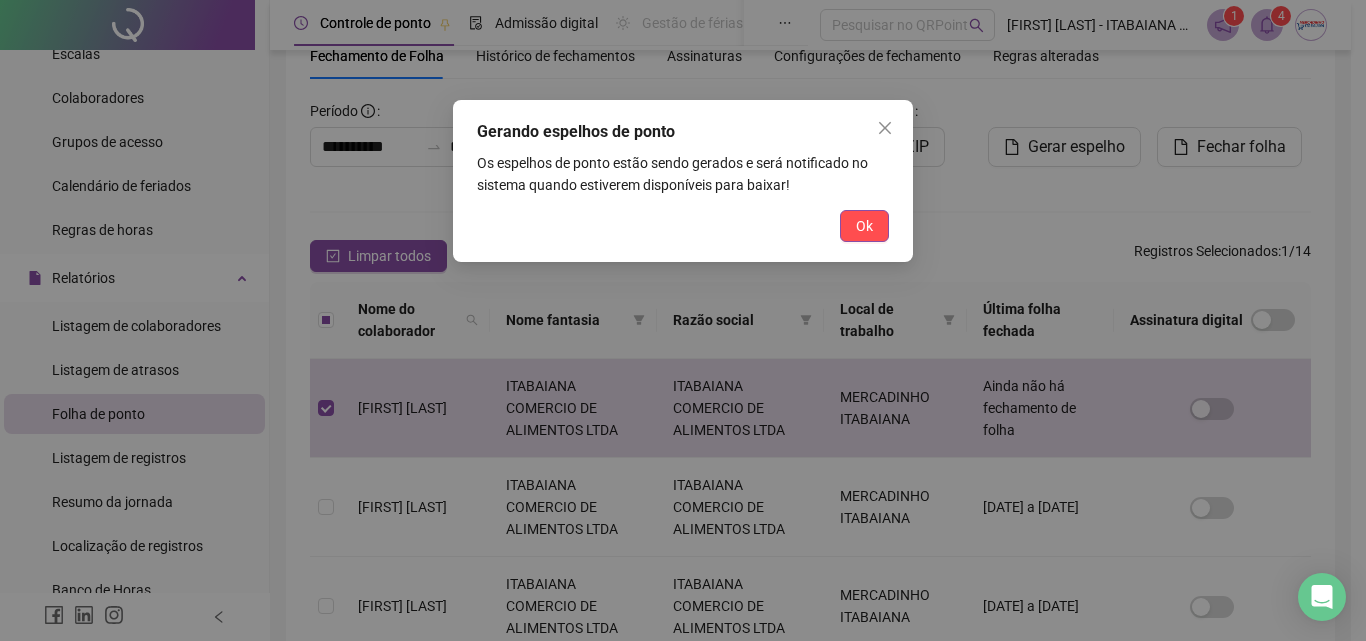 click on "Ok" at bounding box center (864, 226) 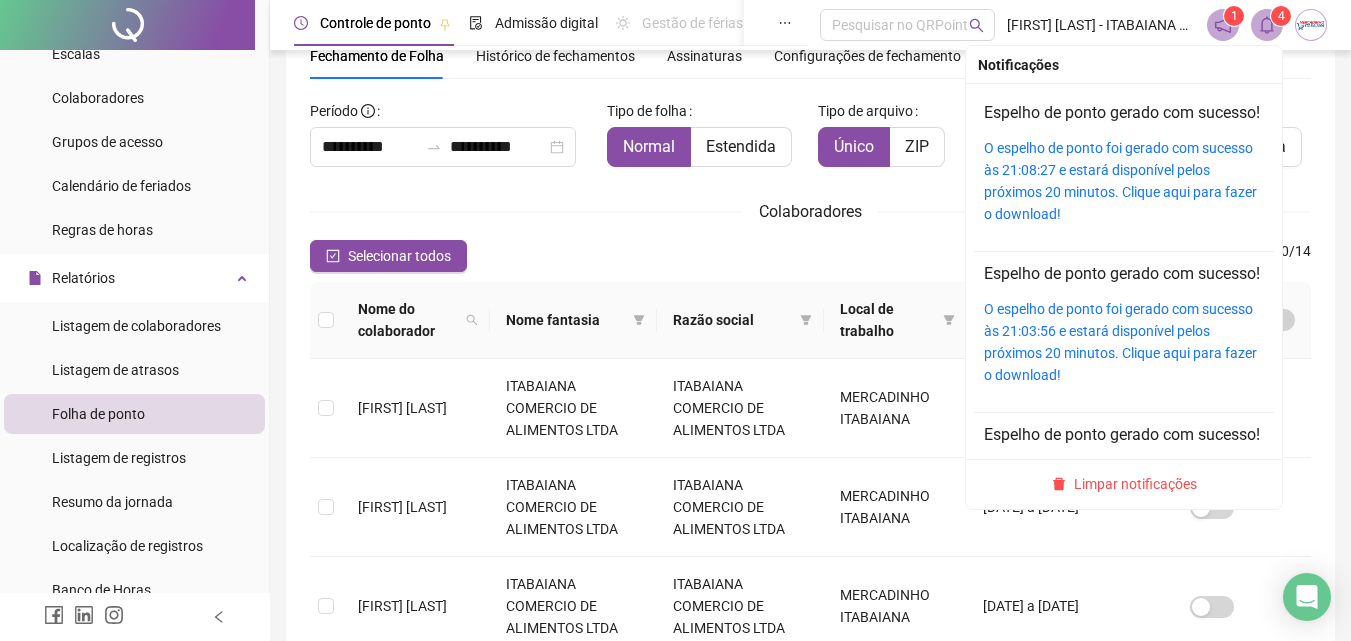click 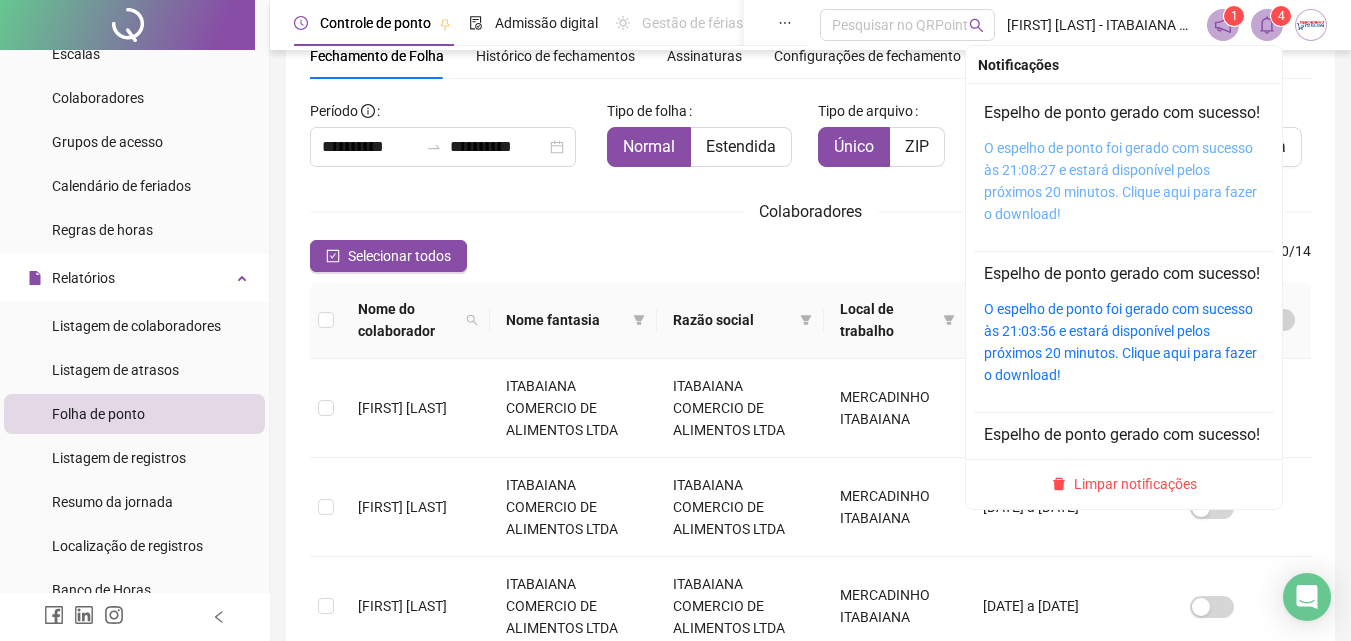 click on "O espelho de ponto foi gerado com sucesso às 21:08:27 e estará disponível pelos próximos 20 minutos.
Clique aqui para fazer o download!" at bounding box center (1120, 181) 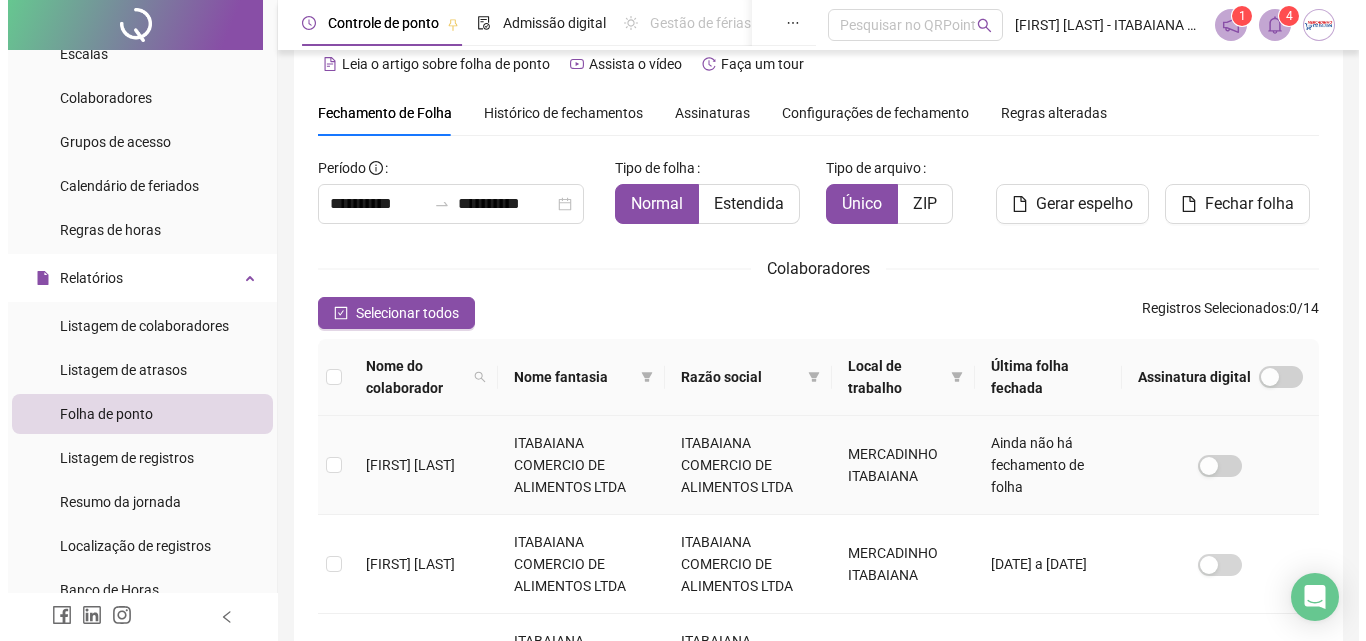 scroll, scrollTop: 0, scrollLeft: 0, axis: both 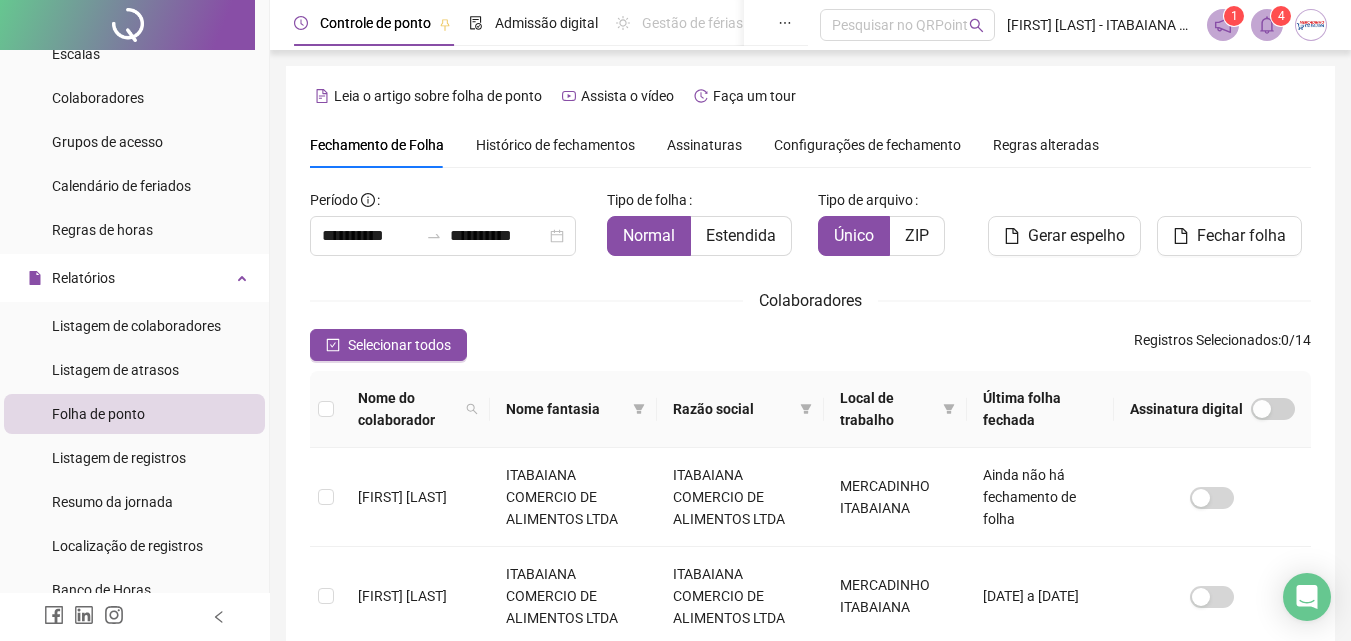 click on "Histórico de fechamentos" at bounding box center (555, 145) 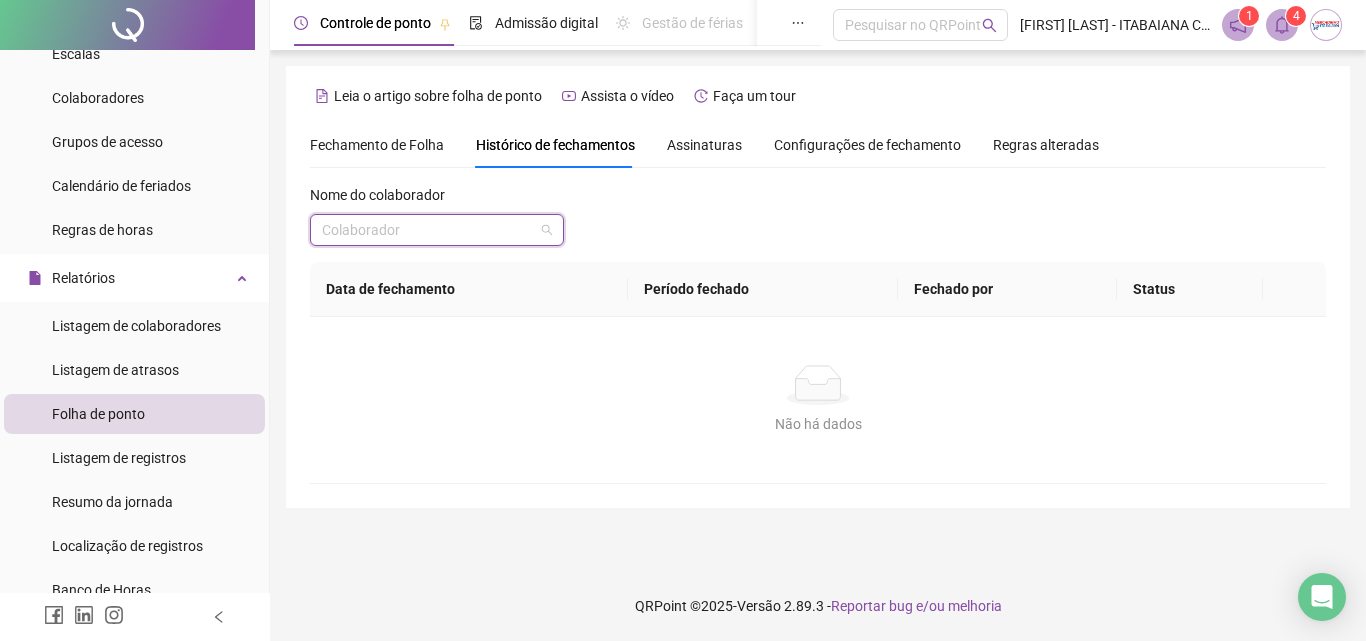 click at bounding box center [428, 230] 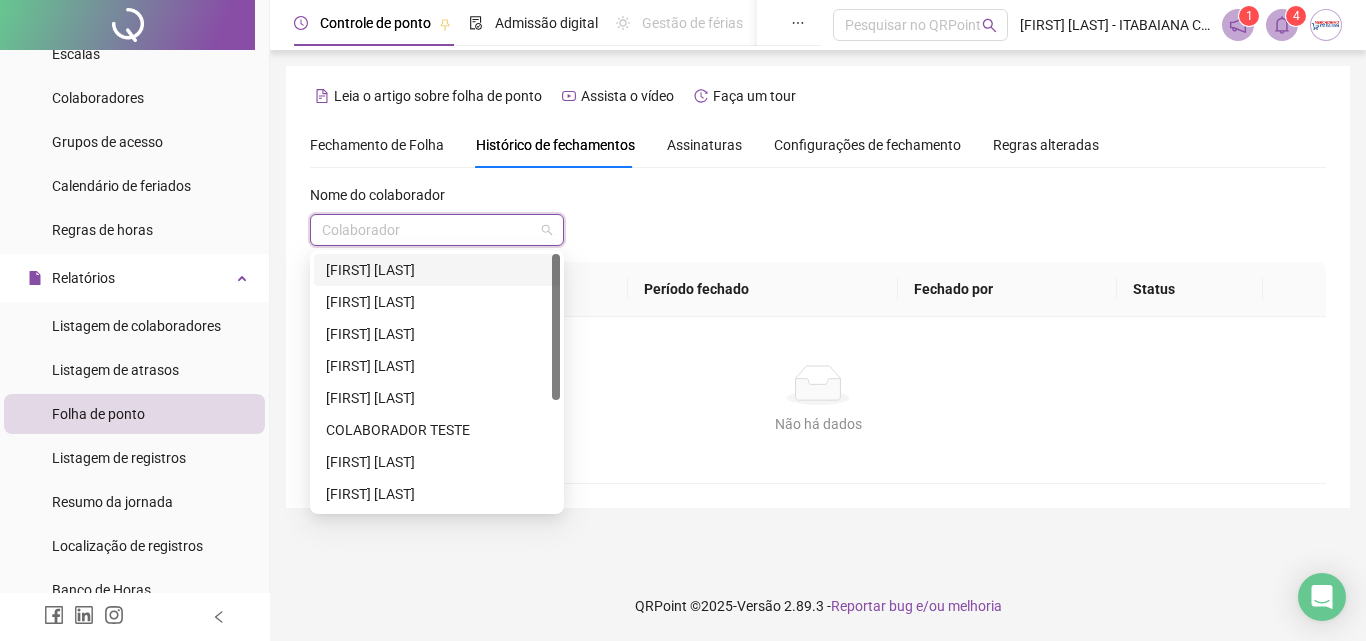 click on "[FIRST] [LAST]" at bounding box center (437, 270) 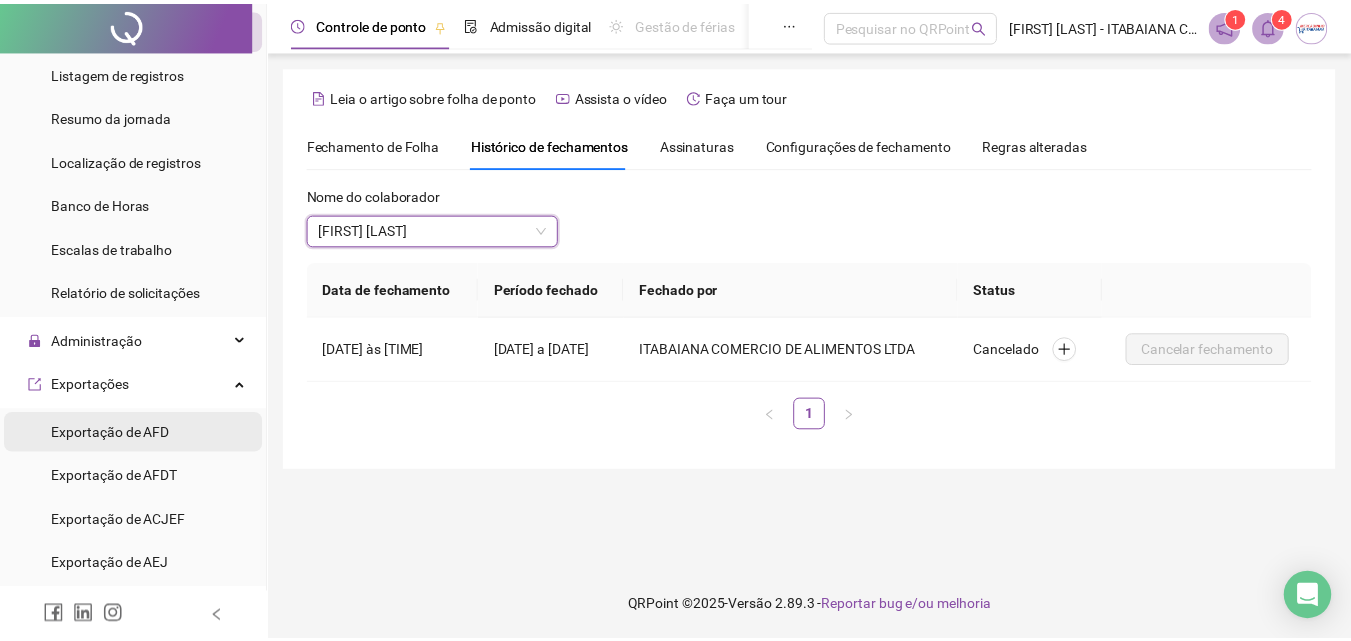 scroll, scrollTop: 600, scrollLeft: 0, axis: vertical 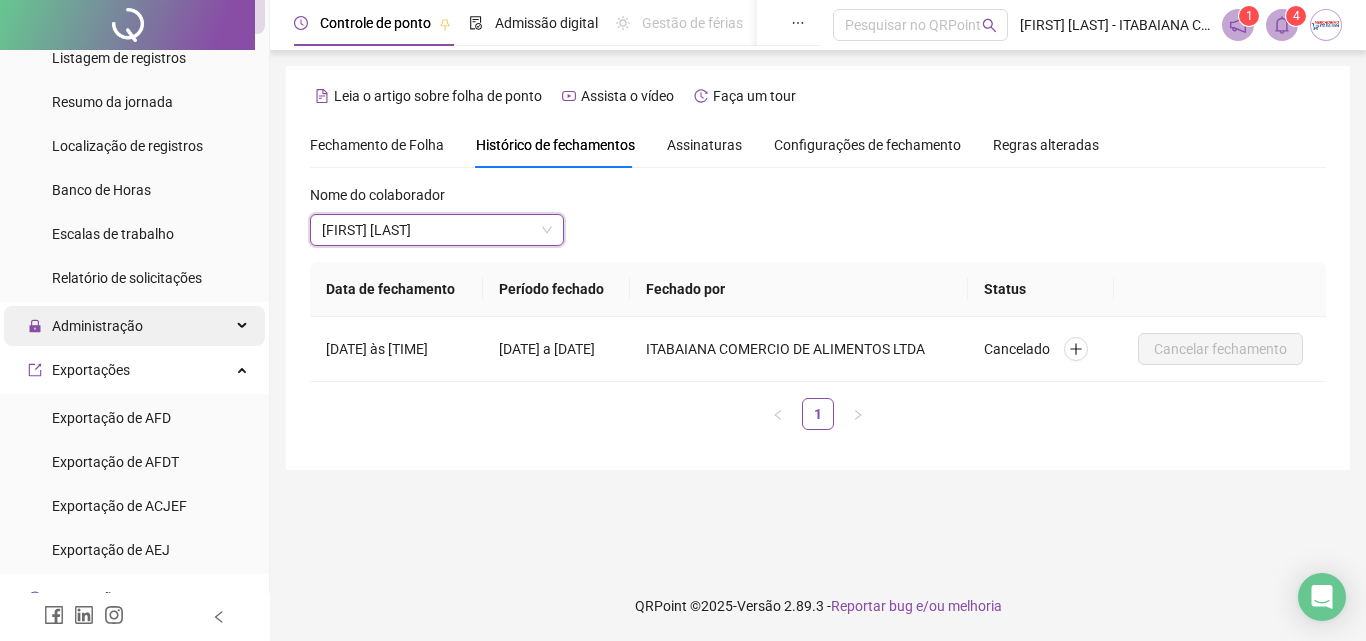 click on "Administração" at bounding box center [134, 326] 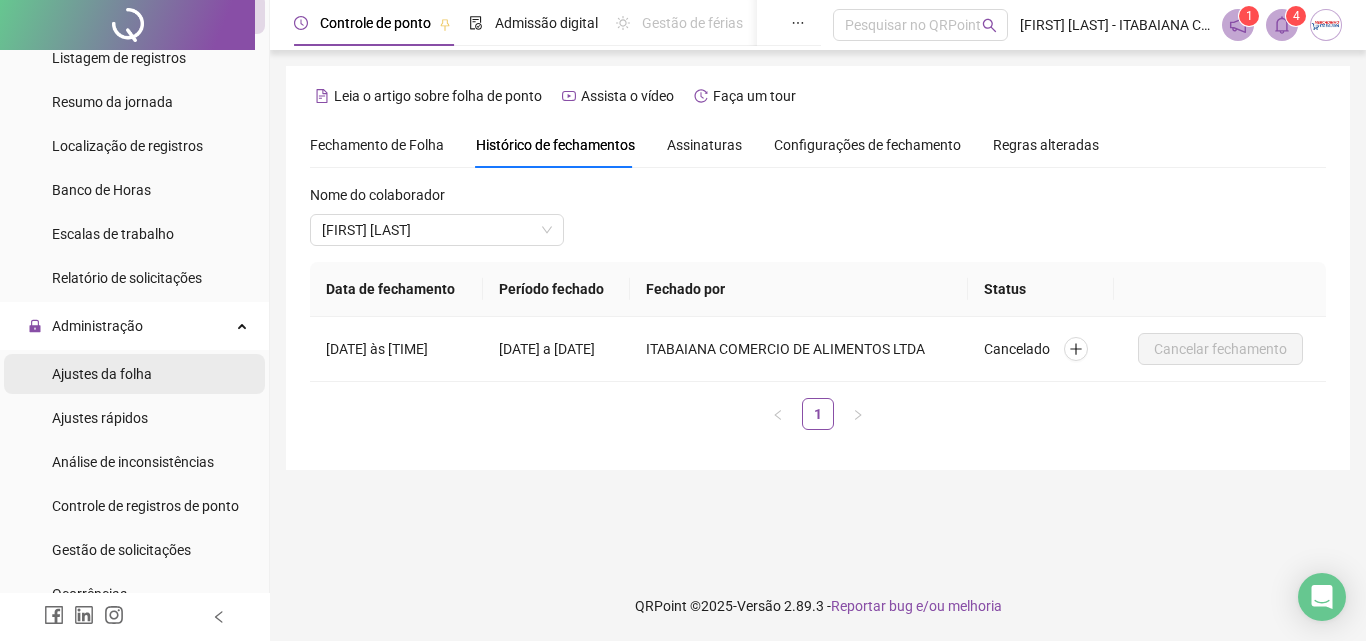 click on "Ajustes da folha" at bounding box center (102, 374) 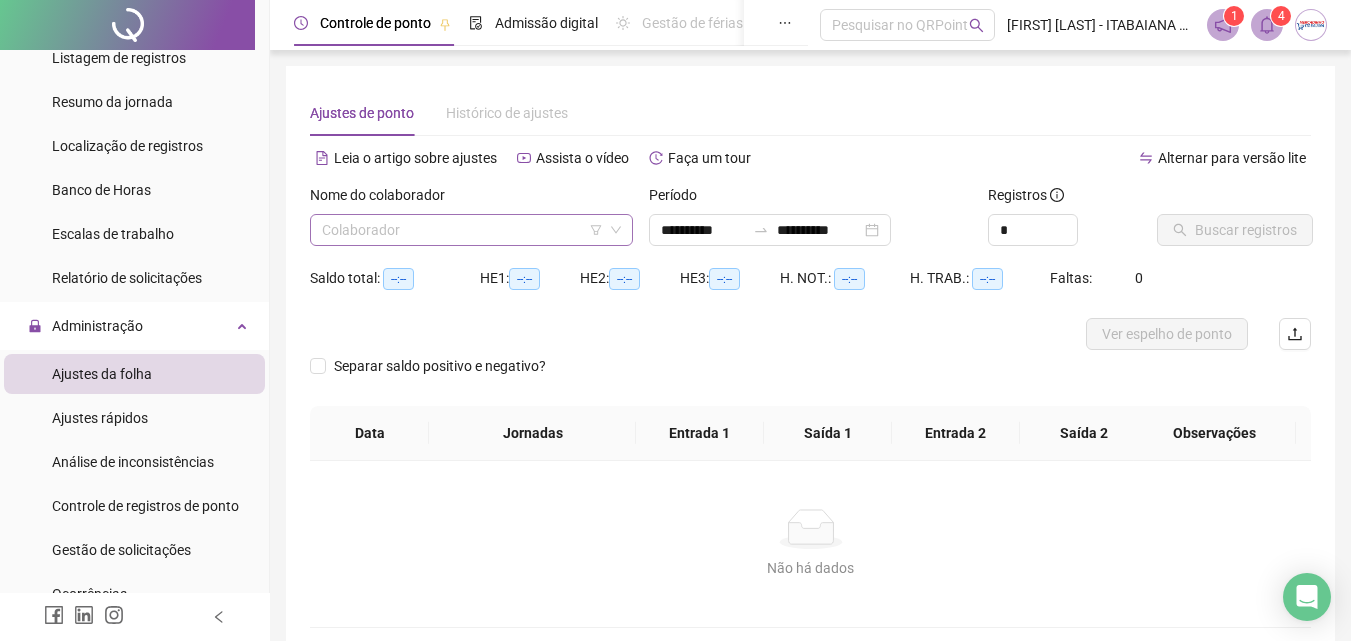 click at bounding box center (462, 230) 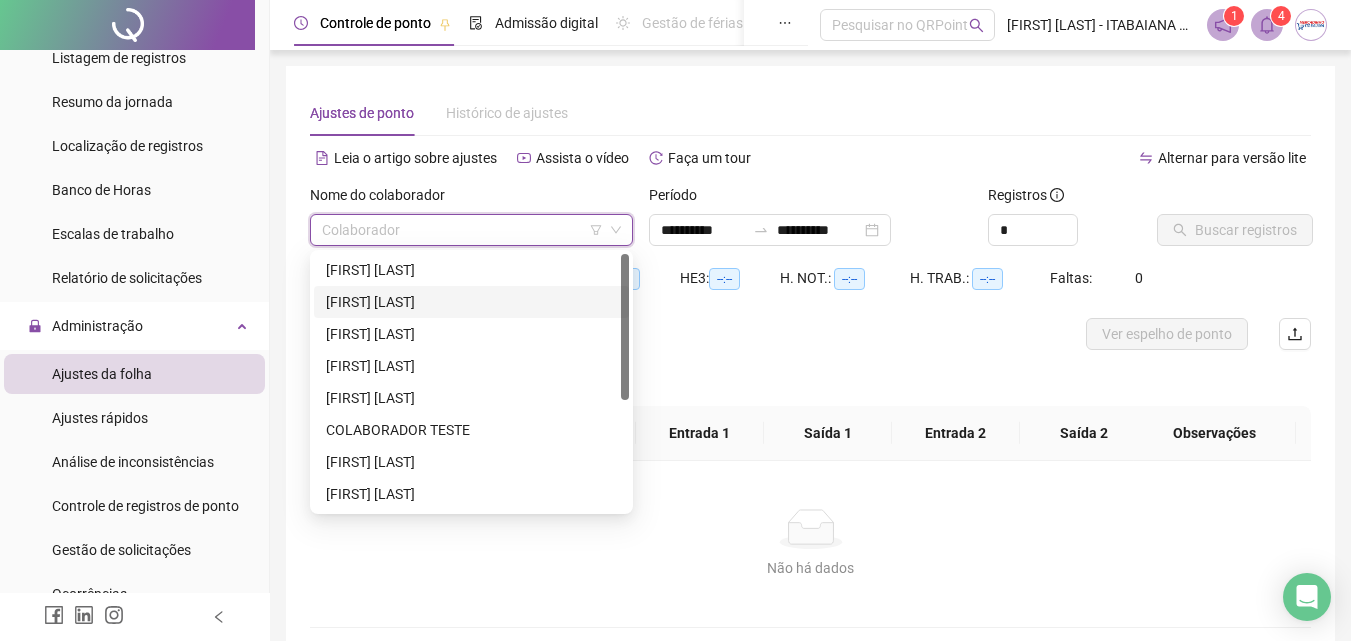 click on "[FIRST] [LAST]" at bounding box center [471, 302] 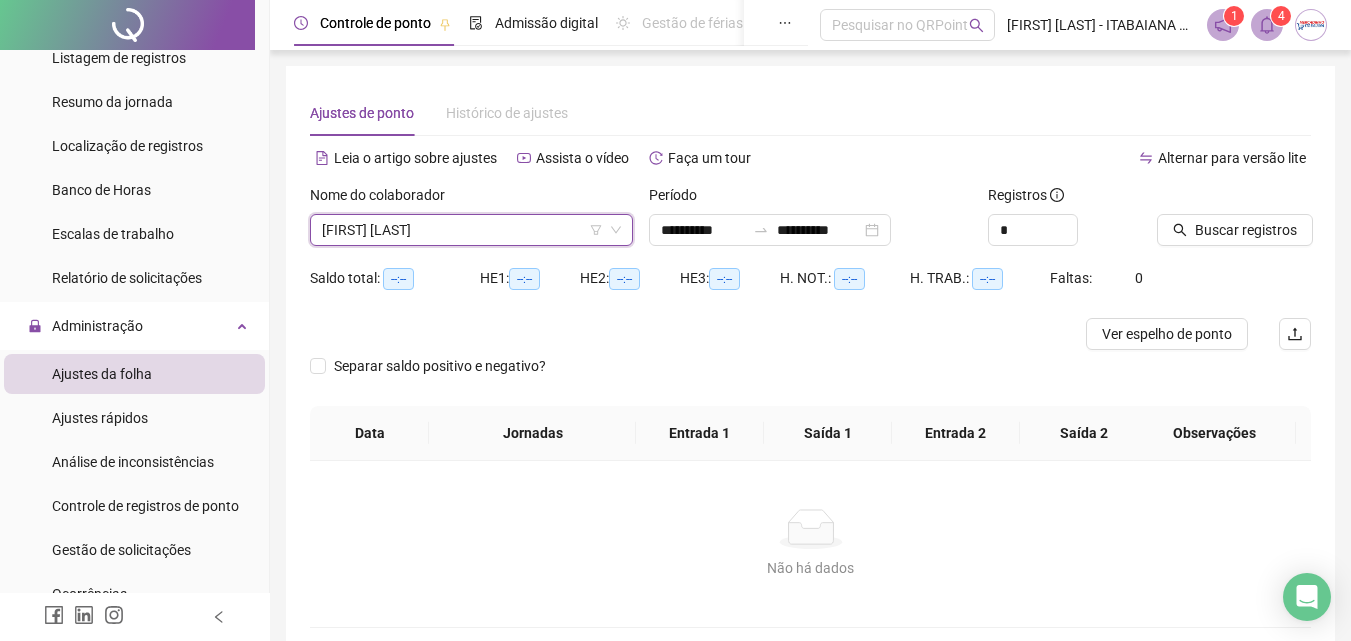 click on "[FIRST] [LAST]" at bounding box center (471, 230) 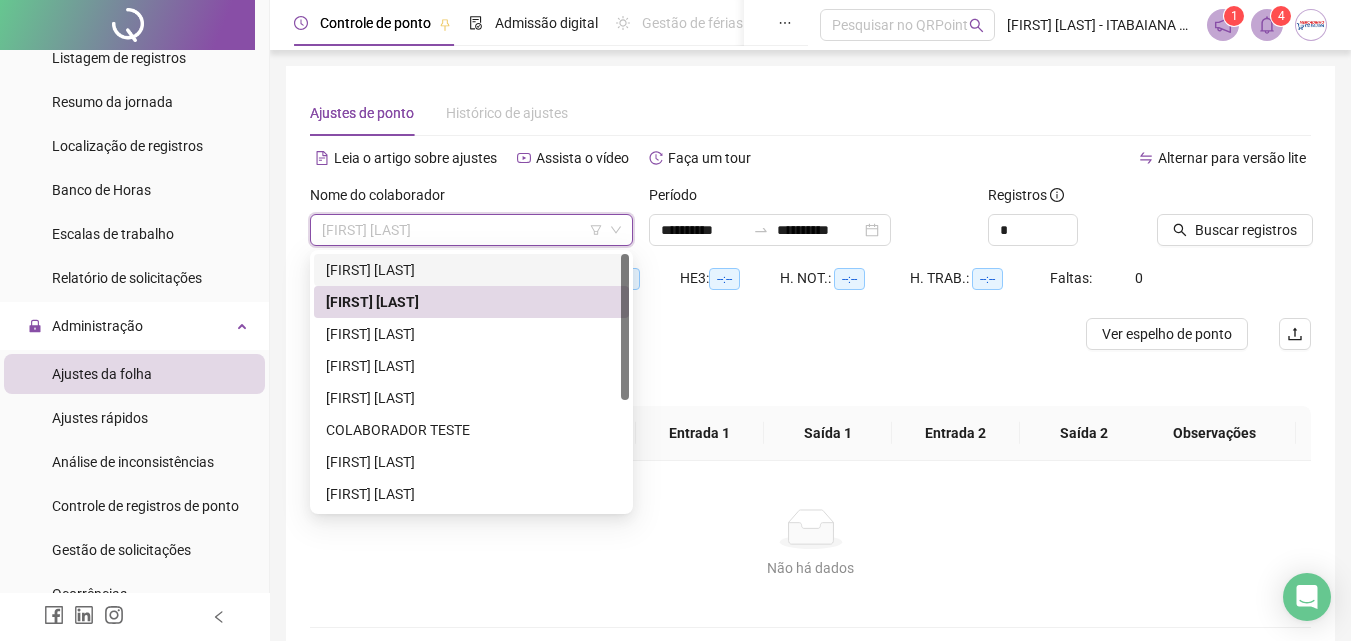 click on "[FIRST] [LAST]" at bounding box center [471, 270] 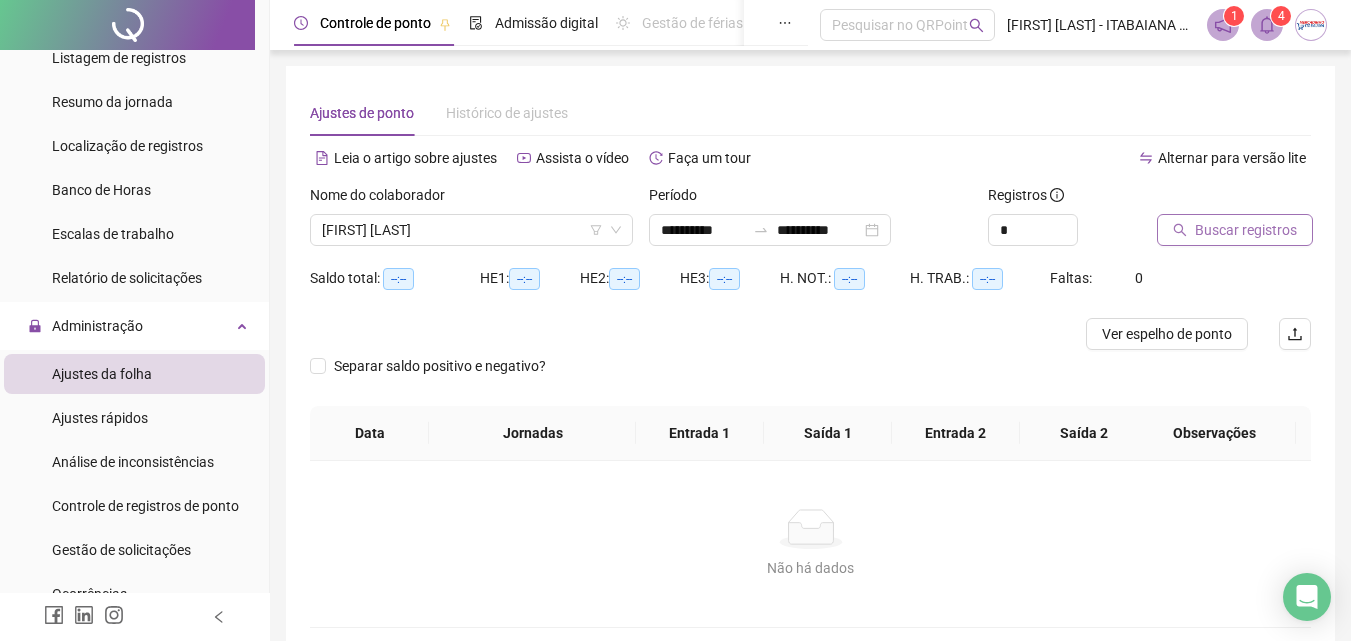 click on "Buscar registros" at bounding box center (1246, 230) 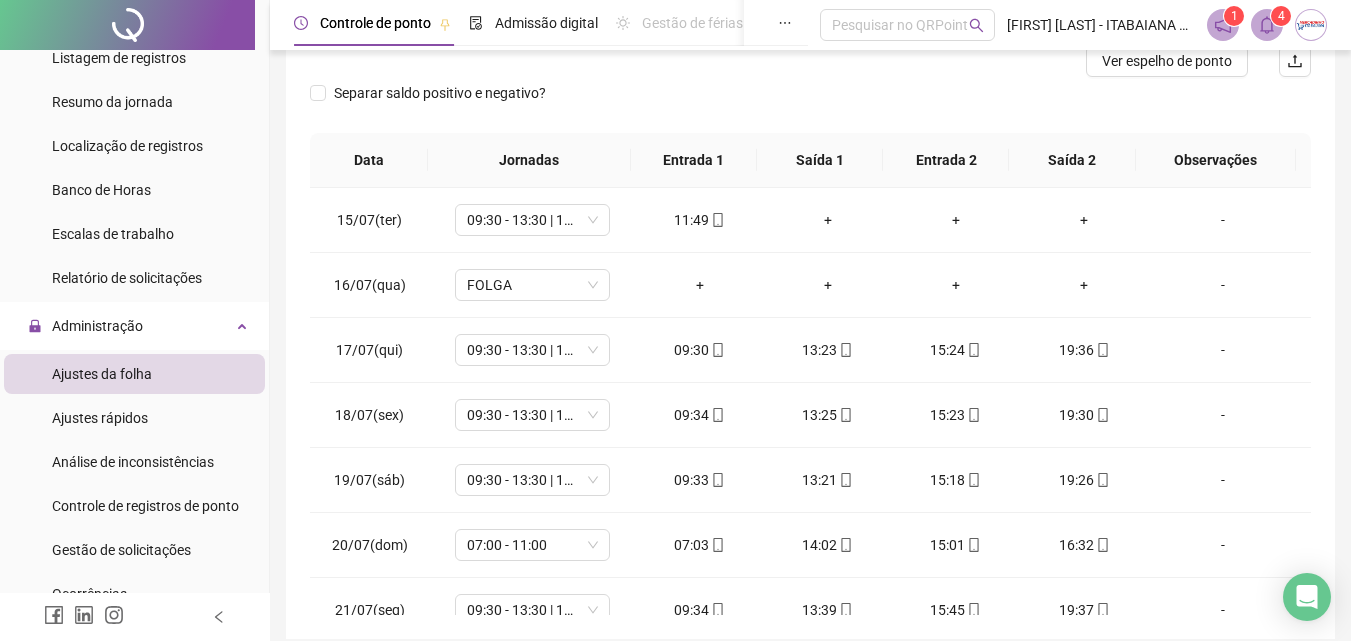 scroll, scrollTop: 300, scrollLeft: 0, axis: vertical 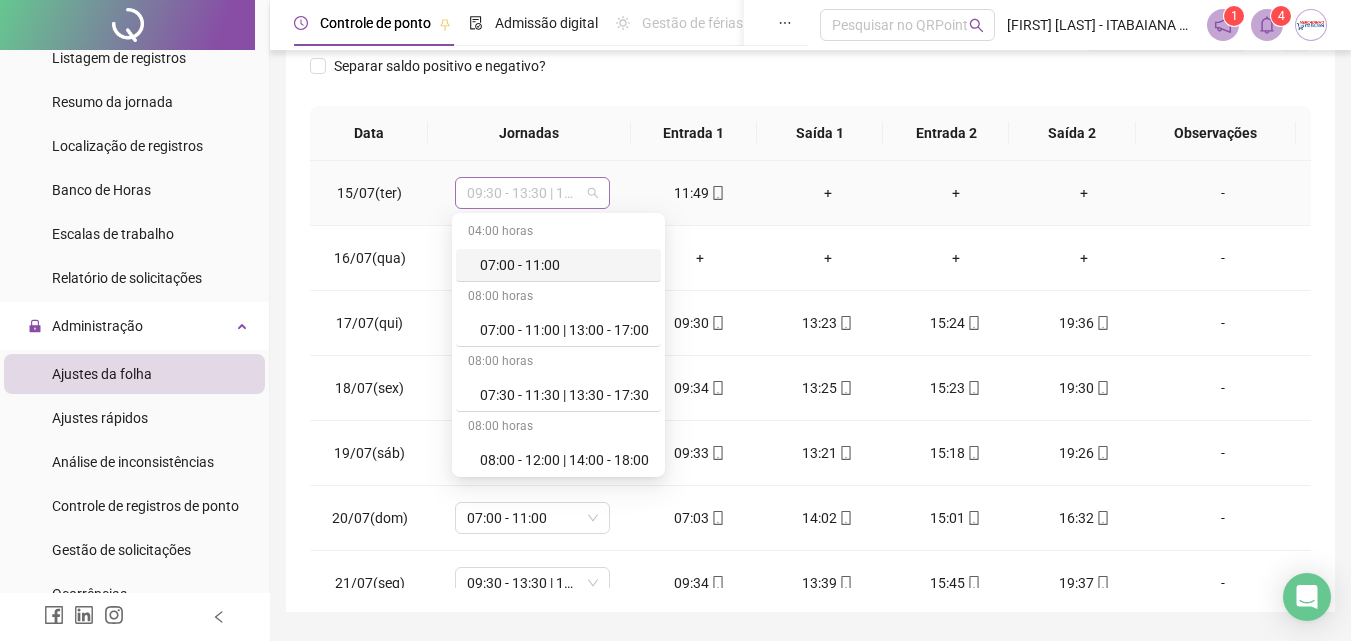 click on "09:30 - 13:30 | 15:30 - 19:30" at bounding box center [532, 193] 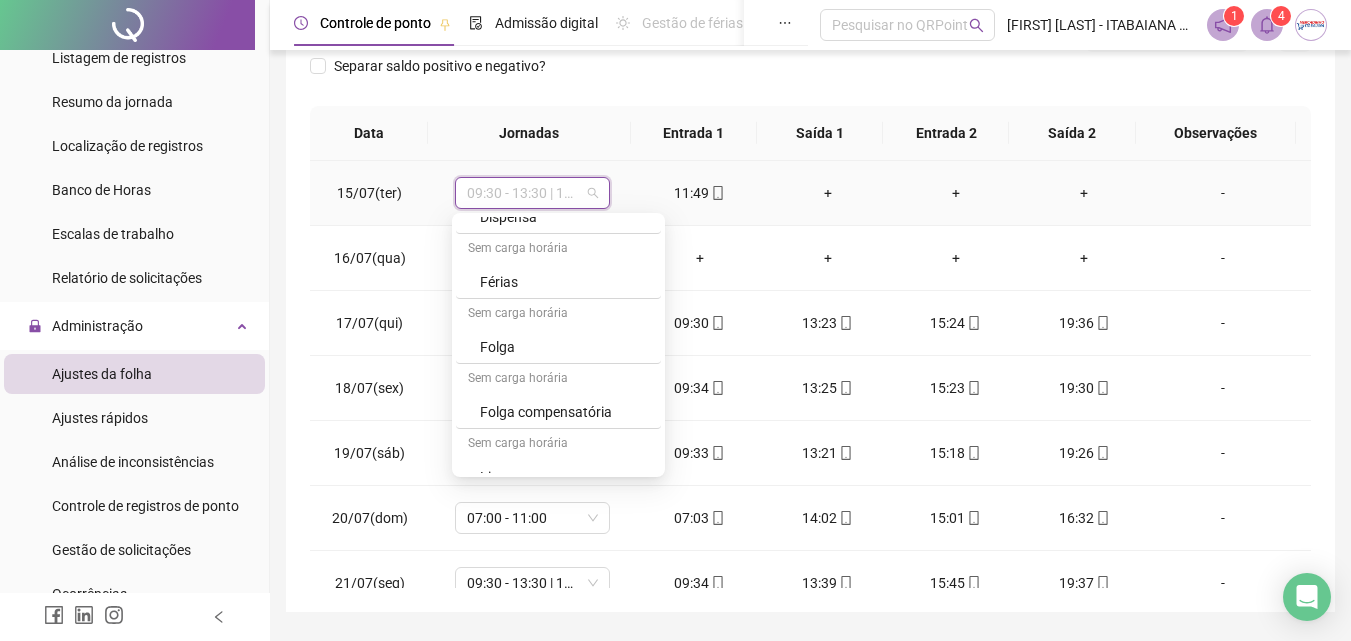 scroll, scrollTop: 459, scrollLeft: 0, axis: vertical 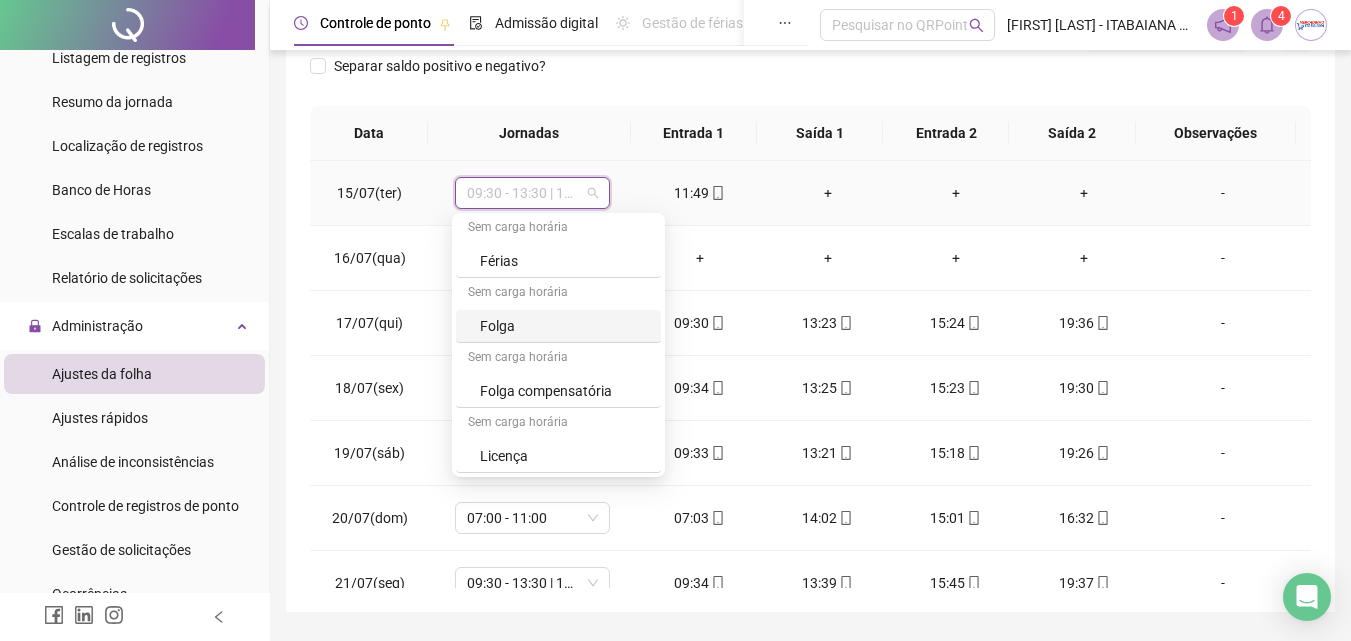 click on "Folga" at bounding box center [564, 326] 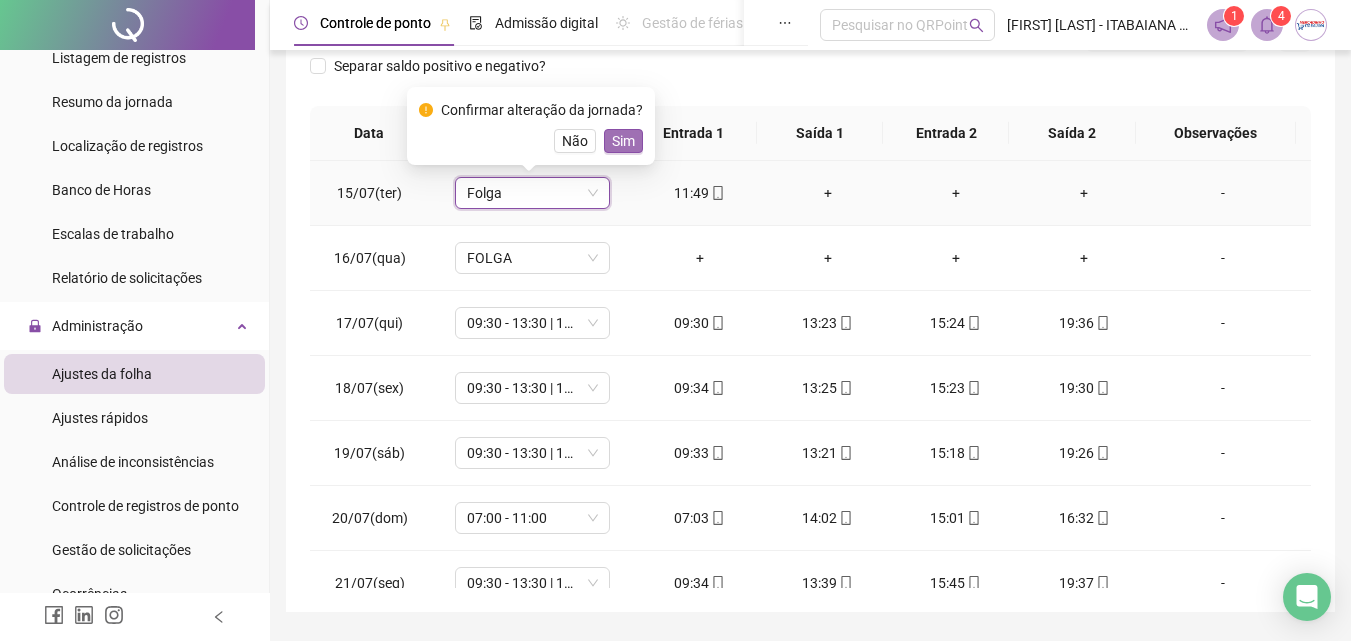 click on "Sim" at bounding box center [623, 141] 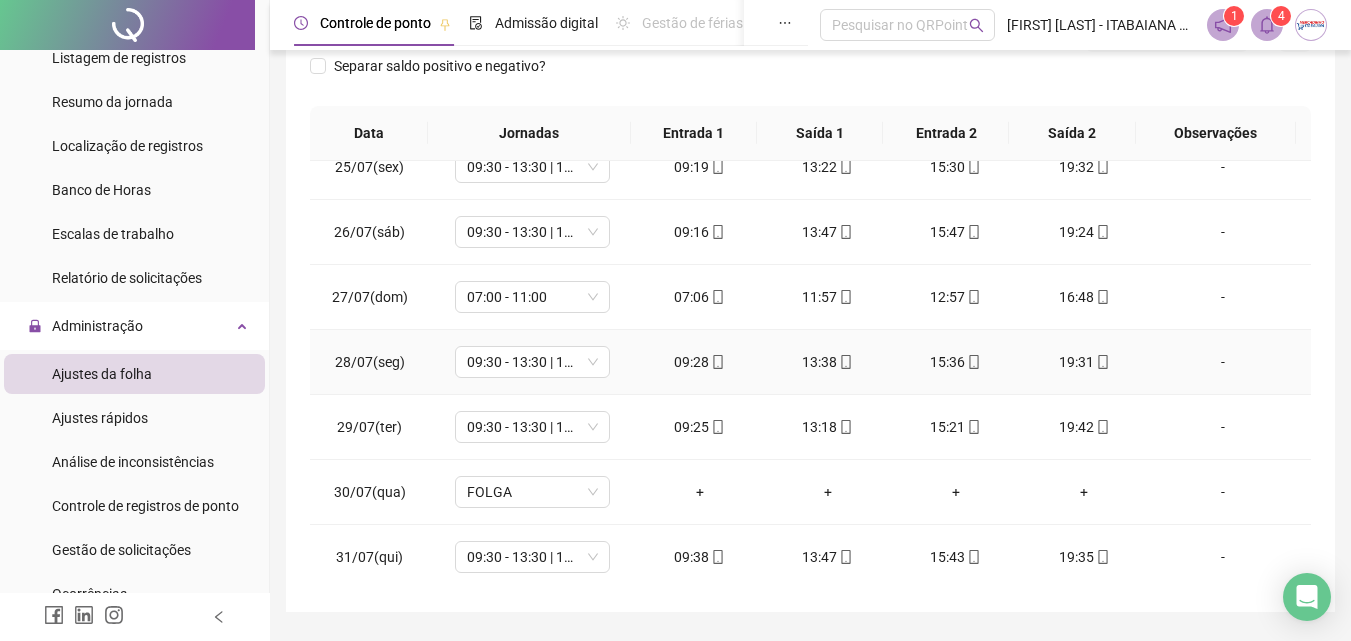 scroll, scrollTop: 678, scrollLeft: 0, axis: vertical 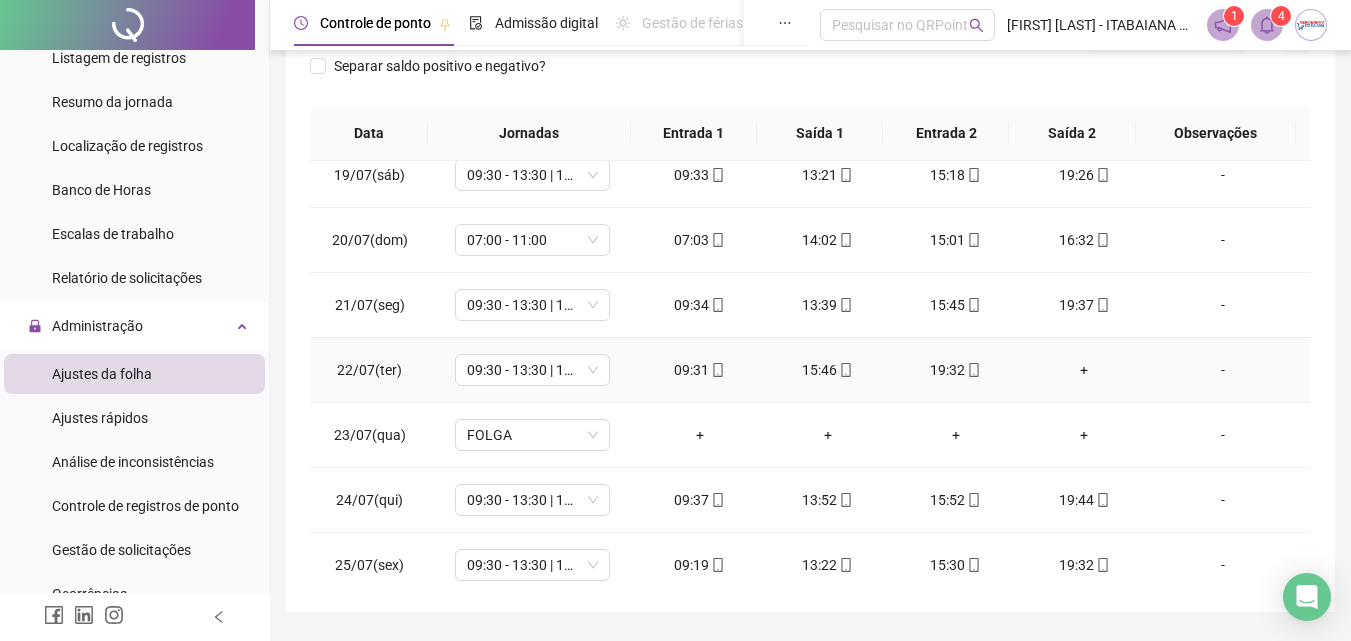 click on "15:46" at bounding box center (828, 370) 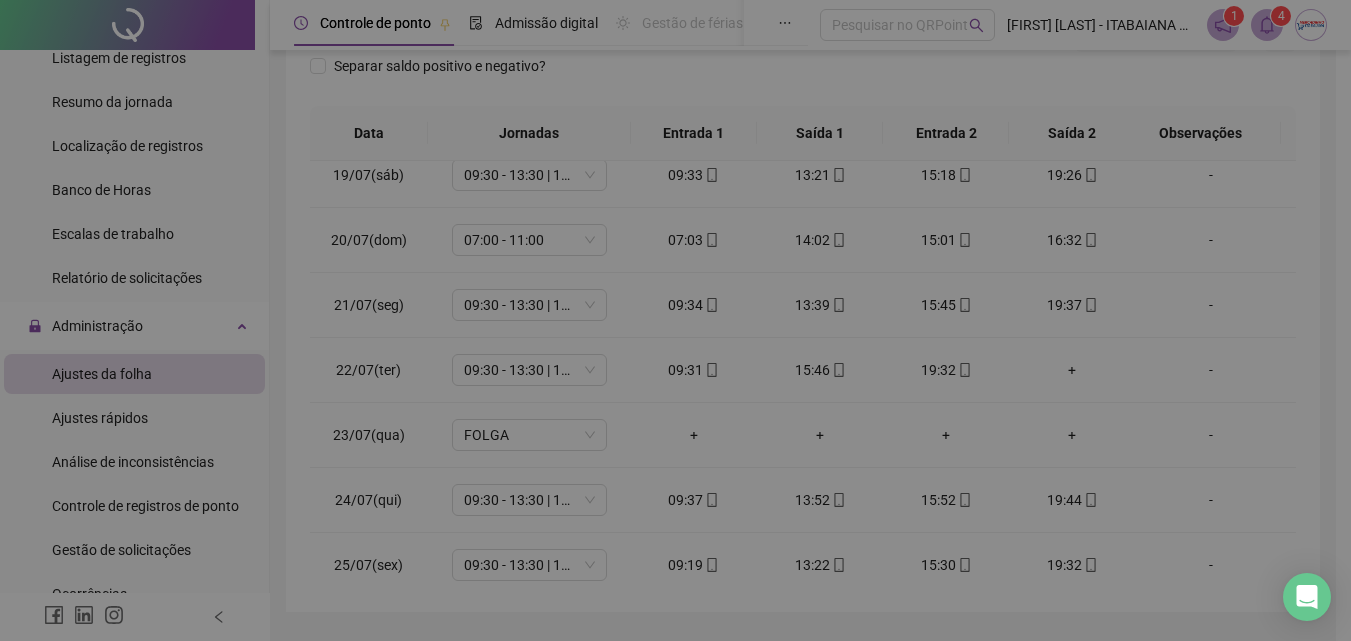 type on "**********" 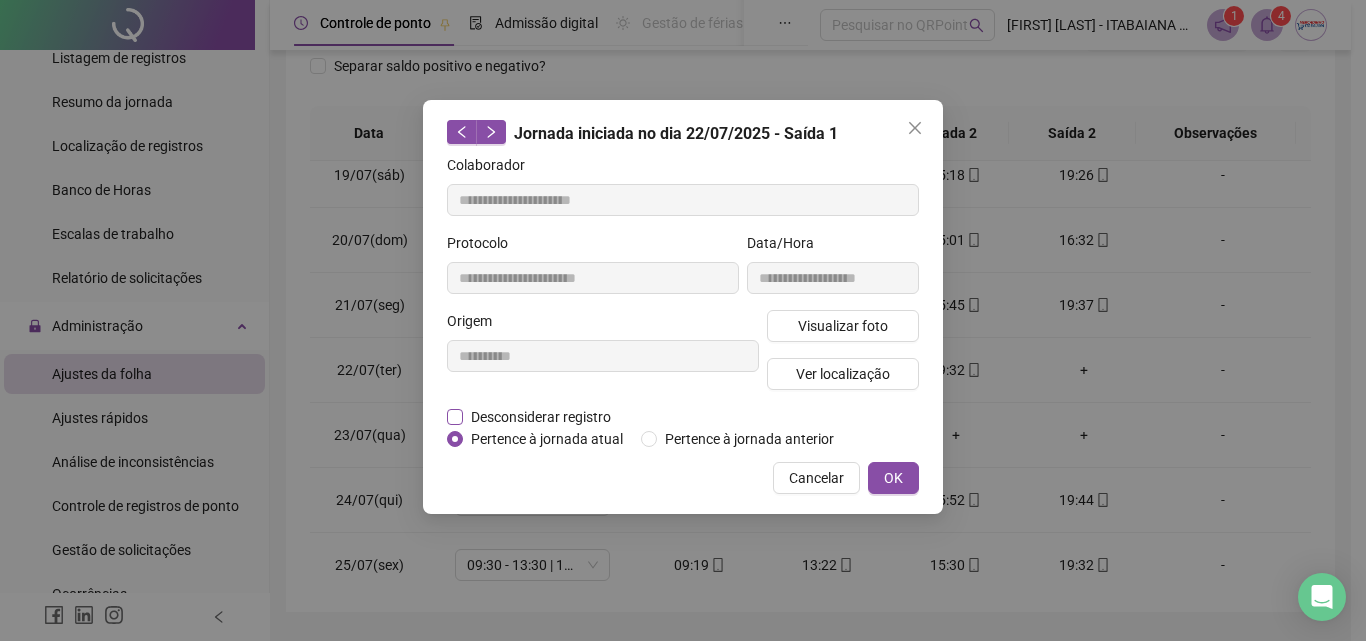 click on "Desconsiderar registro" at bounding box center [541, 417] 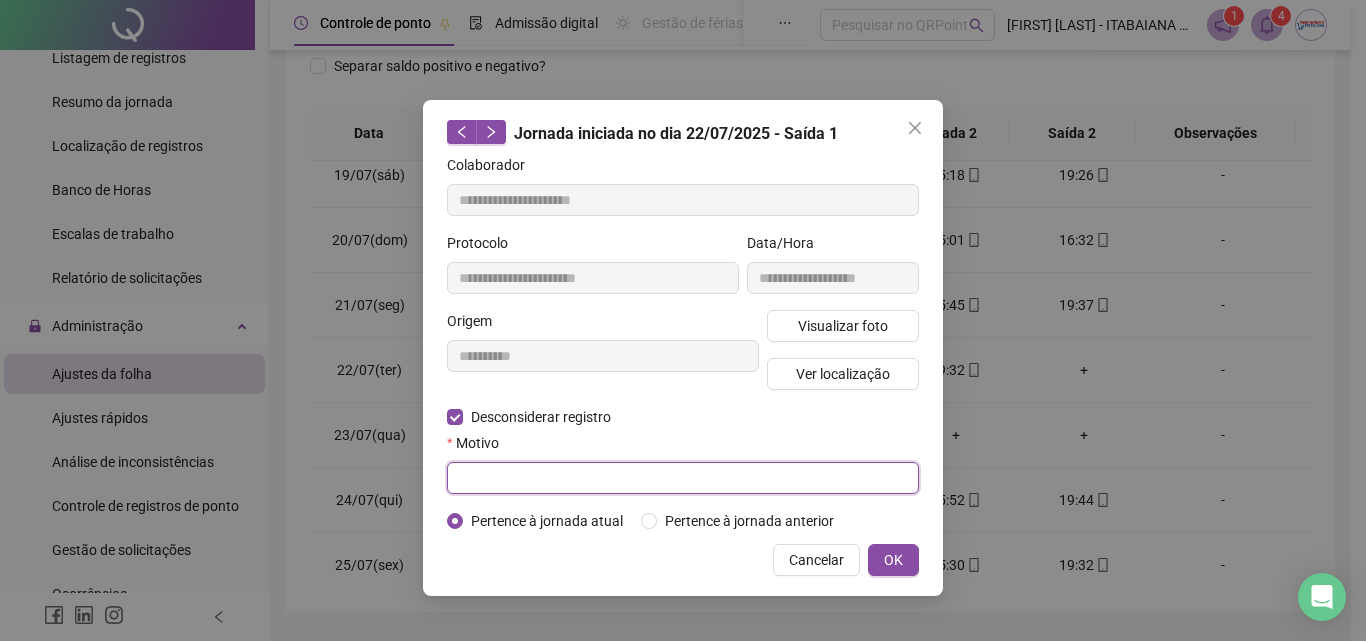 click at bounding box center [683, 478] 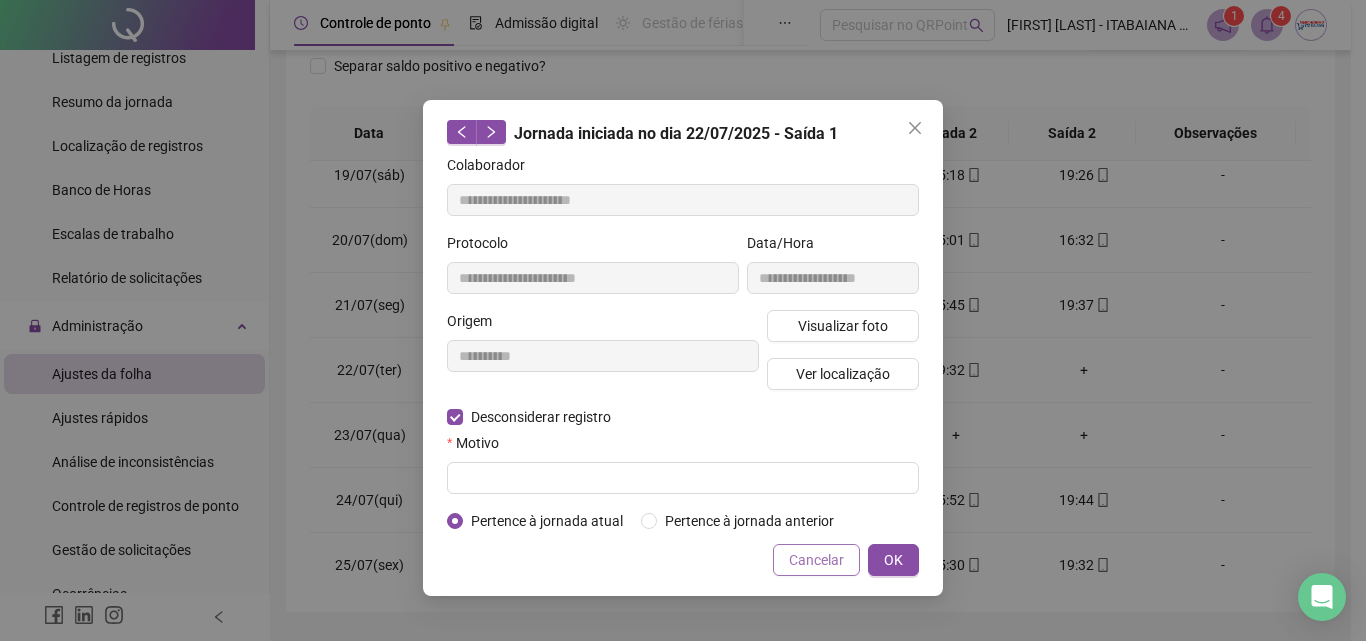 click on "Cancelar" at bounding box center [816, 560] 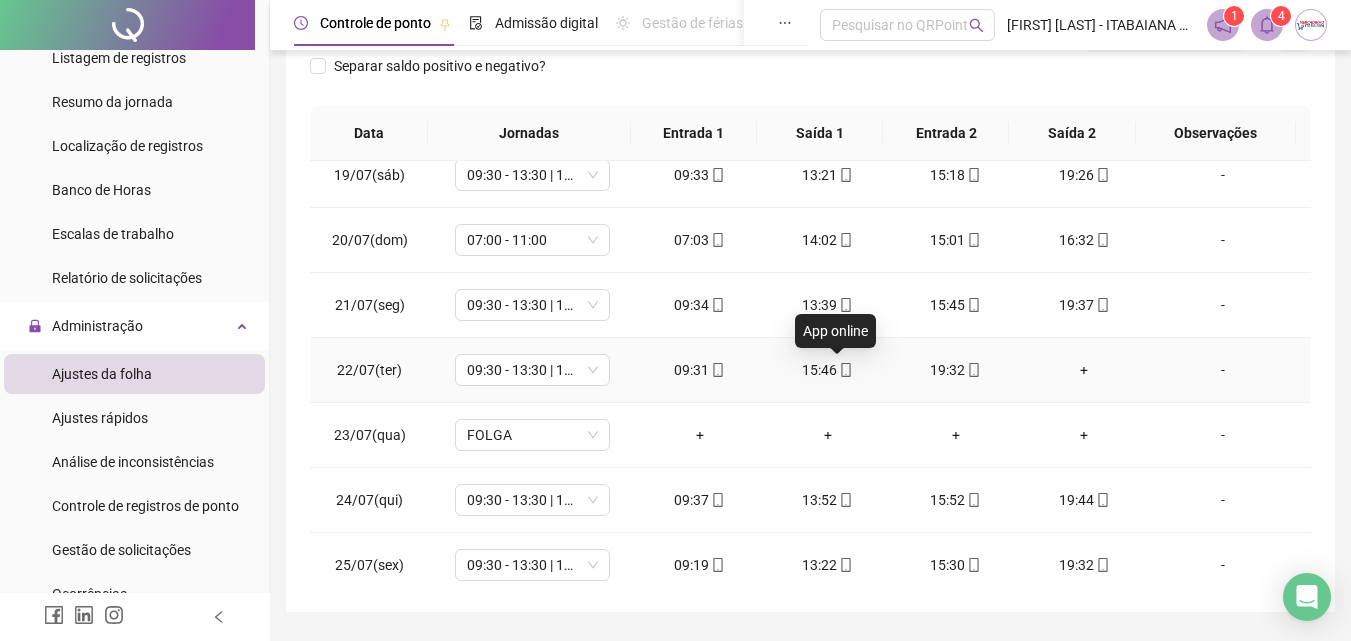 click at bounding box center [845, 370] 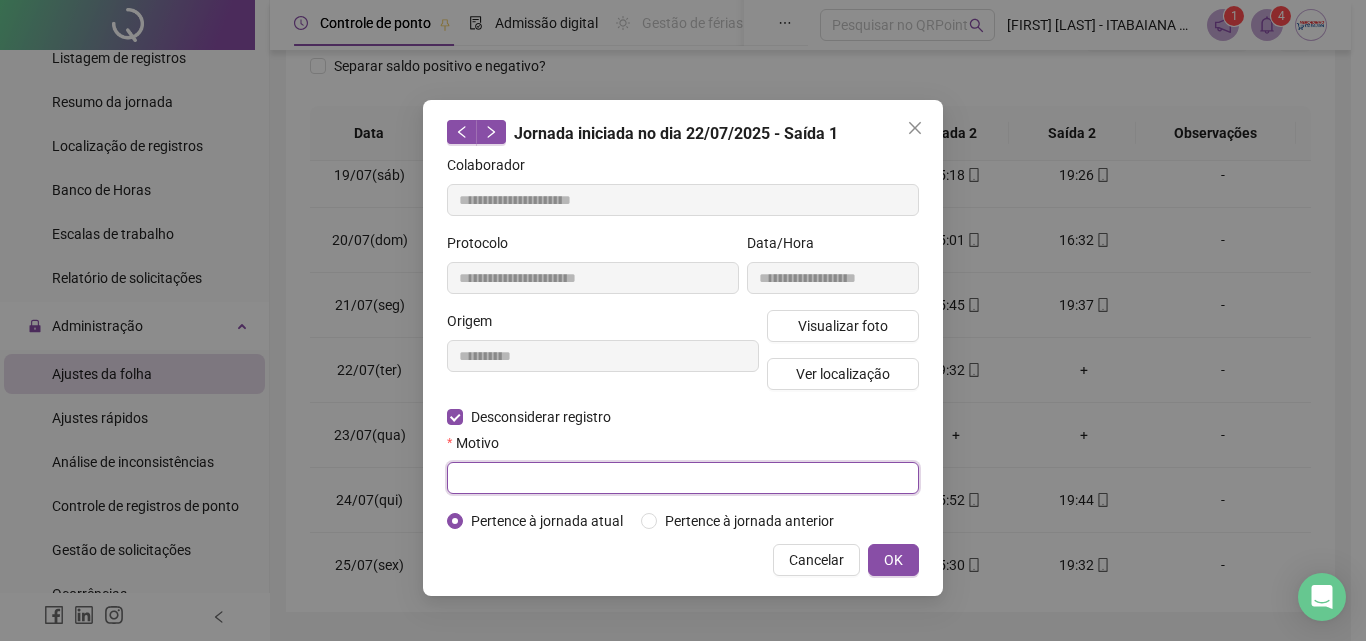 click at bounding box center (683, 478) 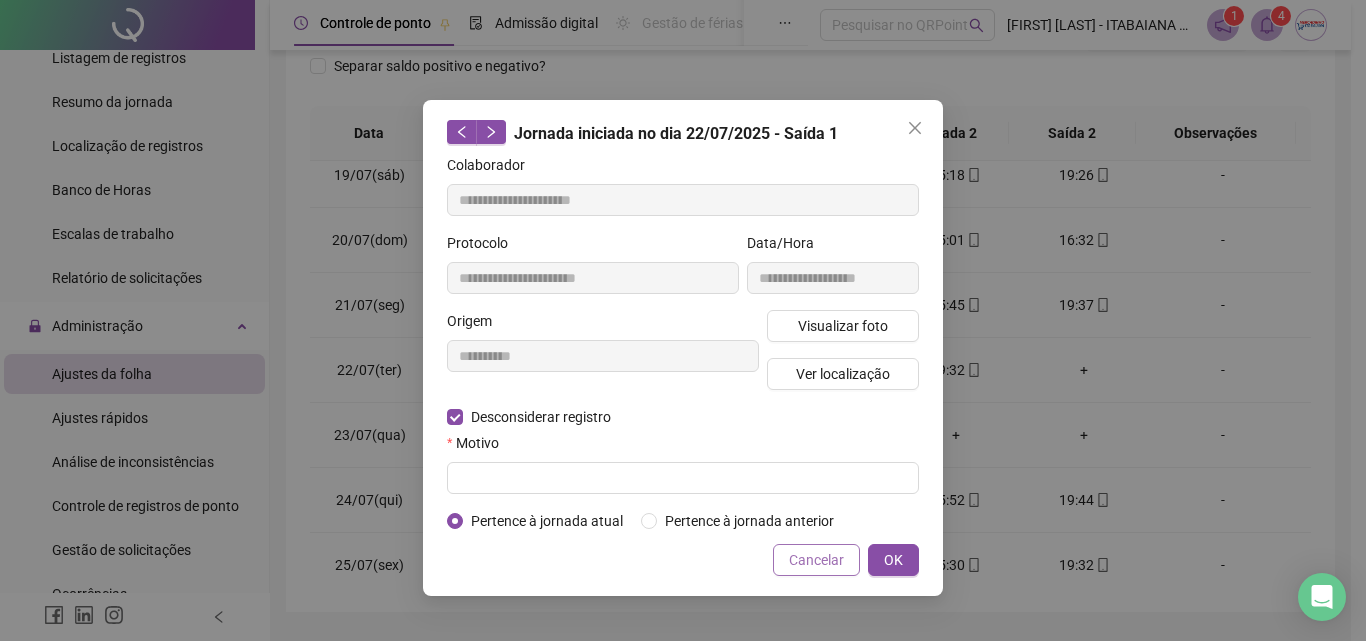 click on "Cancelar" at bounding box center (816, 560) 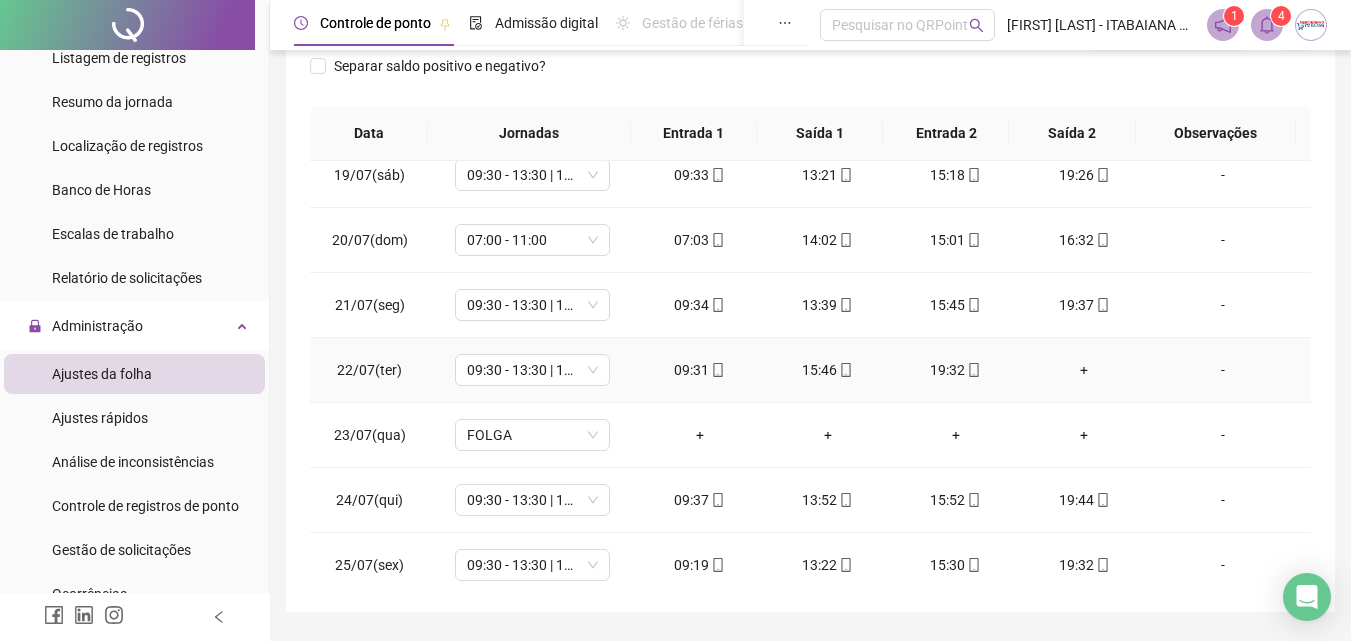 click on "15:46" at bounding box center [828, 370] 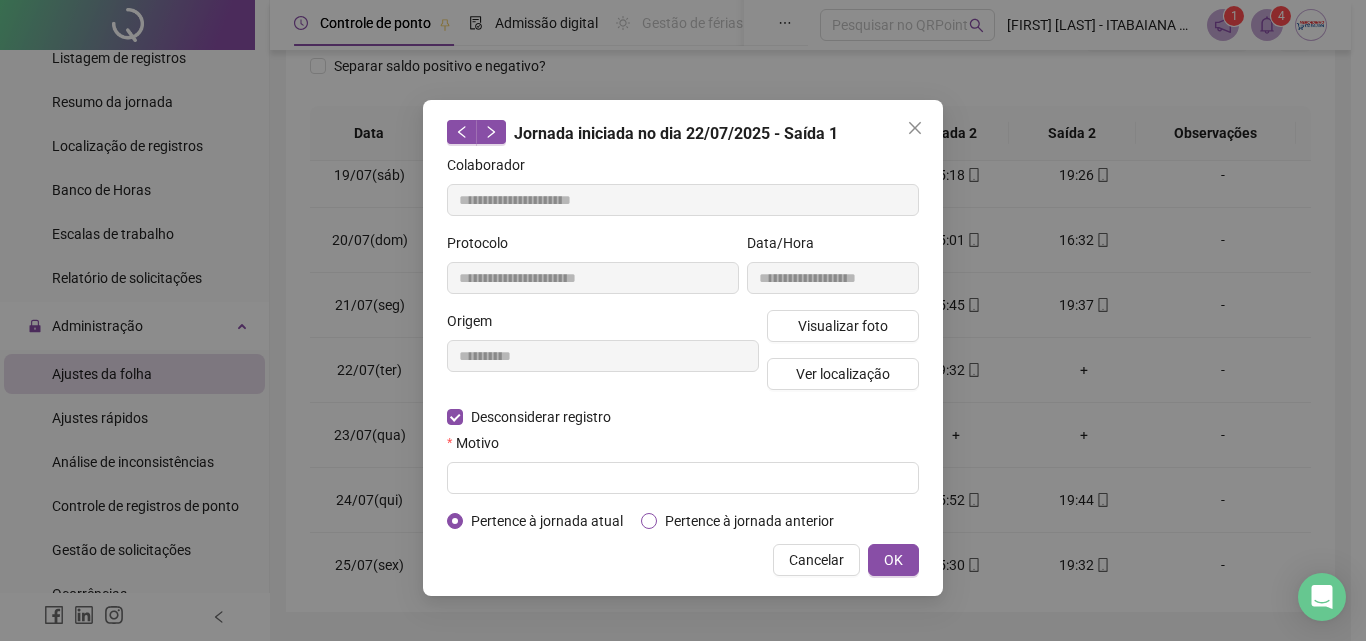 click on "Pertence à jornada anterior" at bounding box center [749, 521] 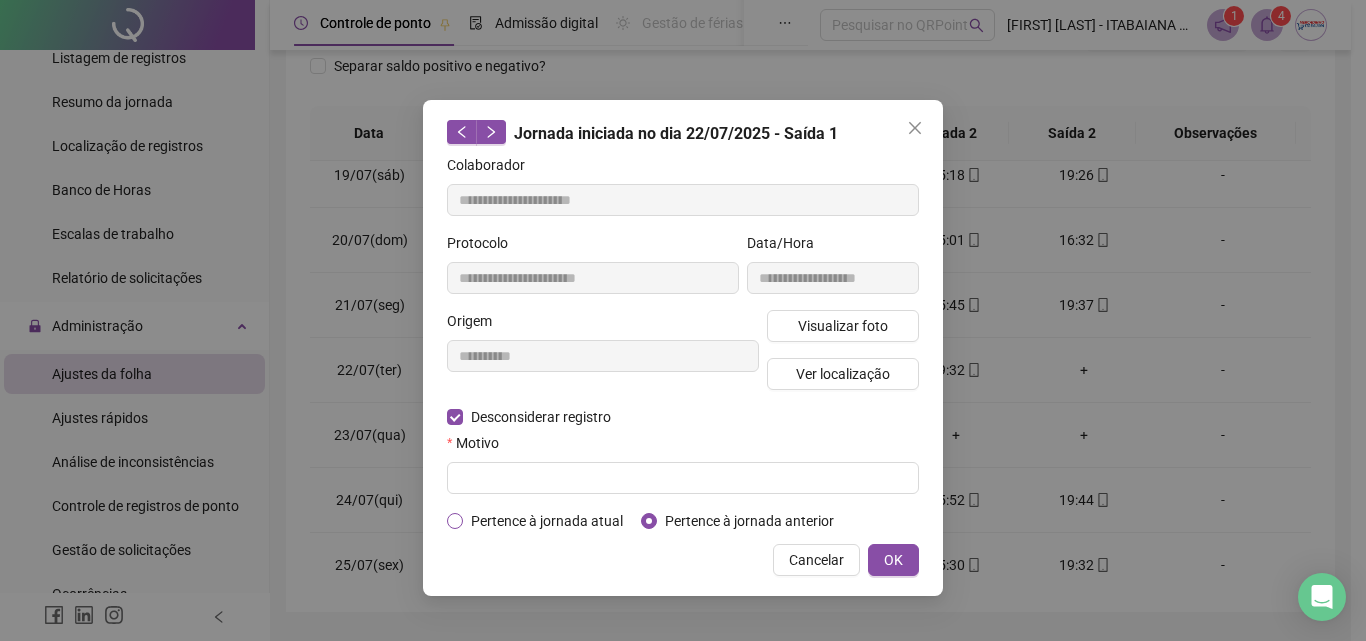 click on "Pertence à jornada atual" at bounding box center (547, 521) 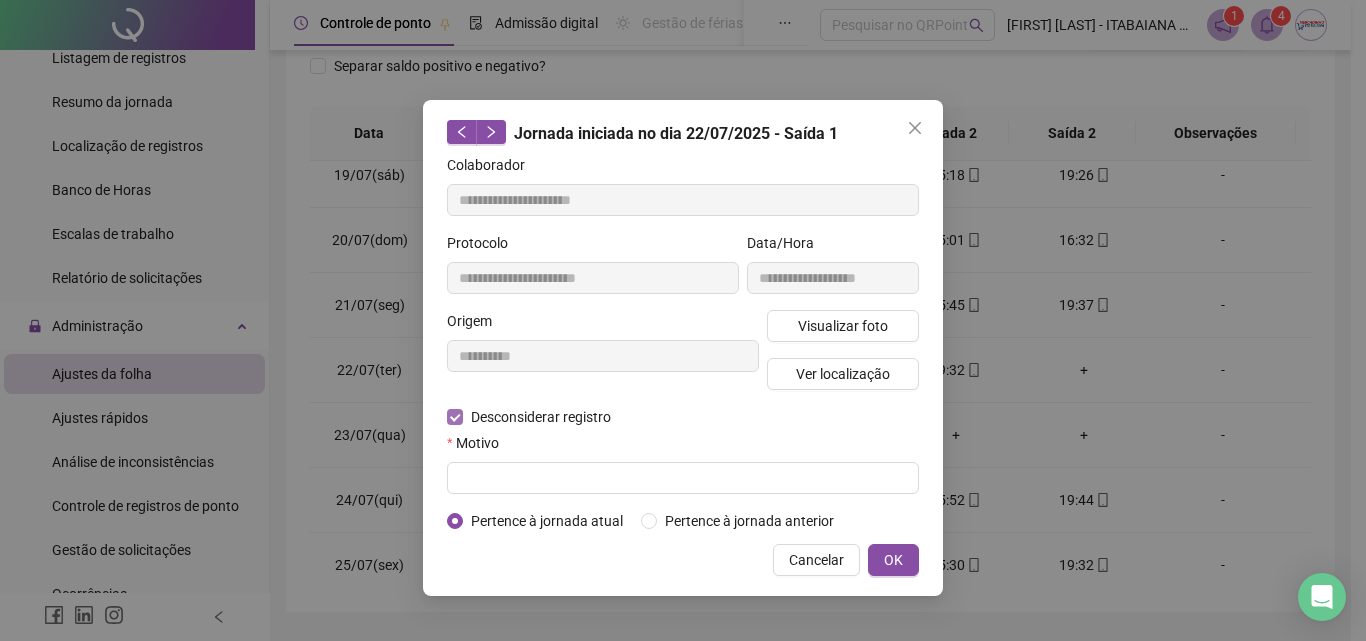 click on "Desconsiderar registro" at bounding box center (541, 417) 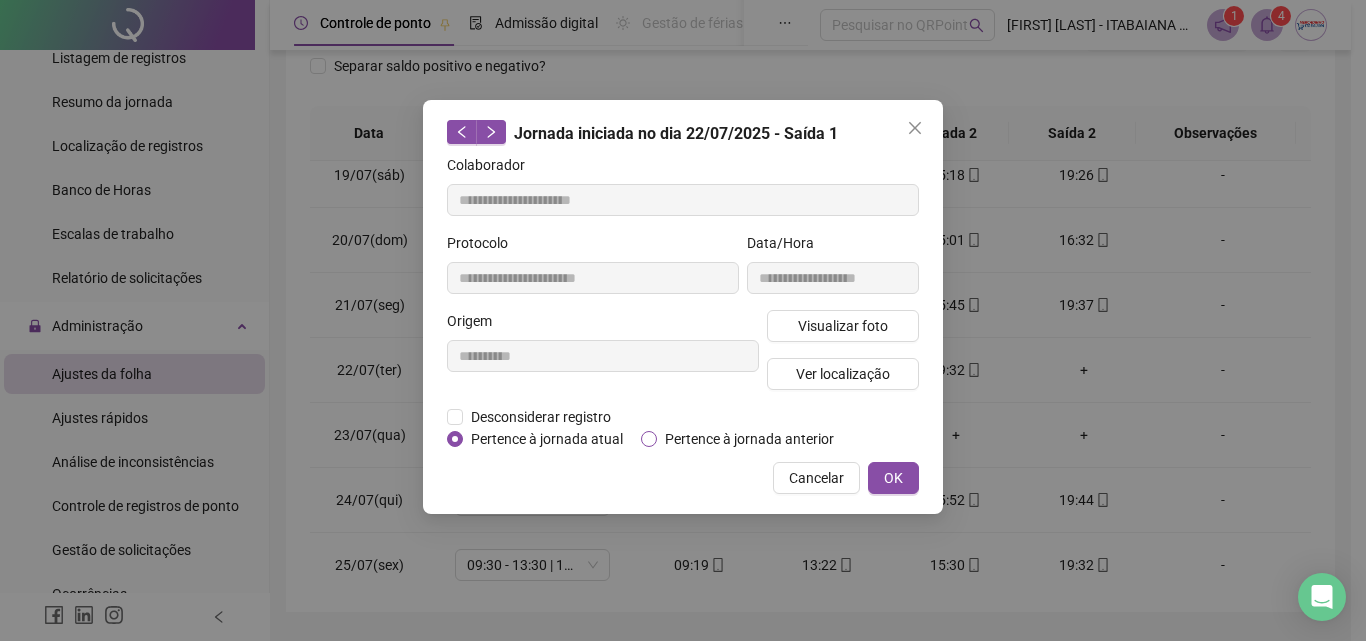 click on "Pertence à jornada anterior" at bounding box center [749, 439] 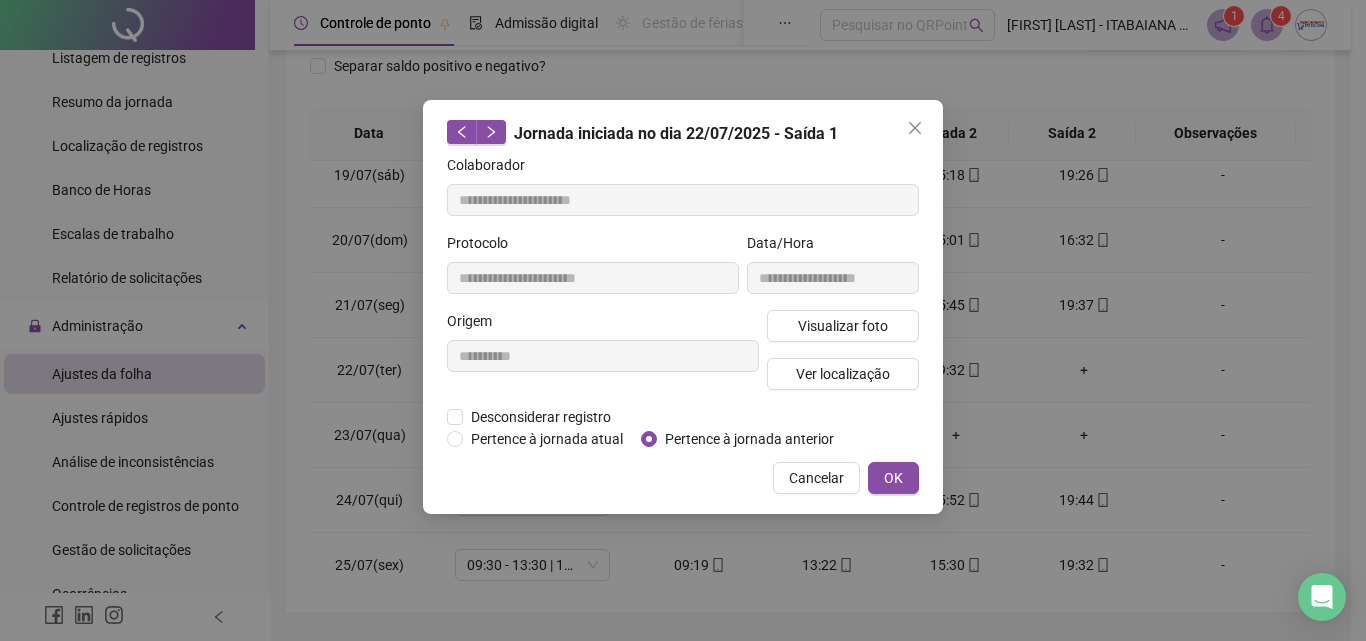 drag, startPoint x: 748, startPoint y: 465, endPoint x: 767, endPoint y: 468, distance: 19.235384 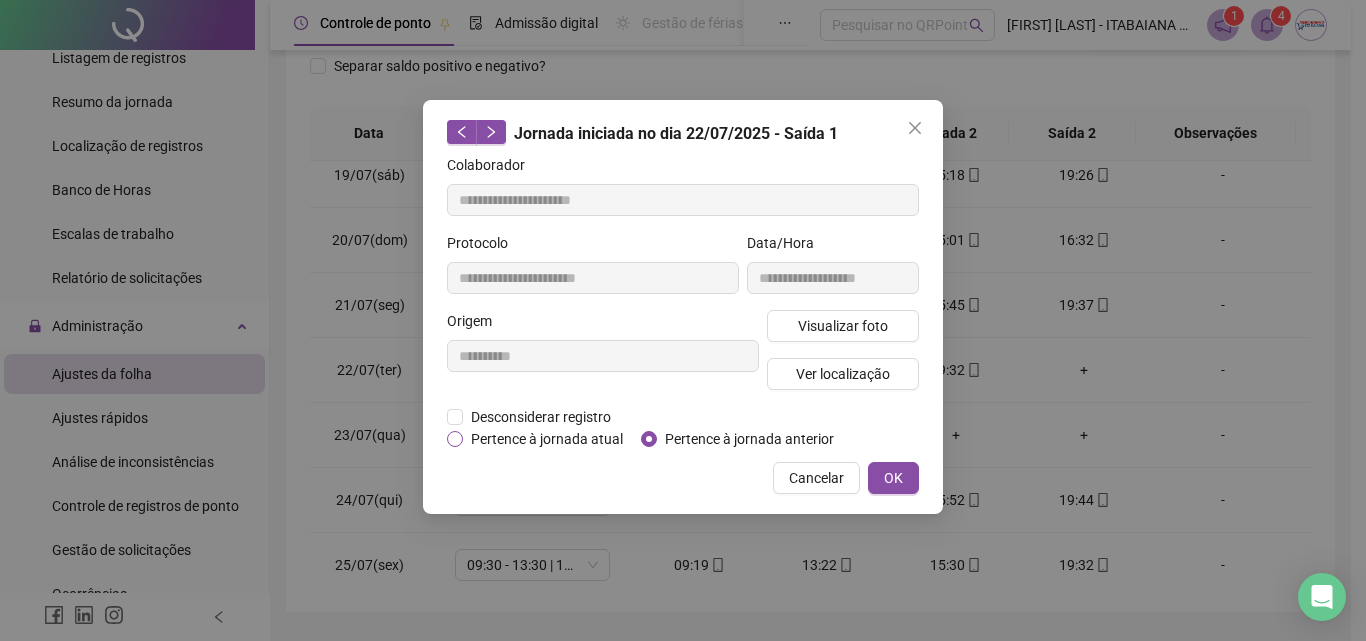 click on "Pertence à jornada atual" at bounding box center [547, 439] 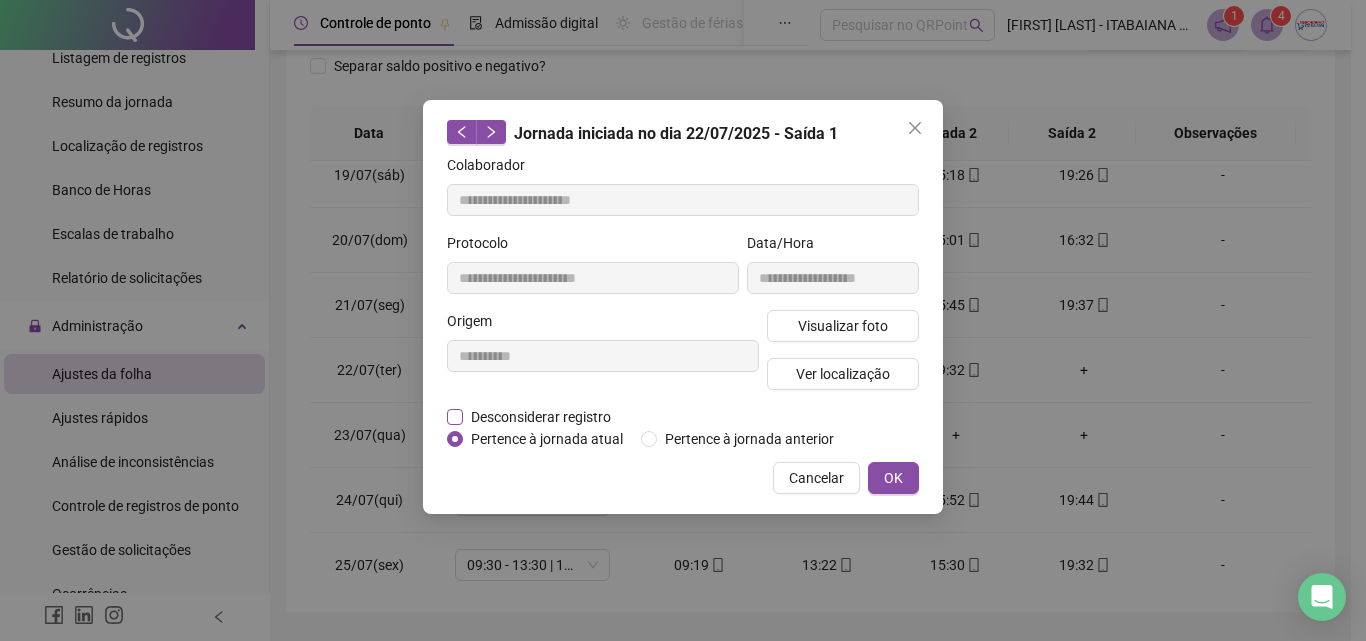 click on "Desconsiderar registro" at bounding box center [541, 417] 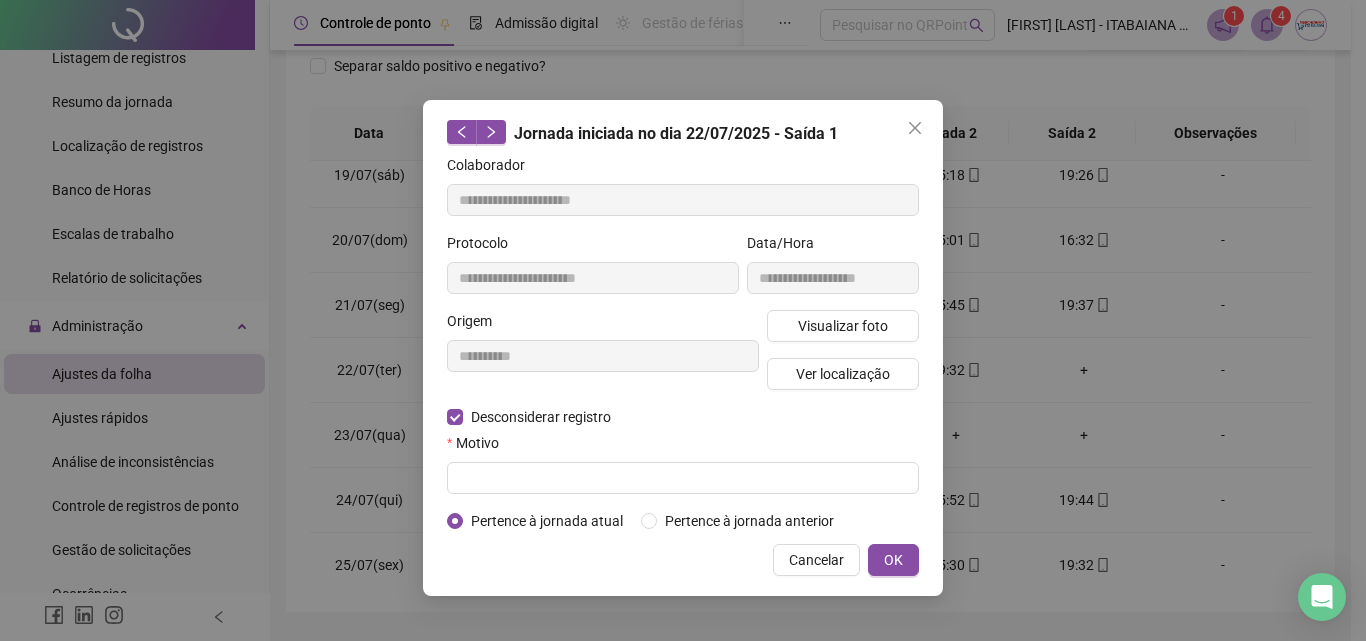 click on "Motivo" at bounding box center (683, 447) 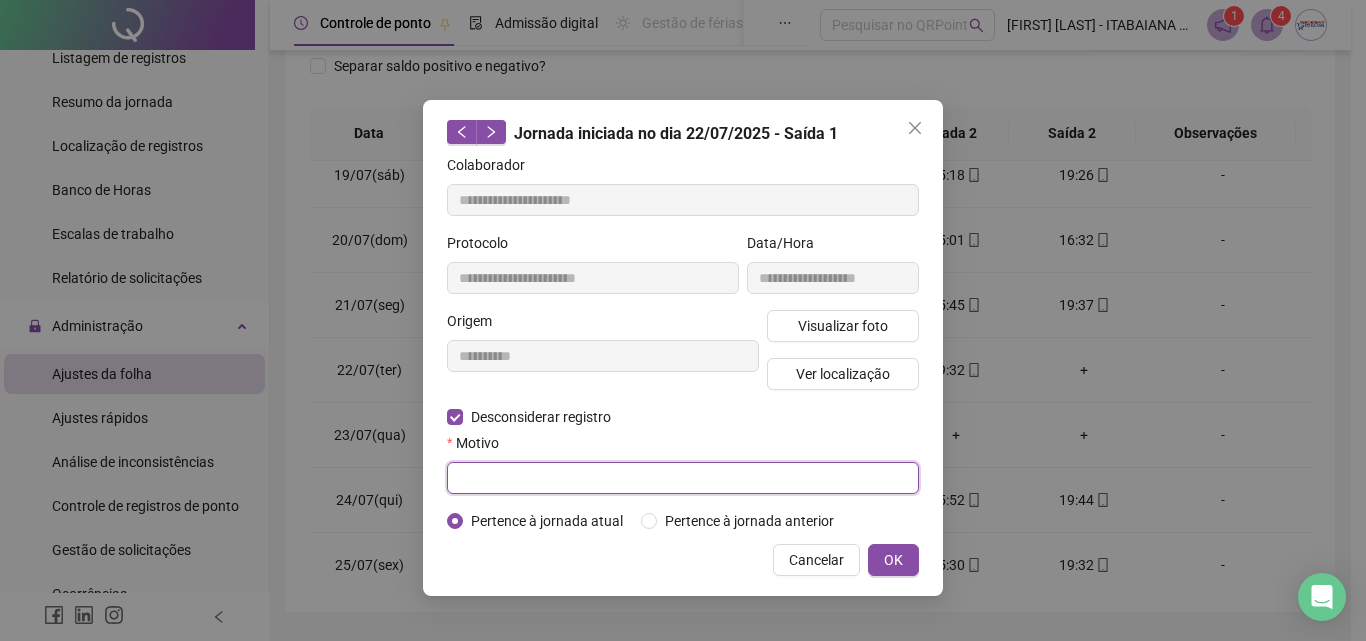 drag, startPoint x: 568, startPoint y: 465, endPoint x: 580, endPoint y: 480, distance: 19.209373 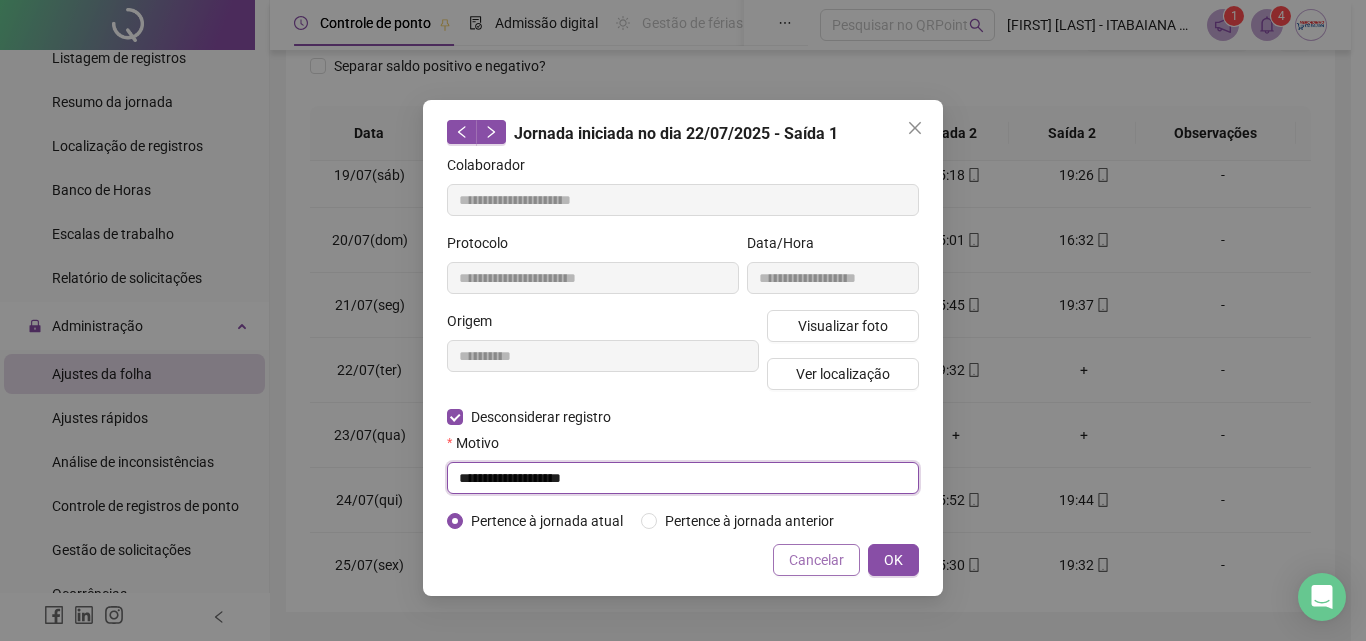 type on "**********" 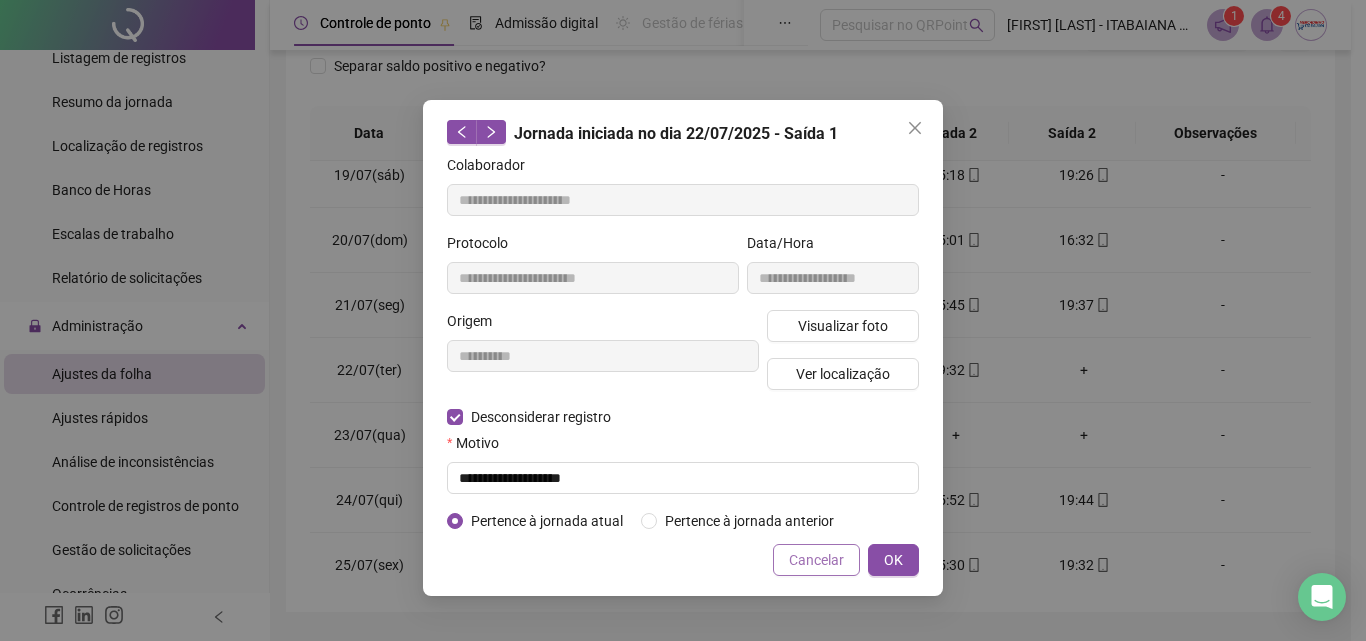 click on "Cancelar" at bounding box center (816, 560) 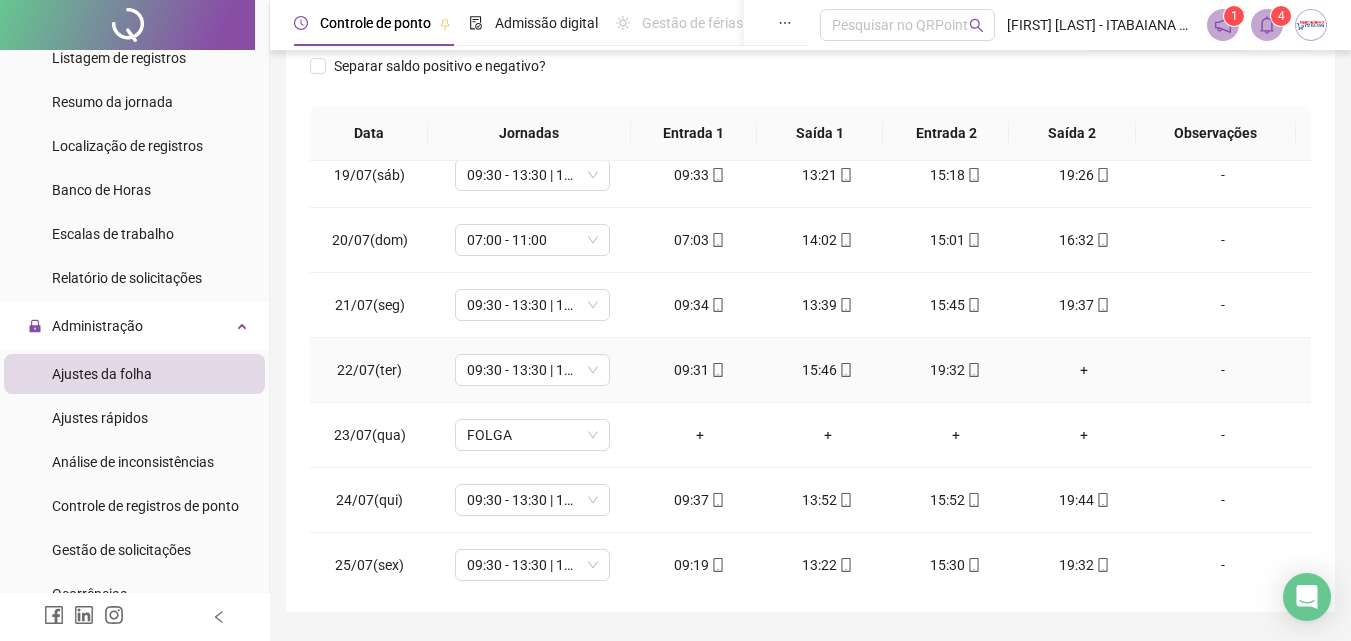 click on "+" at bounding box center [1084, 370] 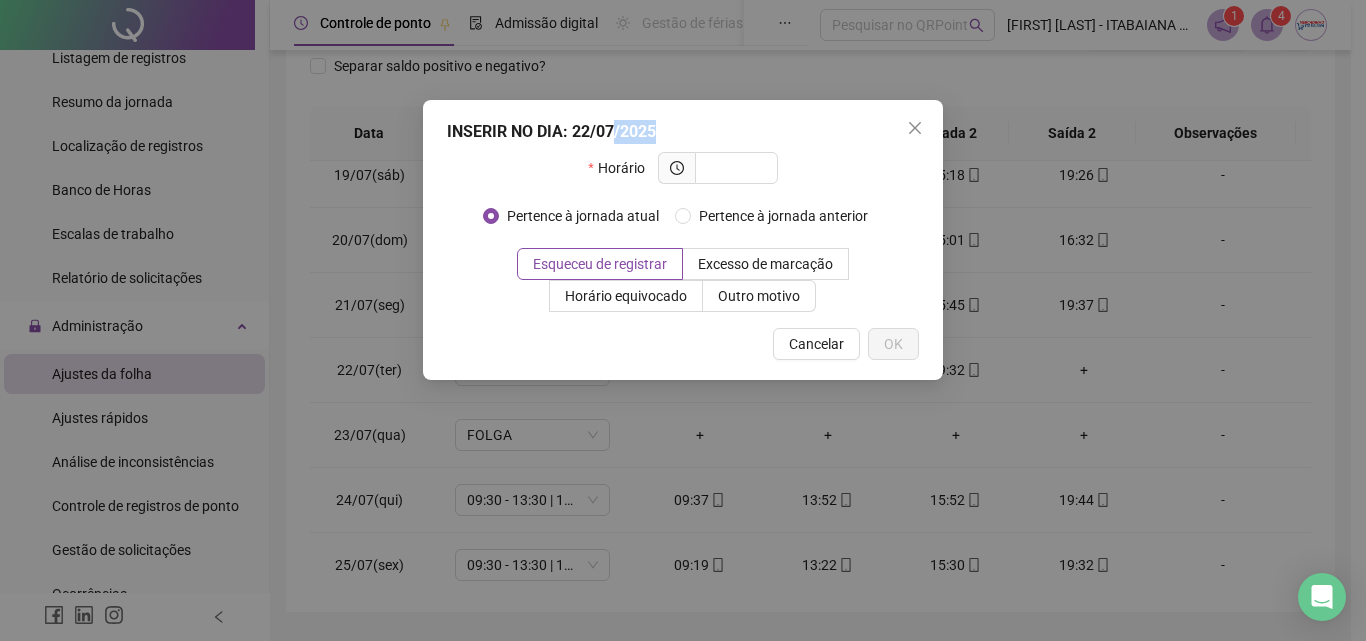 drag, startPoint x: 647, startPoint y: 128, endPoint x: 617, endPoint y: 125, distance: 30.149628 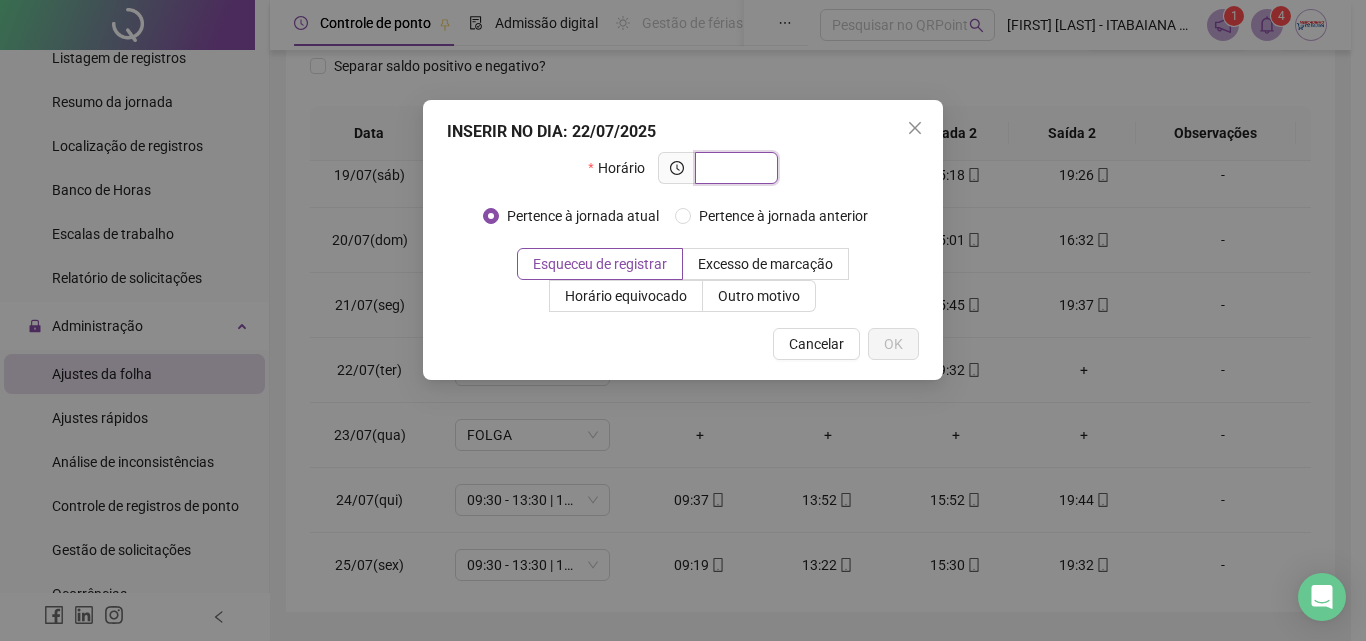 click at bounding box center (734, 168) 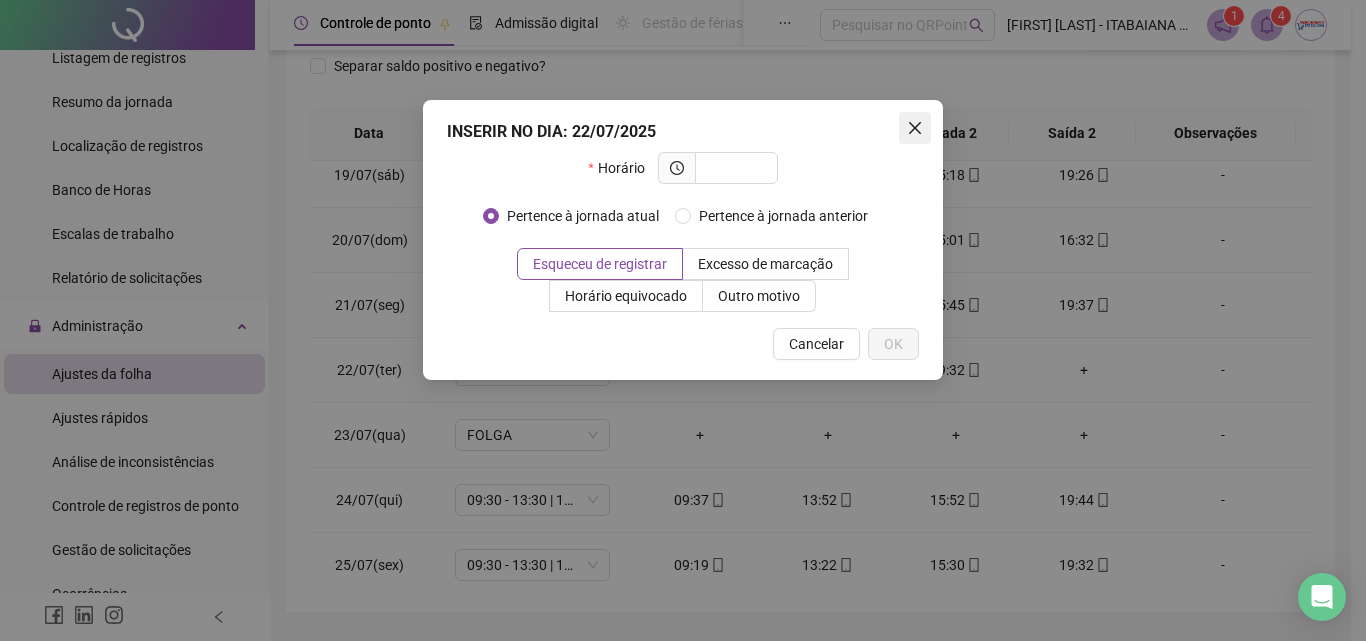 click 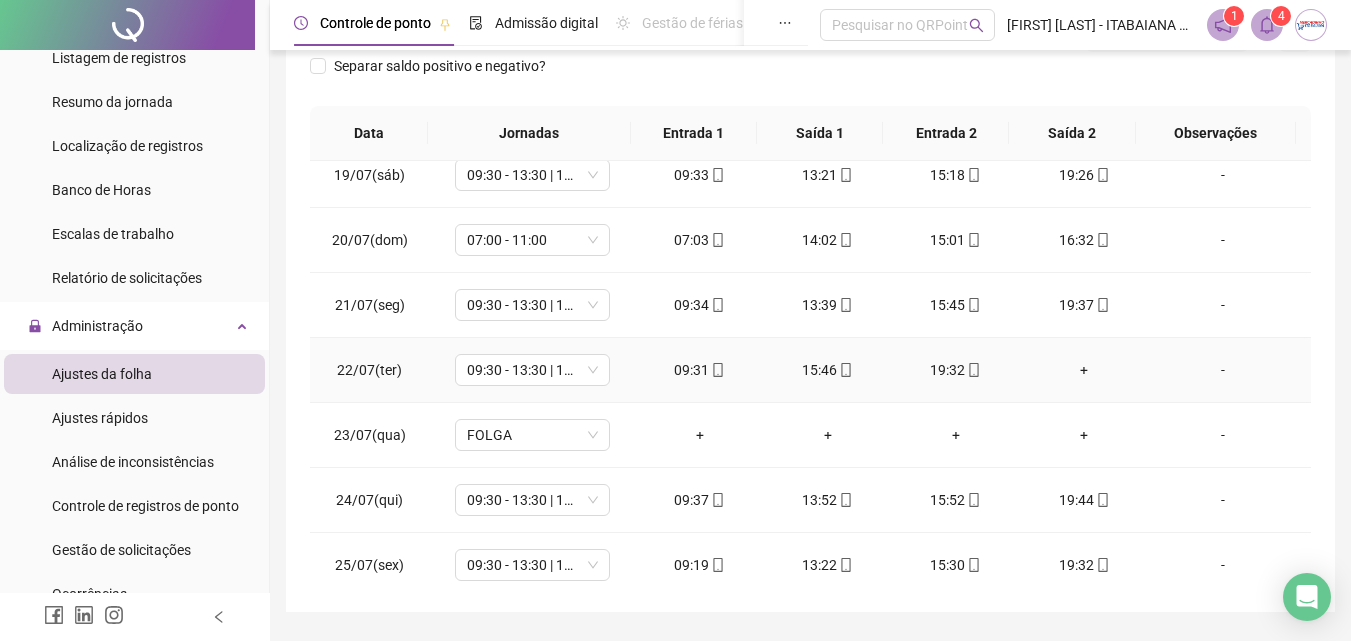 click on "+" at bounding box center (1084, 370) 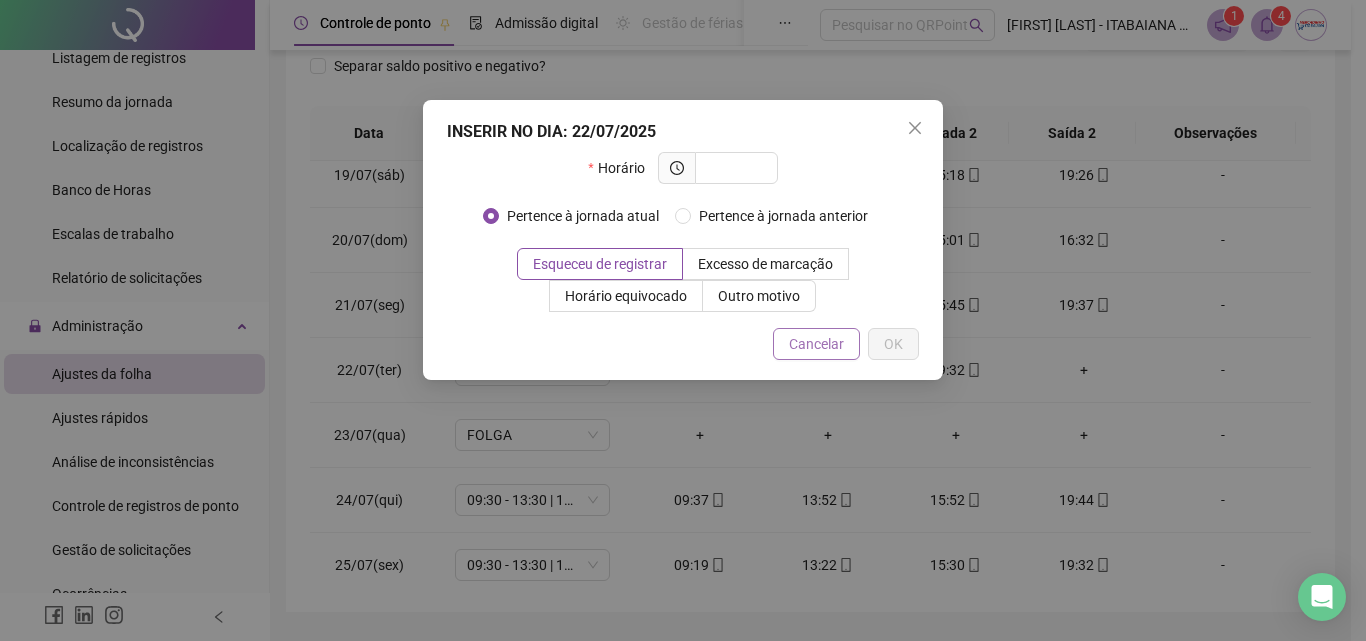 click on "Cancelar" at bounding box center (816, 344) 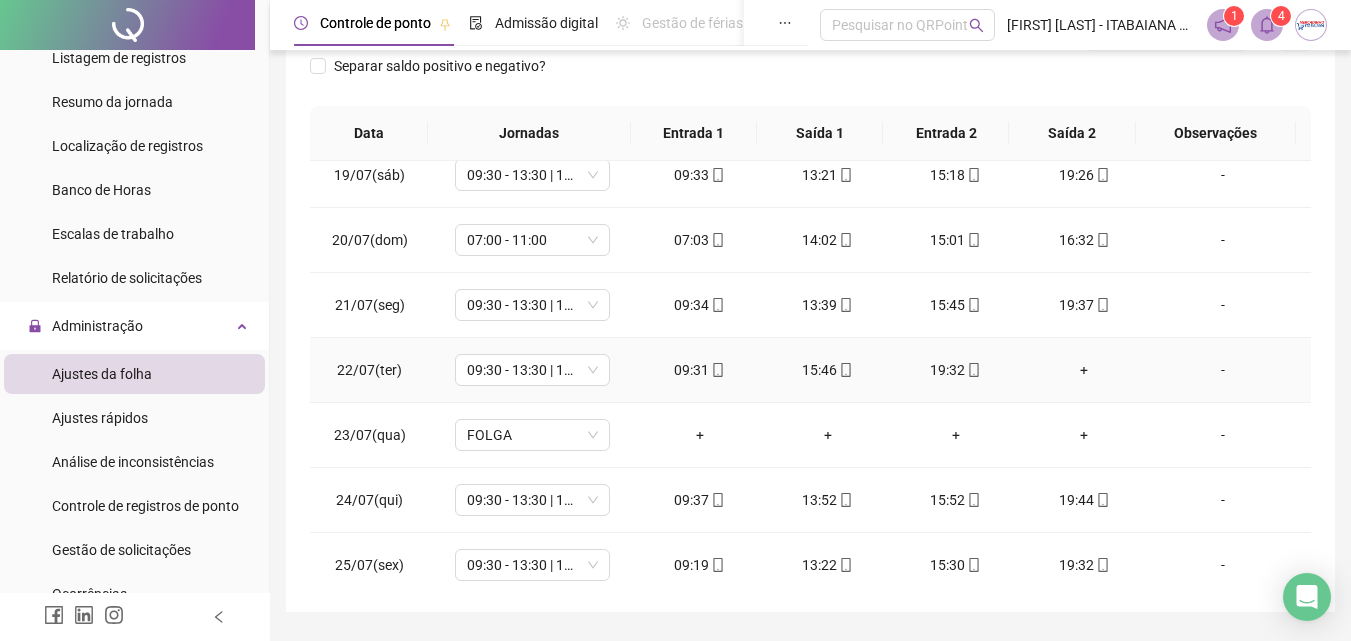 click on "19:32" at bounding box center [956, 370] 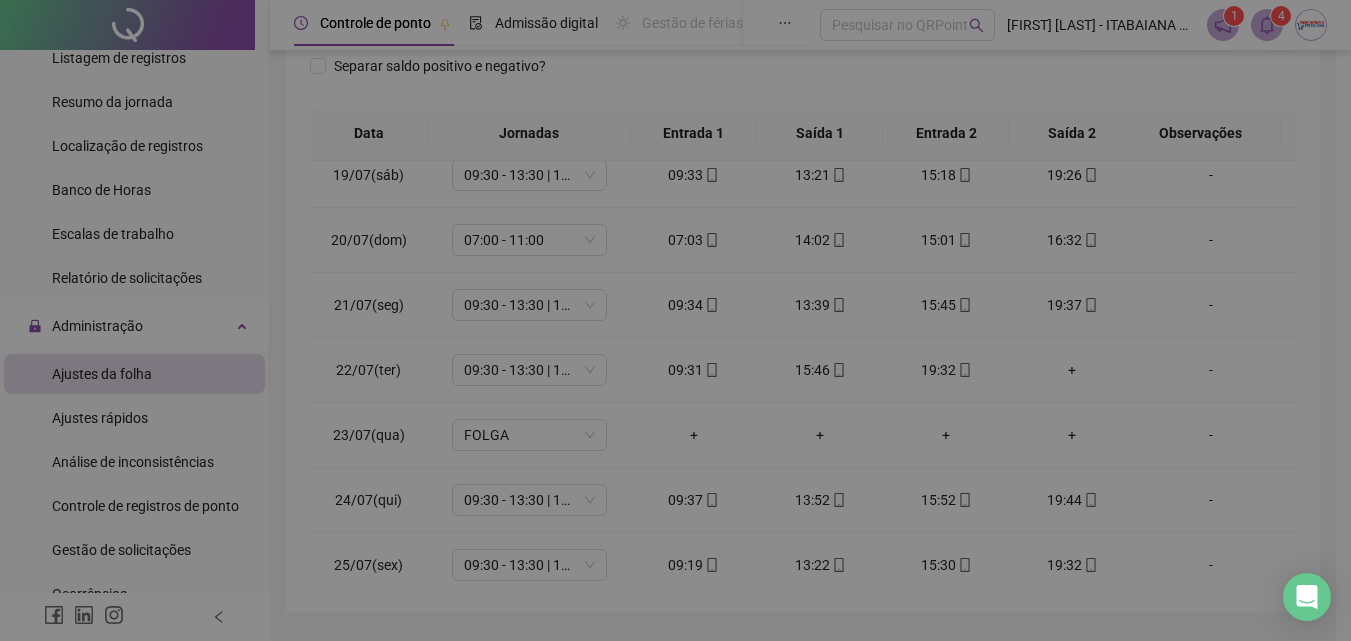 type on "**********" 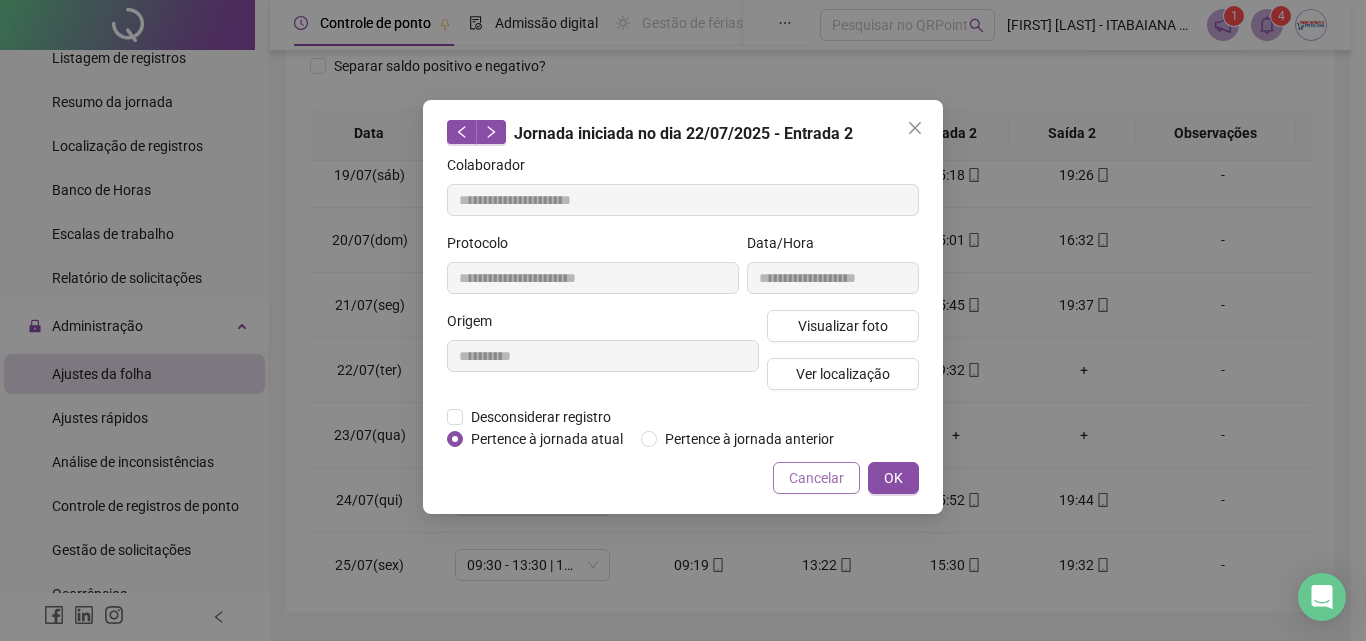 click on "Cancelar" at bounding box center [816, 478] 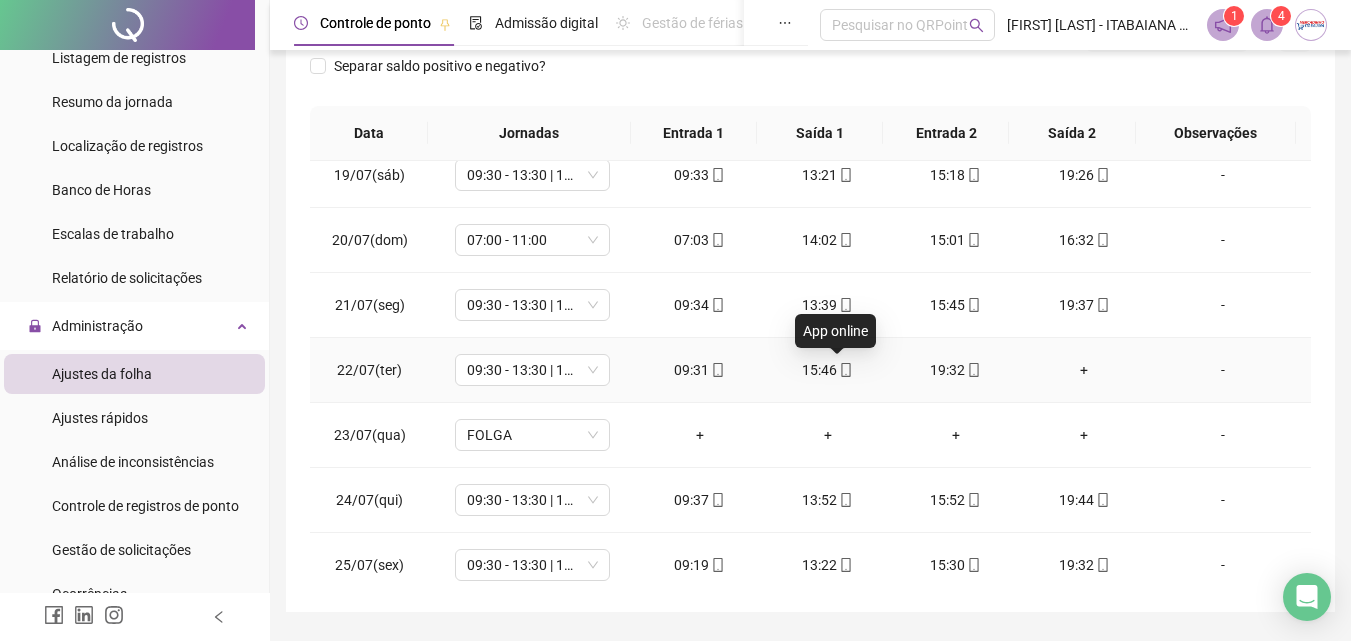 click 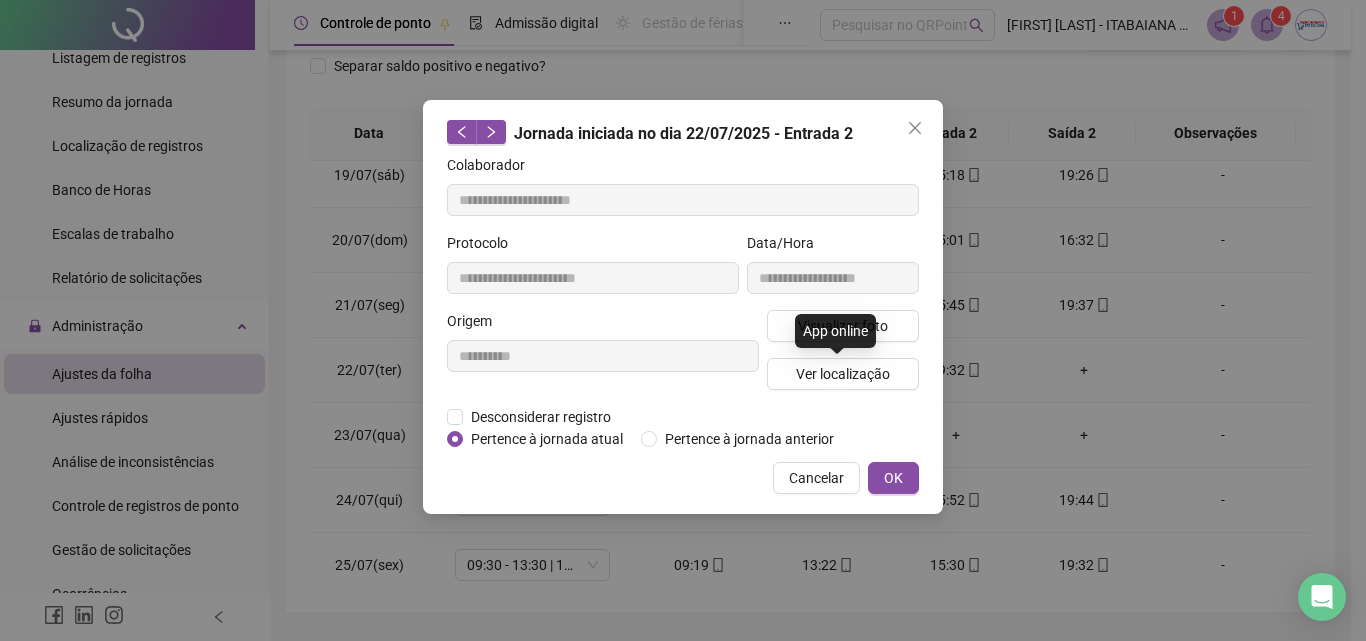 type on "**********" 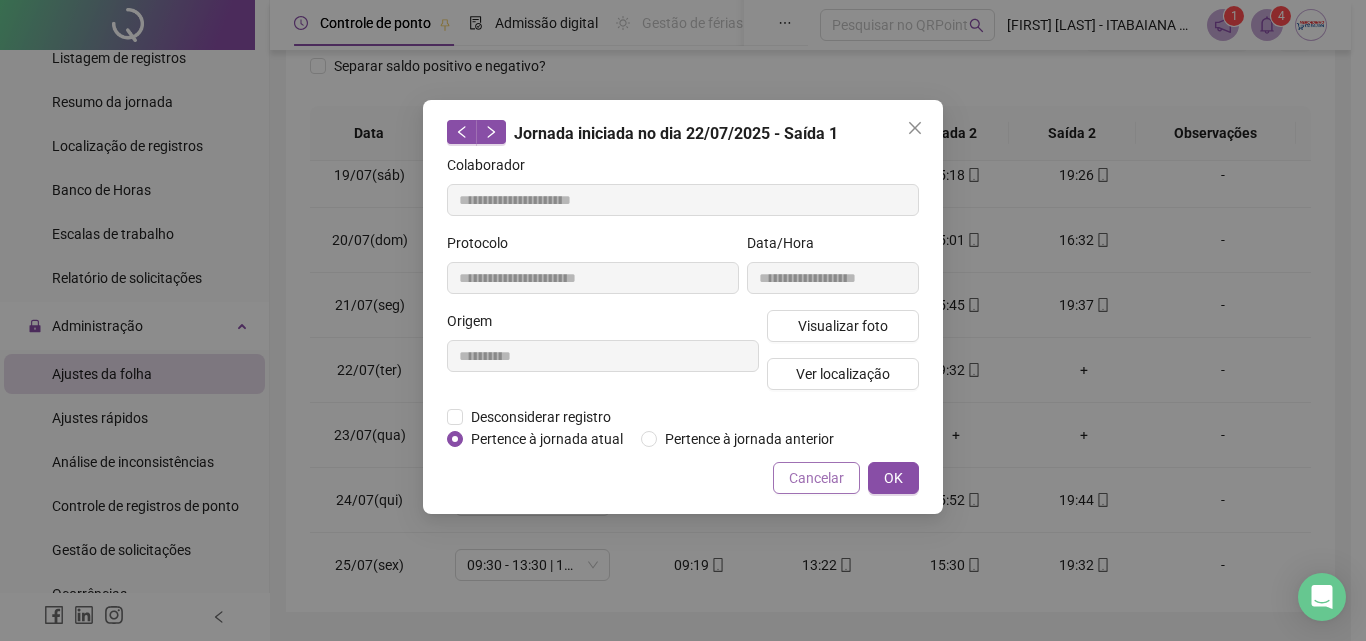 click on "Cancelar" at bounding box center (816, 478) 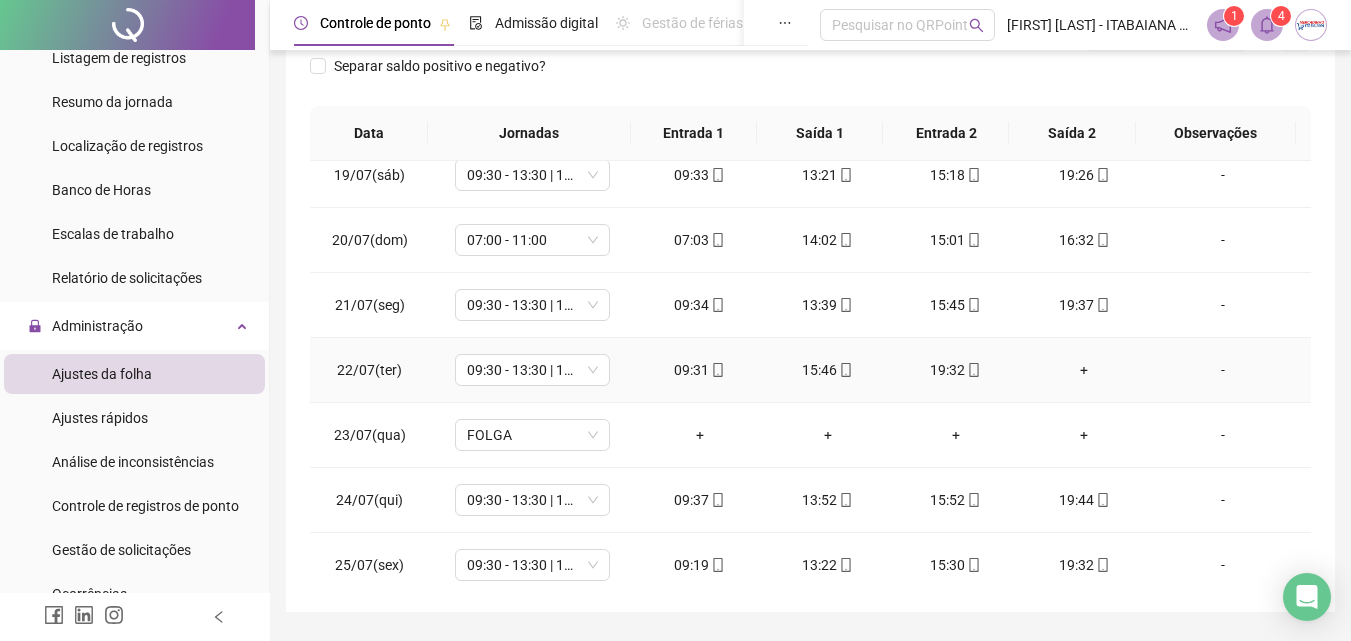click on "+" at bounding box center (1084, 370) 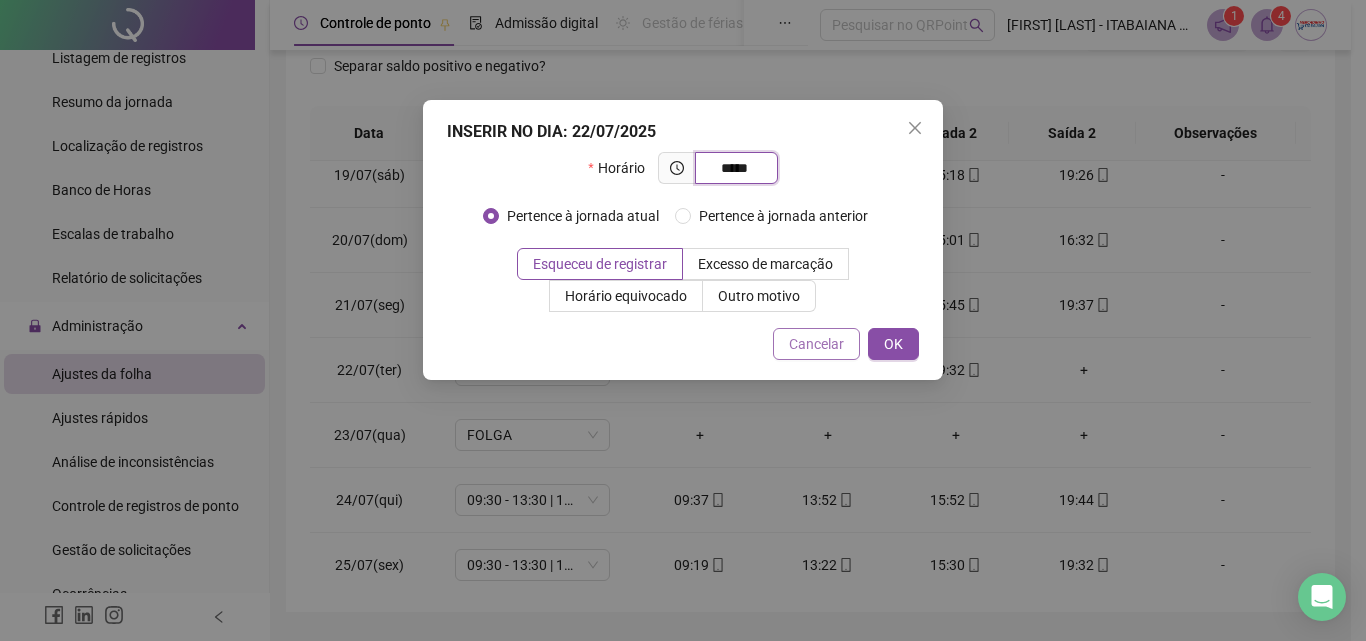 type on "*****" 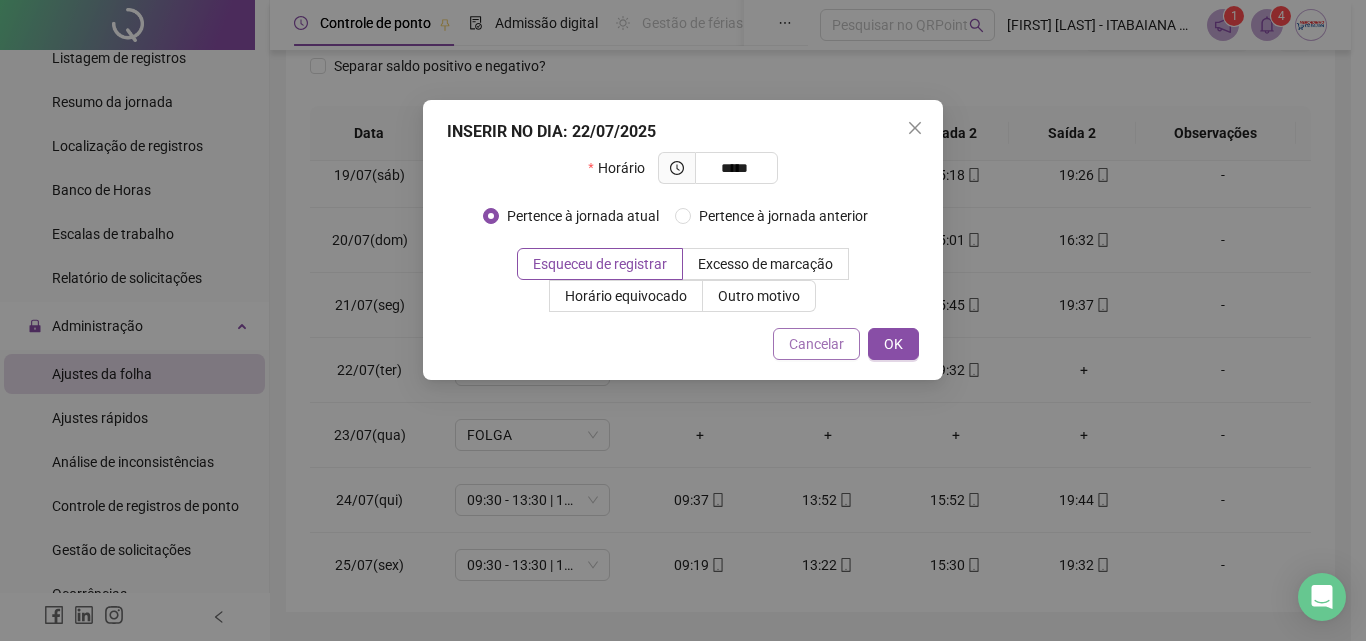 click on "Cancelar" at bounding box center [816, 344] 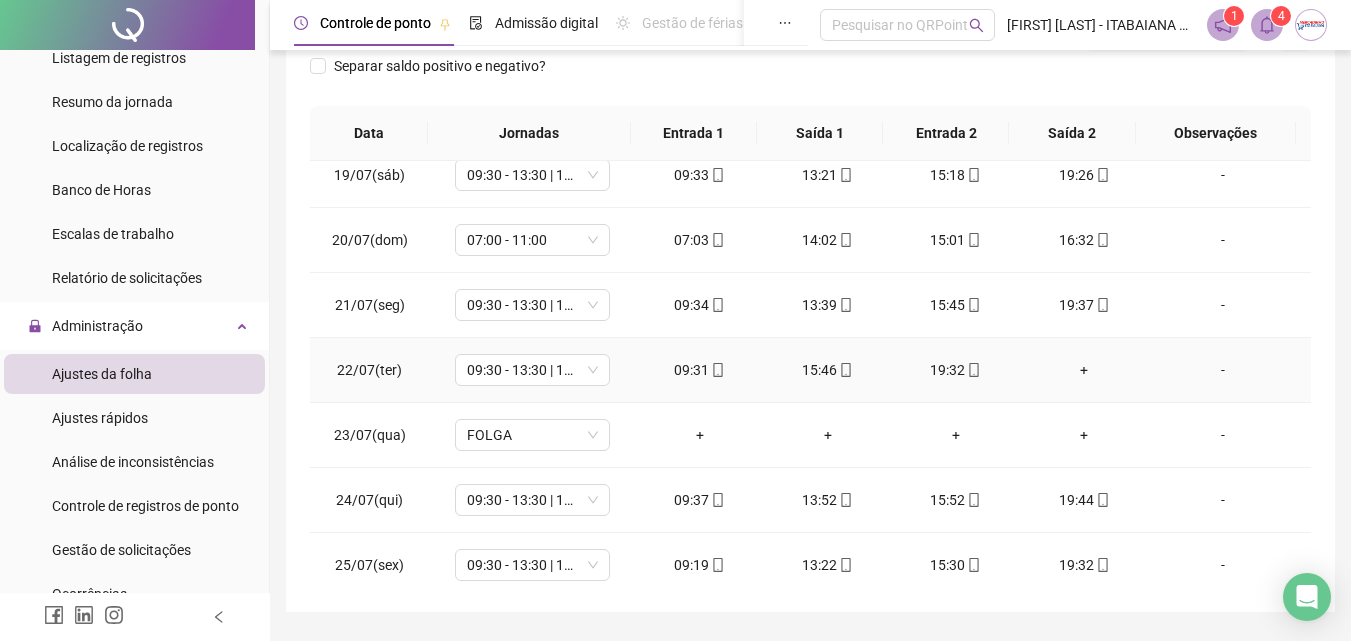 click on "+" at bounding box center [1084, 370] 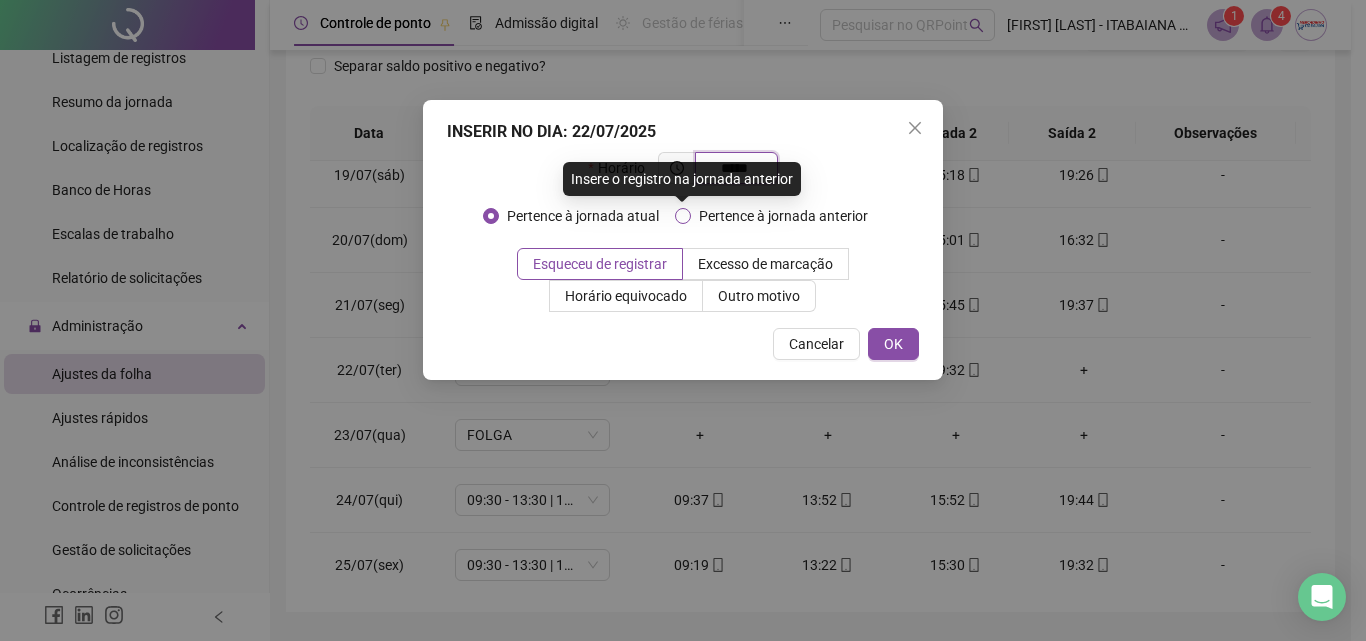 type on "*****" 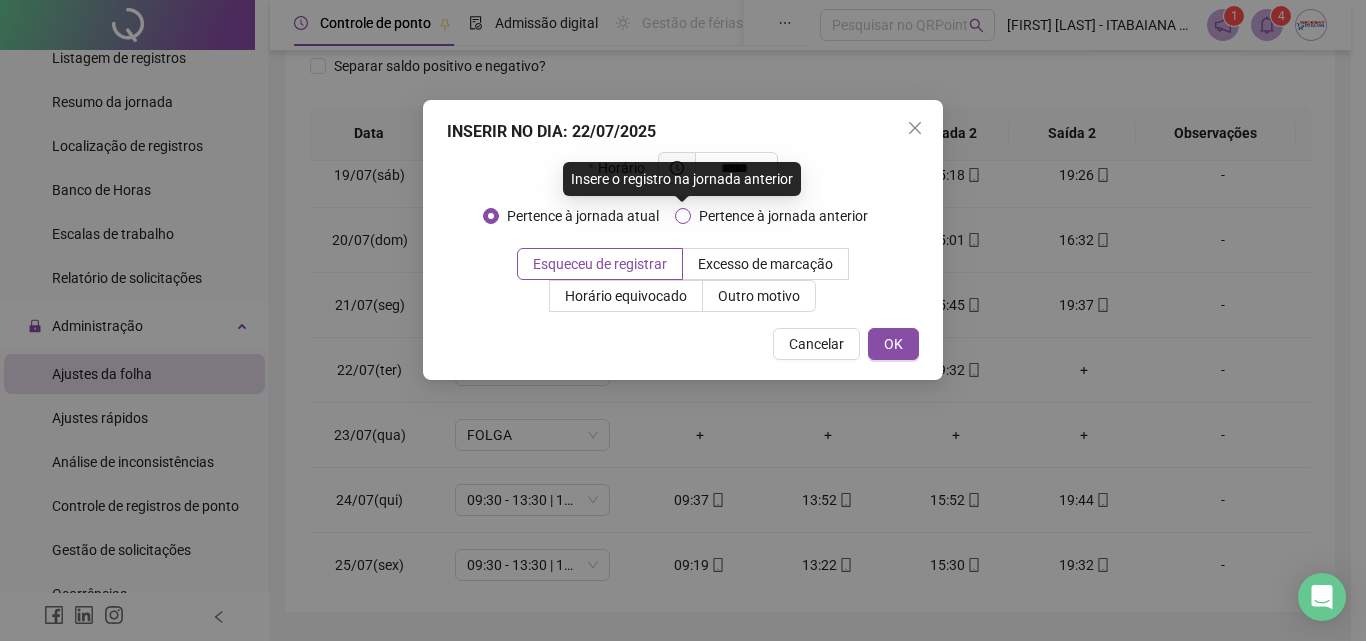 click on "Pertence à jornada anterior" at bounding box center [783, 216] 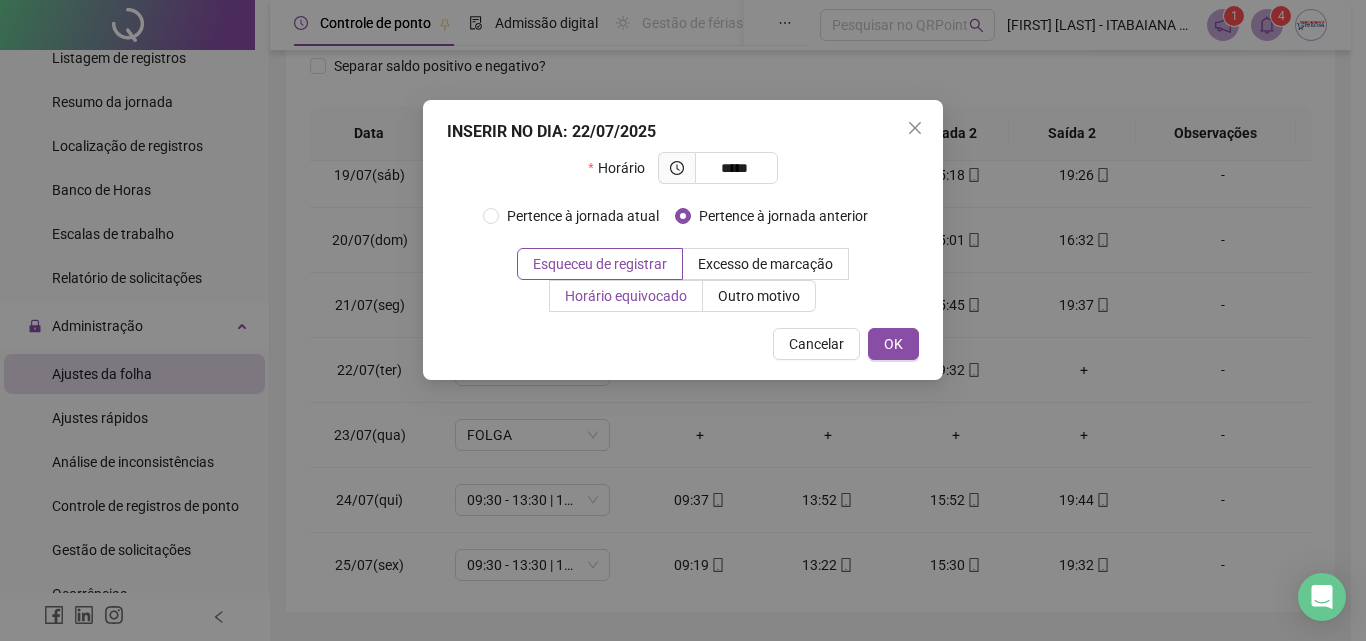 click on "Horário equivocado" at bounding box center [626, 296] 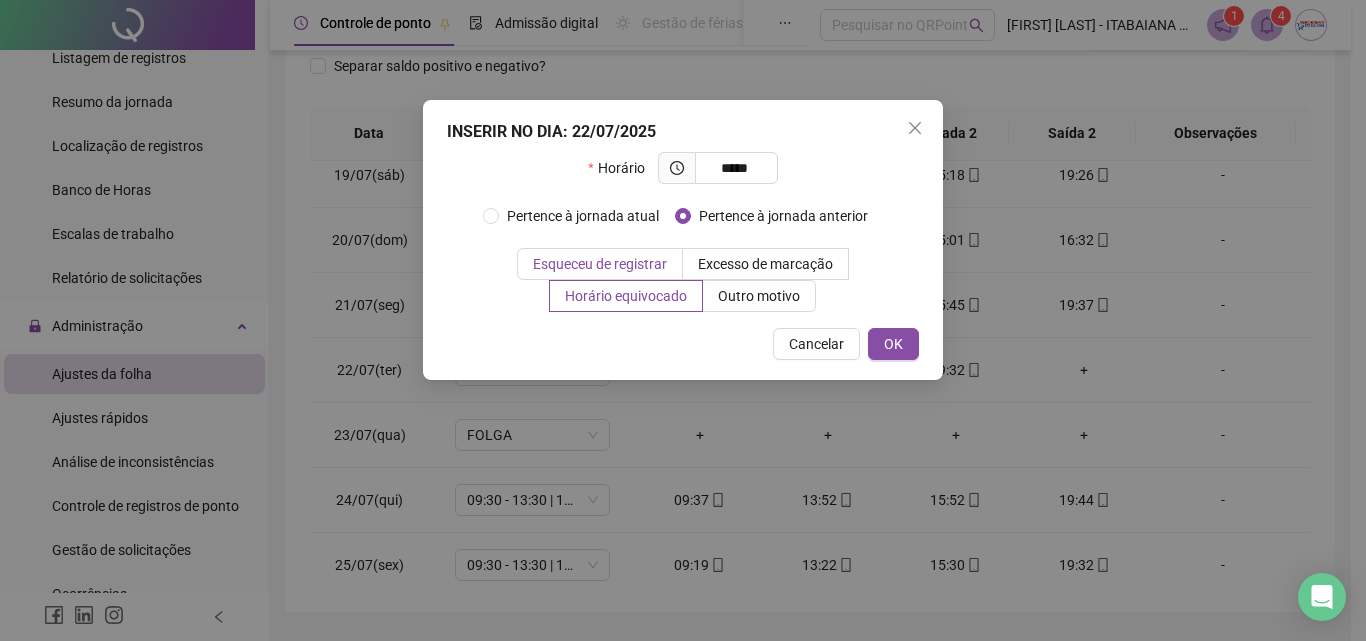 click on "Esqueceu de registrar" at bounding box center (600, 264) 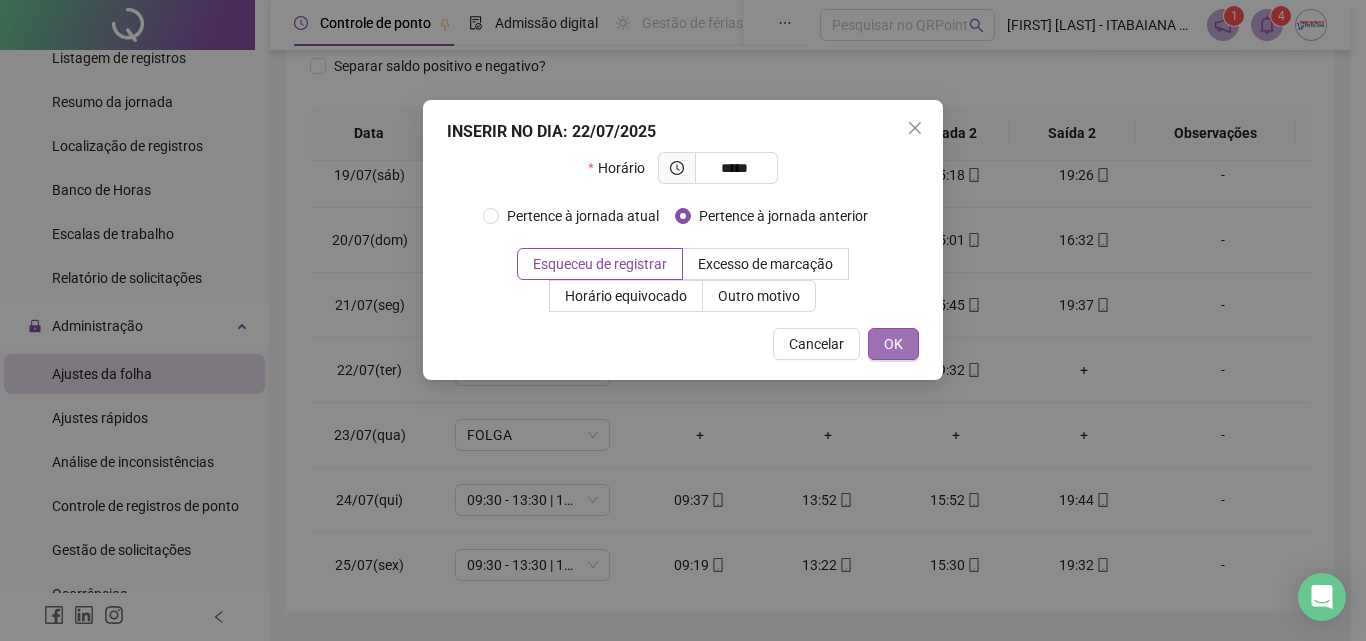 click on "OK" at bounding box center [893, 344] 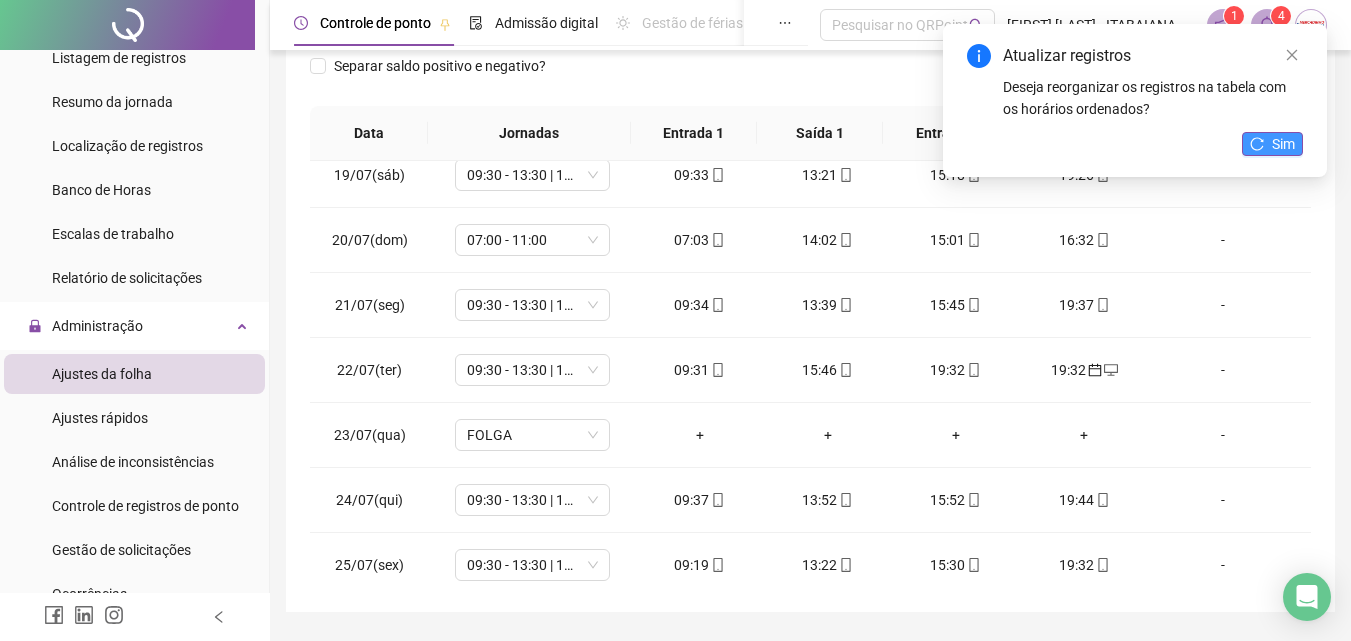 click 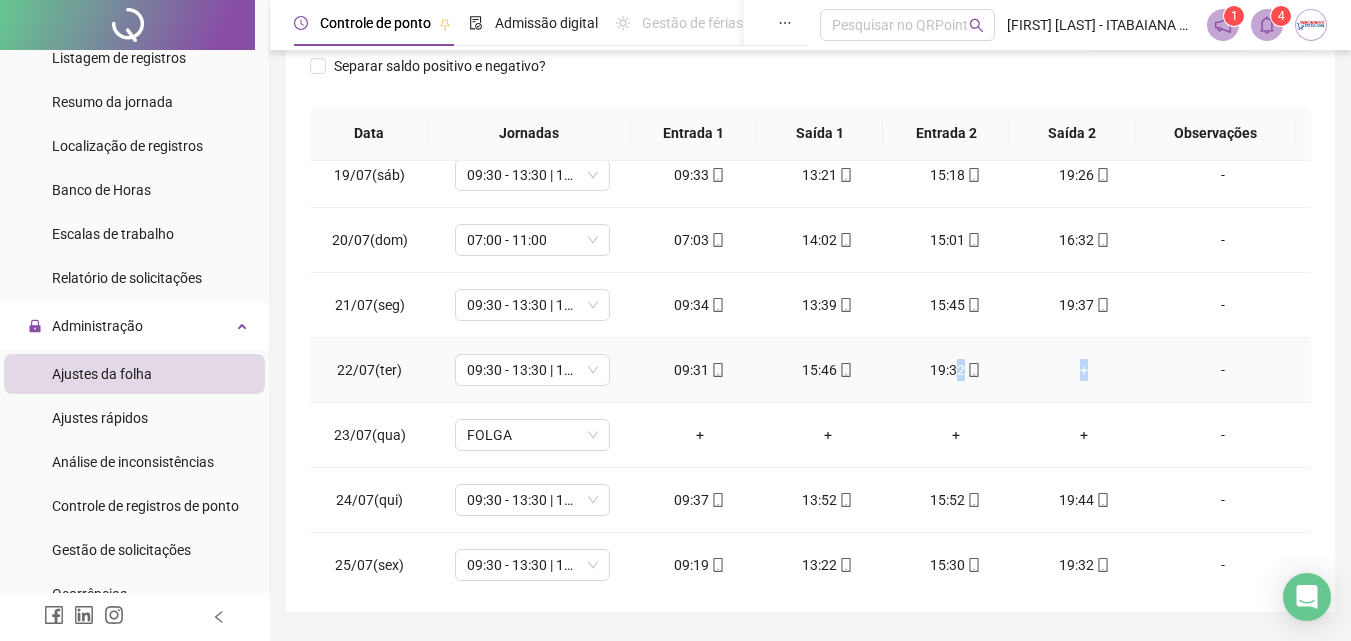 drag, startPoint x: 945, startPoint y: 369, endPoint x: 1075, endPoint y: 366, distance: 130.0346 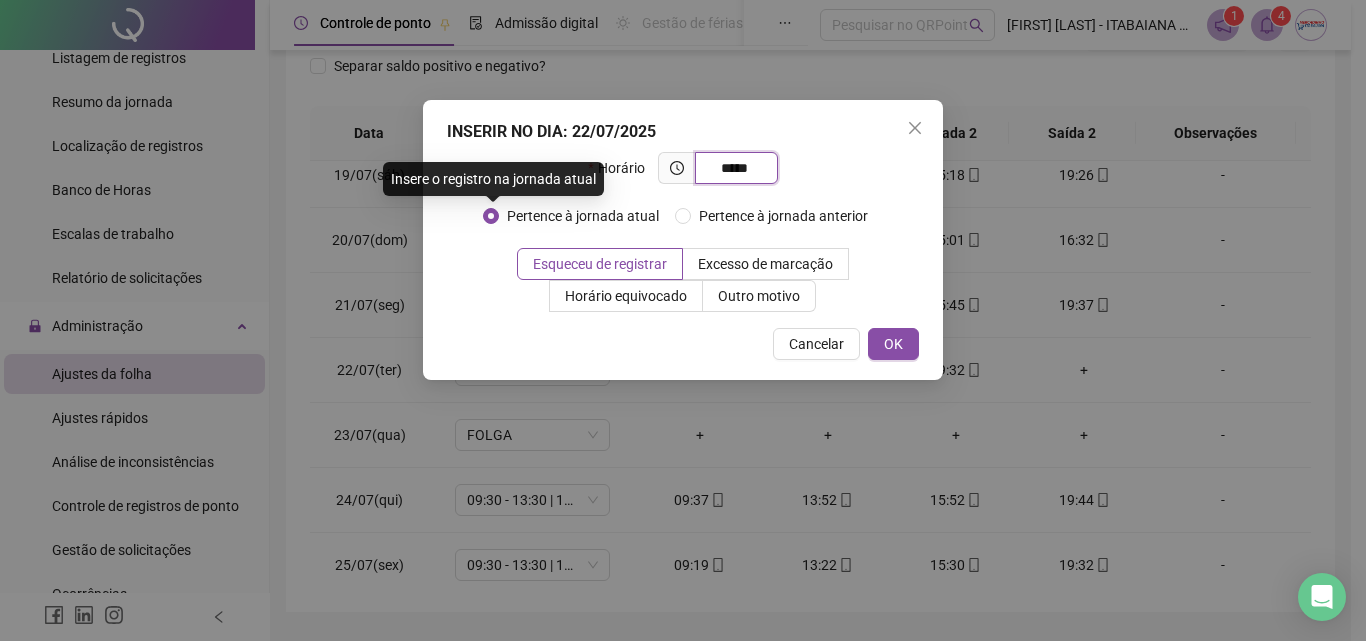 type on "*****" 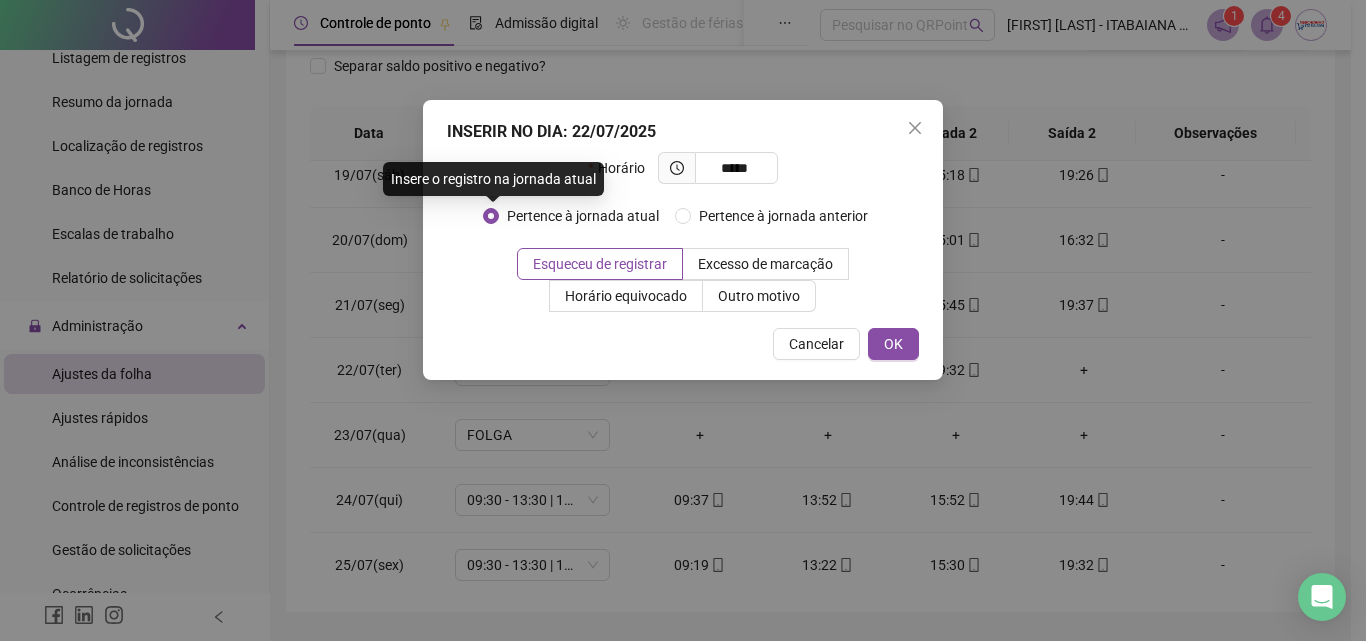 click on "Pertence à jornada atual" at bounding box center (583, 216) 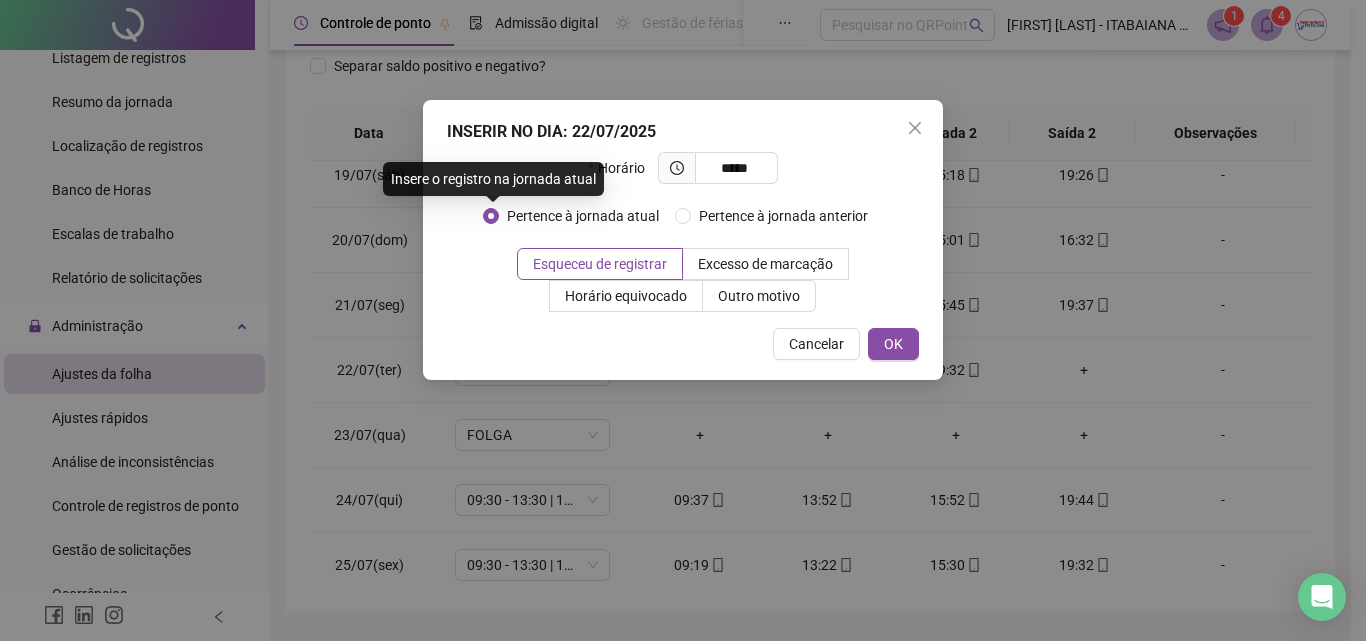 click on "Pertence à jornada atual" at bounding box center [583, 216] 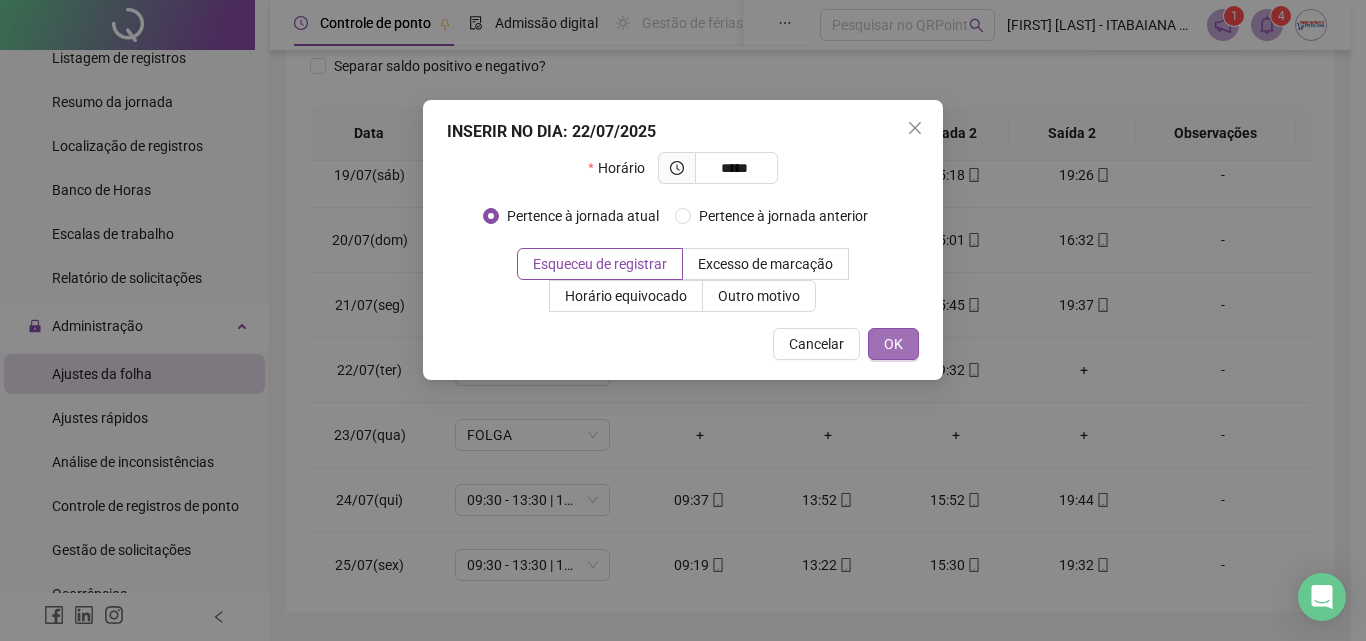 click on "OK" at bounding box center (893, 344) 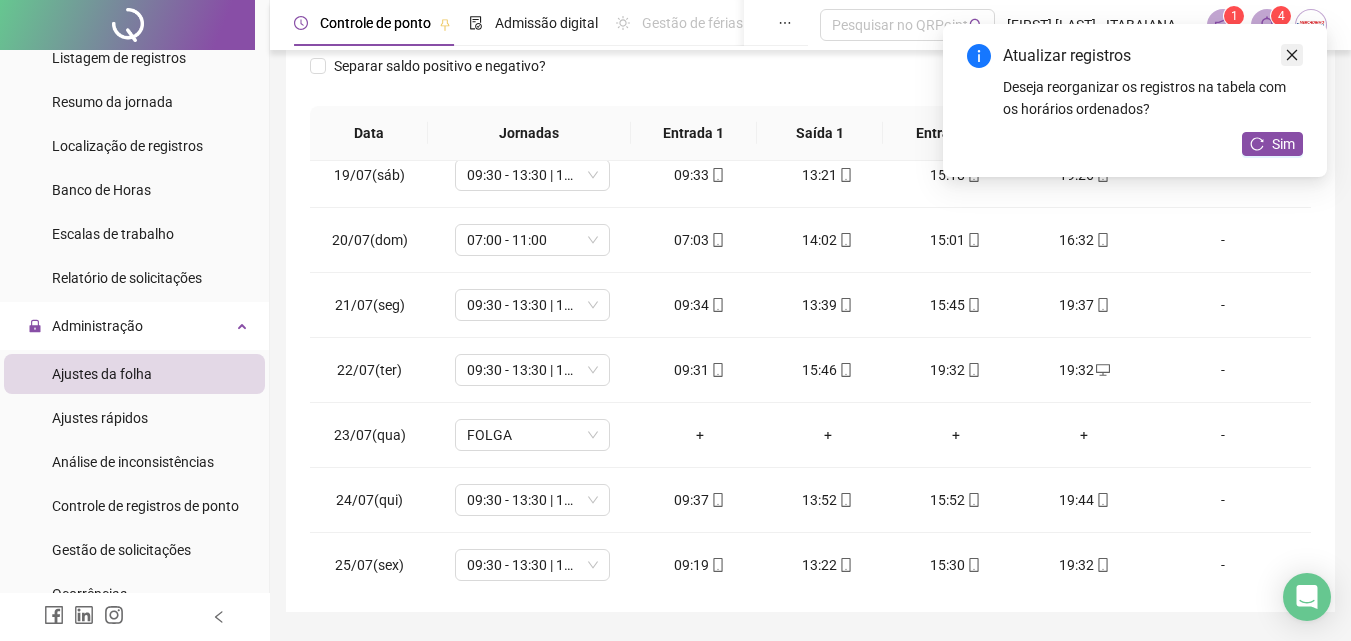 click 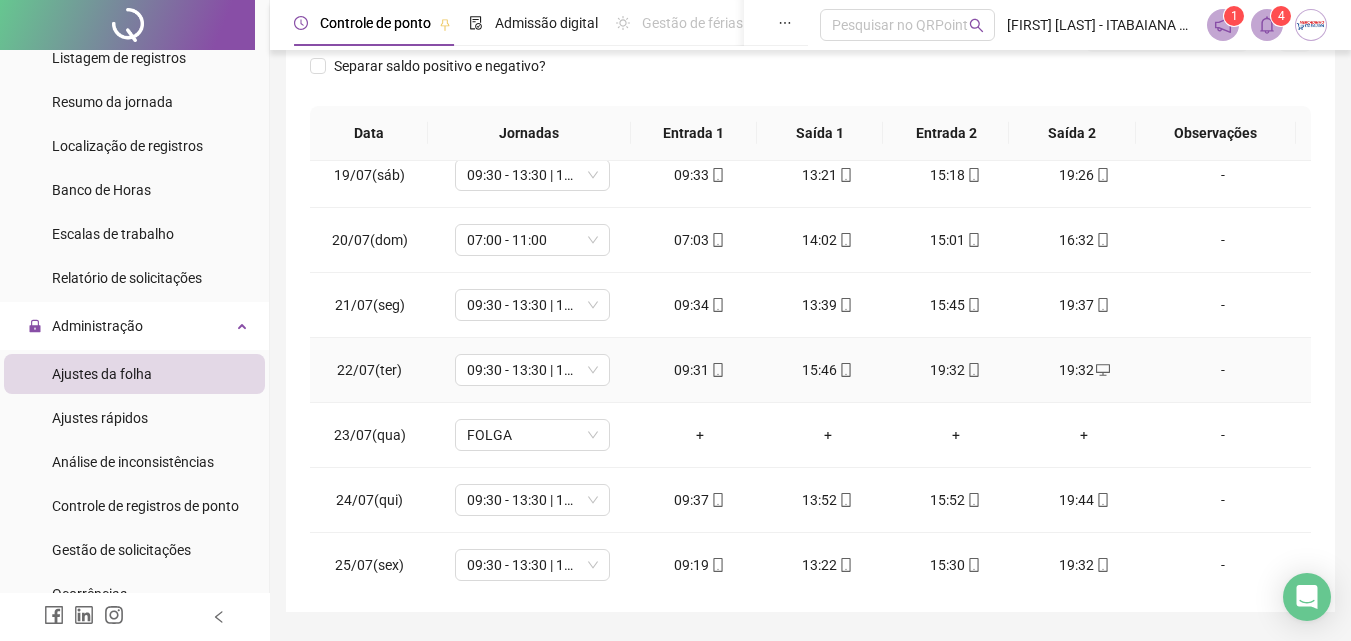 click 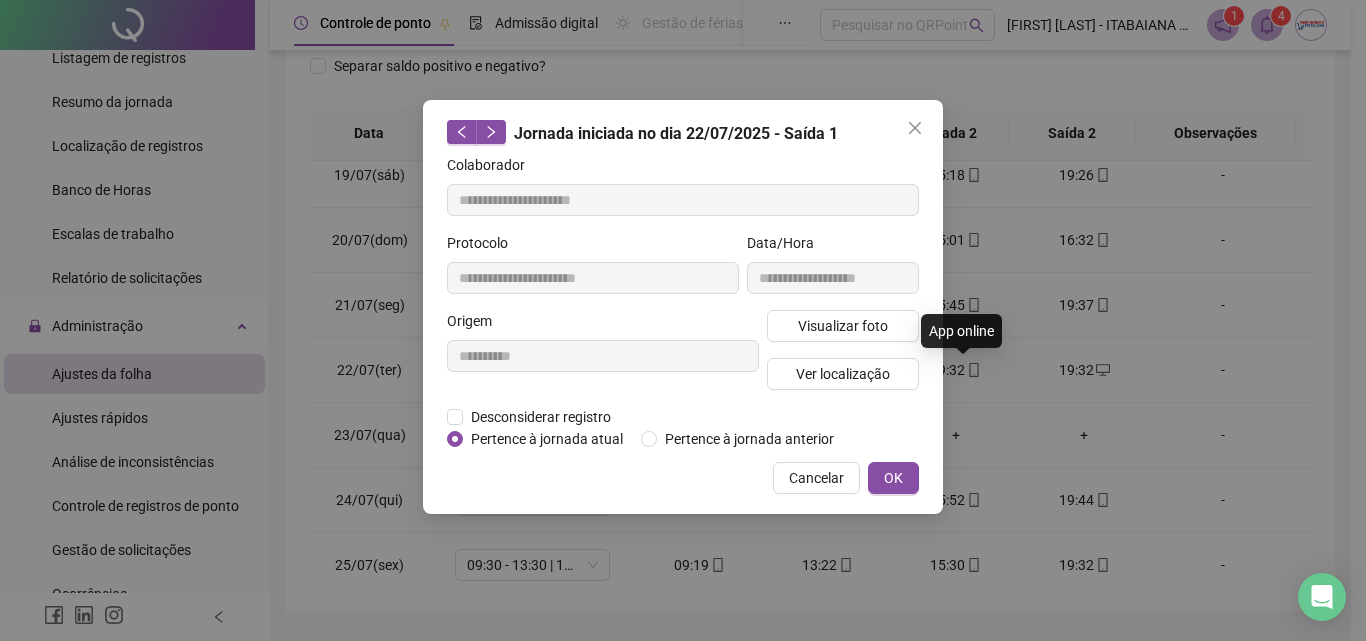 type on "**********" 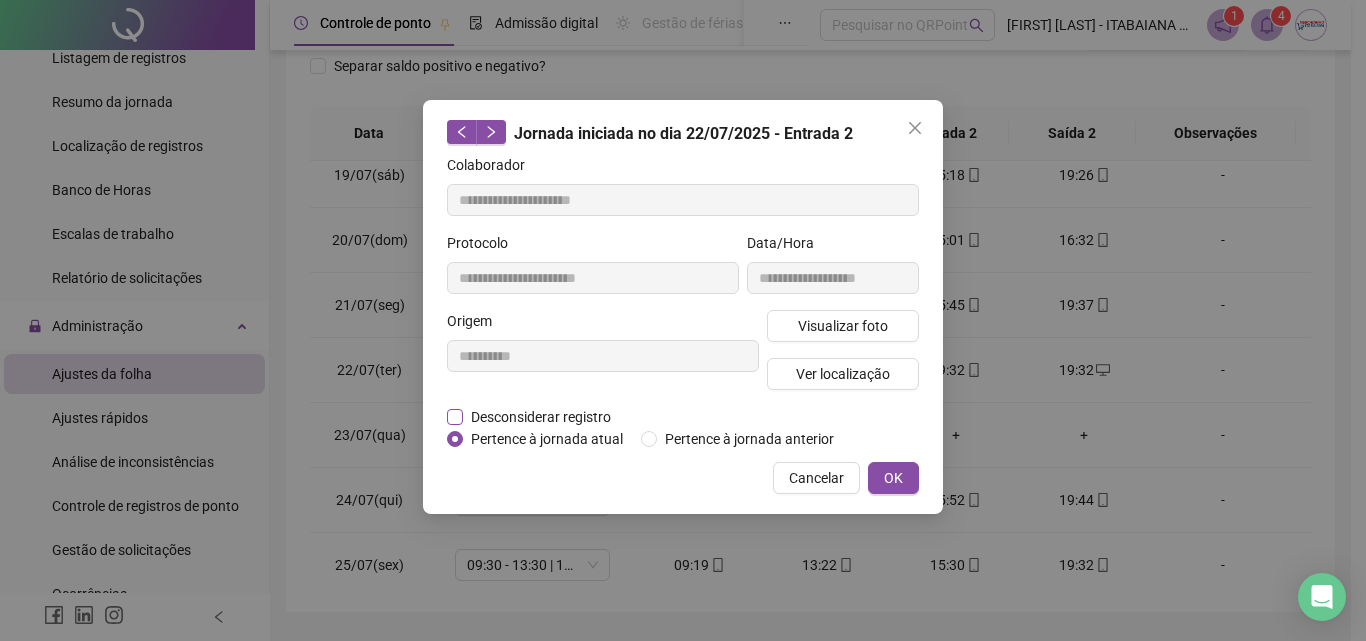 click on "Desconsiderar registro" at bounding box center [541, 417] 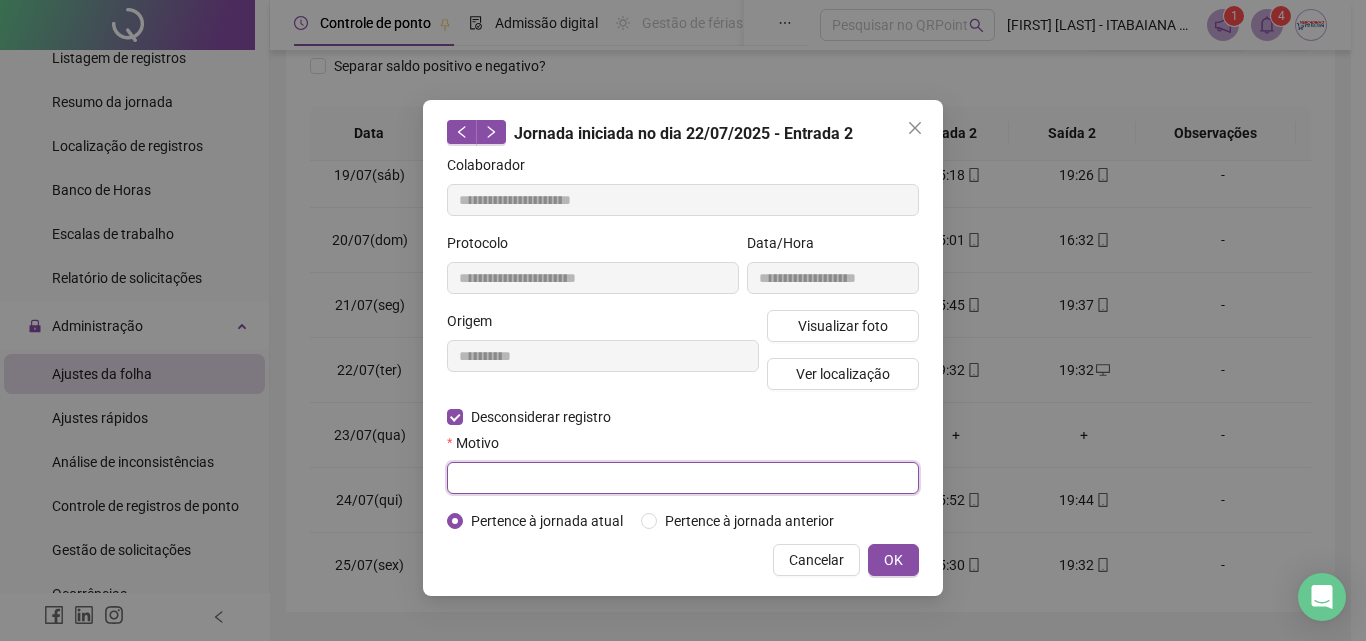click at bounding box center (683, 478) 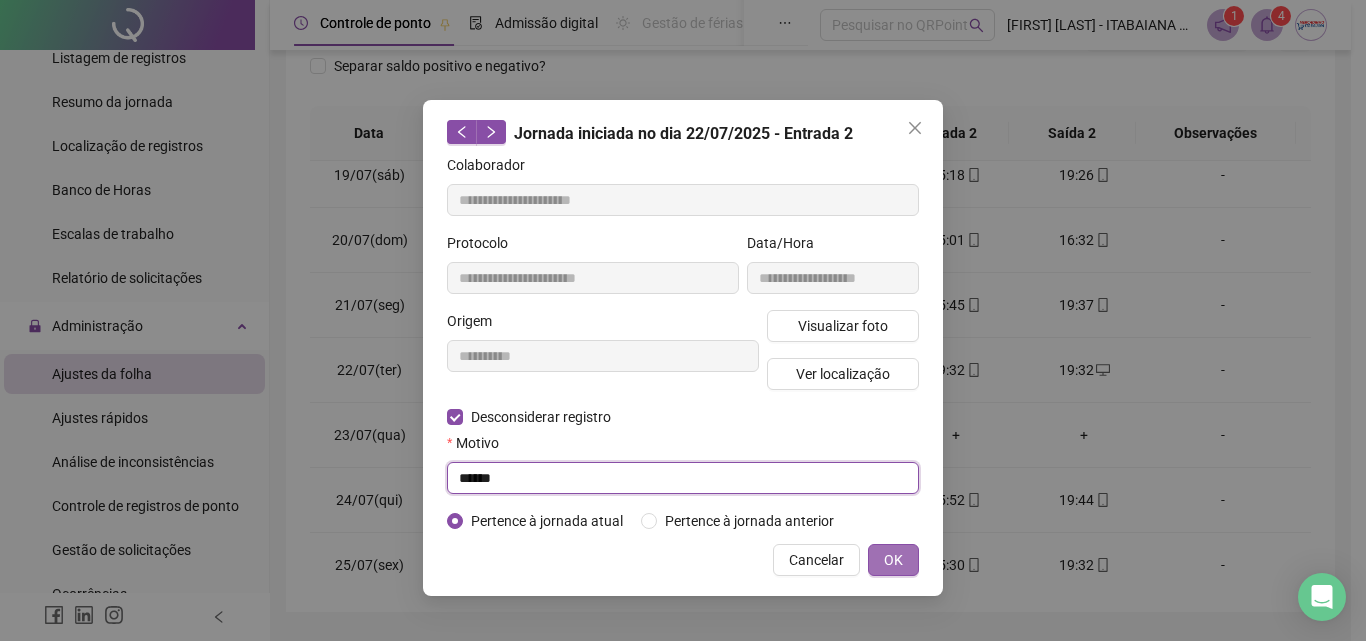type on "******" 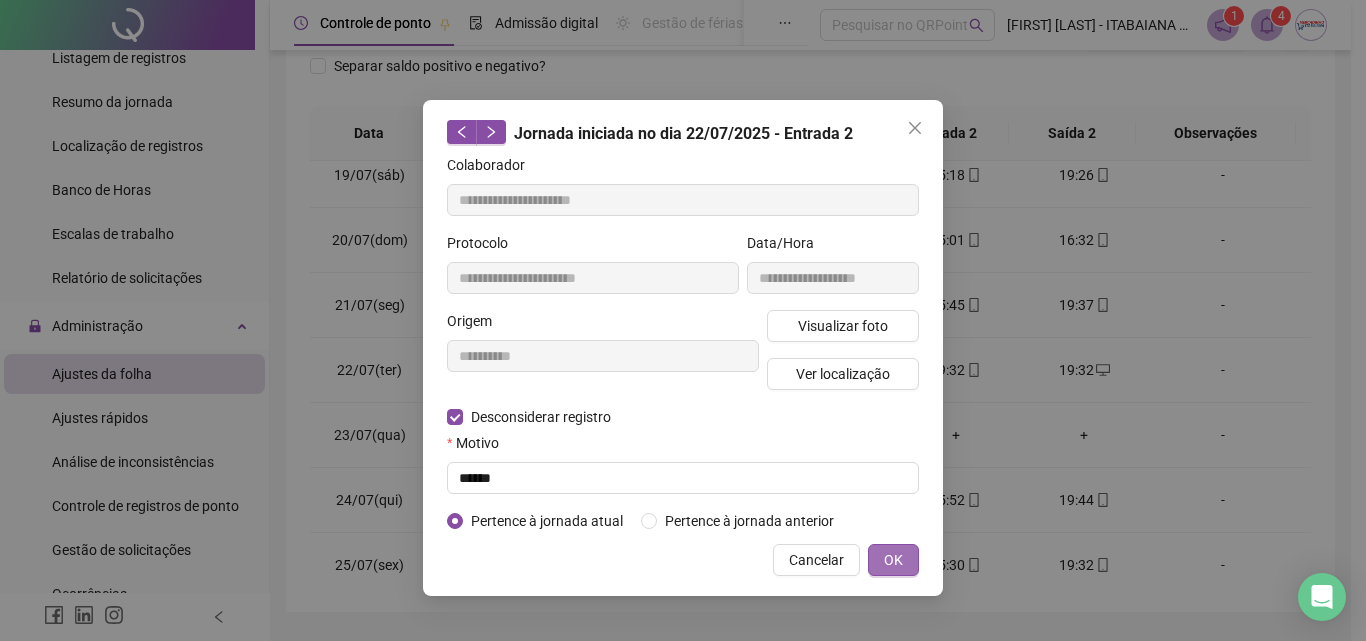 click on "OK" at bounding box center [893, 560] 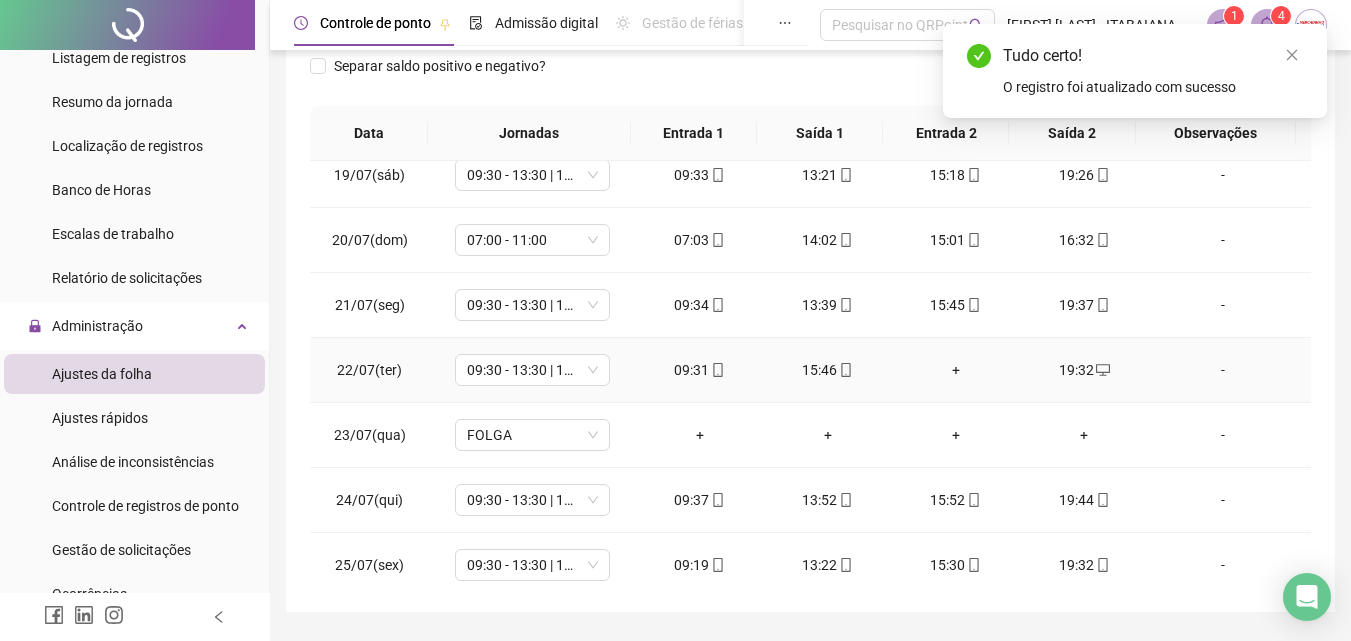 click on "+" at bounding box center [956, 370] 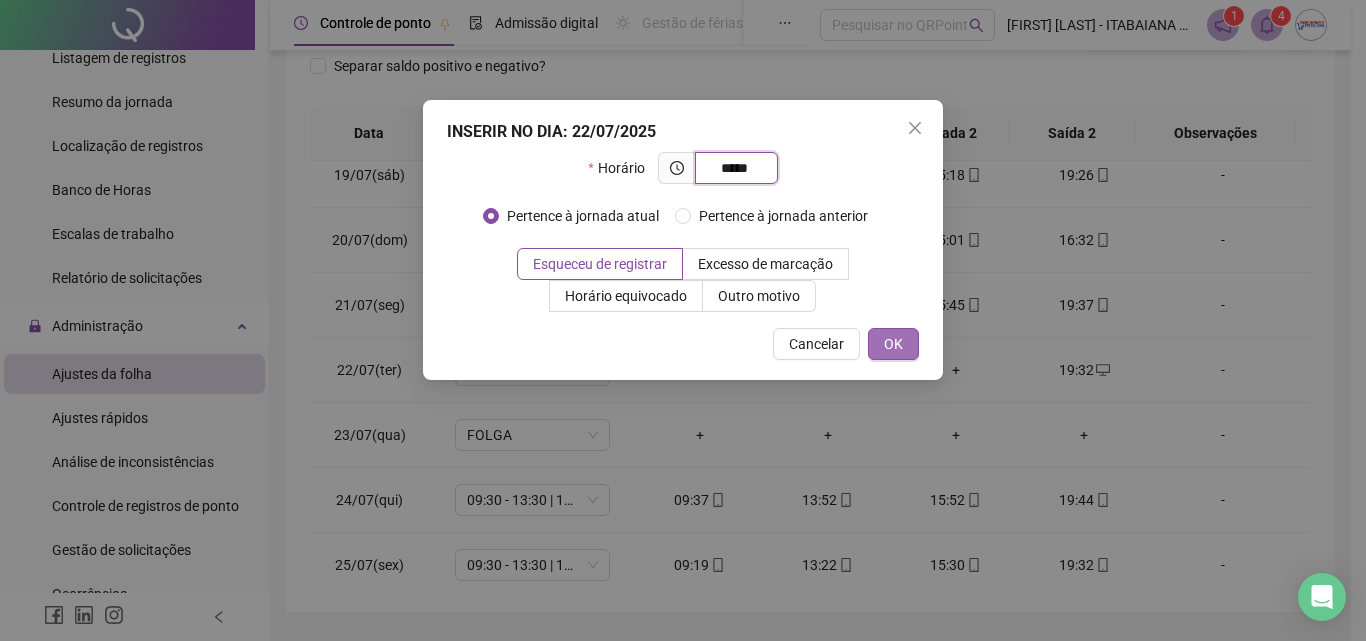 type on "*****" 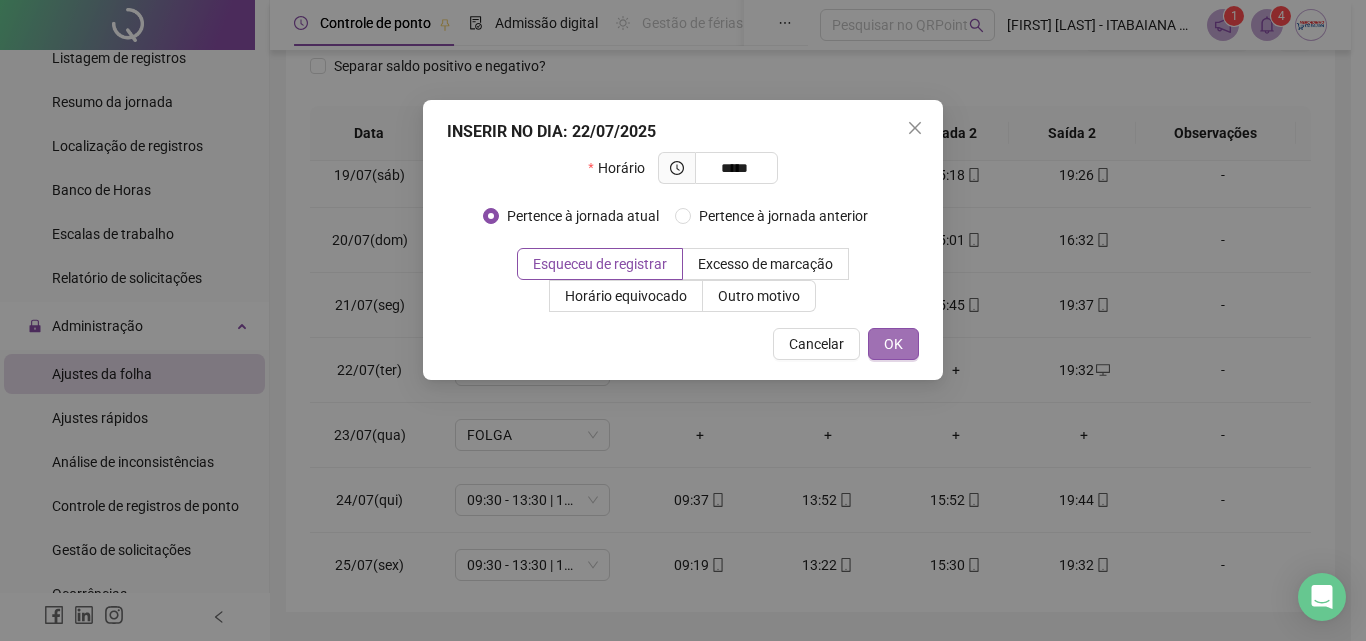 click on "OK" at bounding box center [893, 344] 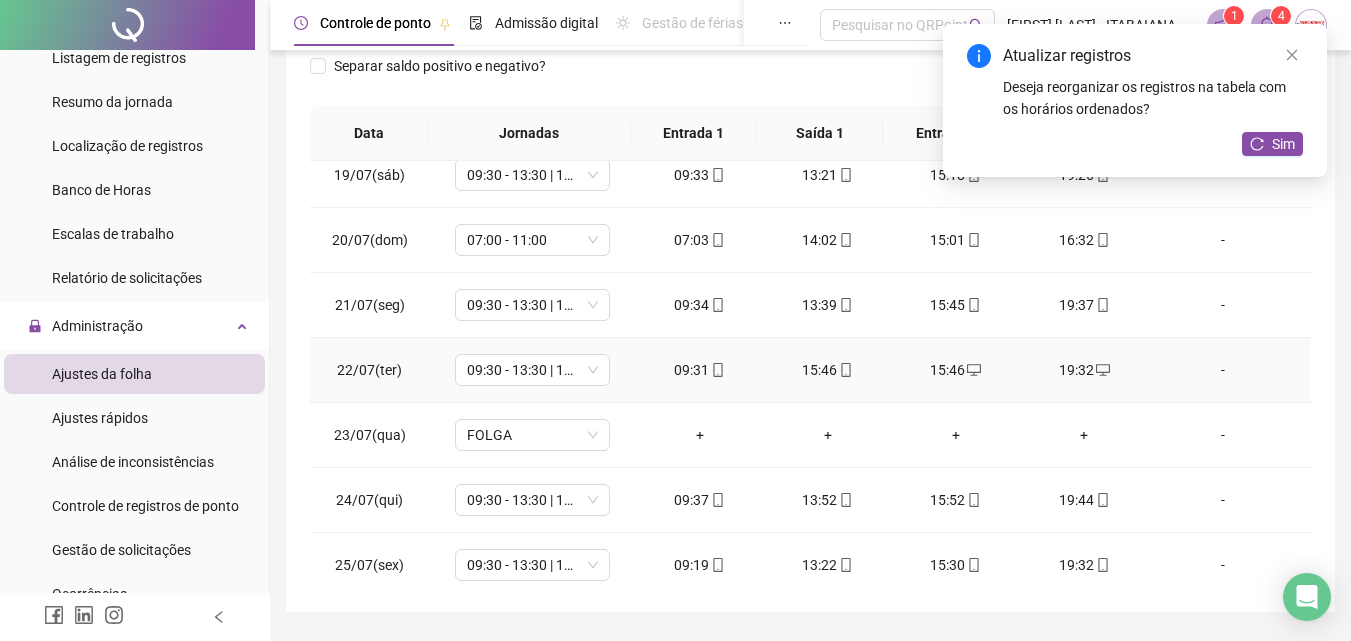 click on "15:46" at bounding box center (828, 370) 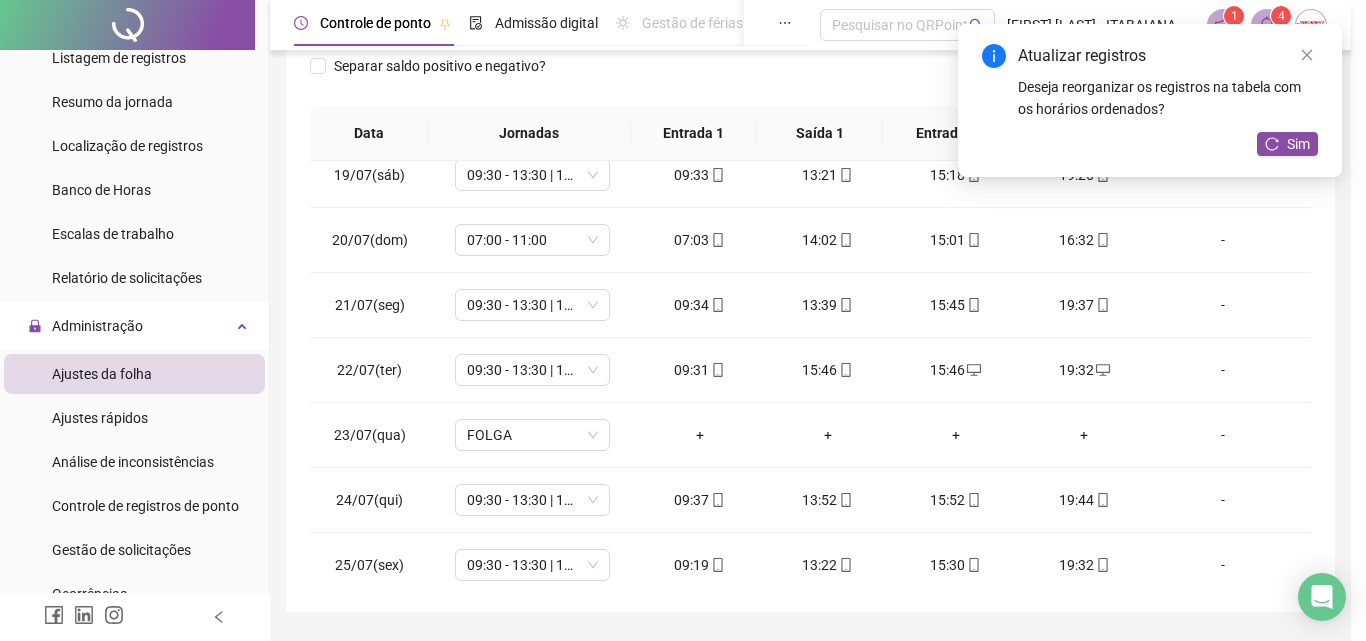 type on "**********" 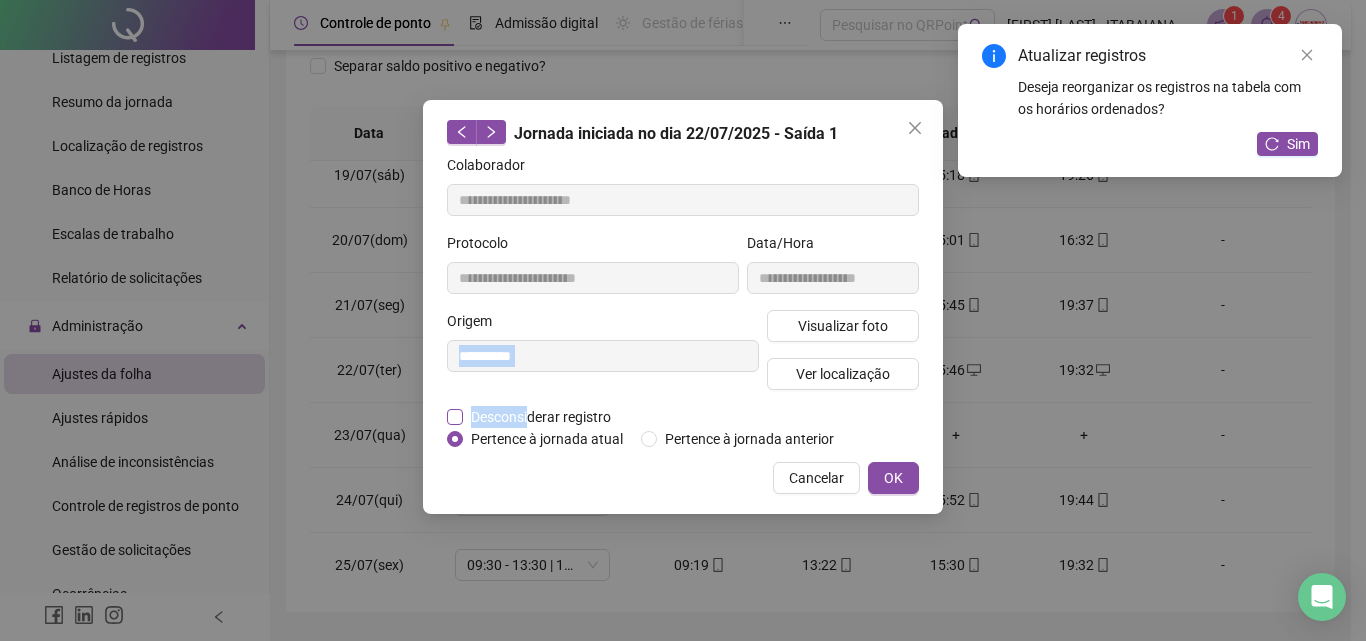 click on "**********" at bounding box center [683, 302] 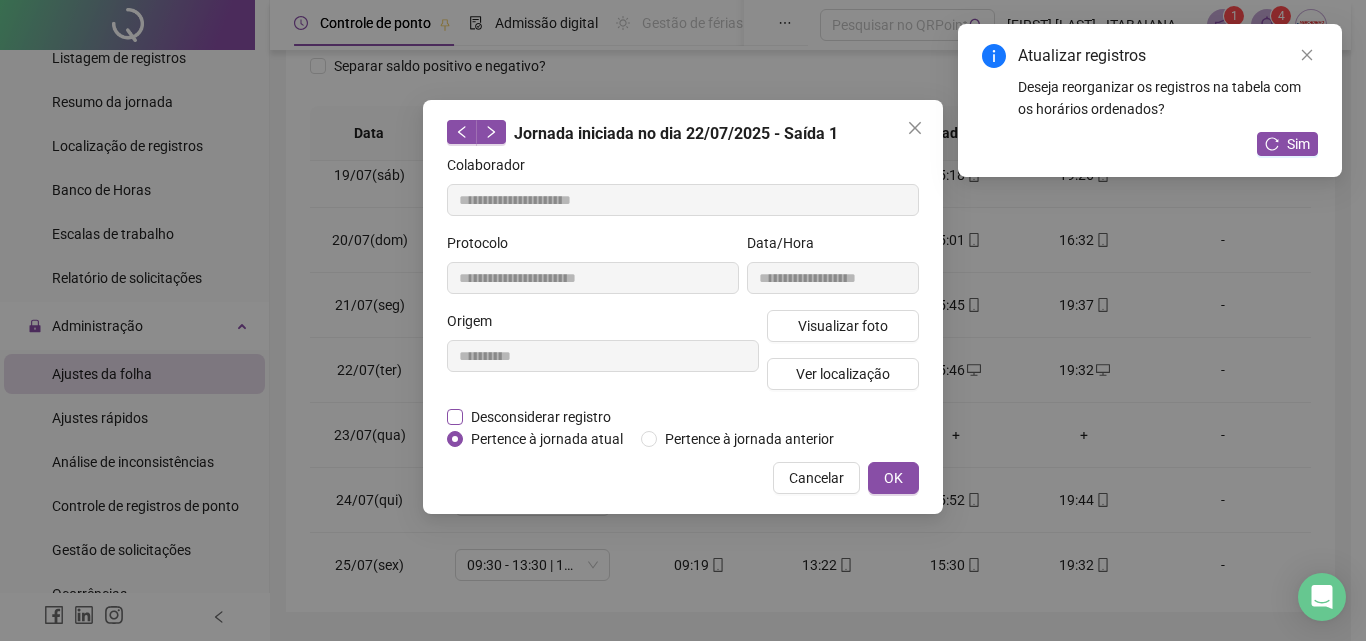 click on "Desconsiderar registro" at bounding box center [541, 417] 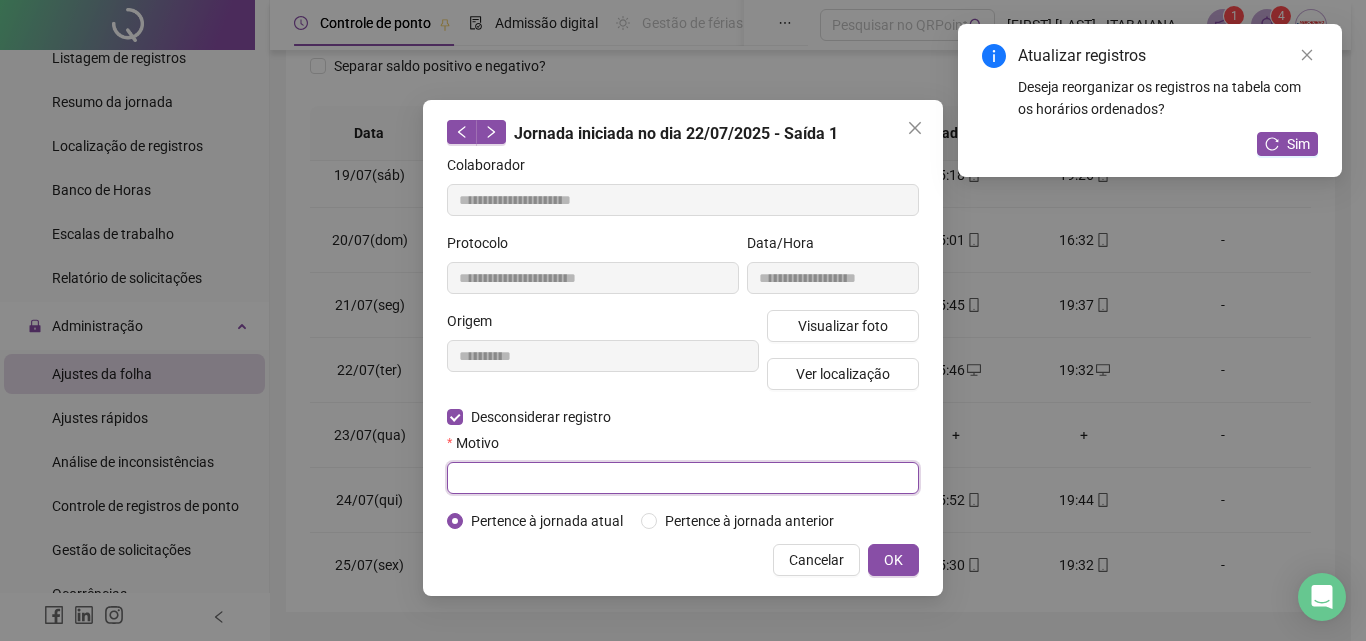 click at bounding box center [683, 478] 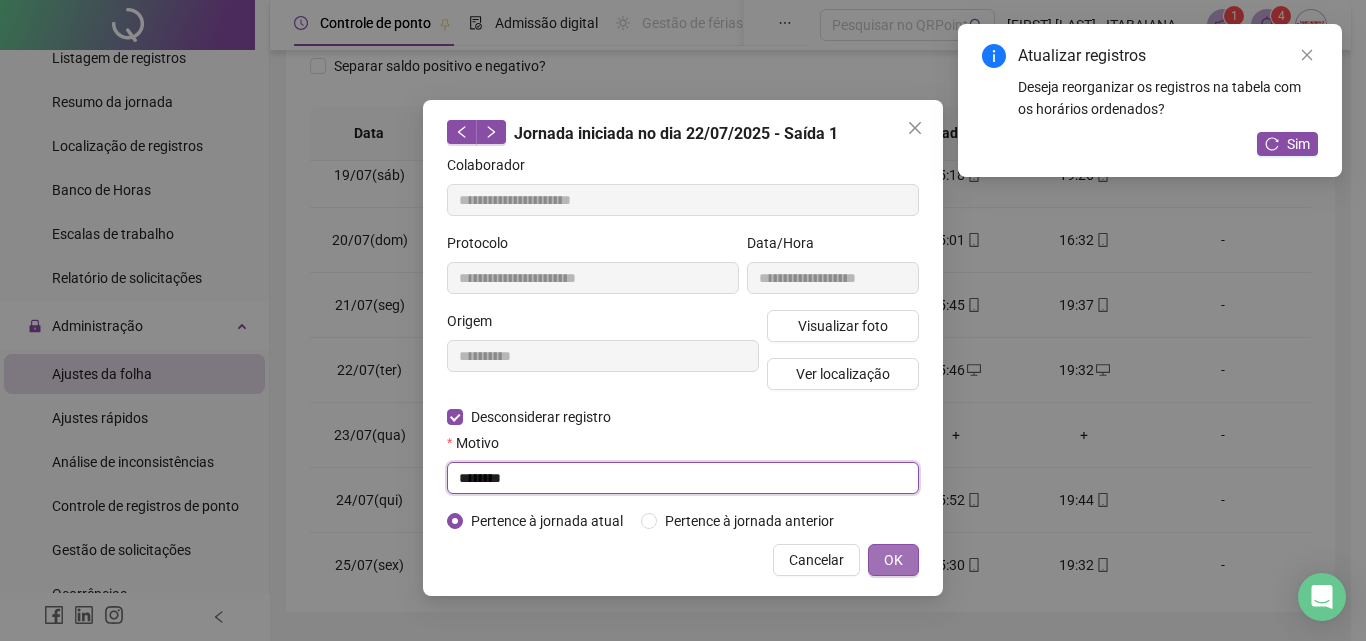 type on "********" 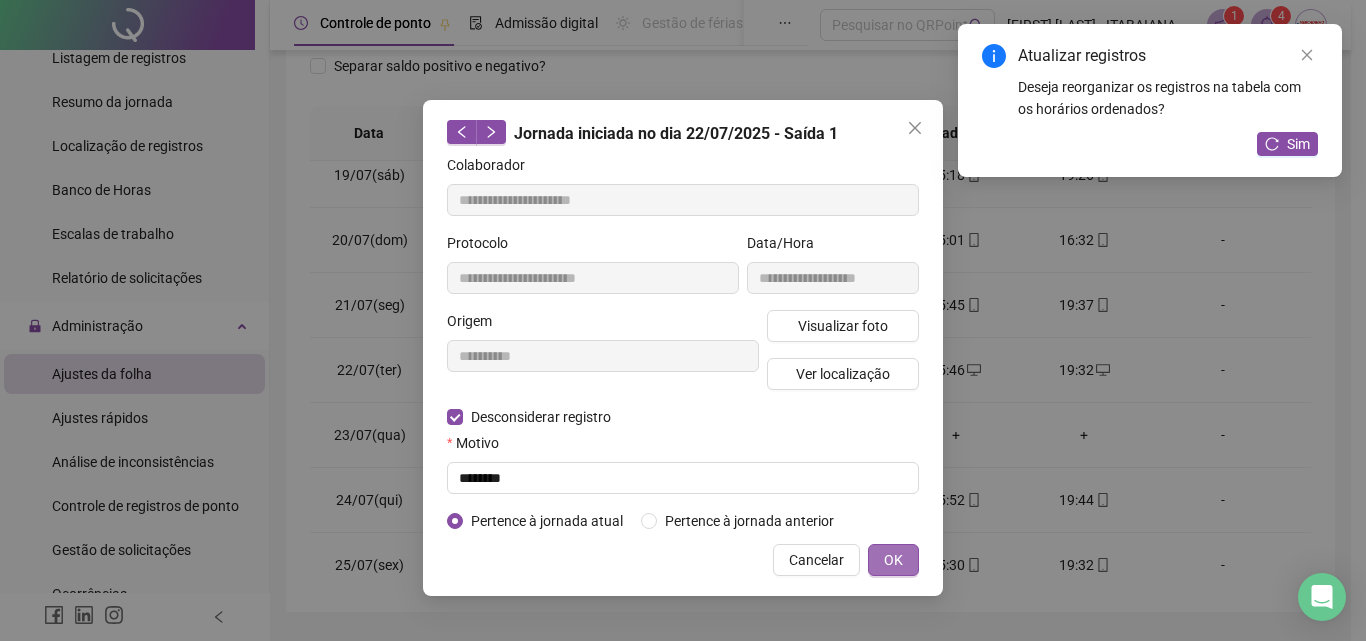 click on "OK" at bounding box center (893, 560) 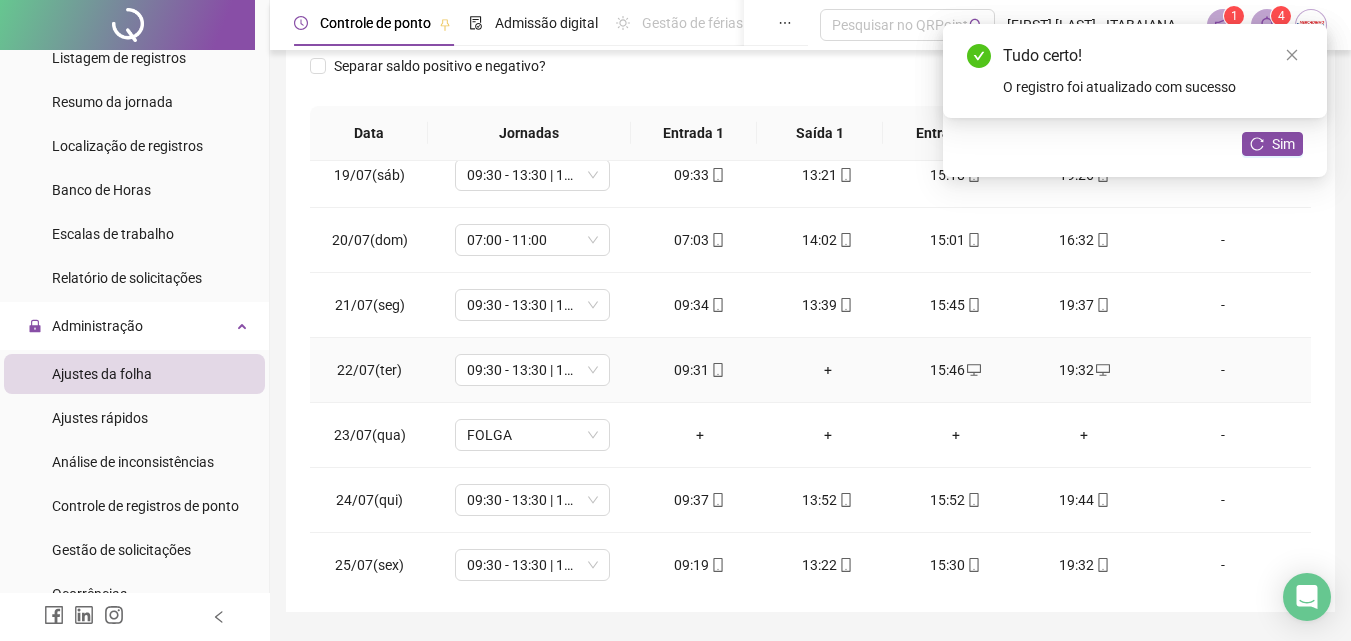 click on "+" at bounding box center [828, 370] 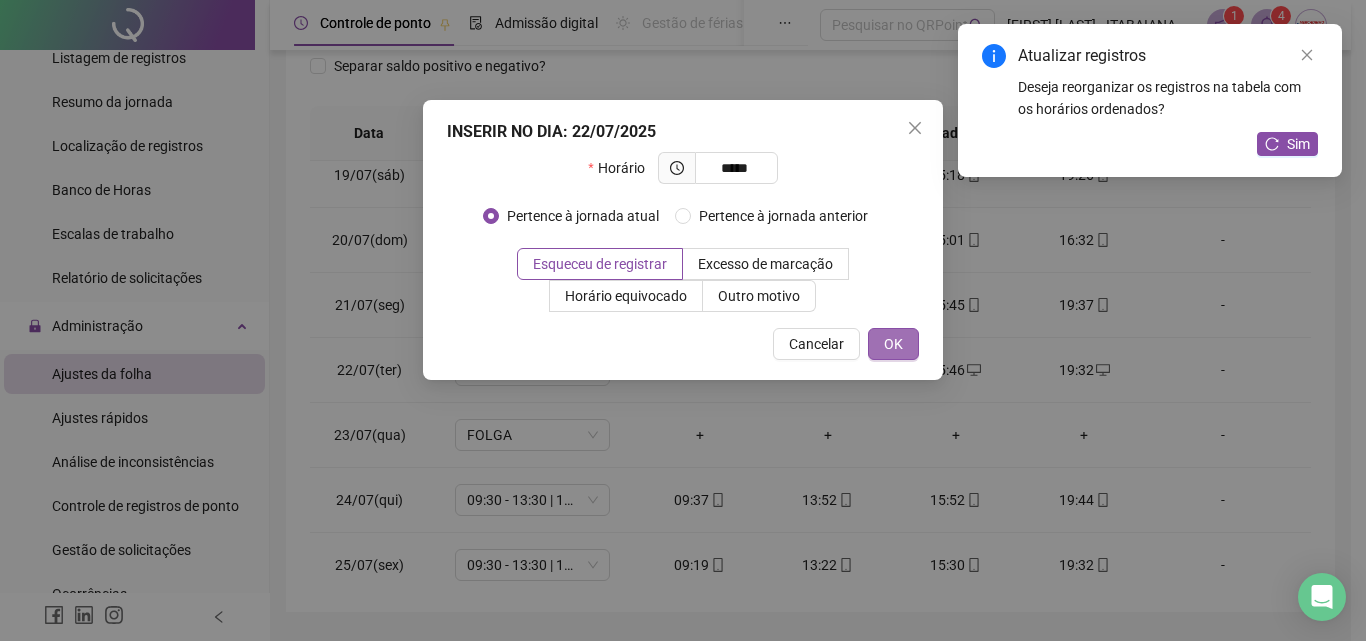 type on "*****" 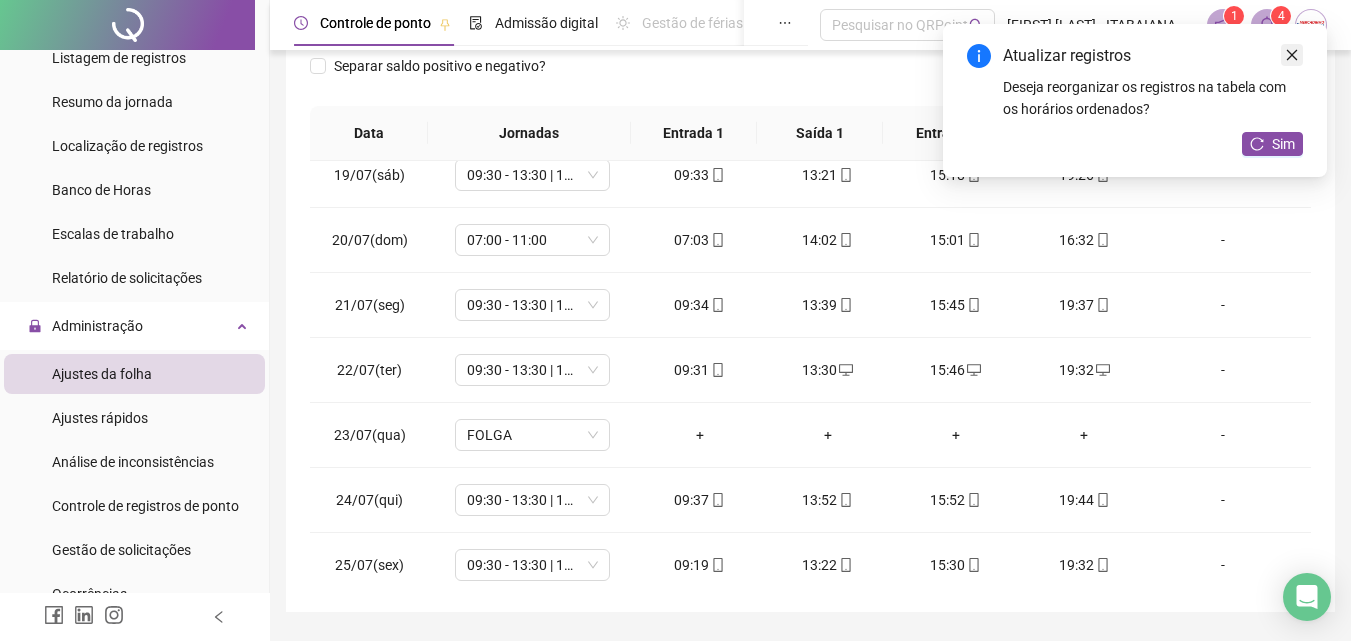 click 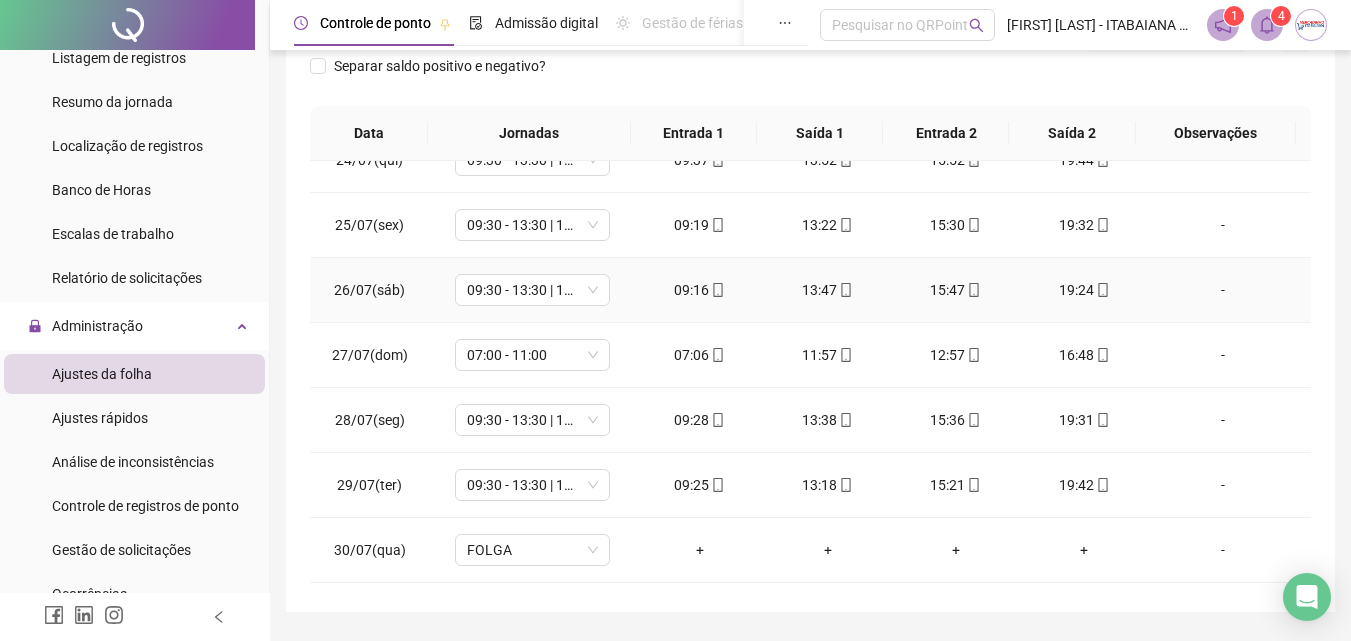 scroll, scrollTop: 678, scrollLeft: 0, axis: vertical 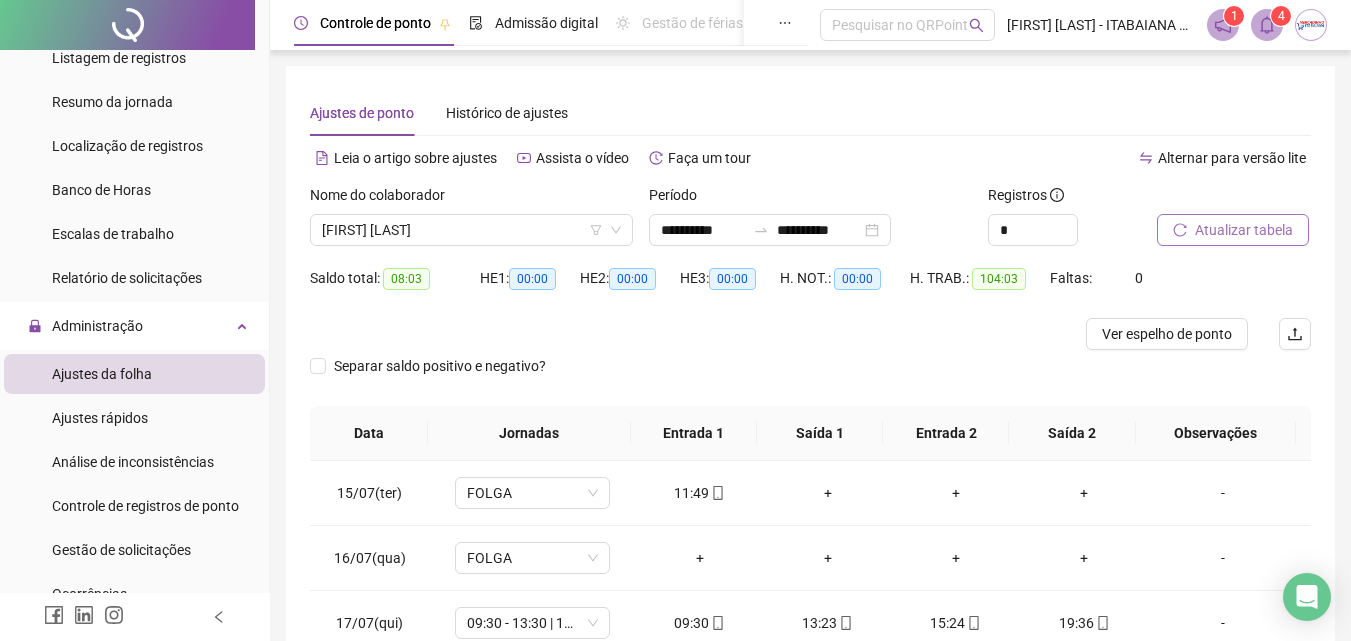 click on "Atualizar tabela" at bounding box center [1233, 230] 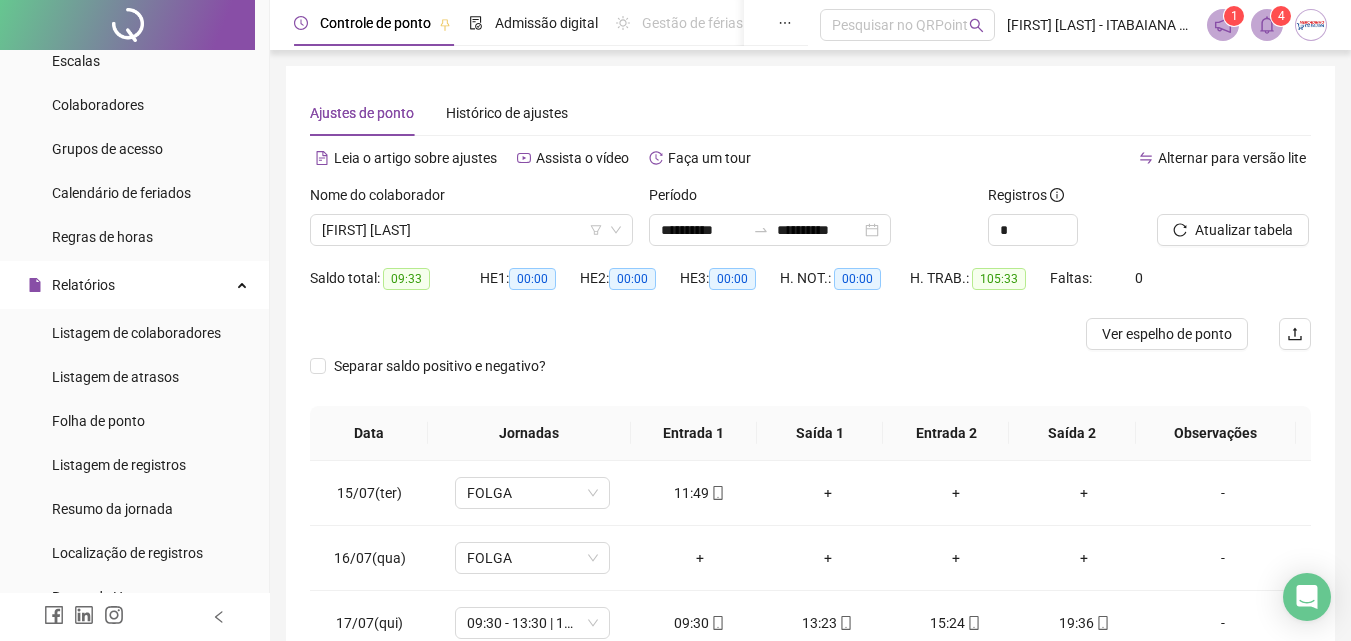 scroll, scrollTop: 100, scrollLeft: 0, axis: vertical 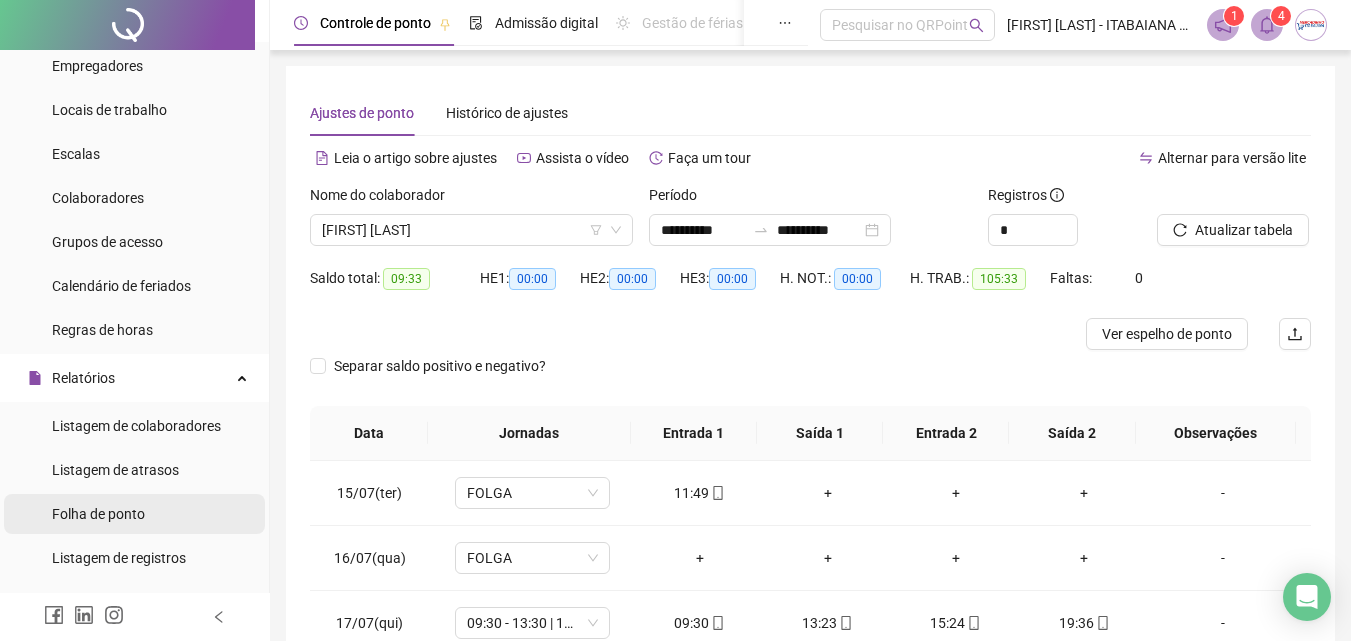 click on "Folha de ponto" at bounding box center [134, 514] 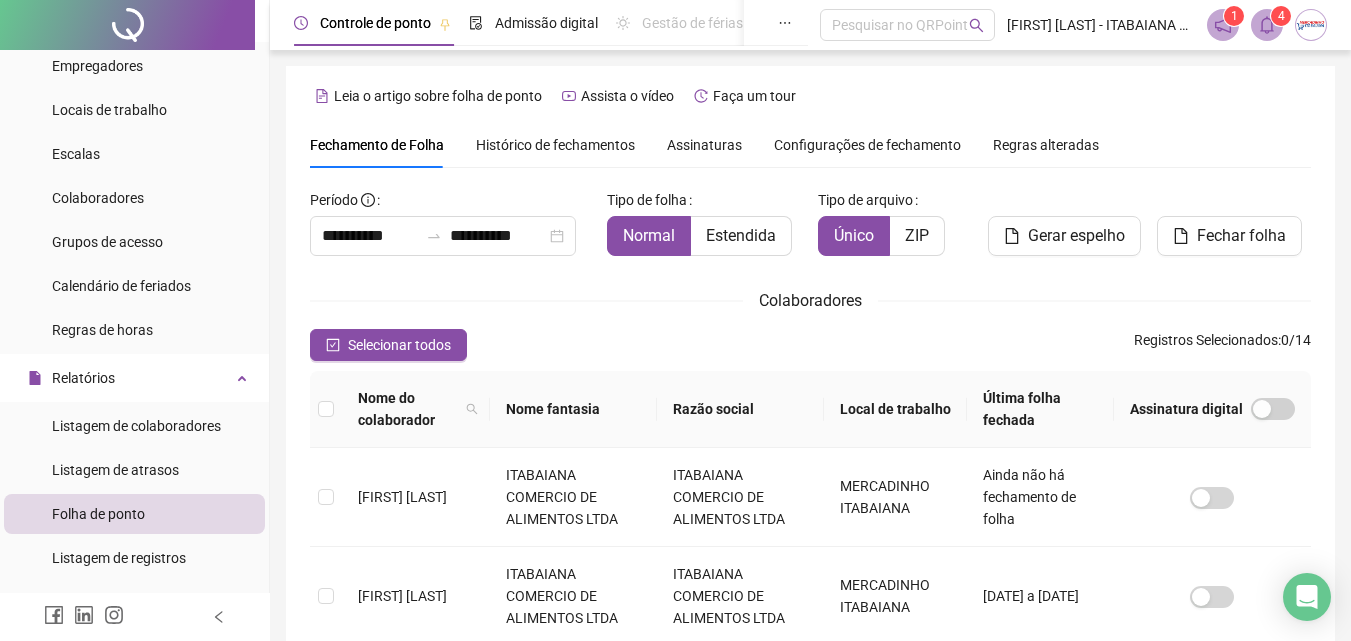 scroll, scrollTop: 89, scrollLeft: 0, axis: vertical 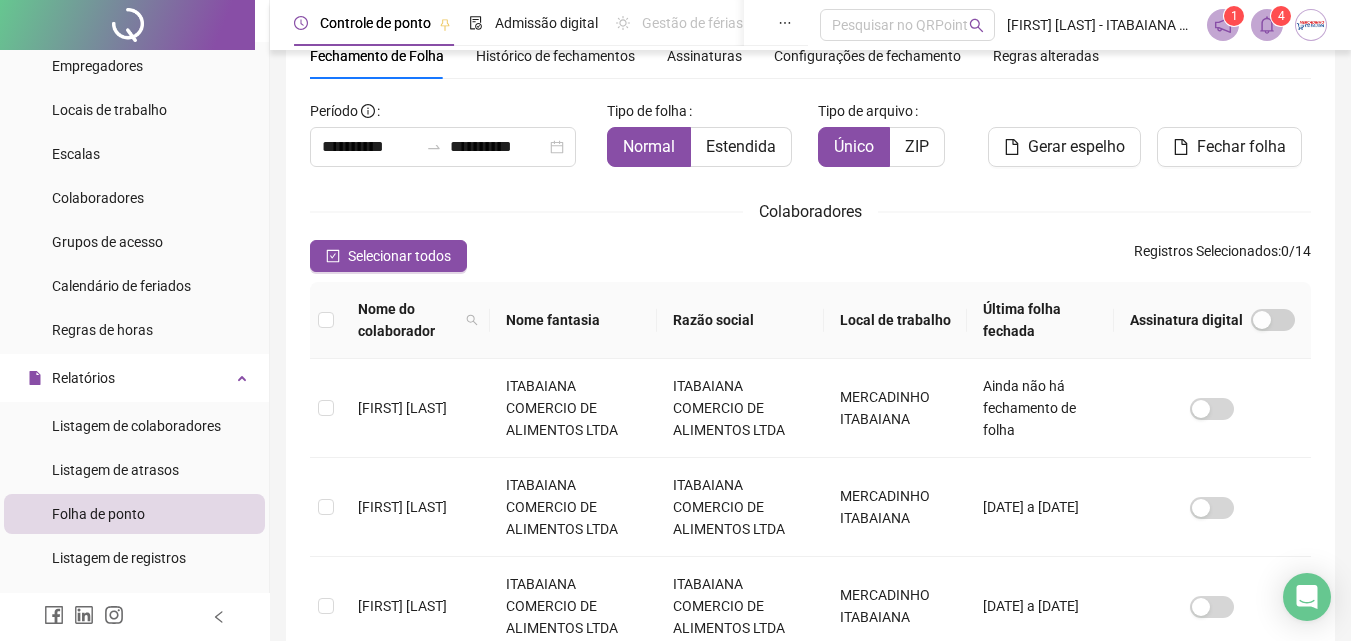 click on "Histórico de fechamentos" at bounding box center [555, 56] 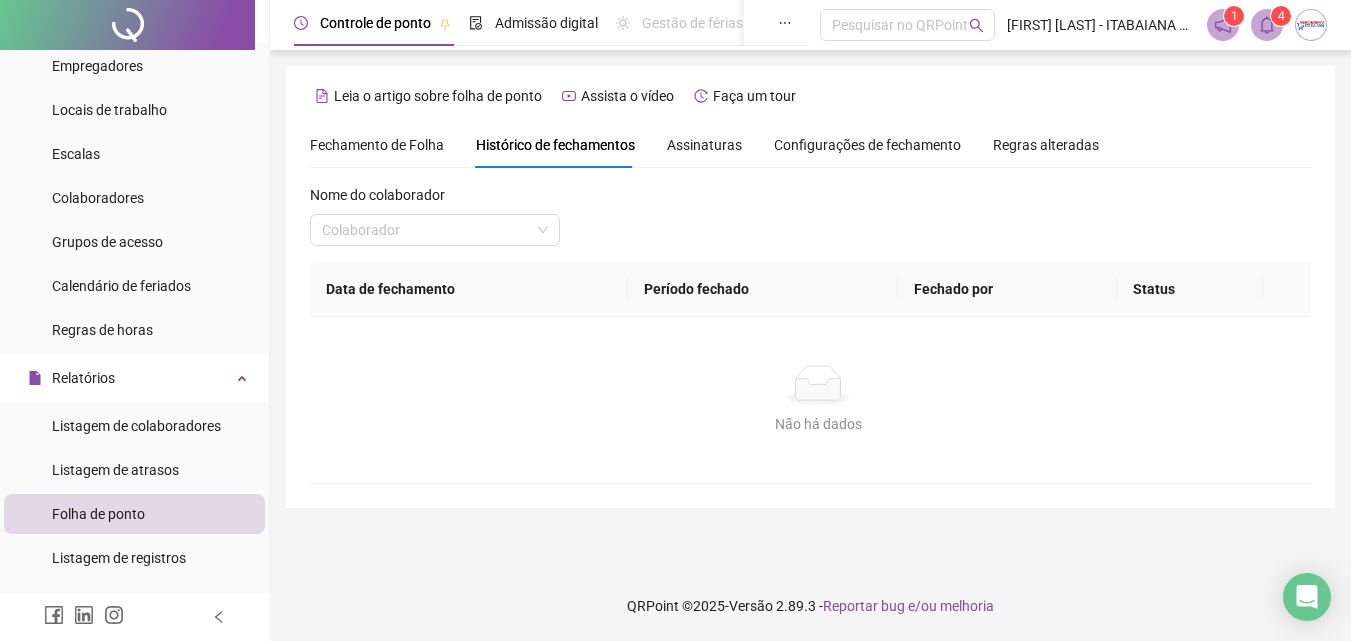 scroll, scrollTop: 0, scrollLeft: 0, axis: both 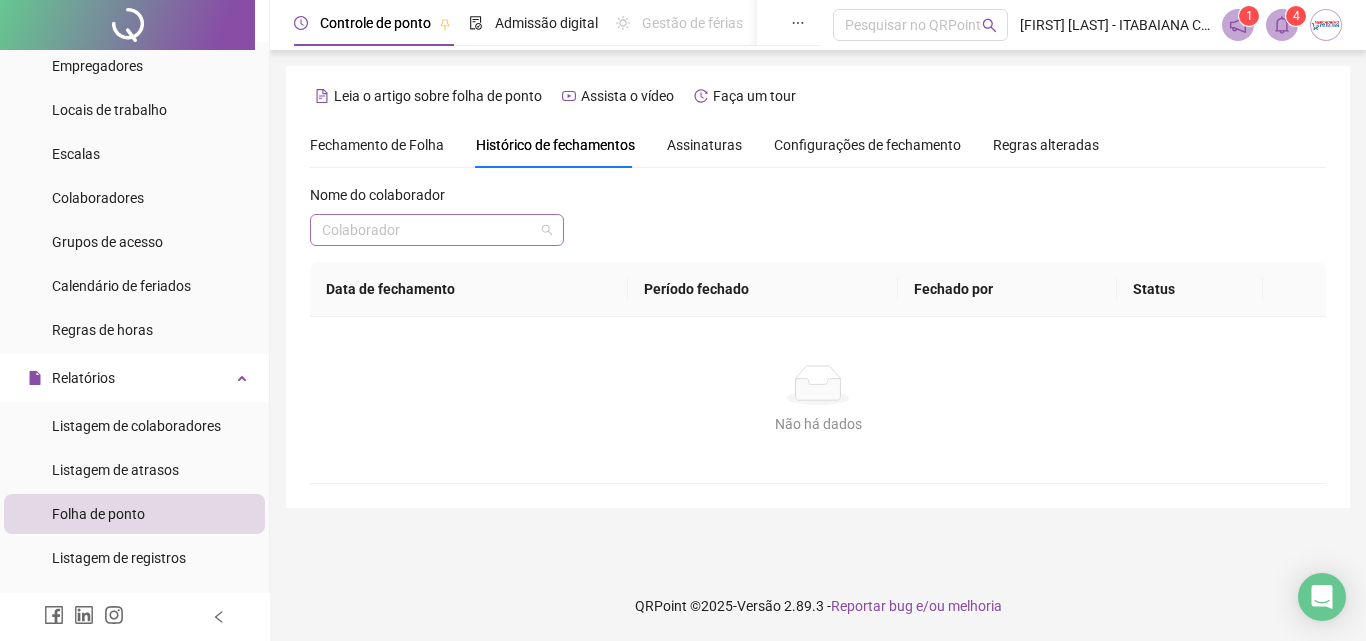 click at bounding box center [428, 230] 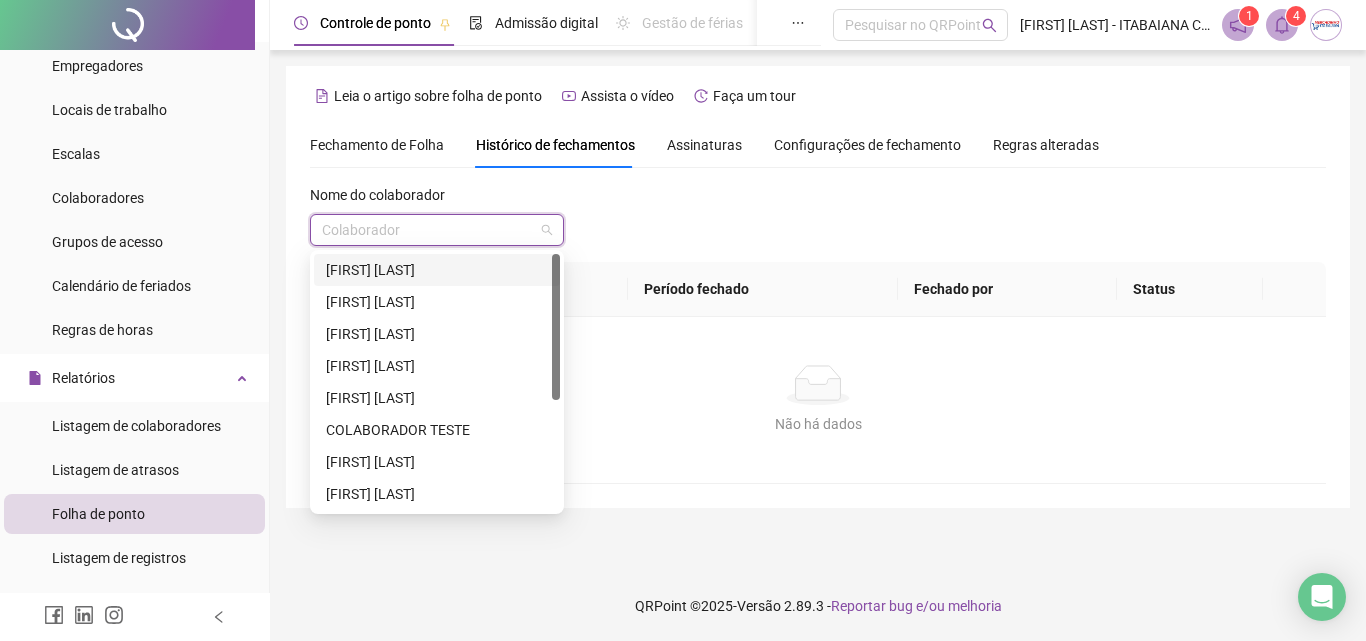 click on "[FIRST] [LAST]" at bounding box center [437, 270] 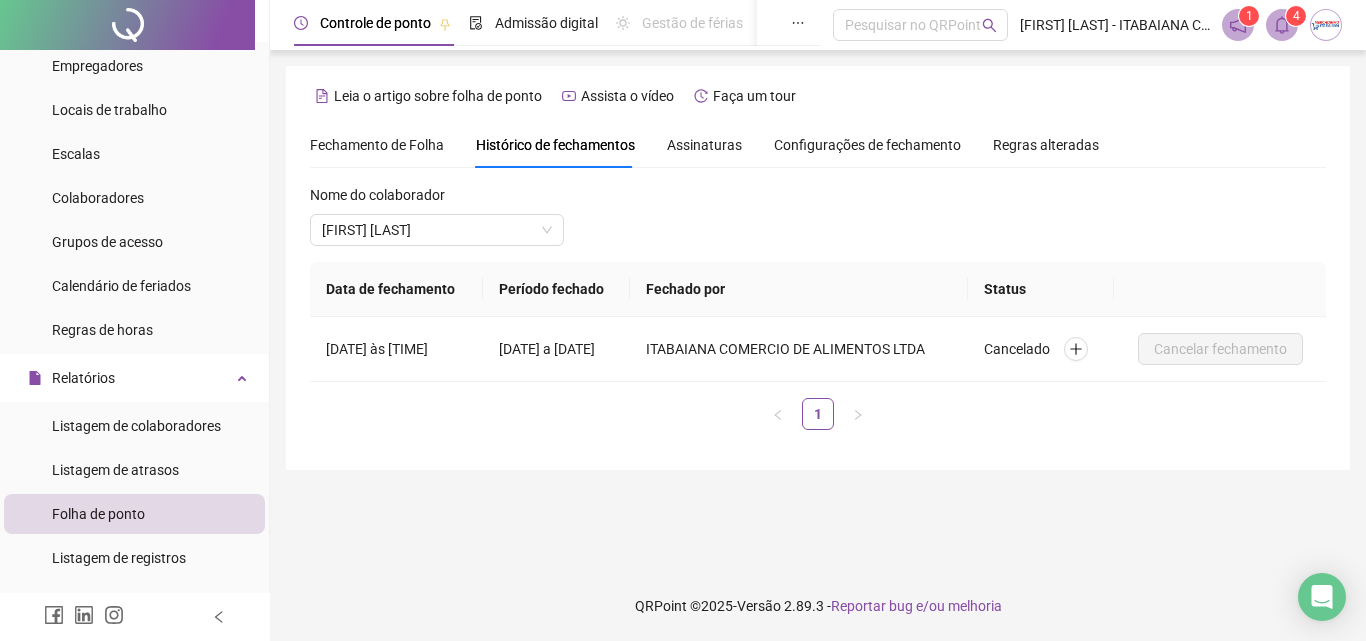 click on "Folha de ponto" at bounding box center (98, 514) 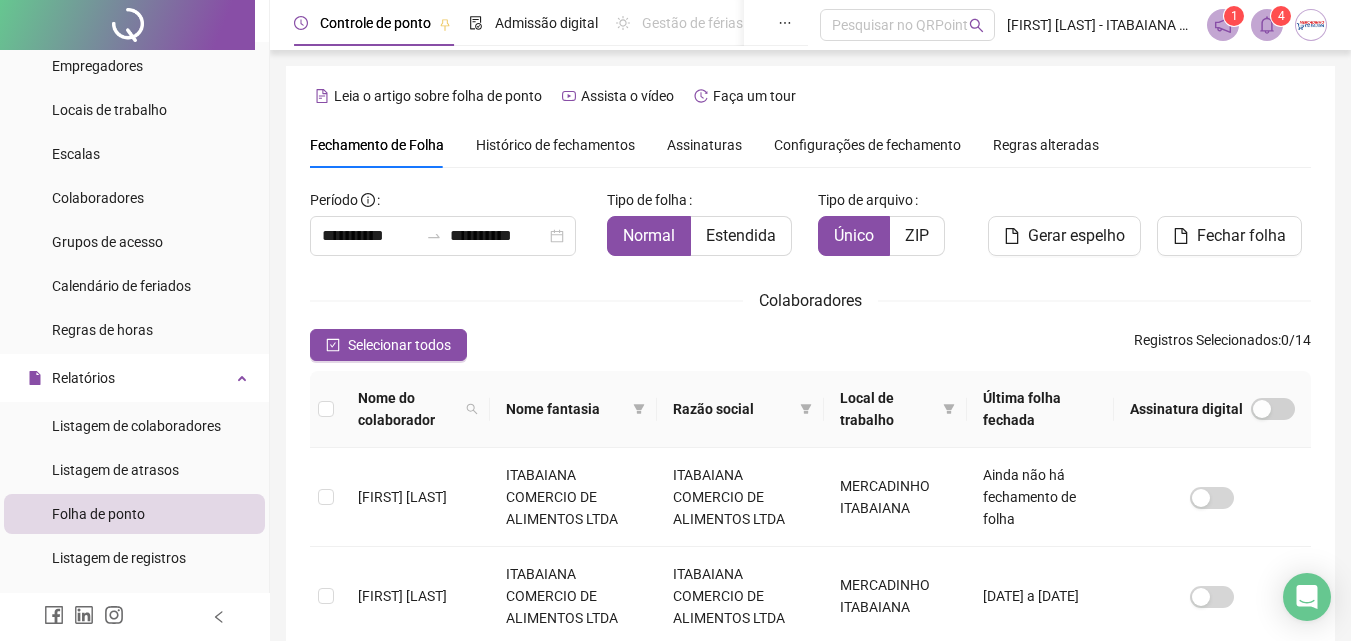 click on "**********" at bounding box center (810, 812) 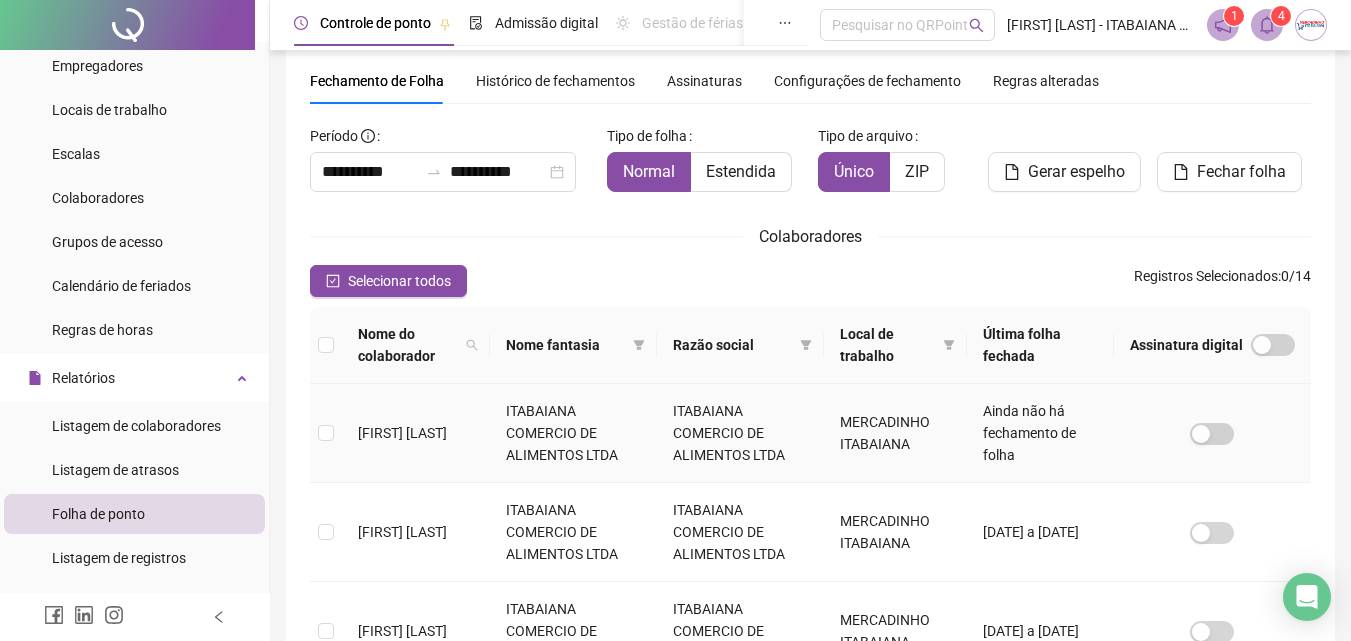 scroll, scrollTop: 100, scrollLeft: 0, axis: vertical 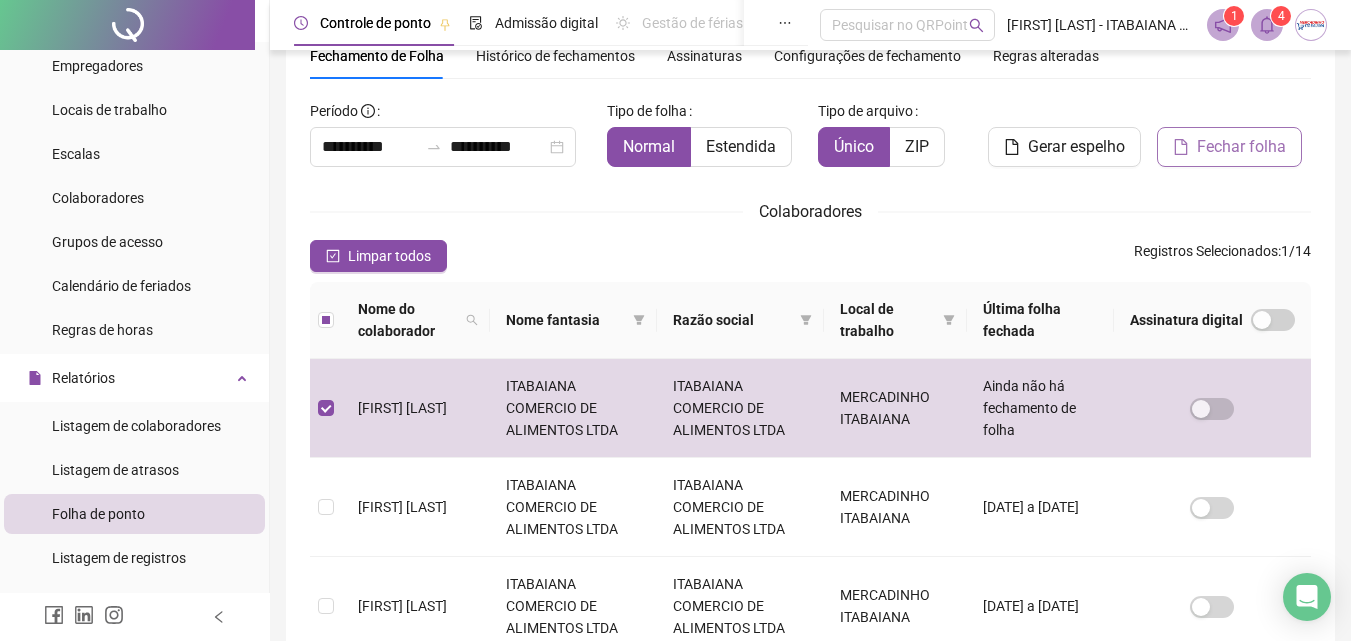 click on "Fechar folha" at bounding box center [1241, 147] 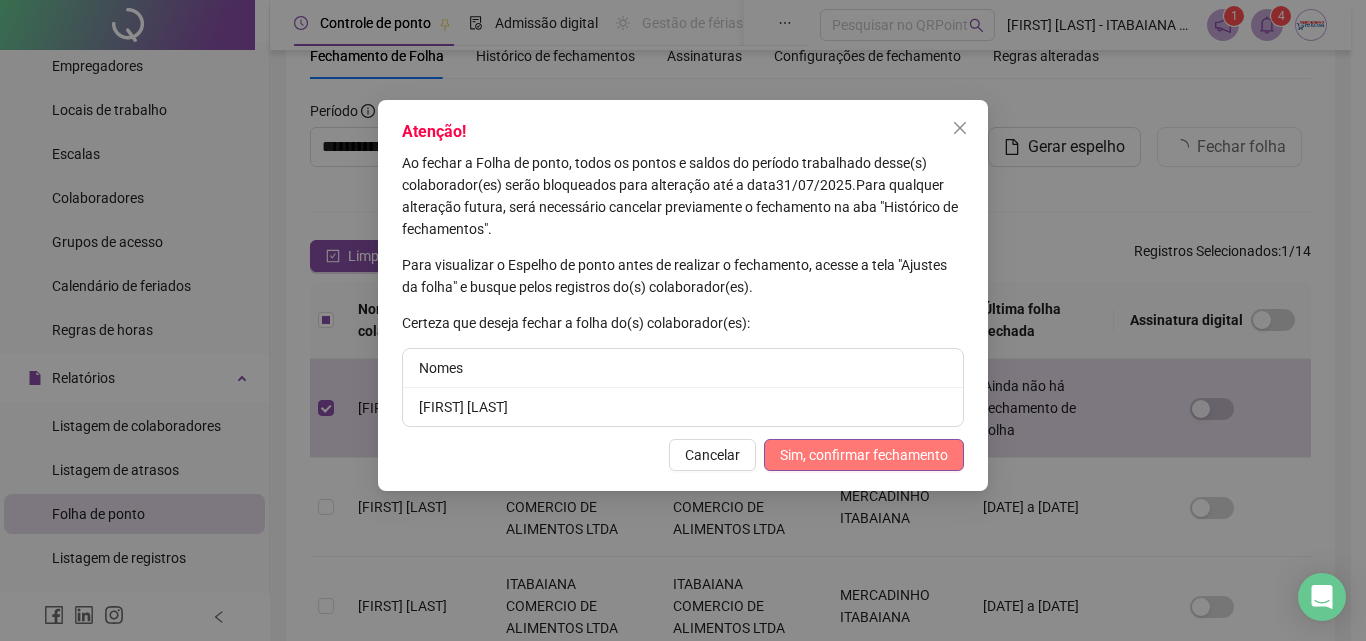 click on "Sim, confirmar fechamento" at bounding box center (864, 455) 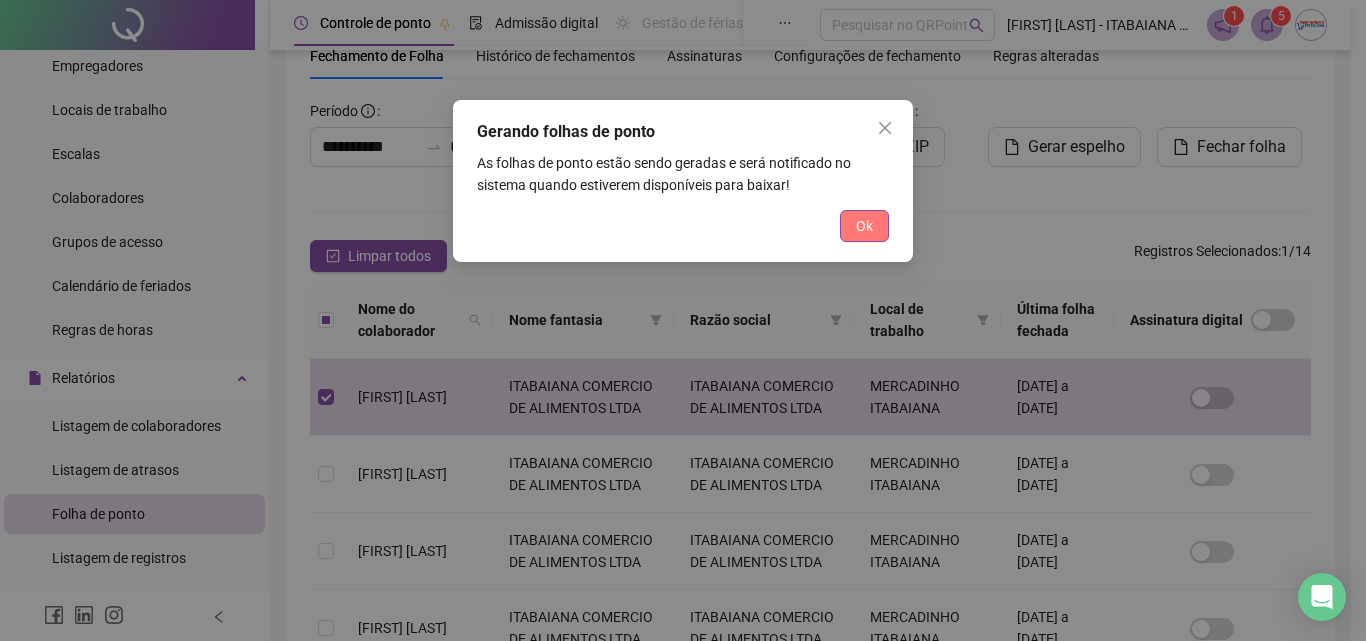 click on "Ok" at bounding box center [864, 226] 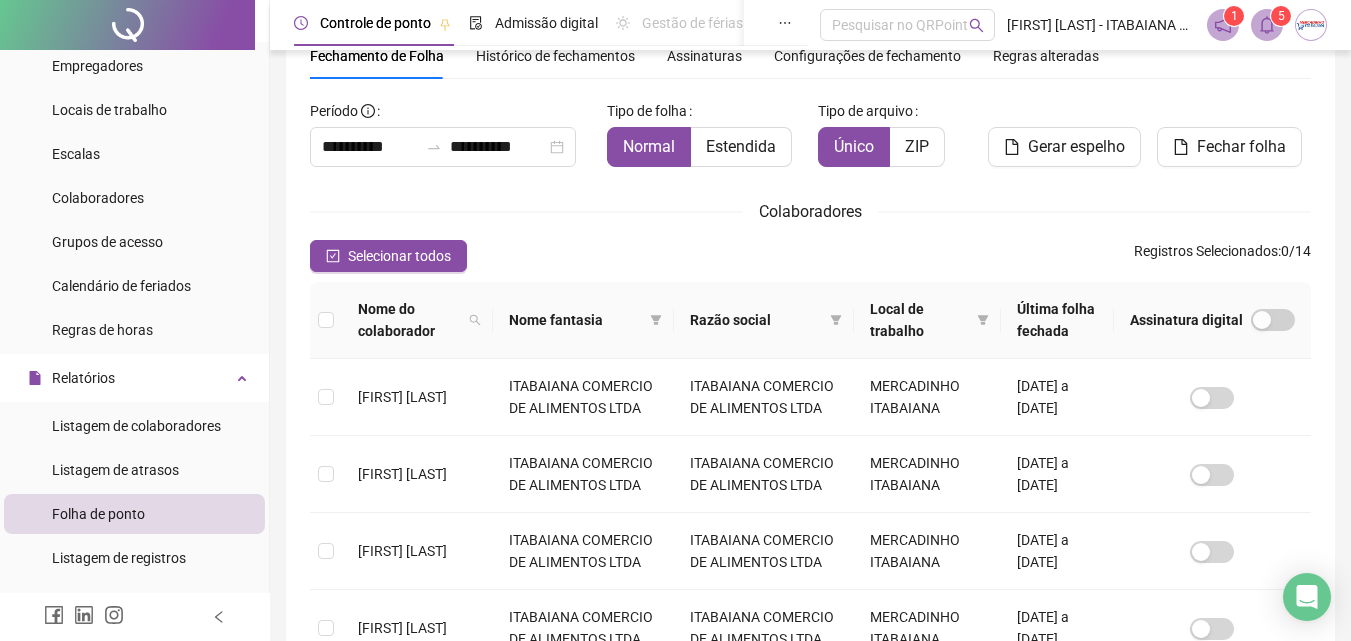 click on "5" at bounding box center [1281, 16] 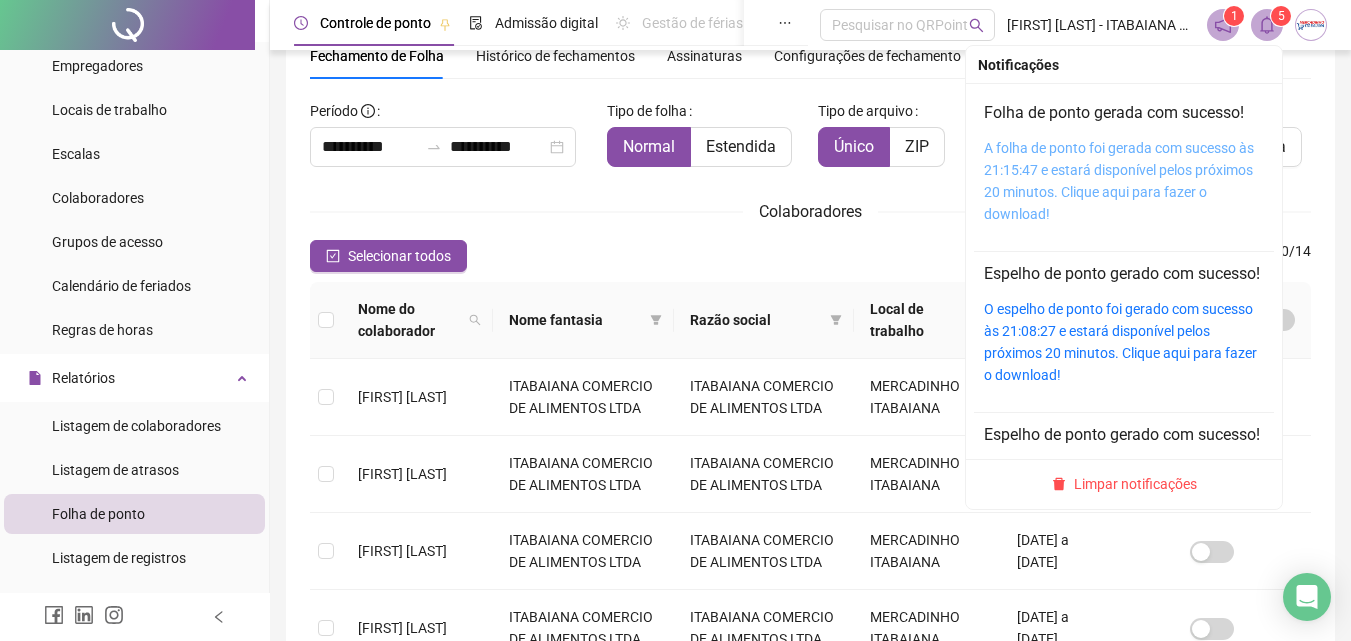 click on "A folha de ponto foi gerada com sucesso às 21:15:47 e estará disponível pelos próximos 20 minutos.
Clique aqui para fazer o download!" at bounding box center (1119, 181) 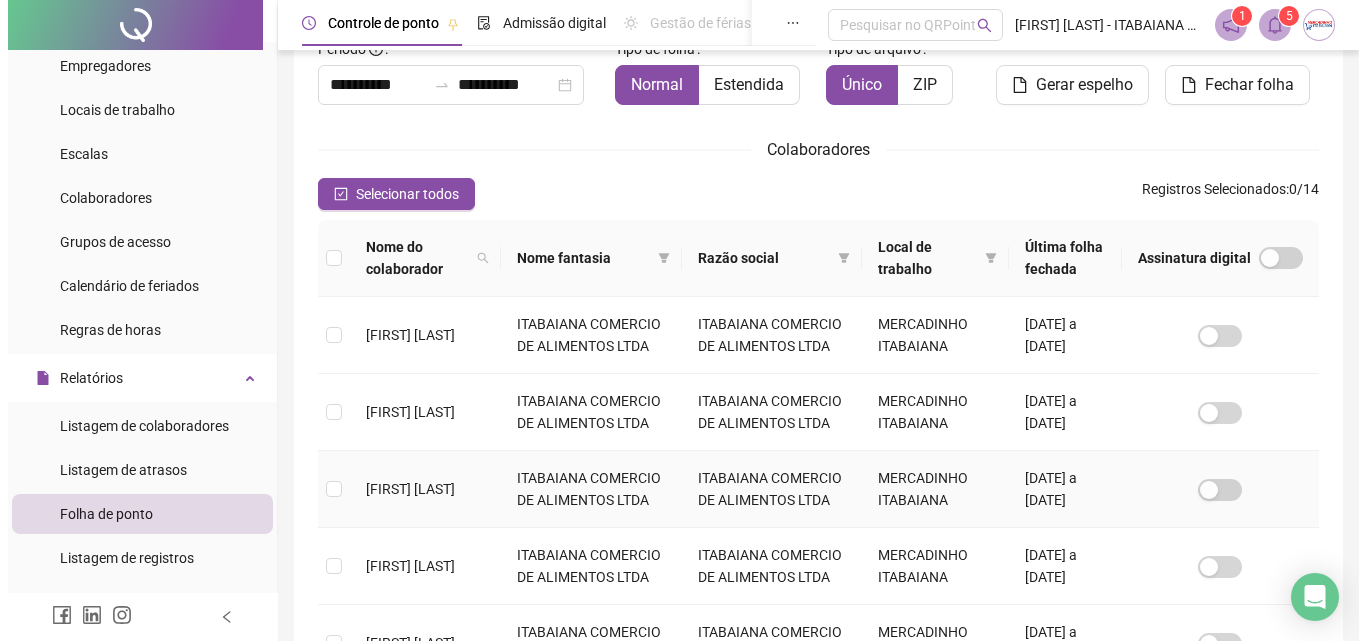 scroll, scrollTop: 0, scrollLeft: 0, axis: both 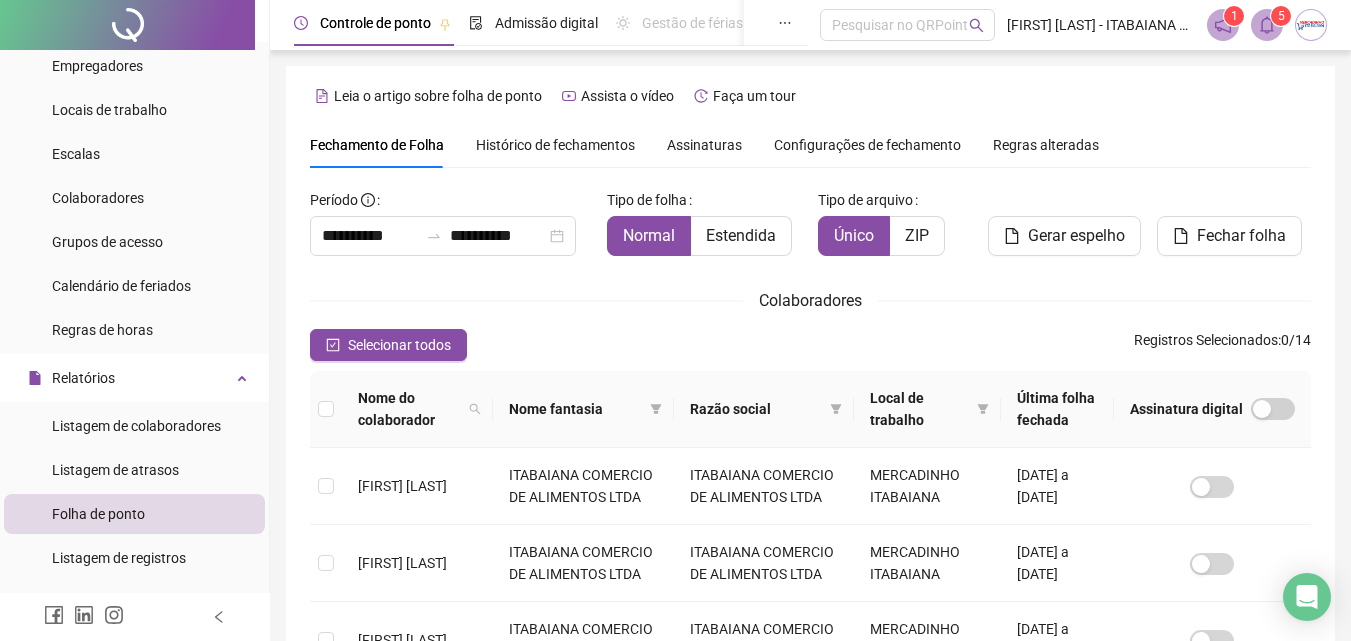 click on "Histórico de fechamentos" at bounding box center [555, 145] 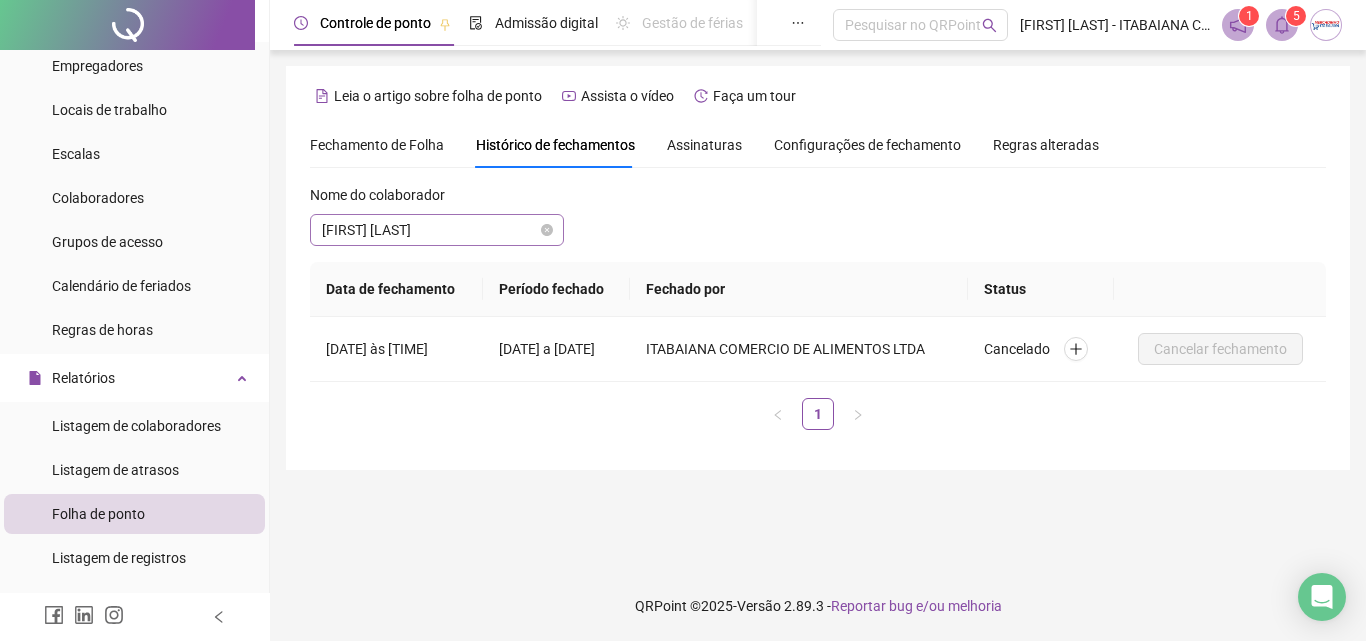 click on "[FIRST] [LAST]" at bounding box center (437, 230) 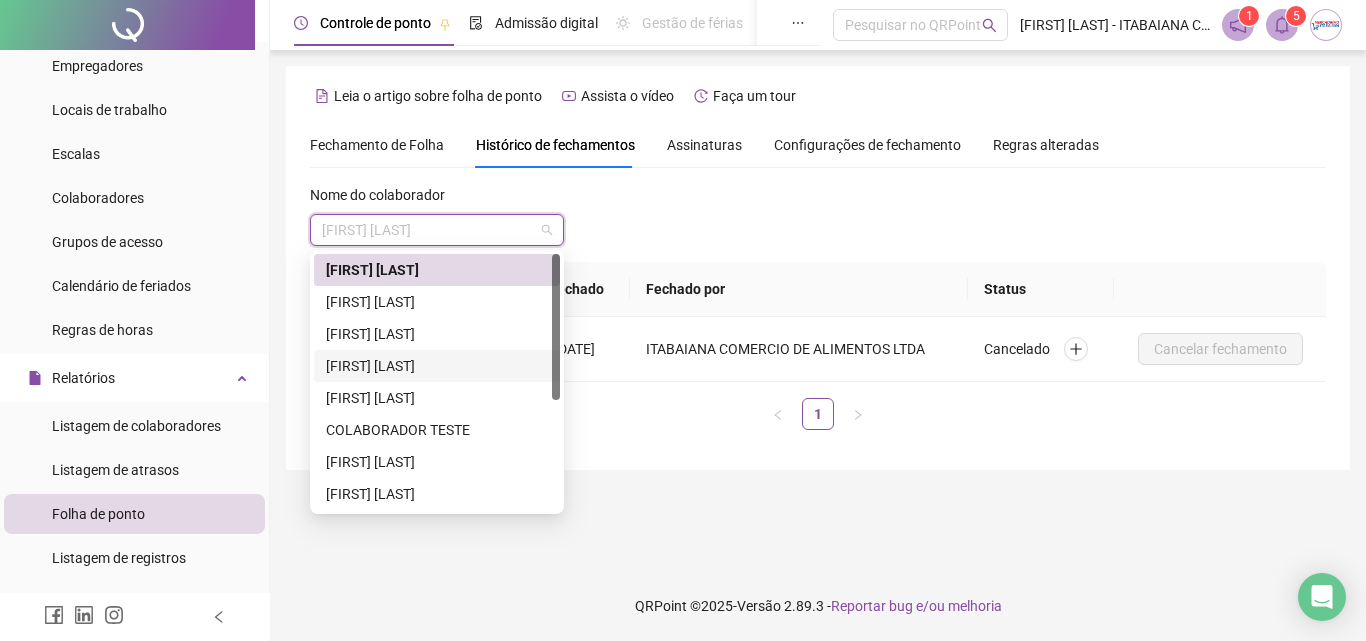 click on "[FIRST] [LAST]" at bounding box center [437, 366] 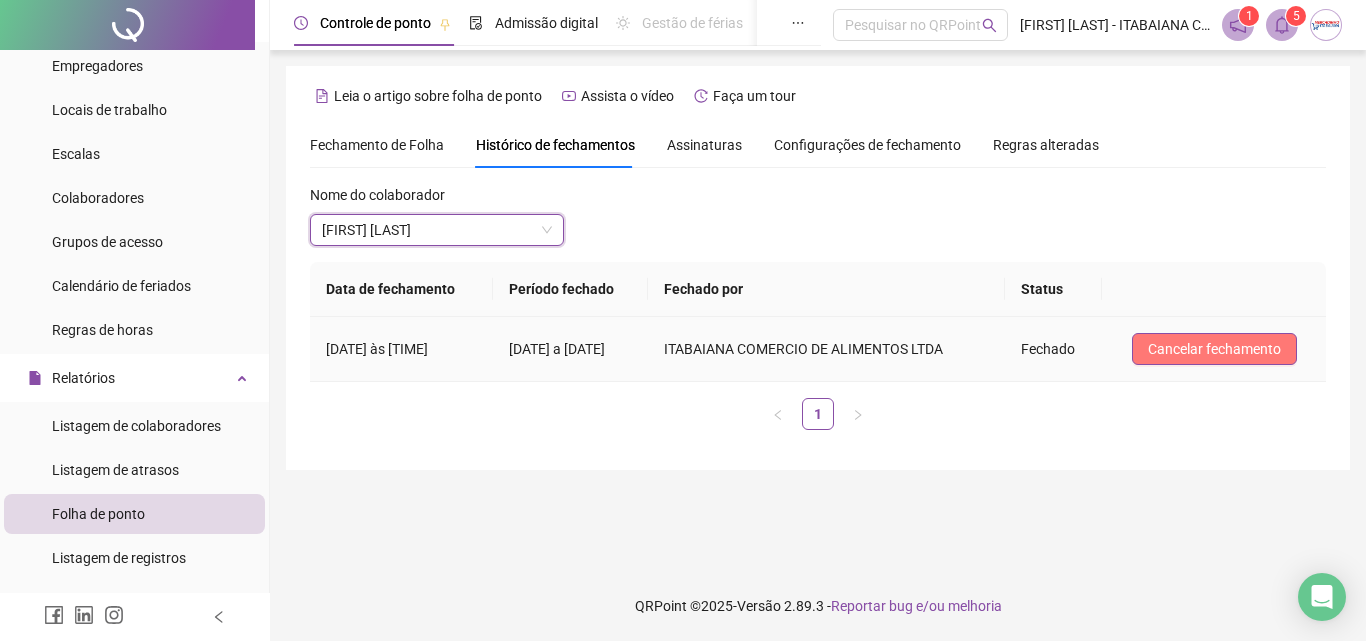 click on "Cancelar fechamento" at bounding box center (1214, 349) 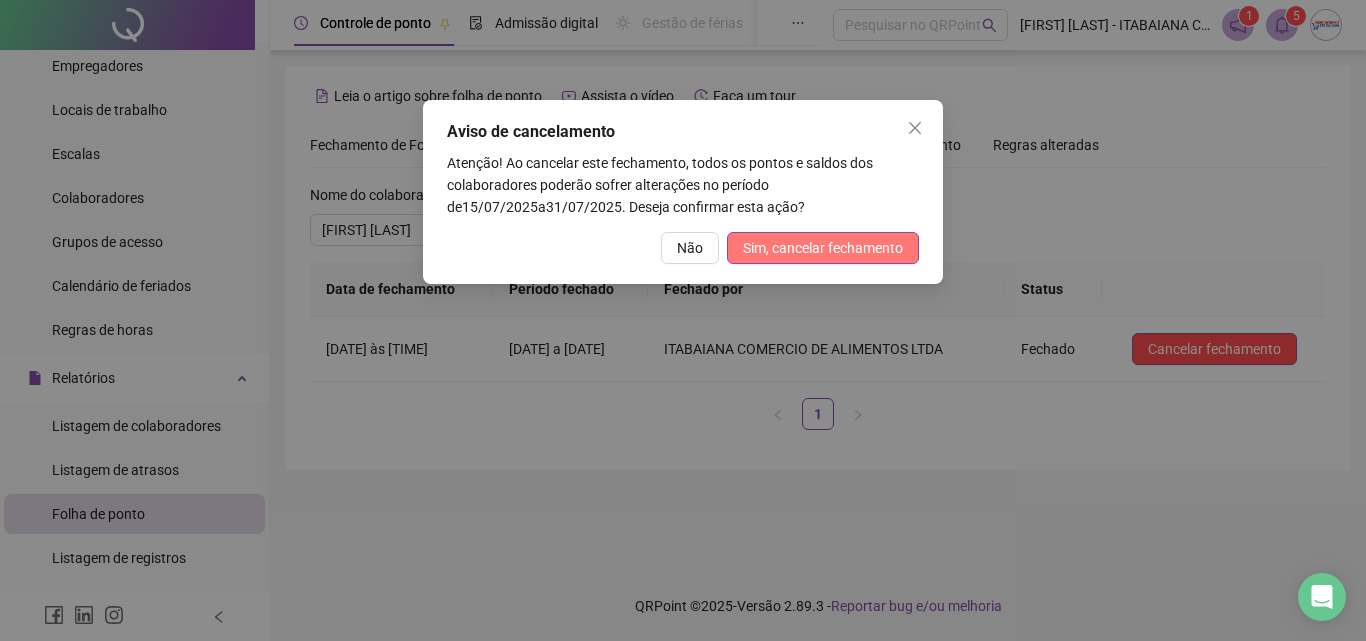 click on "Sim, cancelar fechamento" at bounding box center (823, 248) 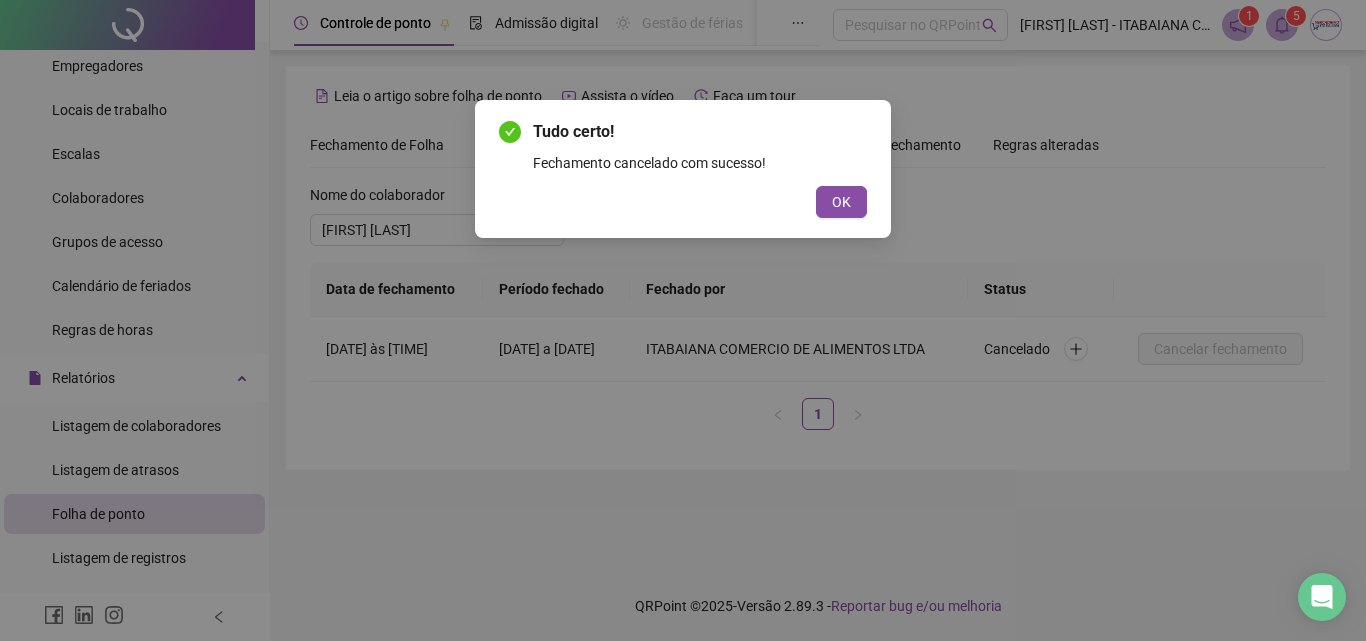 click on "Tudo certo! Fechamento cancelado com sucesso! OK" at bounding box center (683, 320) 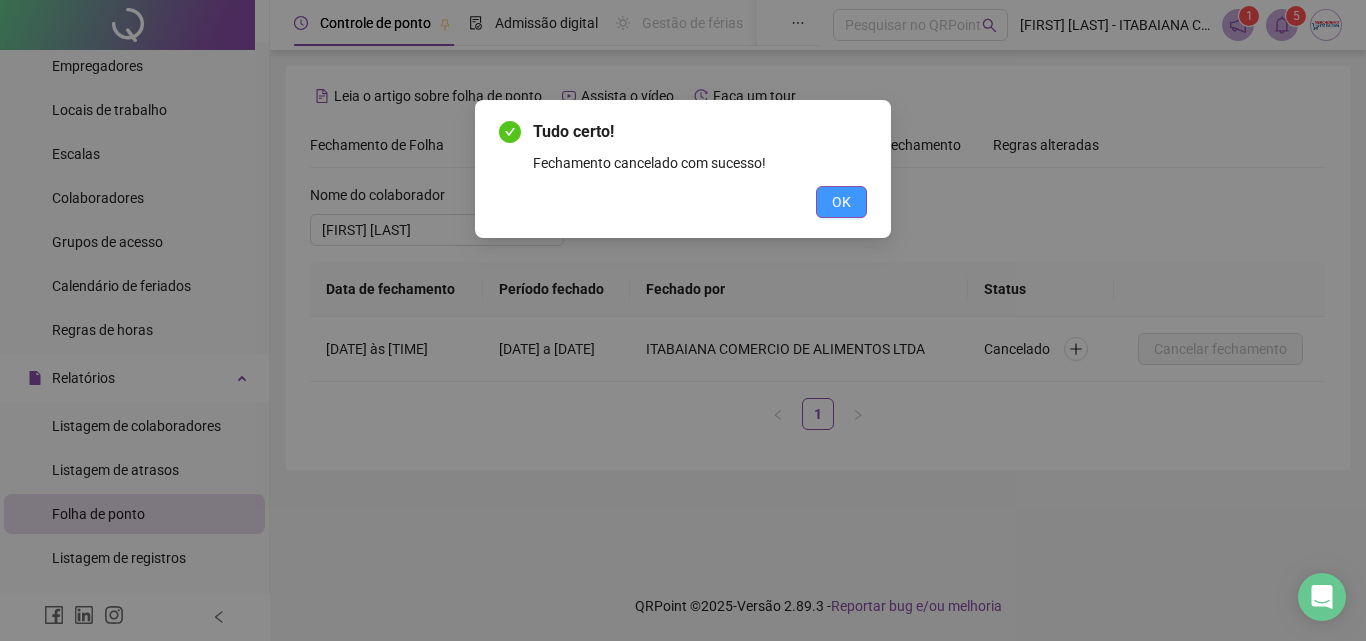 click on "OK" at bounding box center (841, 202) 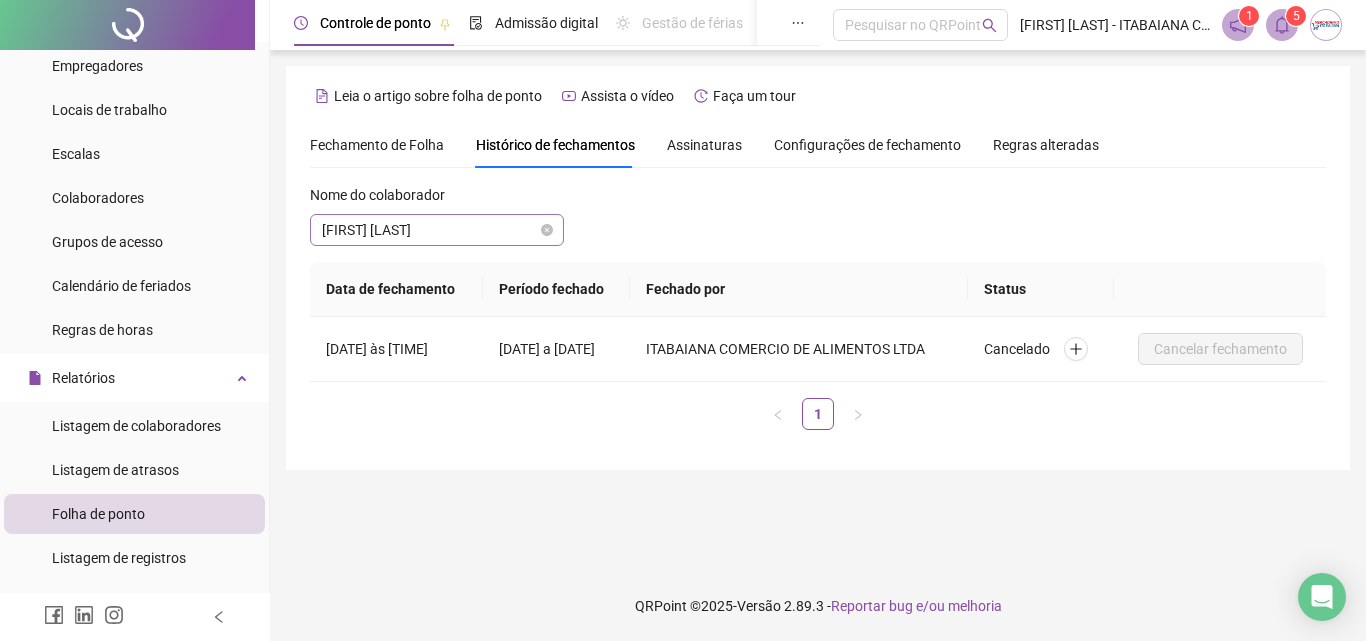 click on "[FIRST] [LAST]" at bounding box center (437, 230) 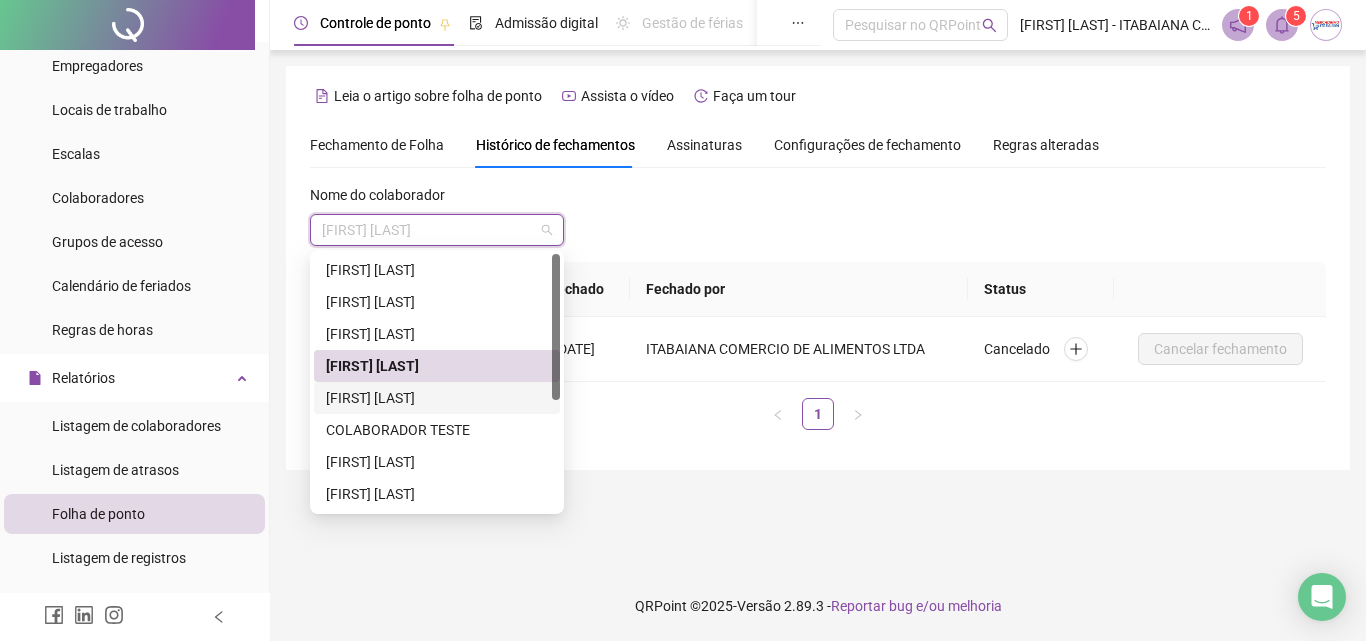 click on "[FIRST] [LAST]" at bounding box center (437, 398) 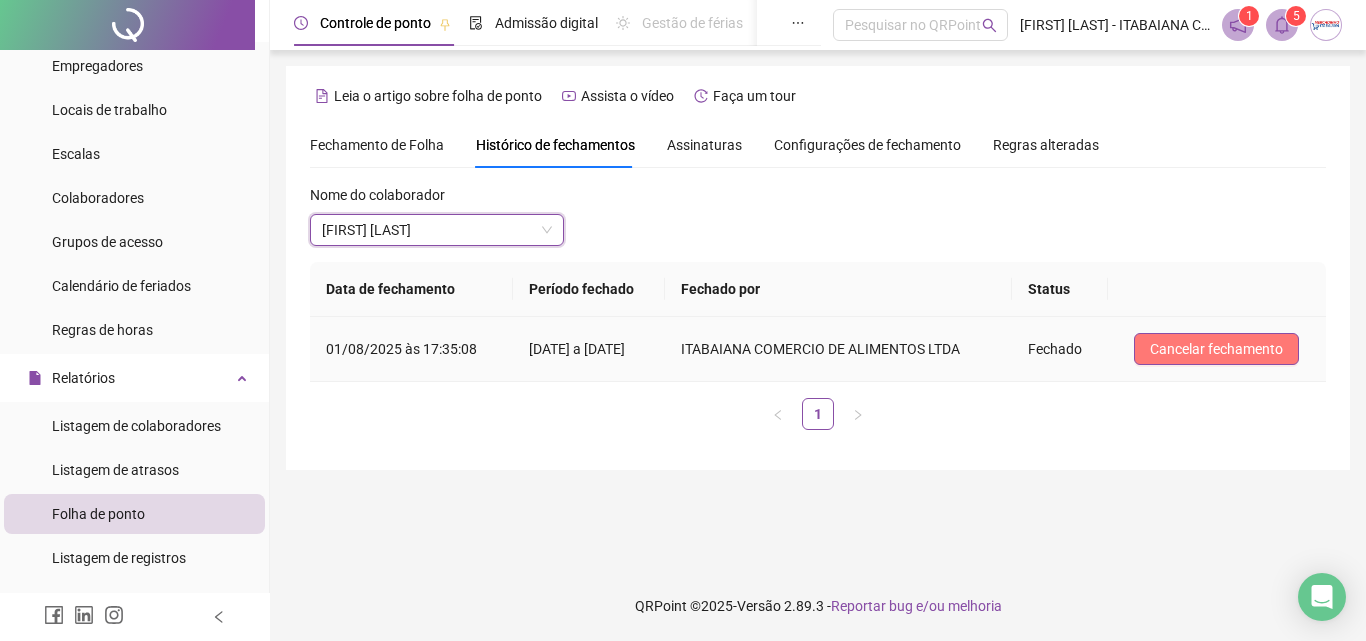 click on "Cancelar fechamento" at bounding box center [1216, 349] 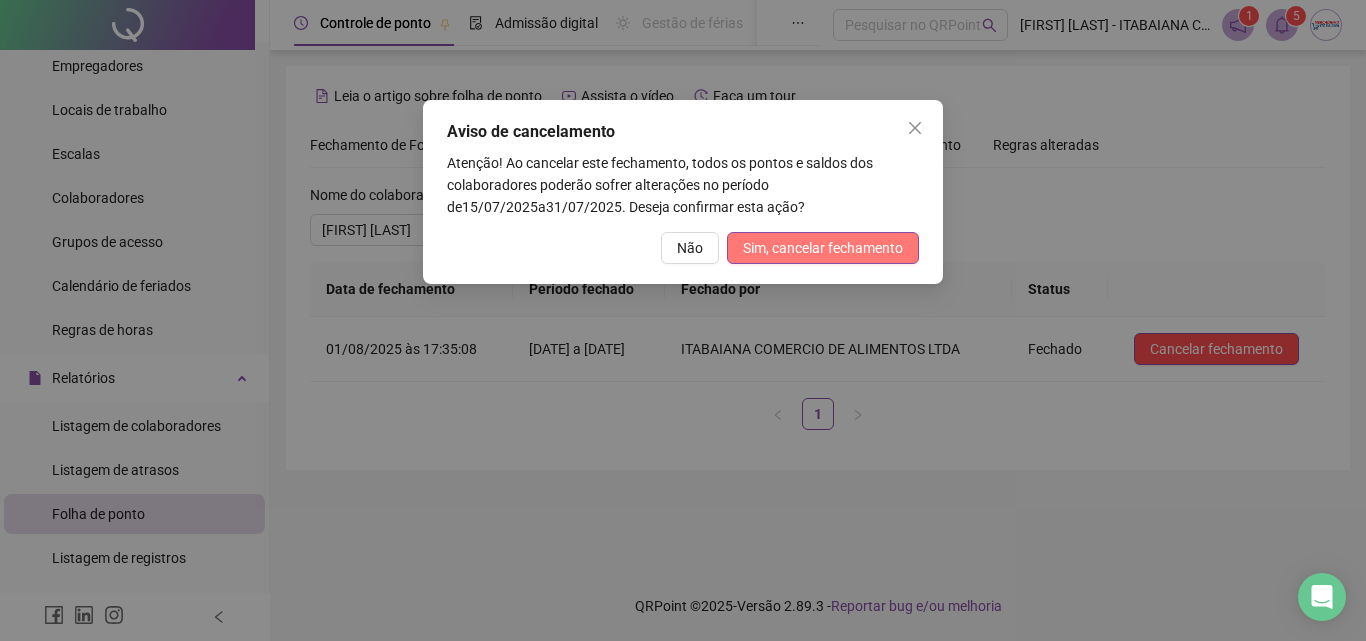 click on "Sim, cancelar fechamento" at bounding box center (823, 248) 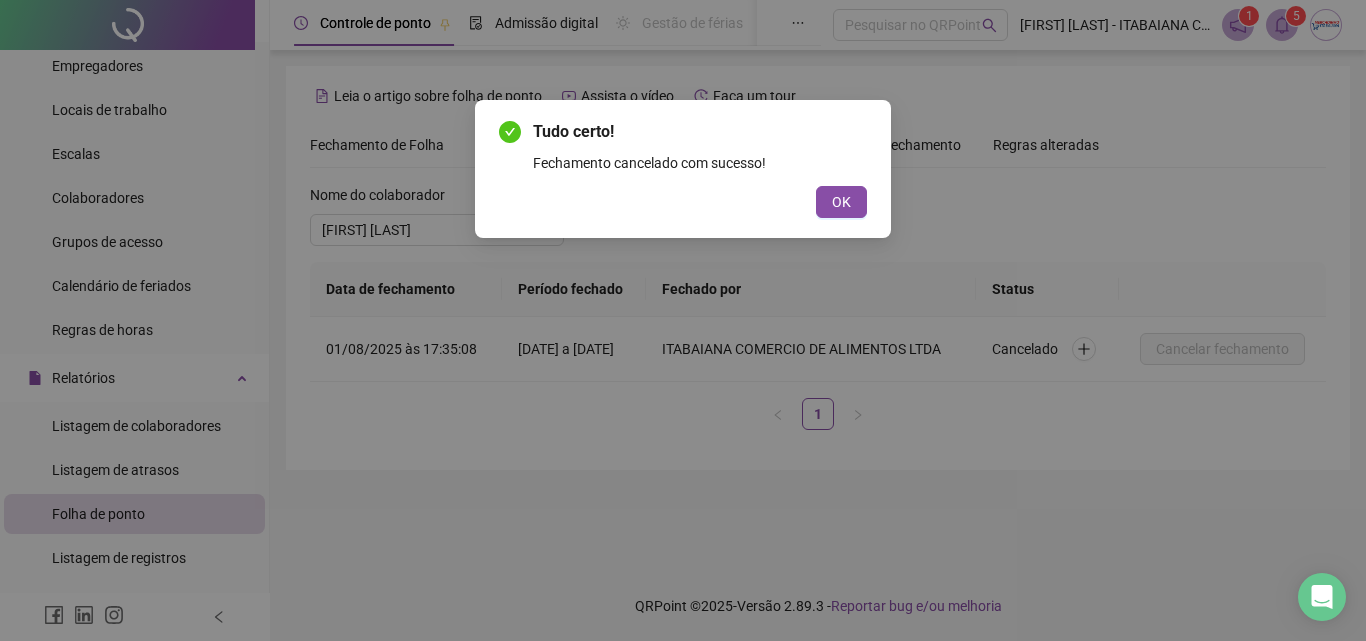 click on "Tudo certo! Fechamento cancelado com sucesso! OK" at bounding box center (683, 320) 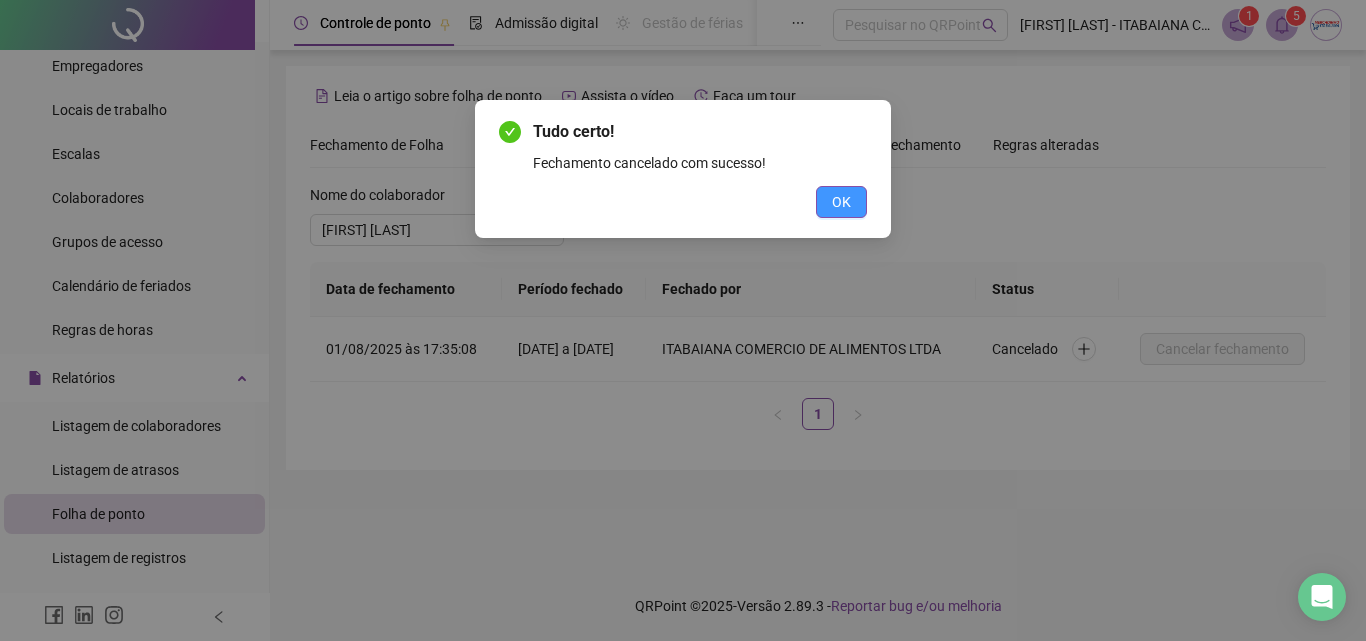 click on "OK" at bounding box center (841, 202) 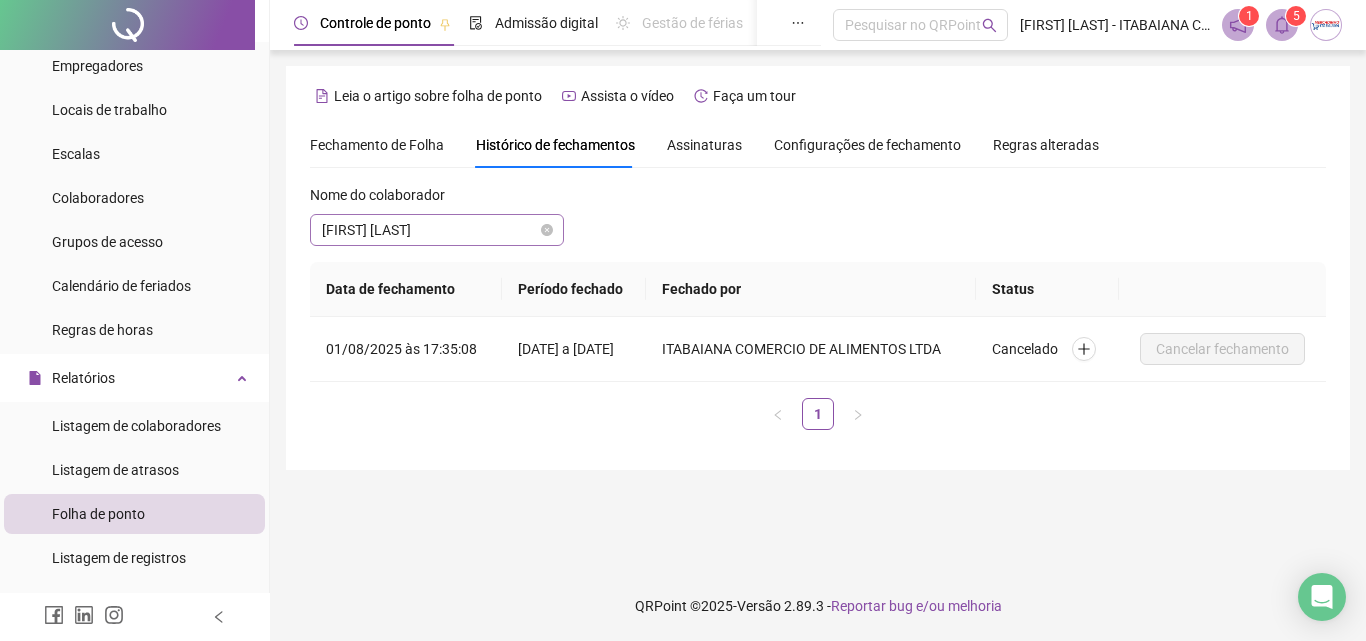 click on "[FIRST] [LAST]" at bounding box center (437, 230) 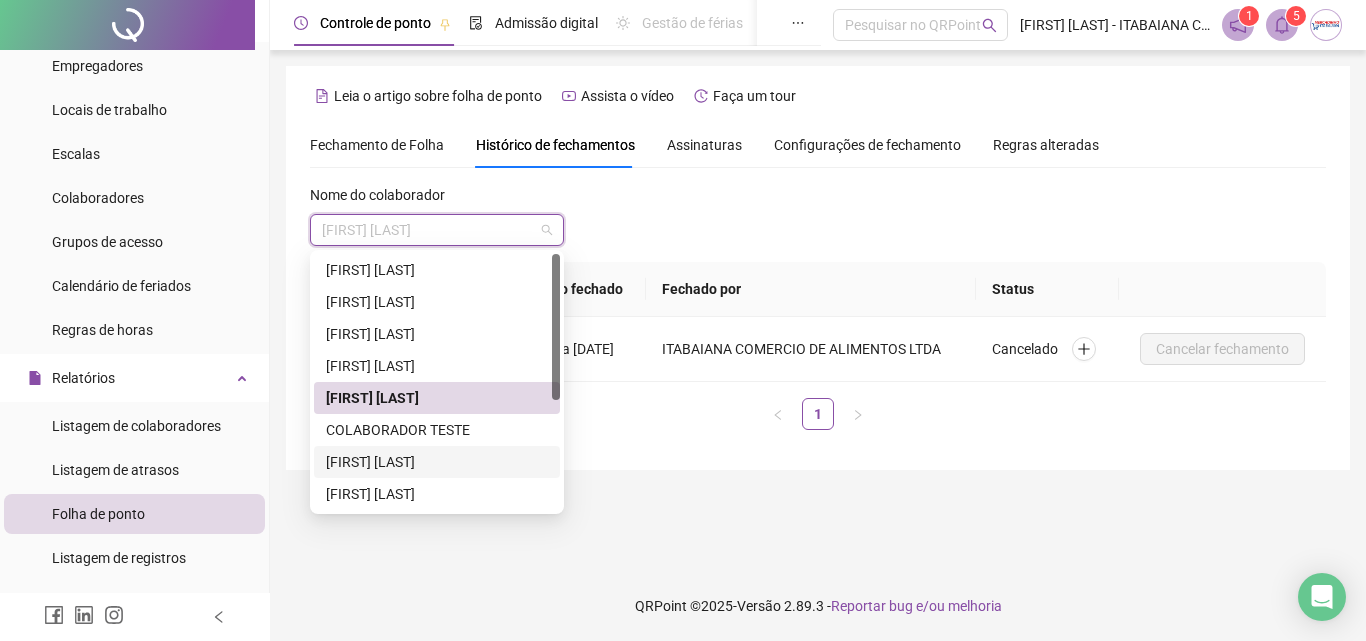 click on "[FIRST] [LAST]" at bounding box center [437, 462] 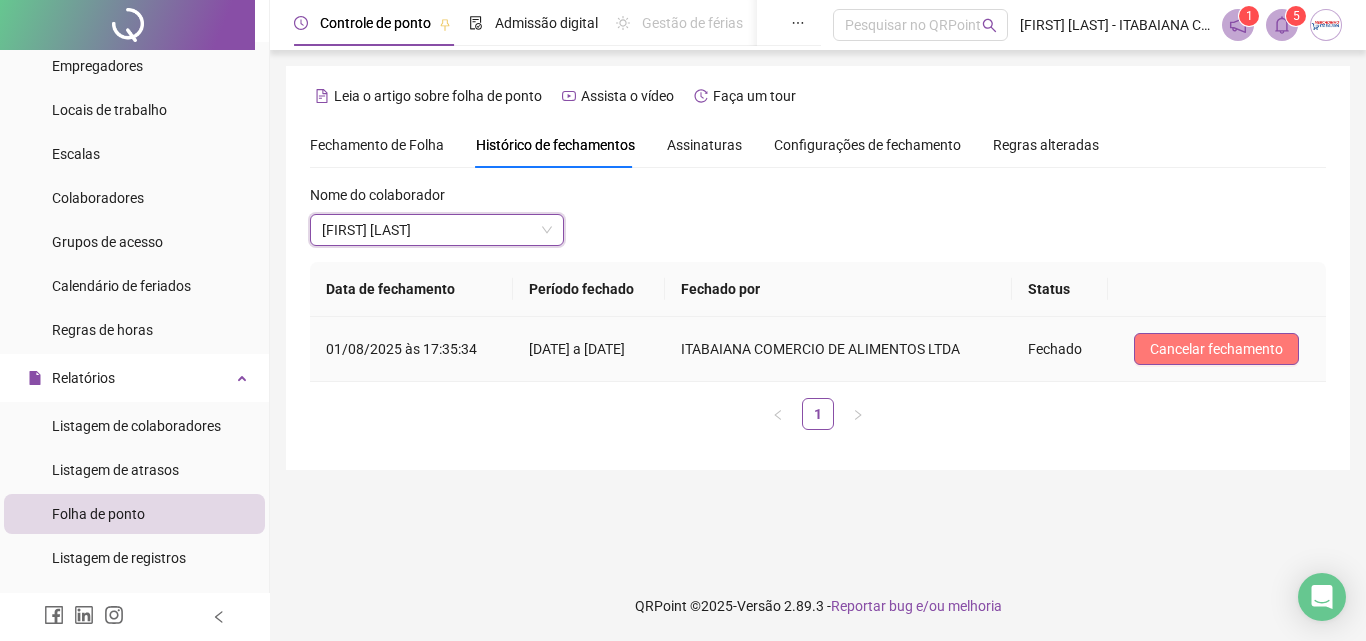 click on "Cancelar fechamento" at bounding box center [1216, 349] 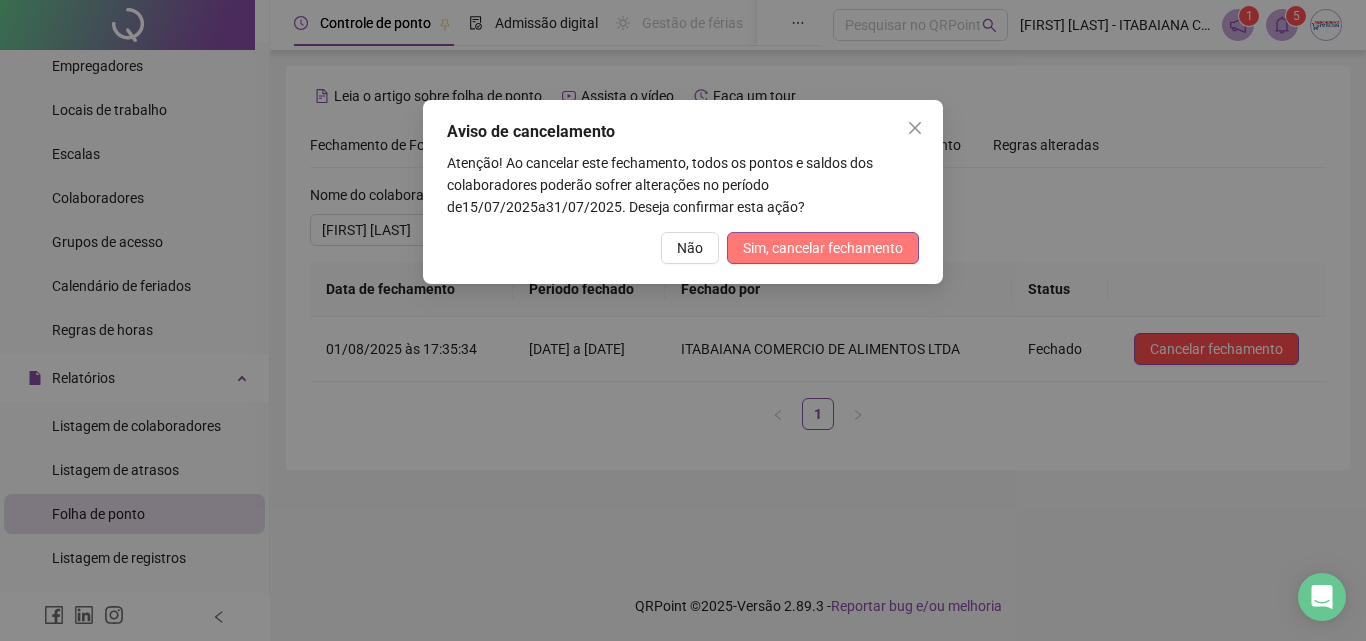 click on "Sim, cancelar fechamento" at bounding box center [823, 248] 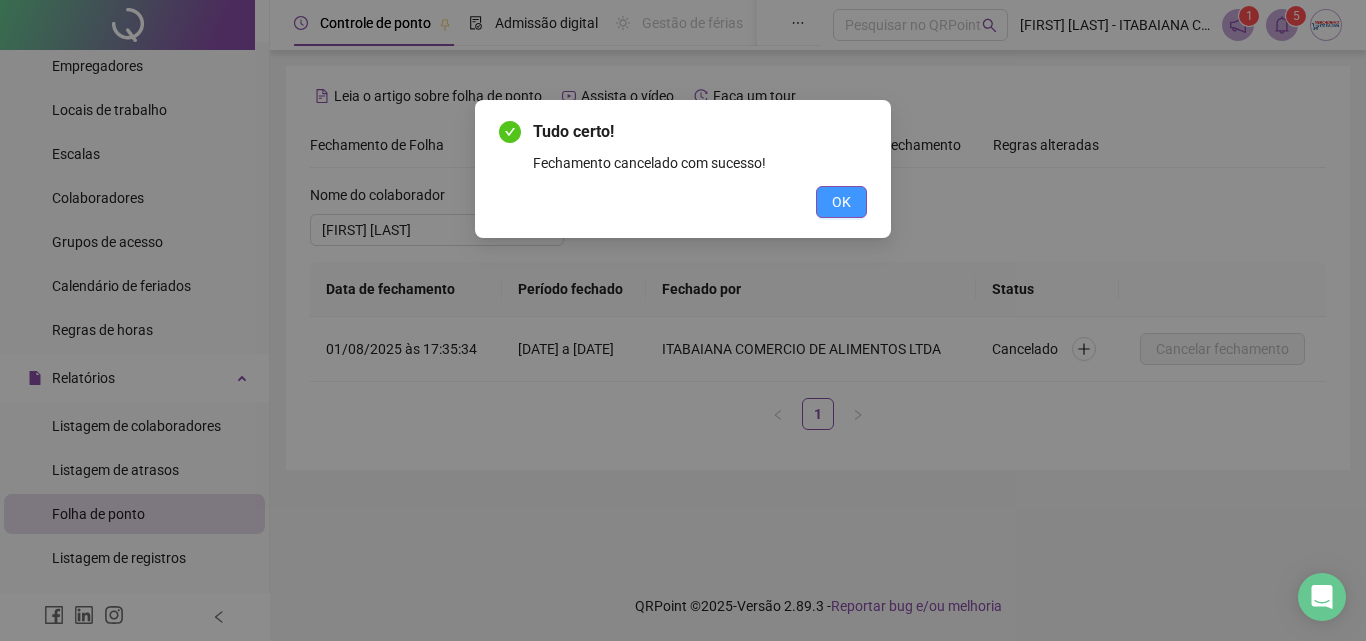 click on "OK" at bounding box center (841, 202) 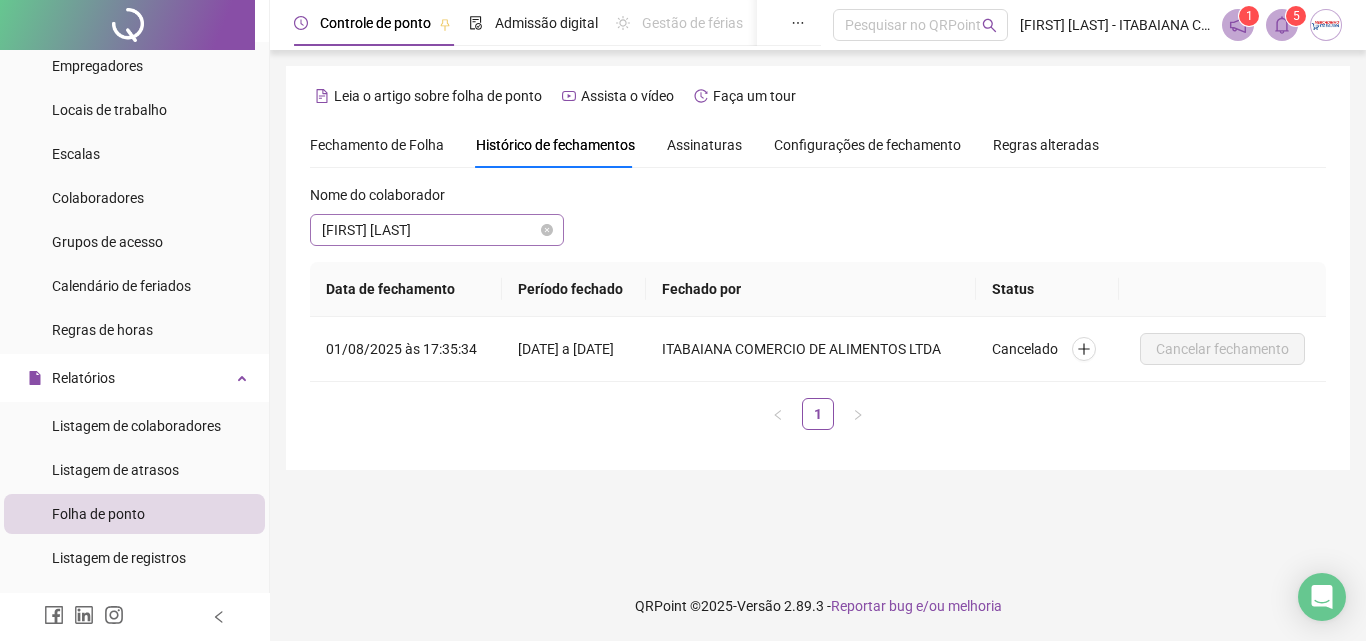click on "[FIRST] [LAST]" at bounding box center (437, 230) 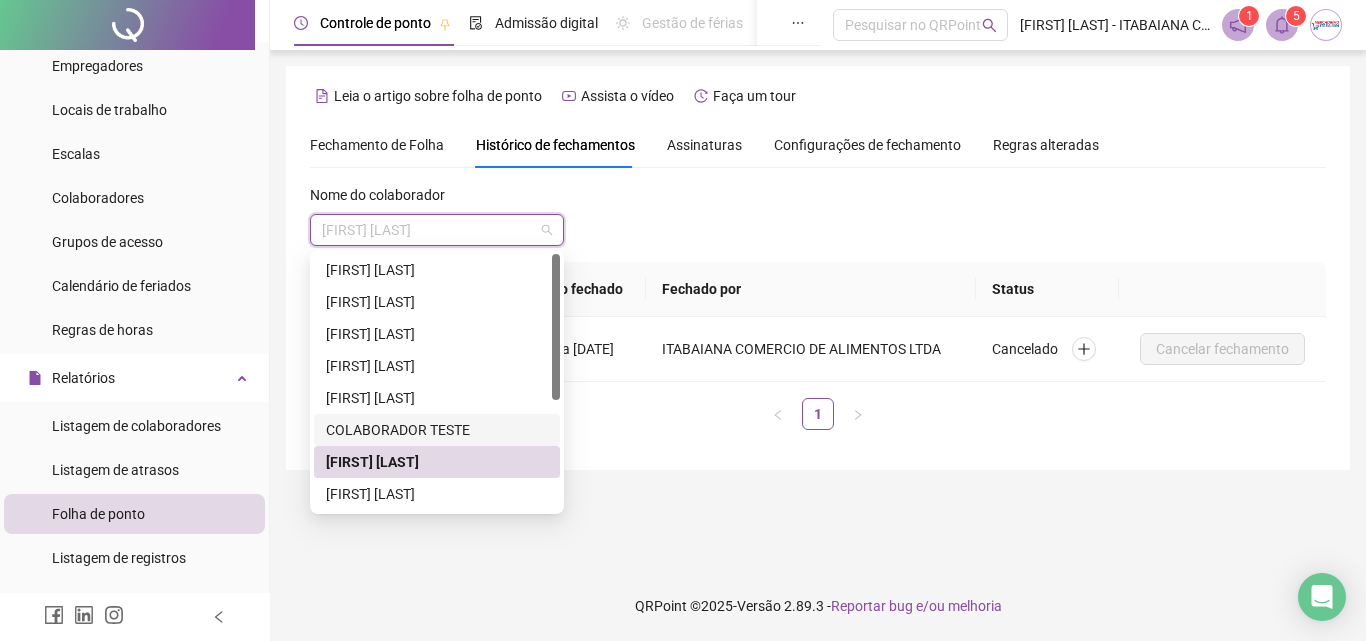 scroll, scrollTop: 100, scrollLeft: 0, axis: vertical 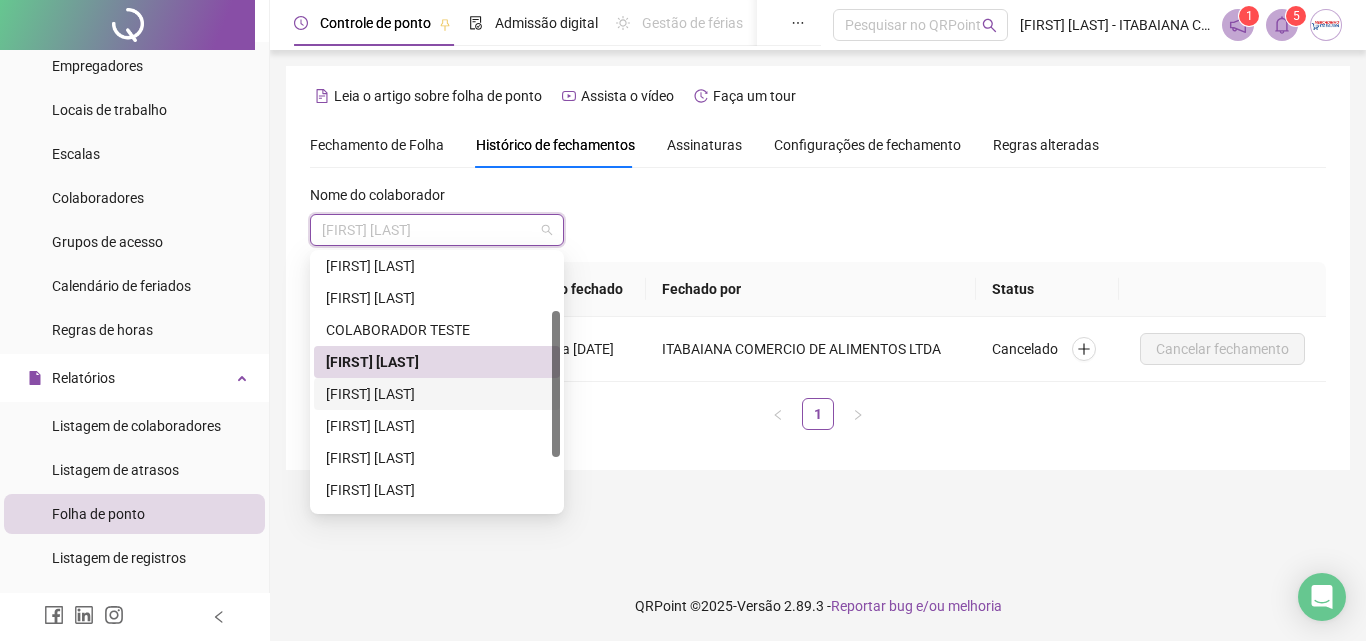 click on "[FIRST] [LAST]" at bounding box center (437, 394) 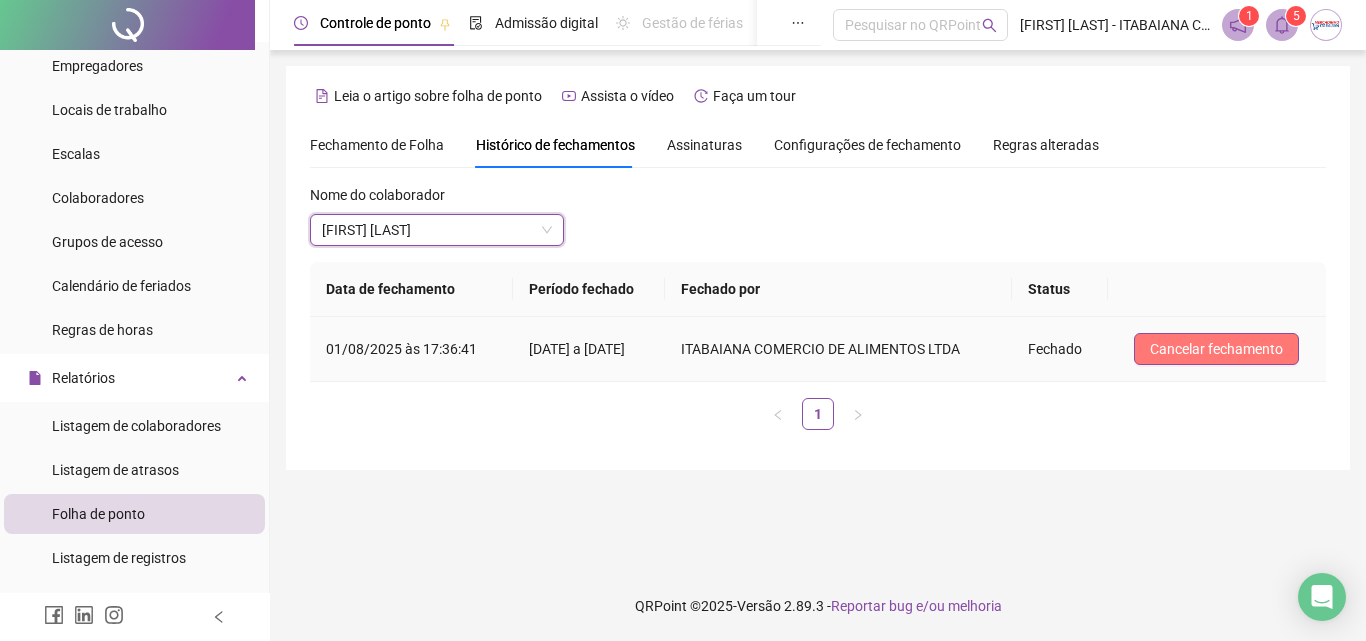 click on "Cancelar fechamento" at bounding box center [1216, 349] 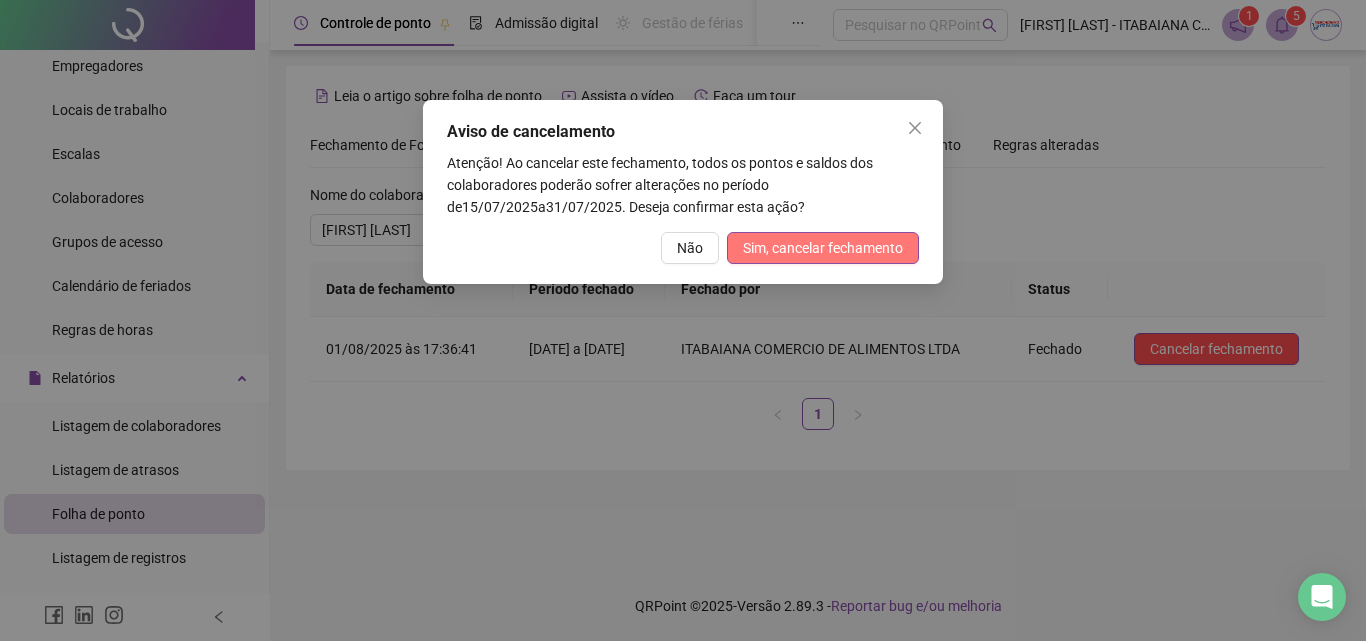 click on "Sim, cancelar fechamento" at bounding box center (823, 248) 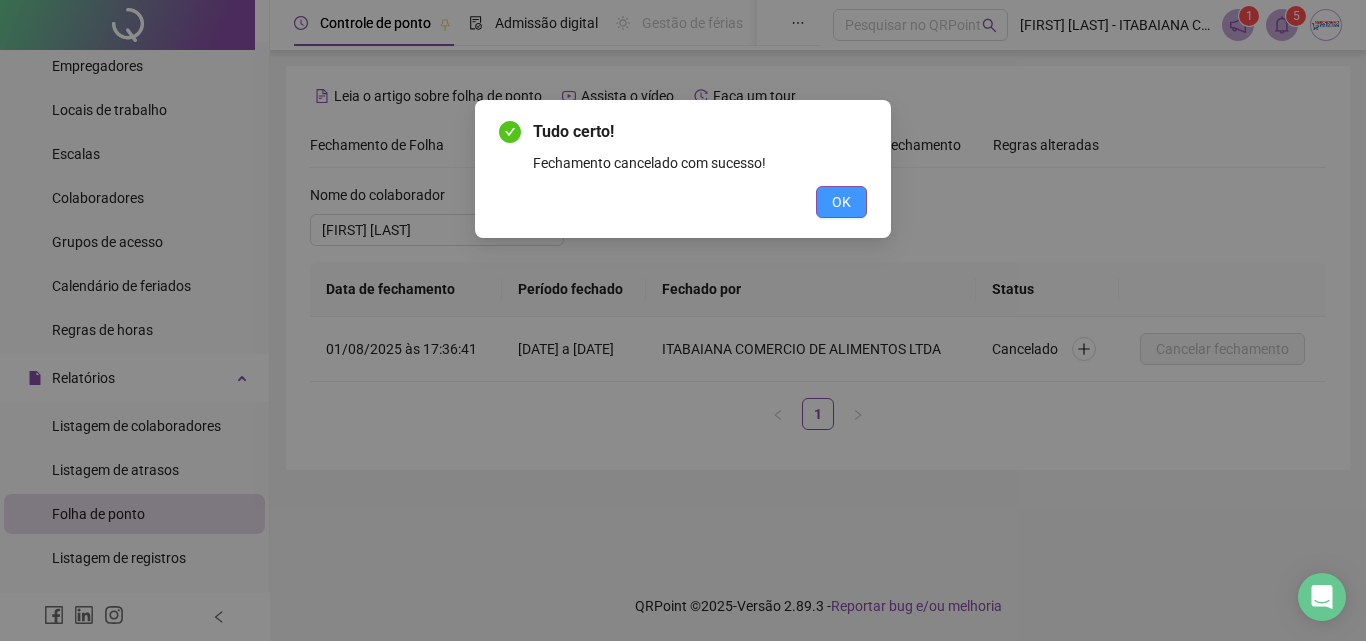 click on "OK" at bounding box center (841, 202) 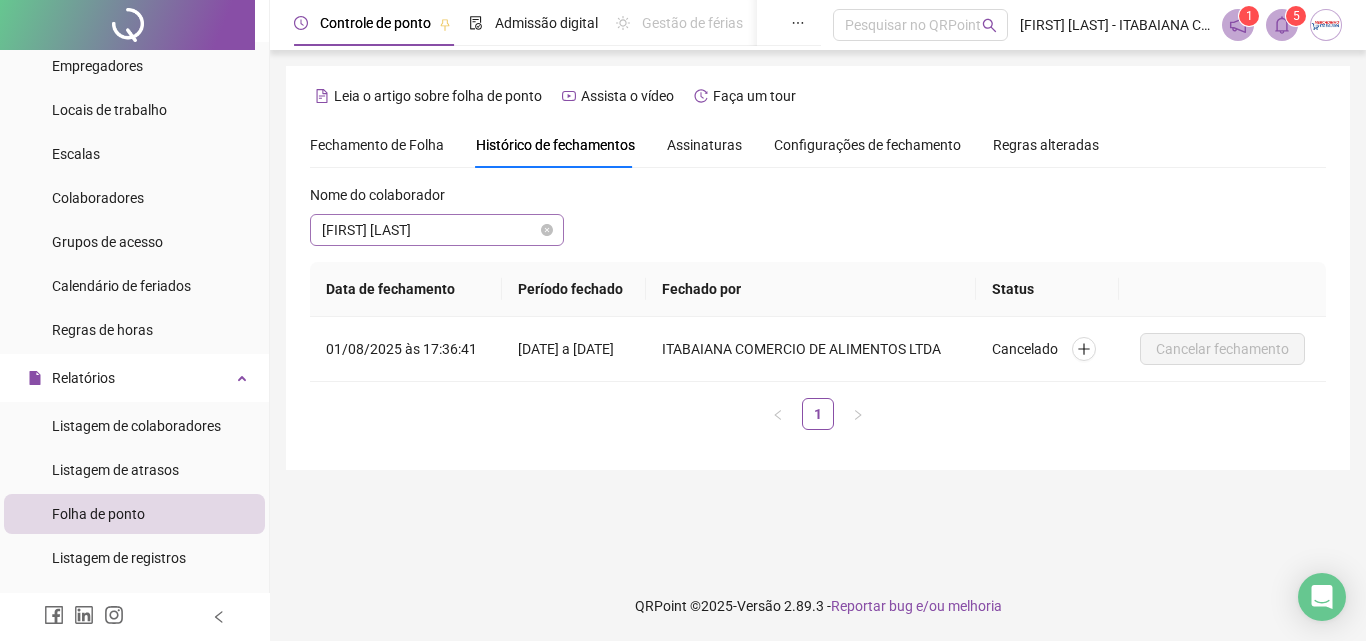 click on "[FIRST] [LAST]" at bounding box center [437, 230] 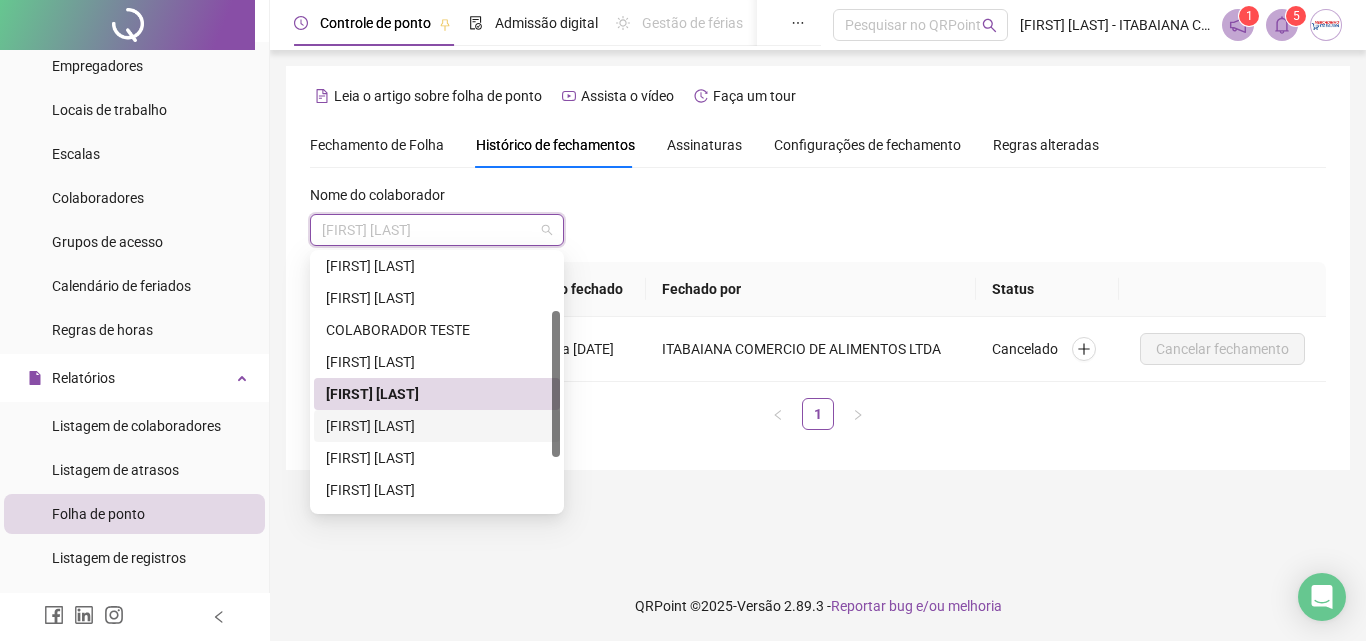 click on "[FIRST] [LAST]" at bounding box center (437, 426) 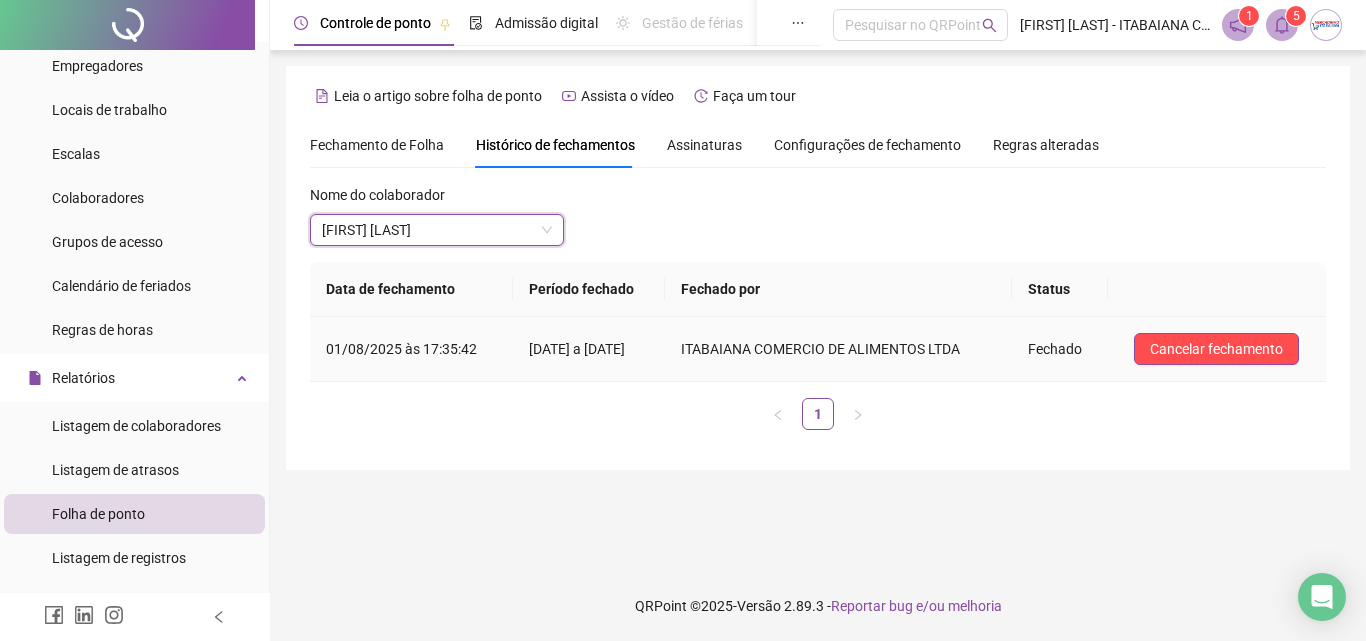 click on "Cancelar fechamento" at bounding box center (1216, 349) 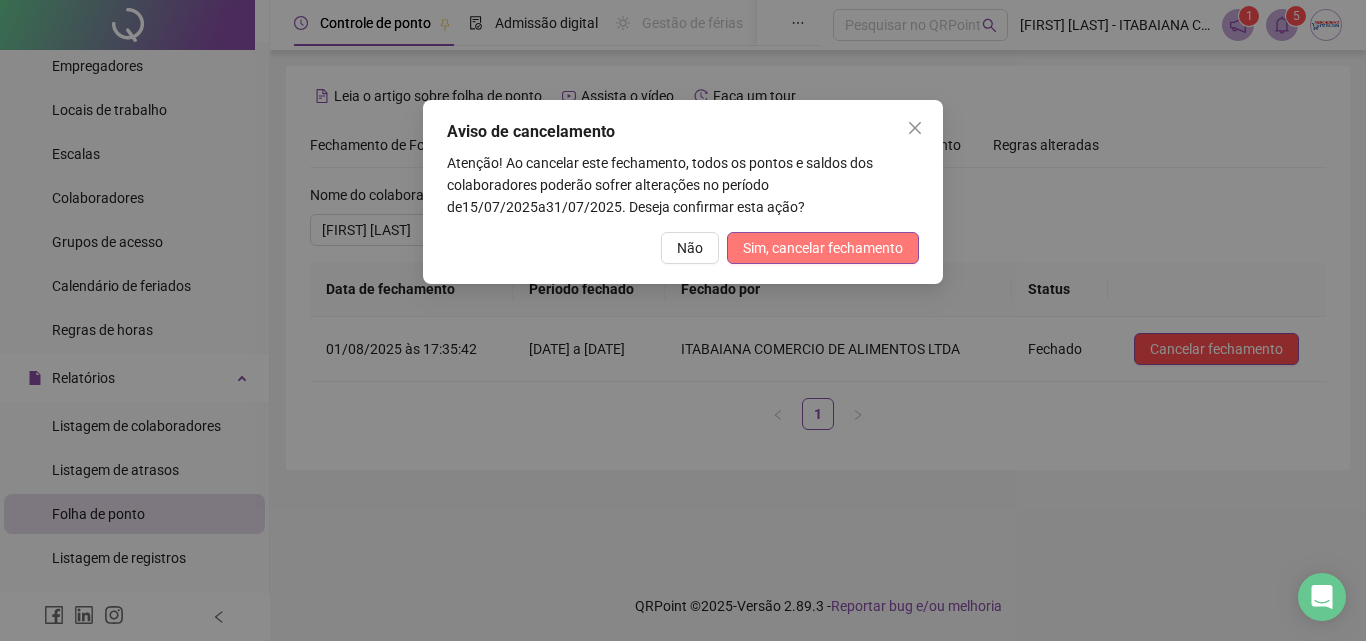 click on "Sim, cancelar fechamento" at bounding box center (823, 248) 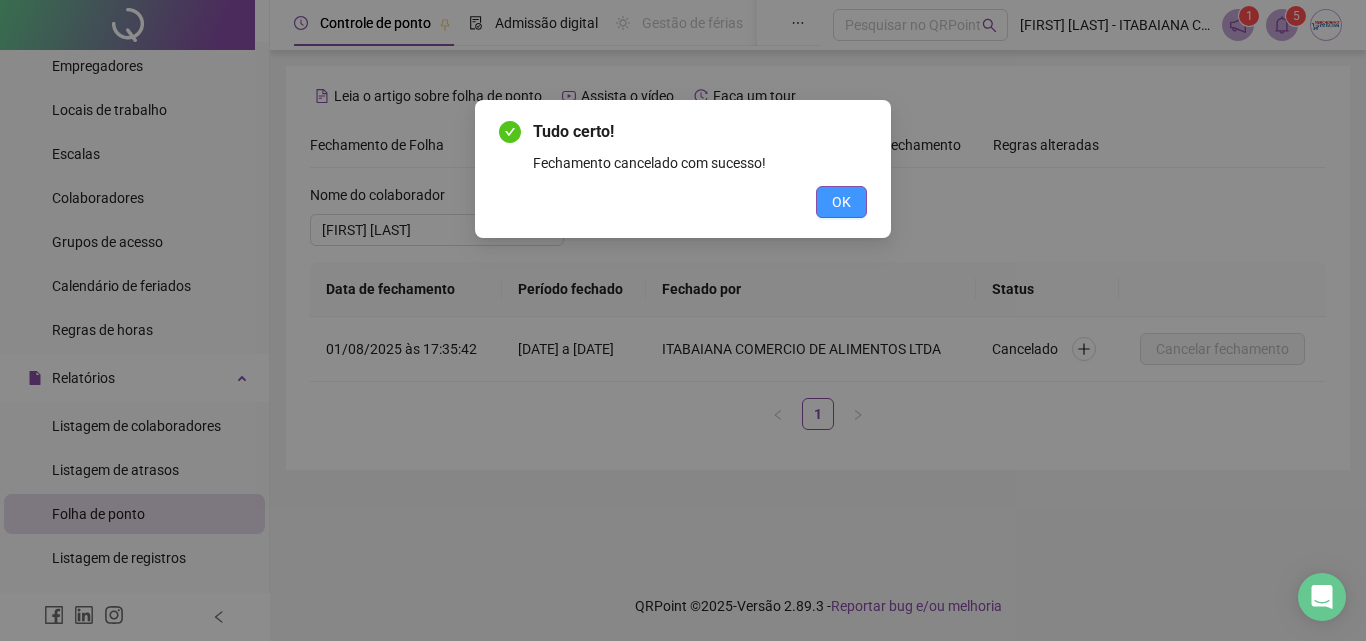 click on "OK" at bounding box center [841, 202] 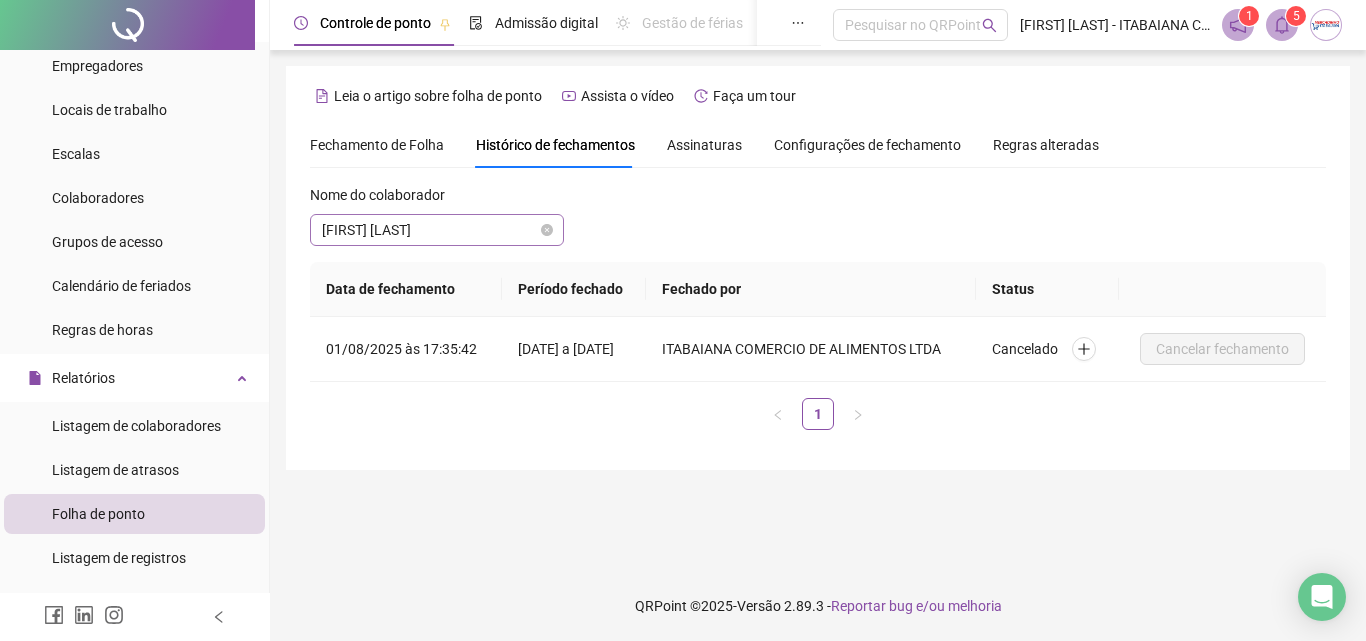 click on "[FIRST] [LAST]" at bounding box center [437, 230] 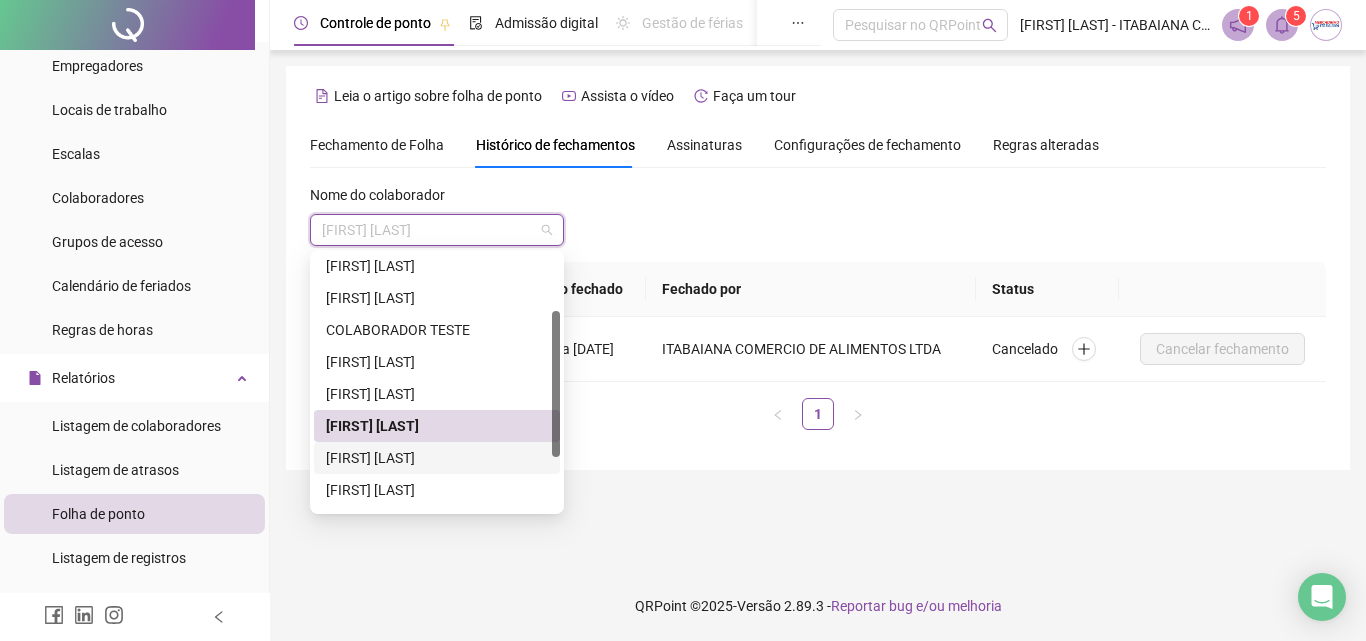click on "[FIRST] [LAST]" at bounding box center (437, 458) 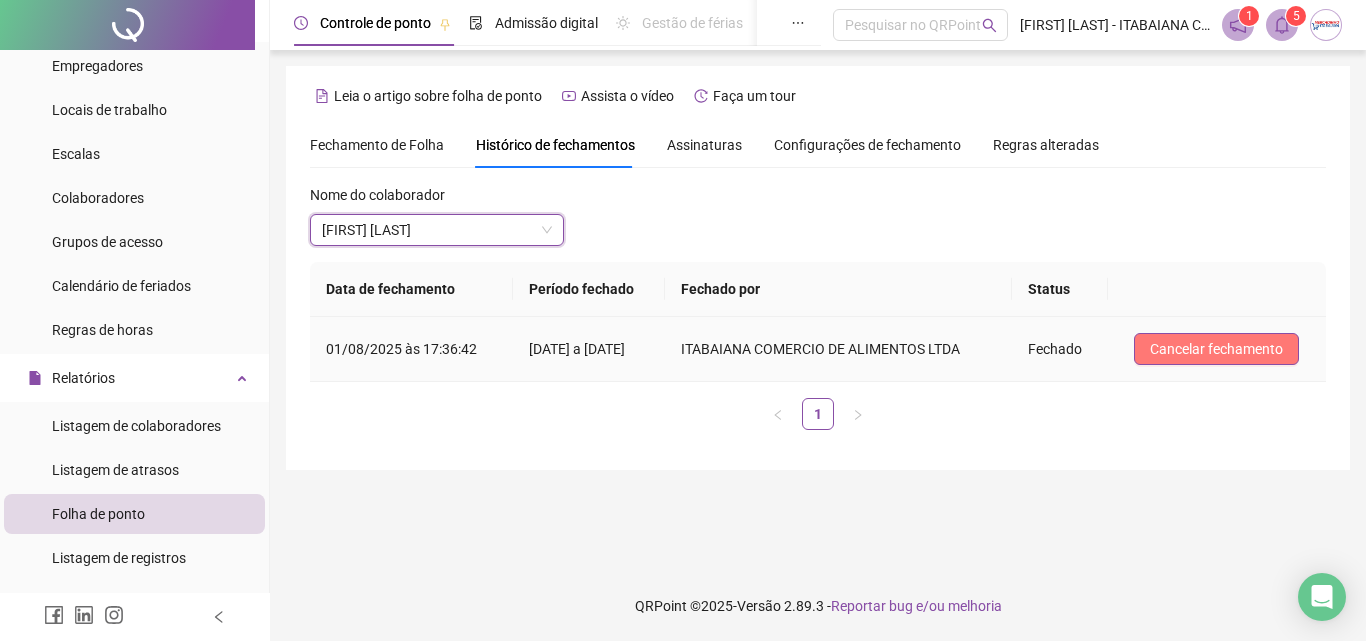 click on "Cancelar fechamento" at bounding box center (1216, 349) 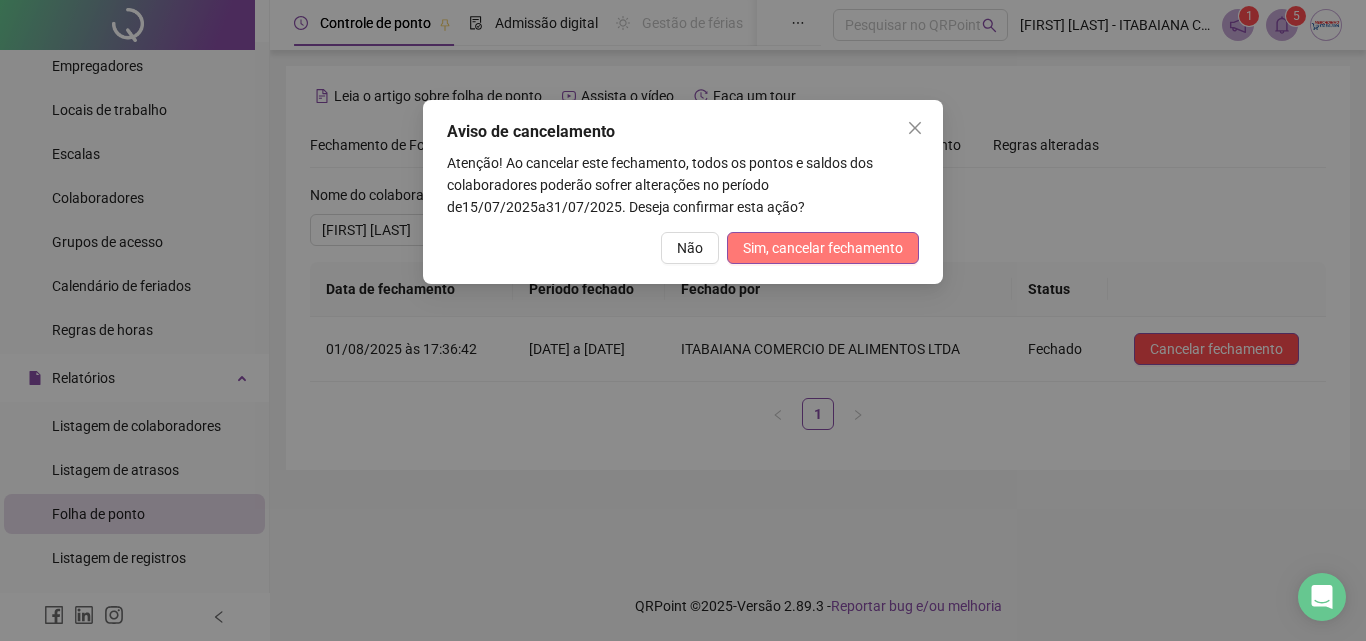 click on "Sim, cancelar fechamento" at bounding box center [823, 248] 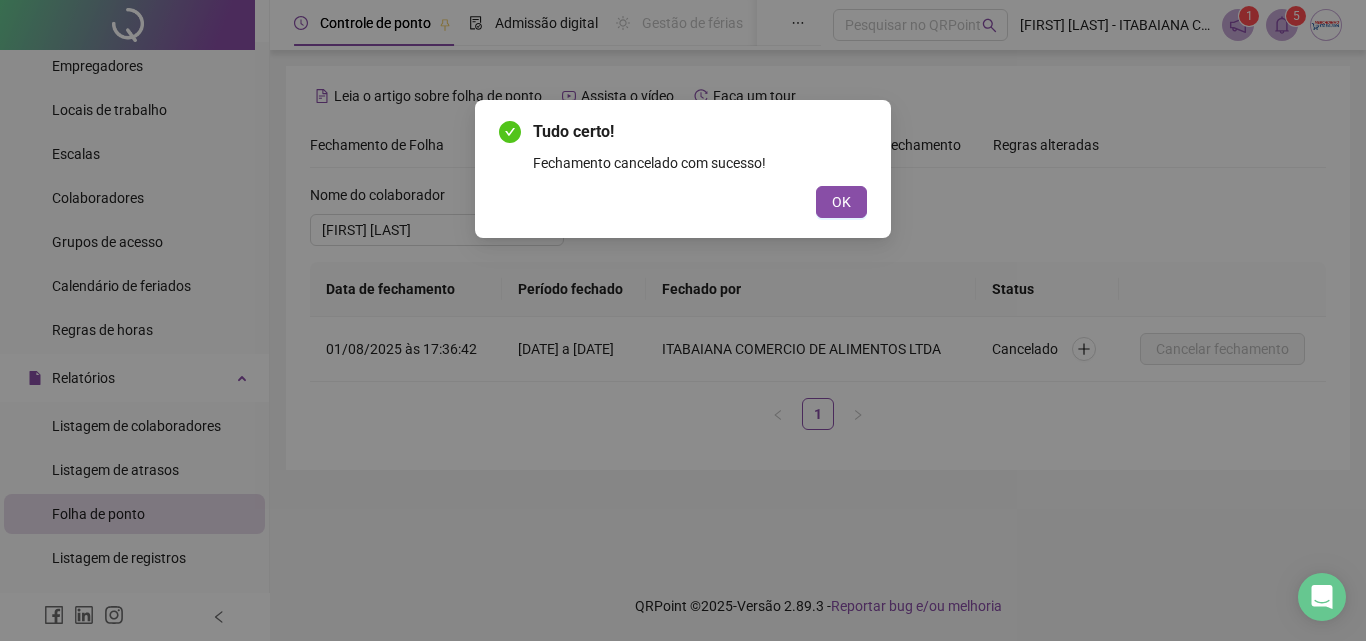 click on "OK" at bounding box center [841, 202] 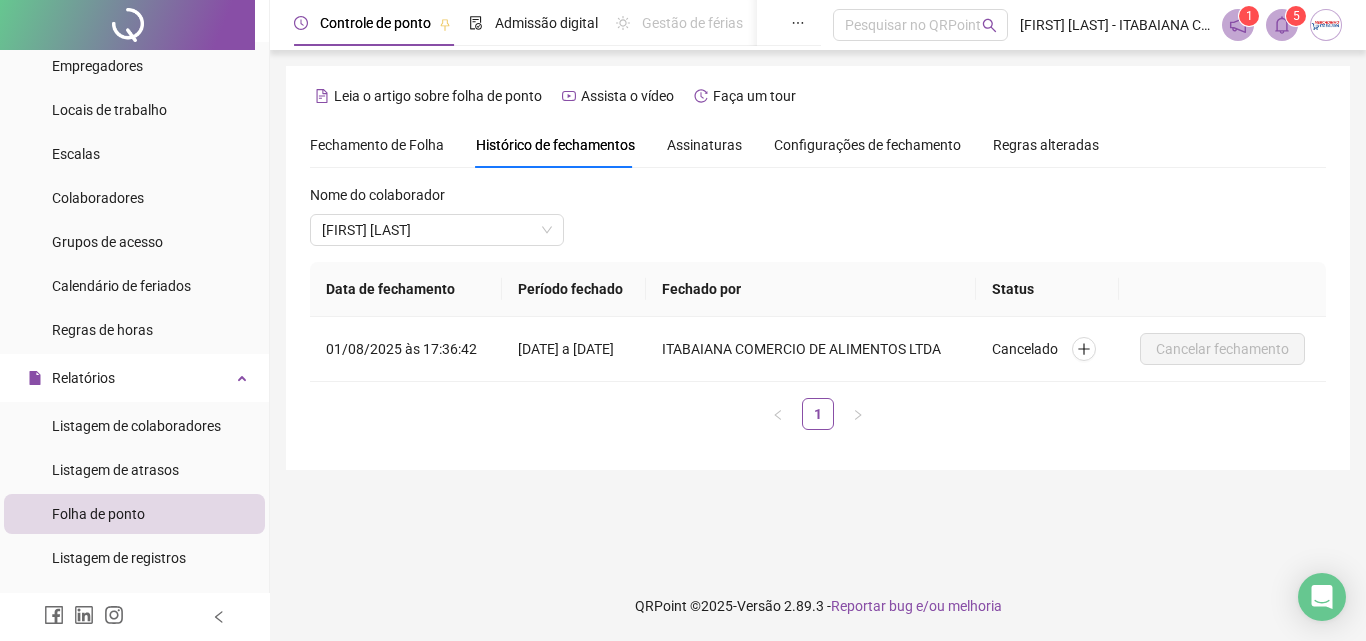 click on "Nome do colaborador" at bounding box center [437, 199] 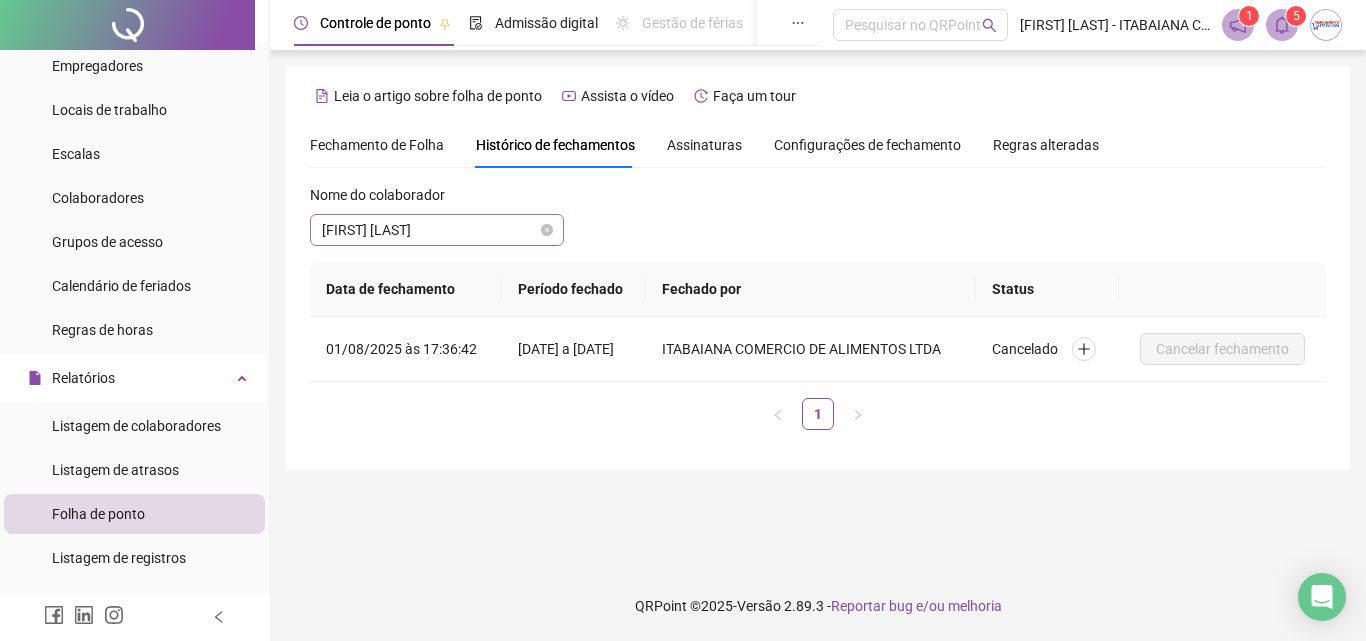 click on "[FIRST] [LAST]" at bounding box center [437, 230] 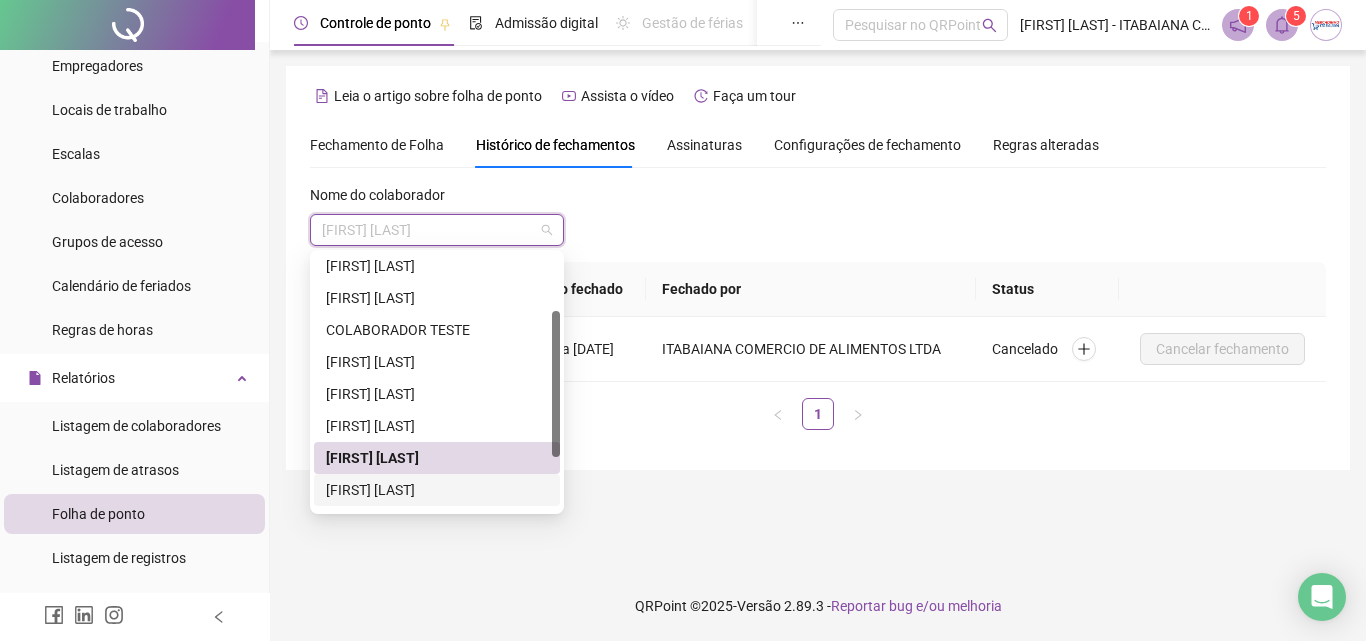 click on "[FIRST] [LAST]" at bounding box center [437, 490] 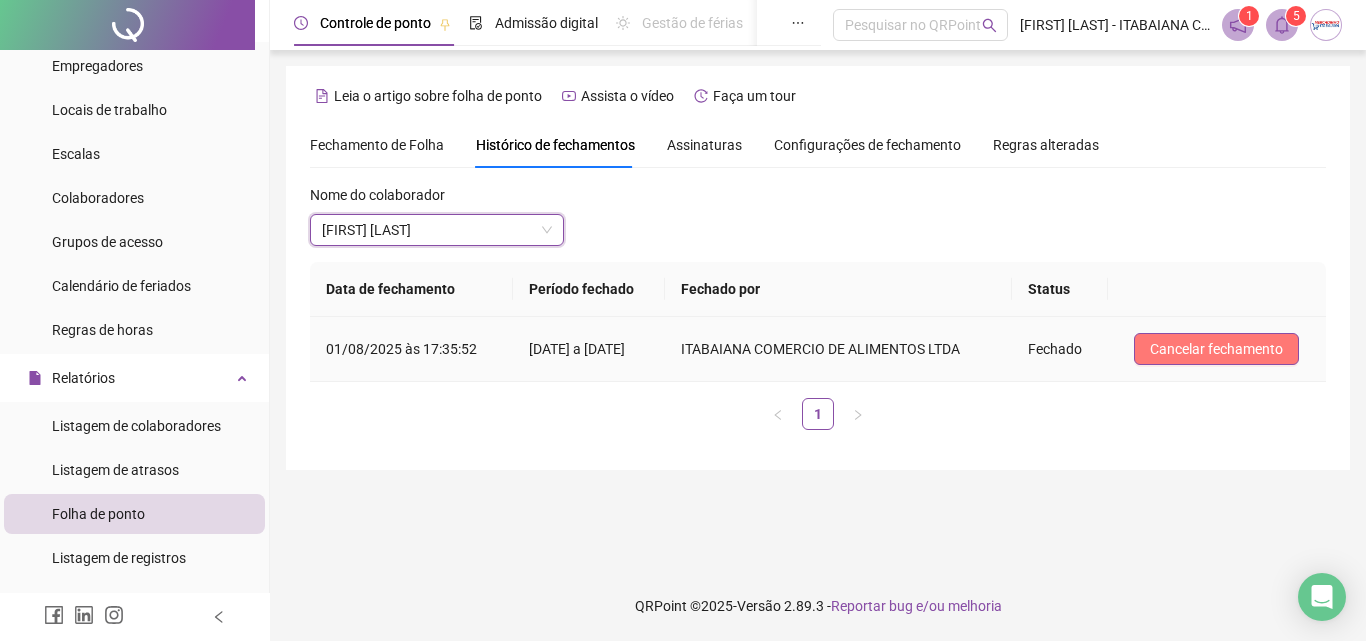 click on "Cancelar fechamento" at bounding box center [1216, 349] 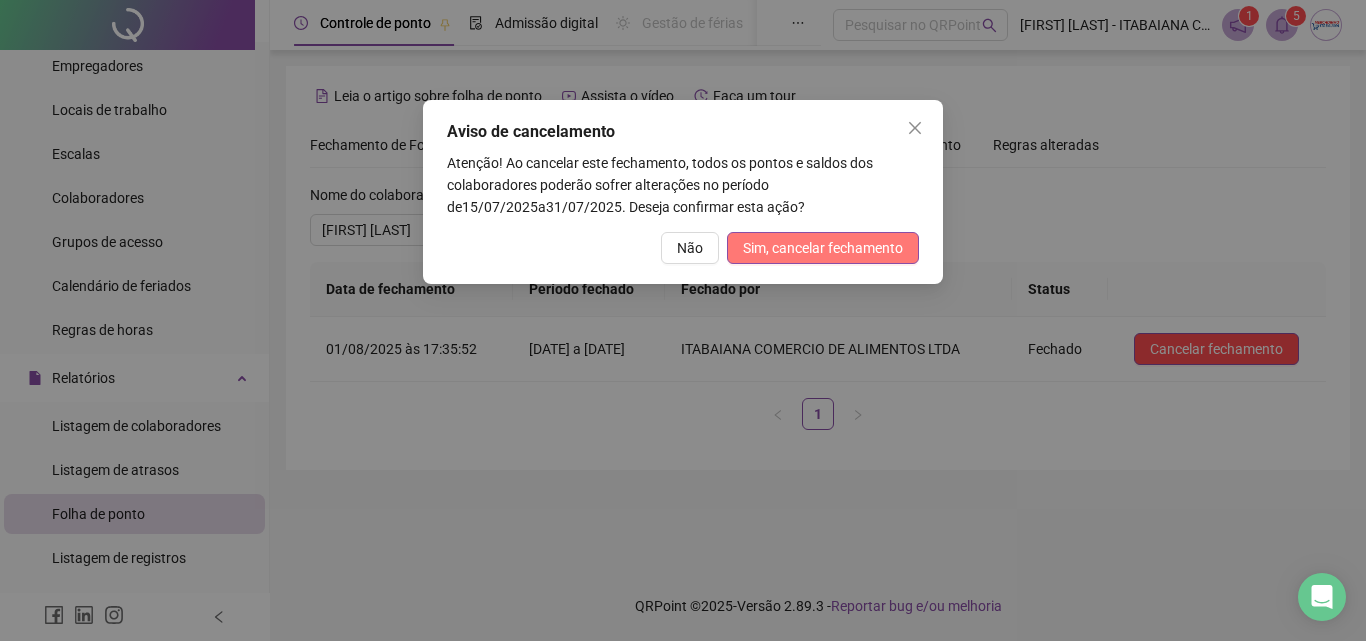 click on "Sim, cancelar fechamento" at bounding box center [823, 248] 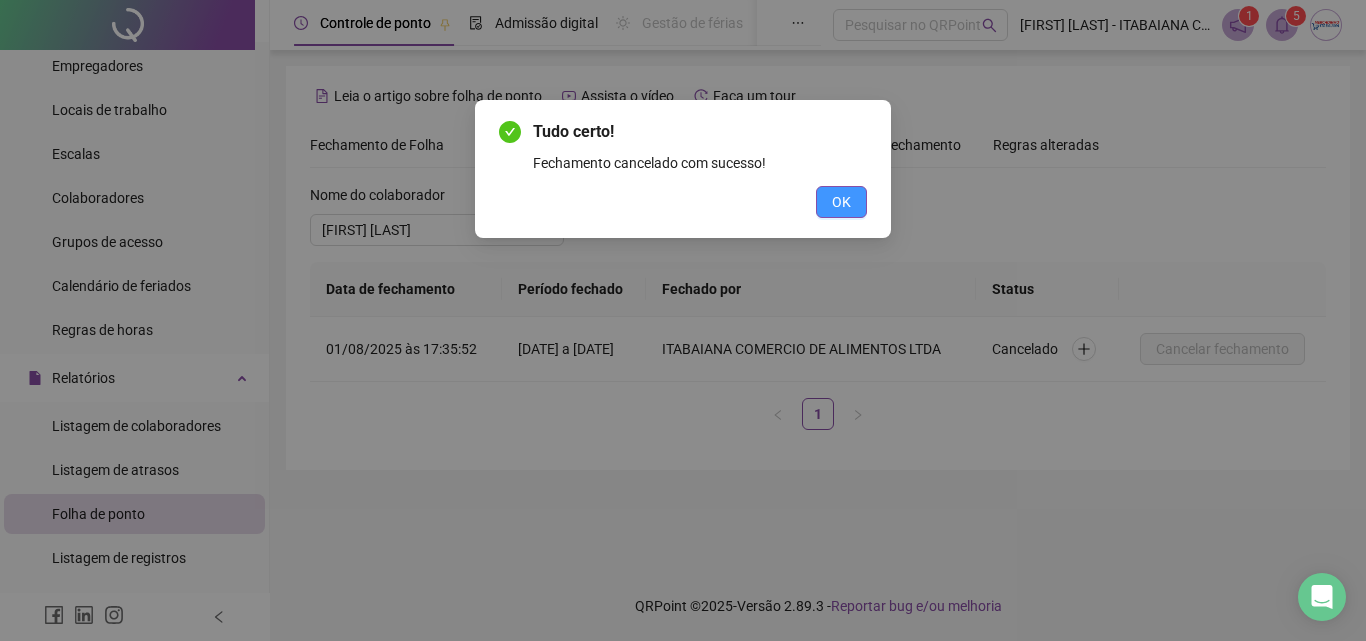 click on "OK" at bounding box center [841, 202] 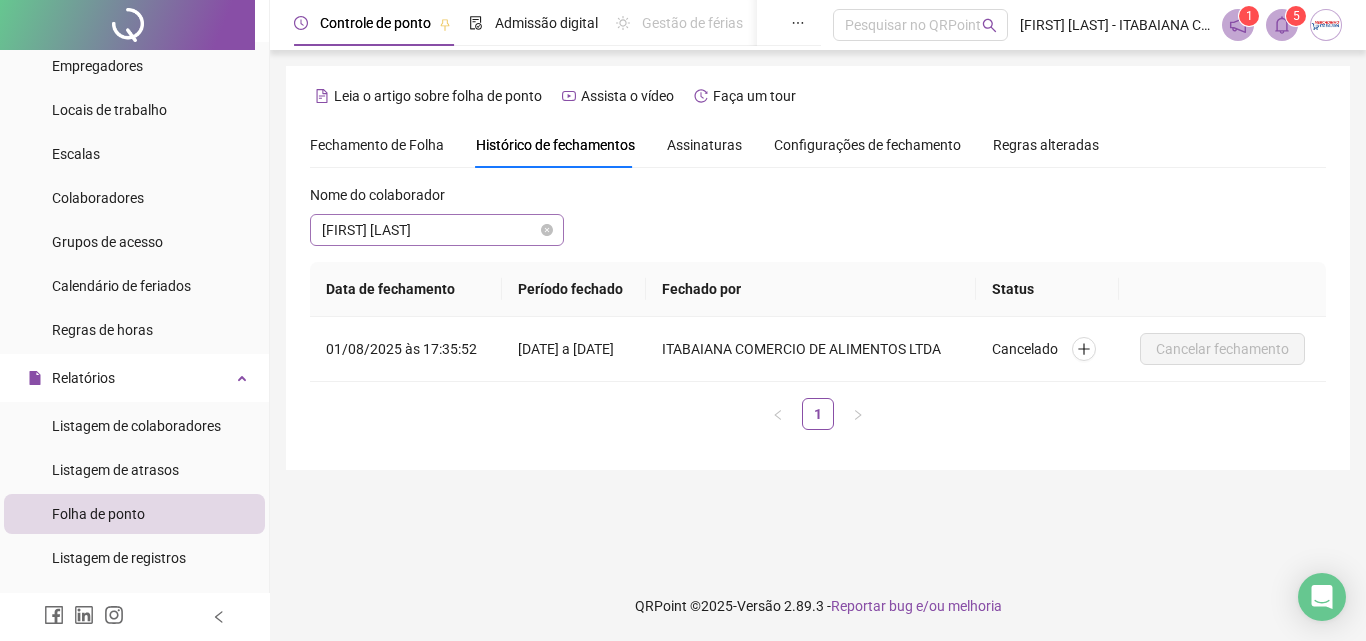 click on "[FIRST] [LAST]" at bounding box center [437, 230] 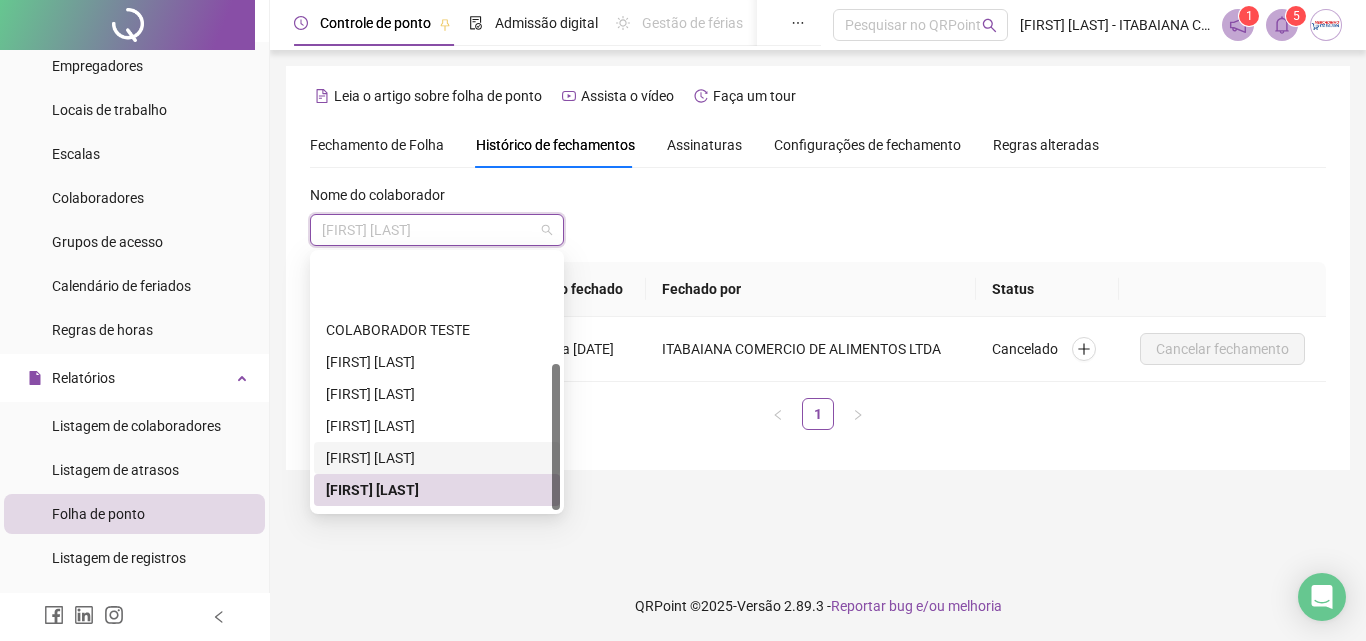 scroll, scrollTop: 192, scrollLeft: 0, axis: vertical 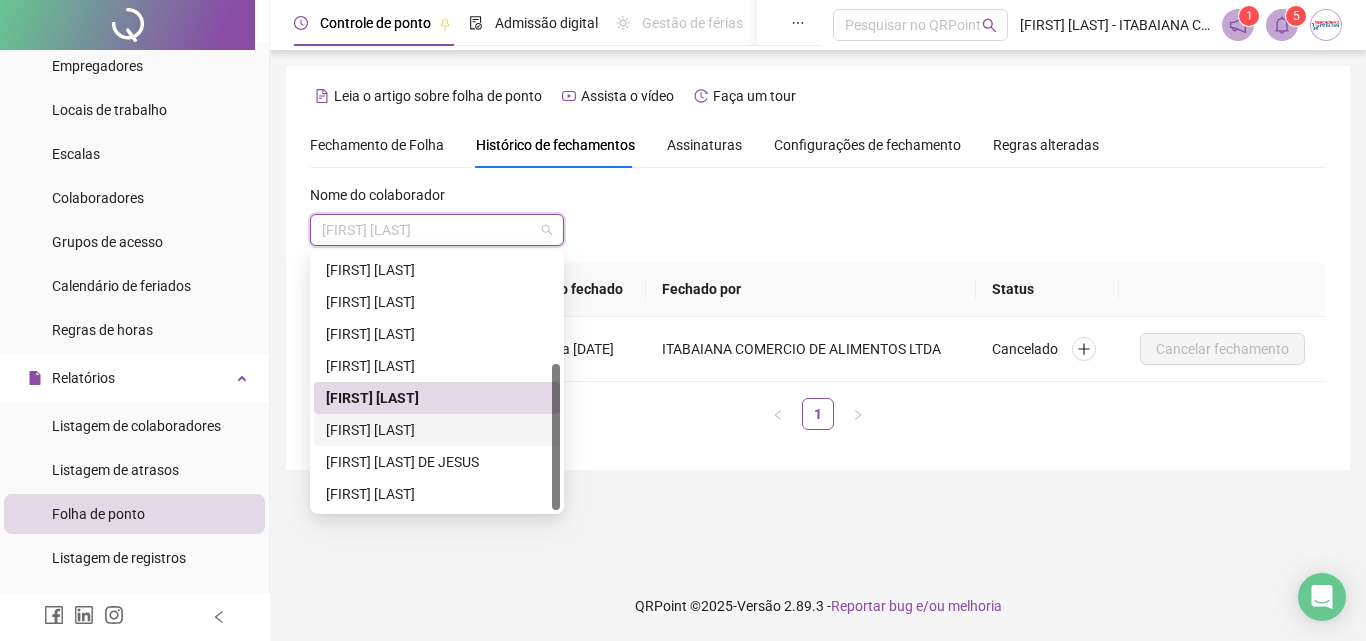 click on "[FIRST] [LAST]" at bounding box center (437, 430) 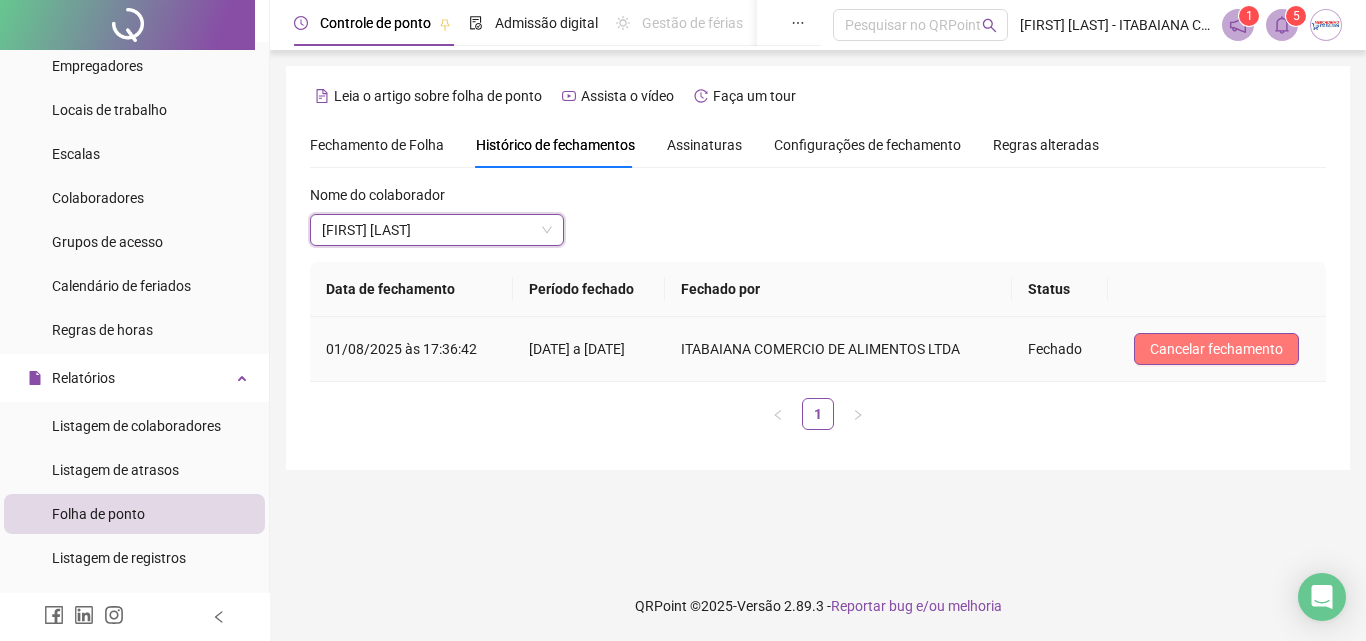click on "Cancelar fechamento" at bounding box center [1216, 349] 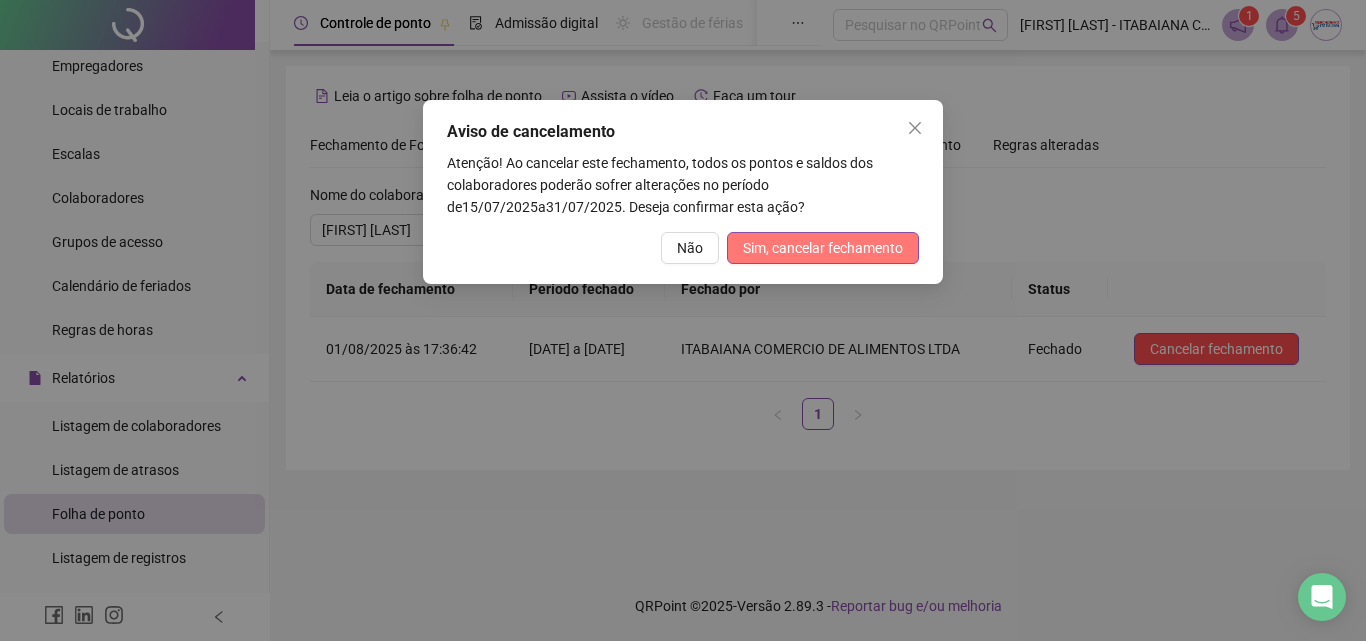 click on "Sim, cancelar fechamento" at bounding box center (823, 248) 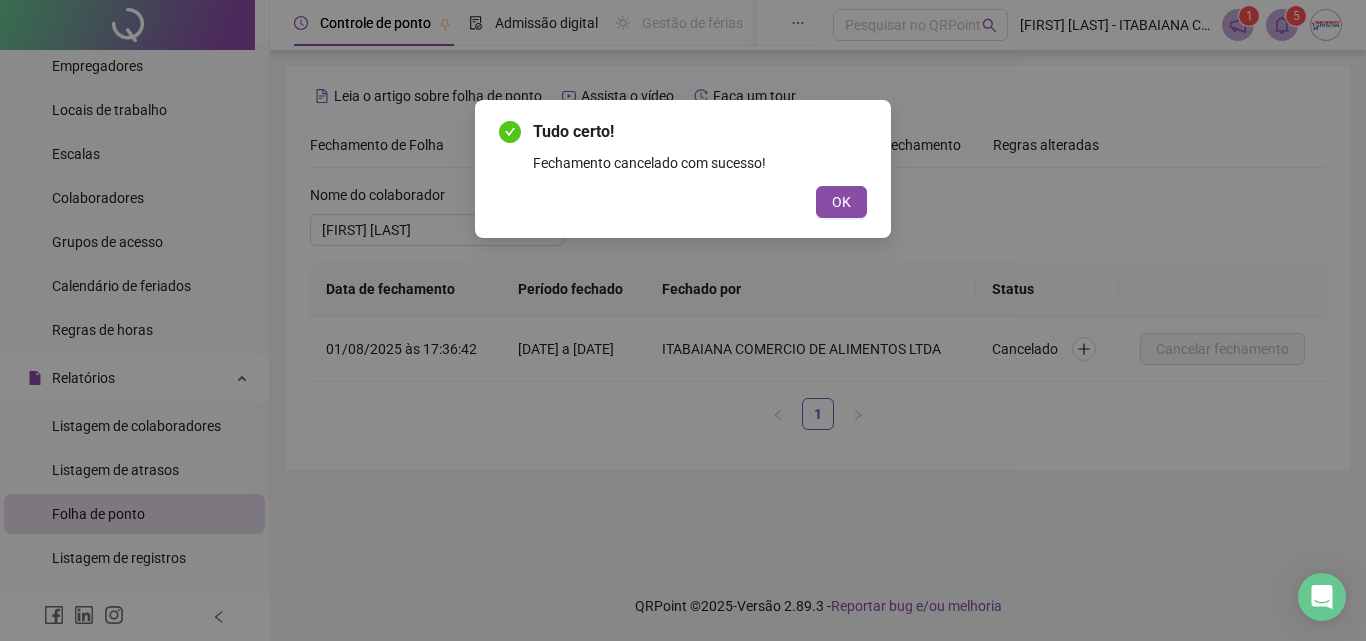 click on "Tudo certo! Fechamento cancelado com sucesso! OK" at bounding box center (683, 169) 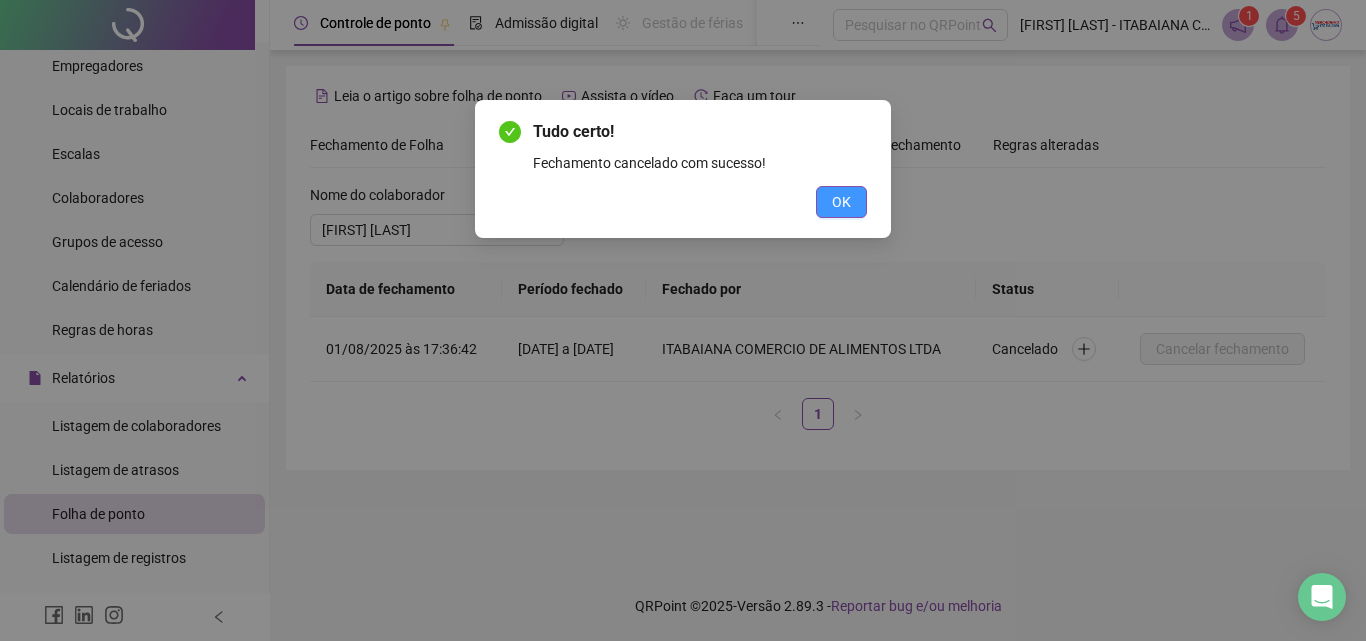 click on "OK" at bounding box center [841, 202] 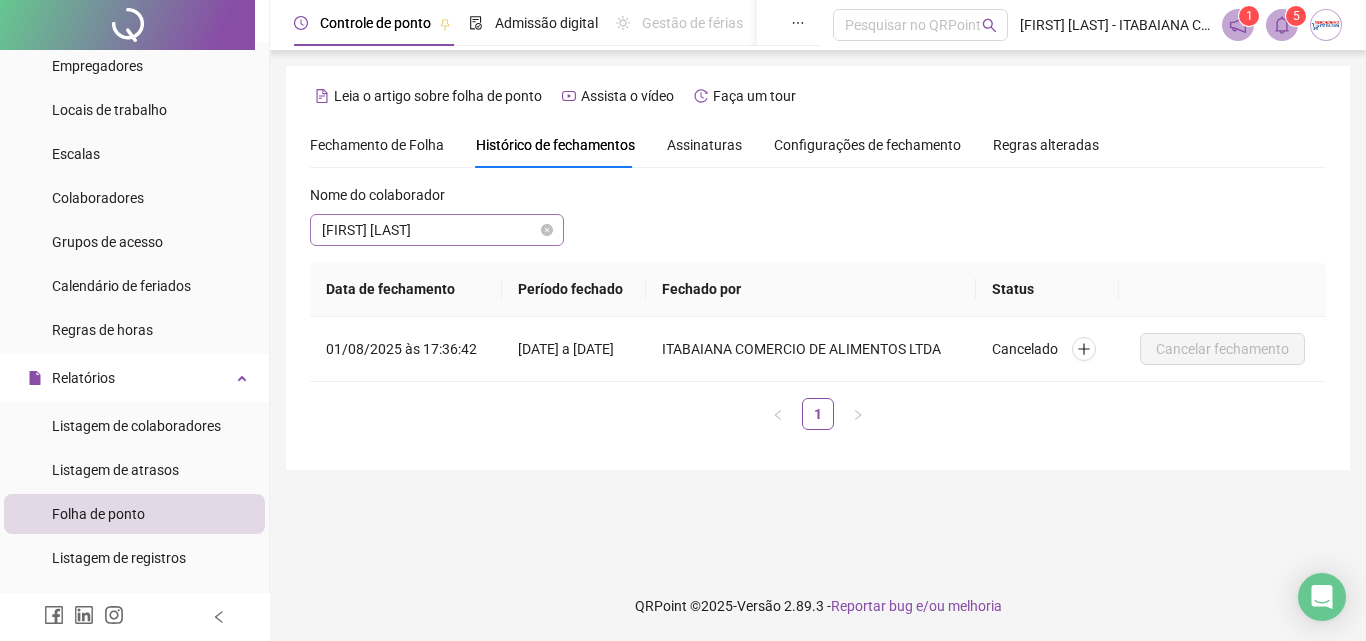 click on "[FIRST] [LAST]" at bounding box center [437, 230] 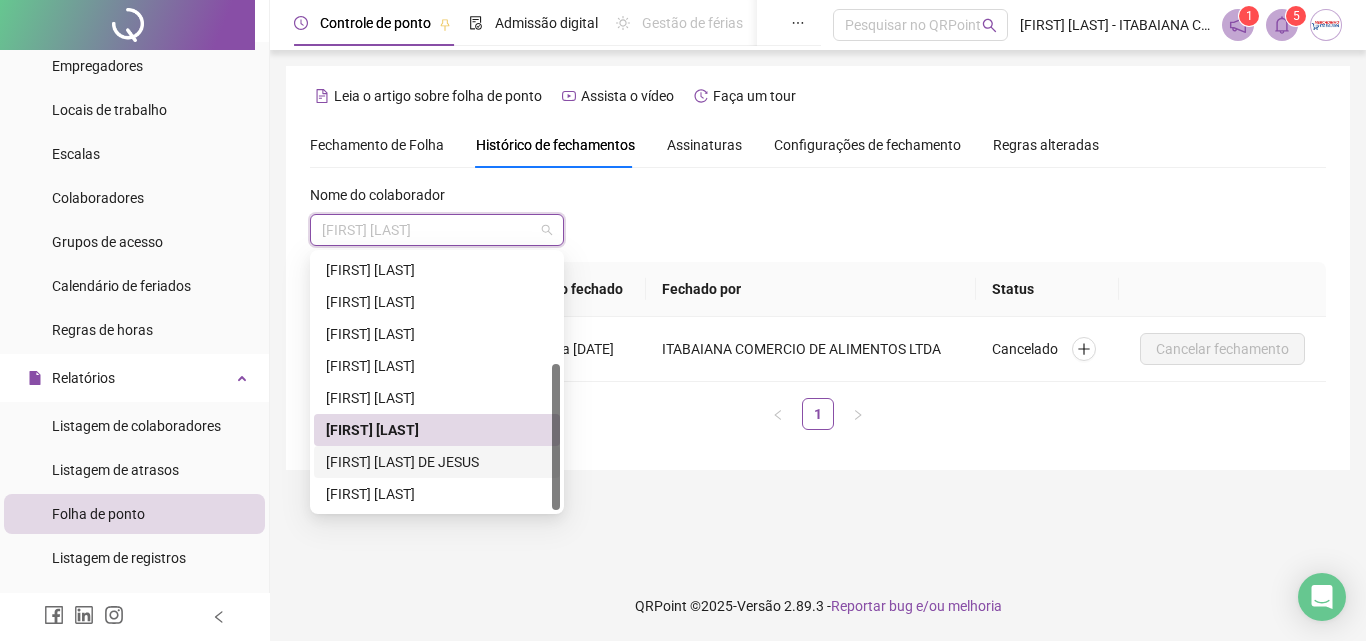 click on "[FIRST] [LAST] DE JESUS" at bounding box center (437, 462) 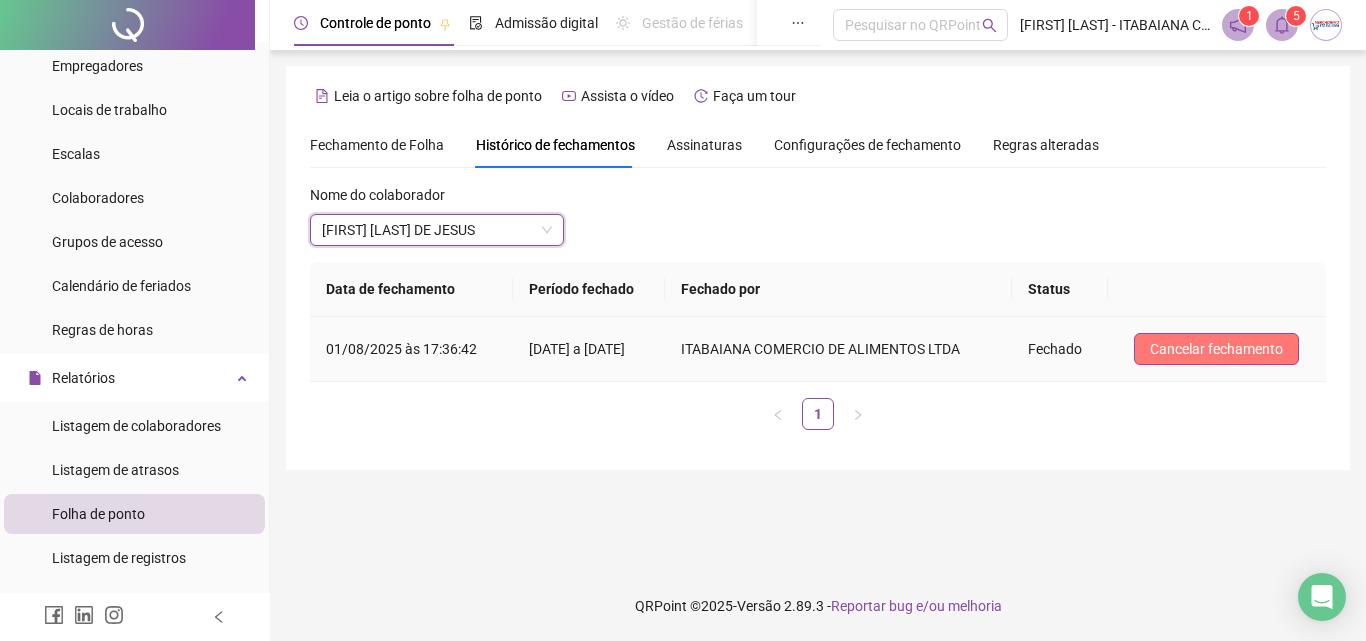 click on "Cancelar fechamento" at bounding box center (1216, 349) 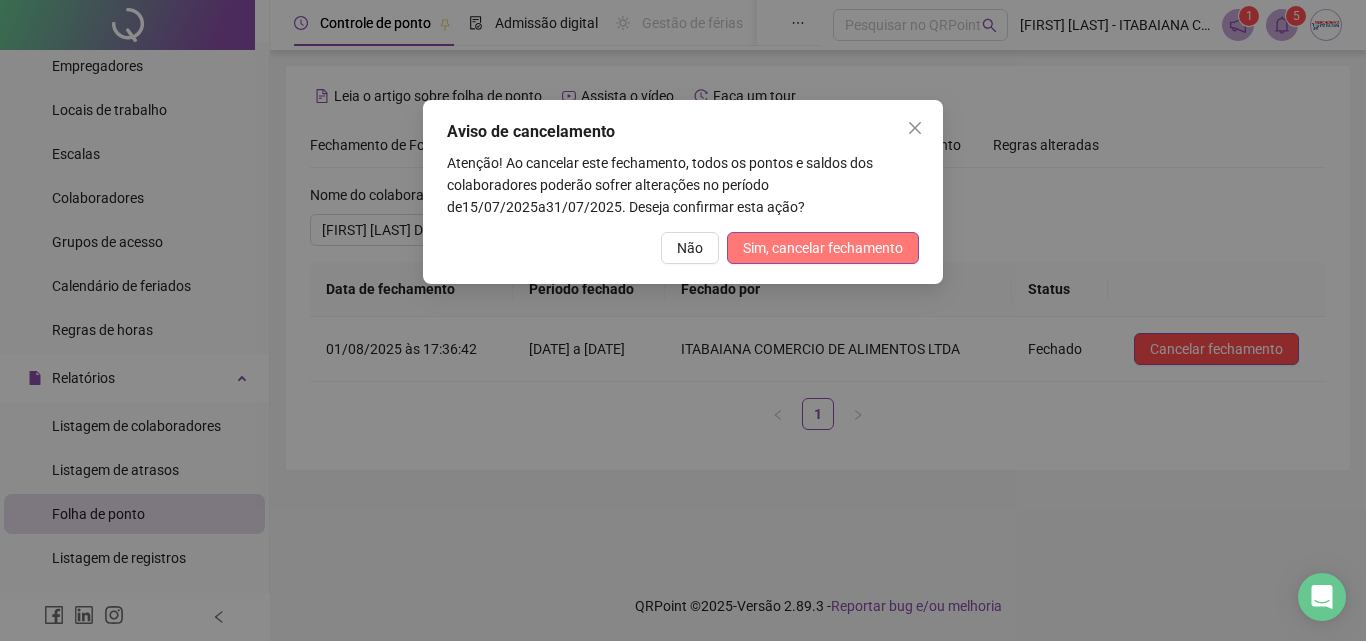 click on "Sim, cancelar fechamento" at bounding box center [823, 248] 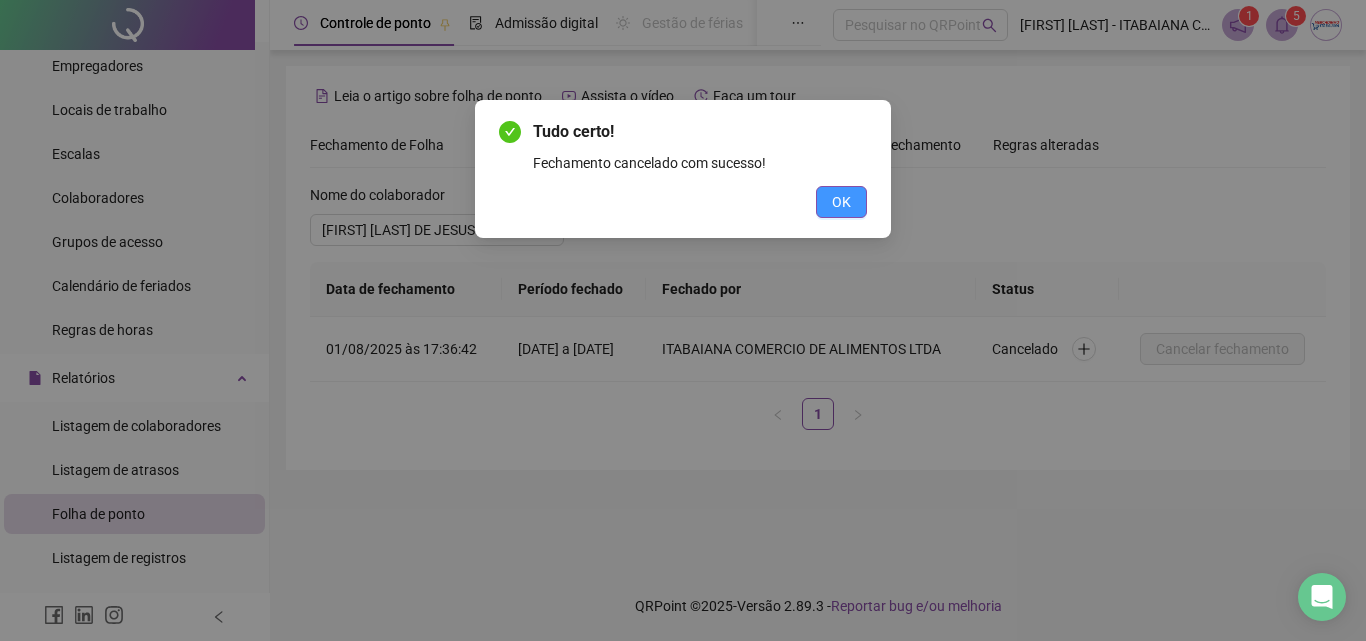 click on "OK" at bounding box center (841, 202) 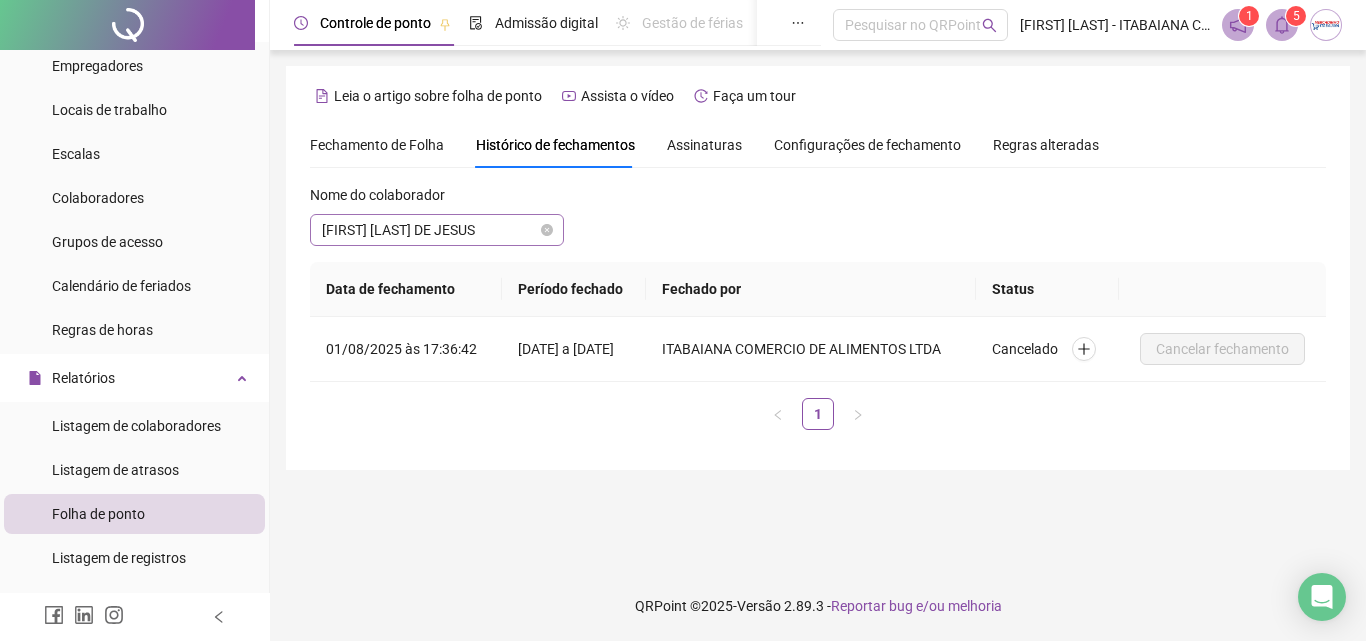 click on "[FIRST] [LAST] DE JESUS" at bounding box center [437, 230] 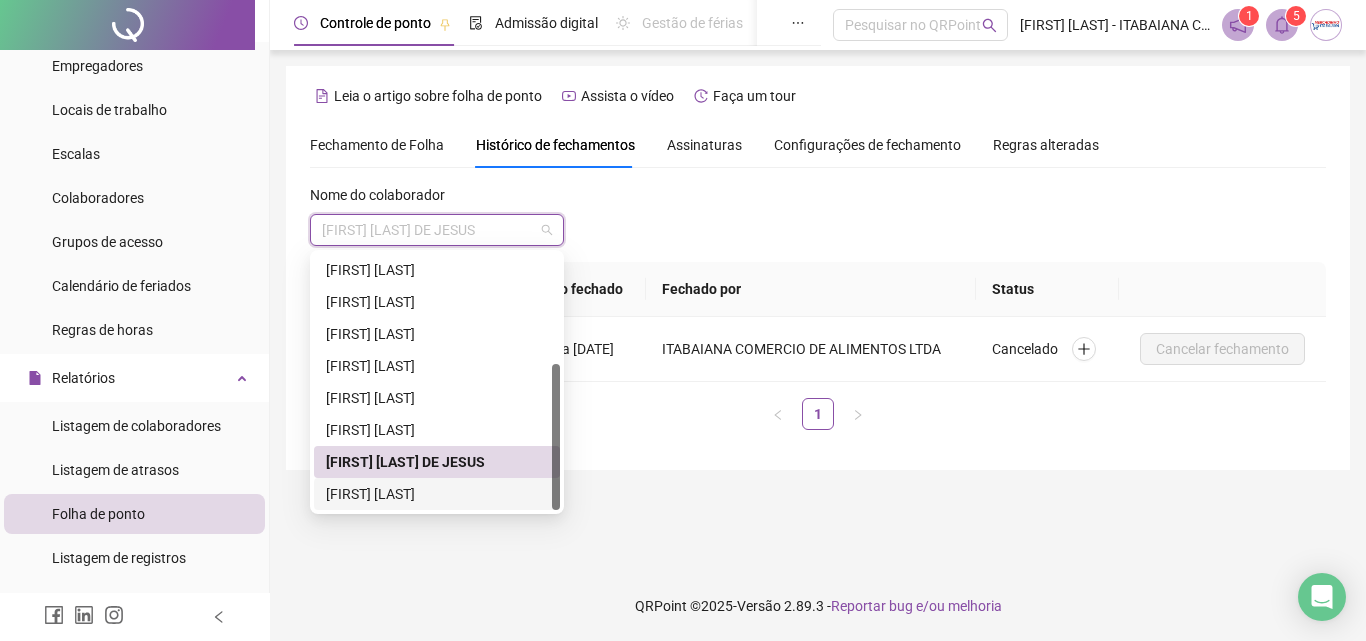 click on "[FIRST] [LAST]" at bounding box center (437, 494) 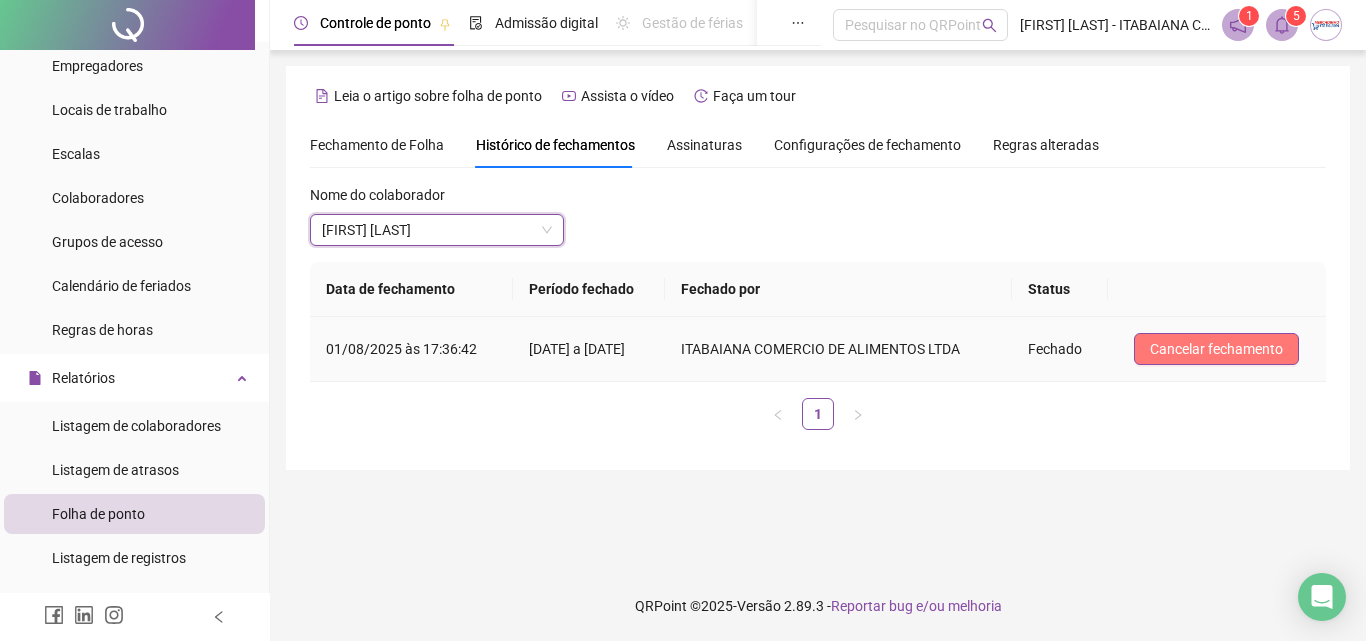 click on "Cancelar fechamento" at bounding box center [1216, 349] 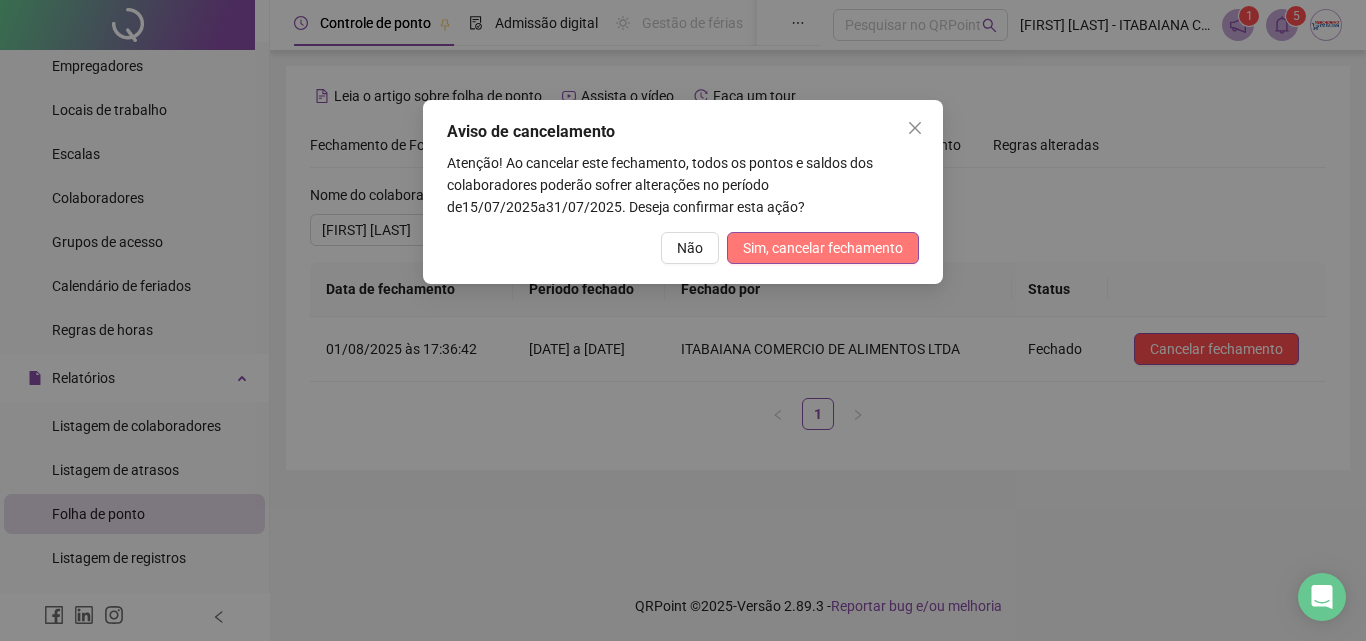 click on "Sim, cancelar fechamento" at bounding box center [823, 248] 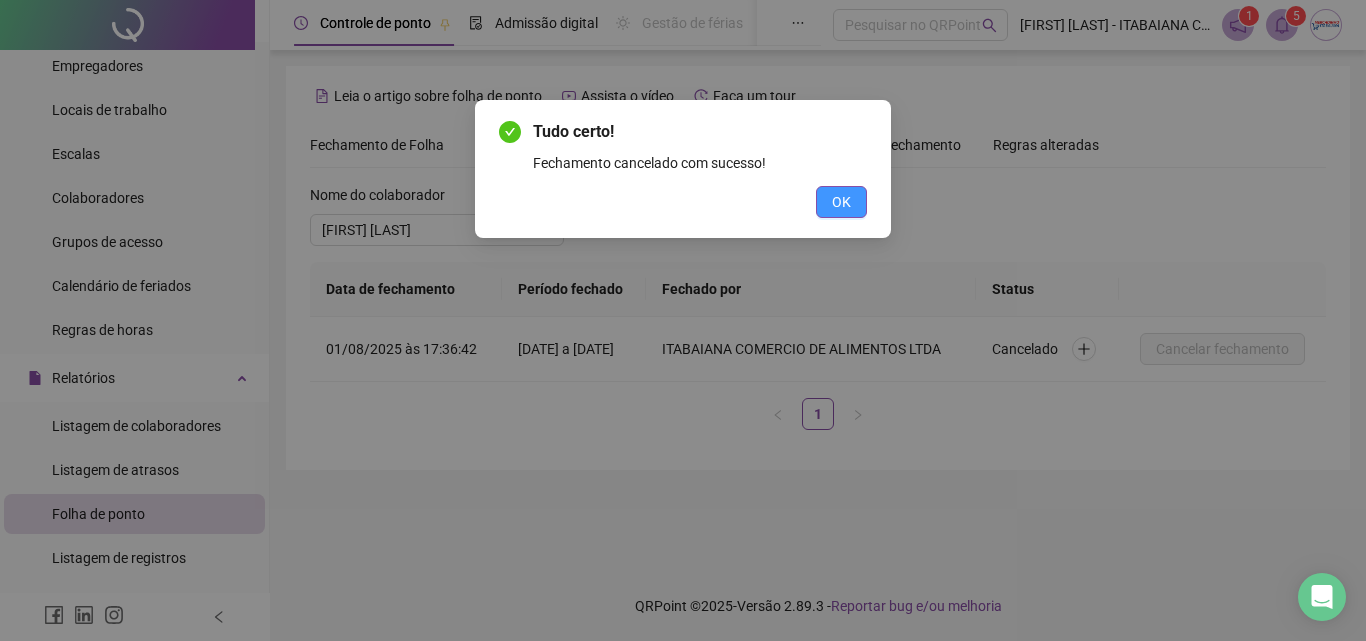 click on "OK" at bounding box center [841, 202] 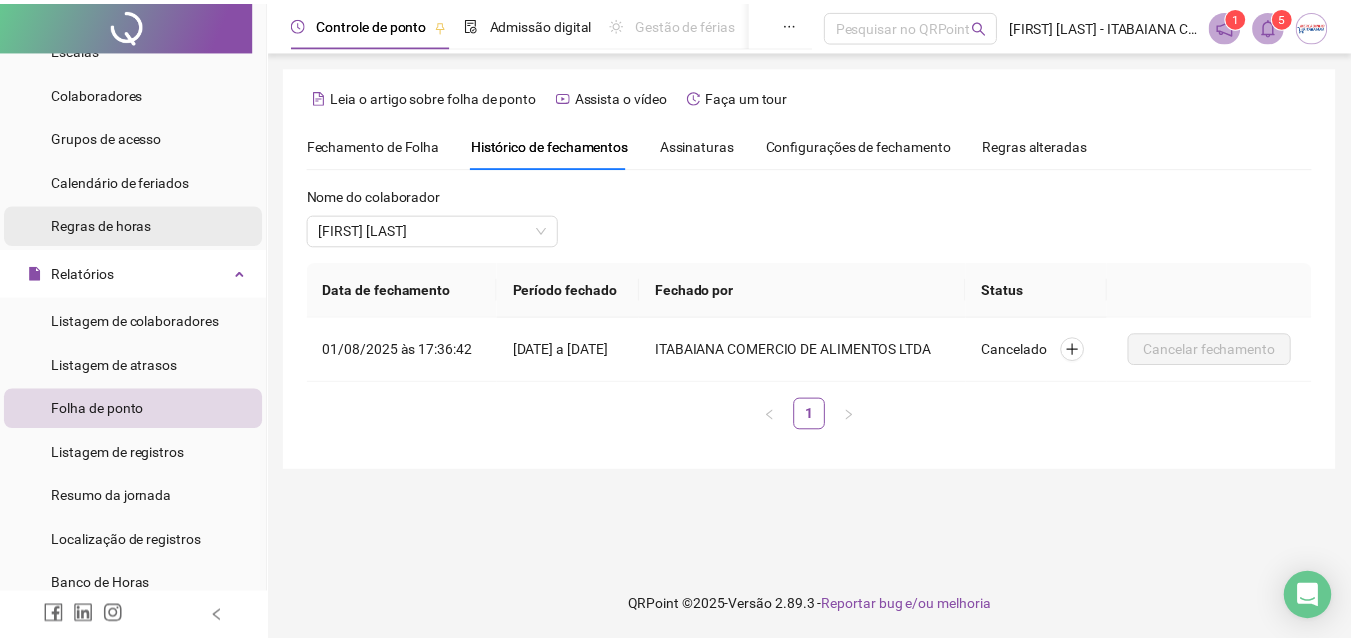 scroll, scrollTop: 0, scrollLeft: 0, axis: both 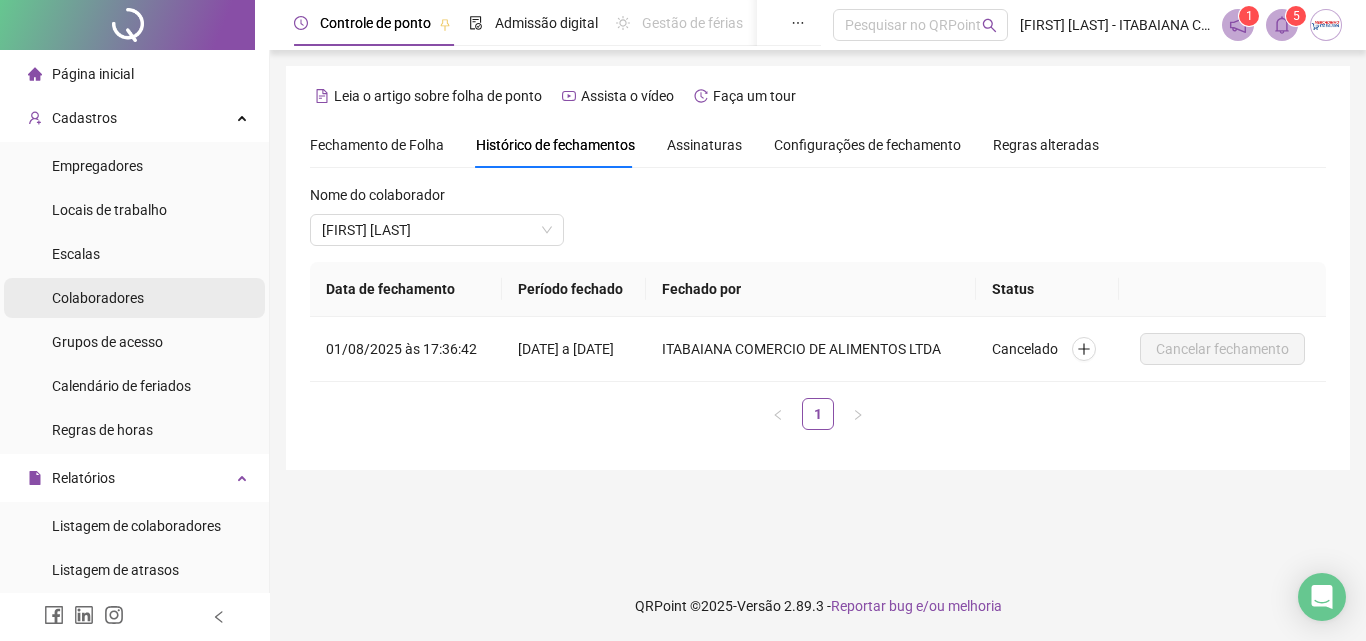 click on "Colaboradores" at bounding box center (98, 298) 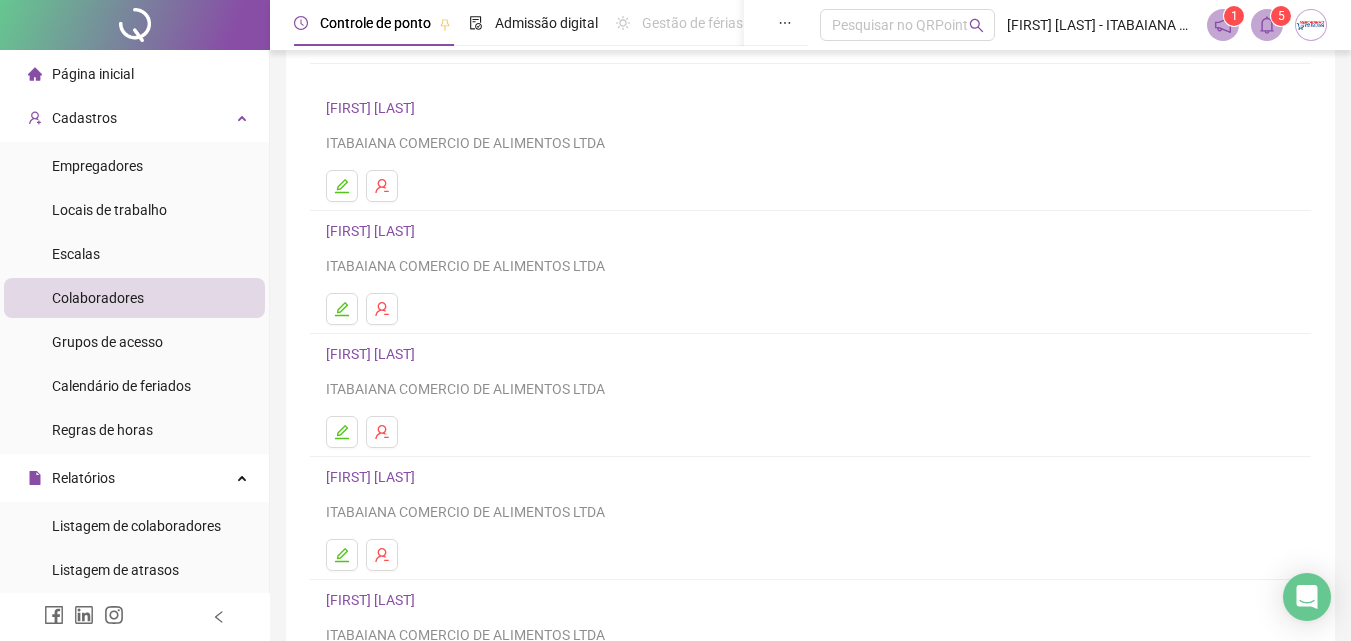 scroll, scrollTop: 326, scrollLeft: 0, axis: vertical 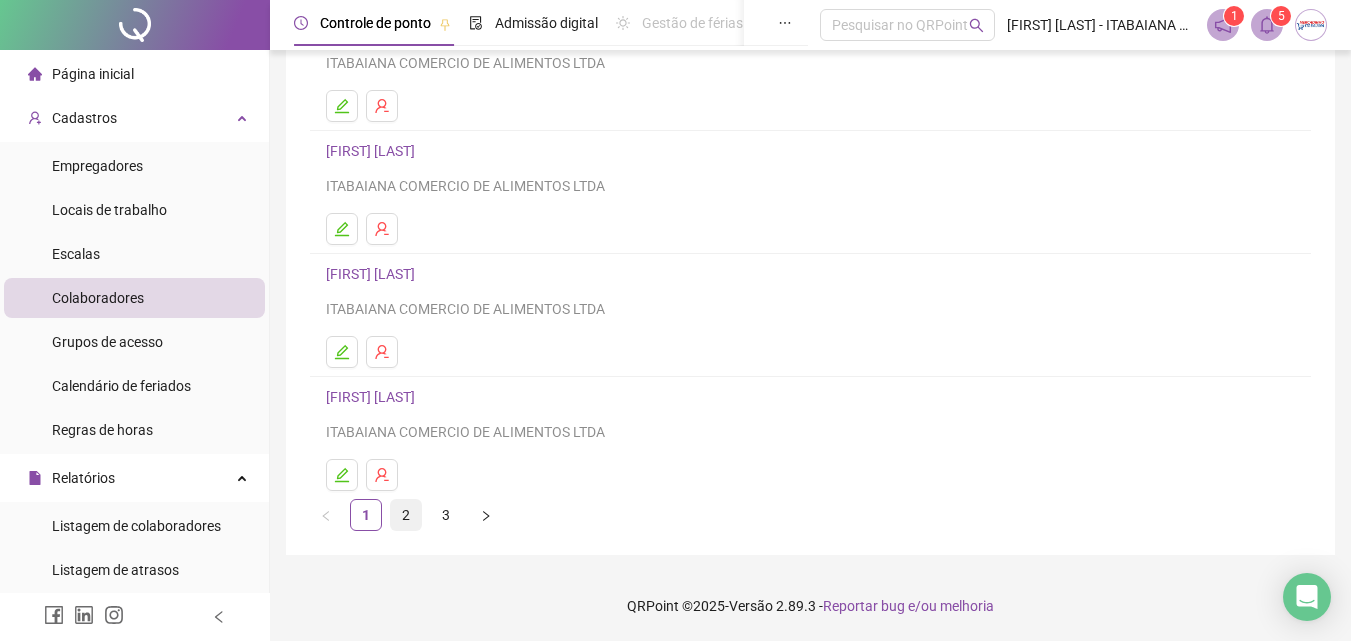 click on "2" at bounding box center (406, 515) 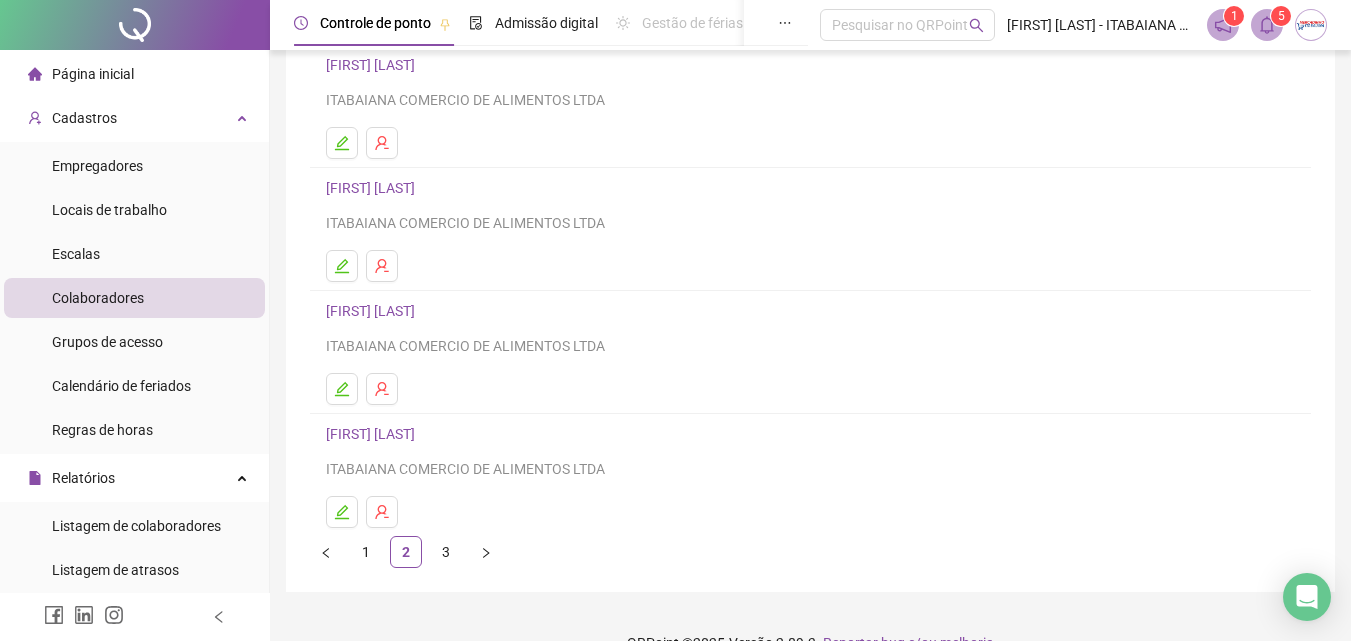 scroll, scrollTop: 326, scrollLeft: 0, axis: vertical 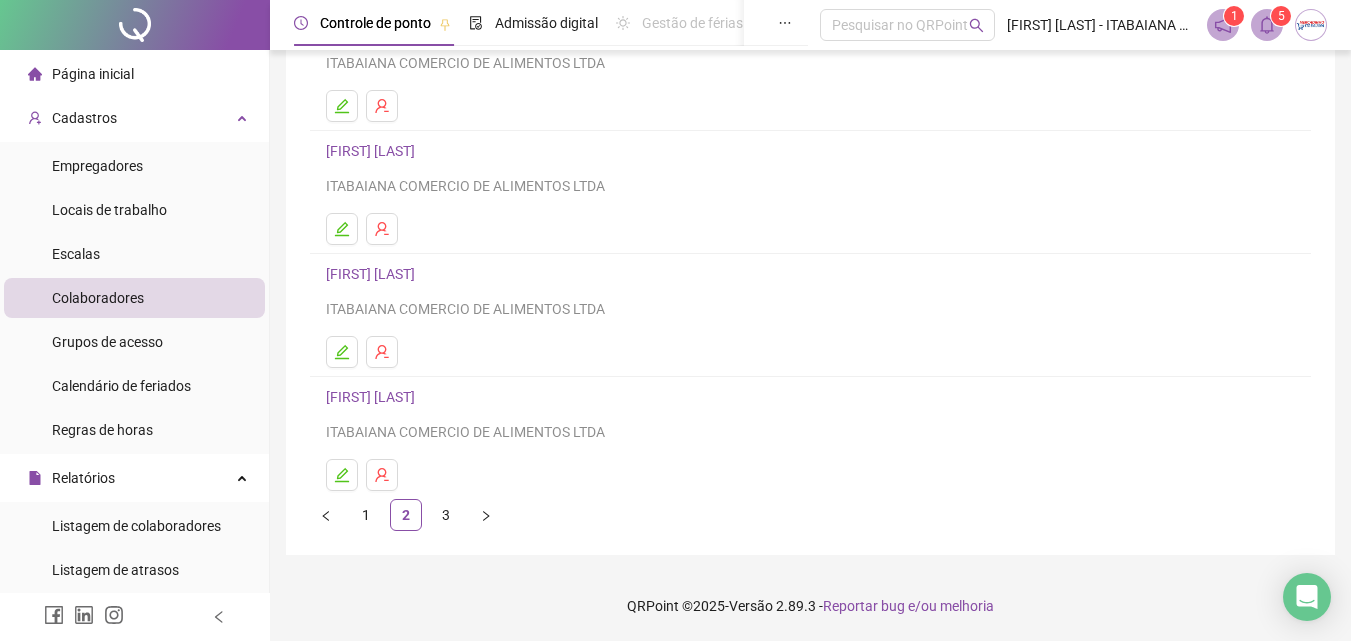 click on "[FIRST] [LAST]" at bounding box center [373, 151] 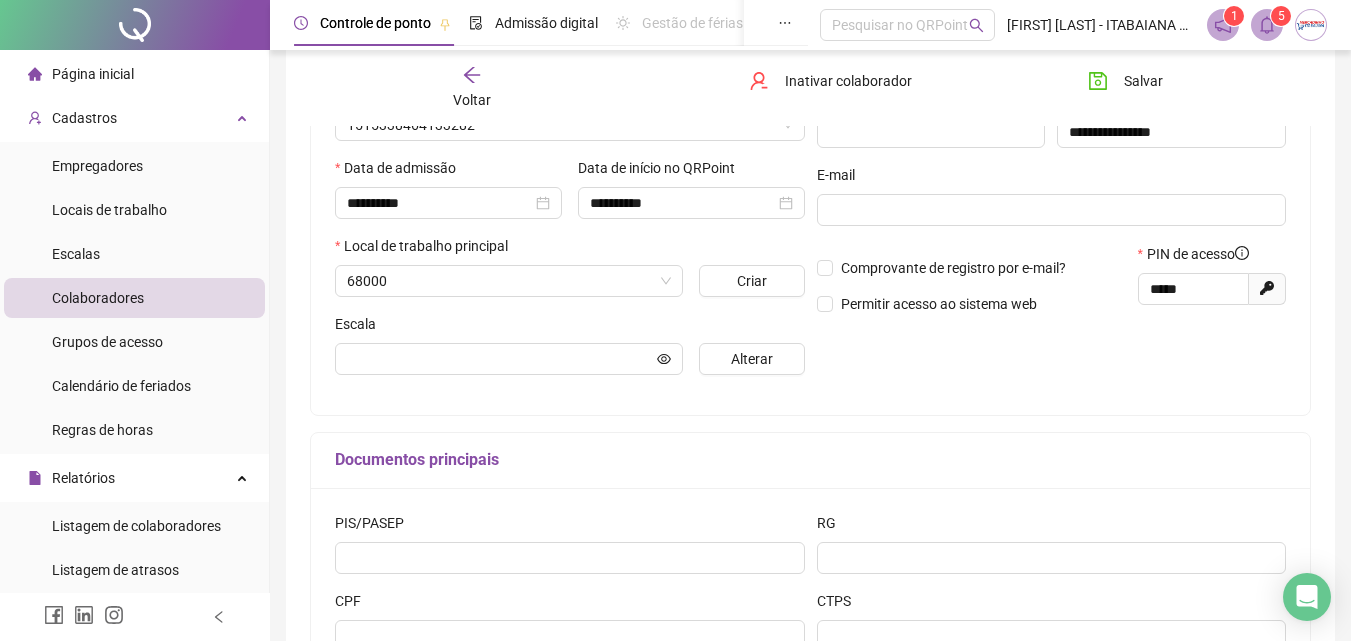 scroll, scrollTop: 336, scrollLeft: 0, axis: vertical 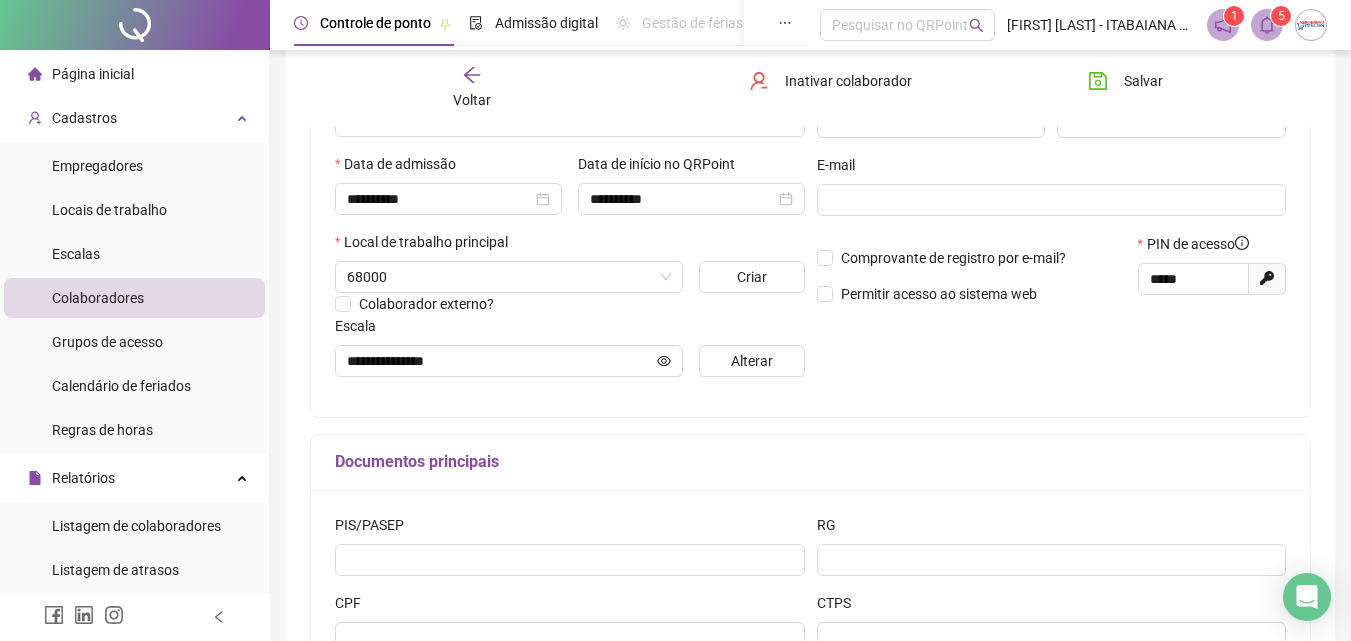 type on "**********" 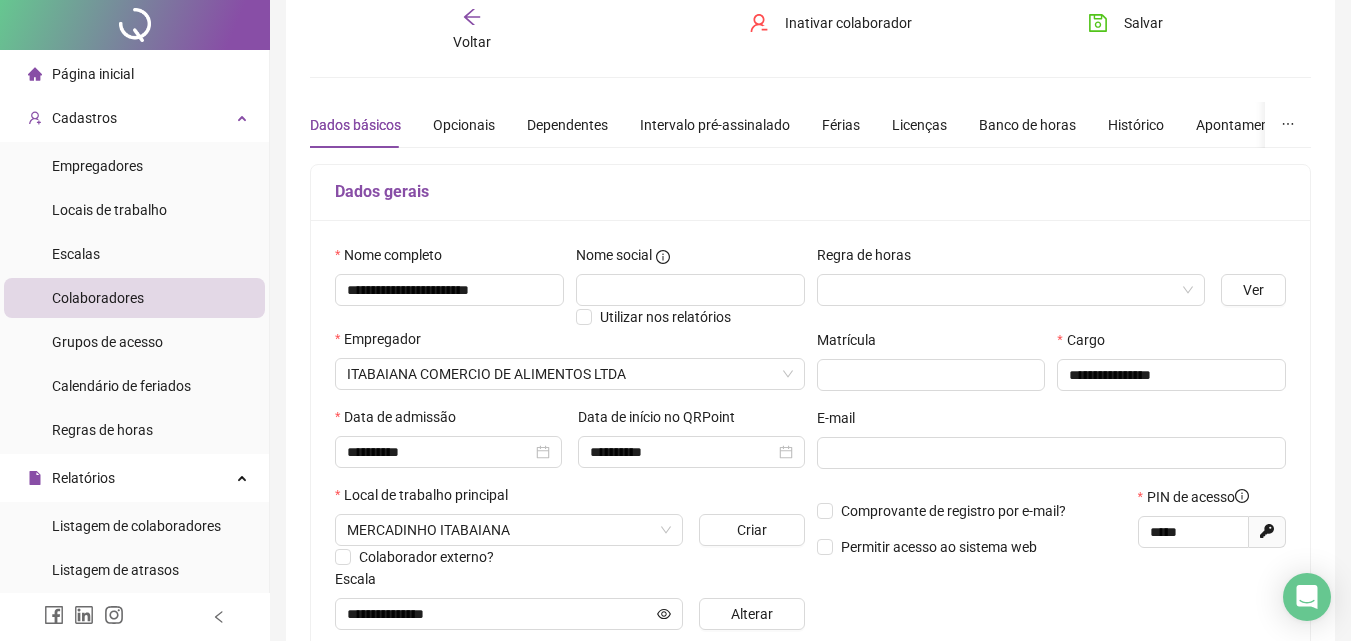 scroll, scrollTop: 0, scrollLeft: 0, axis: both 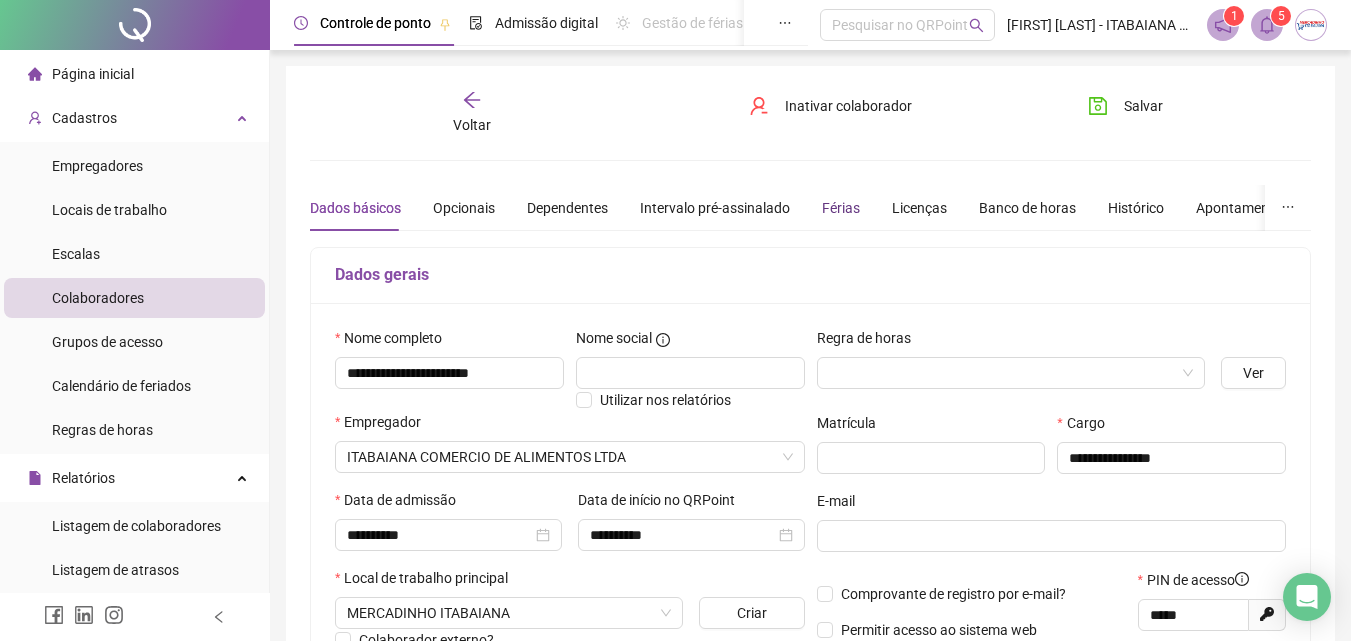 click on "Férias" at bounding box center (841, 208) 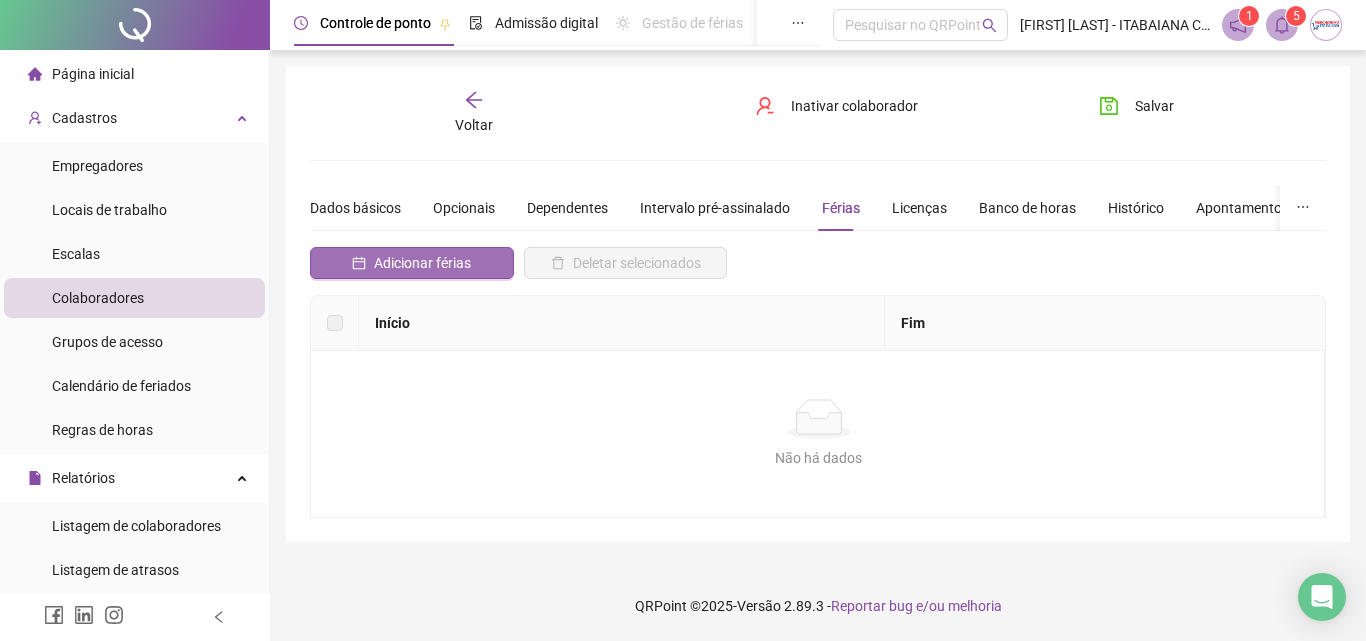 click on "Adicionar férias" at bounding box center [422, 263] 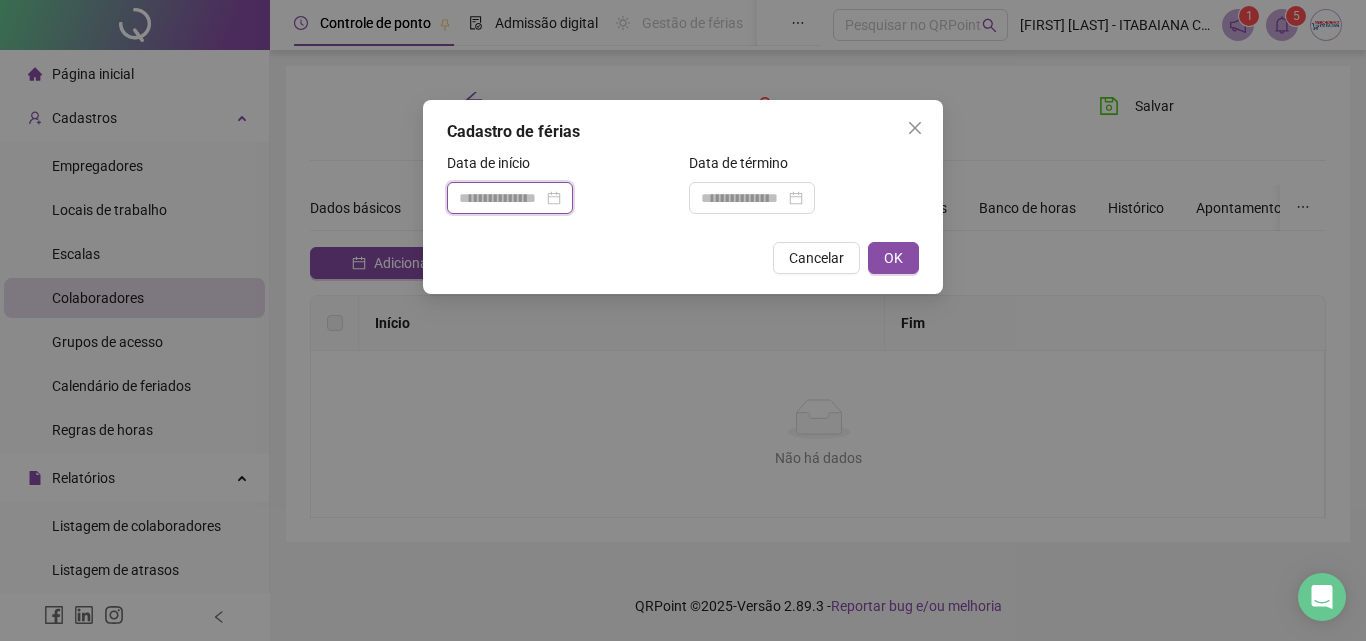 click at bounding box center (501, 198) 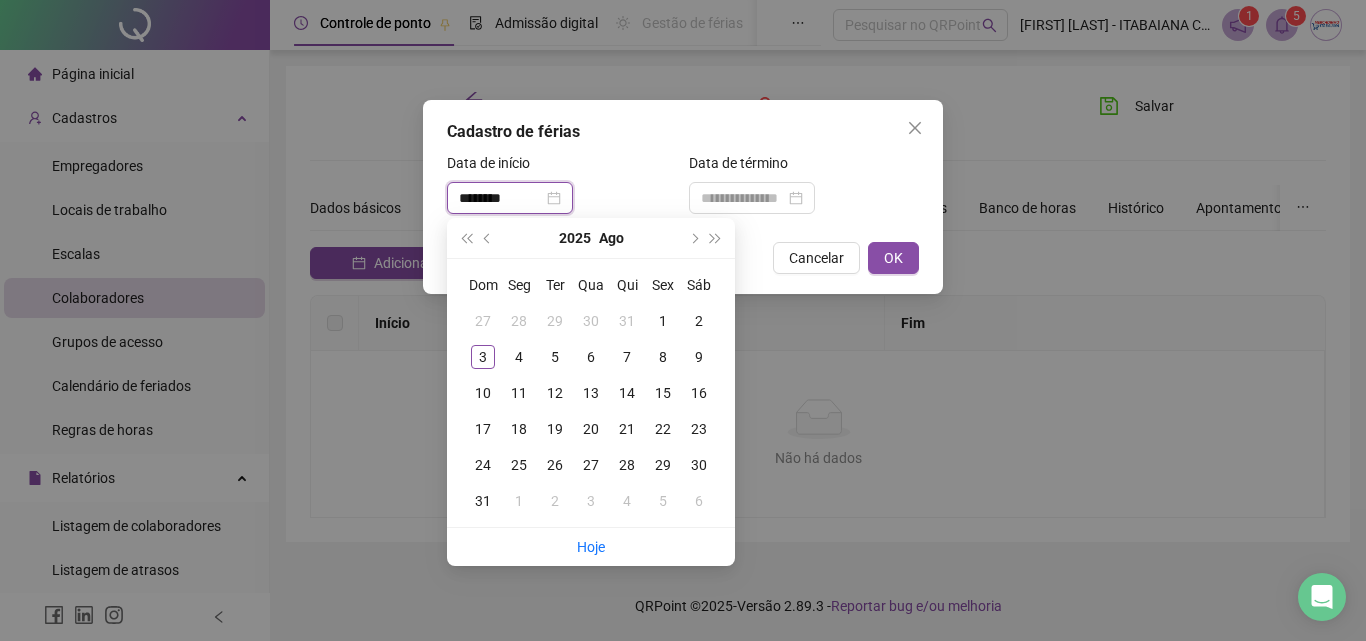 type on "********" 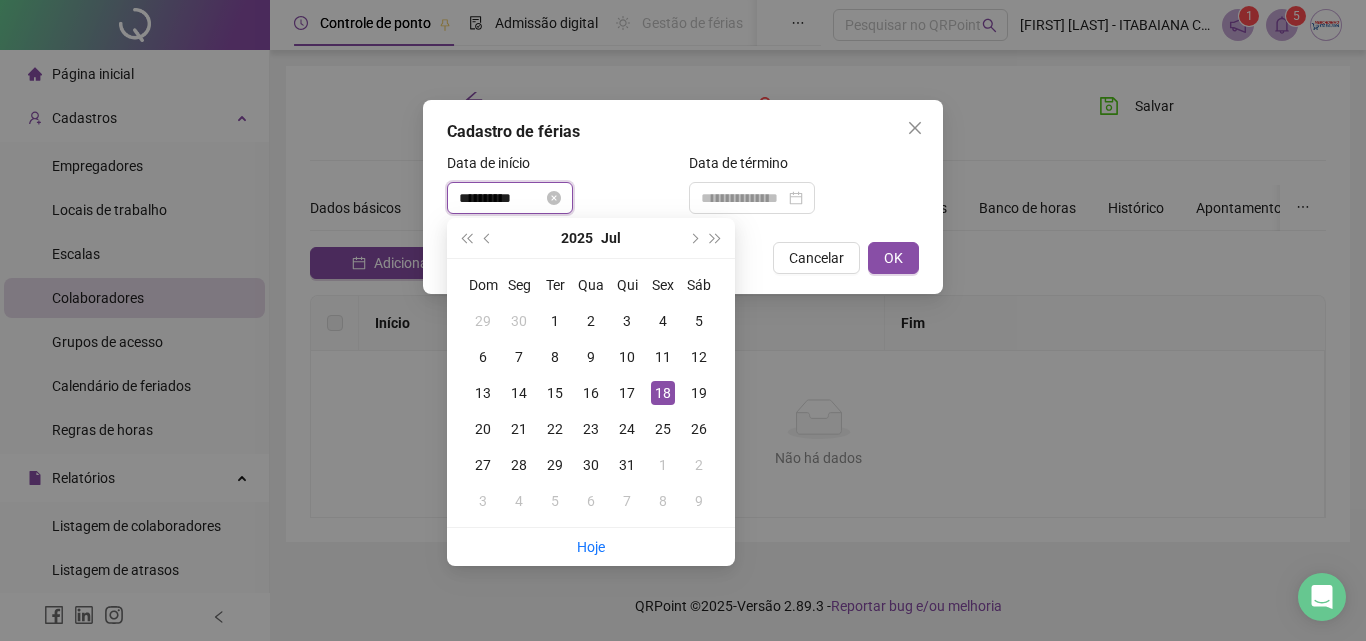 type on "**********" 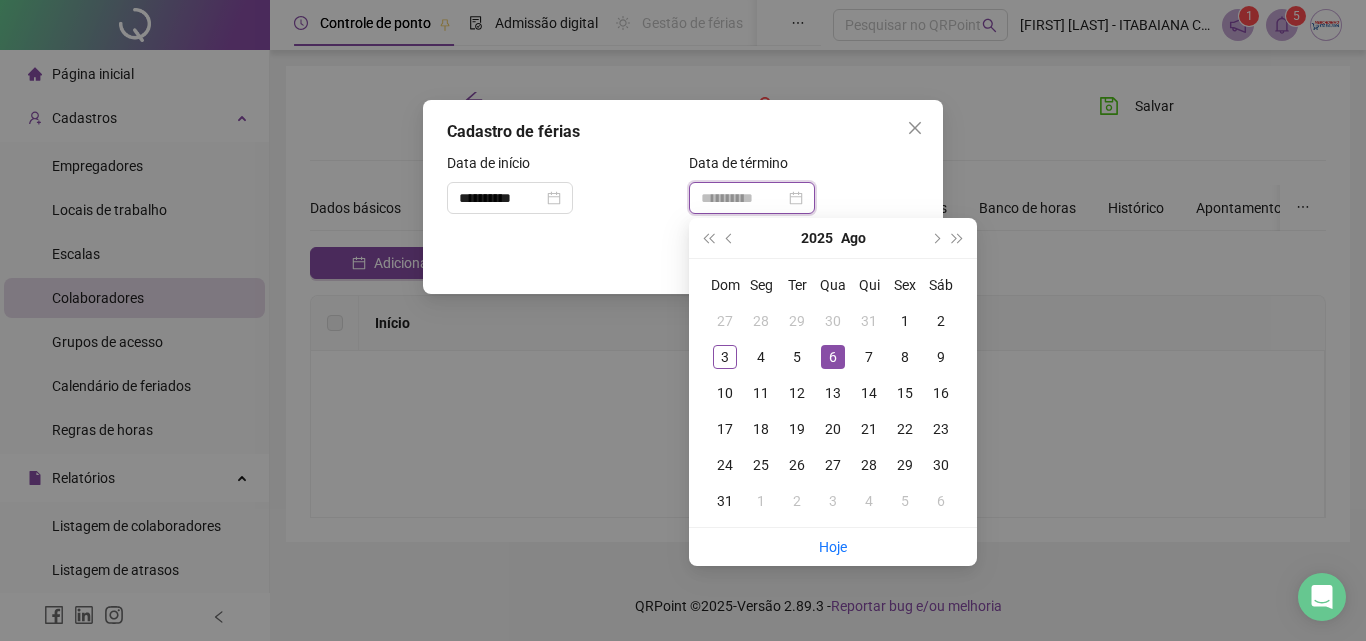 type on "**********" 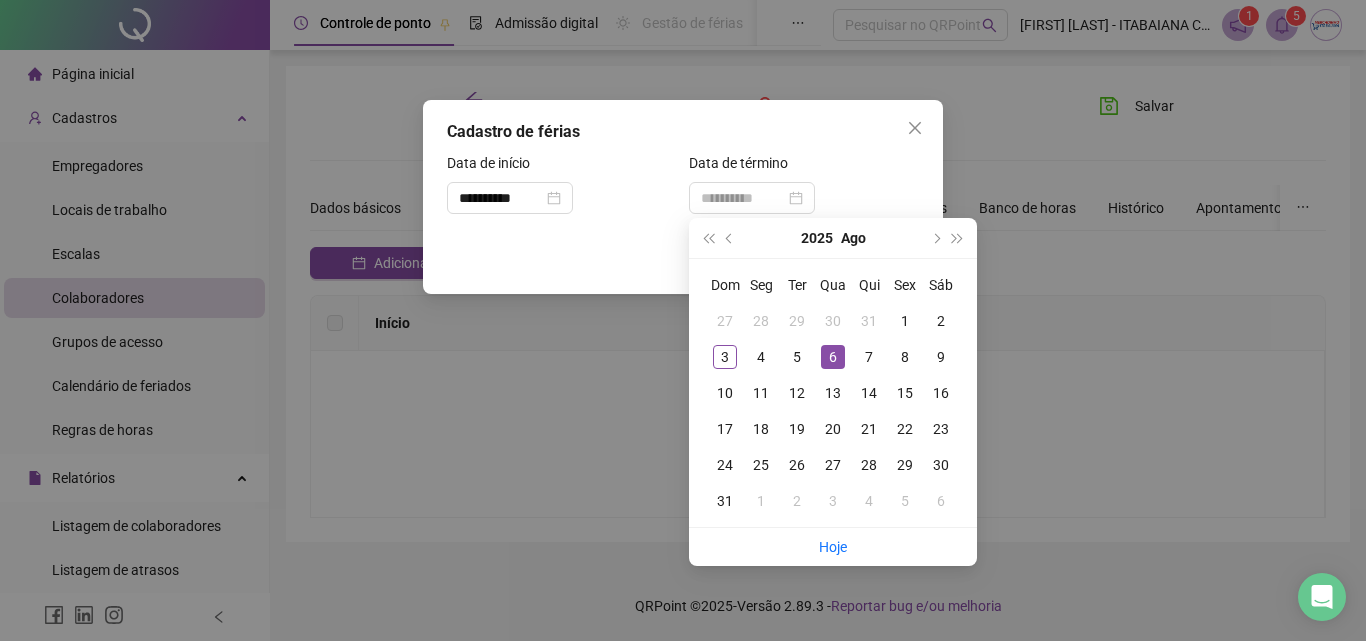 click on "6" at bounding box center [833, 357] 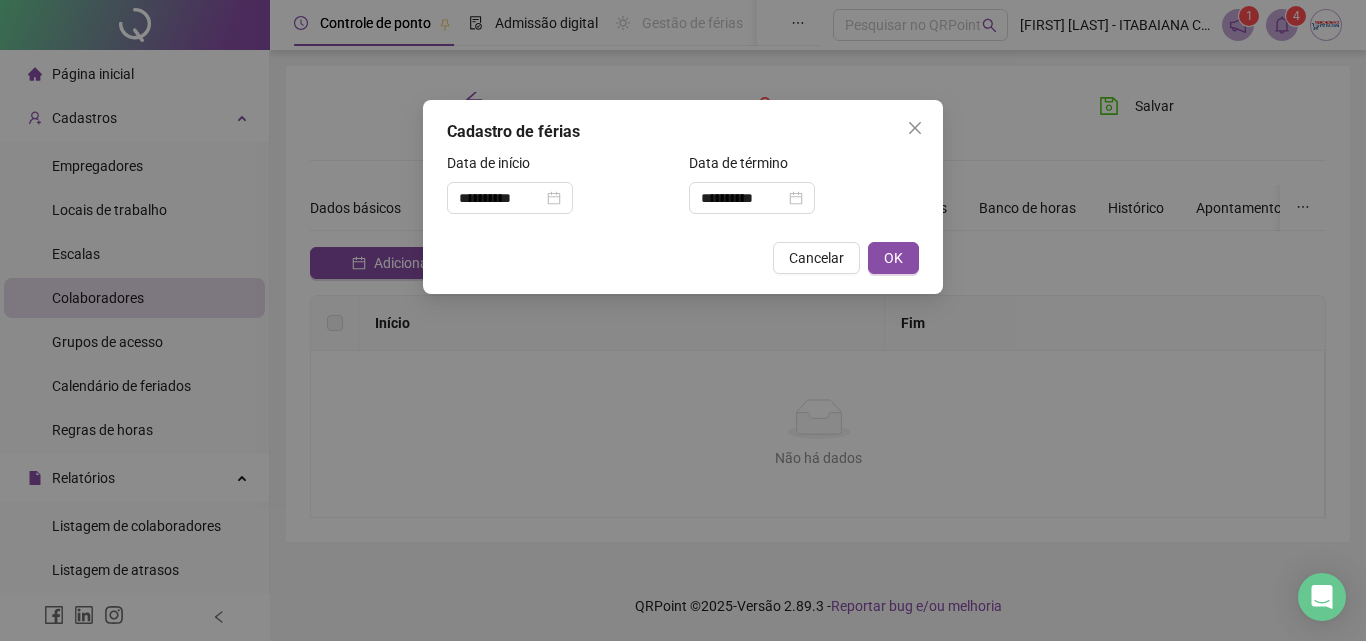 click on "**********" at bounding box center (683, 320) 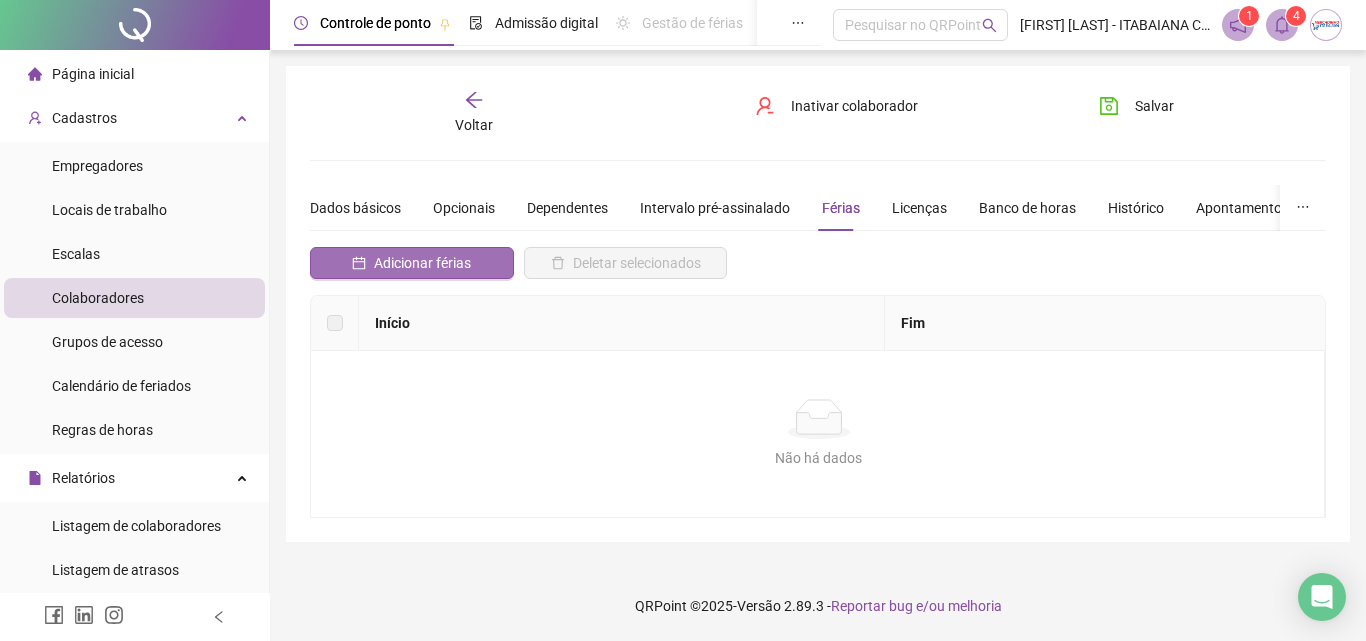 click on "Adicionar férias" at bounding box center (422, 263) 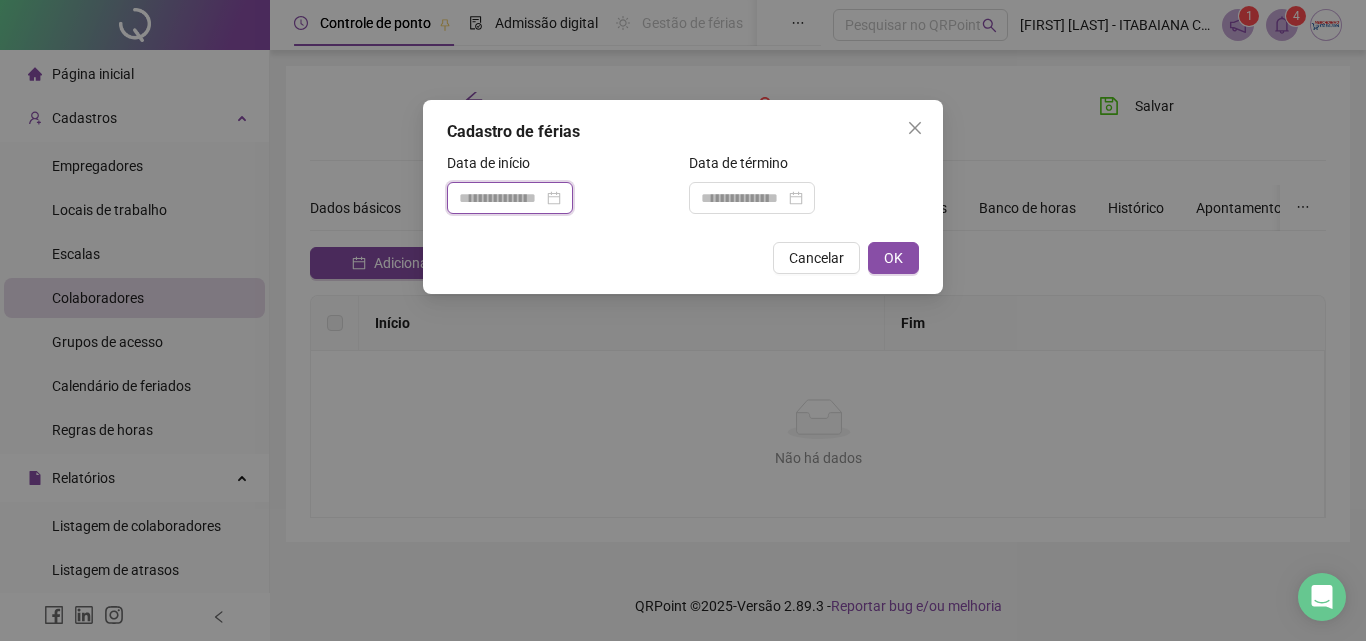 click at bounding box center [501, 198] 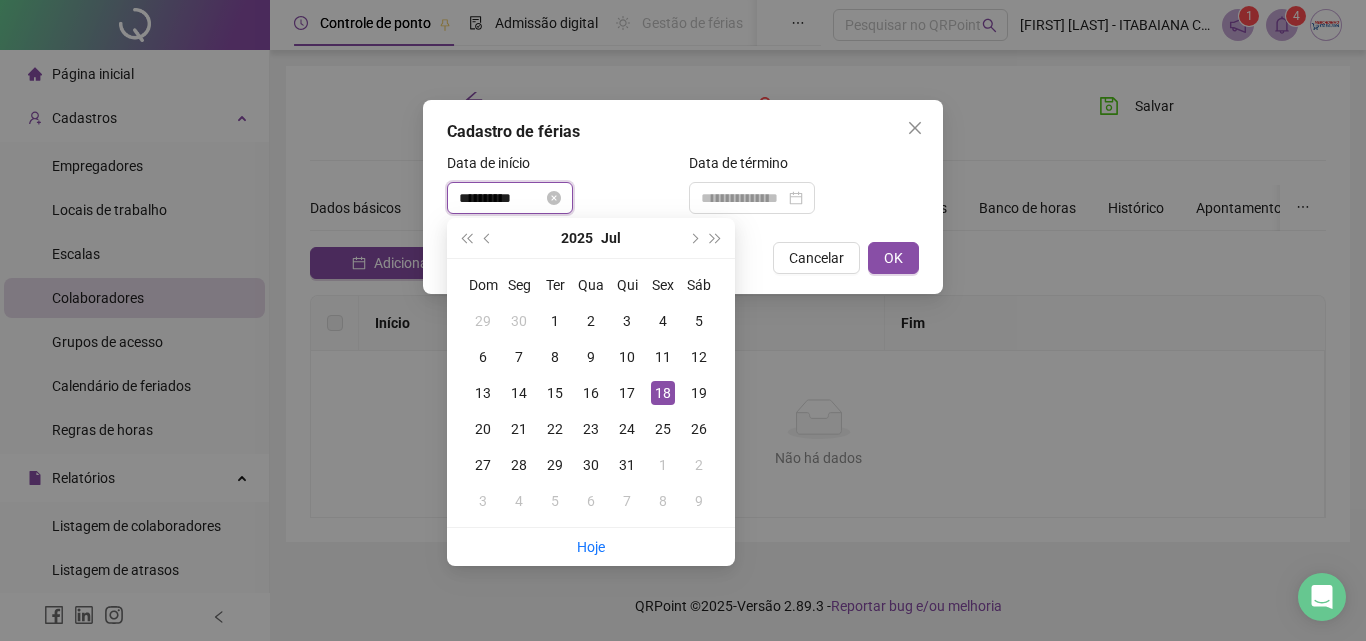 type on "**********" 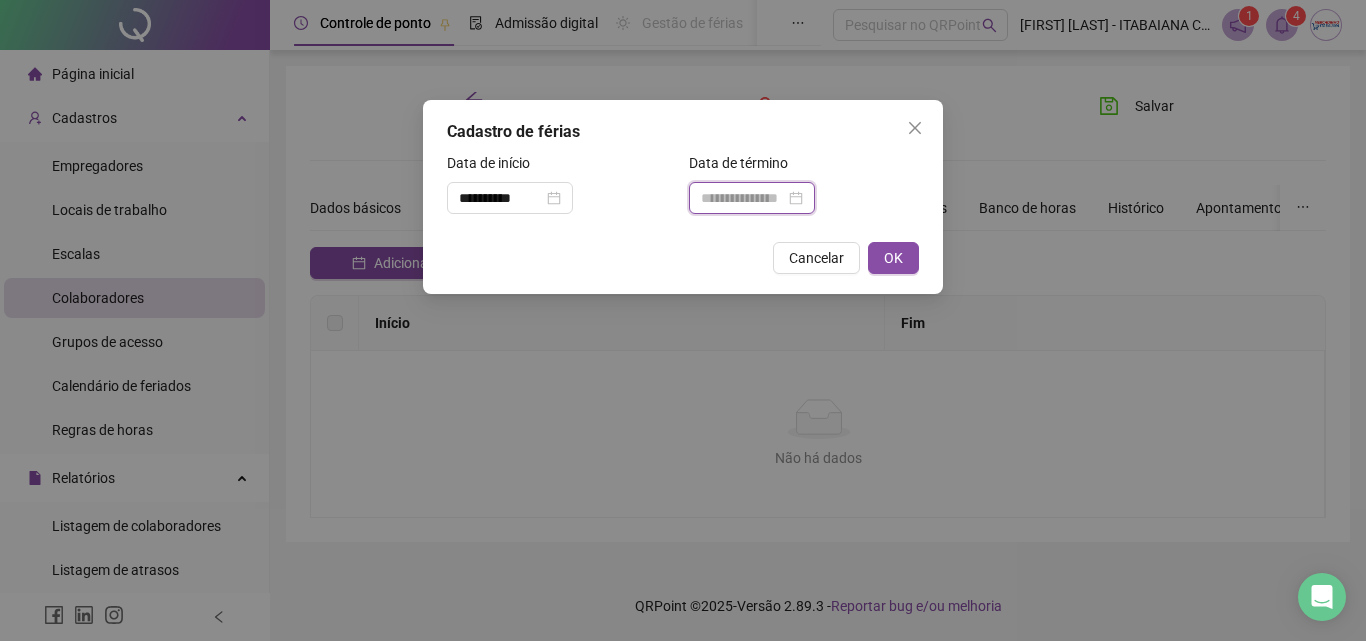 click at bounding box center (743, 198) 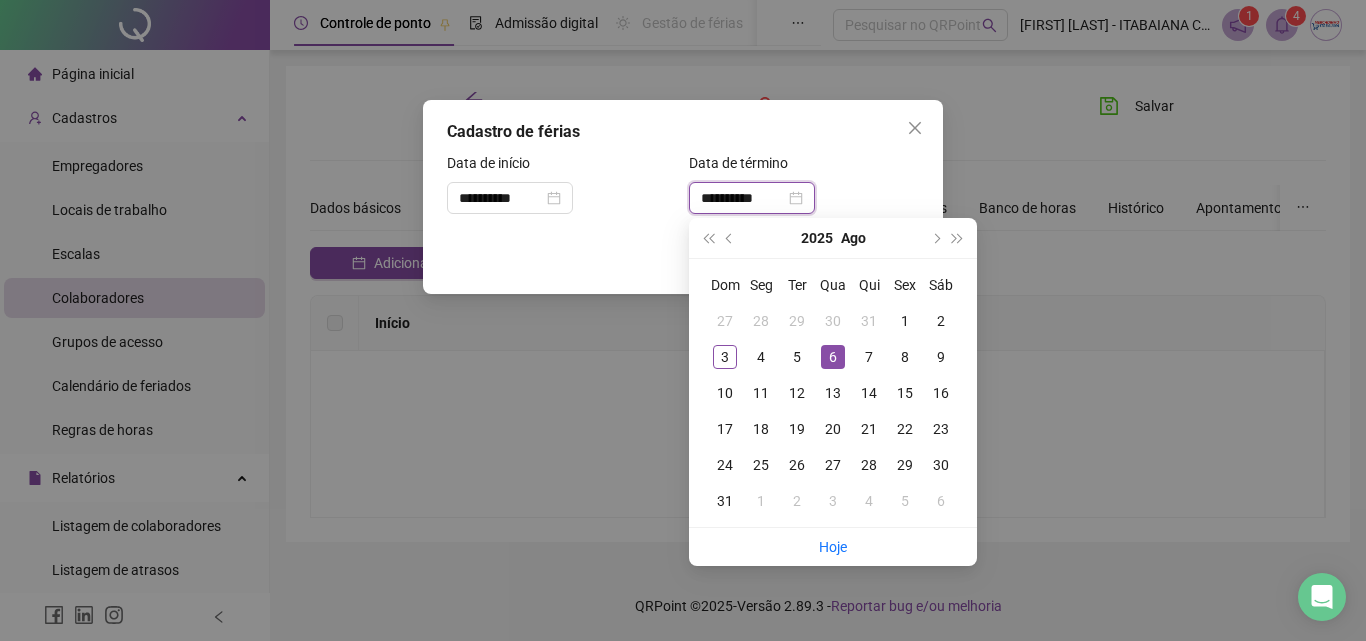type on "**********" 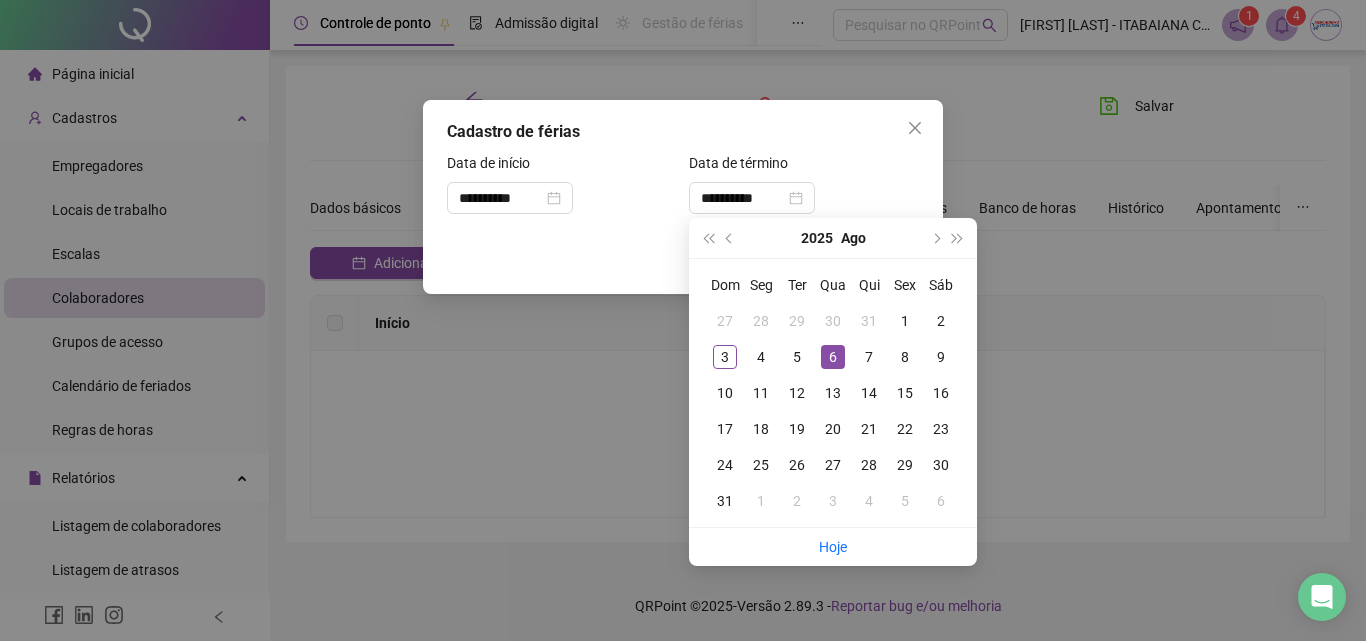 click on "**********" at bounding box center [804, 198] 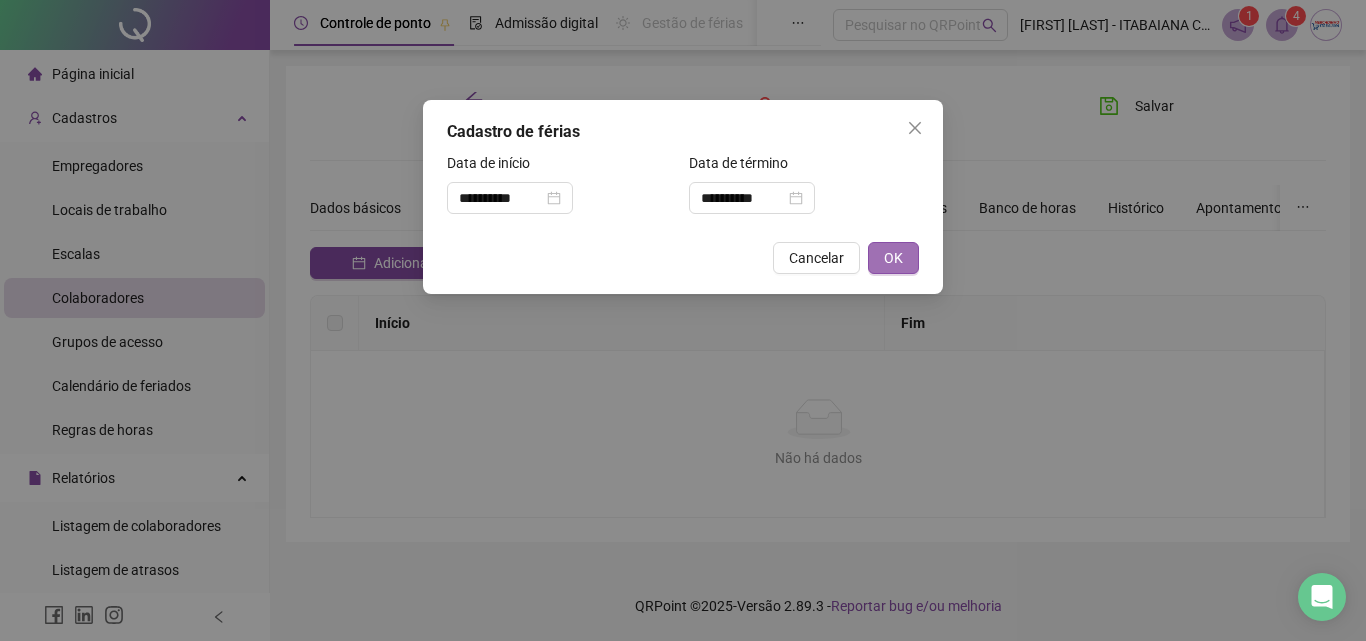 click on "OK" at bounding box center (893, 258) 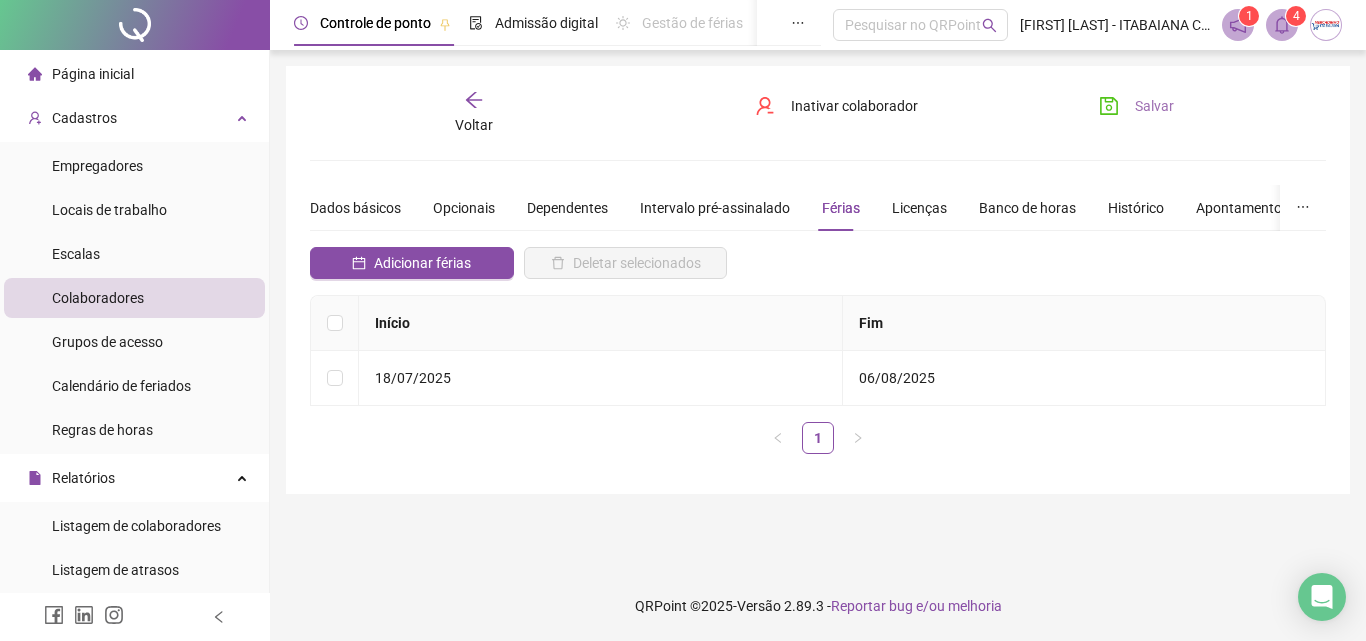 click on "Salvar" at bounding box center [1136, 106] 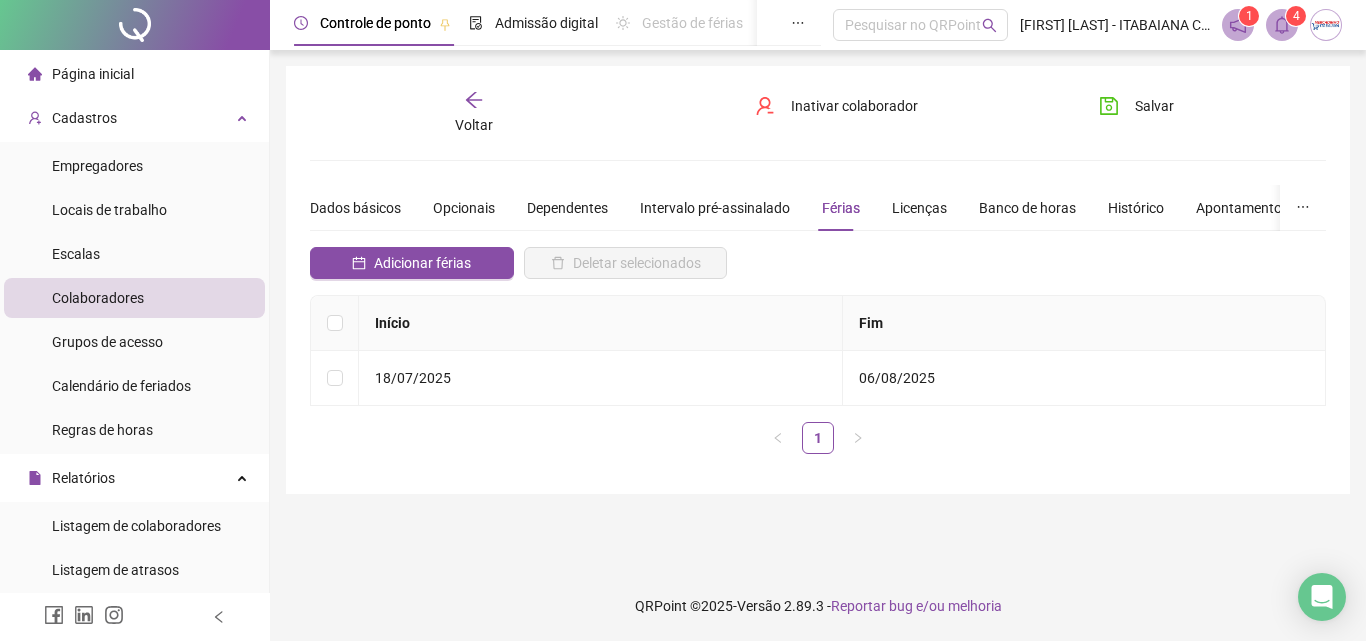 click on "Colaboradores" at bounding box center [98, 298] 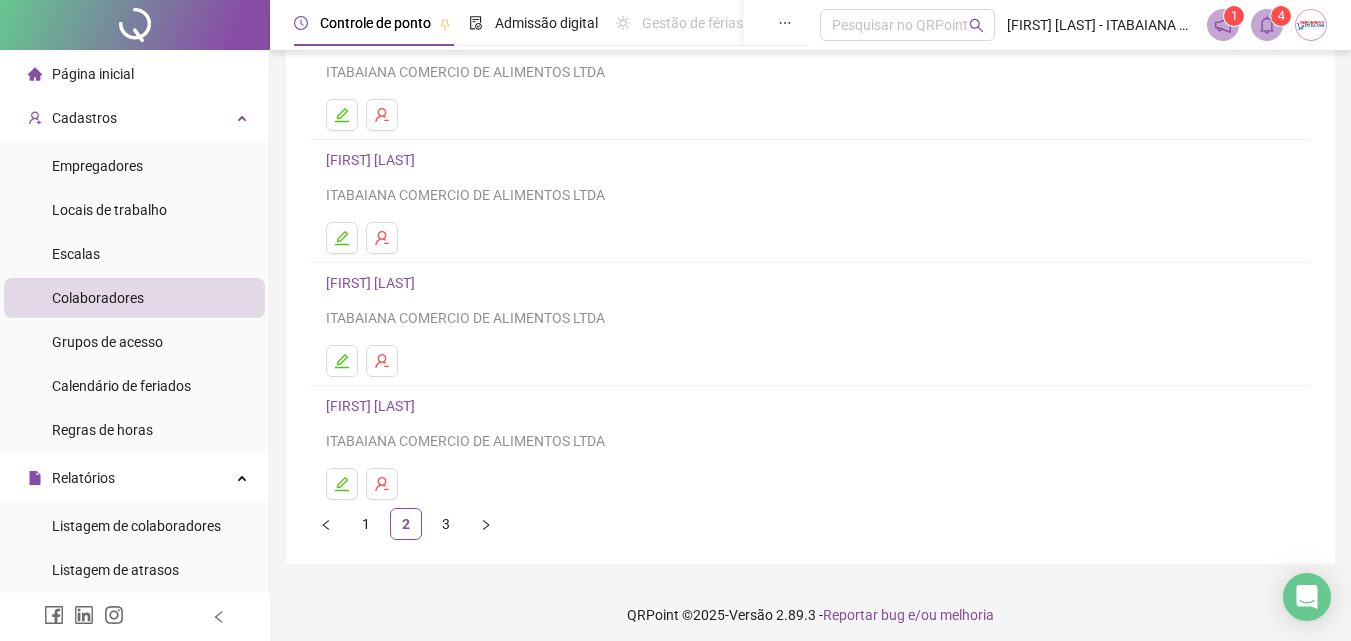 scroll, scrollTop: 326, scrollLeft: 0, axis: vertical 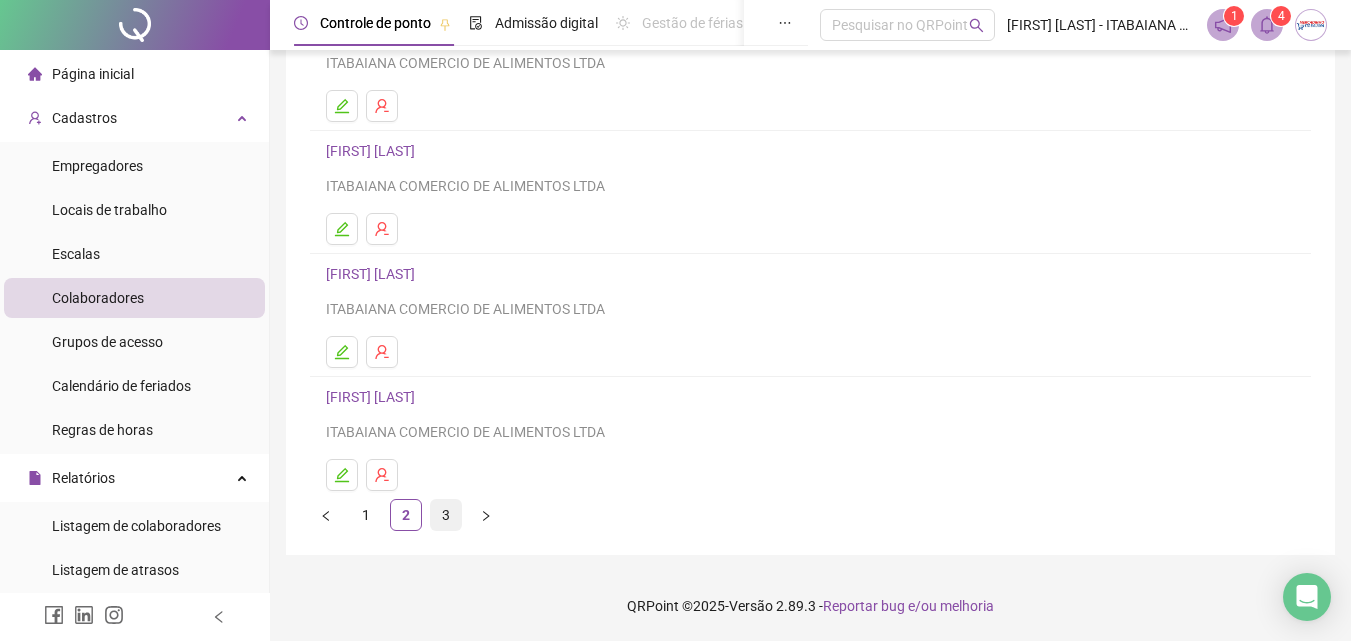 click on "3" at bounding box center [446, 515] 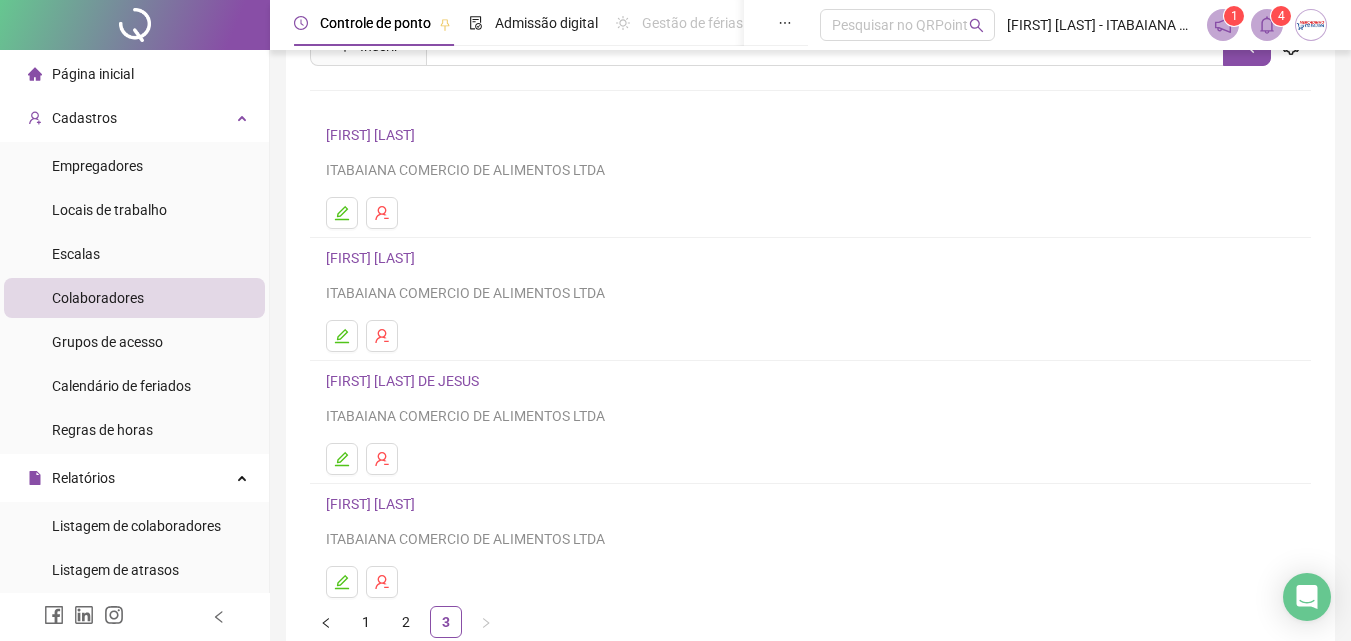 scroll, scrollTop: 203, scrollLeft: 0, axis: vertical 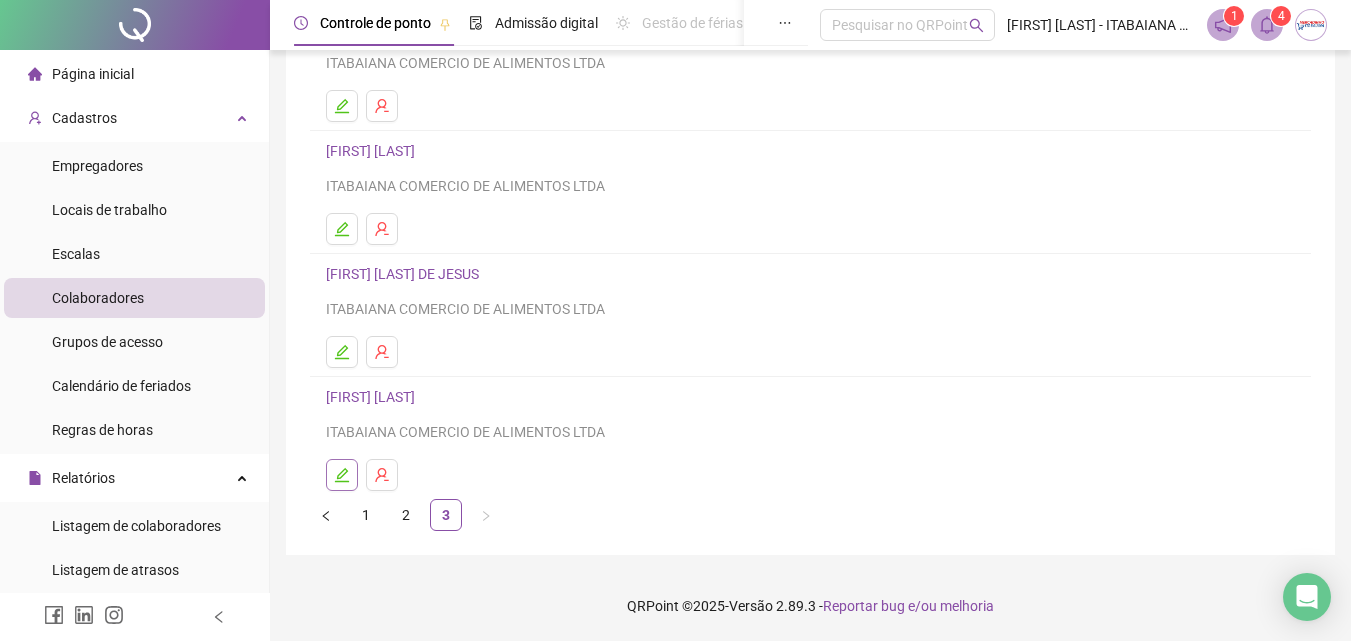 click 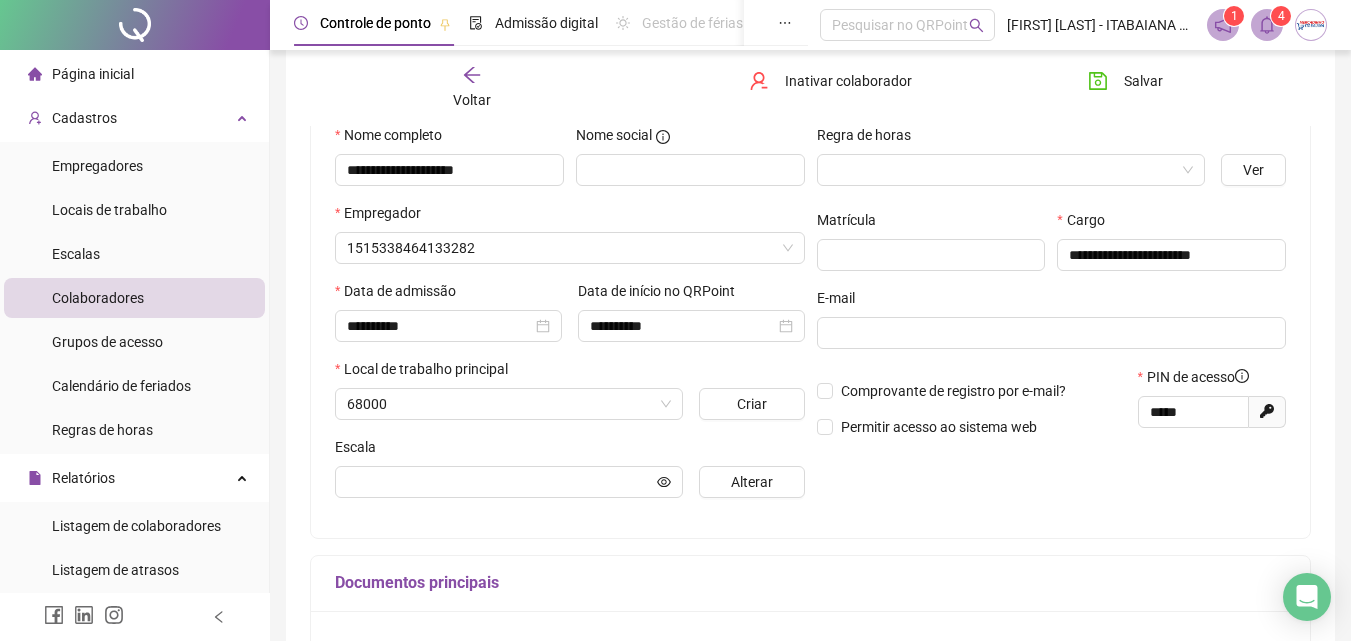 scroll, scrollTop: 213, scrollLeft: 0, axis: vertical 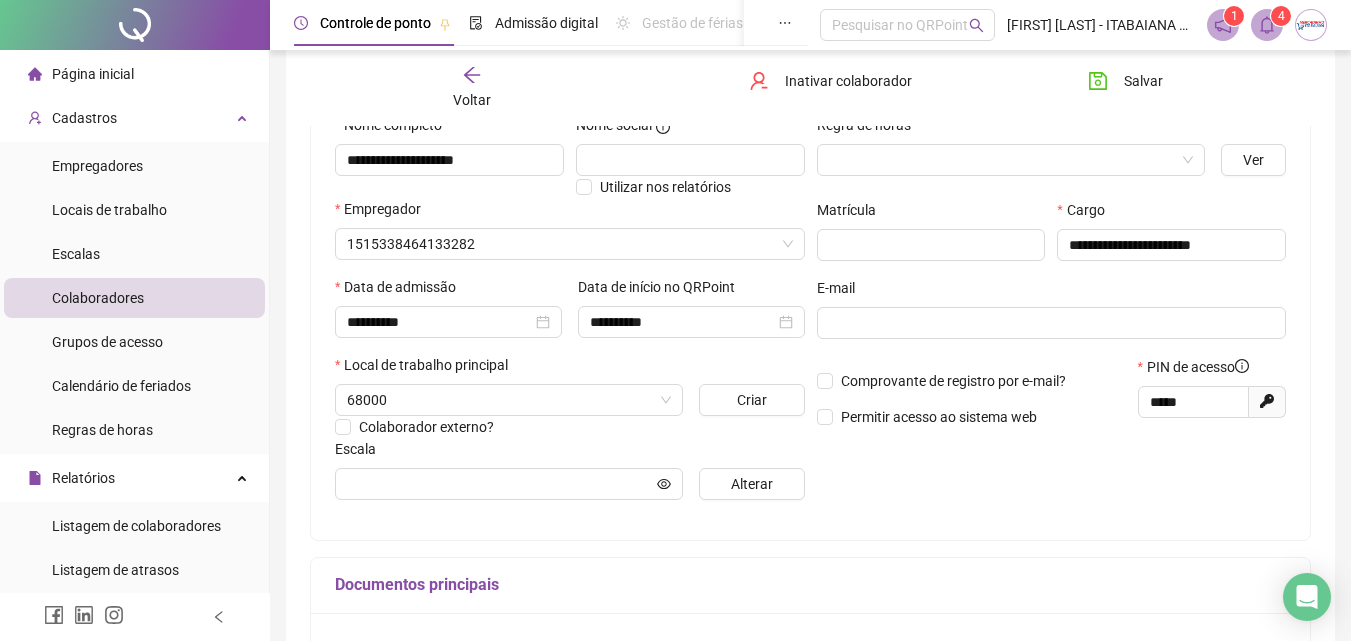 type on "**********" 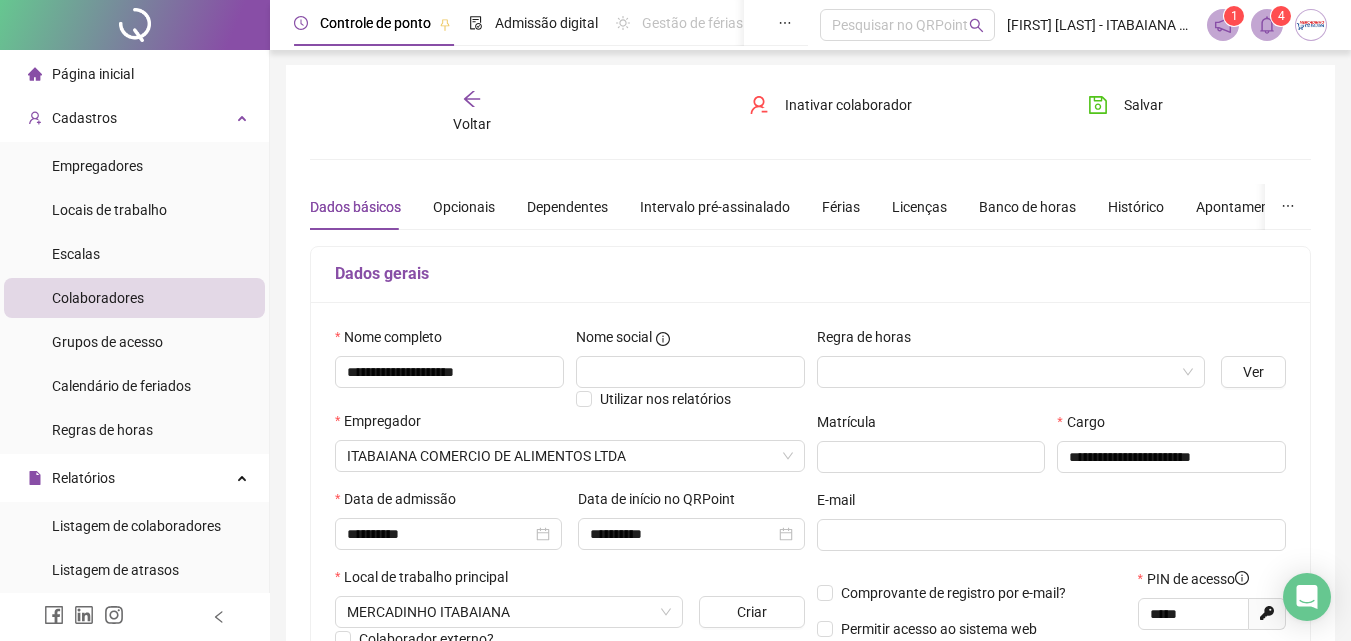 scroll, scrollTop: 0, scrollLeft: 0, axis: both 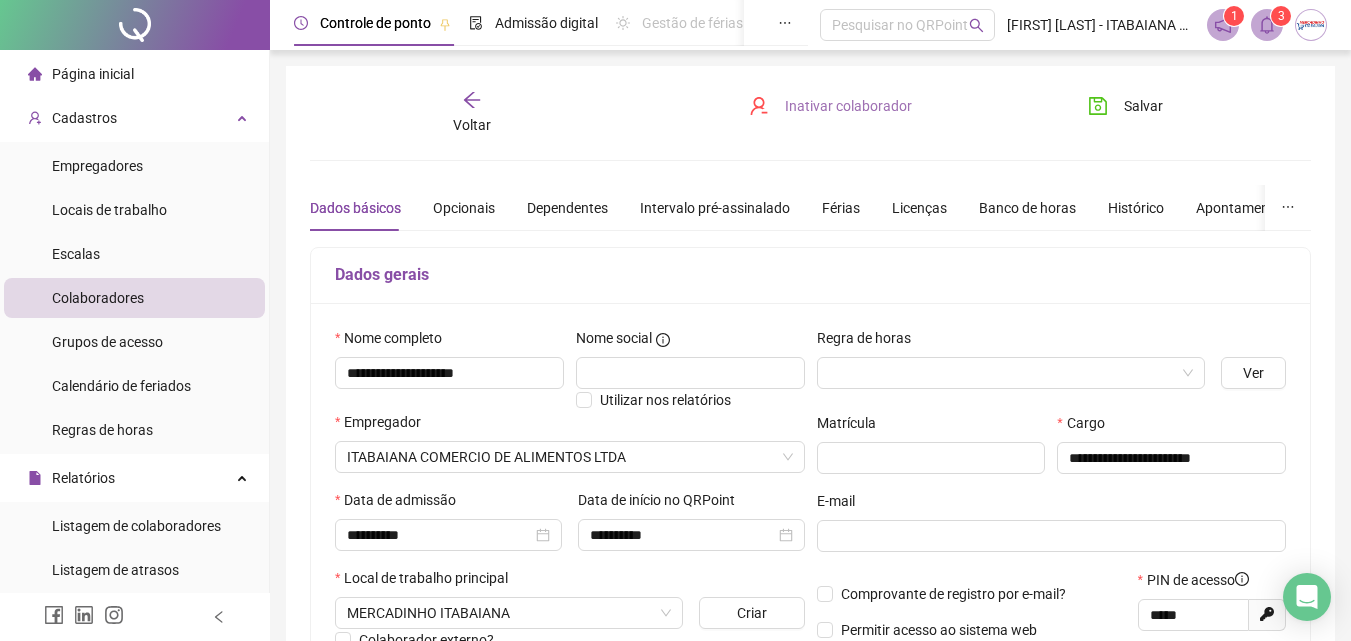 click on "Inativar colaborador" at bounding box center (848, 106) 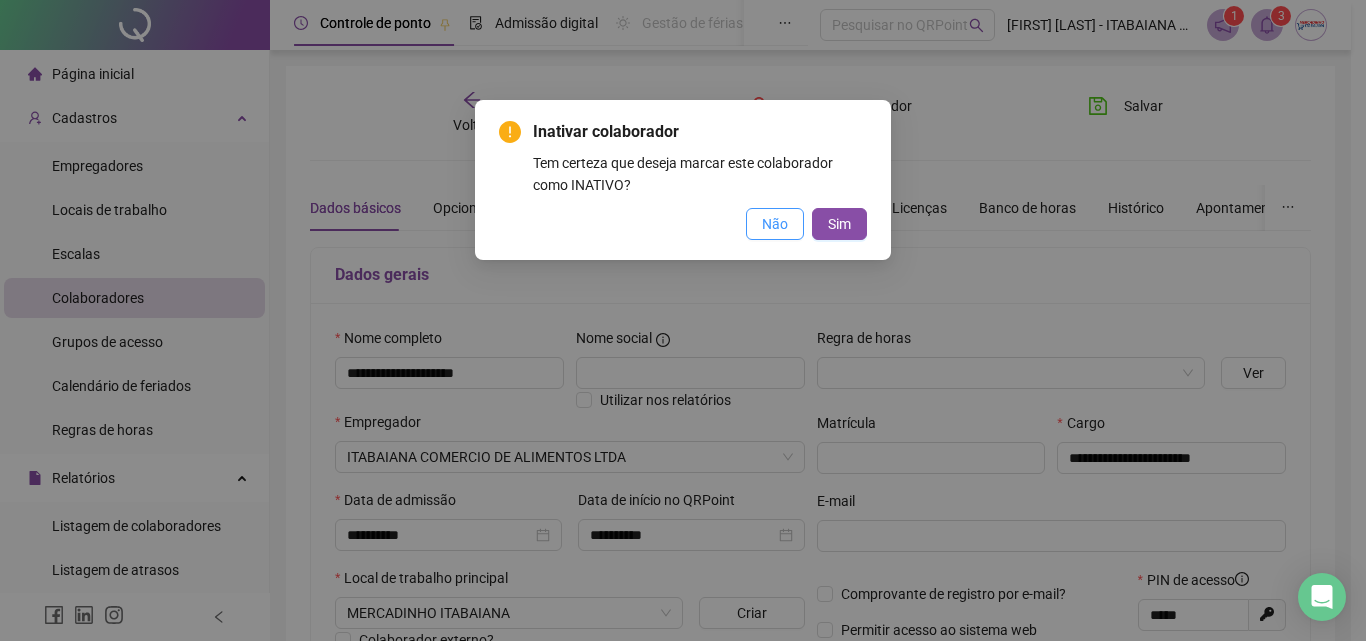 click on "Não" at bounding box center (775, 224) 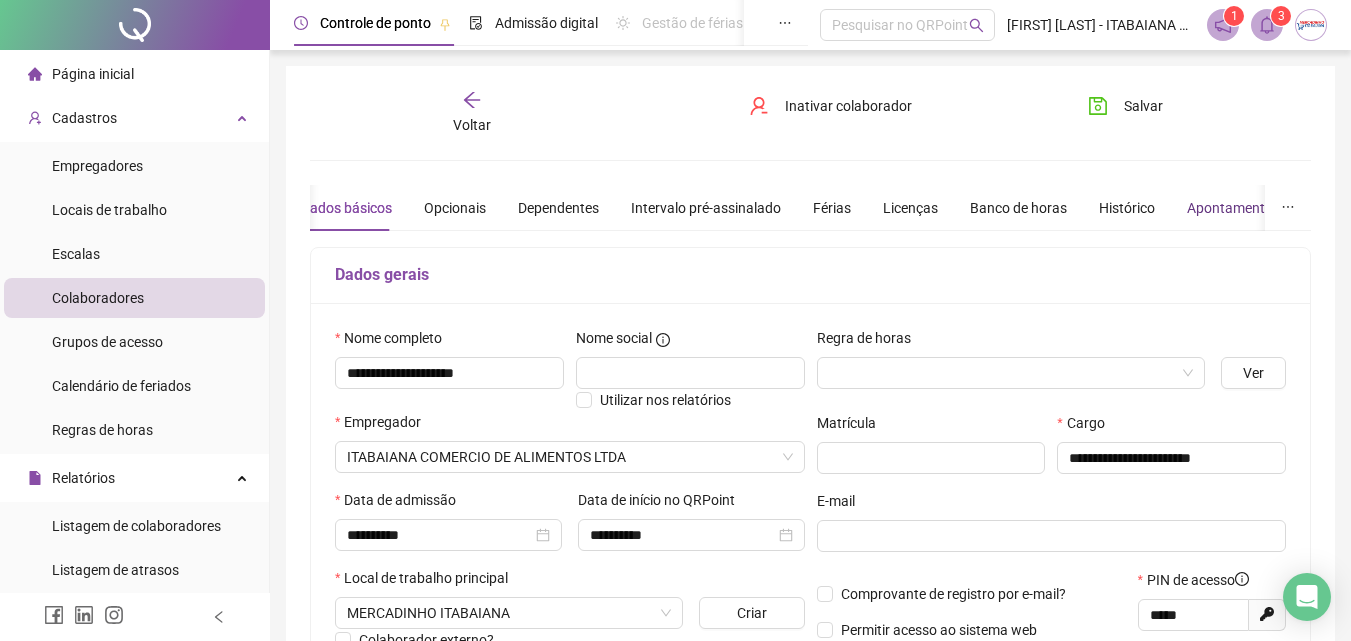 click on "Apontamentos" at bounding box center [1233, 208] 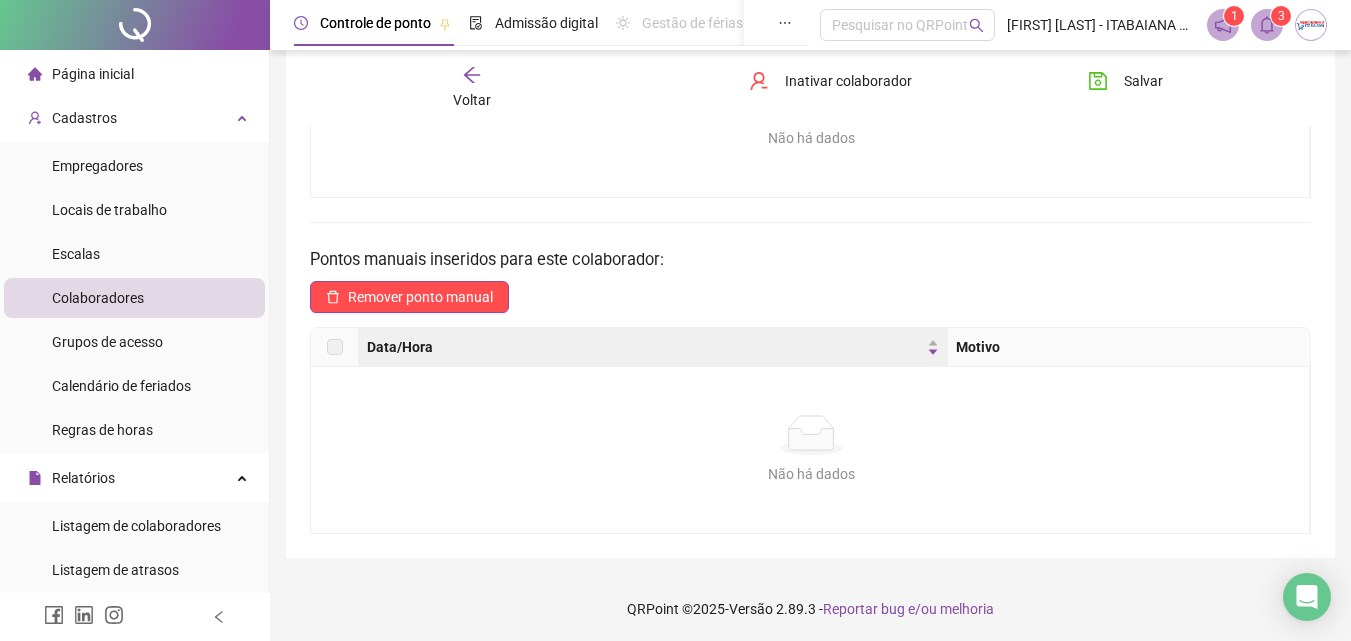 scroll, scrollTop: 338, scrollLeft: 0, axis: vertical 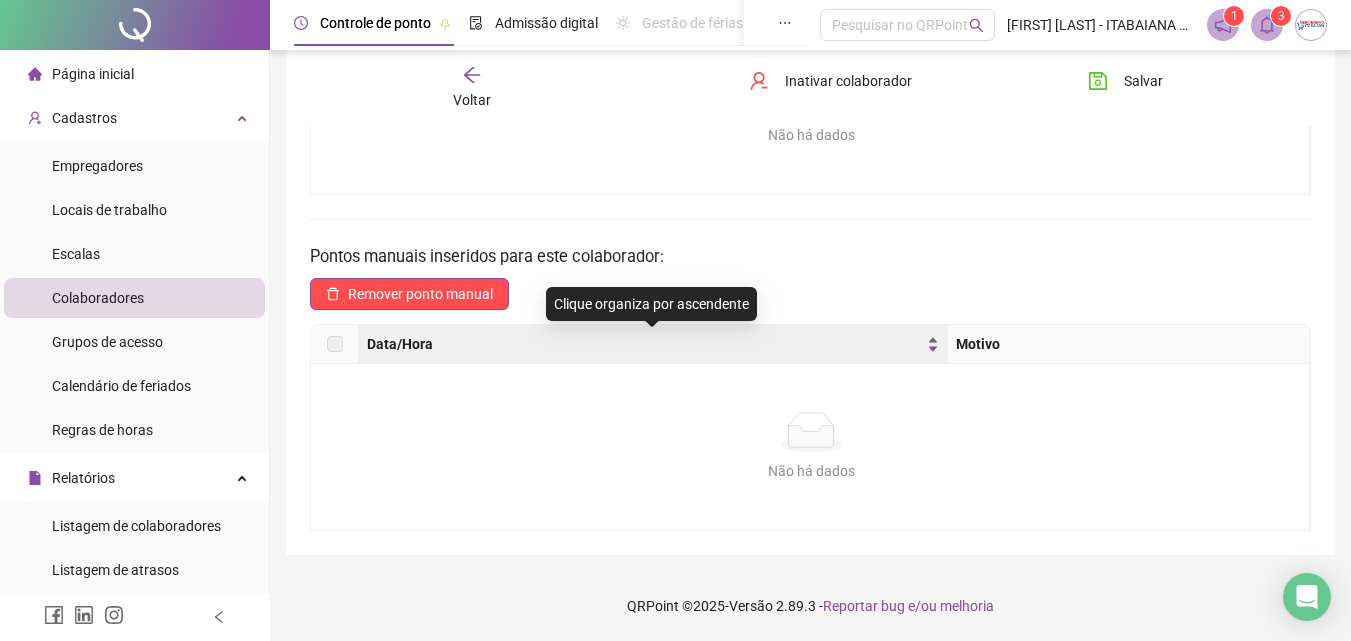 click on "Data/Hora" at bounding box center [645, 344] 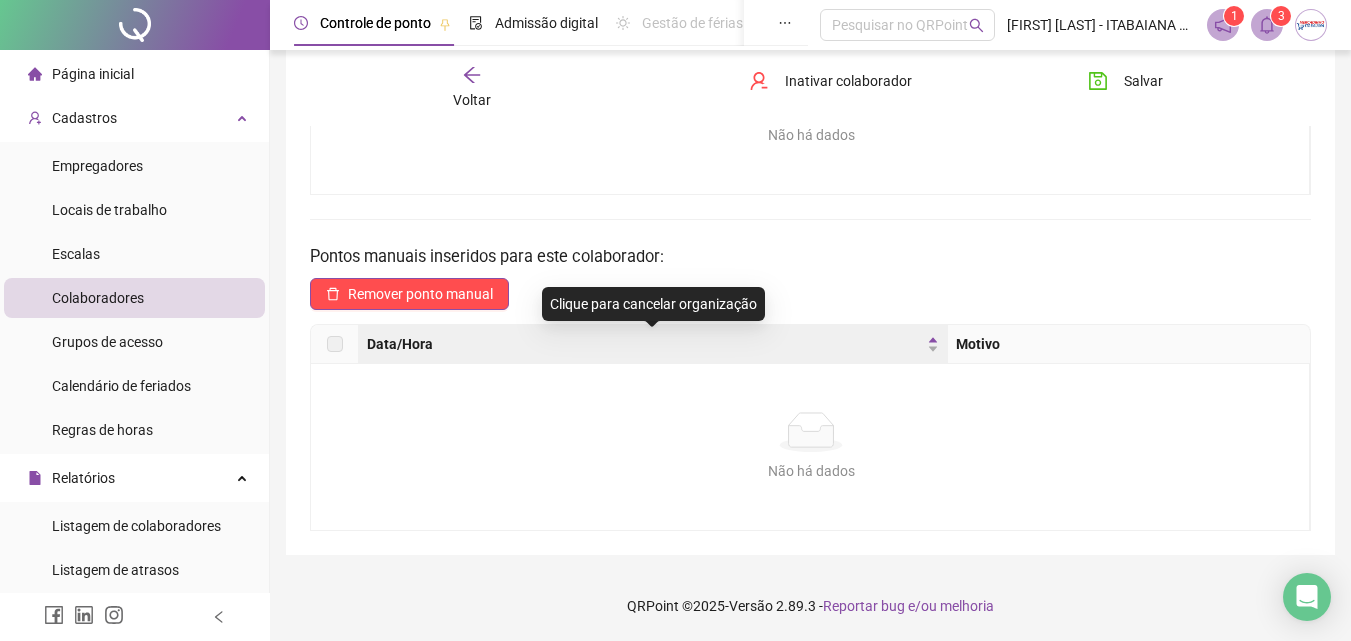 click on "Não há dados" at bounding box center [811, 432] 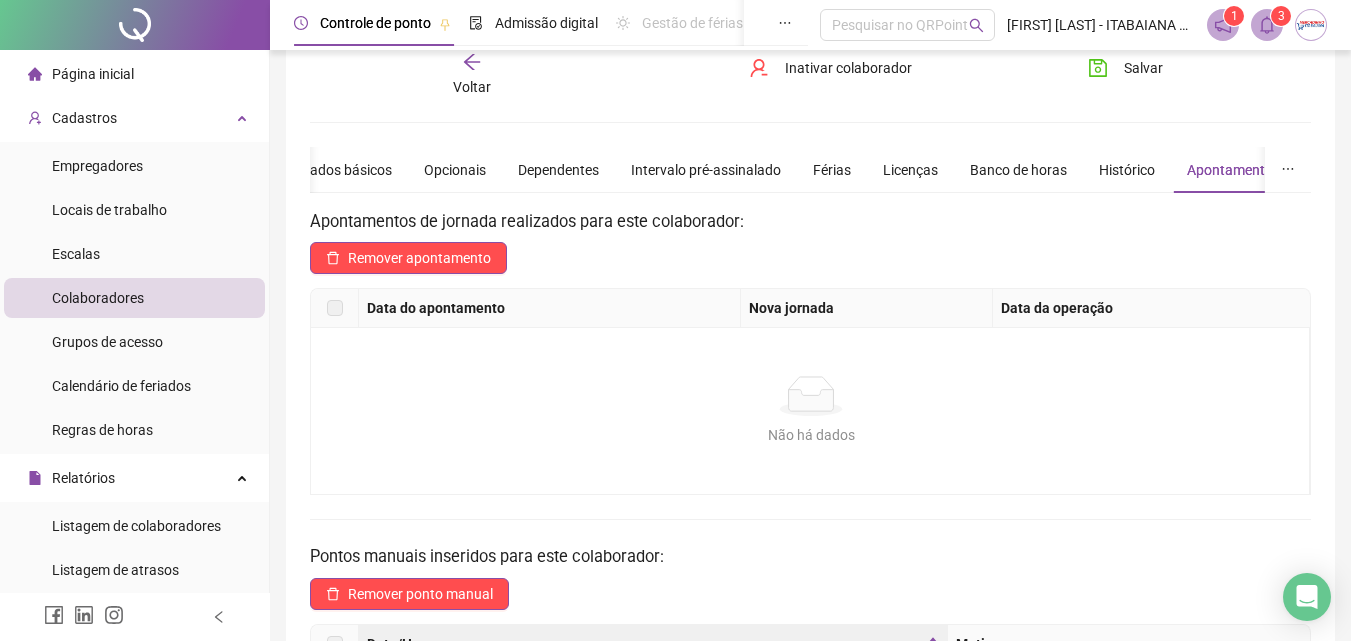 scroll, scrollTop: 0, scrollLeft: 0, axis: both 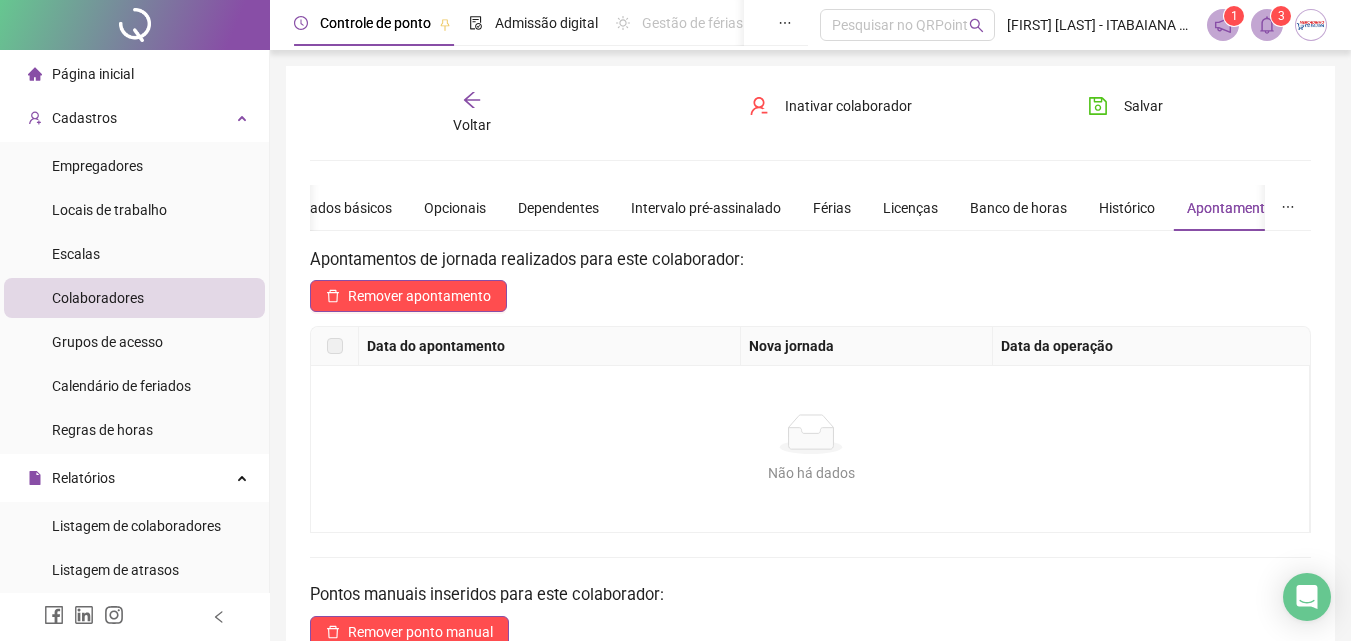 click 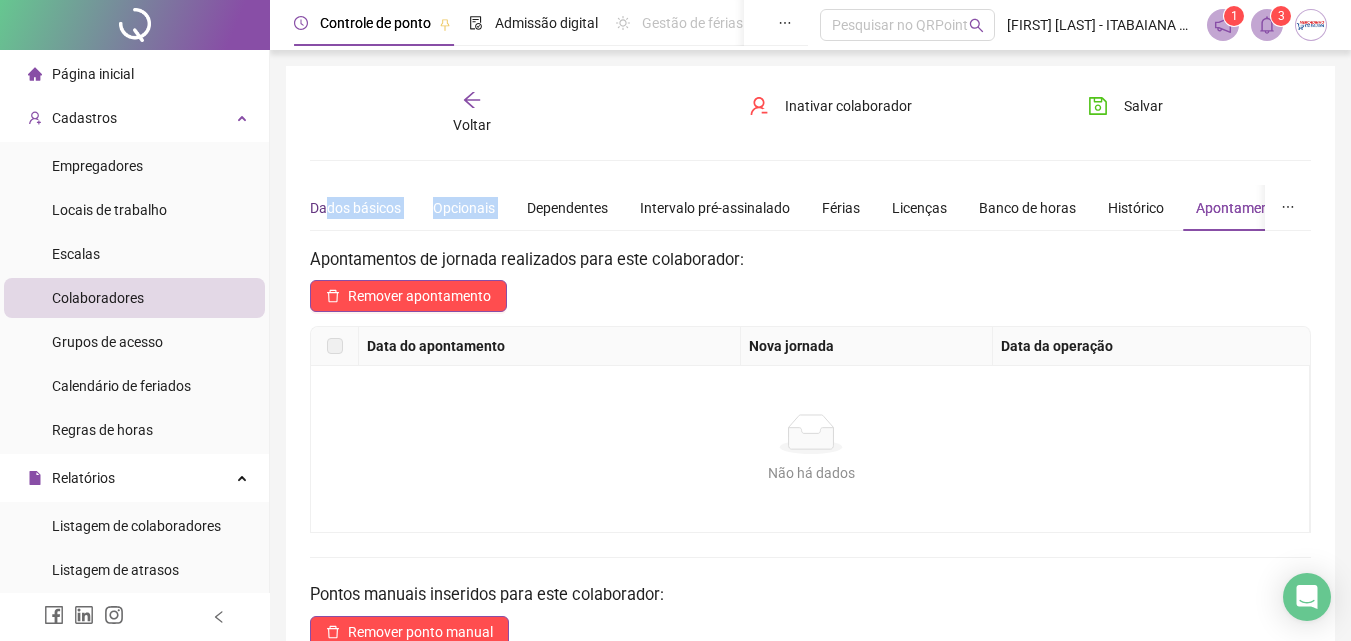 drag, startPoint x: 327, startPoint y: 217, endPoint x: 478, endPoint y: 214, distance: 151.0298 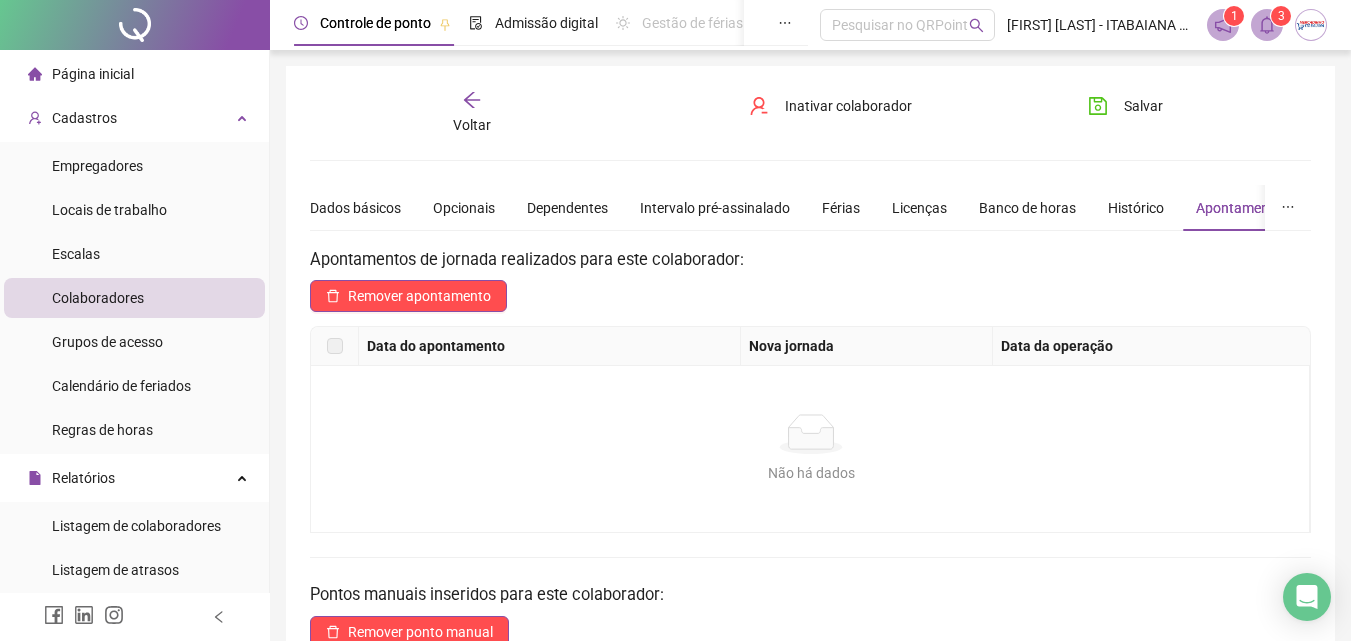click on "Apontamentos de jornada realizados para este colaborador:" at bounding box center (810, 260) 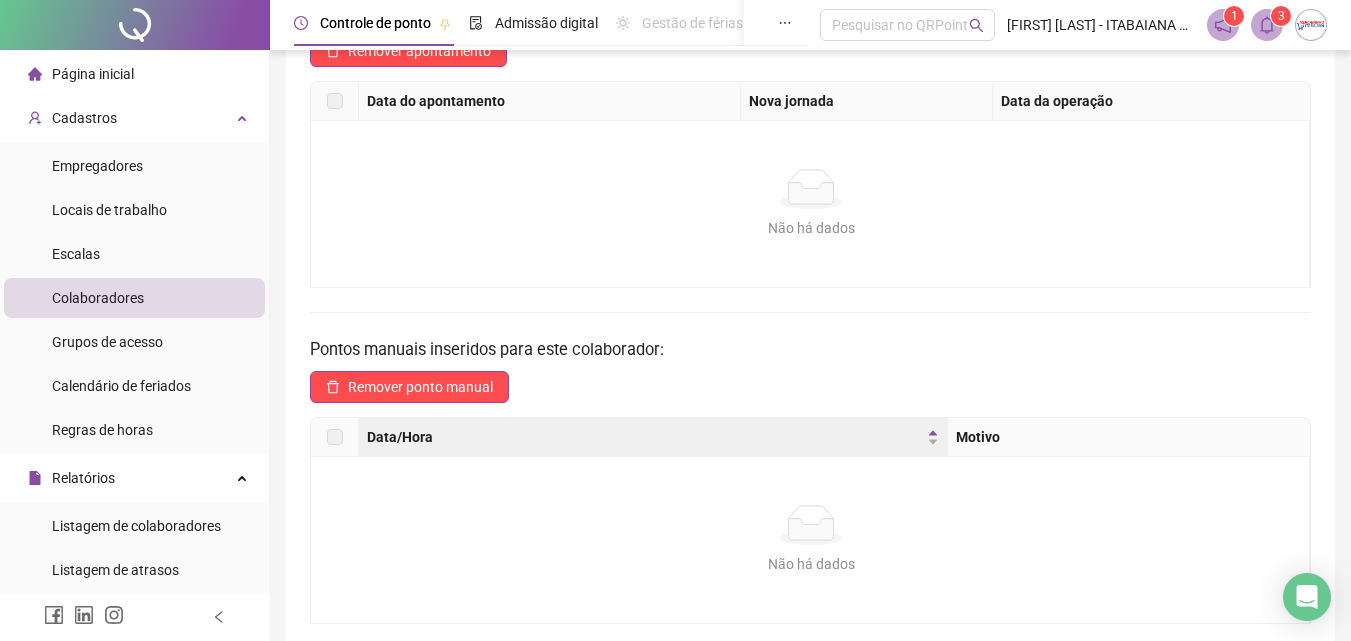 scroll, scrollTop: 0, scrollLeft: 0, axis: both 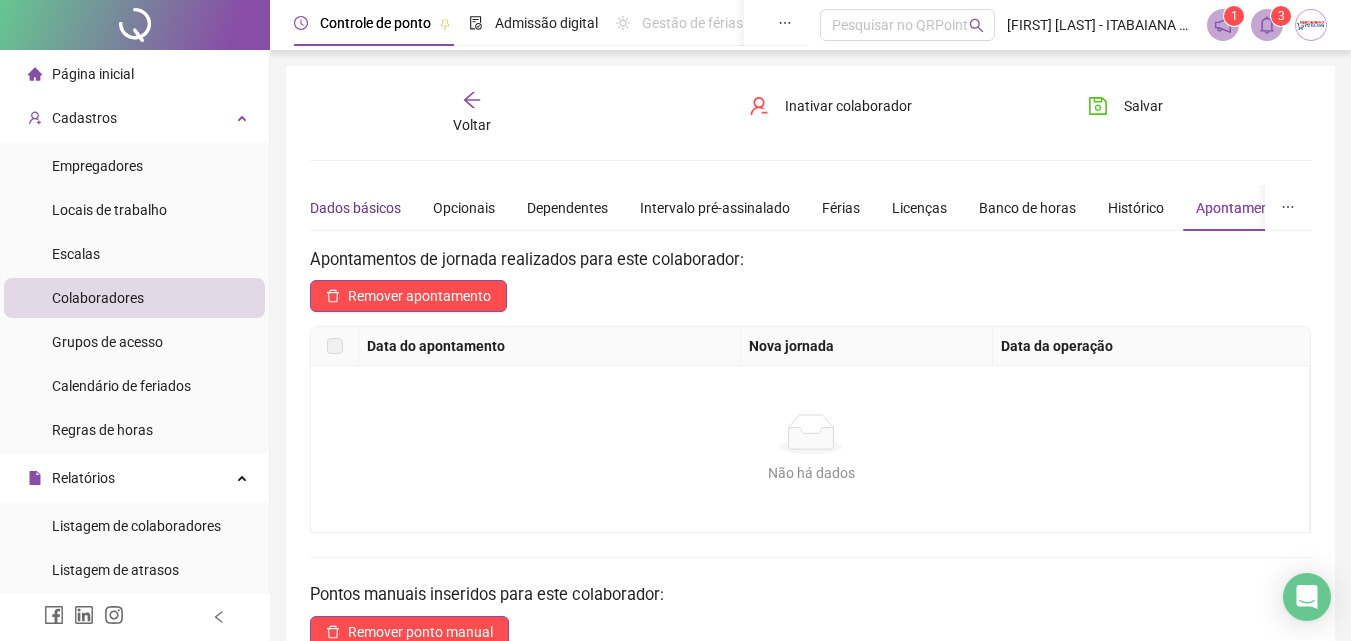 click on "Dados básicos" at bounding box center (355, 208) 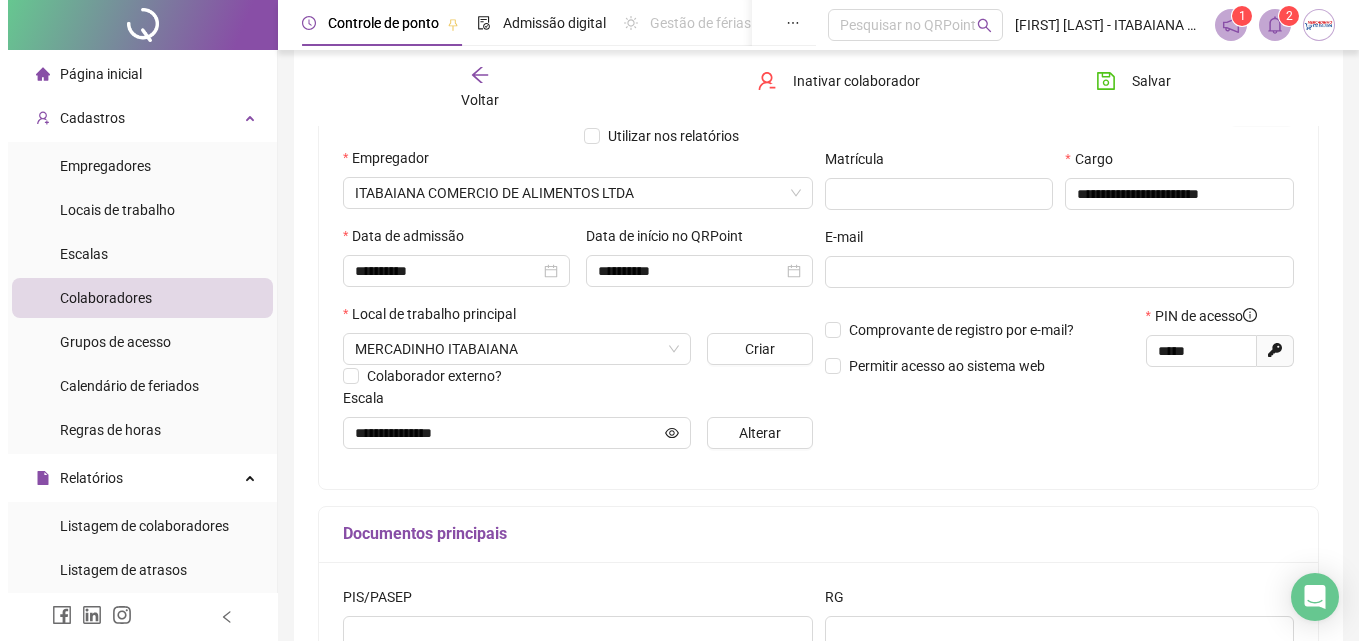 scroll, scrollTop: 100, scrollLeft: 0, axis: vertical 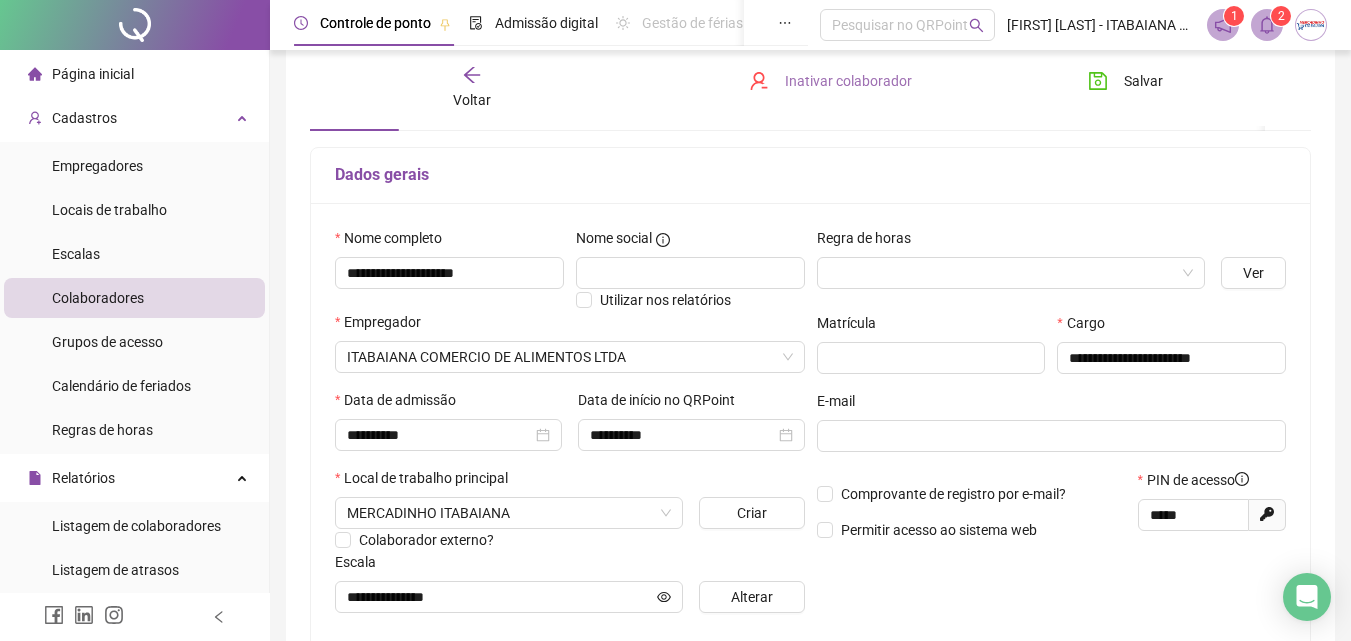 click on "Inativar colaborador" at bounding box center [848, 81] 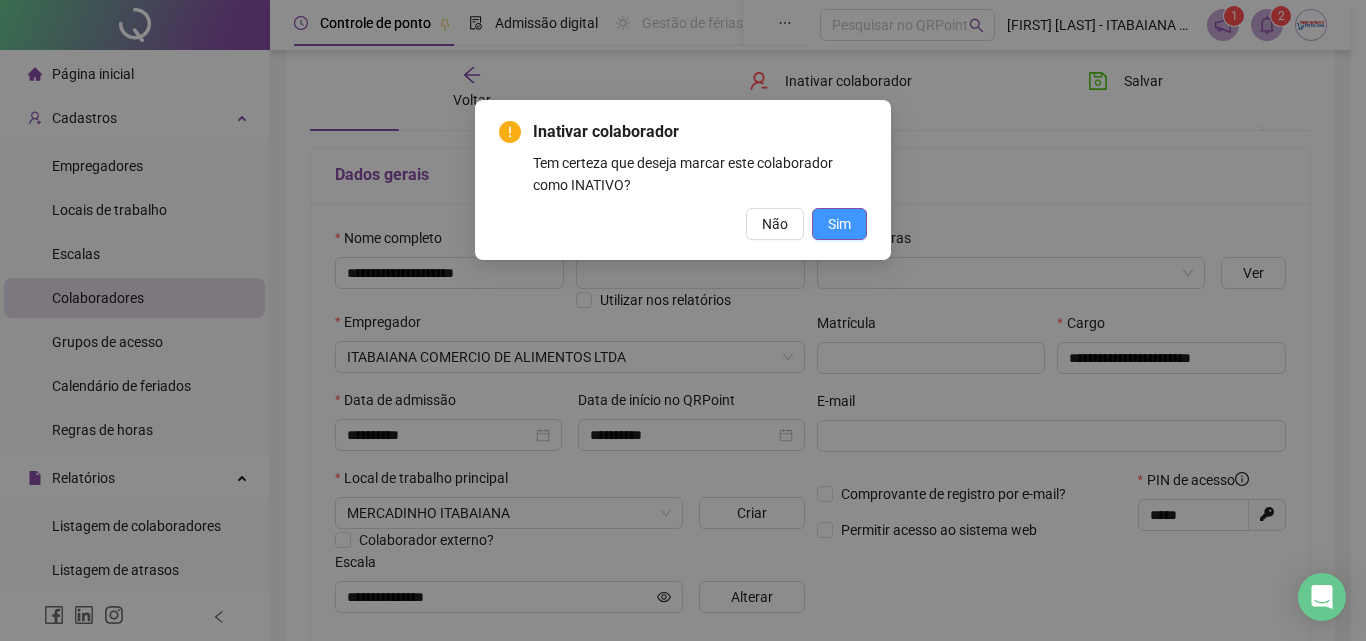 click on "Sim" at bounding box center (839, 224) 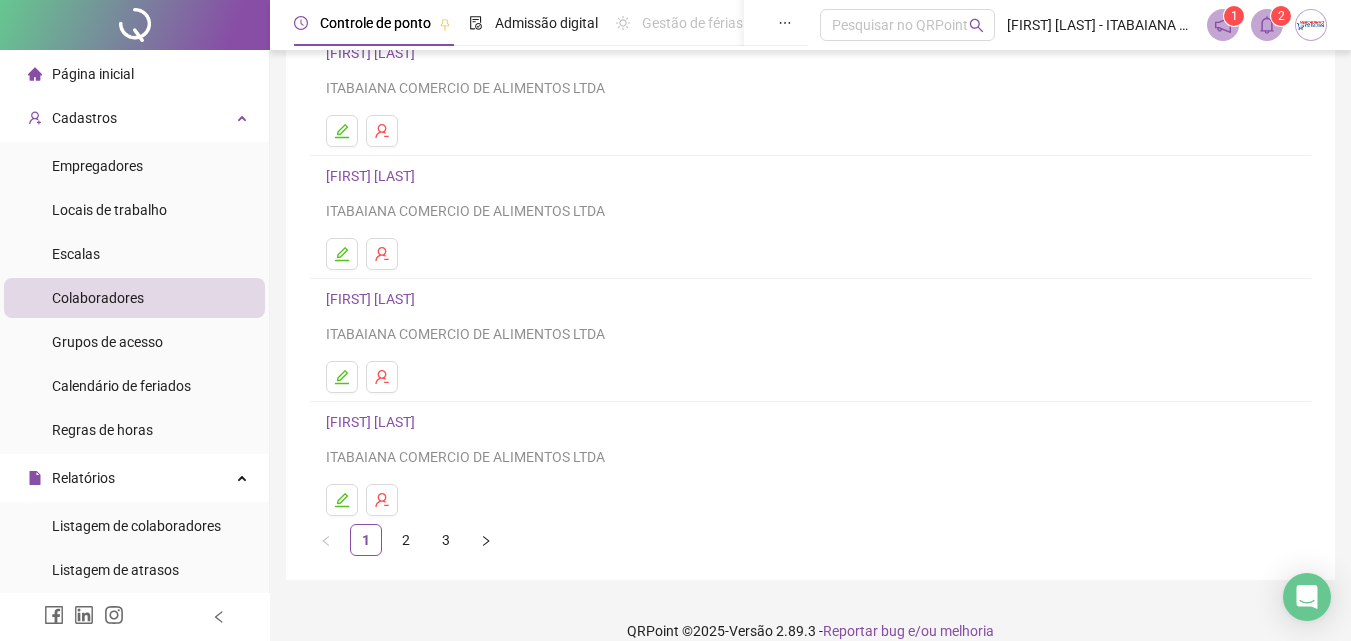 scroll, scrollTop: 326, scrollLeft: 0, axis: vertical 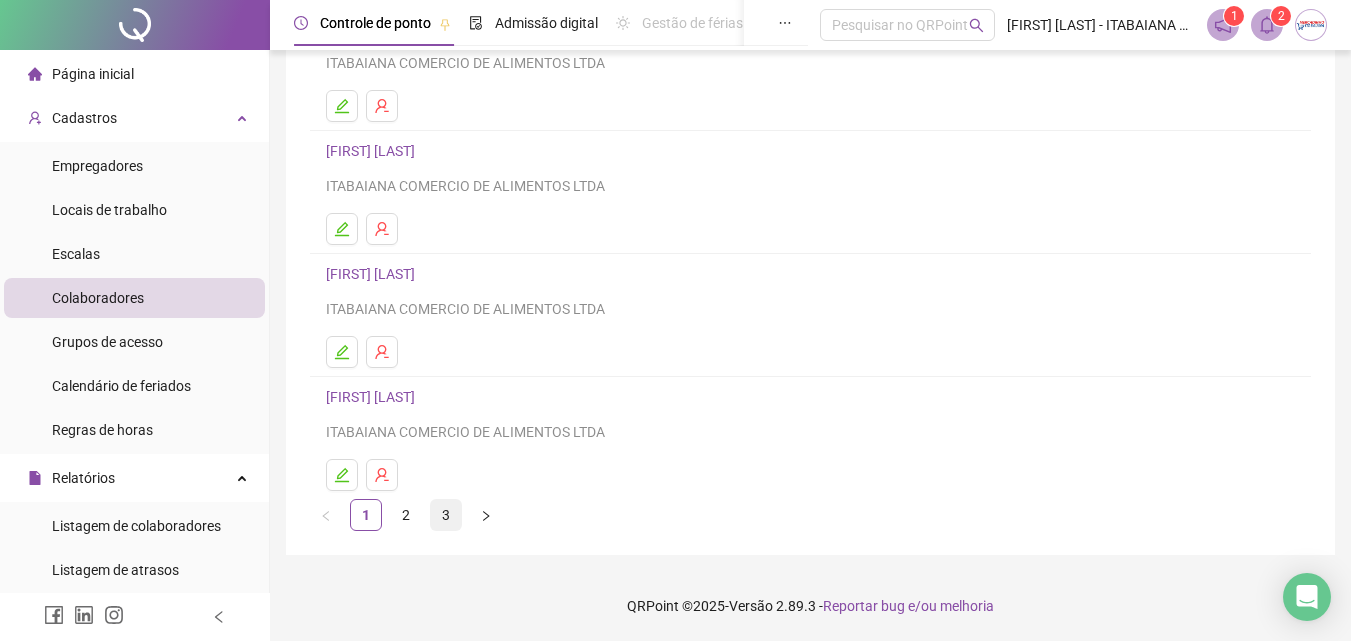 click on "3" at bounding box center (446, 515) 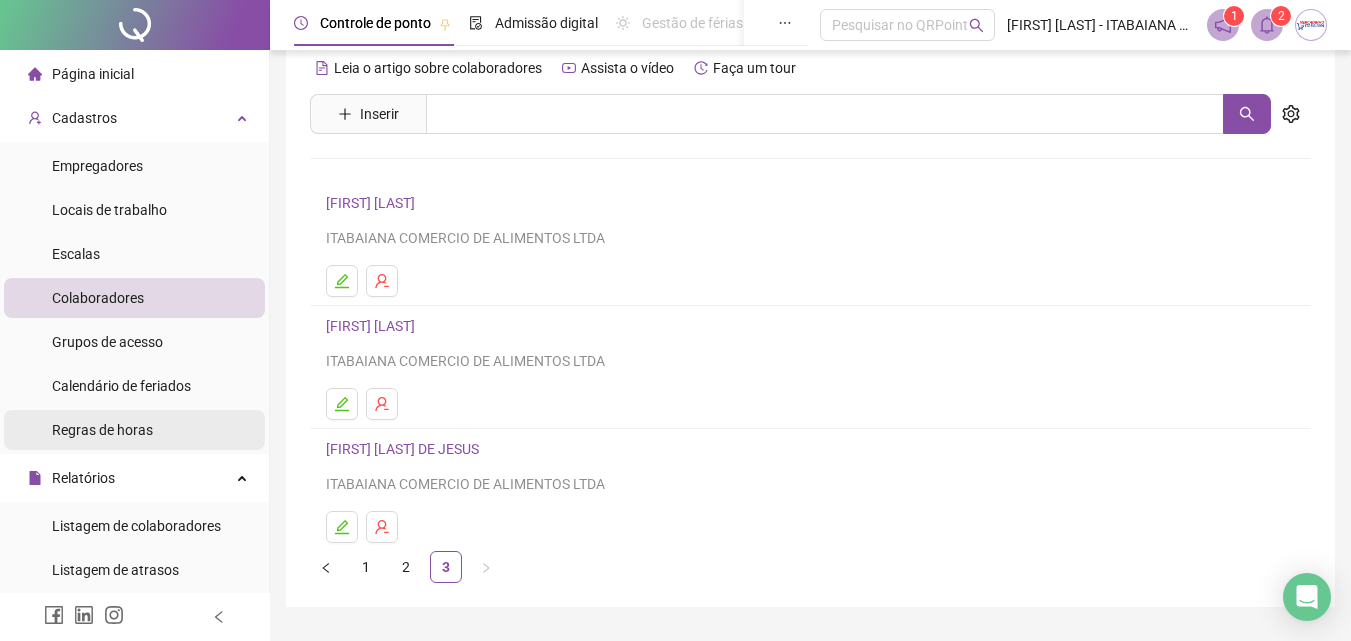 scroll, scrollTop: 0, scrollLeft: 0, axis: both 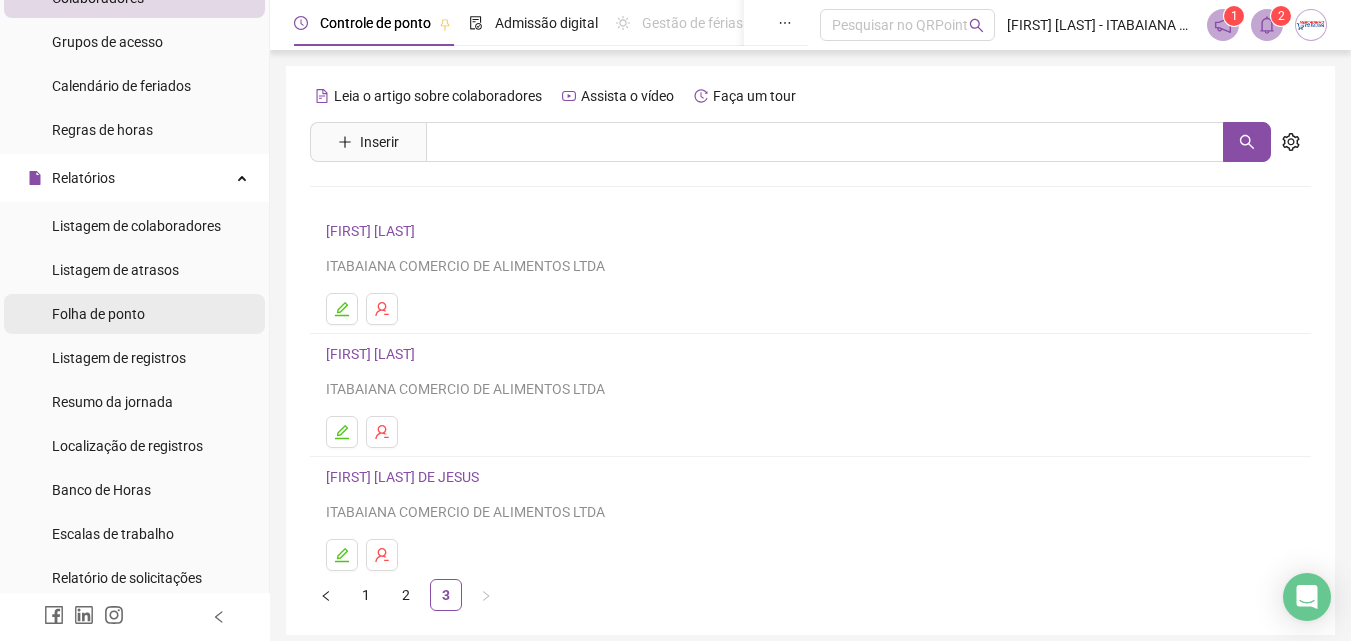 click on "Folha de ponto" at bounding box center [98, 314] 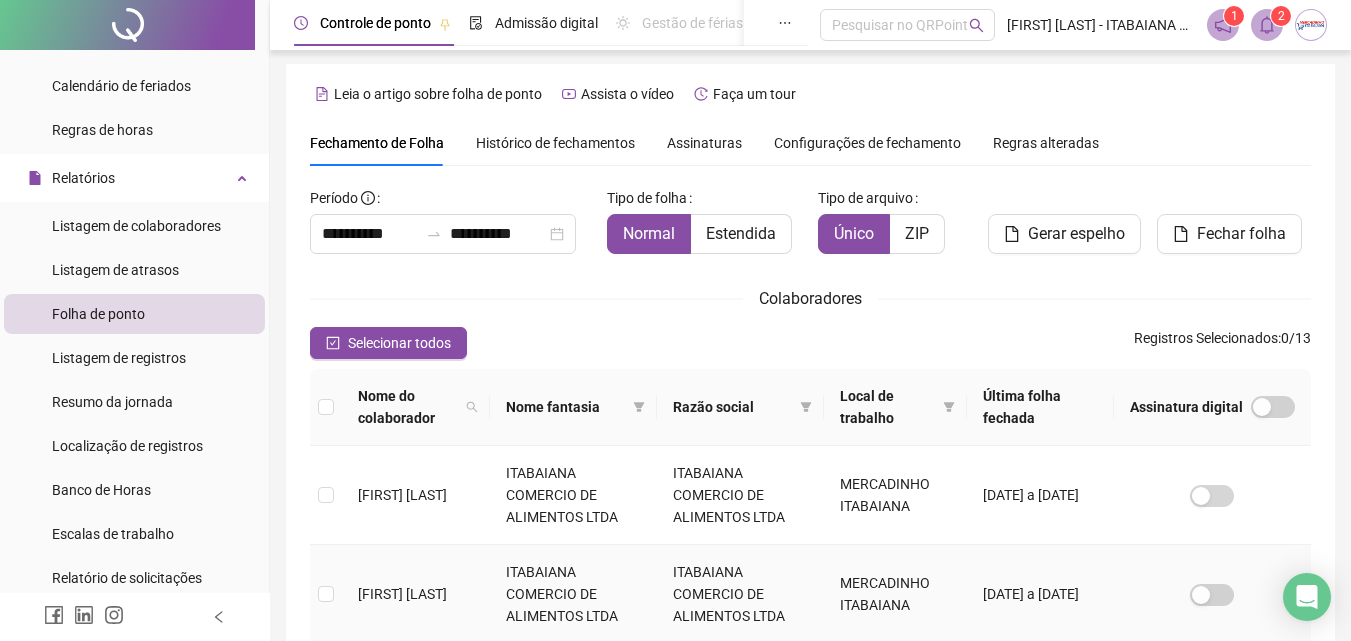scroll, scrollTop: 0, scrollLeft: 0, axis: both 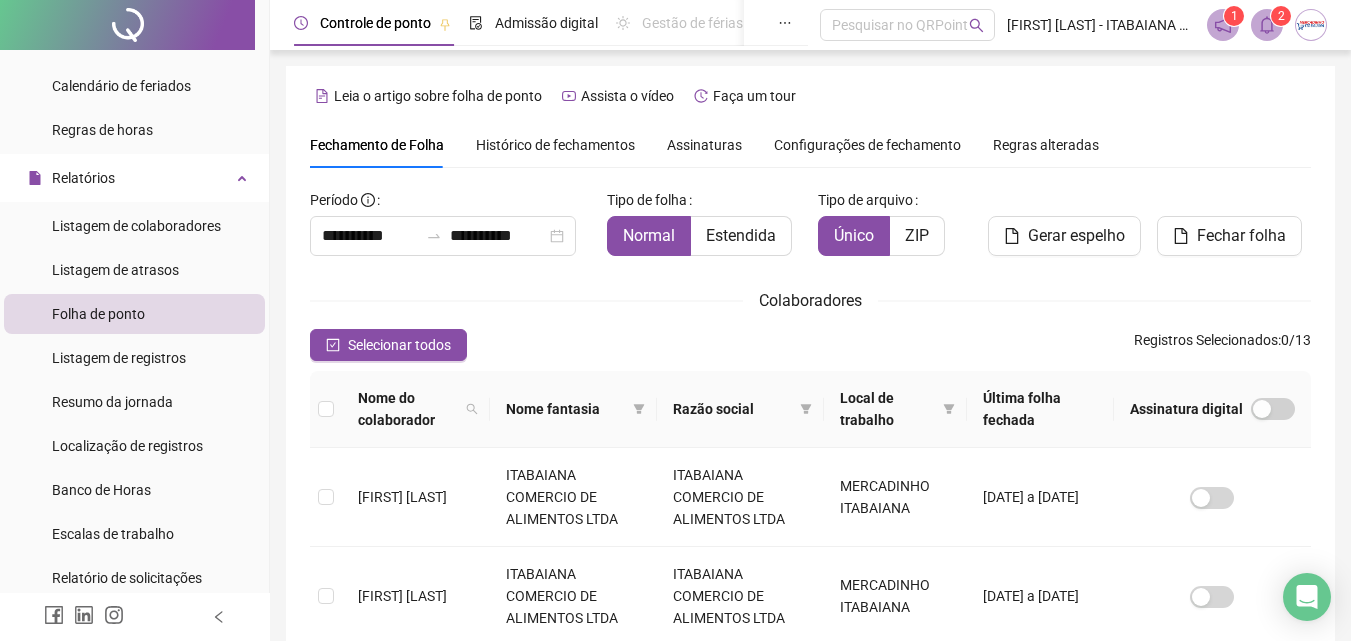 click on "Configurações de fechamento" at bounding box center (867, 145) 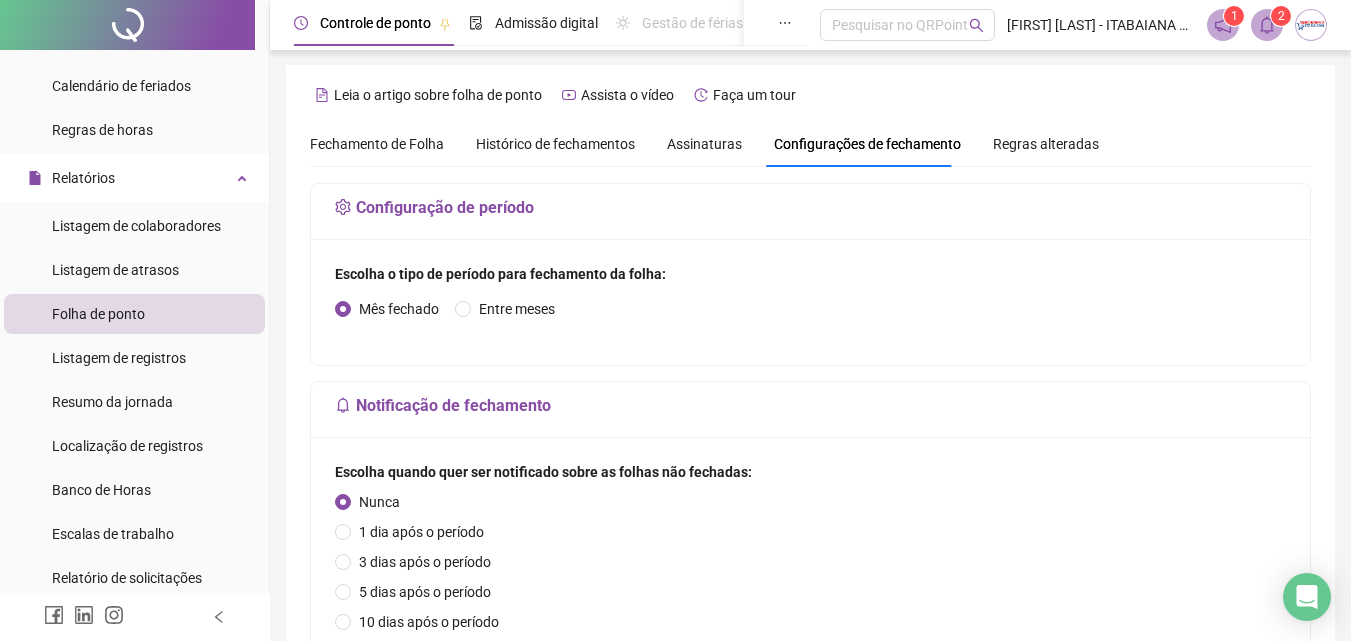 scroll, scrollTop: 0, scrollLeft: 0, axis: both 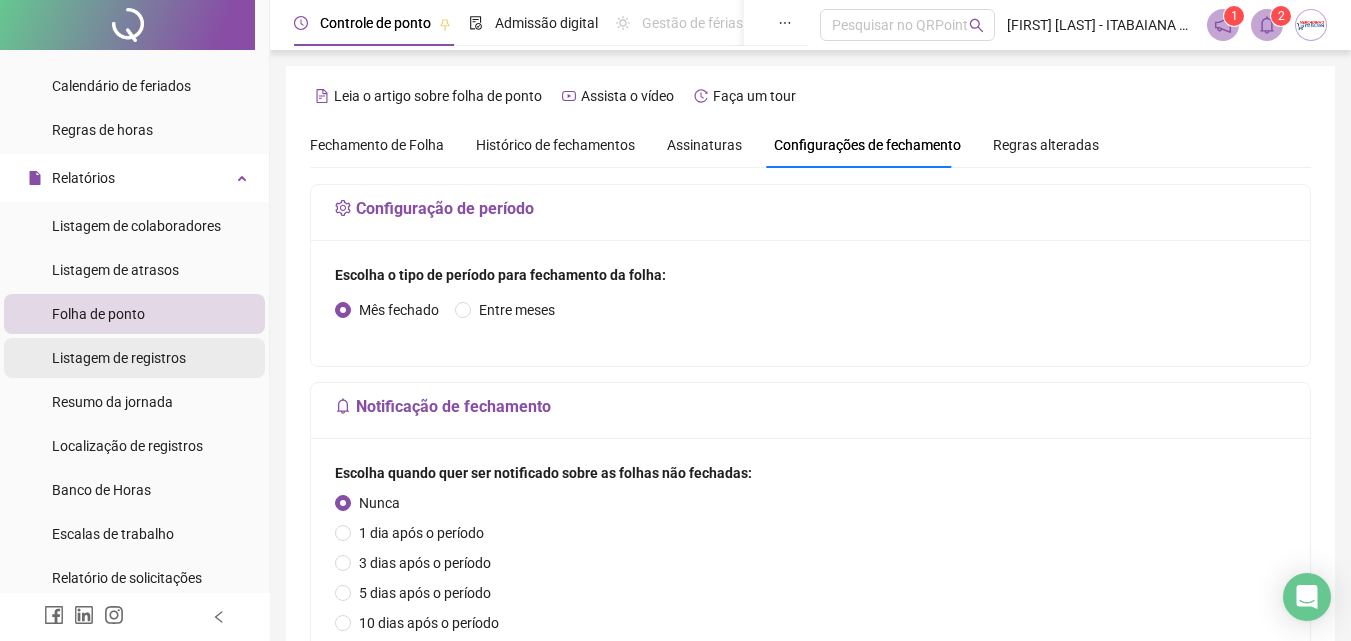 click on "Listagem de registros" at bounding box center [119, 358] 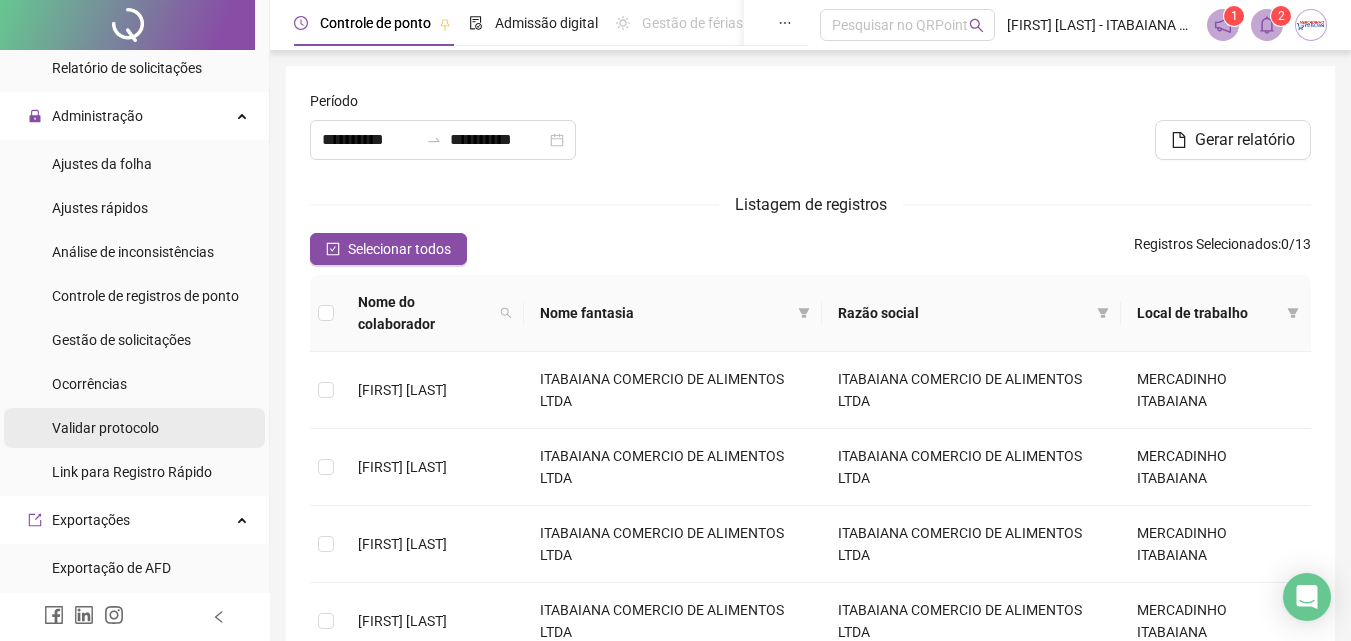 scroll, scrollTop: 761, scrollLeft: 0, axis: vertical 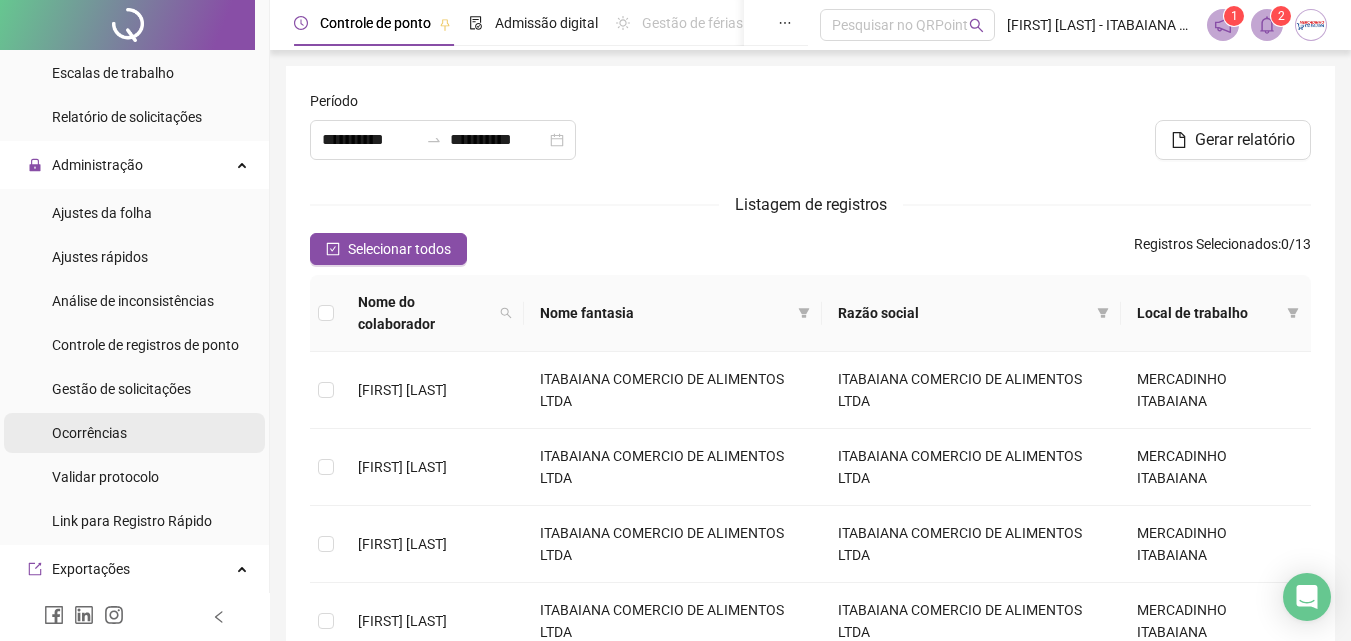 click on "Ocorrências" at bounding box center (134, 433) 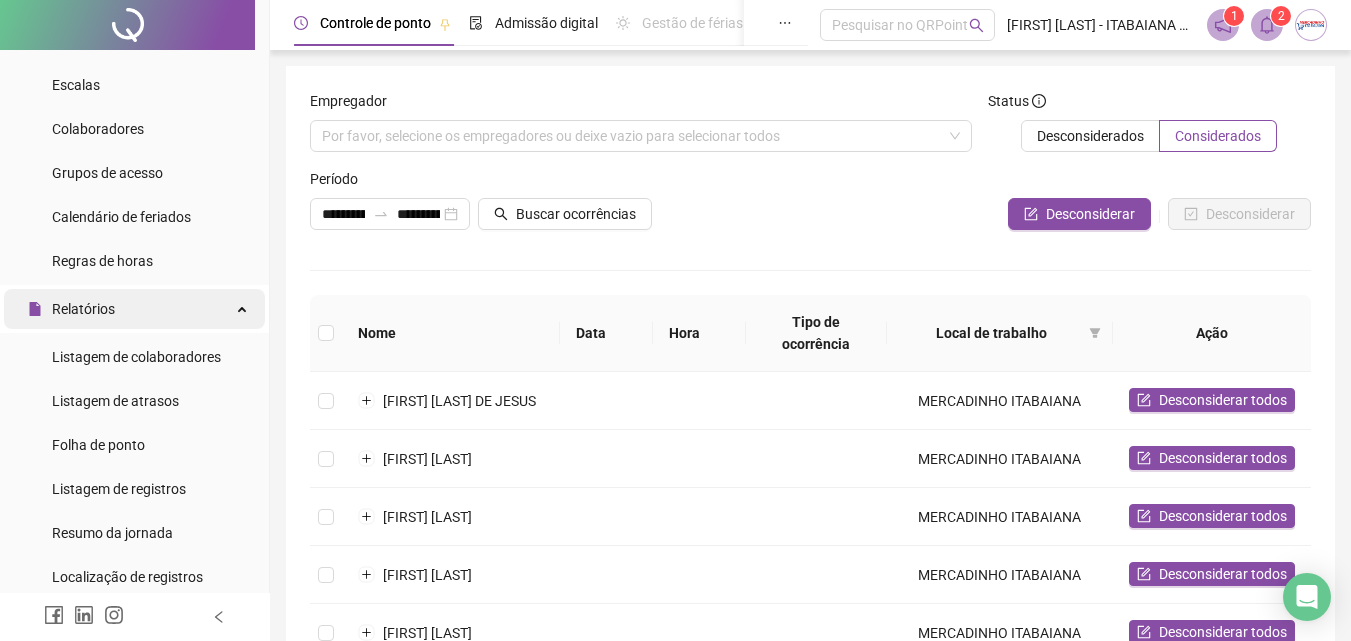 scroll, scrollTop: 161, scrollLeft: 0, axis: vertical 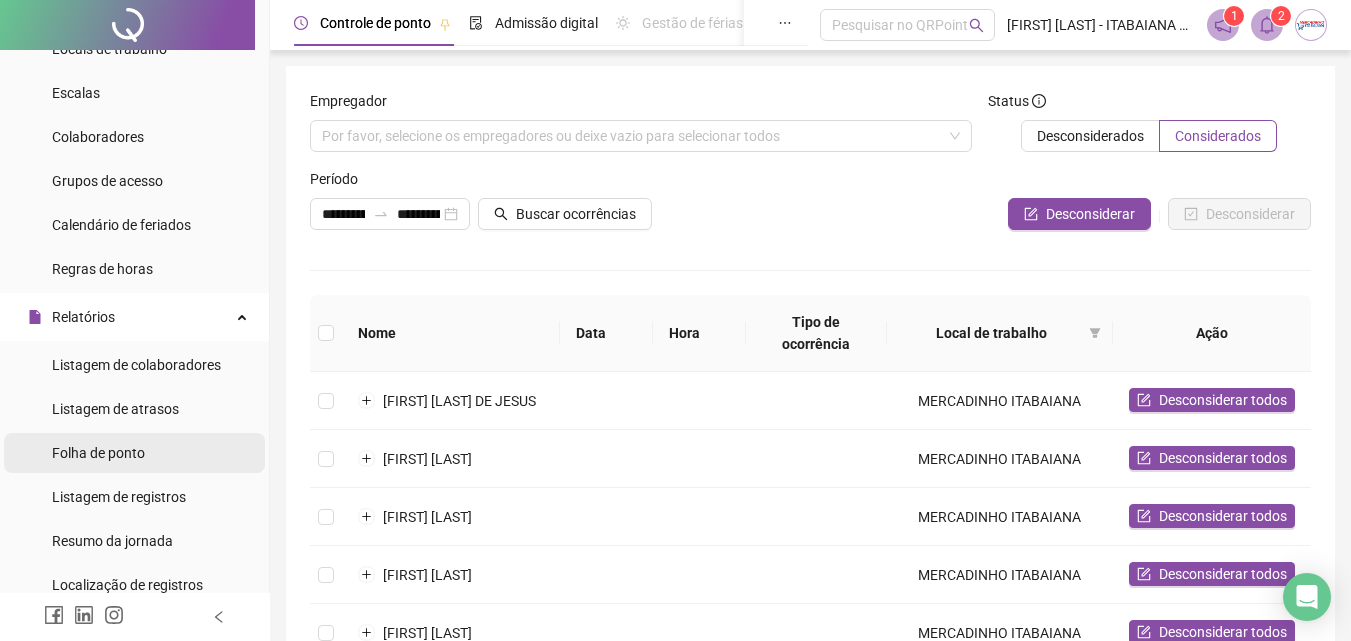 click on "Folha de ponto" at bounding box center (98, 453) 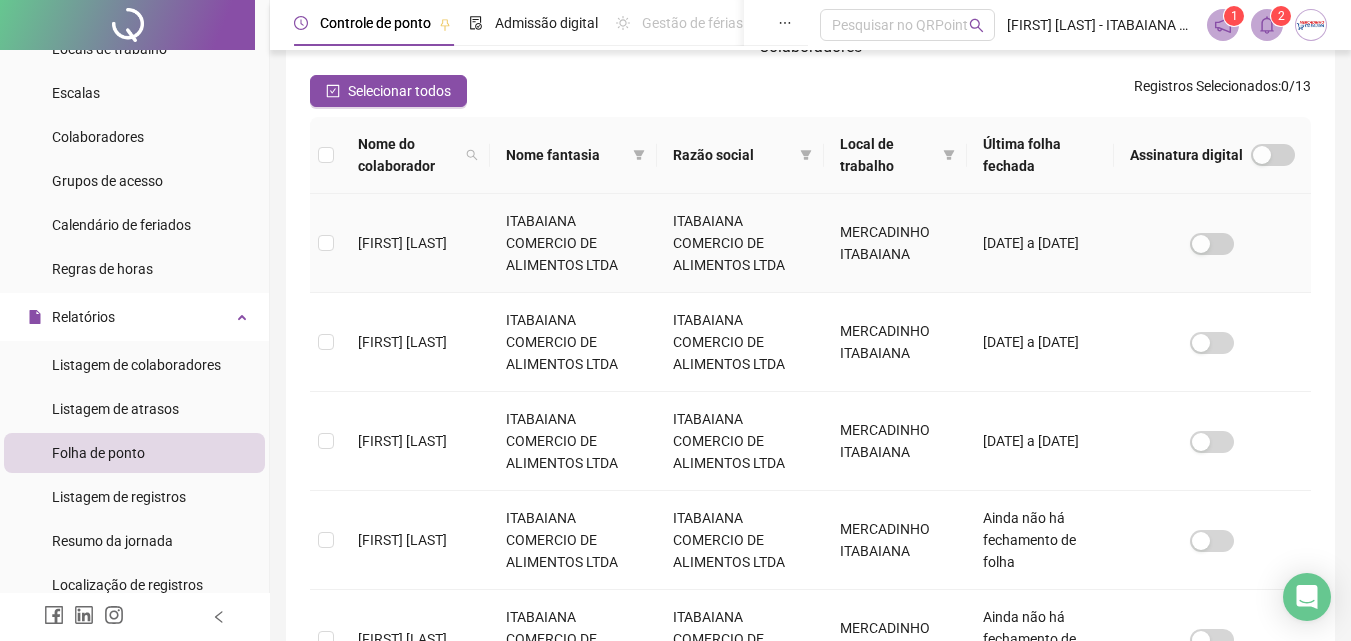 scroll, scrollTop: 289, scrollLeft: 0, axis: vertical 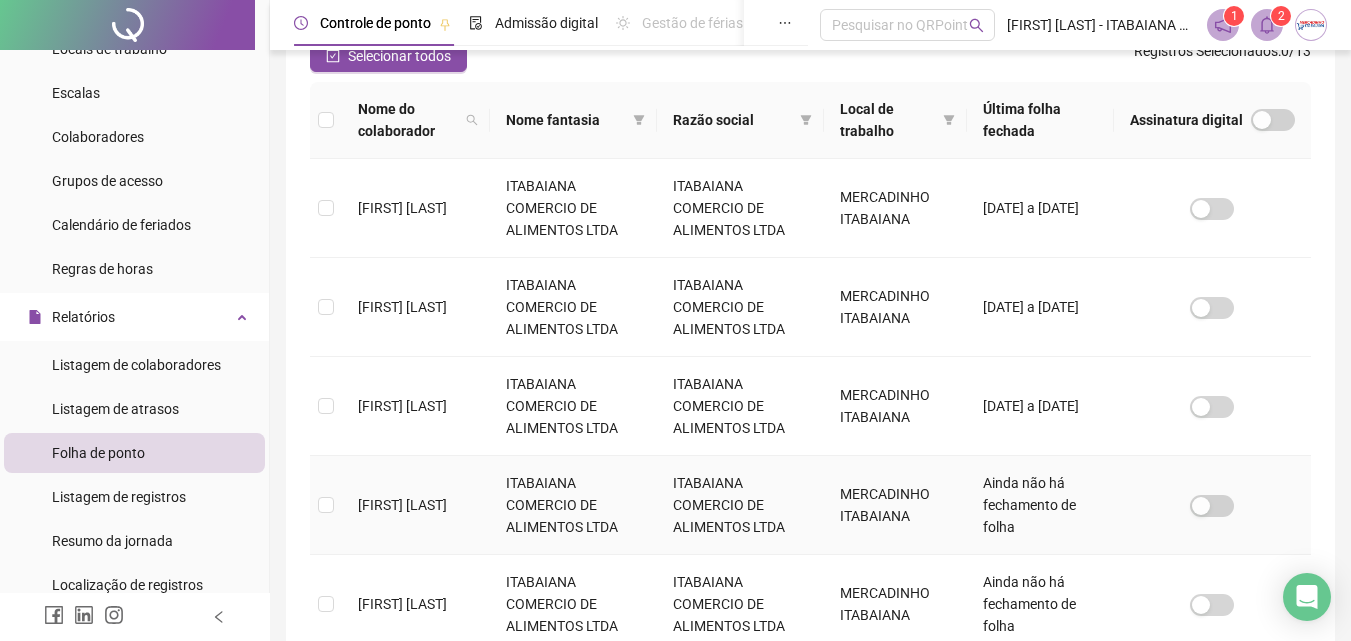 click on "[FIRST] [LAST]" at bounding box center [402, 505] 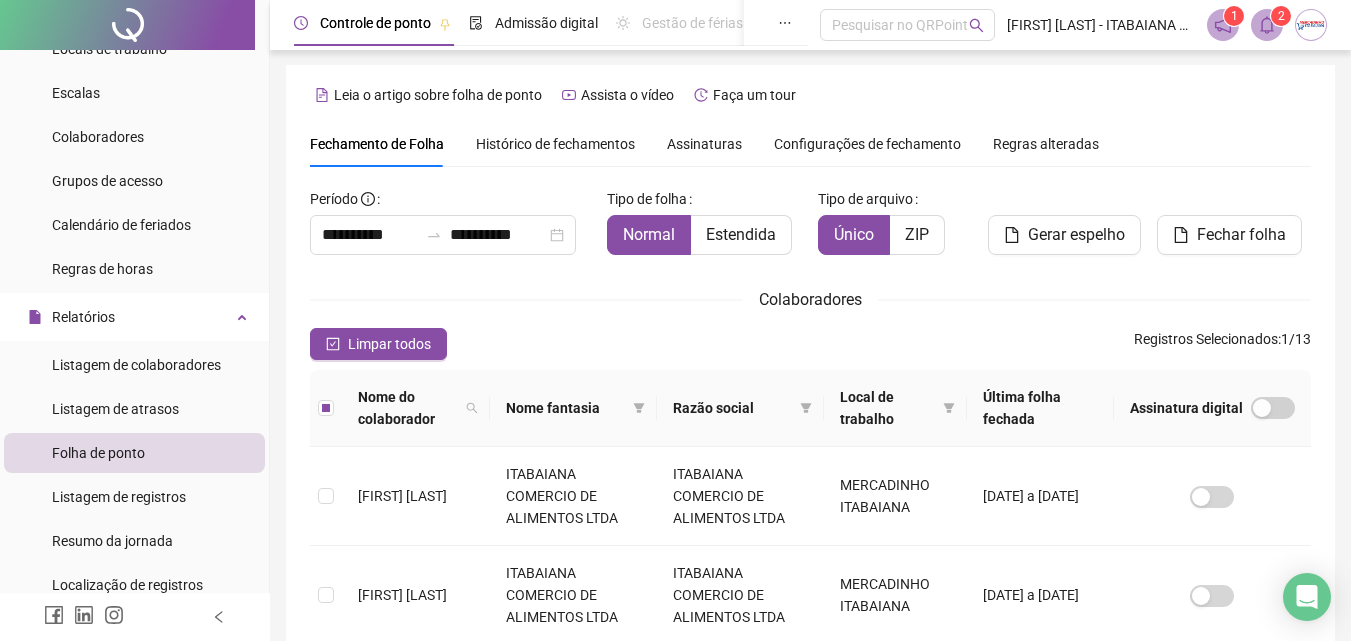 scroll, scrollTop: 0, scrollLeft: 0, axis: both 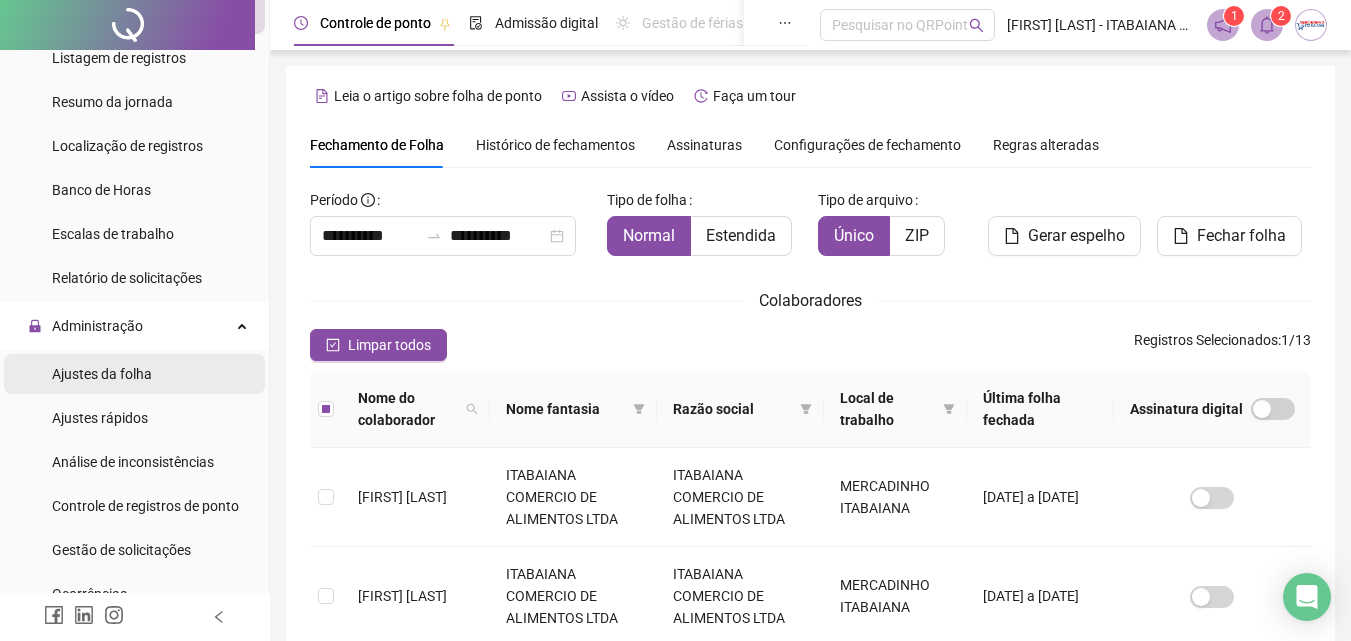 click on "Ajustes da folha" at bounding box center (102, 374) 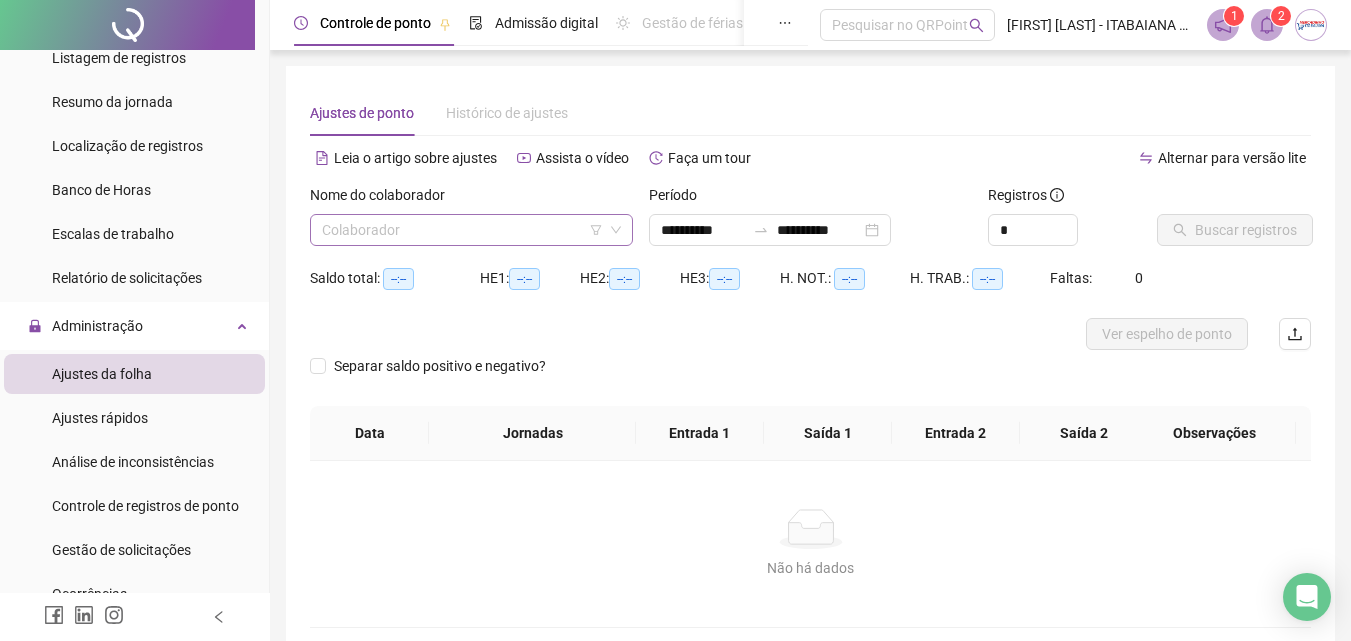 click at bounding box center [462, 230] 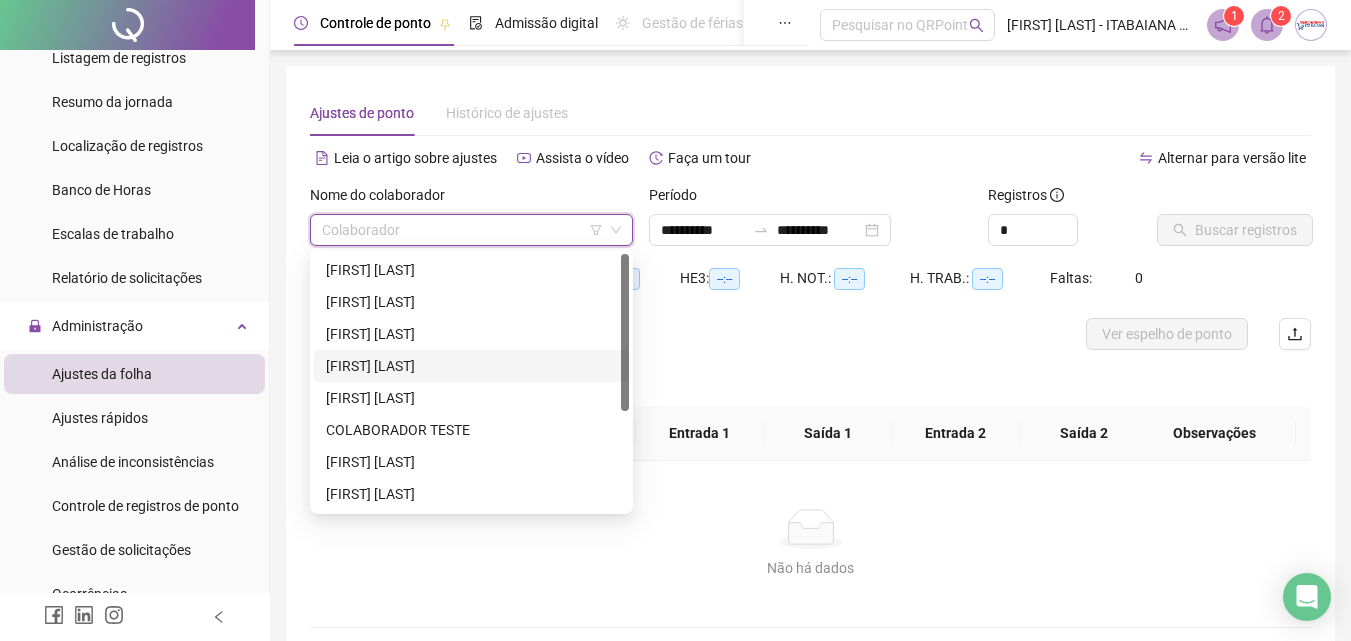 click on "[FIRST] [LAST]" at bounding box center (471, 366) 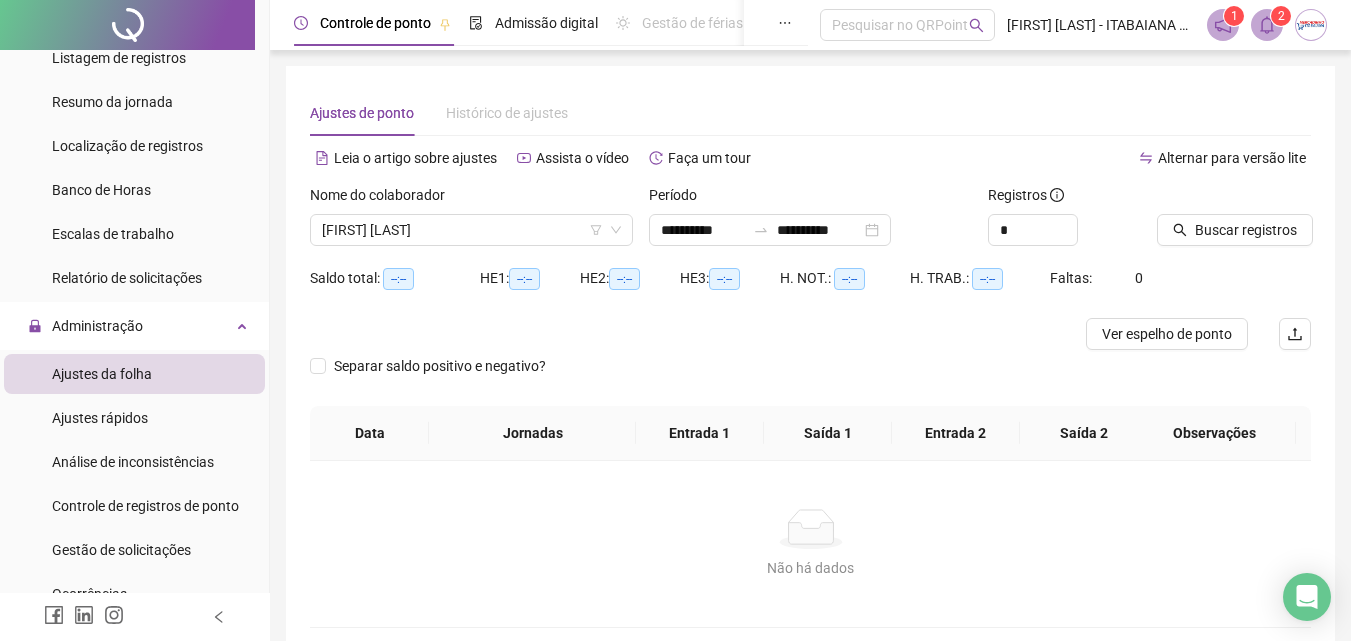 click at bounding box center [1209, 199] 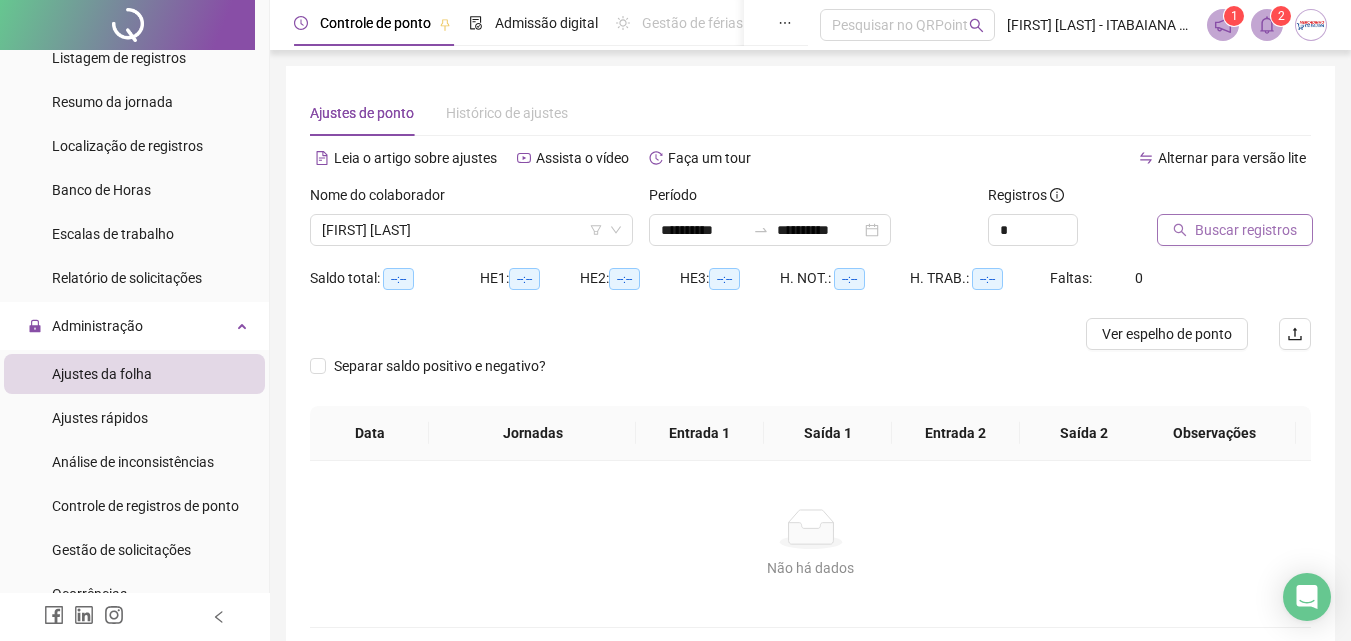 click on "Buscar registros" at bounding box center (1246, 230) 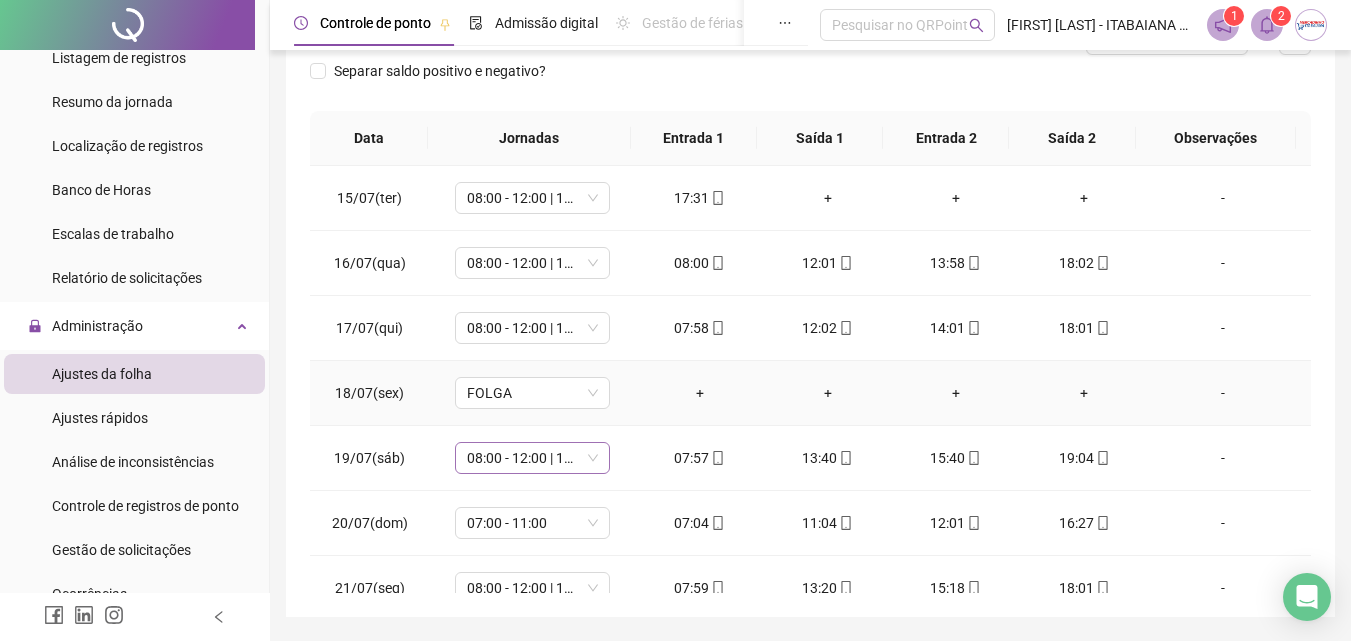 scroll, scrollTop: 300, scrollLeft: 0, axis: vertical 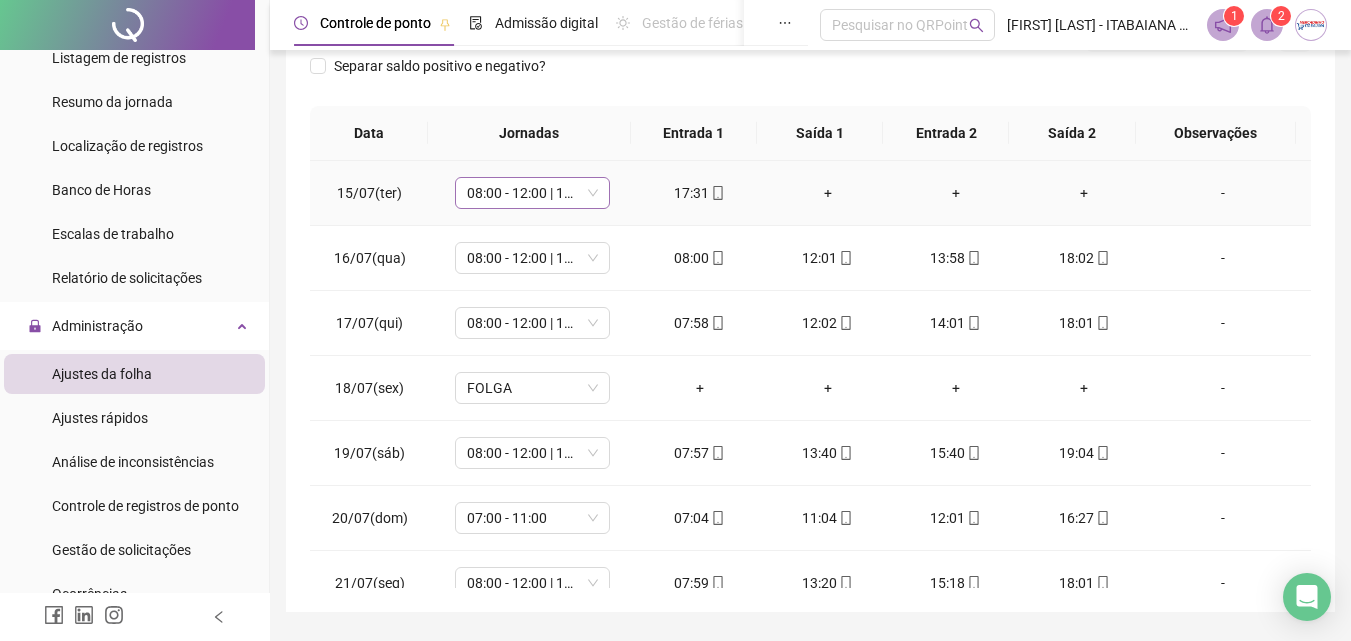 click on "08:00 - 12:00 | 14:00 - 18:00" at bounding box center (532, 193) 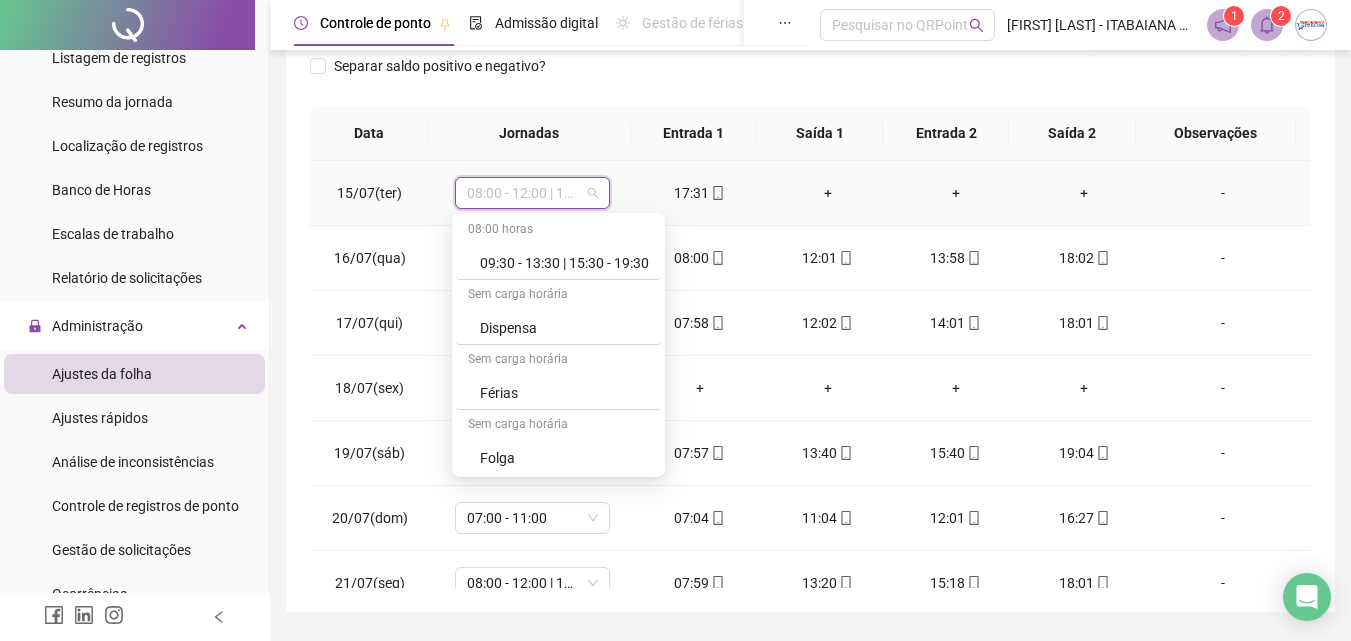 scroll, scrollTop: 459, scrollLeft: 0, axis: vertical 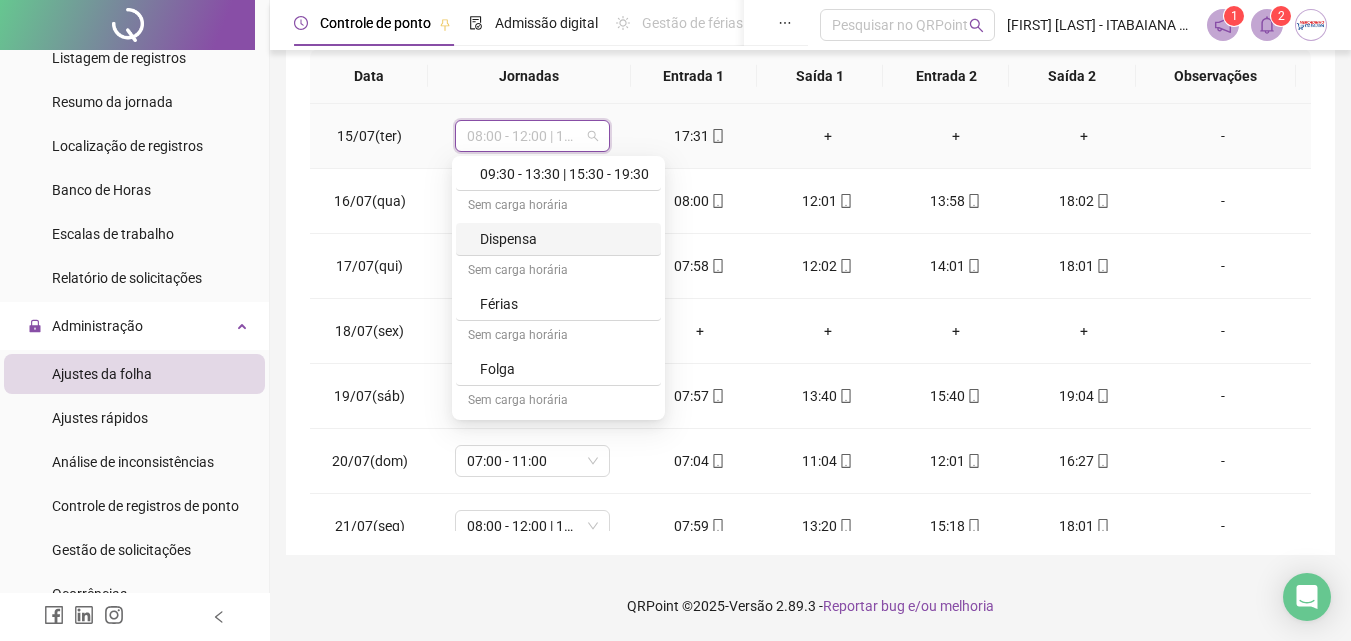 click on "Dispensa" at bounding box center (558, 239) 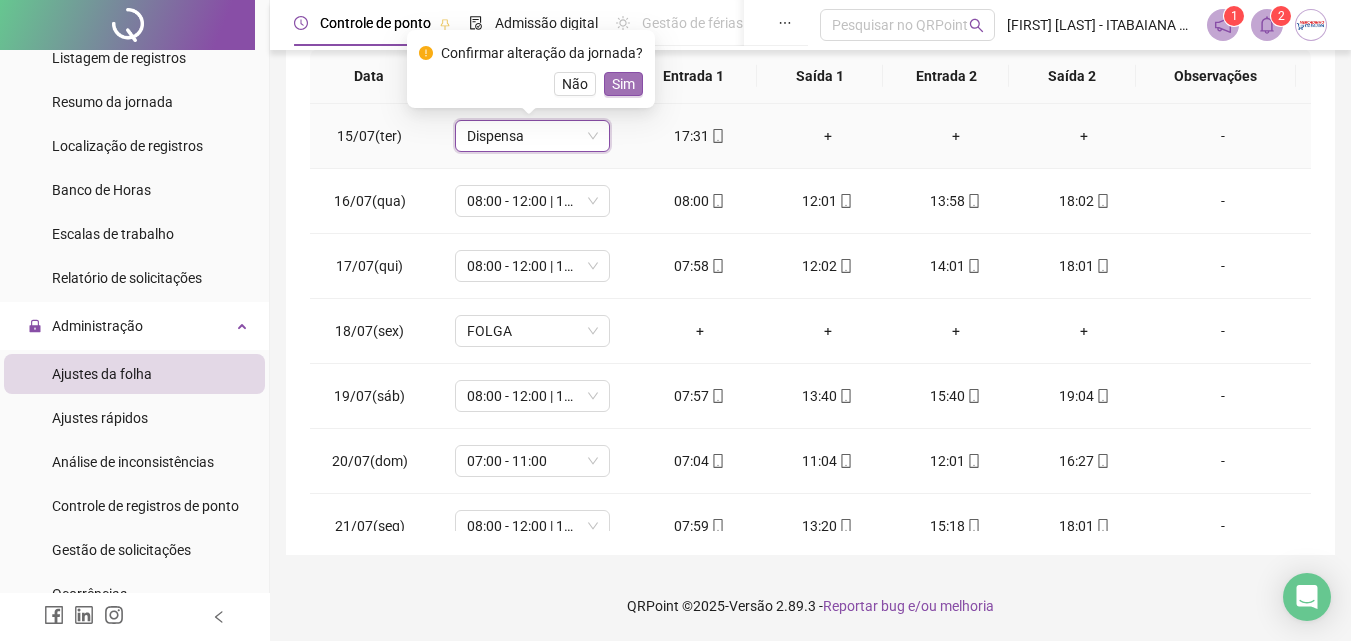 click on "Sim" at bounding box center [623, 84] 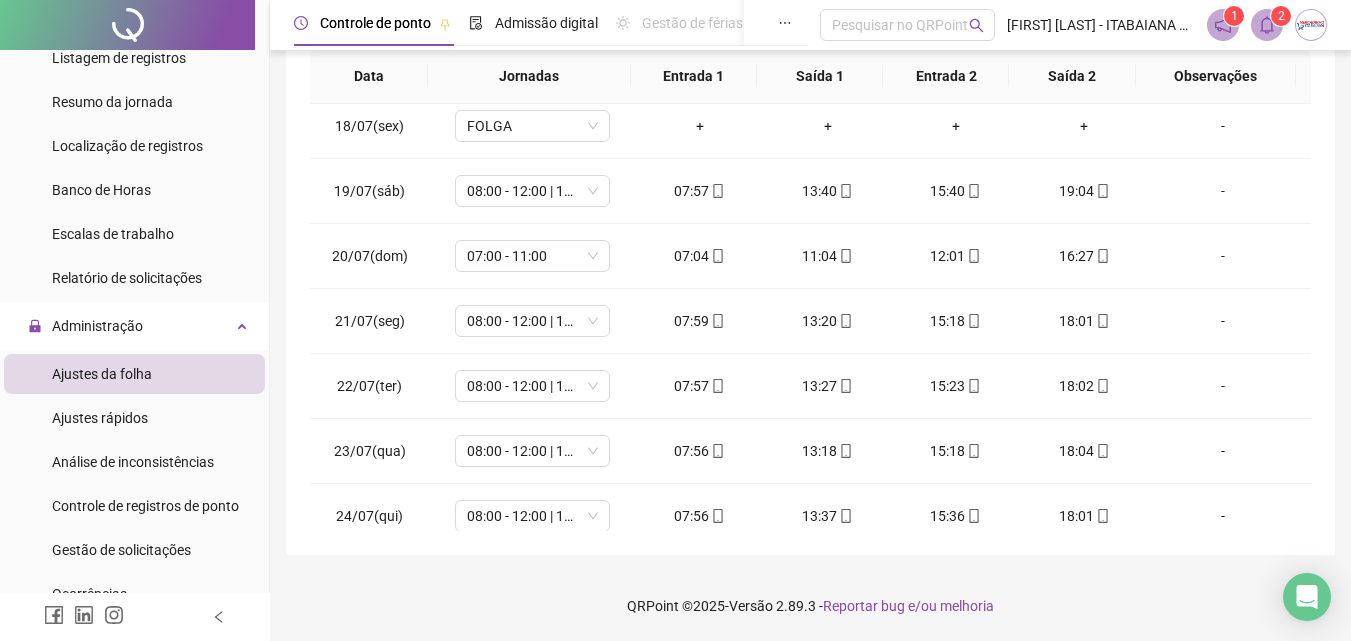 scroll, scrollTop: 0, scrollLeft: 0, axis: both 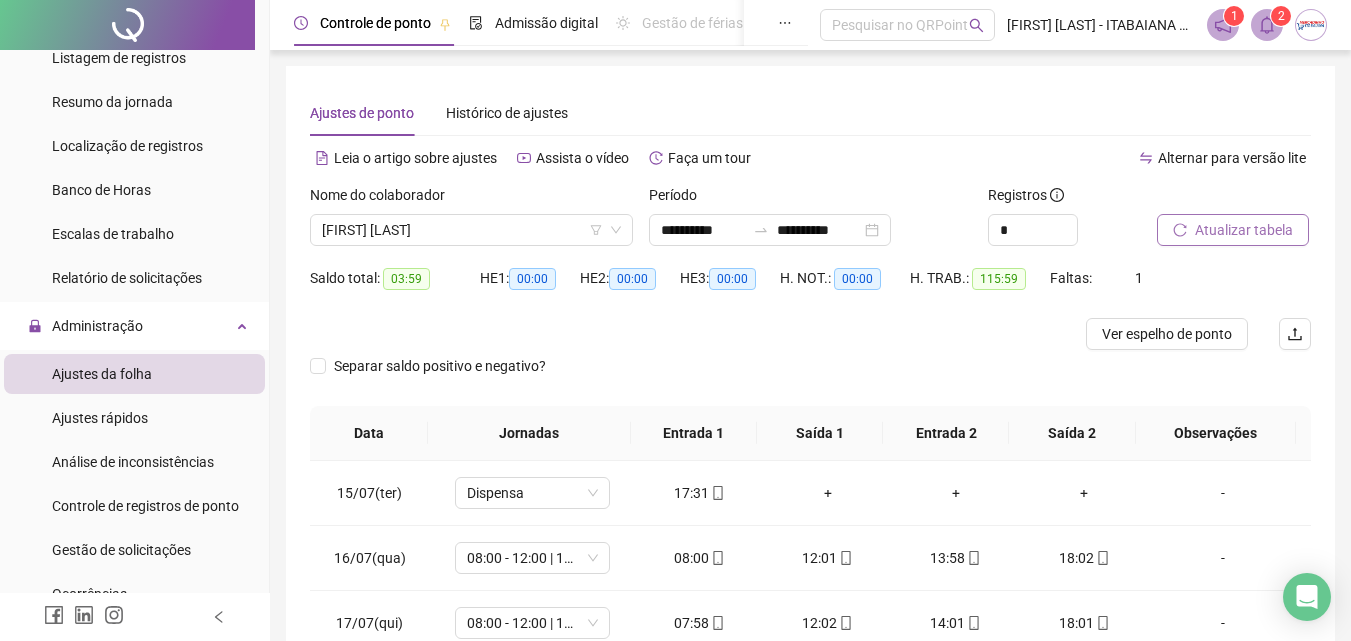 click on "Atualizar tabela" at bounding box center (1244, 230) 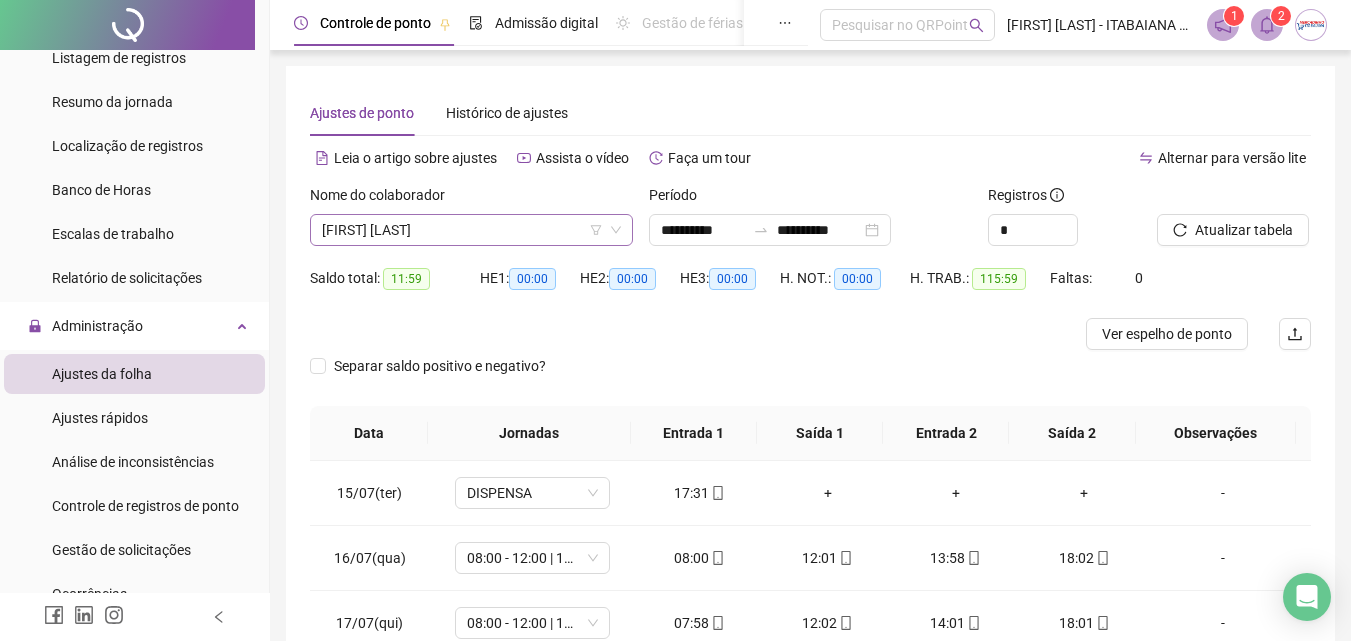 click on "[FIRST] [LAST]" at bounding box center (471, 230) 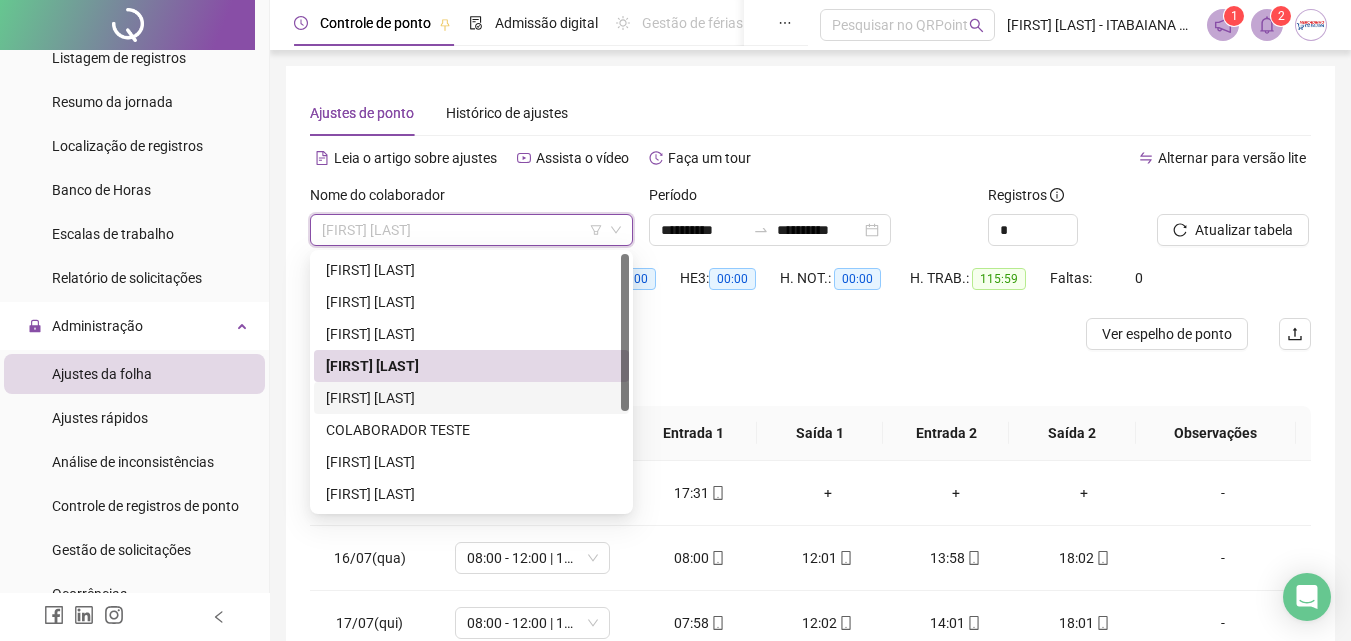 click on "[FIRST] [LAST]" at bounding box center [471, 398] 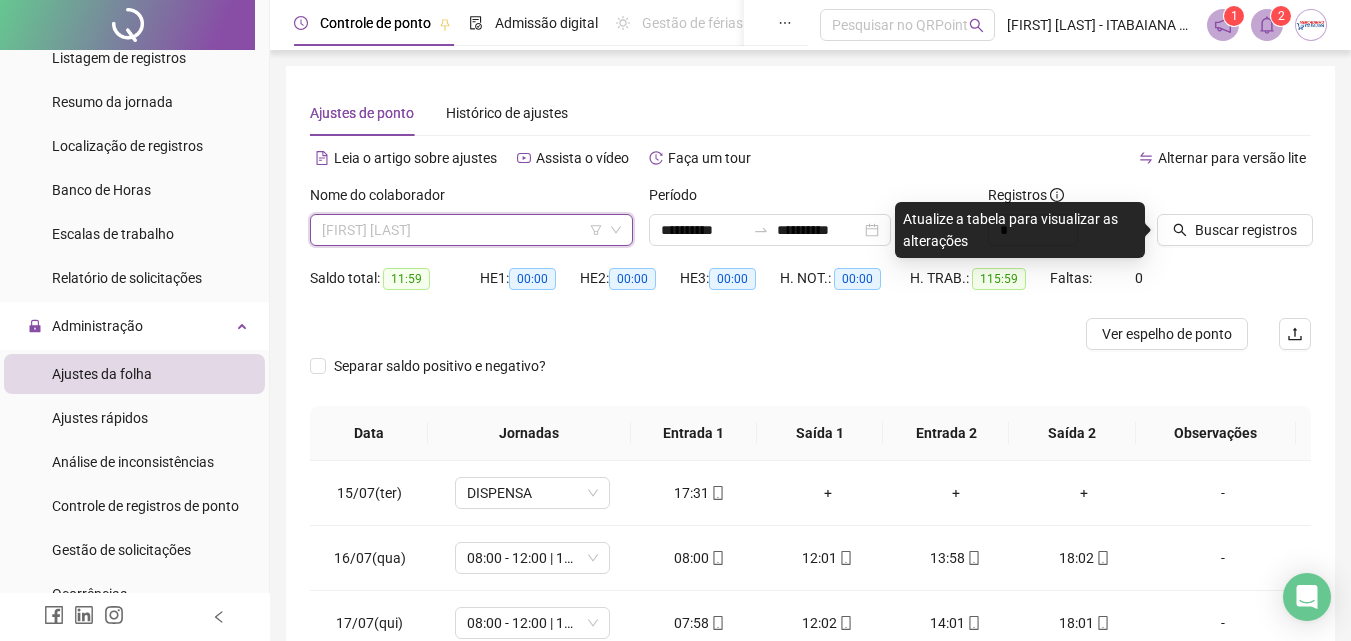 click on "[FIRST] [LAST]" at bounding box center (471, 230) 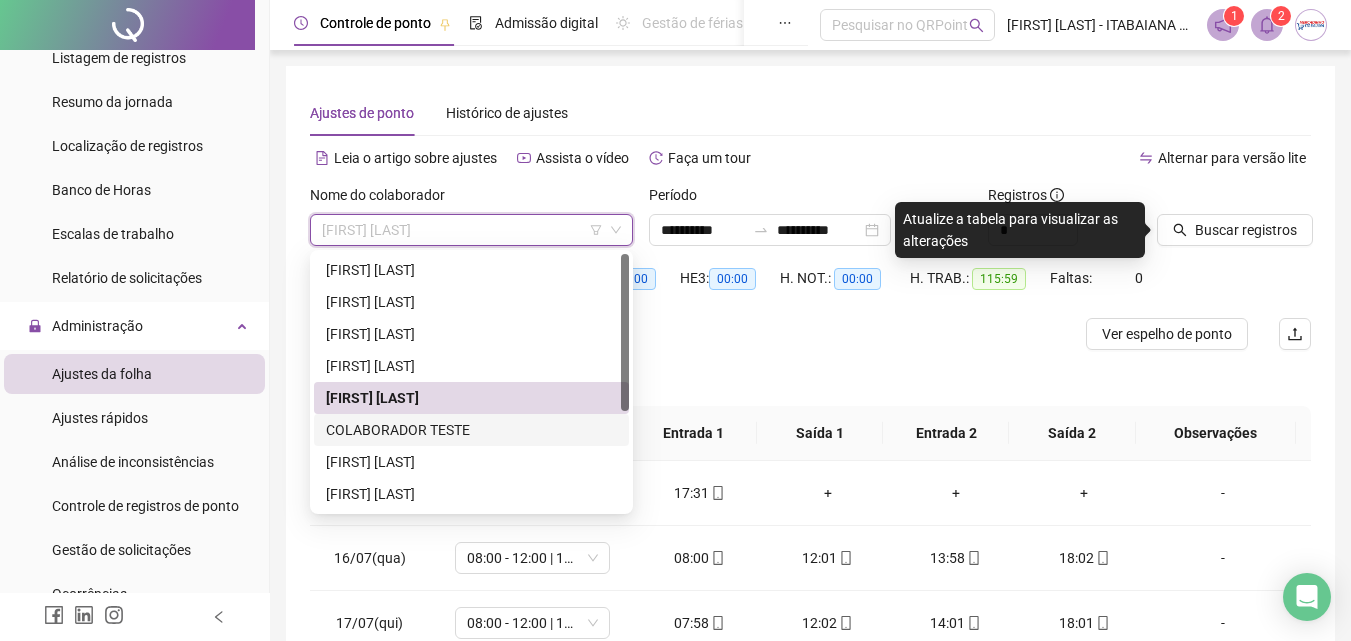 click on "COLABORADOR TESTE" at bounding box center [471, 430] 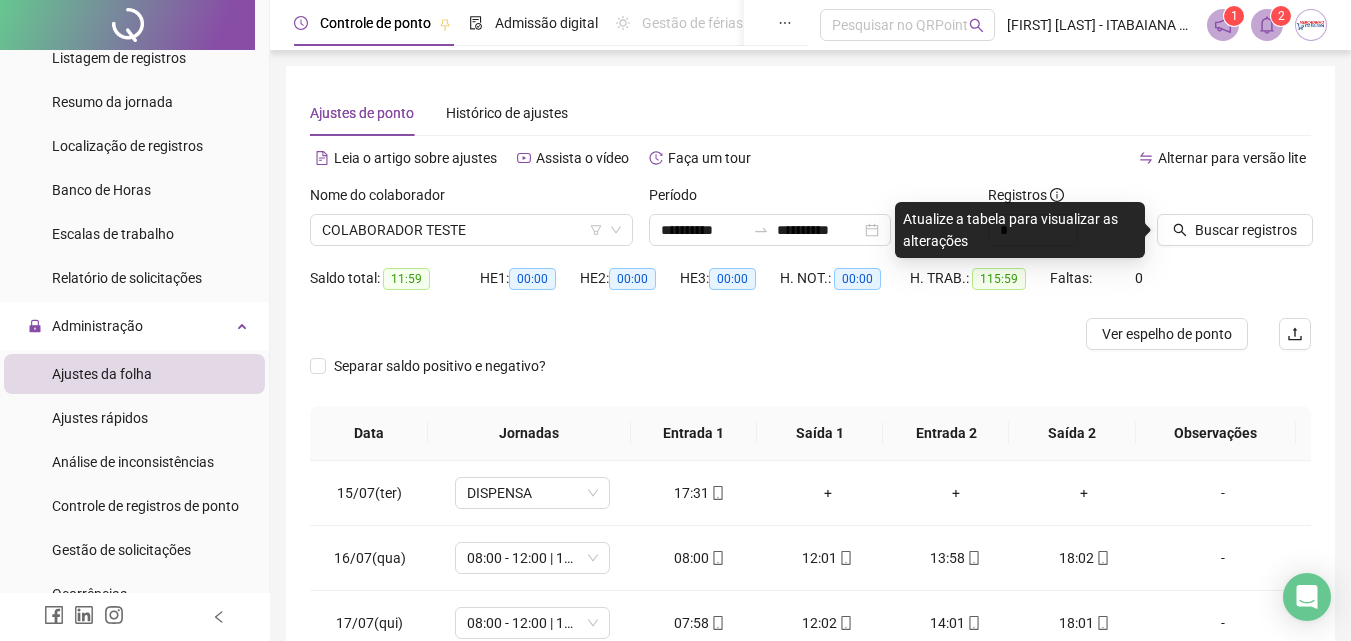type 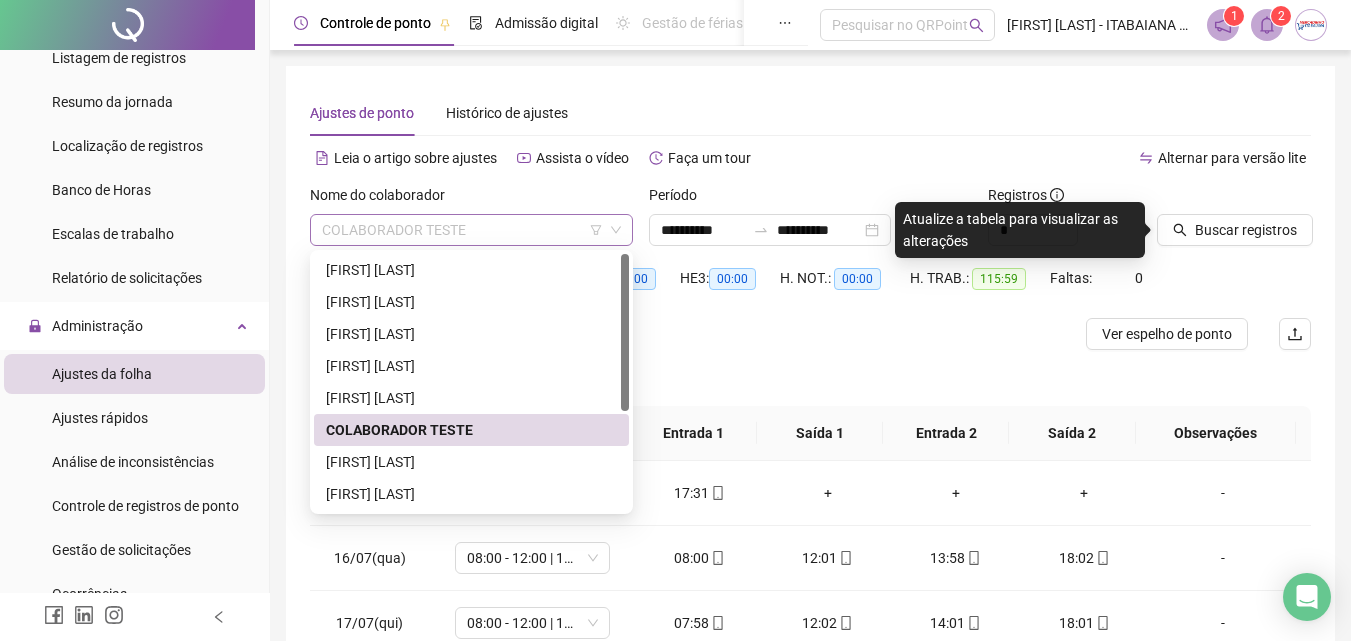 click on "COLABORADOR TESTE" at bounding box center (471, 230) 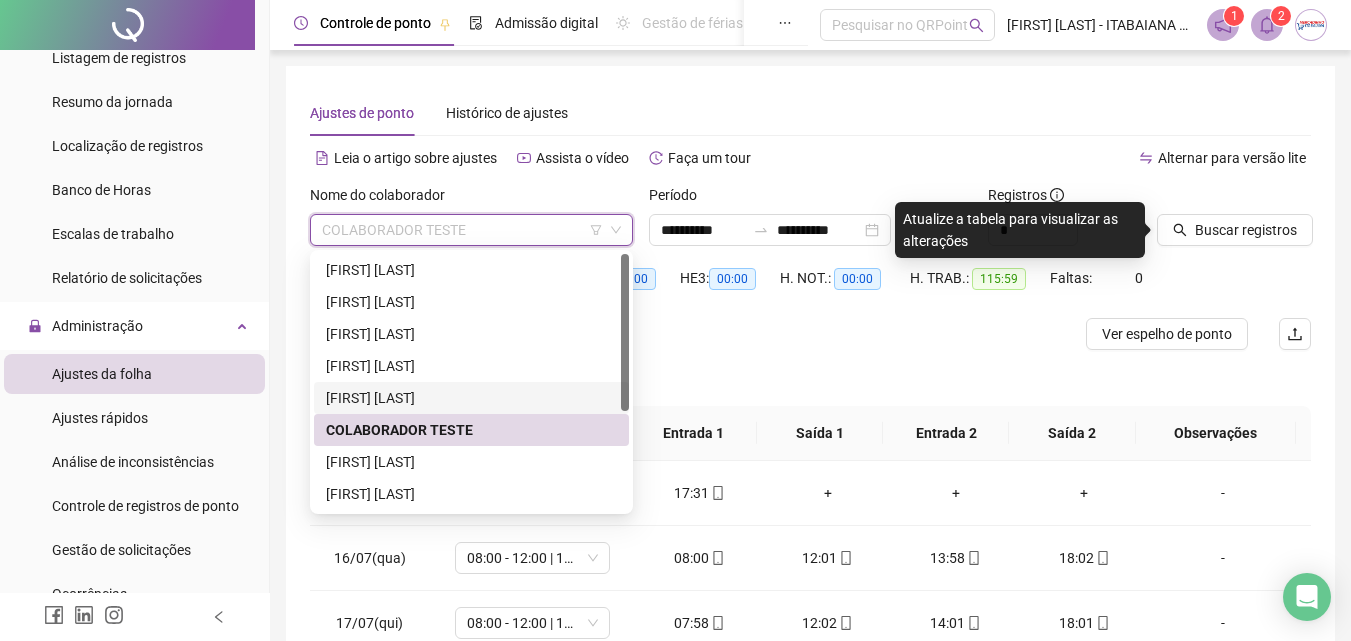 click on "[FIRST] [LAST]" at bounding box center (471, 398) 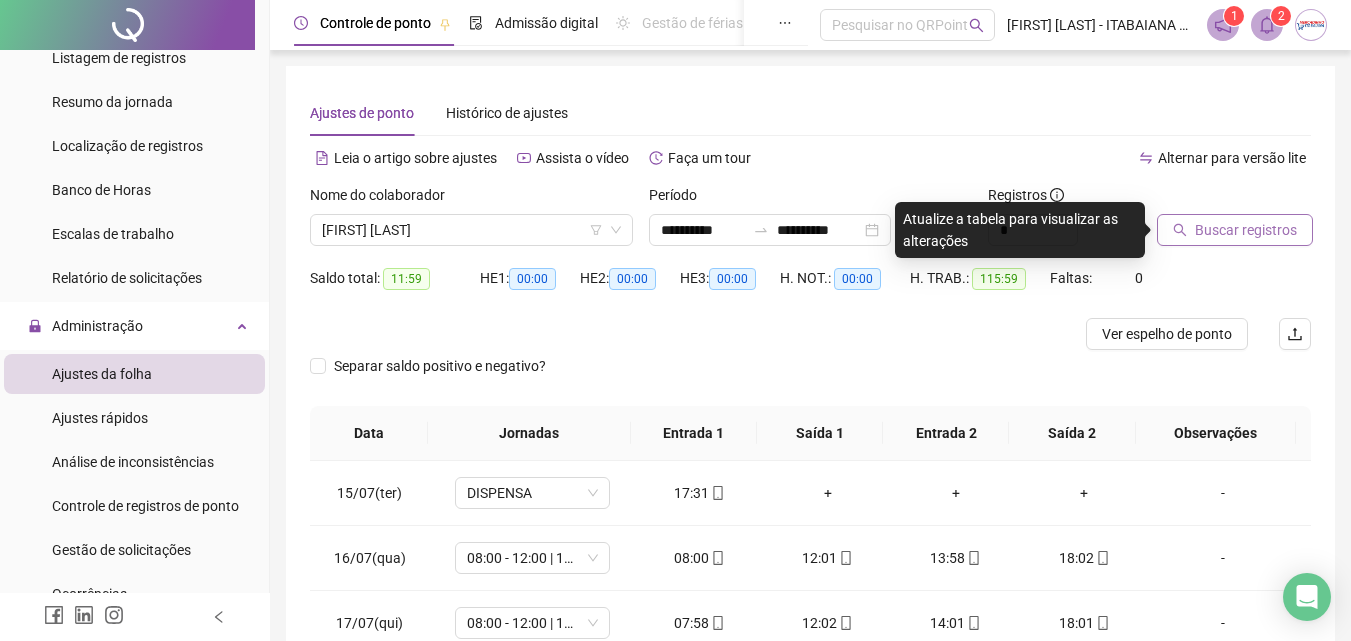 click on "Buscar registros" at bounding box center [1235, 230] 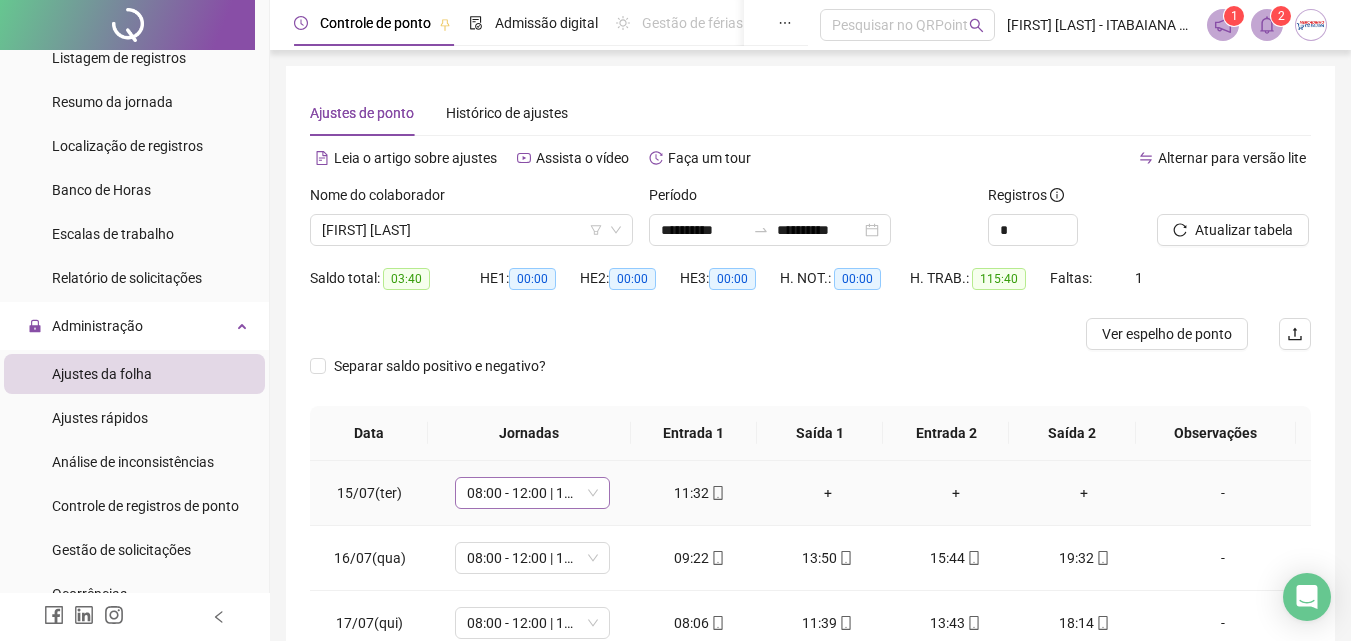 click on "08:00 - 12:00 | 14:00 - 18:00" at bounding box center [532, 493] 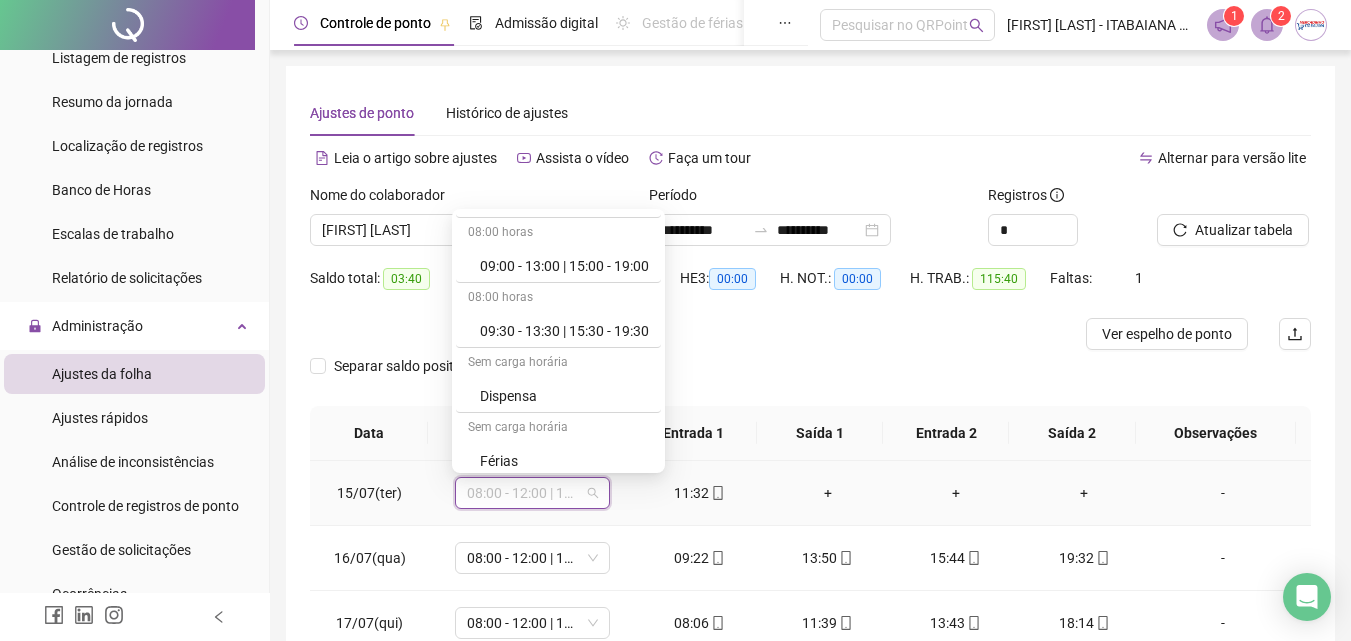 scroll, scrollTop: 300, scrollLeft: 0, axis: vertical 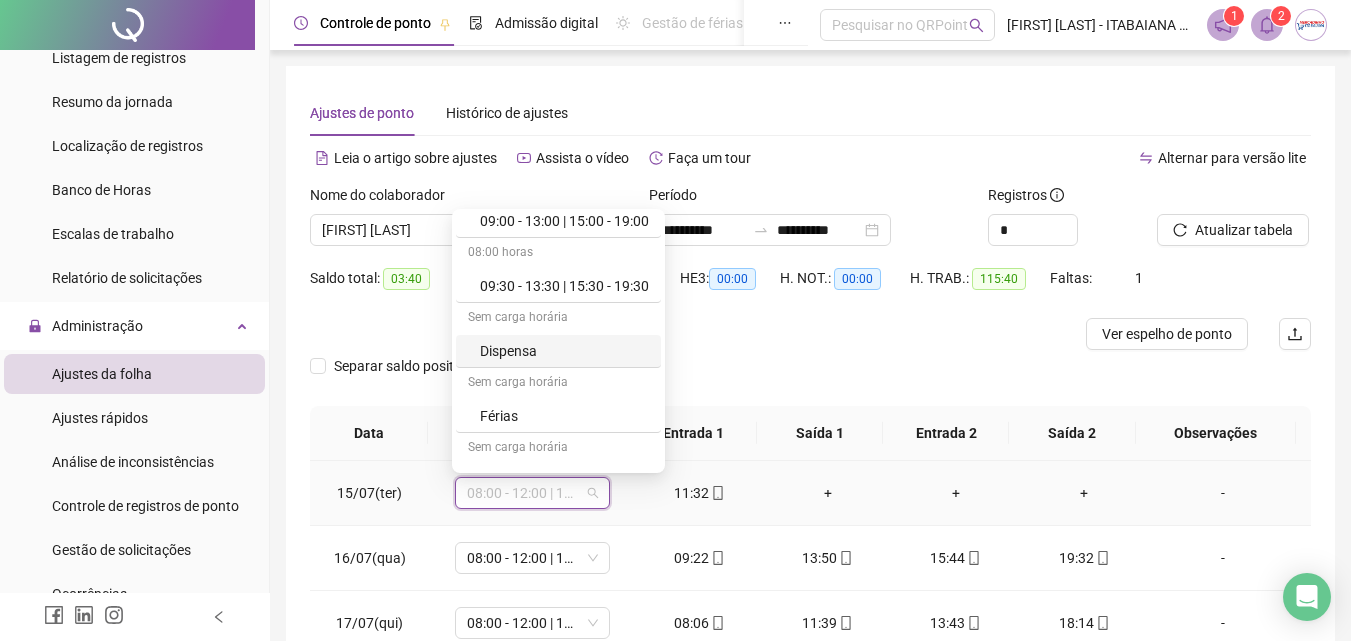 click on "Dispensa" at bounding box center (564, 351) 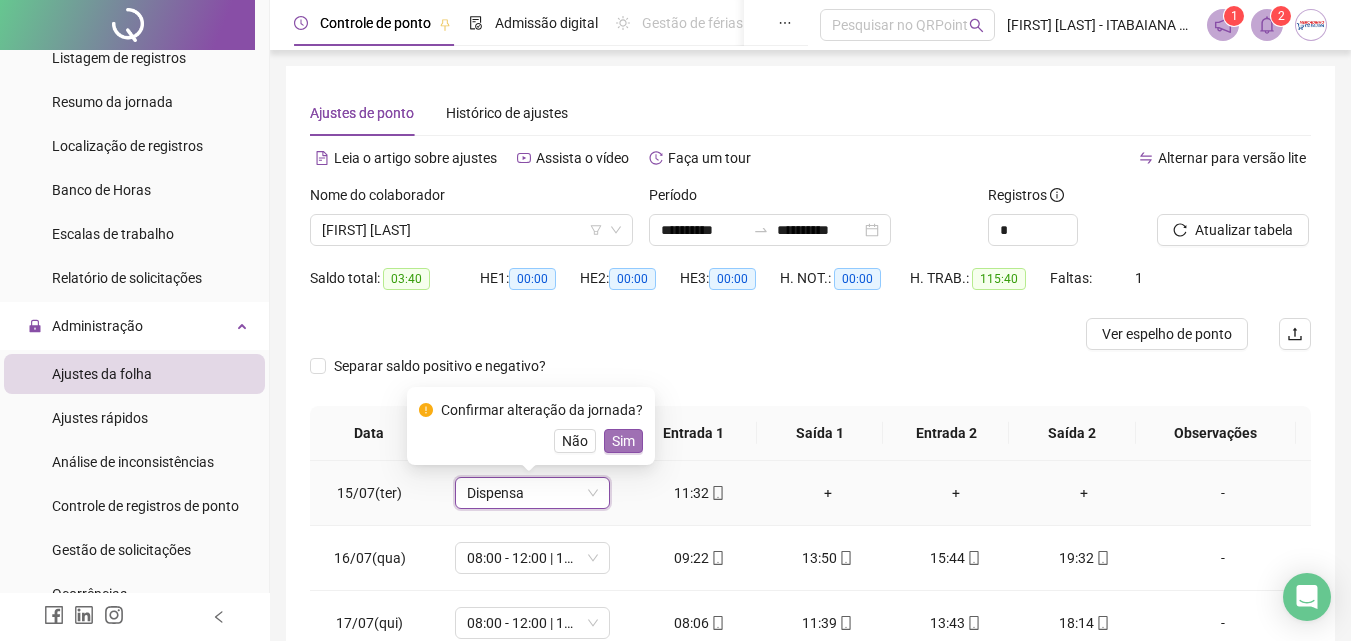 click on "Sim" at bounding box center (623, 441) 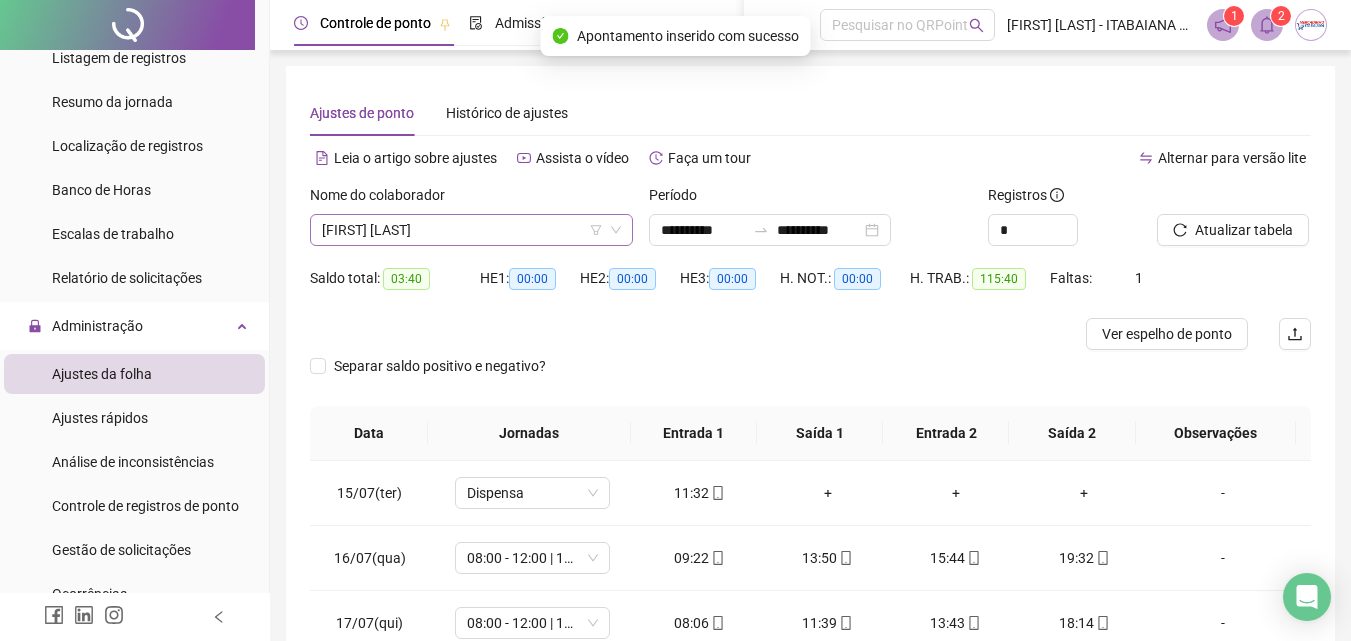 click on "[FIRST] [LAST]" at bounding box center (471, 230) 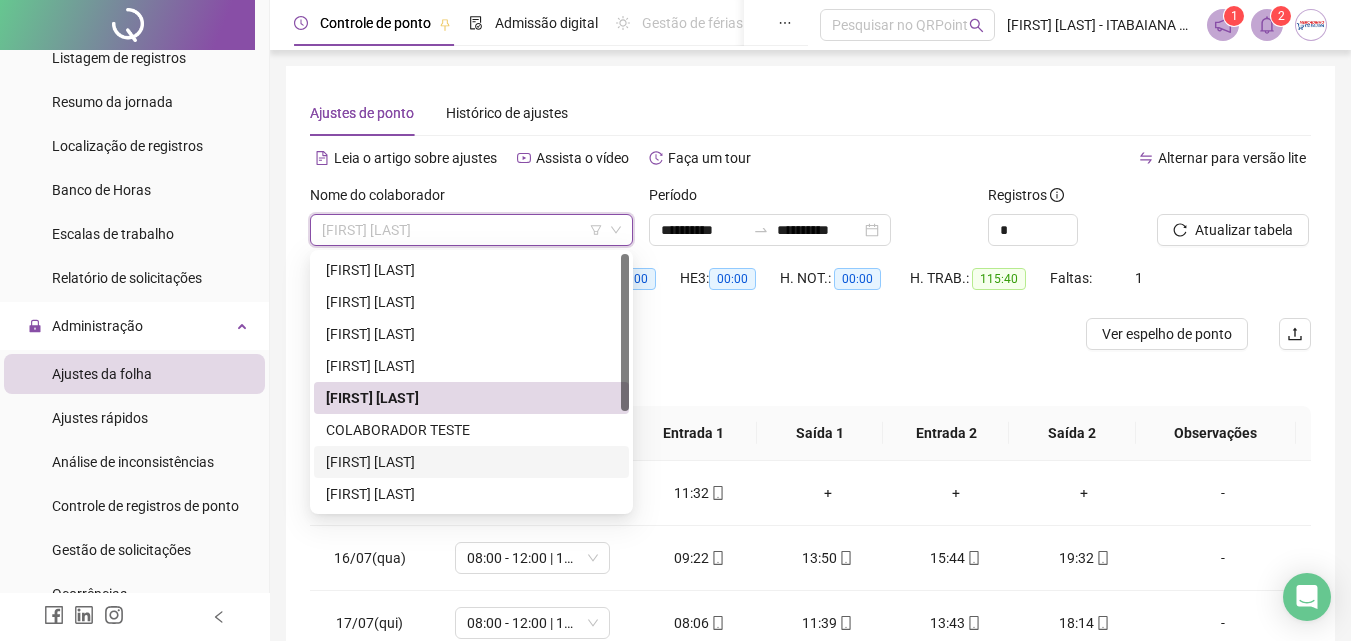 click on "[FIRST] [LAST]" at bounding box center (471, 462) 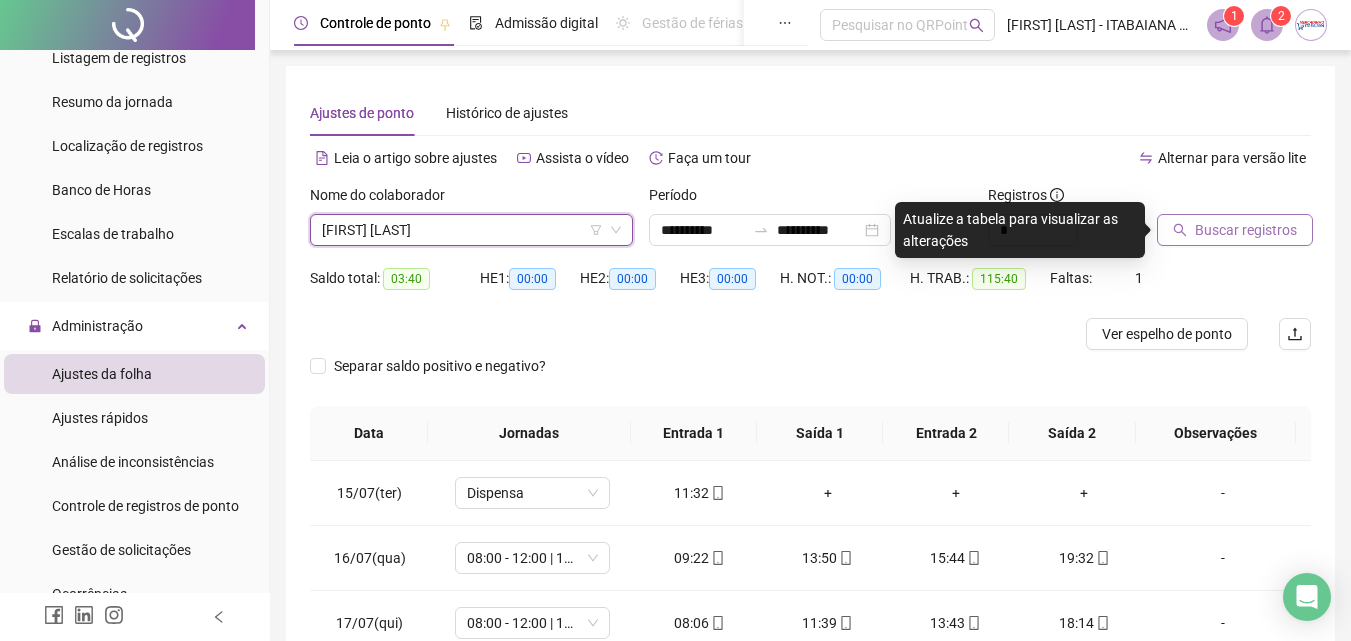 click on "Buscar registros" at bounding box center (1246, 230) 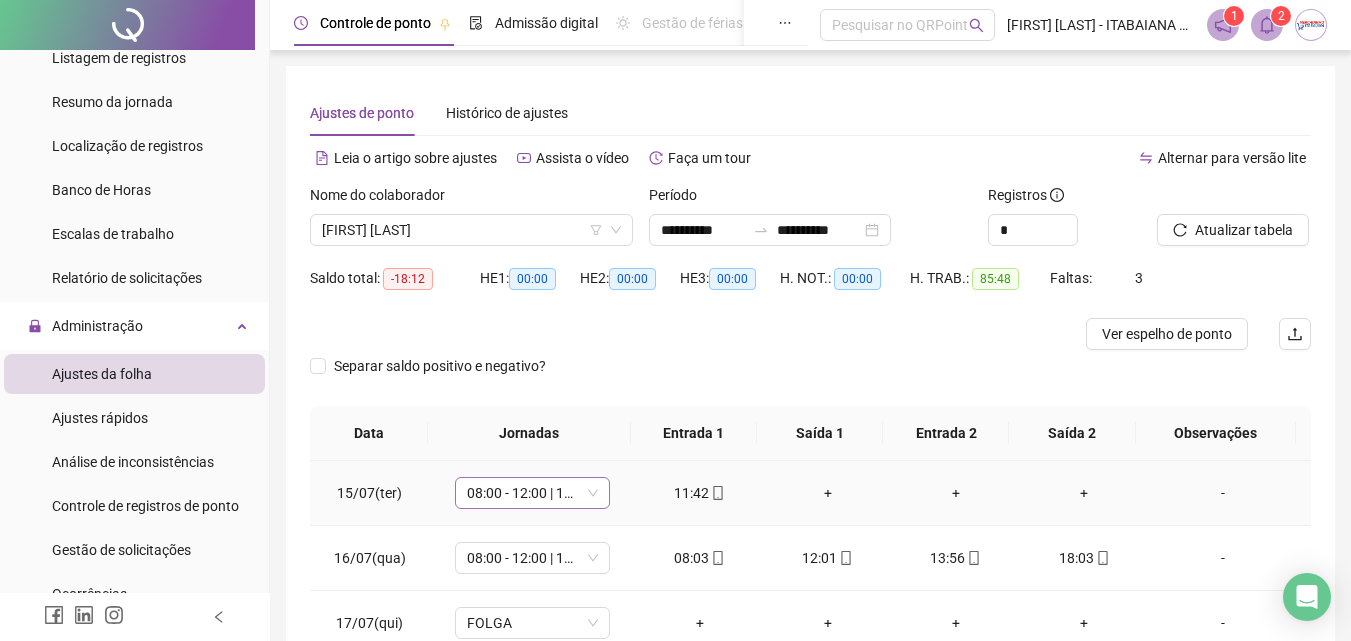 click on "08:00 - 12:00 | 14:00 - 18:00" at bounding box center (532, 493) 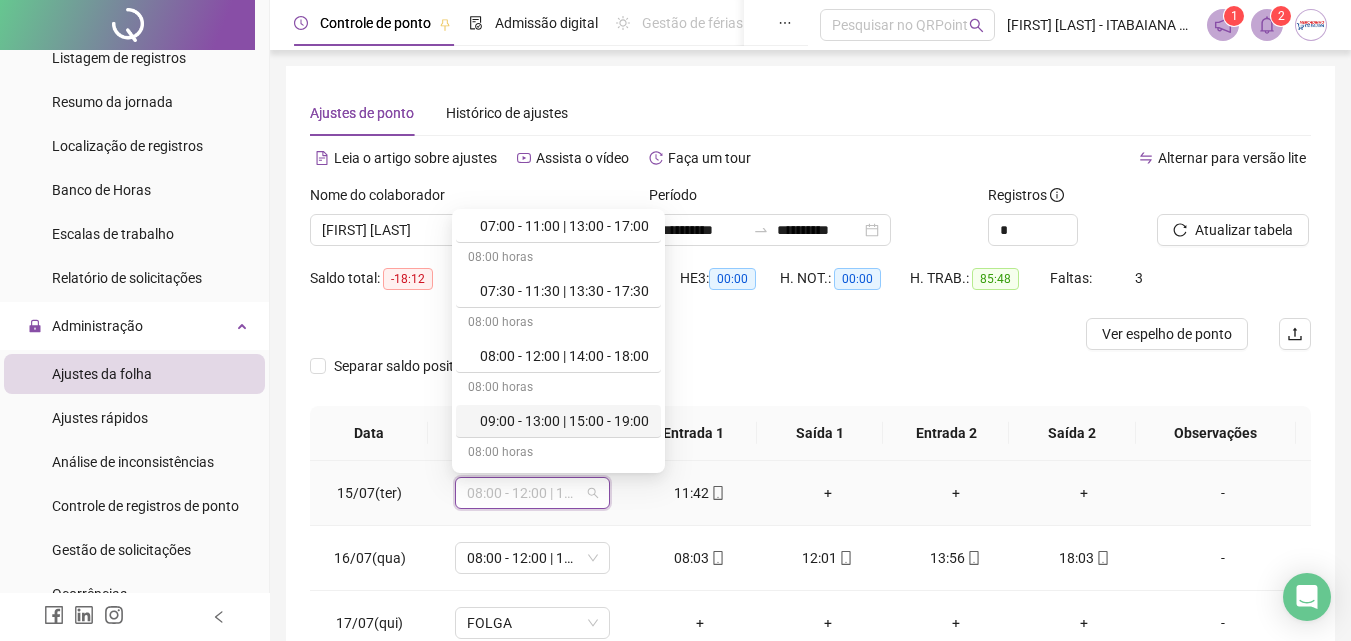 scroll, scrollTop: 200, scrollLeft: 0, axis: vertical 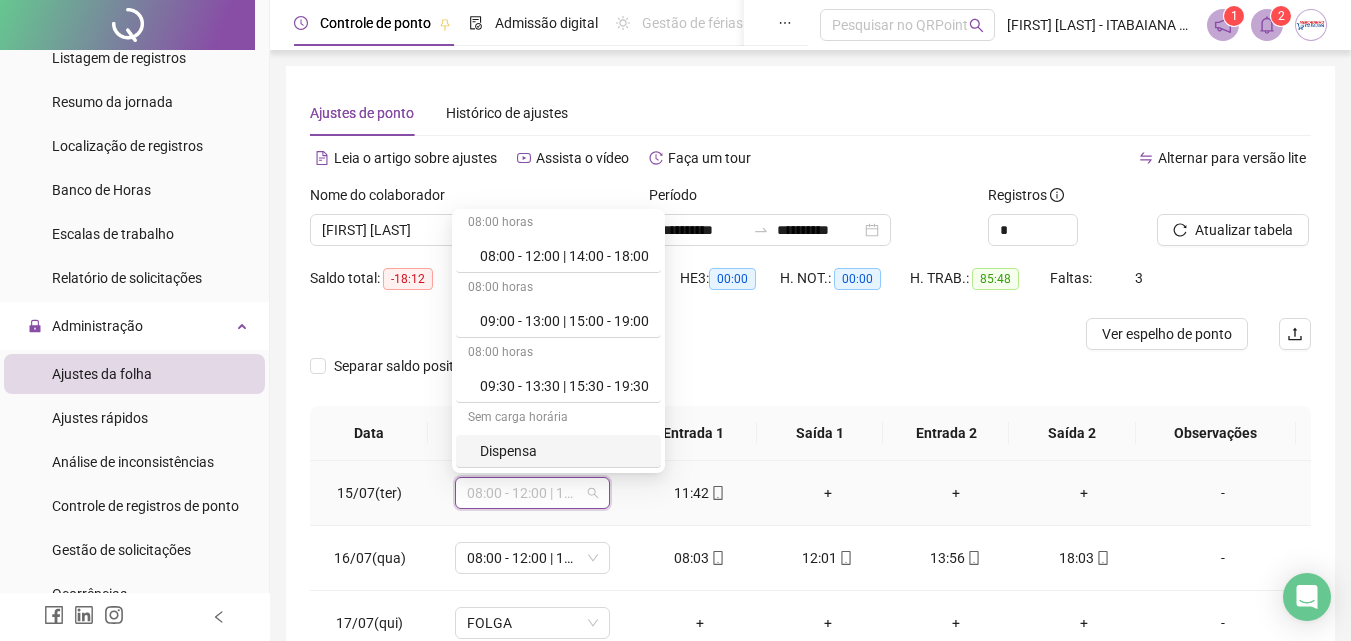 click on "Dispensa" at bounding box center [564, 451] 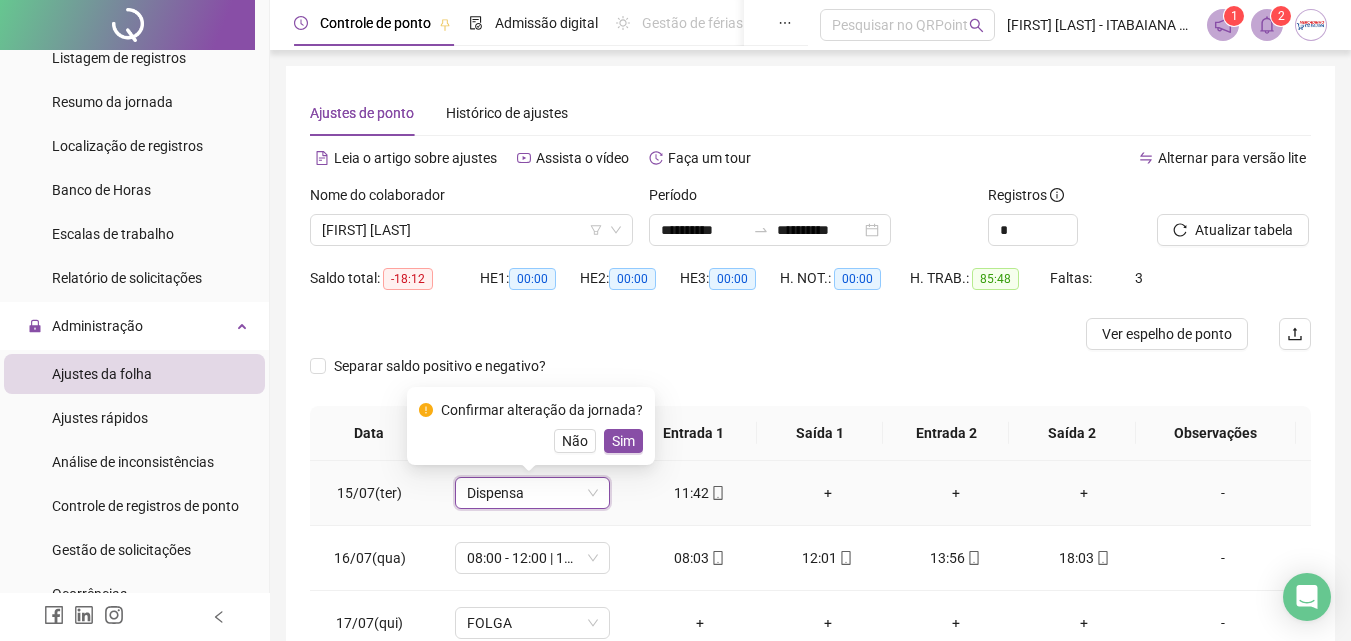 click on "Sim" at bounding box center (623, 441) 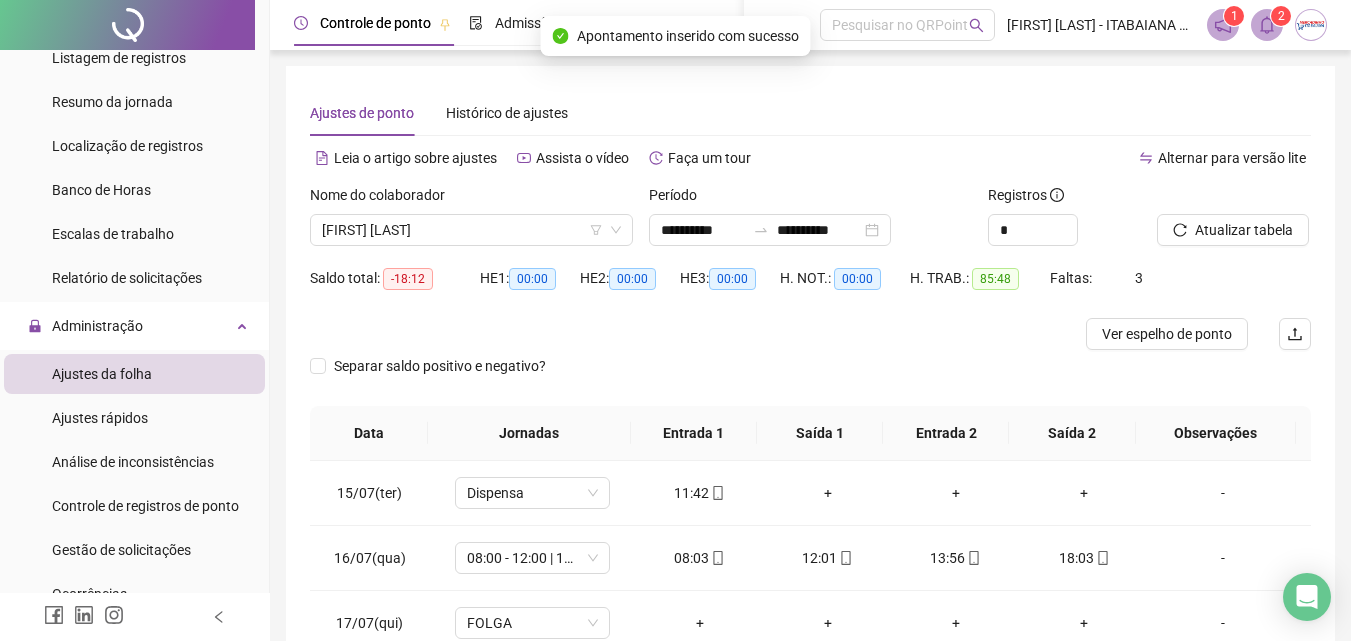 click on "Separar saldo positivo e negativo?" at bounding box center (810, 378) 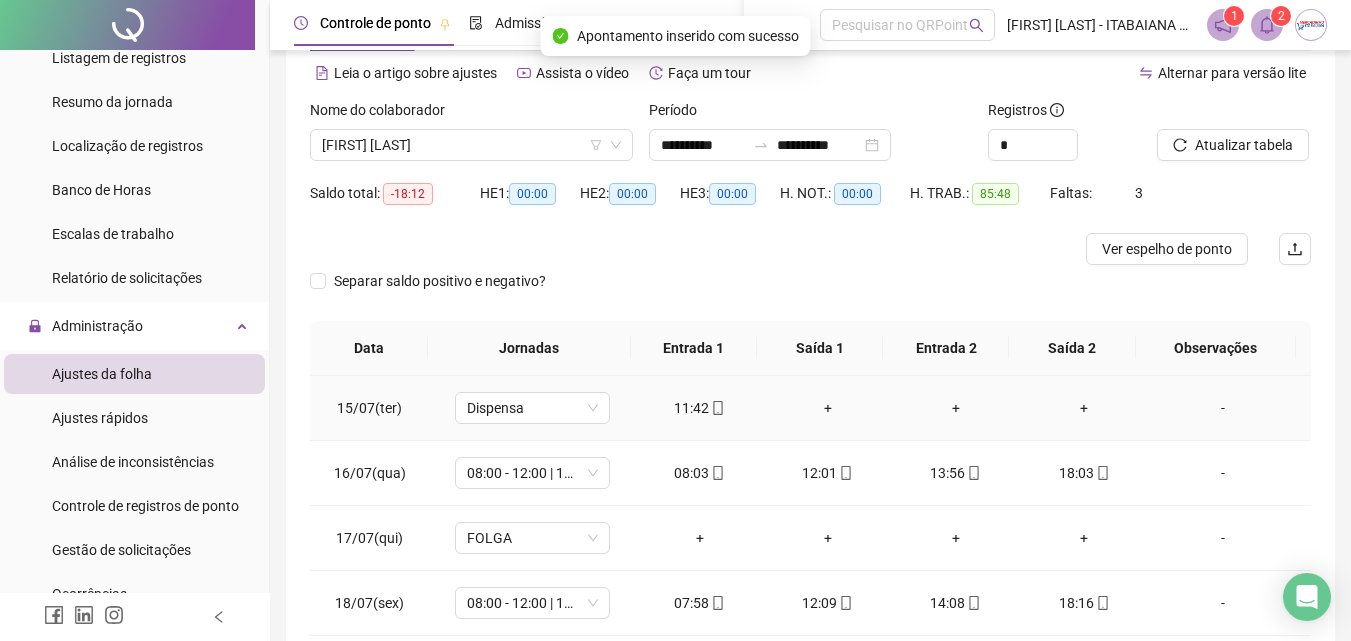 scroll, scrollTop: 200, scrollLeft: 0, axis: vertical 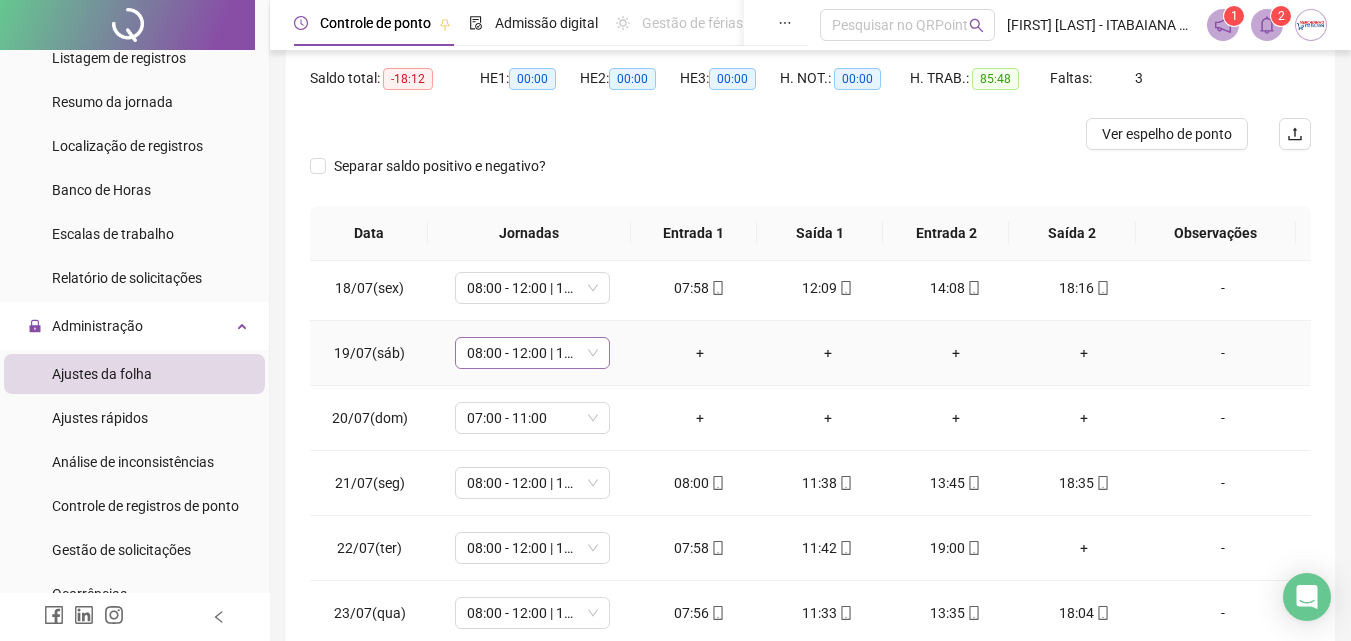 click on "08:00 - 12:00 | 14:00 - 18:00" at bounding box center (532, 353) 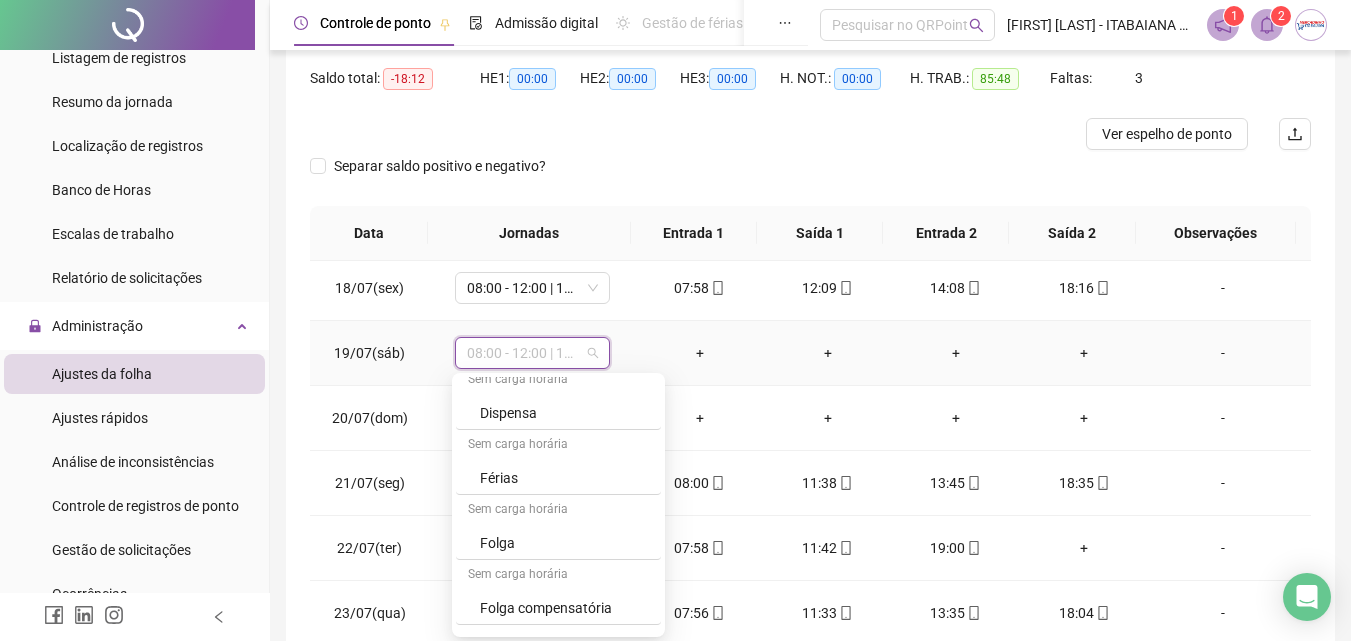 scroll, scrollTop: 459, scrollLeft: 0, axis: vertical 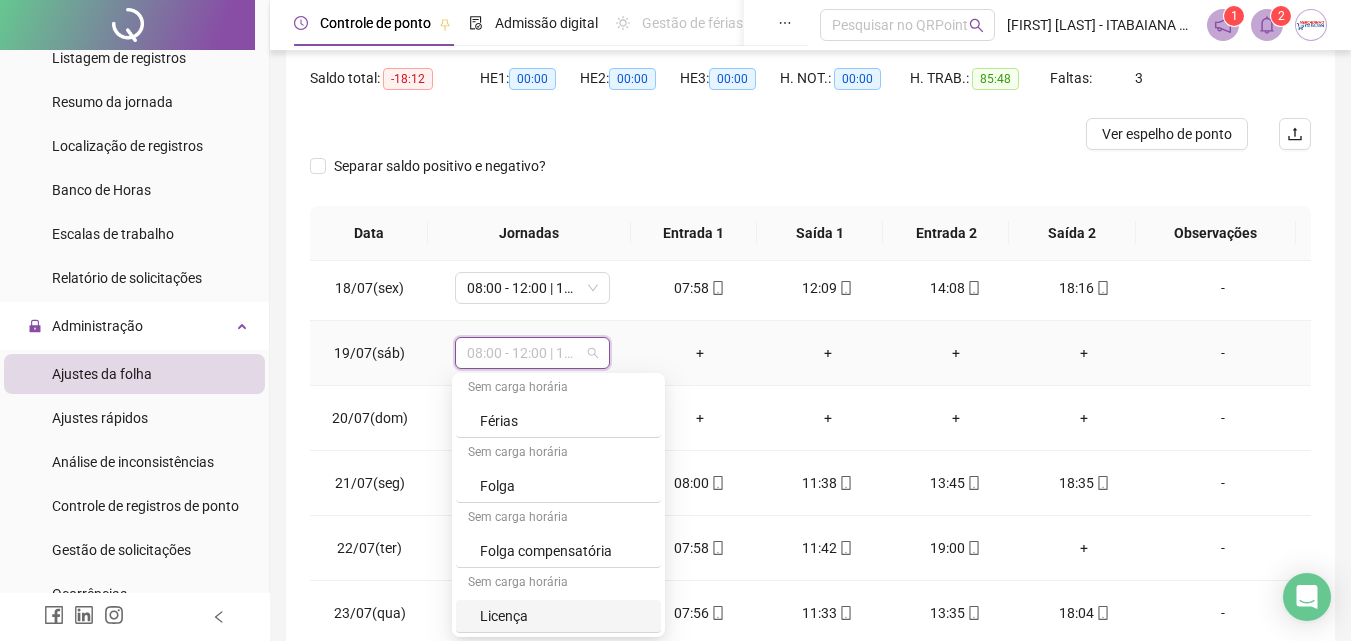 click on "Licença" at bounding box center (564, 616) 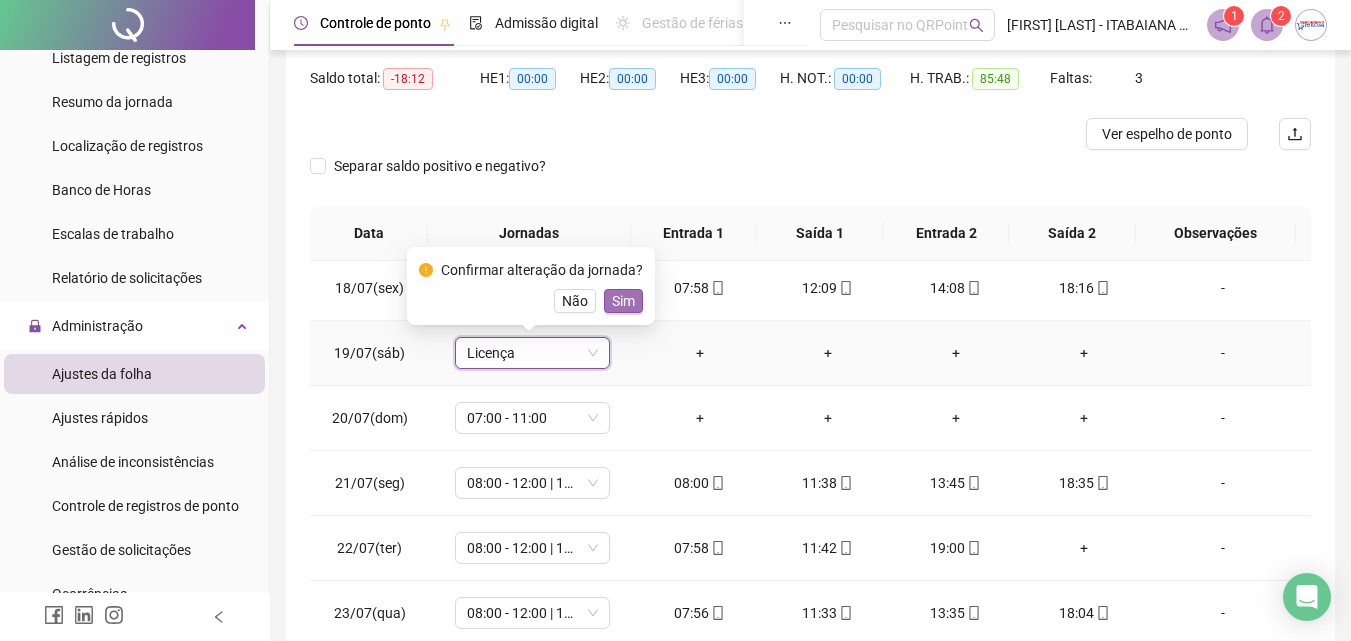 click on "Sim" at bounding box center [623, 301] 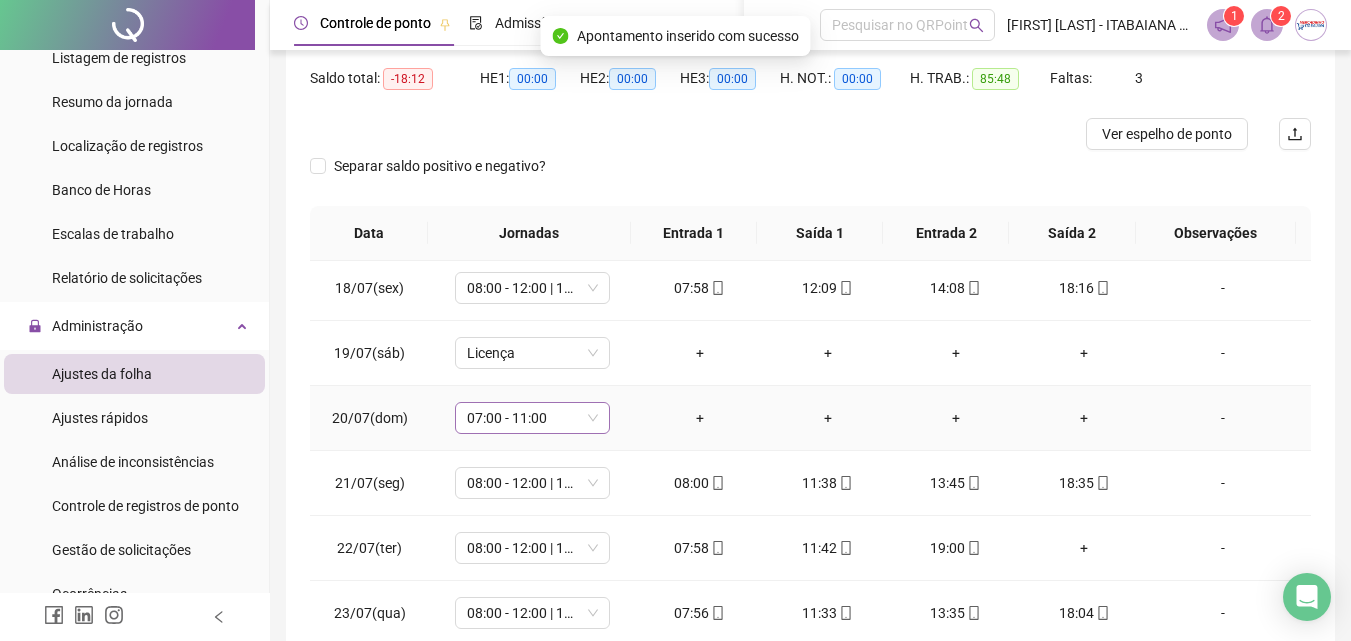 click on "07:00 - 11:00" at bounding box center [532, 418] 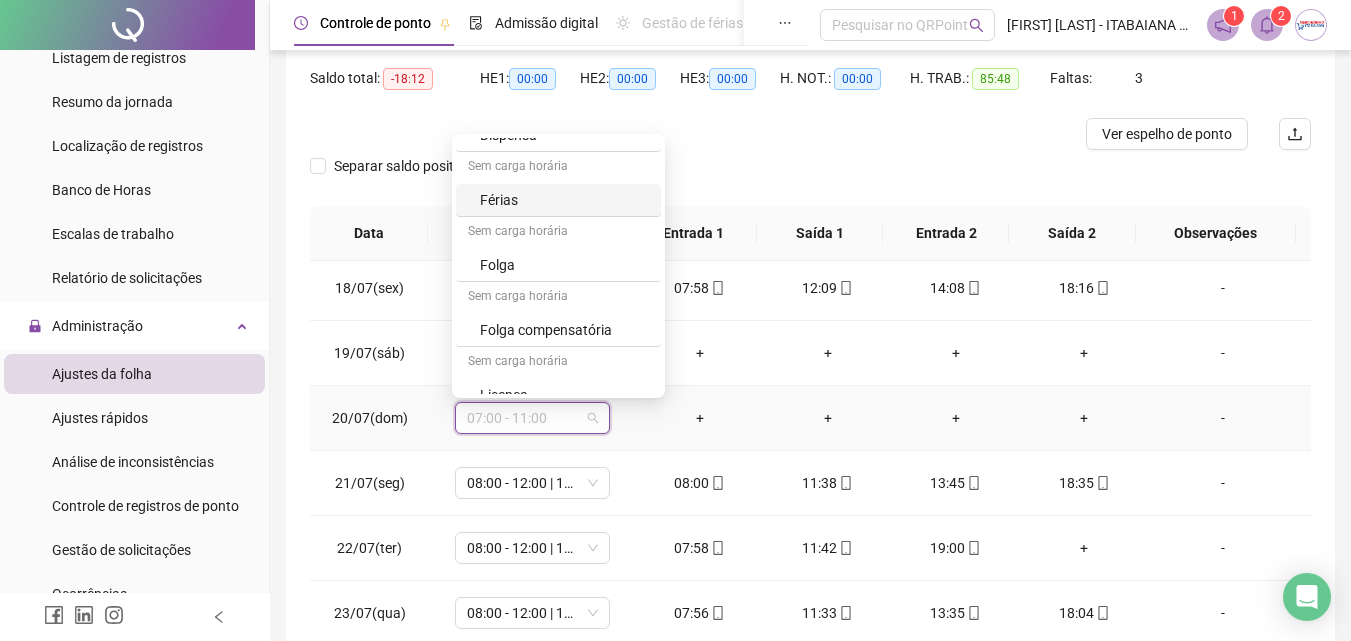 scroll, scrollTop: 459, scrollLeft: 0, axis: vertical 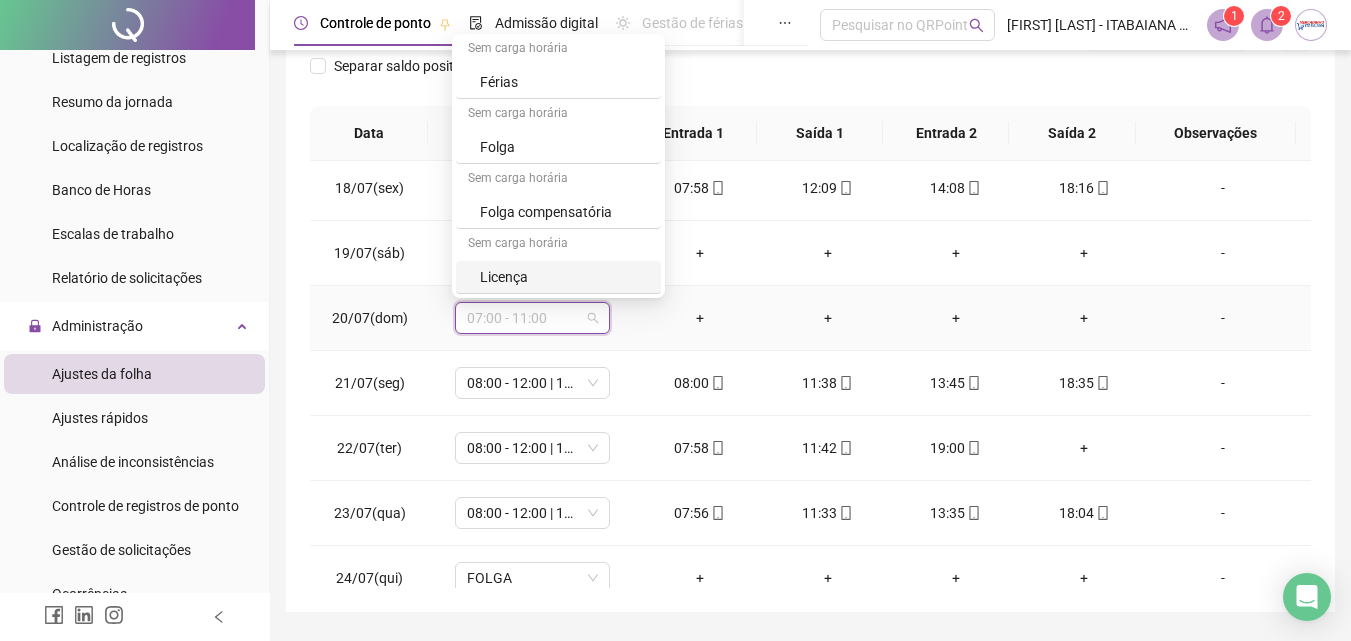 click on "Licença" at bounding box center [564, 277] 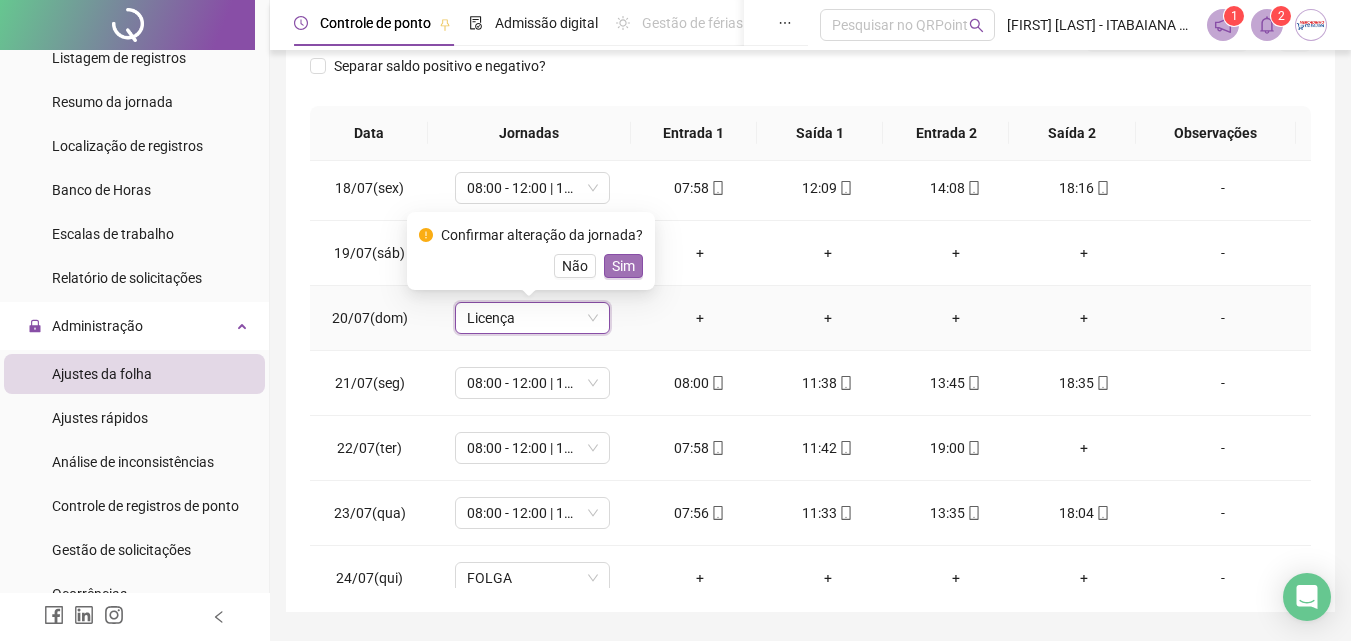 click on "Sim" at bounding box center [623, 266] 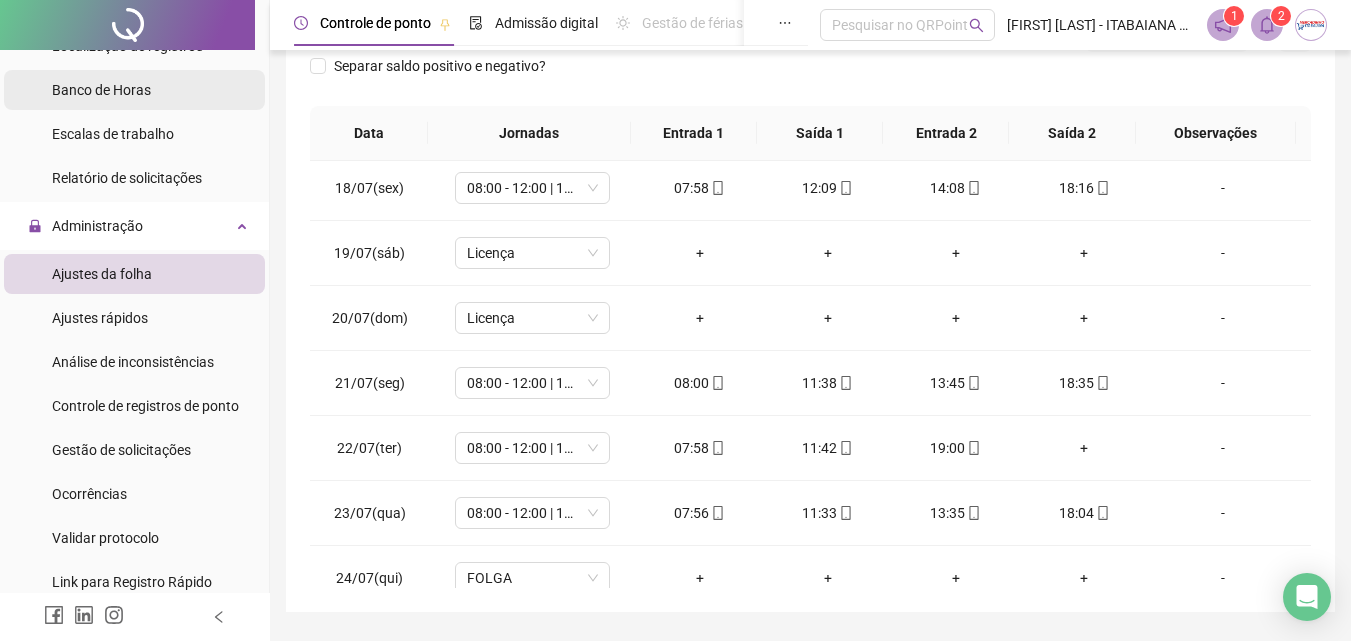 scroll, scrollTop: 800, scrollLeft: 0, axis: vertical 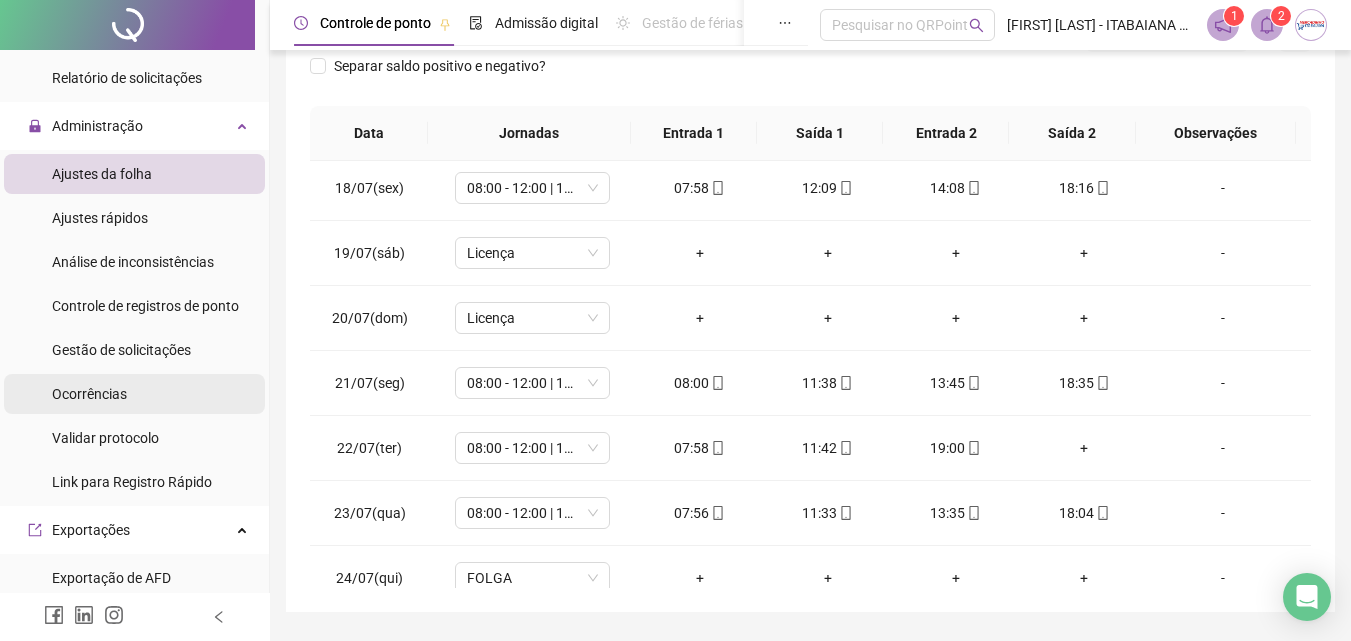 click on "Ocorrências" at bounding box center [89, 394] 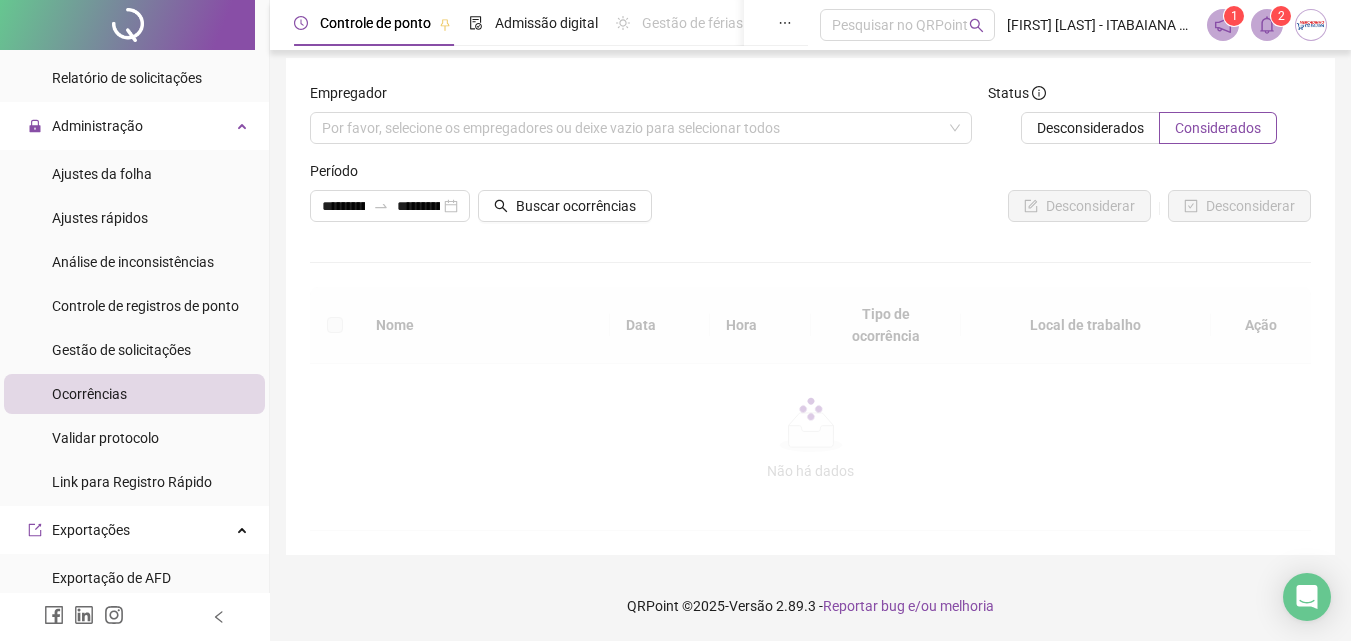scroll, scrollTop: 8, scrollLeft: 0, axis: vertical 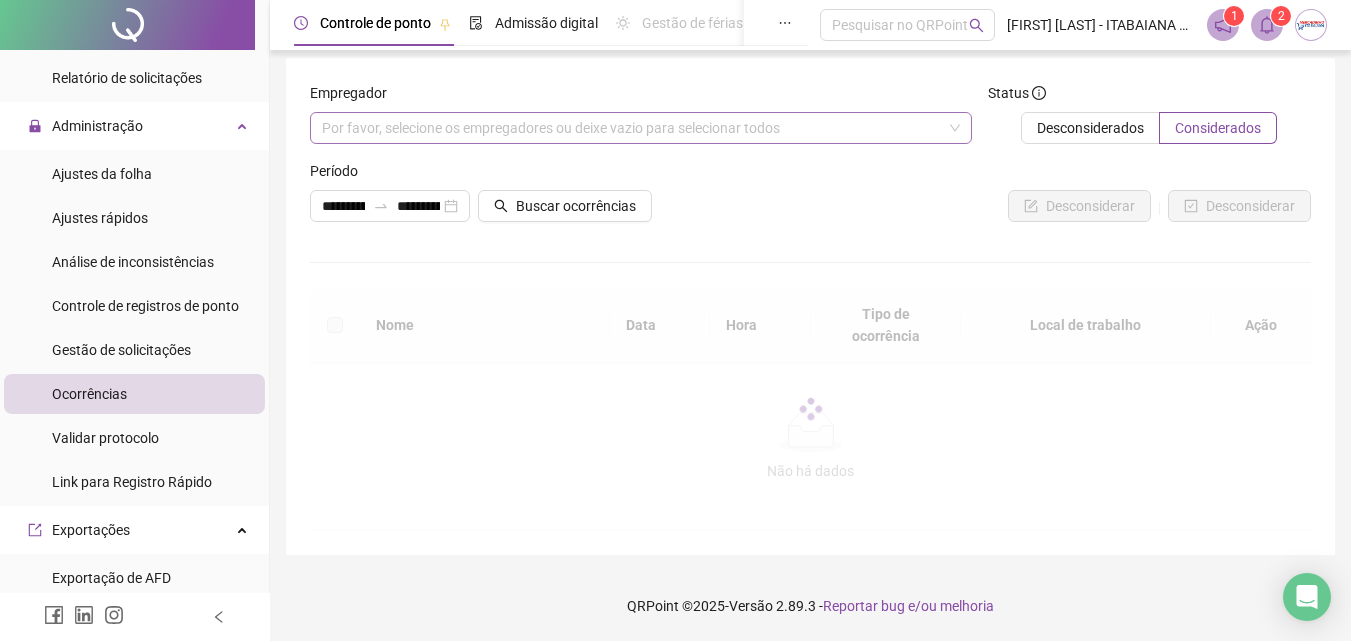click on "Por favor, selecione os empregadores ou deixe vazio para selecionar todos" at bounding box center [641, 128] 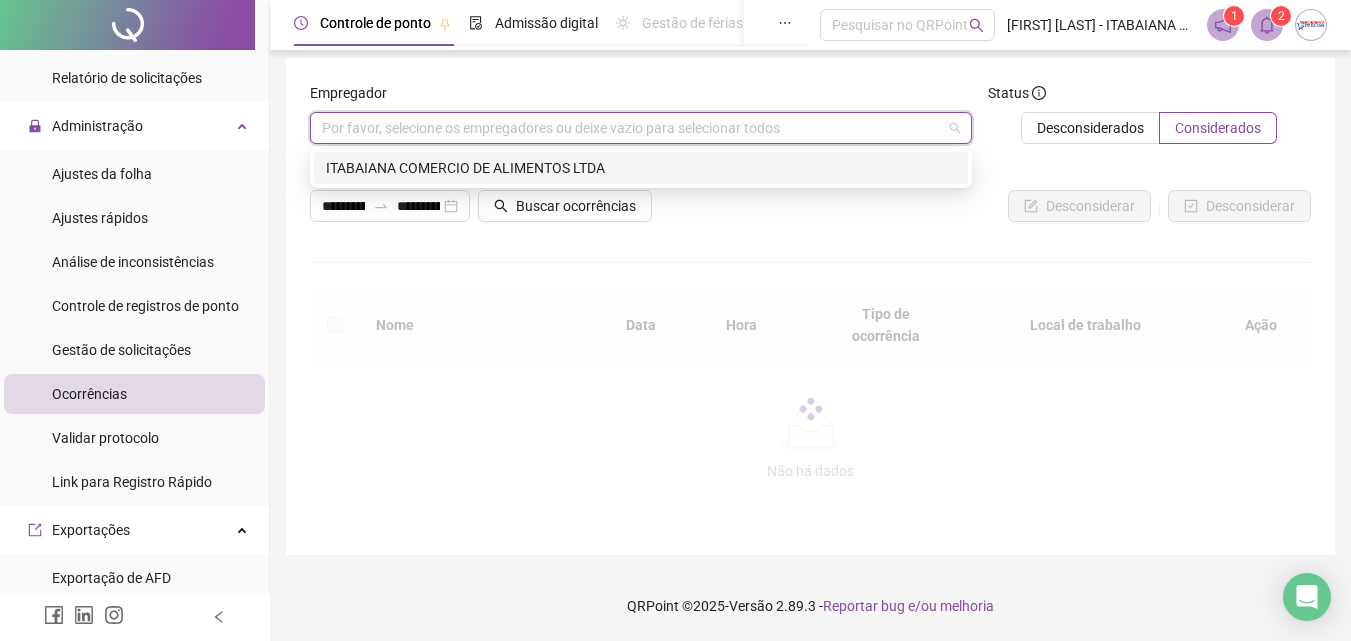 click on "Período" at bounding box center (390, 175) 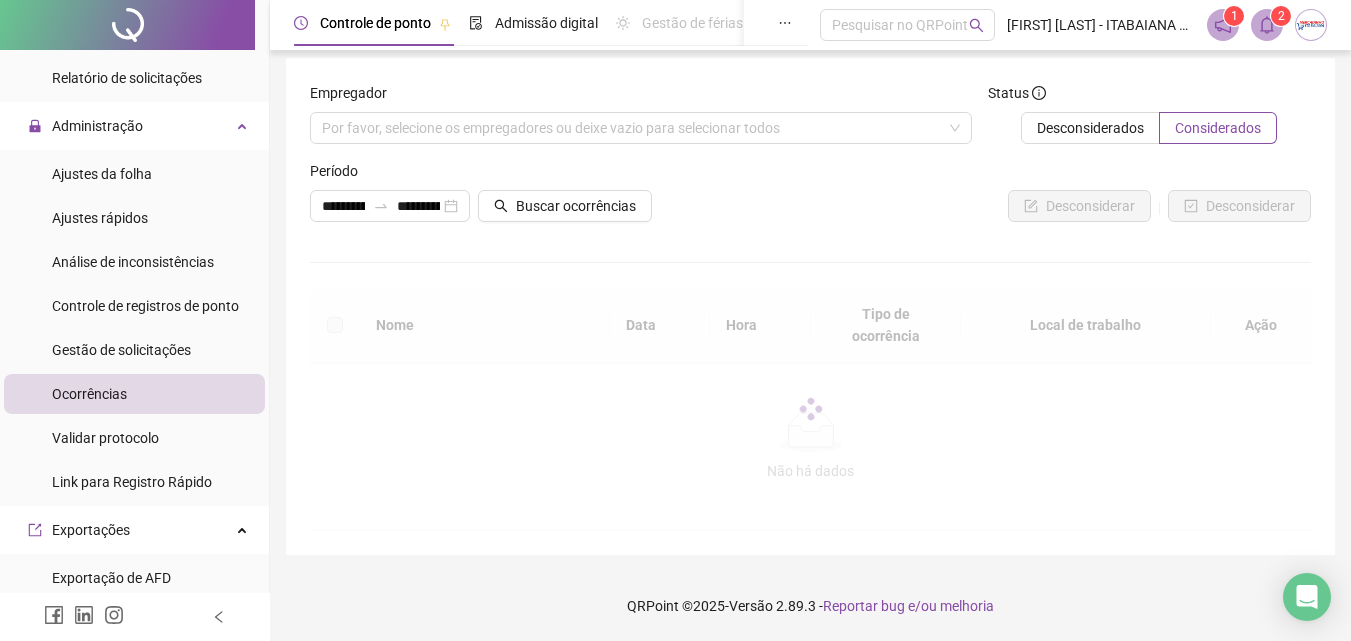 click on "Período" at bounding box center [390, 175] 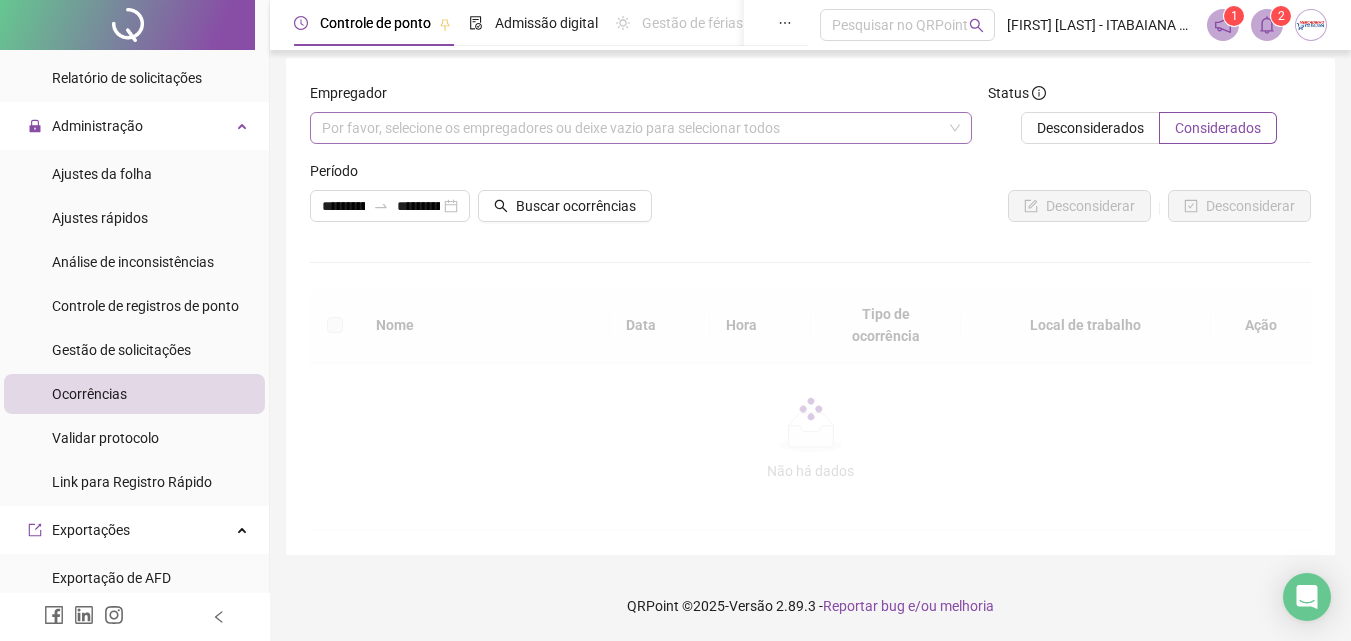 click on "Por favor, selecione os empregadores ou deixe vazio para selecionar todos" at bounding box center (641, 128) 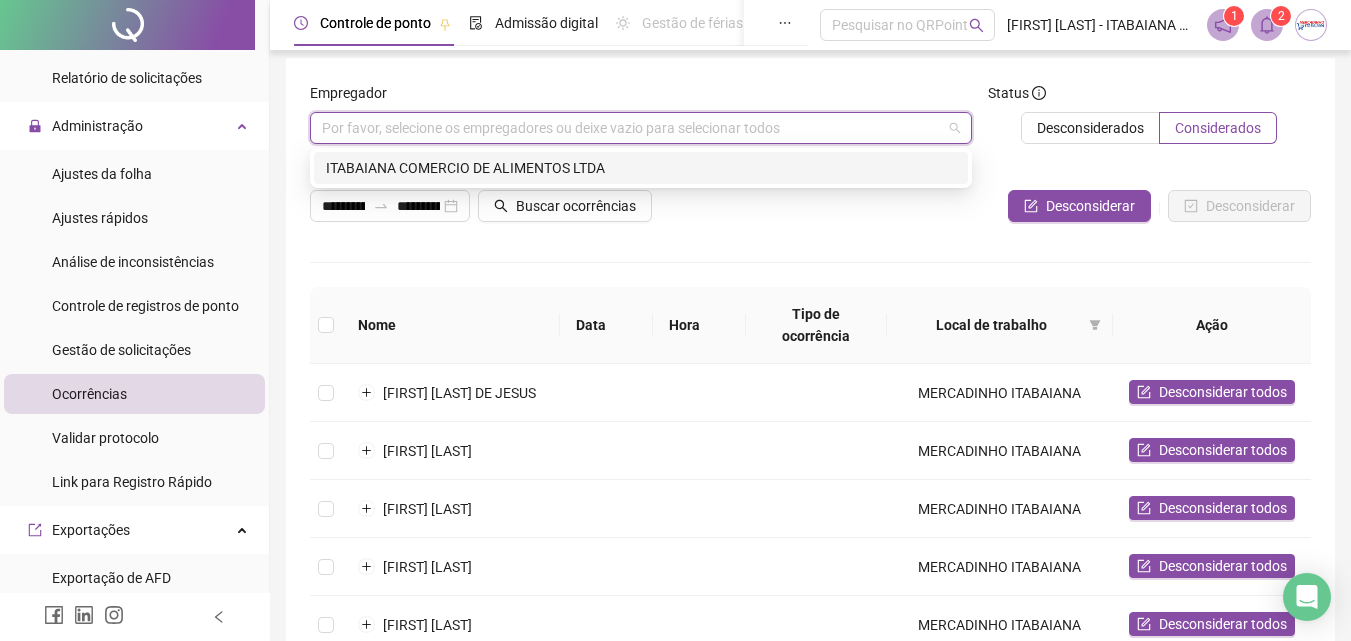 click on "ITABAIANA COMERCIO DE ALIMENTOS LTDA" at bounding box center [641, 168] 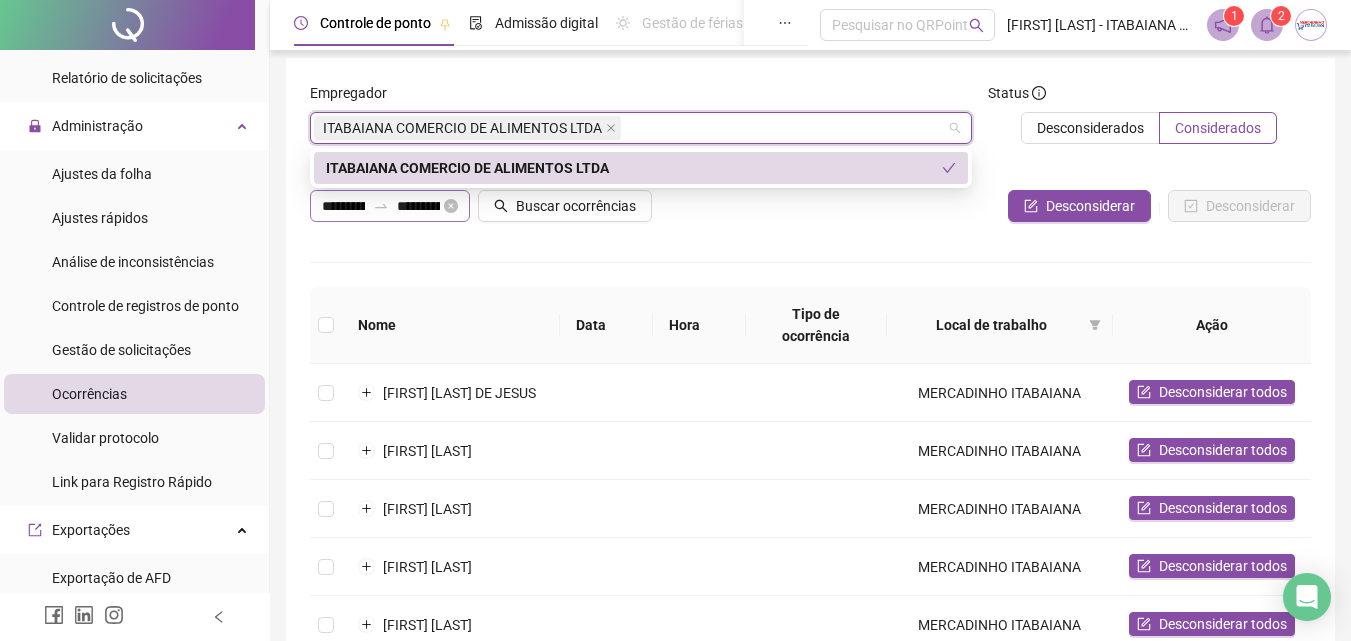 click at bounding box center (381, 206) 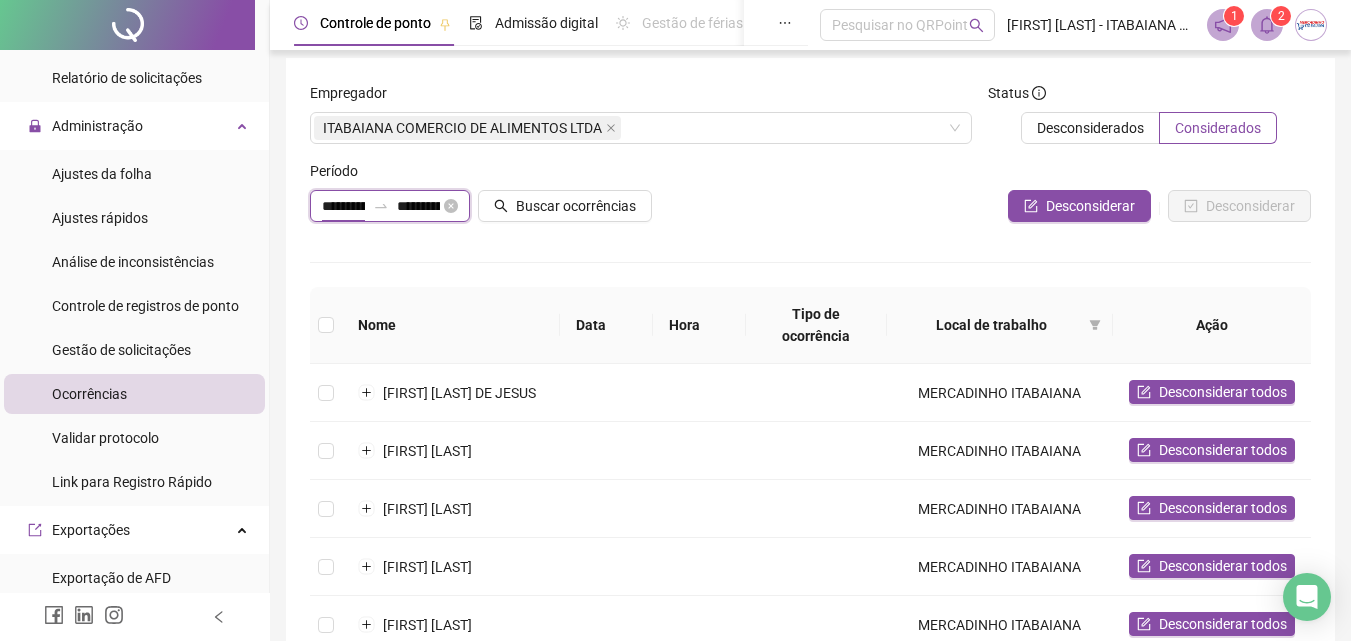 scroll, scrollTop: 0, scrollLeft: 28, axis: horizontal 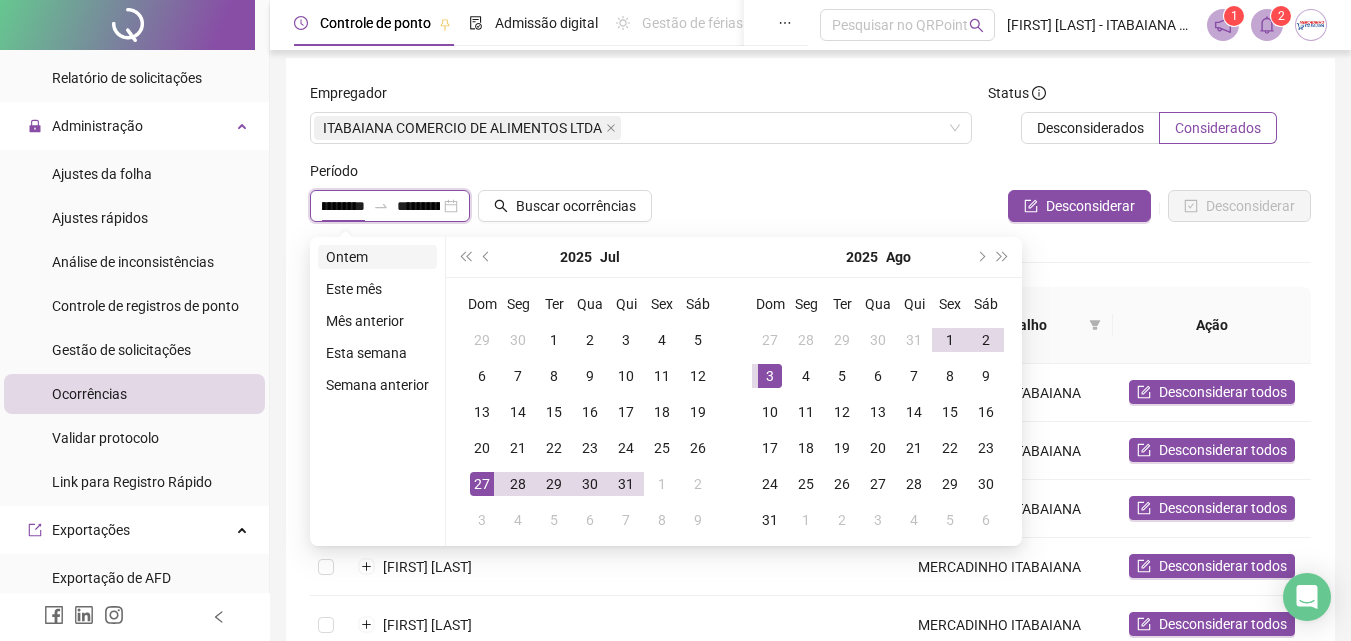 type on "**********" 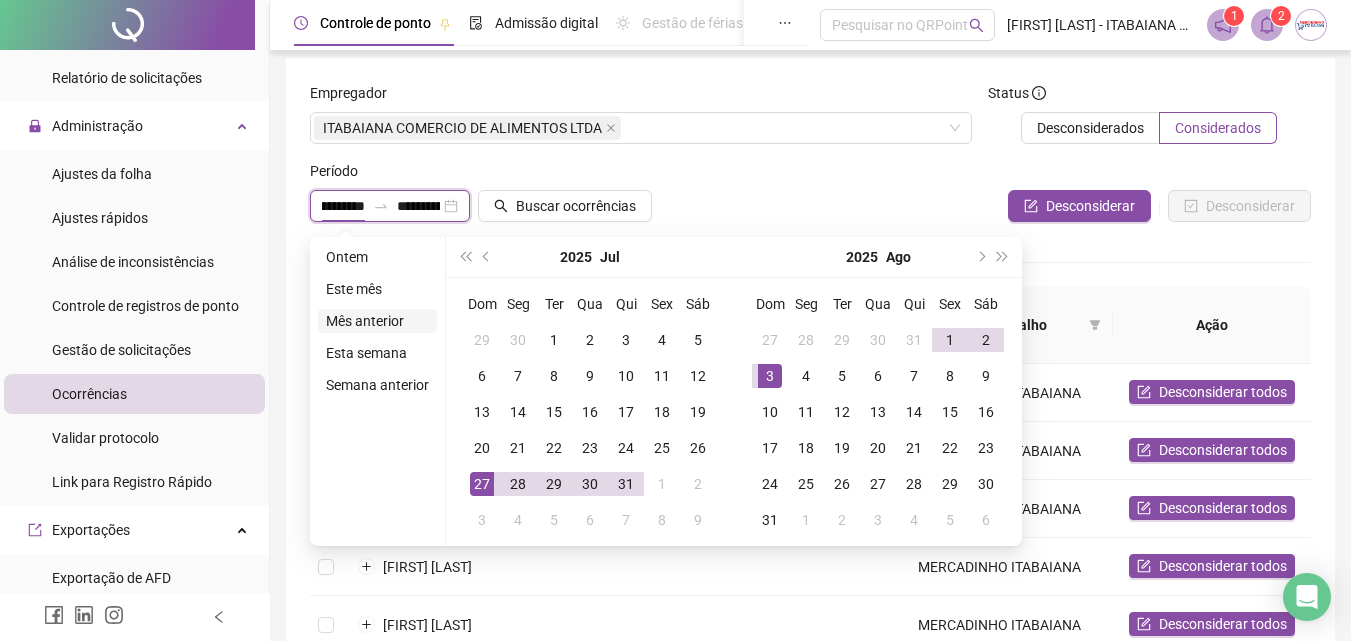 type on "**********" 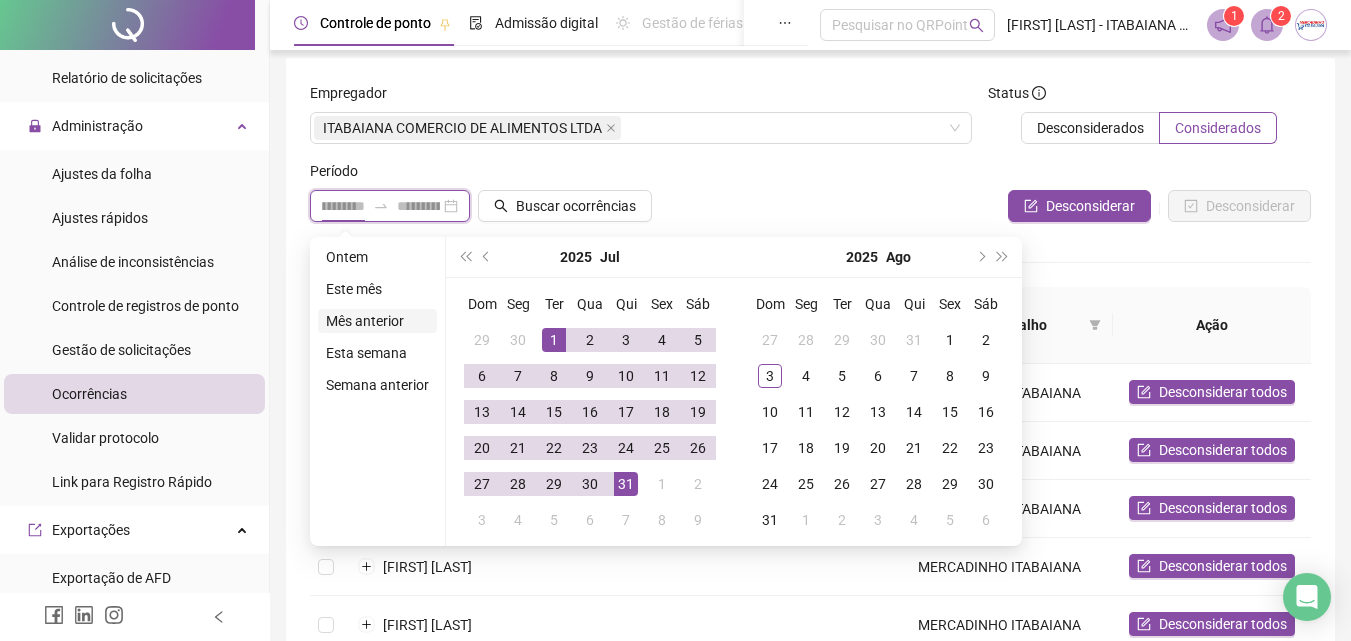 type on "**********" 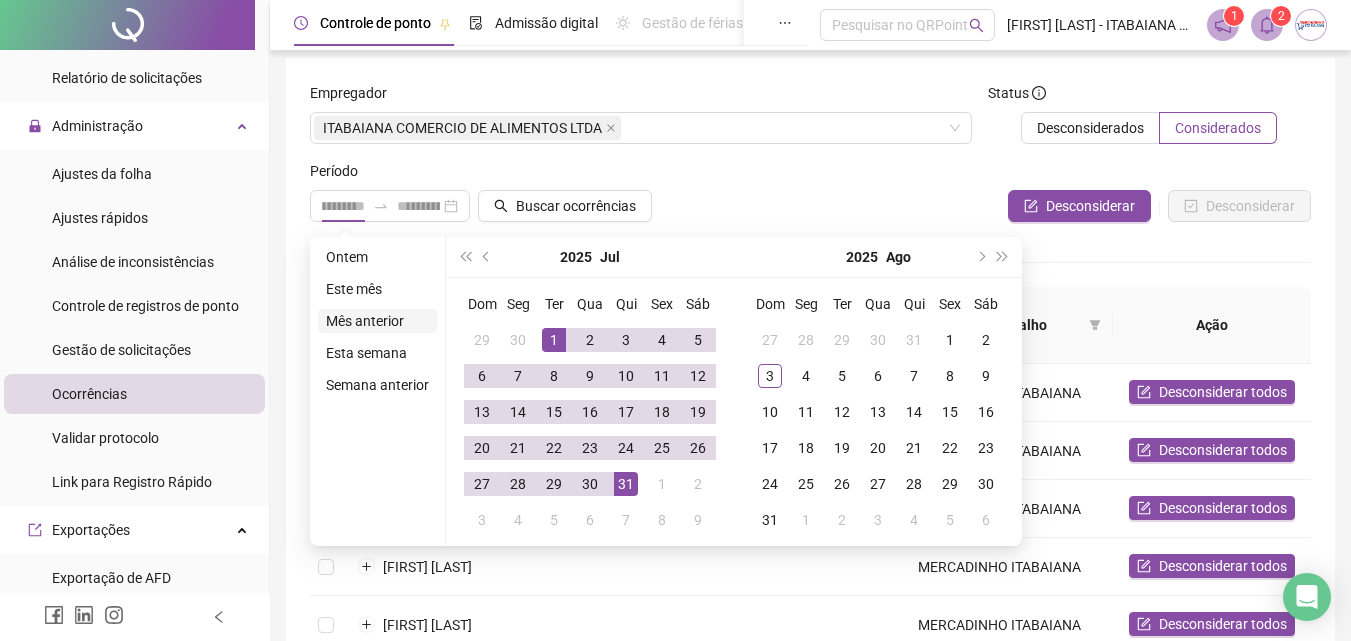 click on "Mês anterior" at bounding box center (377, 321) 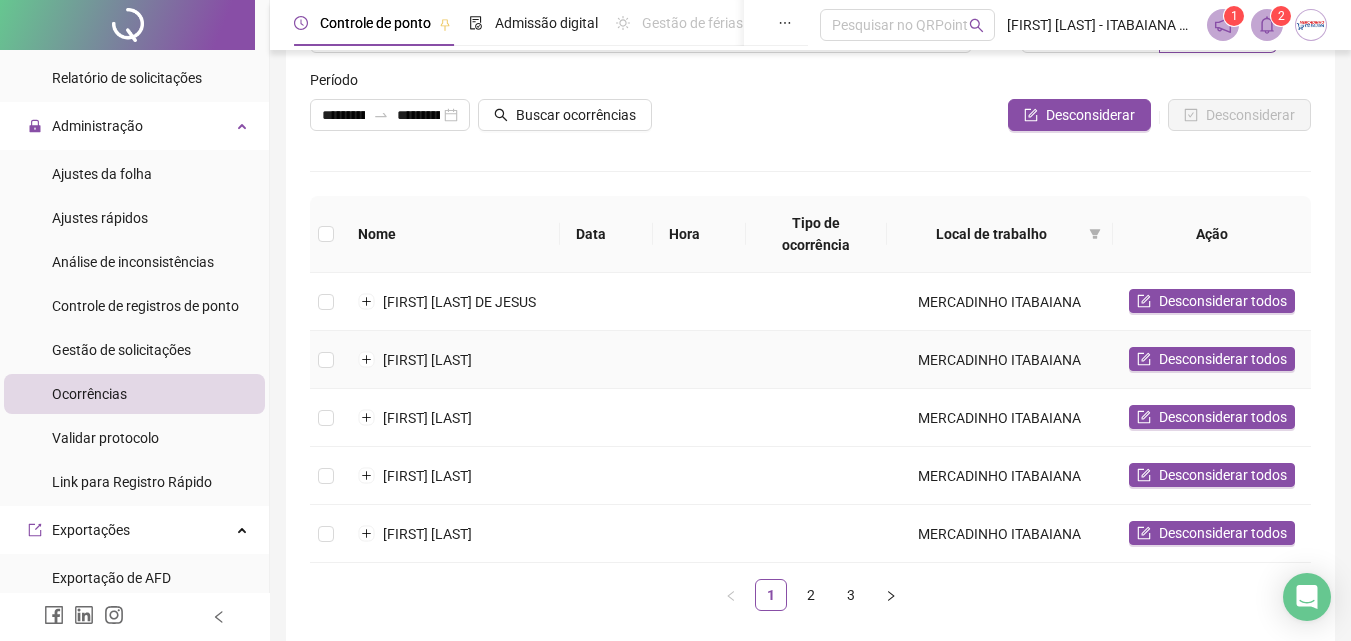 scroll, scrollTop: 271, scrollLeft: 0, axis: vertical 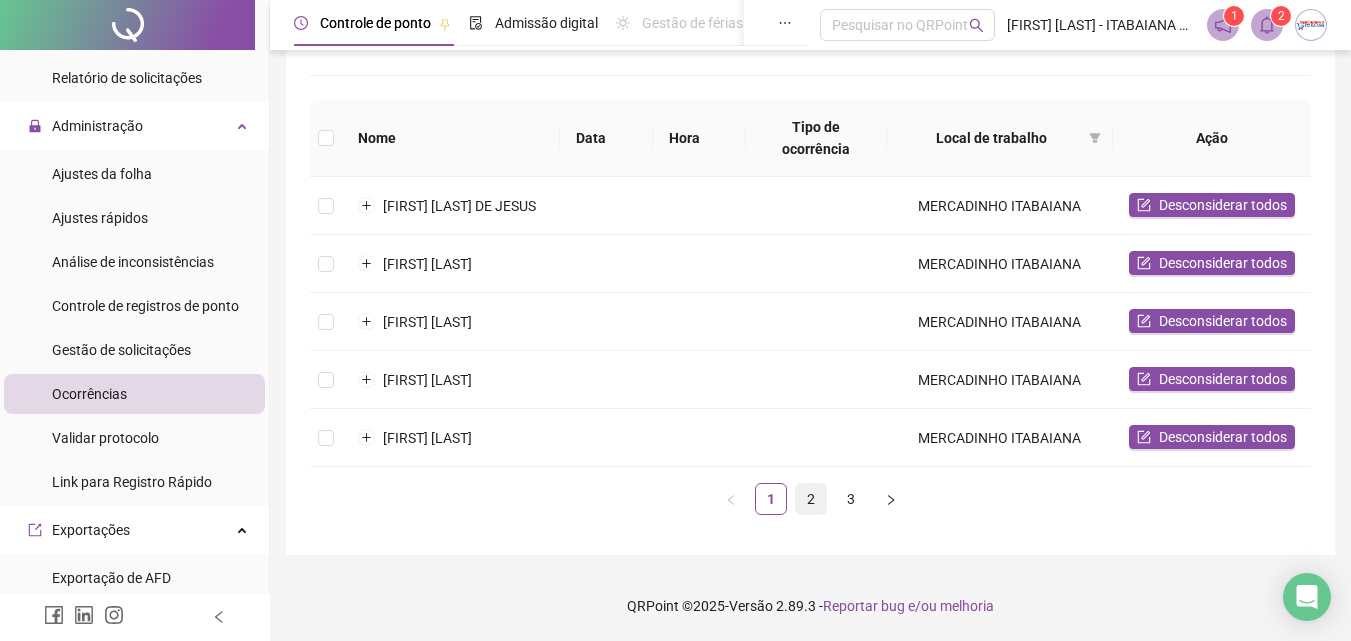 click on "2" at bounding box center [811, 499] 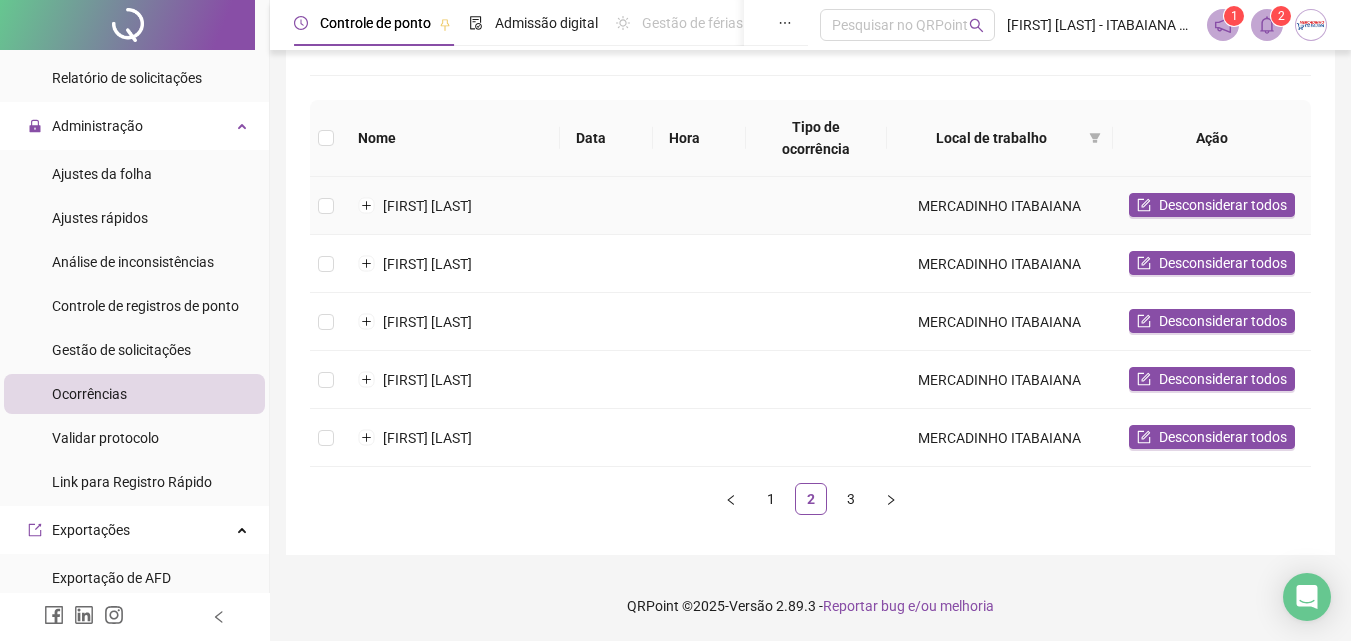 click on "[FIRST] [LAST]" at bounding box center [451, 206] 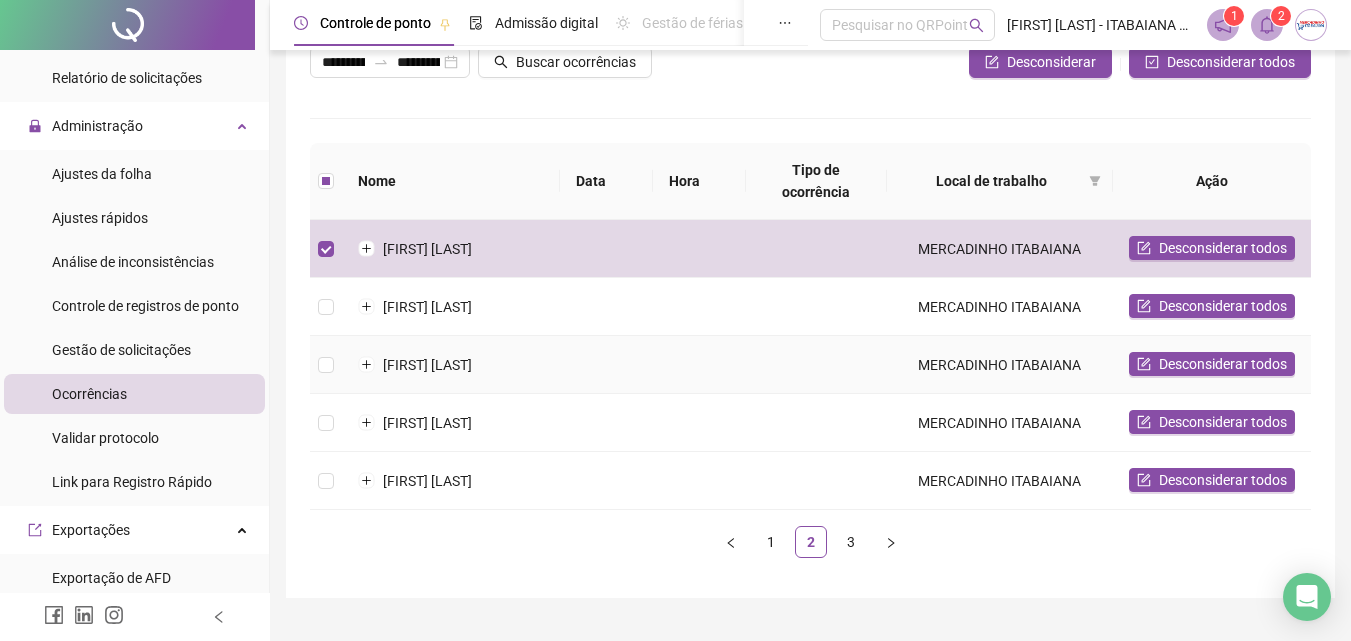scroll, scrollTop: 0, scrollLeft: 0, axis: both 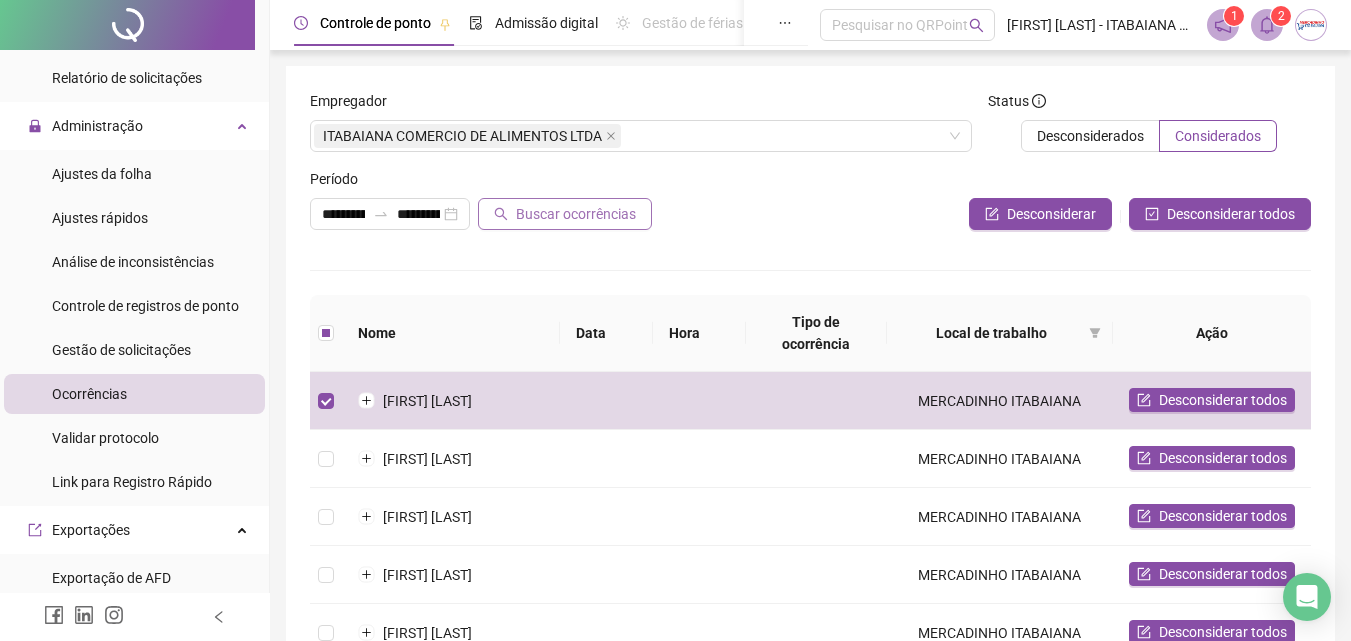 click on "Buscar ocorrências" at bounding box center [576, 214] 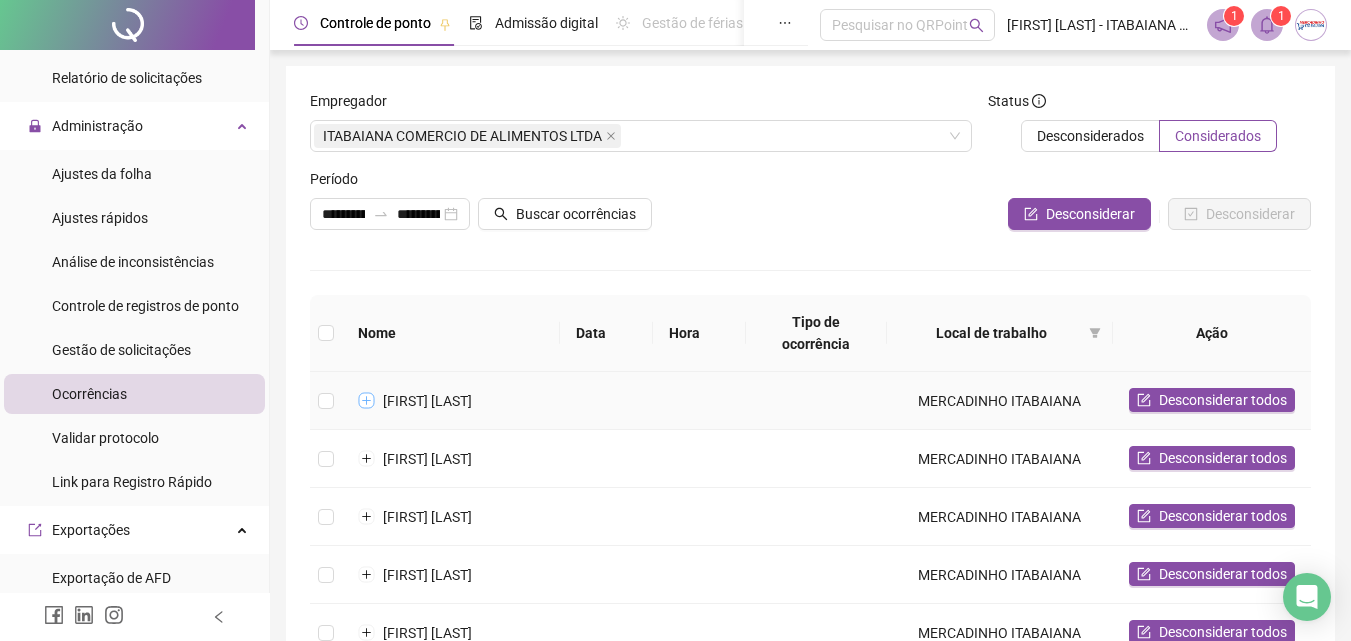 click at bounding box center (367, 401) 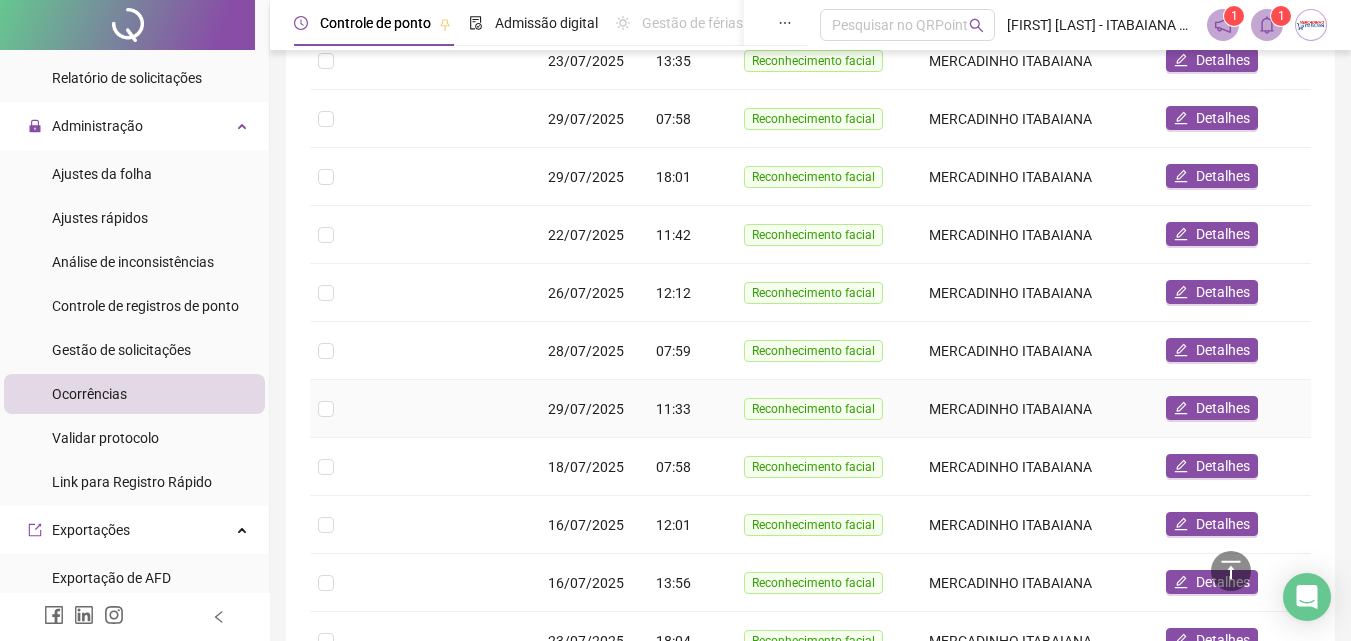 scroll, scrollTop: 1350, scrollLeft: 0, axis: vertical 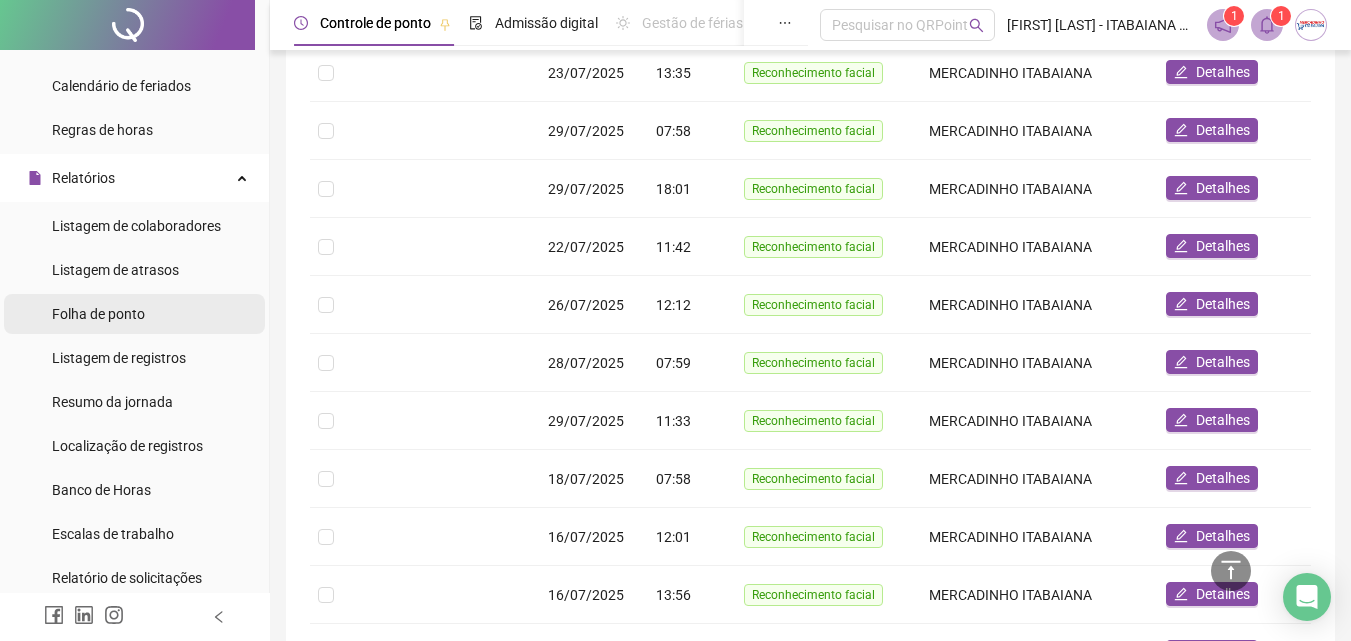 click on "Folha de ponto" at bounding box center [134, 314] 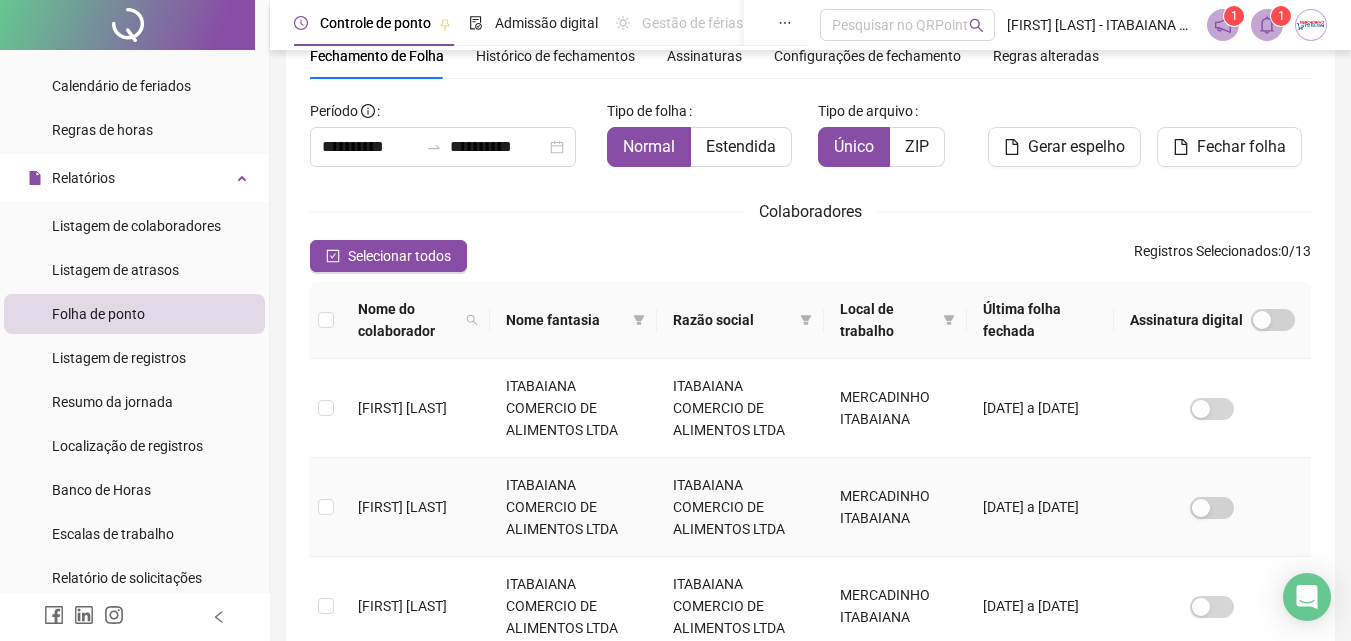 scroll, scrollTop: 183, scrollLeft: 0, axis: vertical 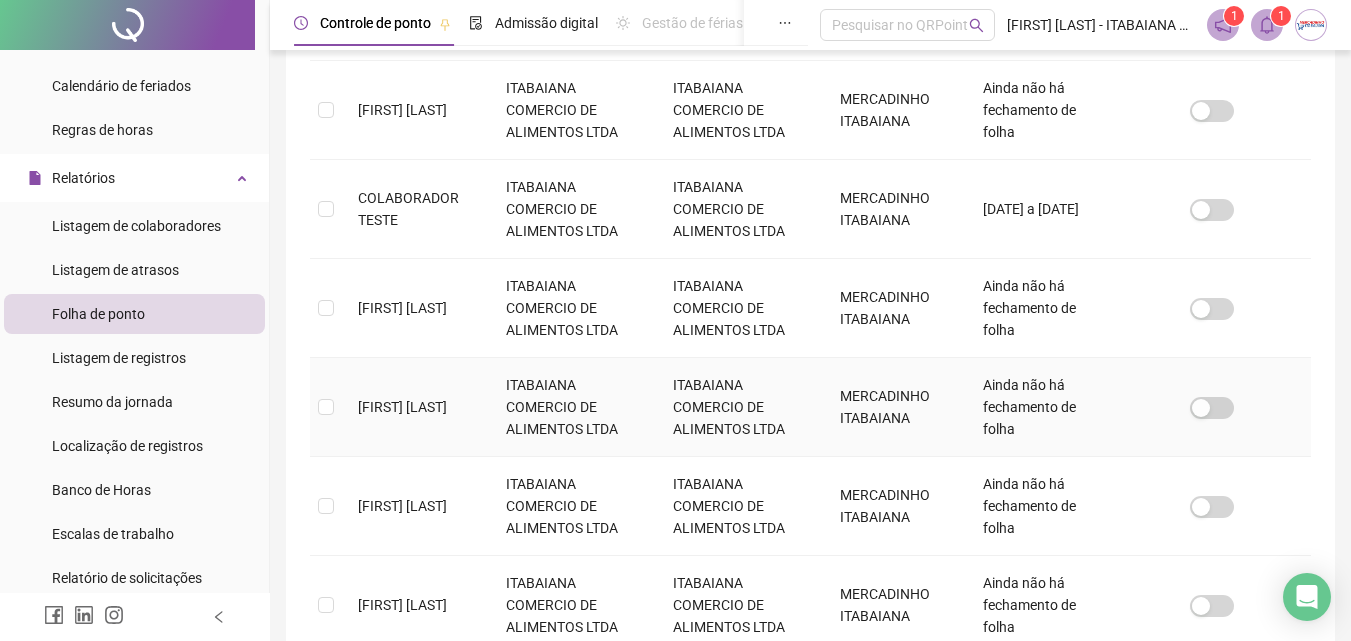 click on "[FIRST] [LAST]" at bounding box center (402, 407) 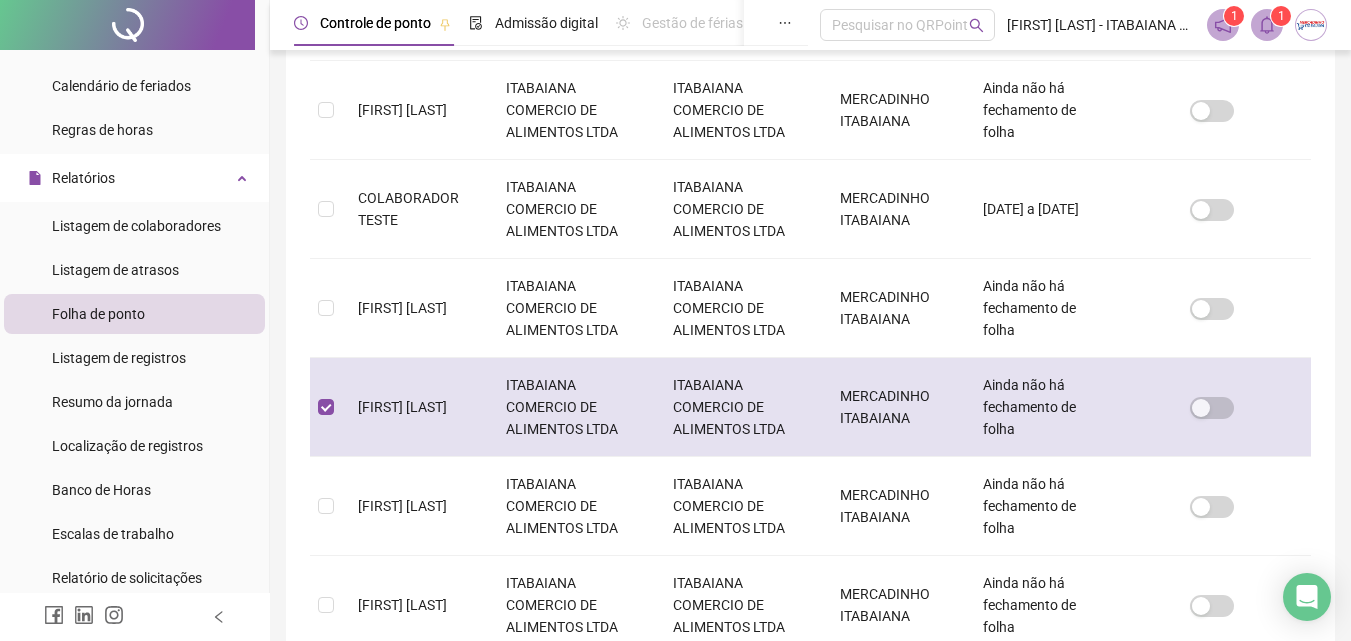 scroll, scrollTop: 89, scrollLeft: 0, axis: vertical 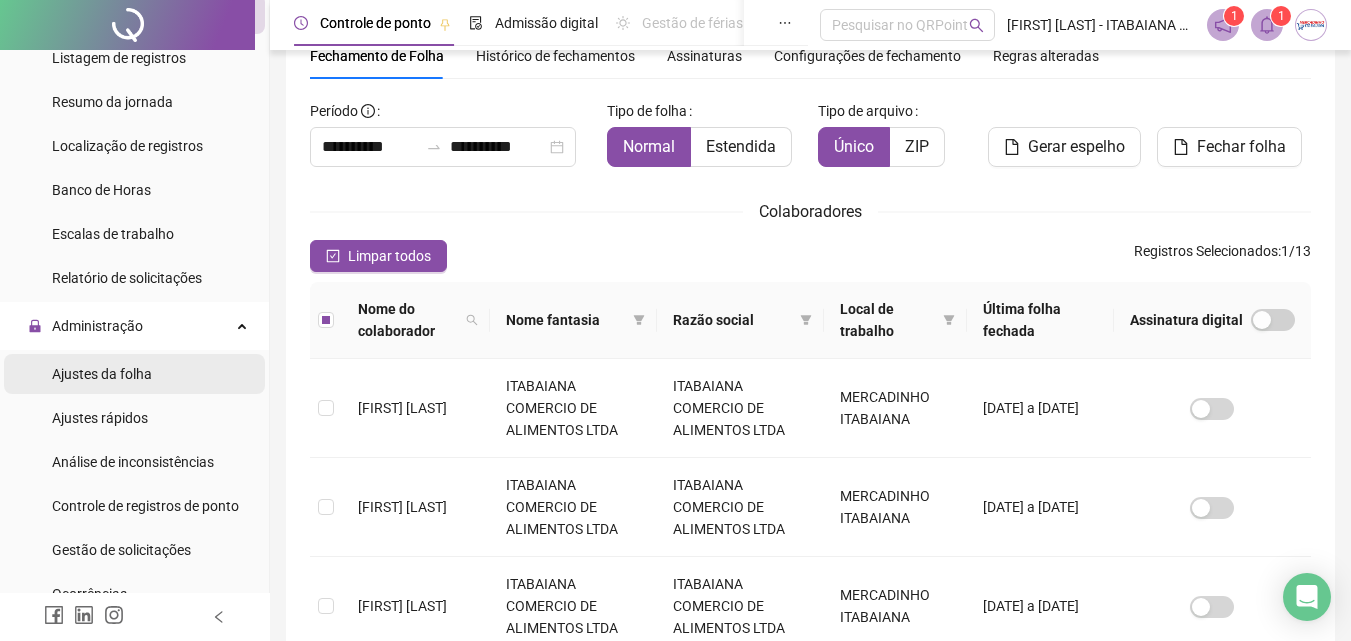 click on "Ajustes da folha" at bounding box center [134, 374] 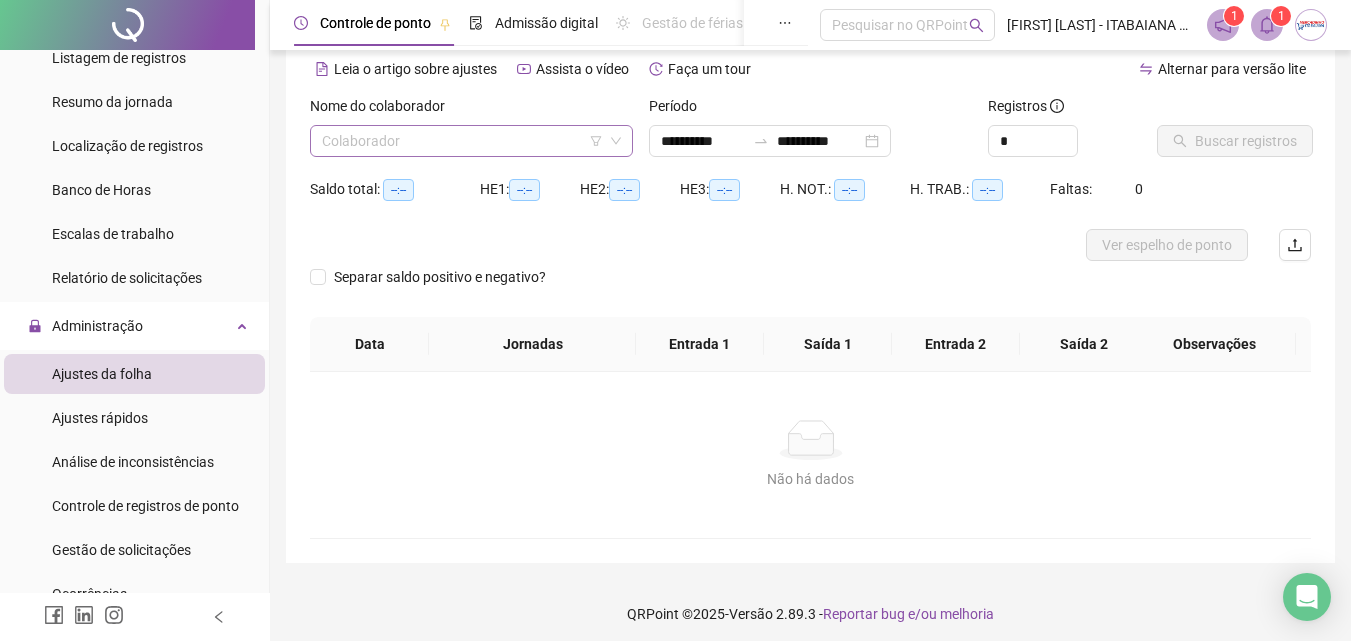 click at bounding box center [462, 141] 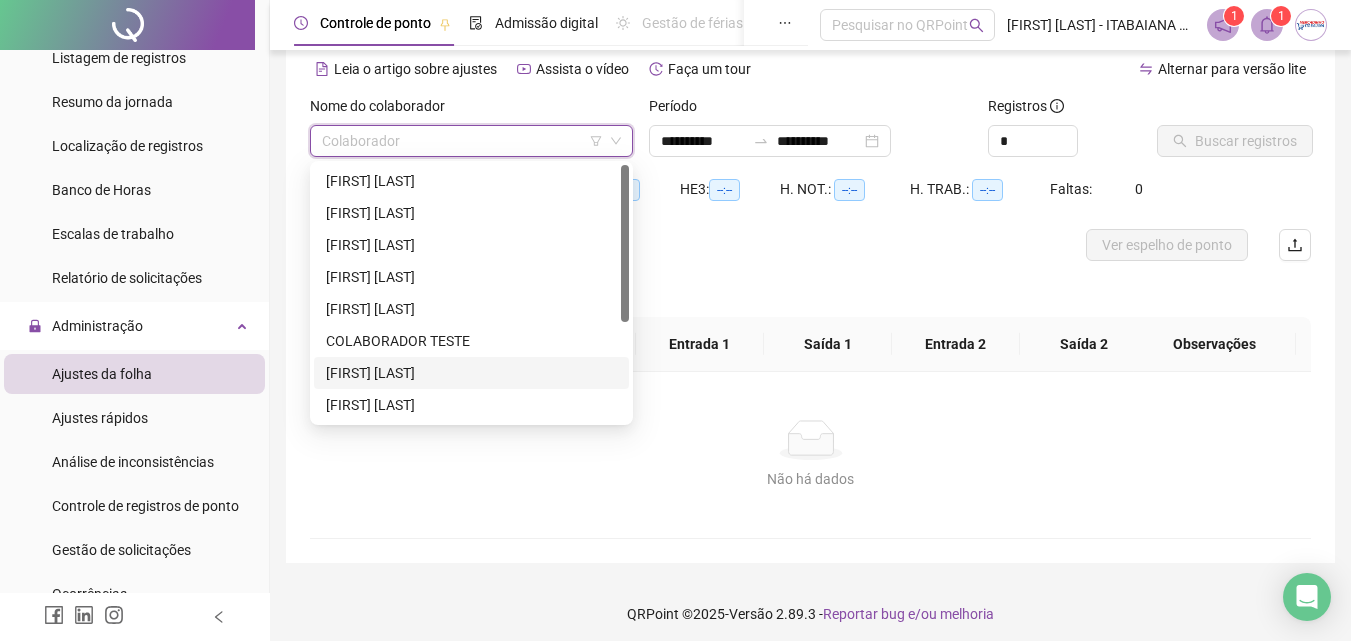 click on "[FIRST] [LAST]" at bounding box center (471, 373) 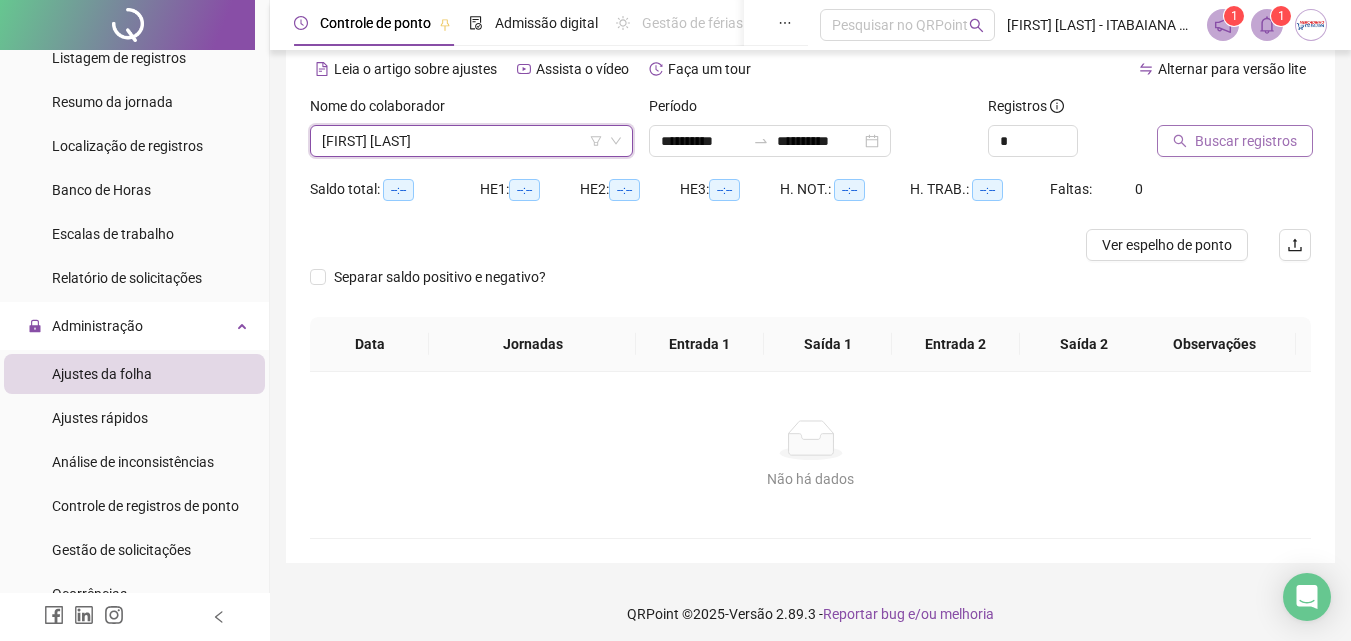 click 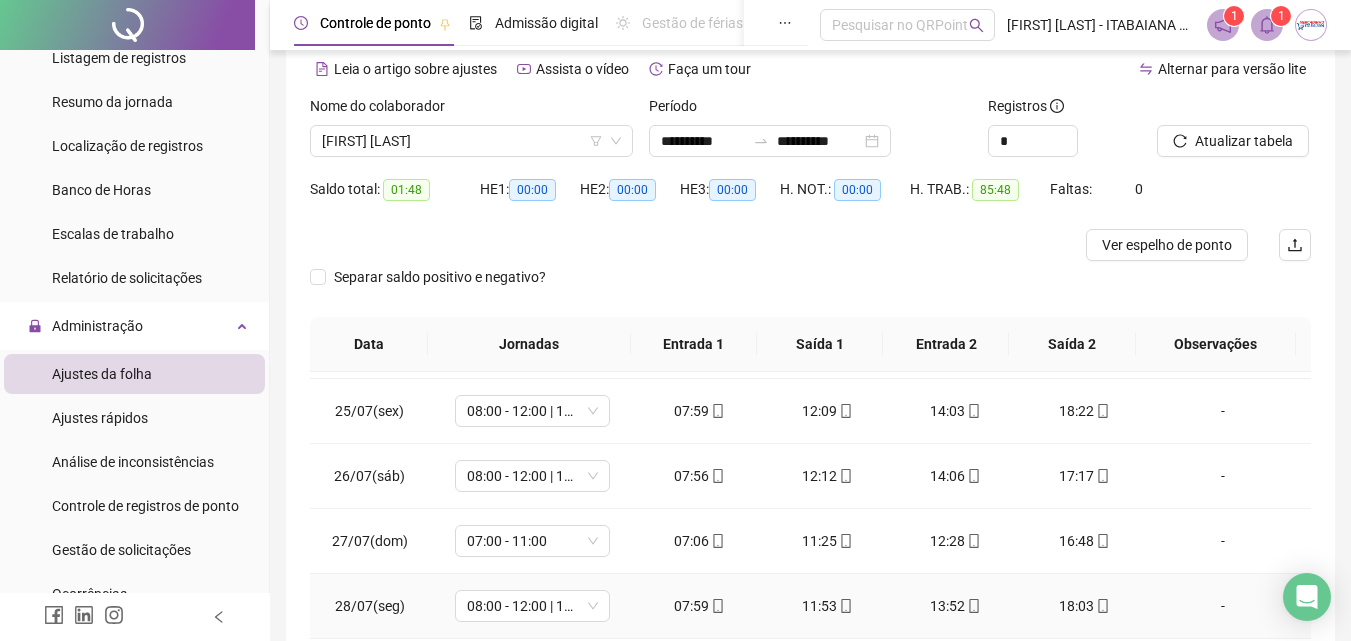 scroll, scrollTop: 678, scrollLeft: 0, axis: vertical 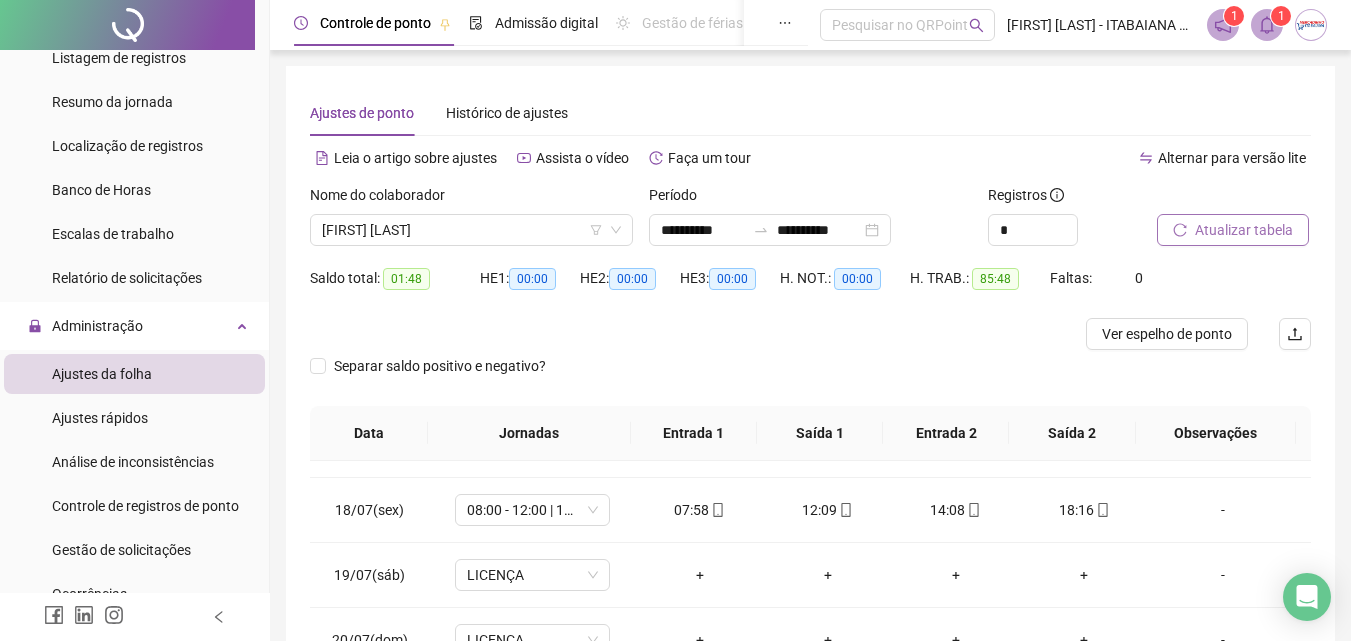 click on "Atualizar tabela" at bounding box center [1244, 230] 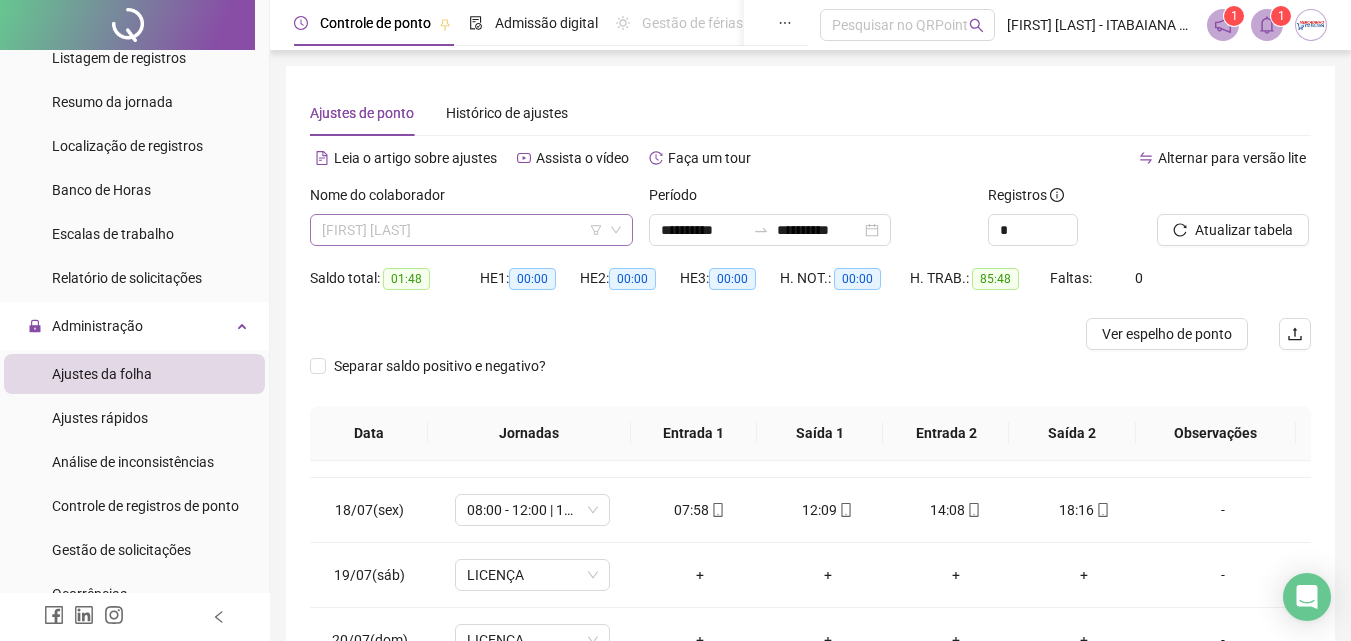click on "[FIRST] [LAST]" at bounding box center [471, 230] 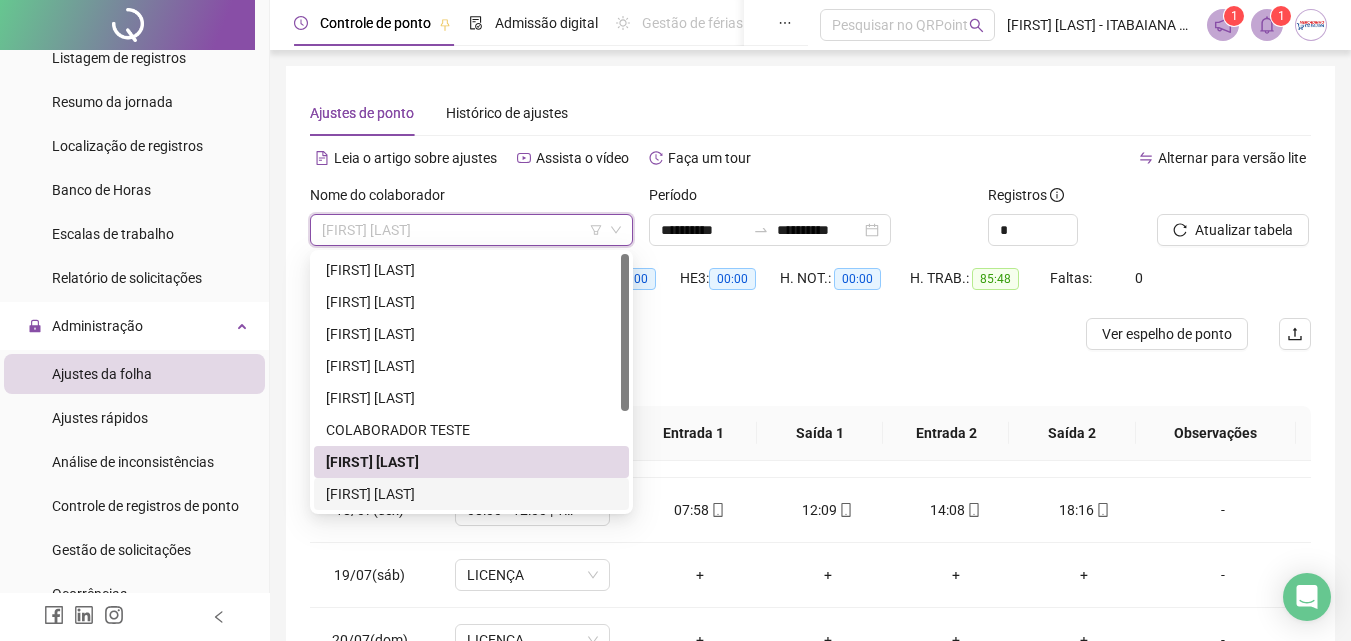 click on "[FIRST] [LAST]" at bounding box center (471, 494) 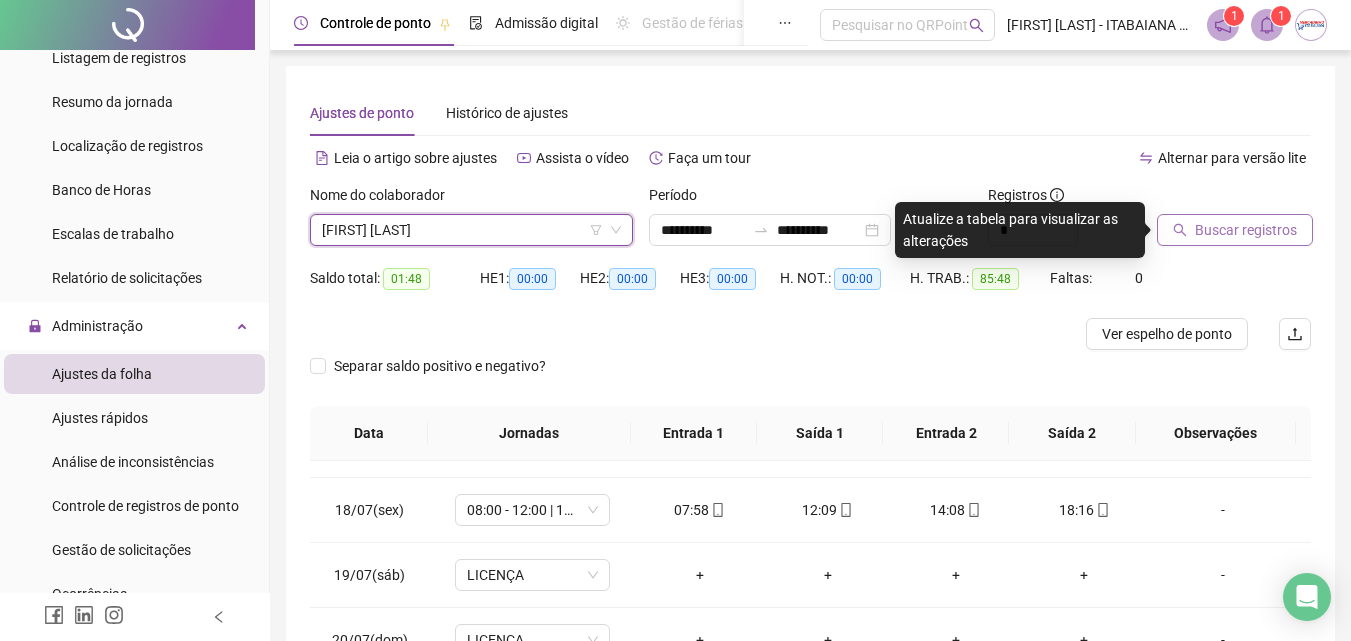 click on "Buscar registros" at bounding box center (1246, 230) 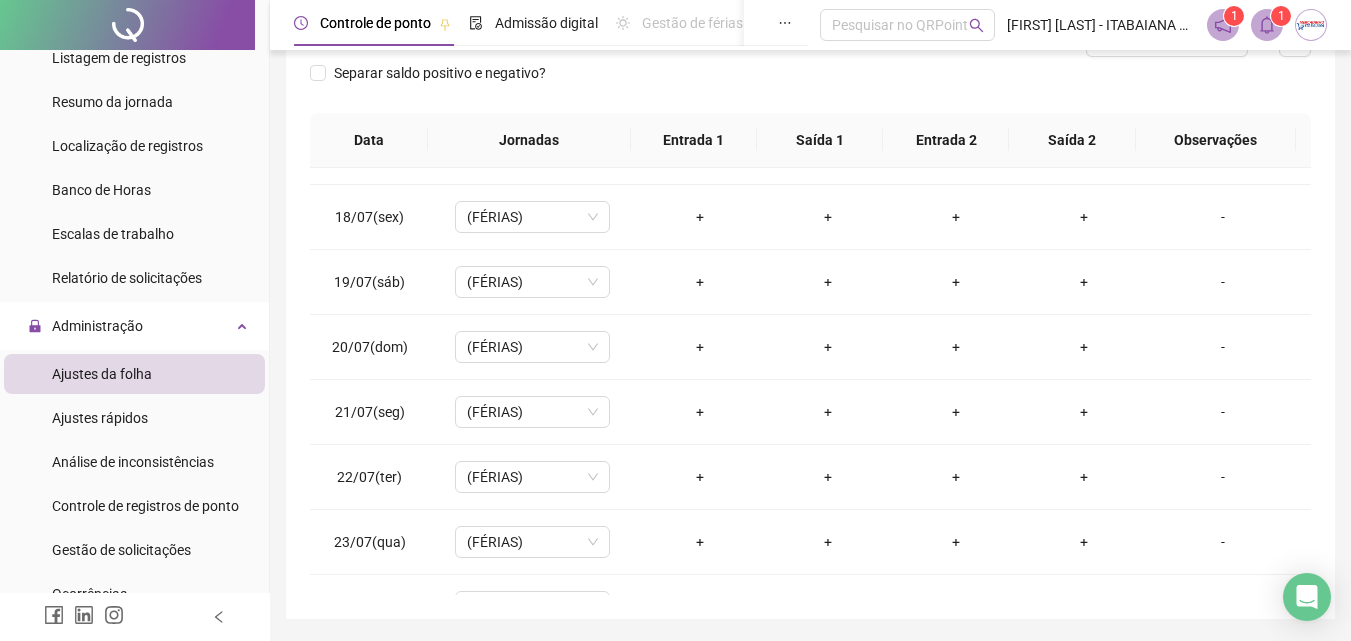 scroll, scrollTop: 357, scrollLeft: 0, axis: vertical 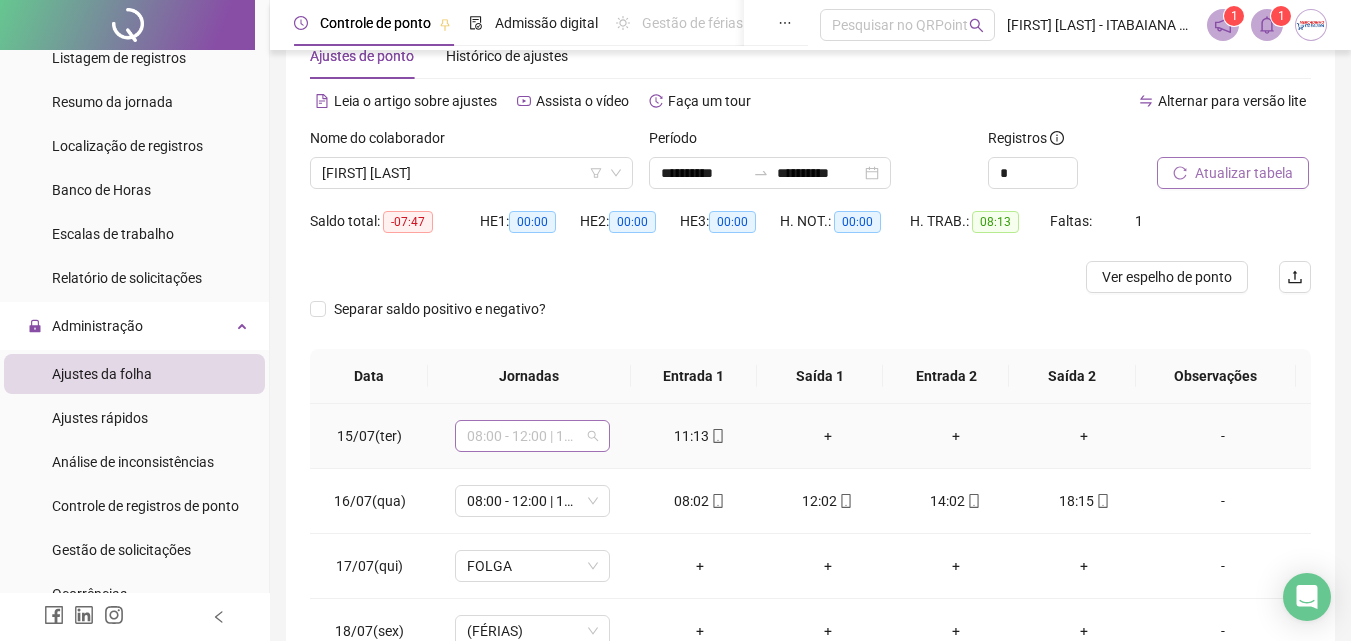 click on "08:00 - 12:00 | 14:00 - 18:00" at bounding box center [532, 436] 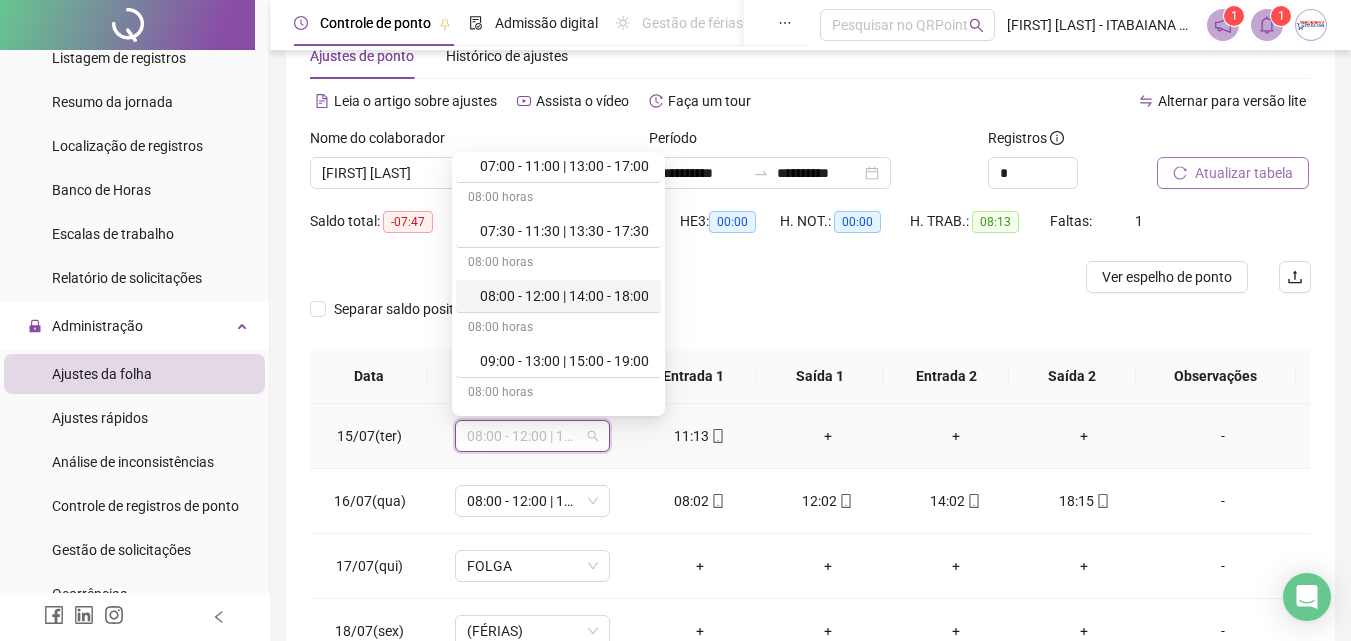 scroll, scrollTop: 200, scrollLeft: 0, axis: vertical 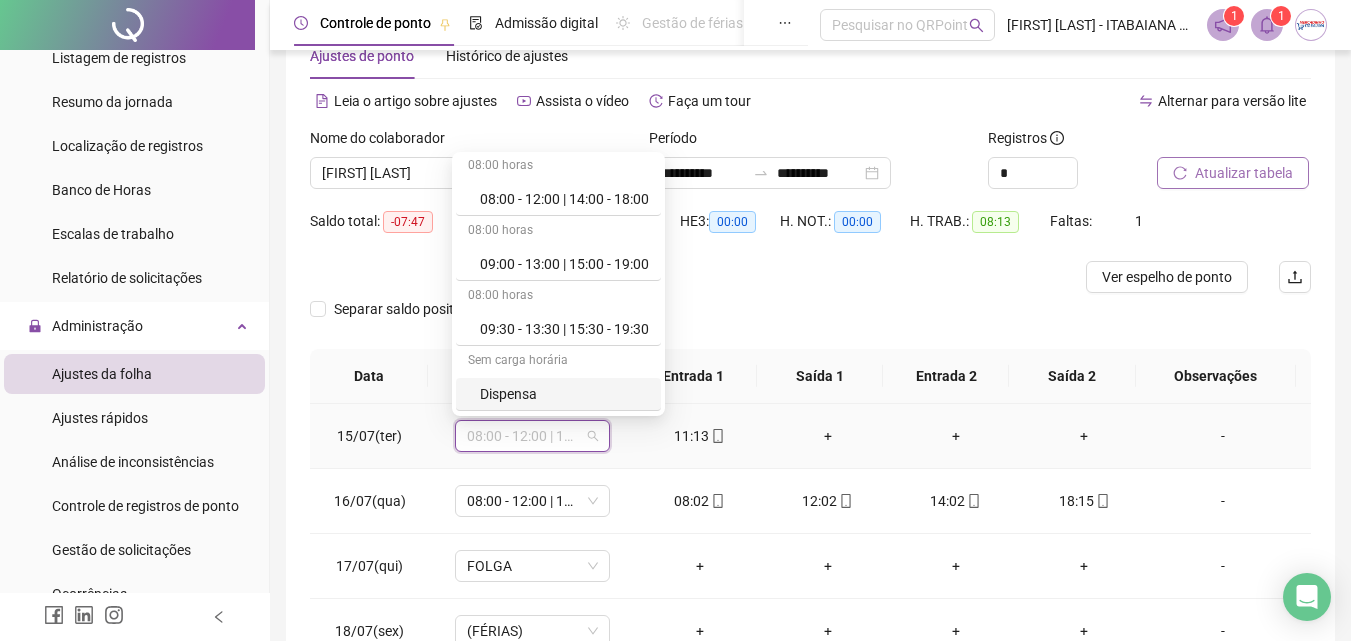 click on "Dispensa" at bounding box center [564, 394] 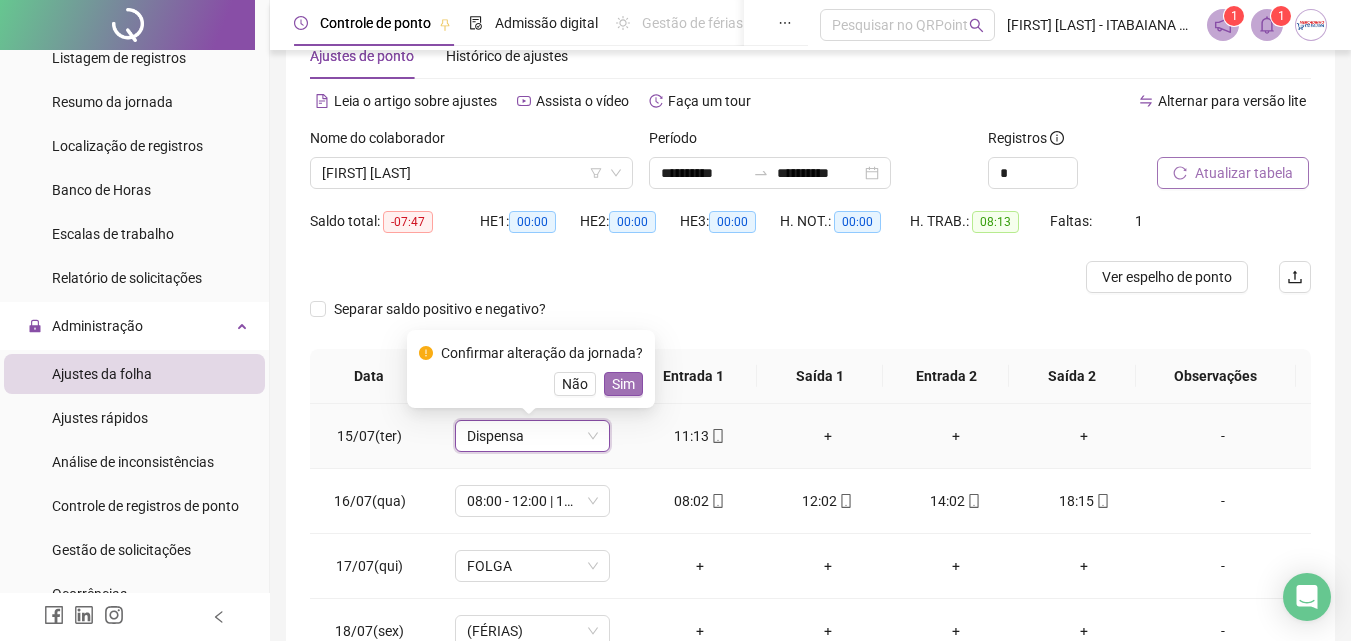 click on "Sim" at bounding box center (623, 384) 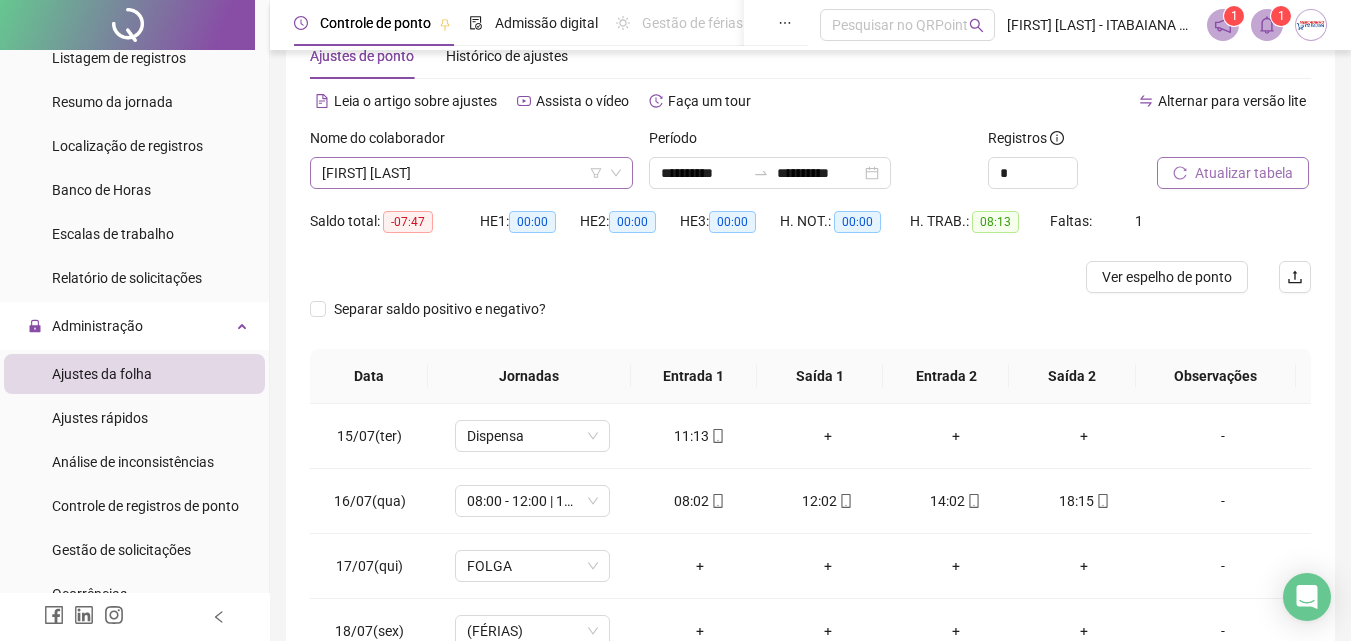 click on "[FIRST] [LAST]" at bounding box center (471, 173) 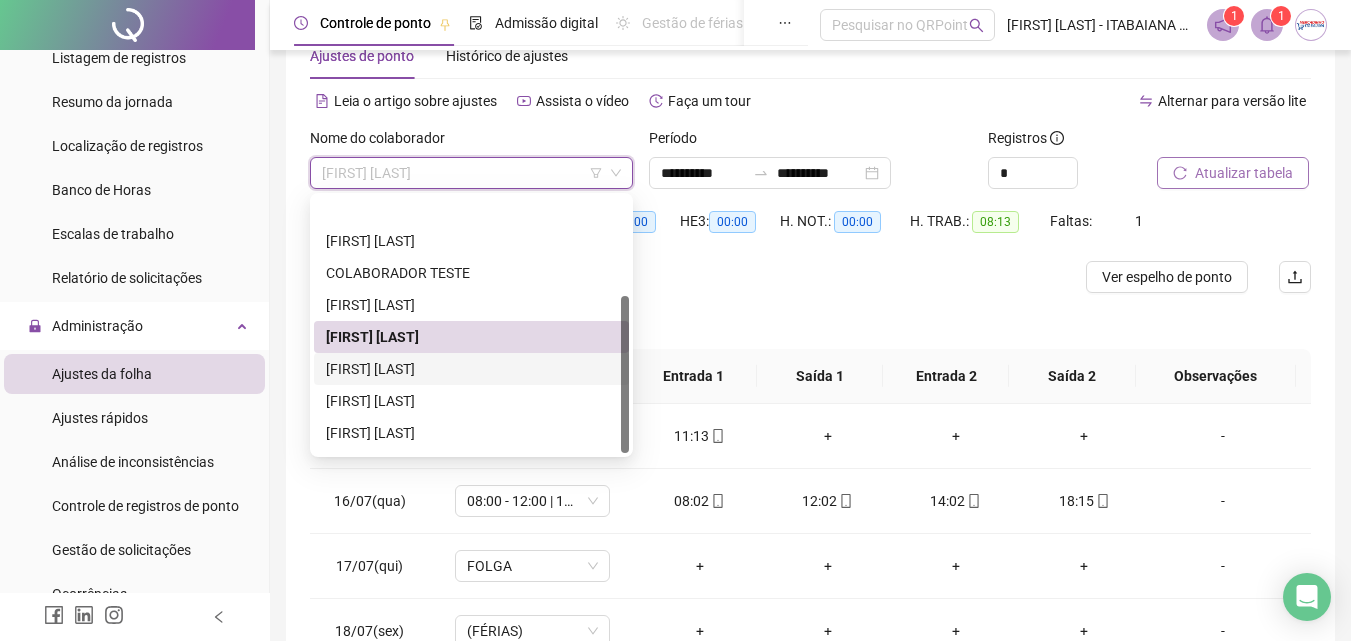 scroll, scrollTop: 160, scrollLeft: 0, axis: vertical 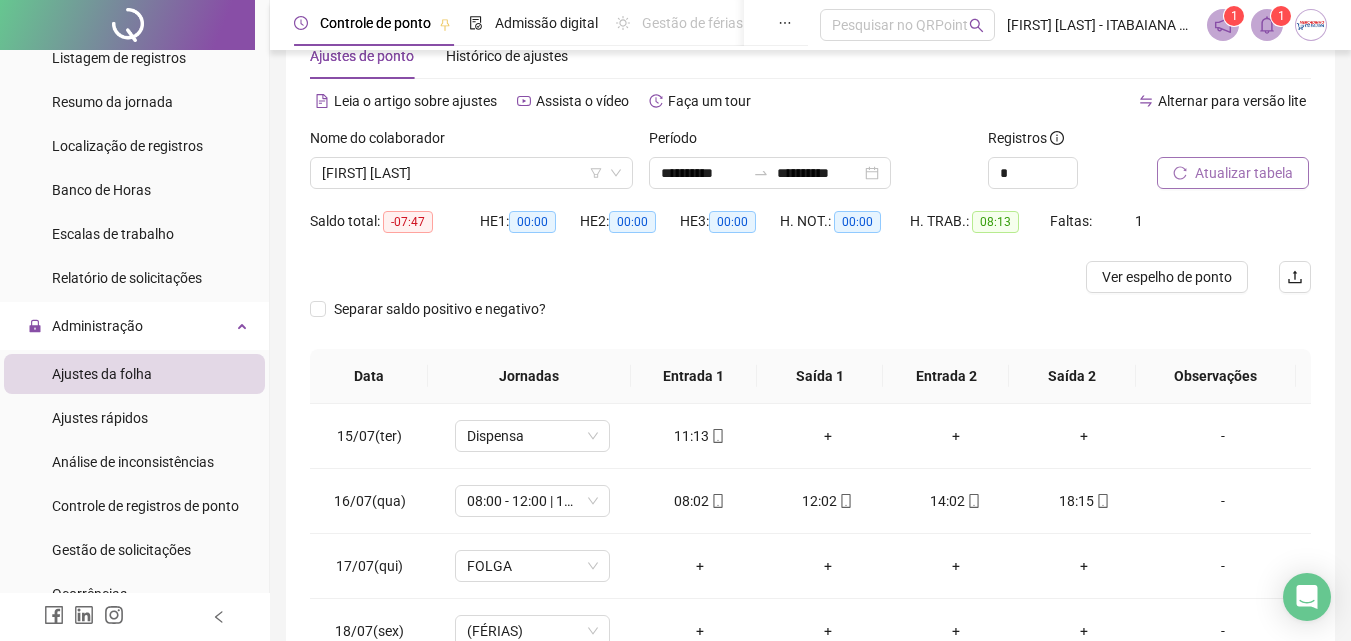 click on "Atualizar tabela" at bounding box center [1244, 173] 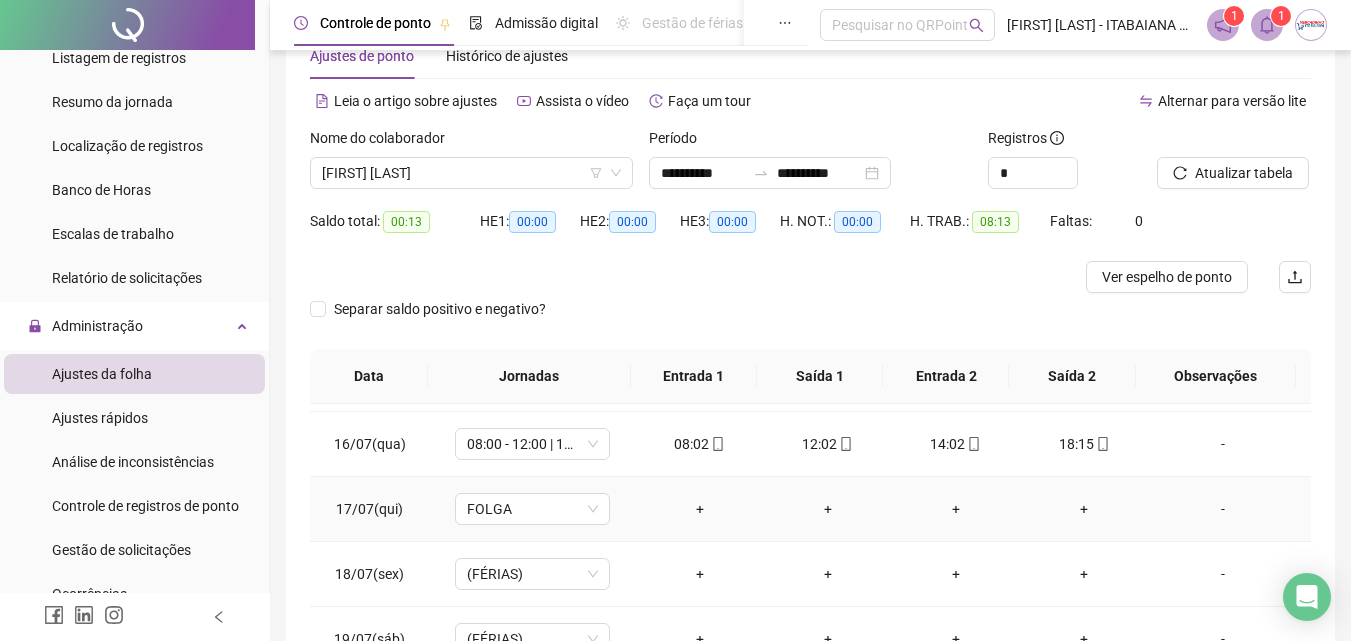 scroll, scrollTop: 0, scrollLeft: 0, axis: both 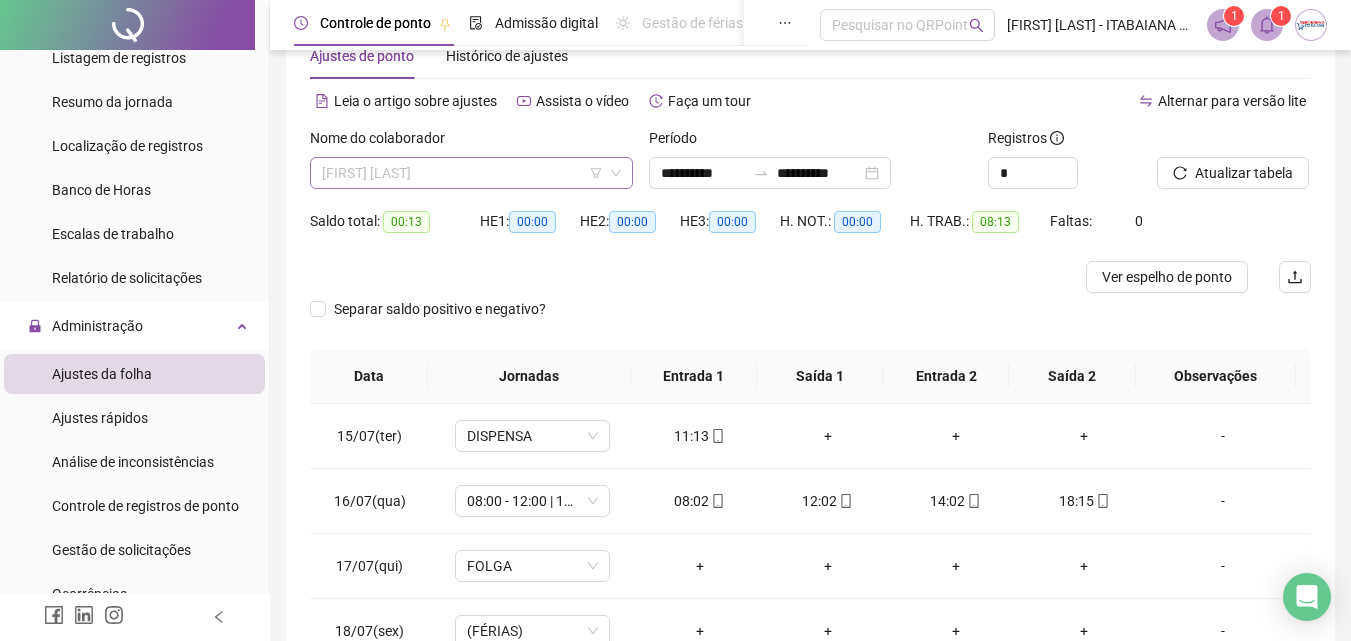 click on "[FIRST] [LAST]" at bounding box center [471, 173] 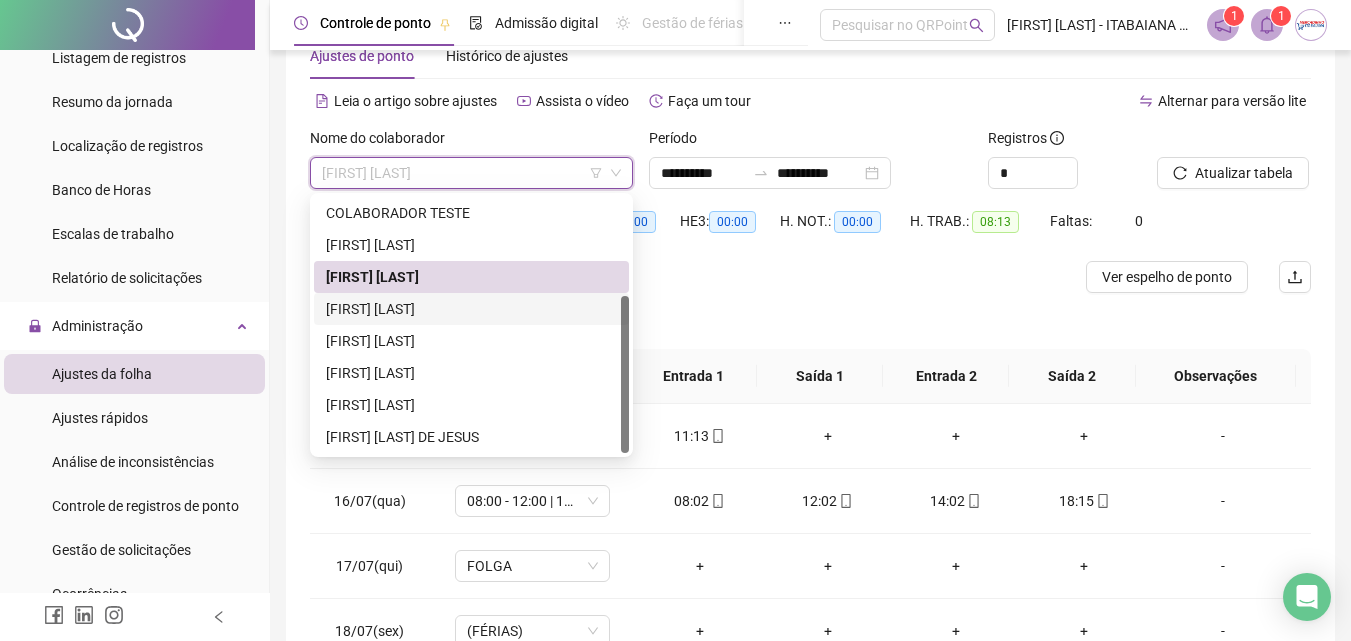 click on "[FIRST] [LAST]" at bounding box center (471, 309) 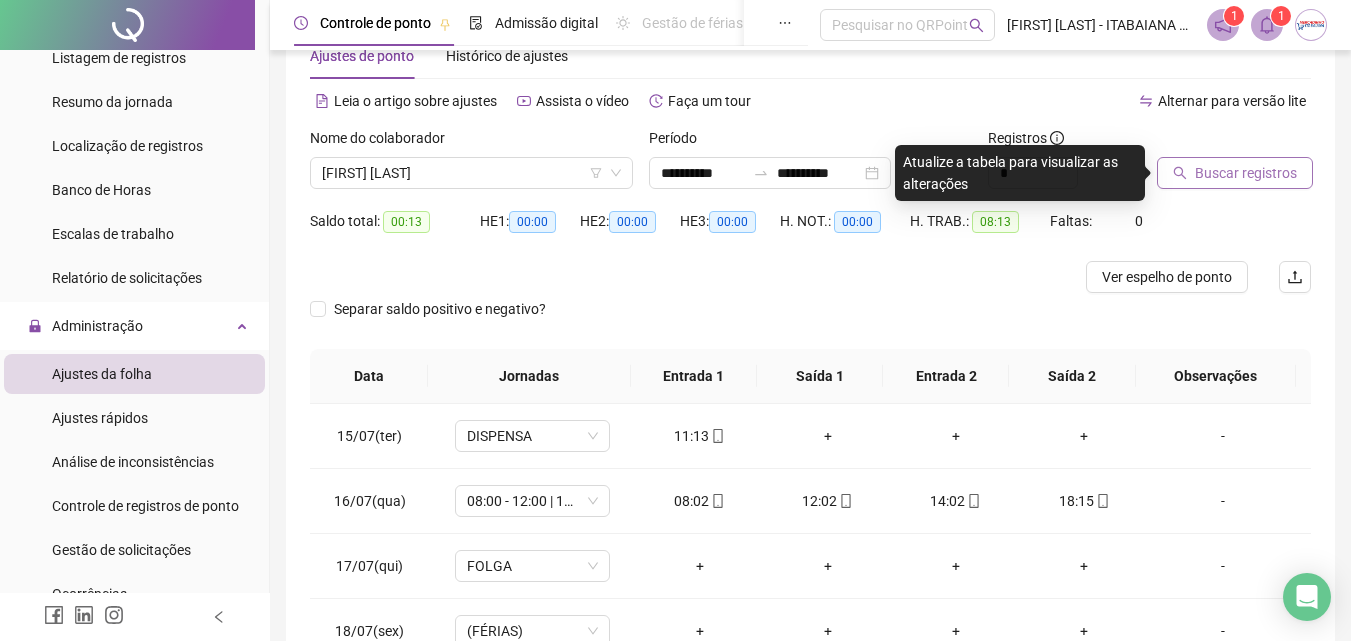 click on "Buscar registros" at bounding box center [1246, 173] 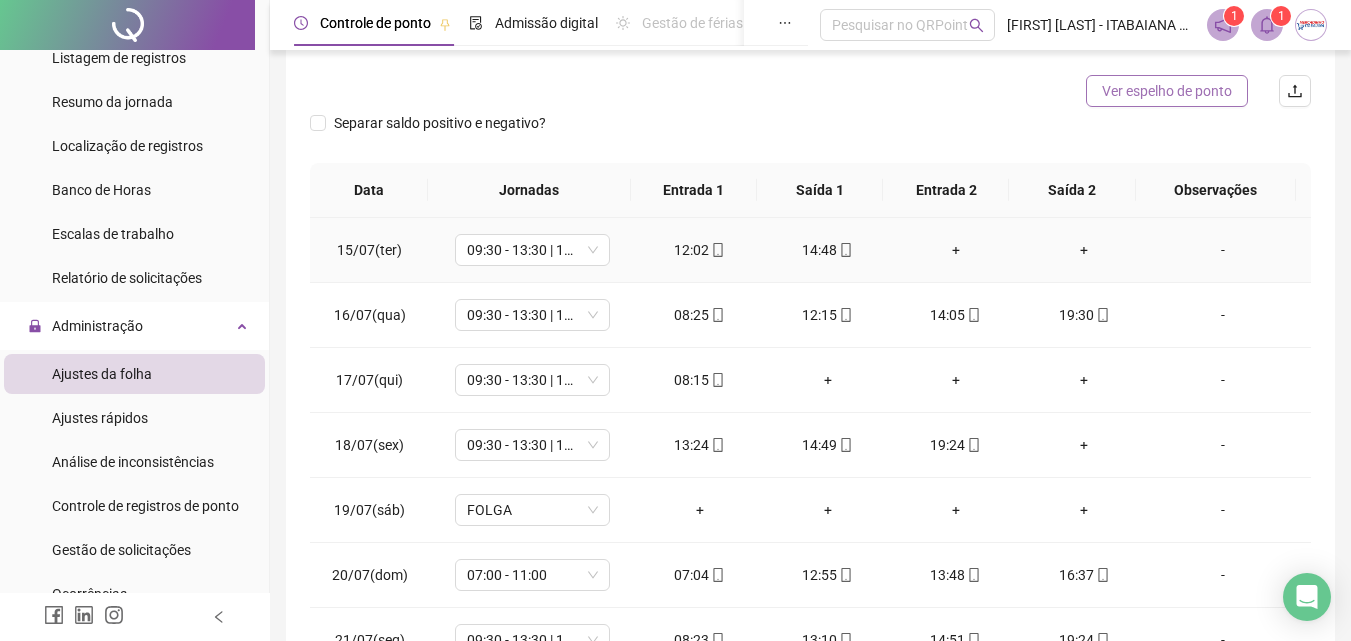 scroll, scrollTop: 257, scrollLeft: 0, axis: vertical 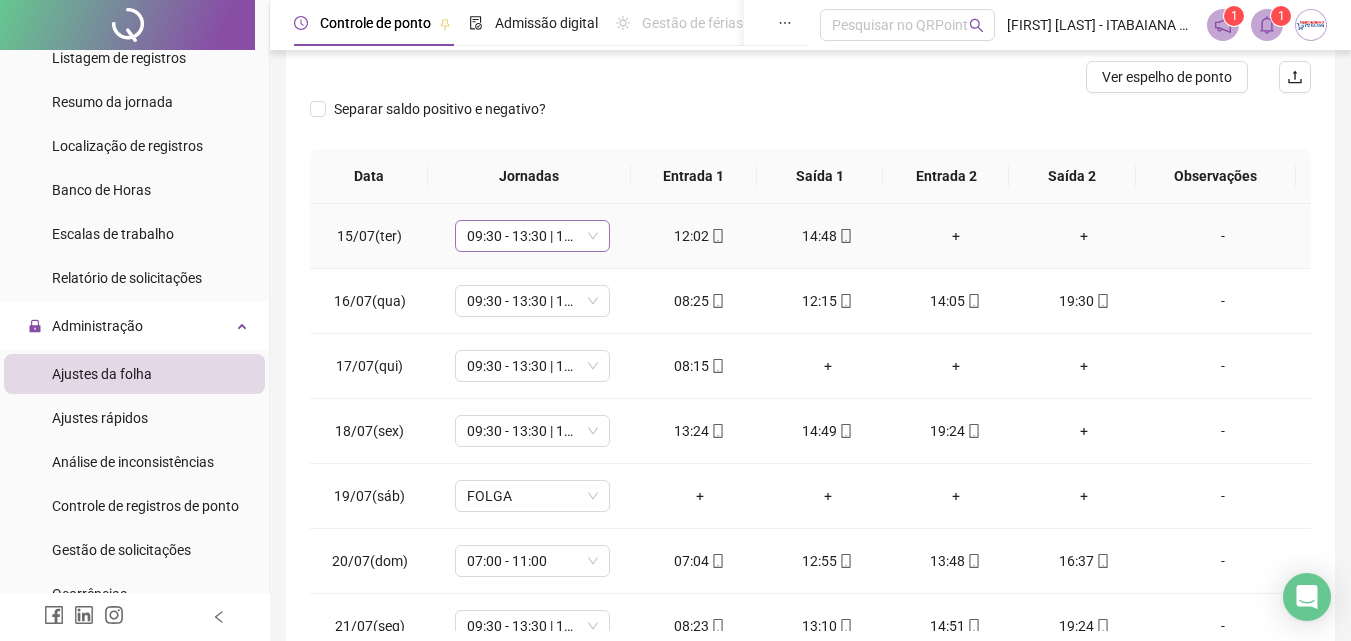 click on "09:30 - 13:30 | 15:30 - 19:30" at bounding box center (532, 236) 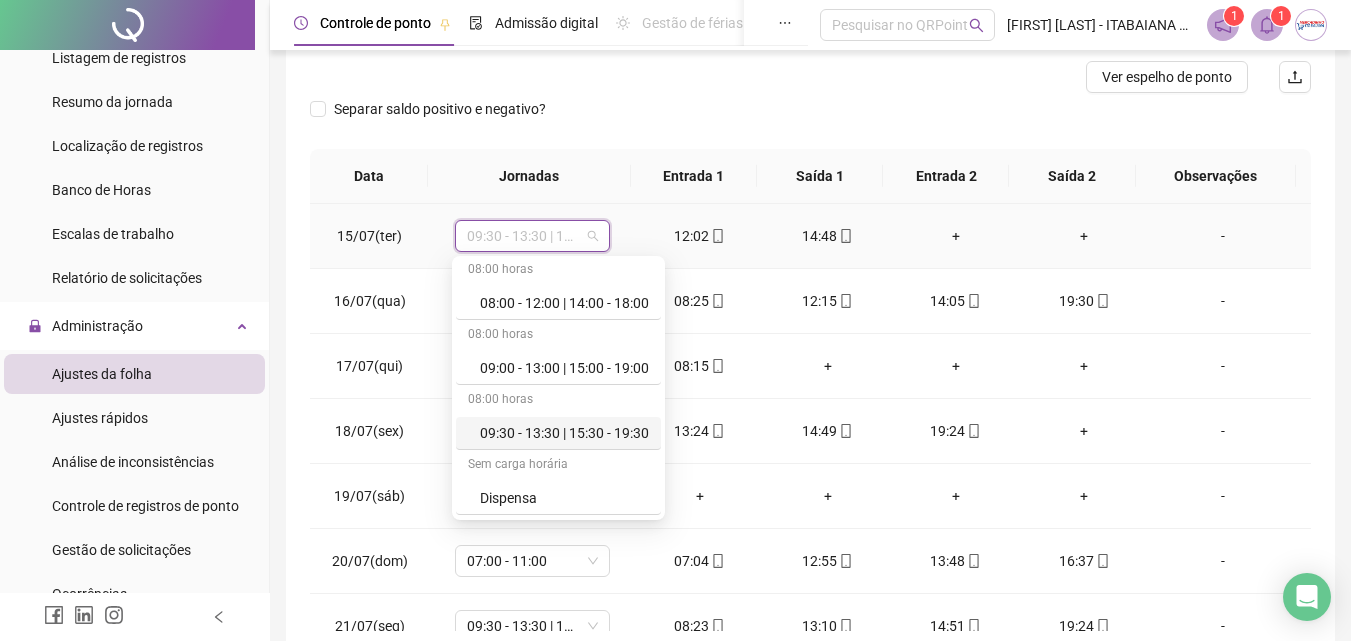 scroll, scrollTop: 300, scrollLeft: 0, axis: vertical 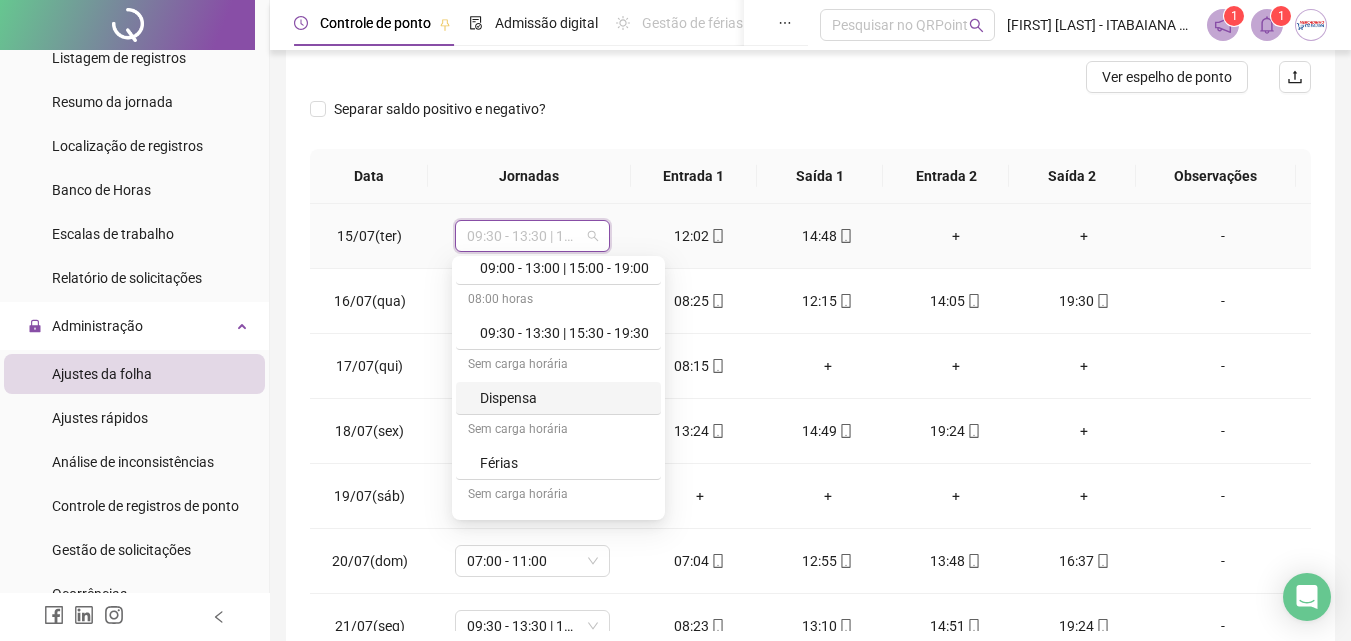 click on "Dispensa" at bounding box center (564, 398) 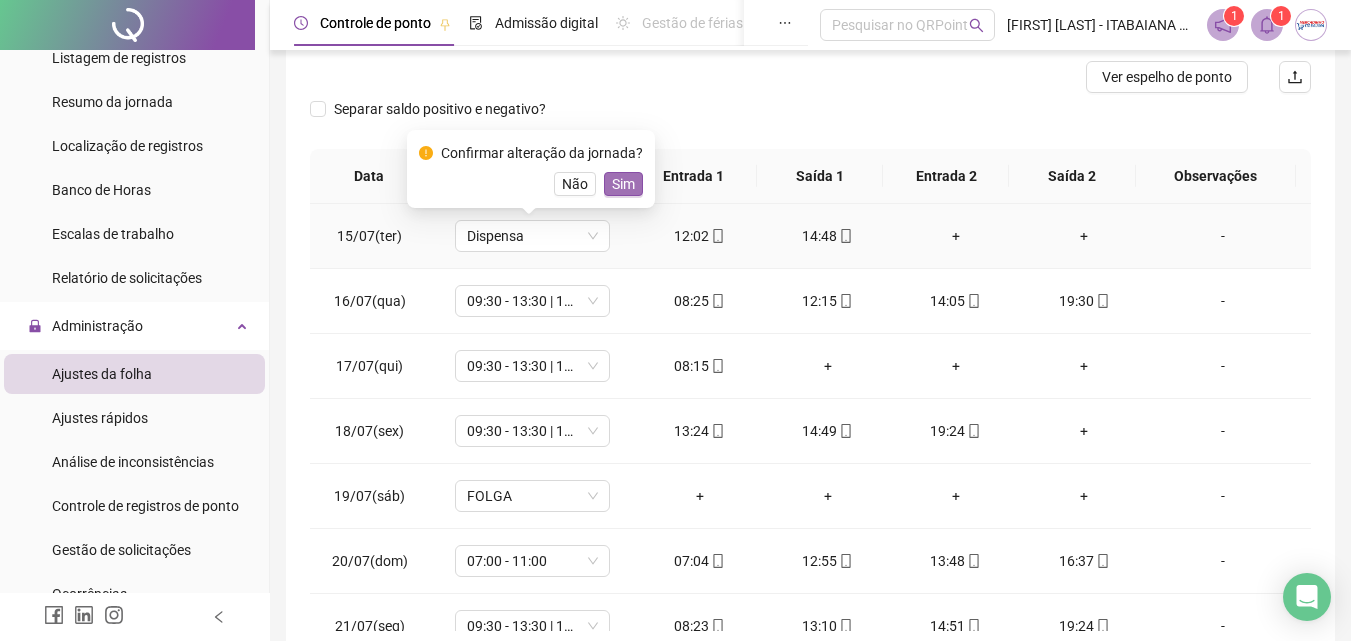 click on "Sim" at bounding box center (623, 184) 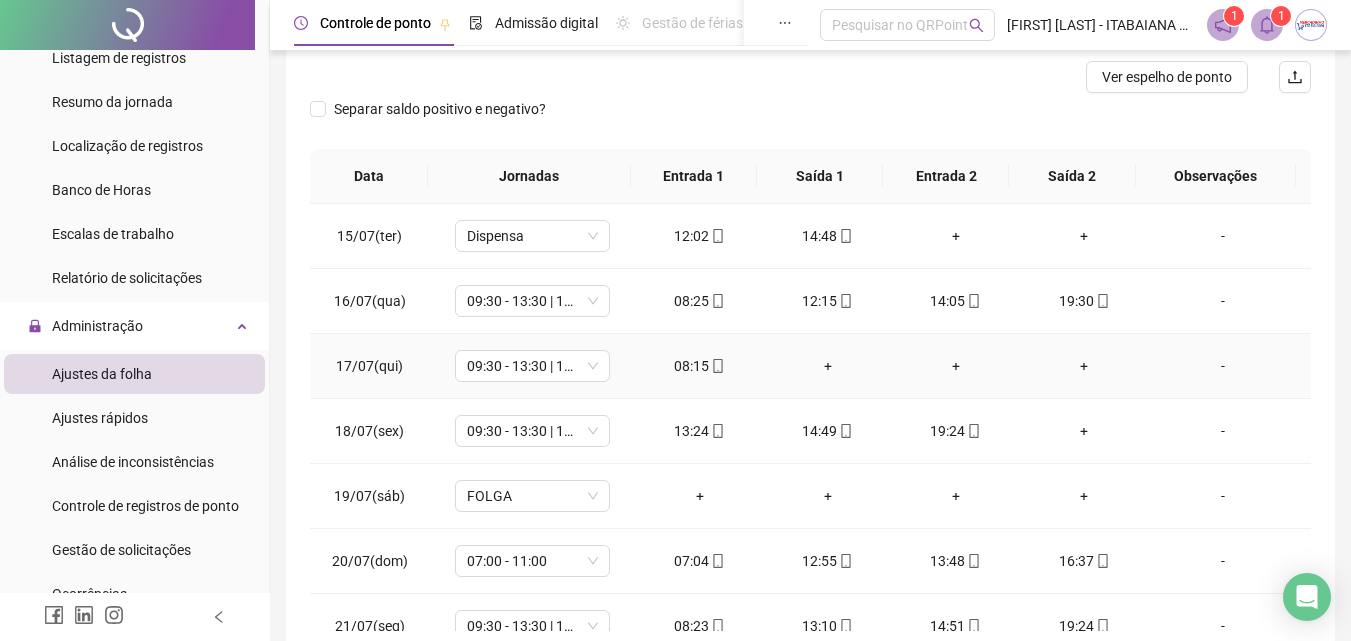click on "+" at bounding box center (828, 366) 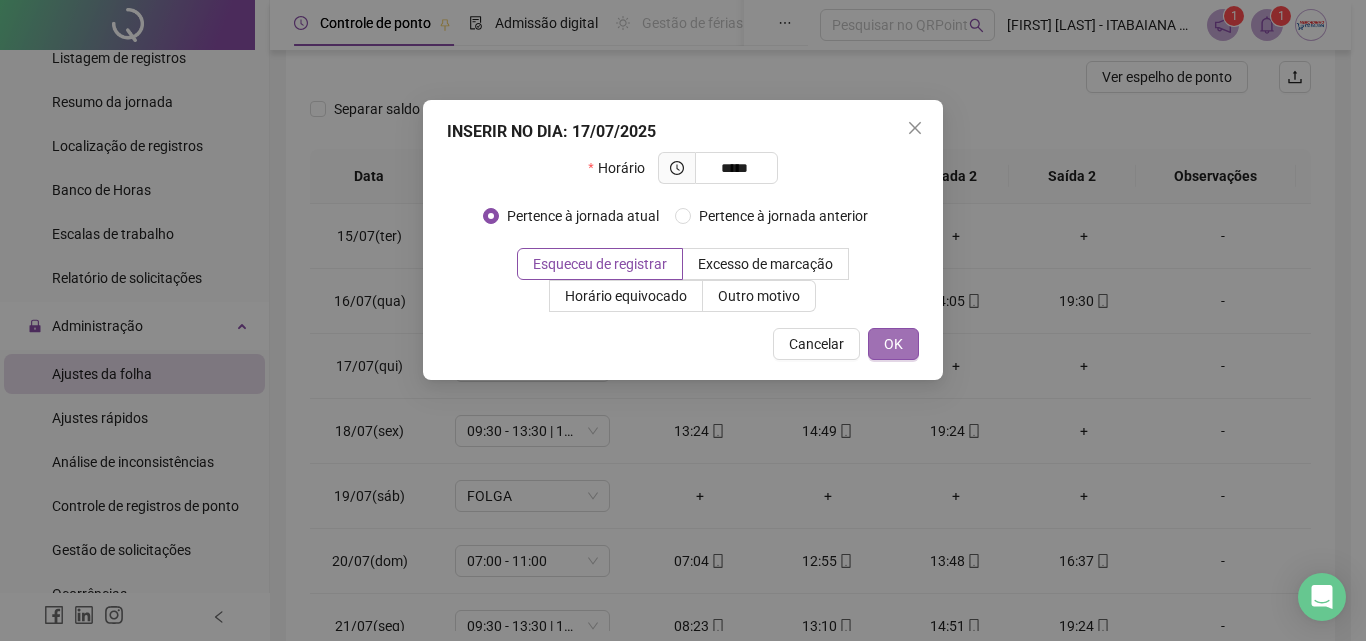 type on "*****" 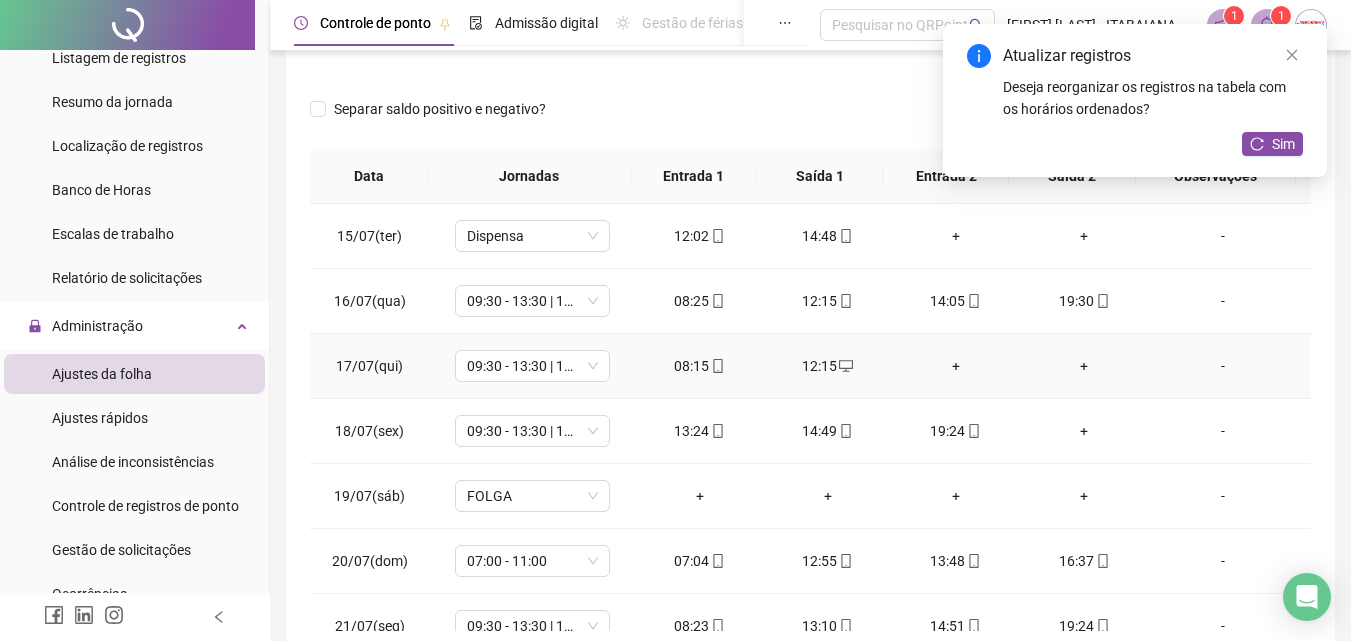 click on "+" at bounding box center [956, 366] 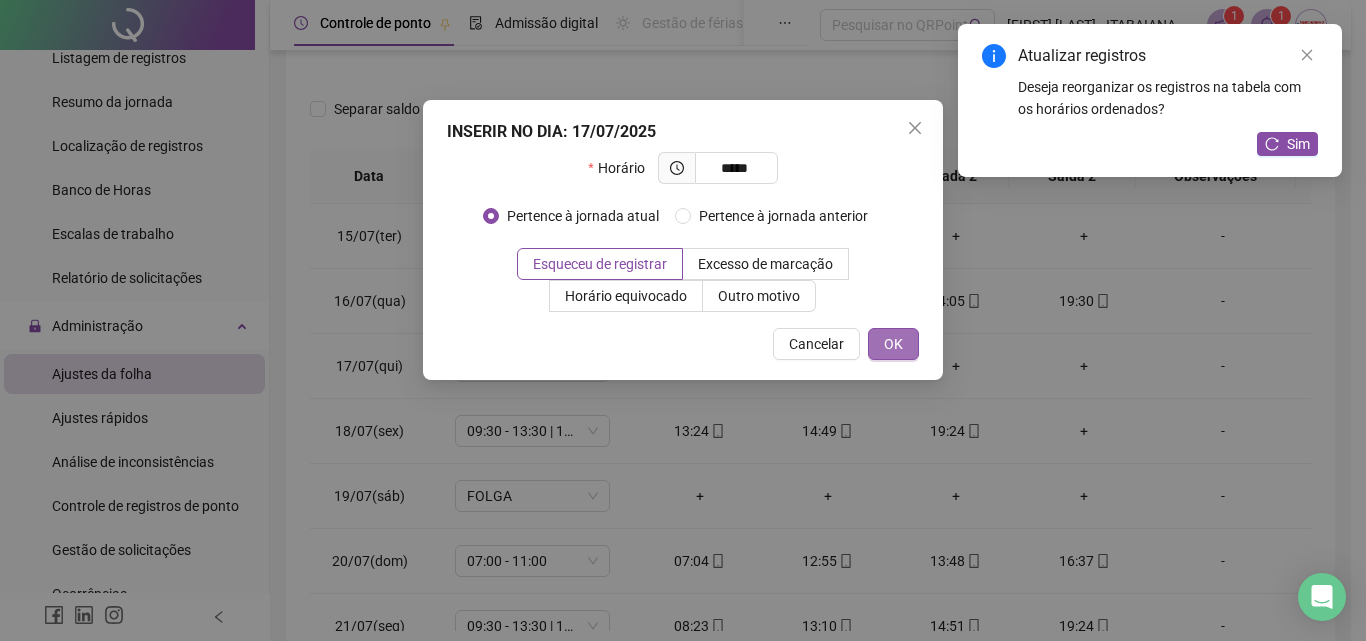 type on "*****" 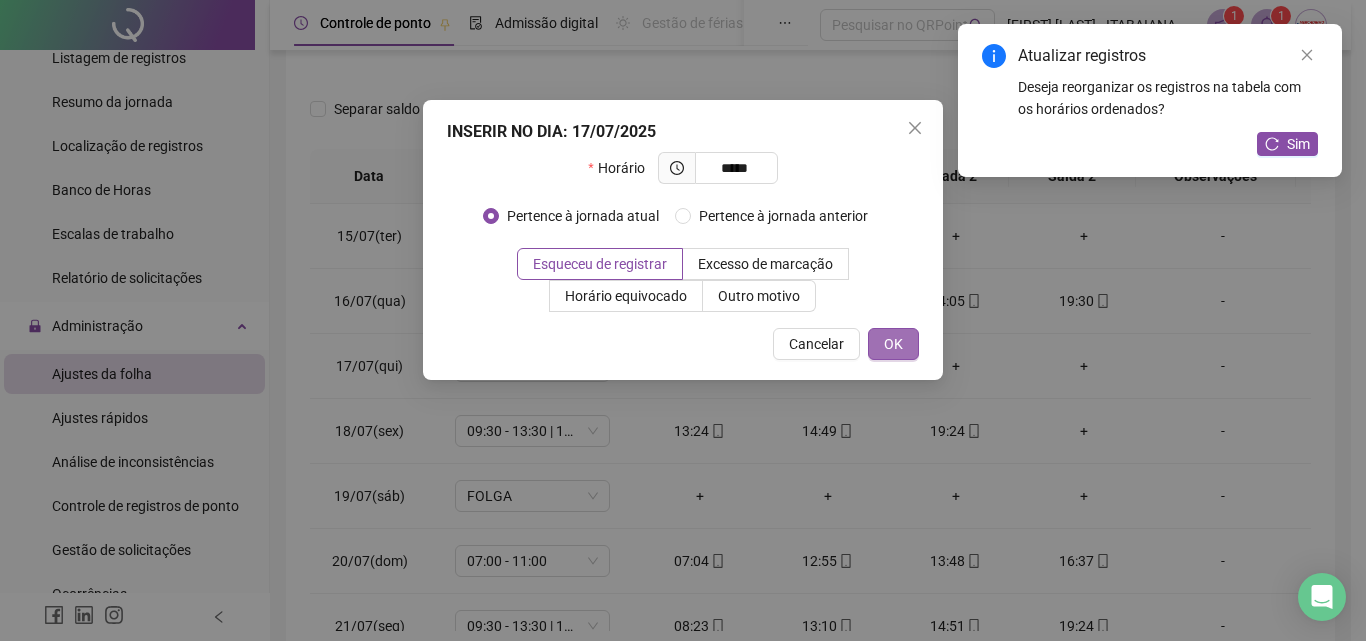 click on "OK" at bounding box center [893, 344] 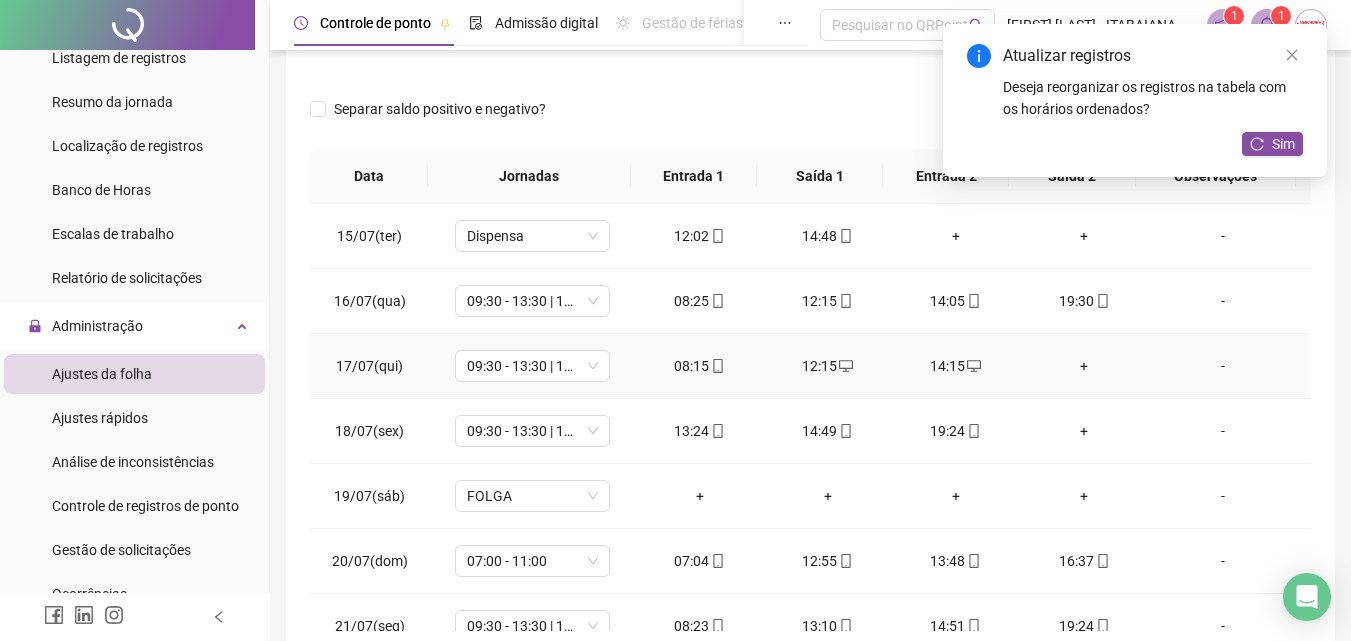 click on "+" at bounding box center (1084, 366) 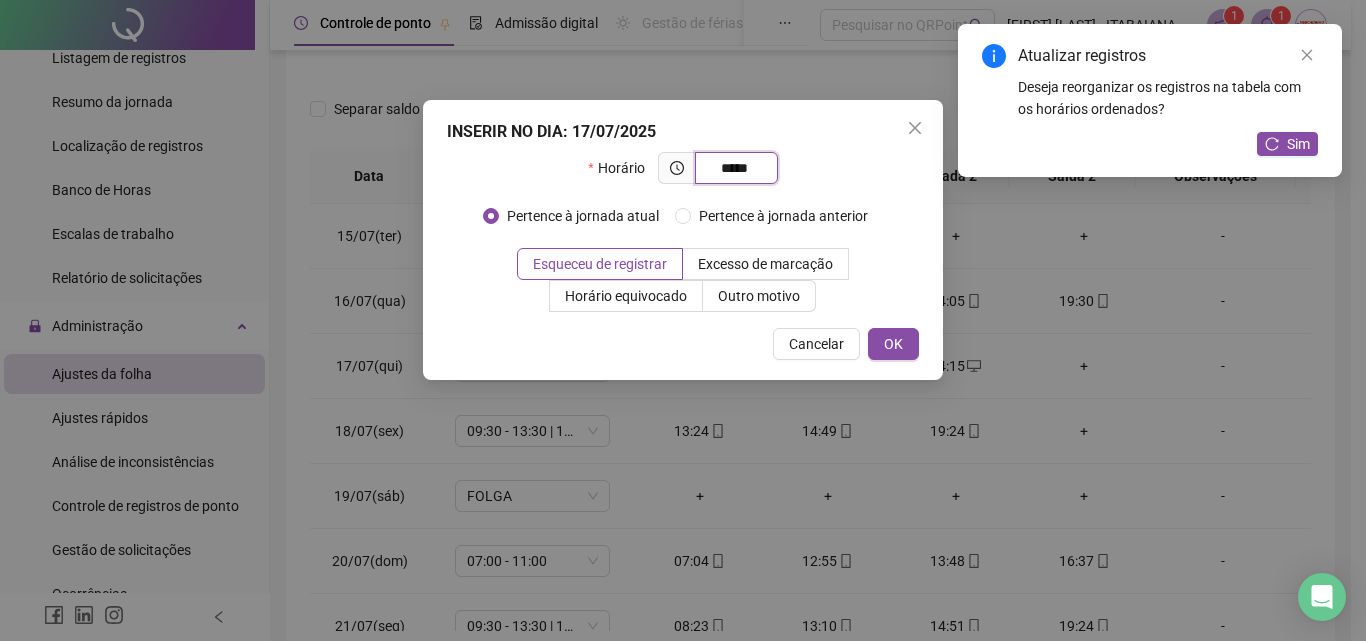 type on "*****" 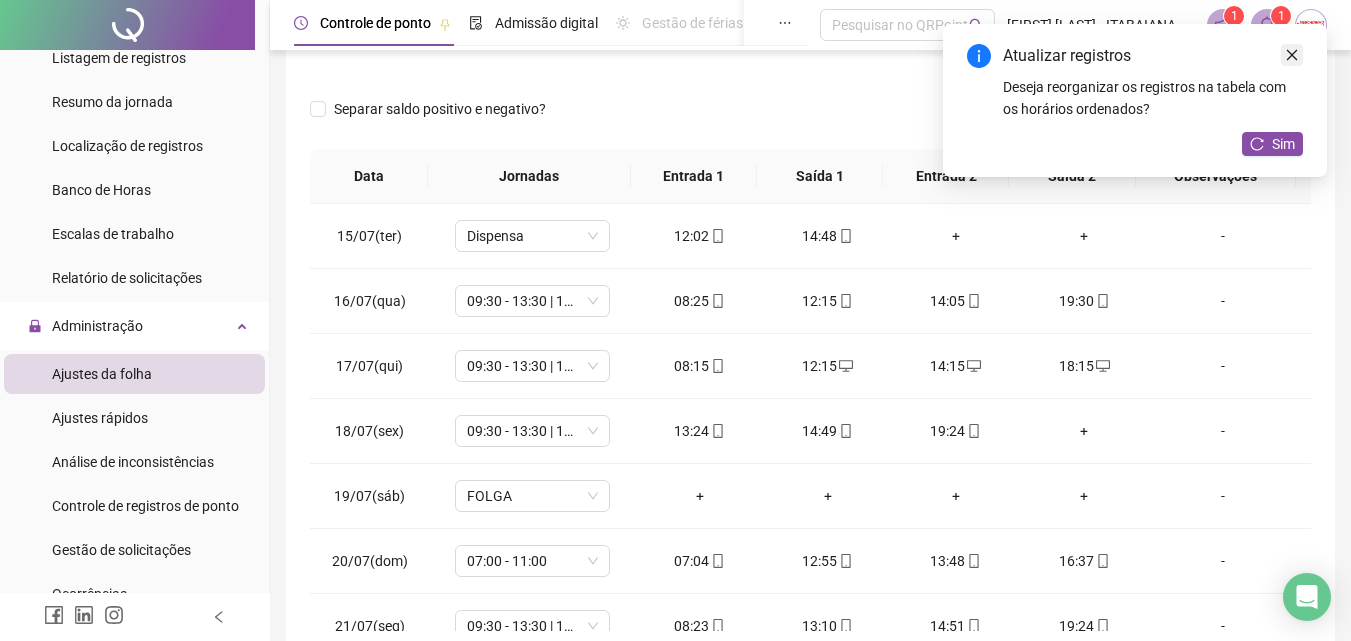 click 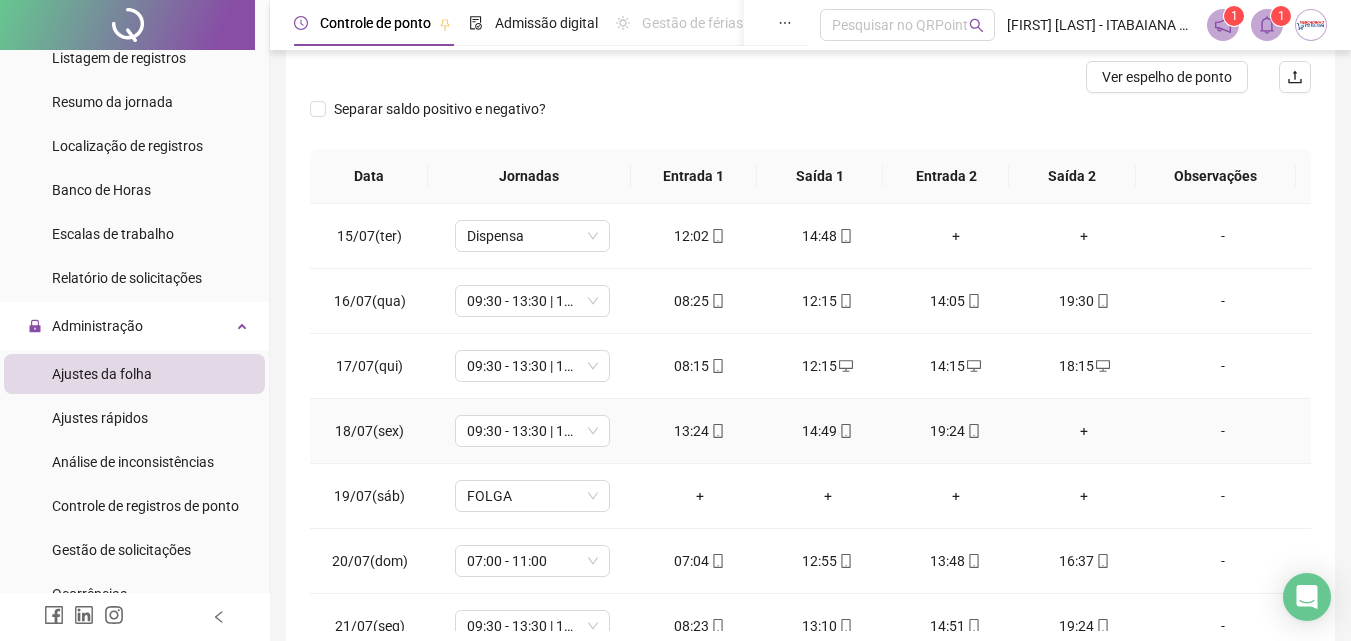 click on "13:24" at bounding box center (700, 431) 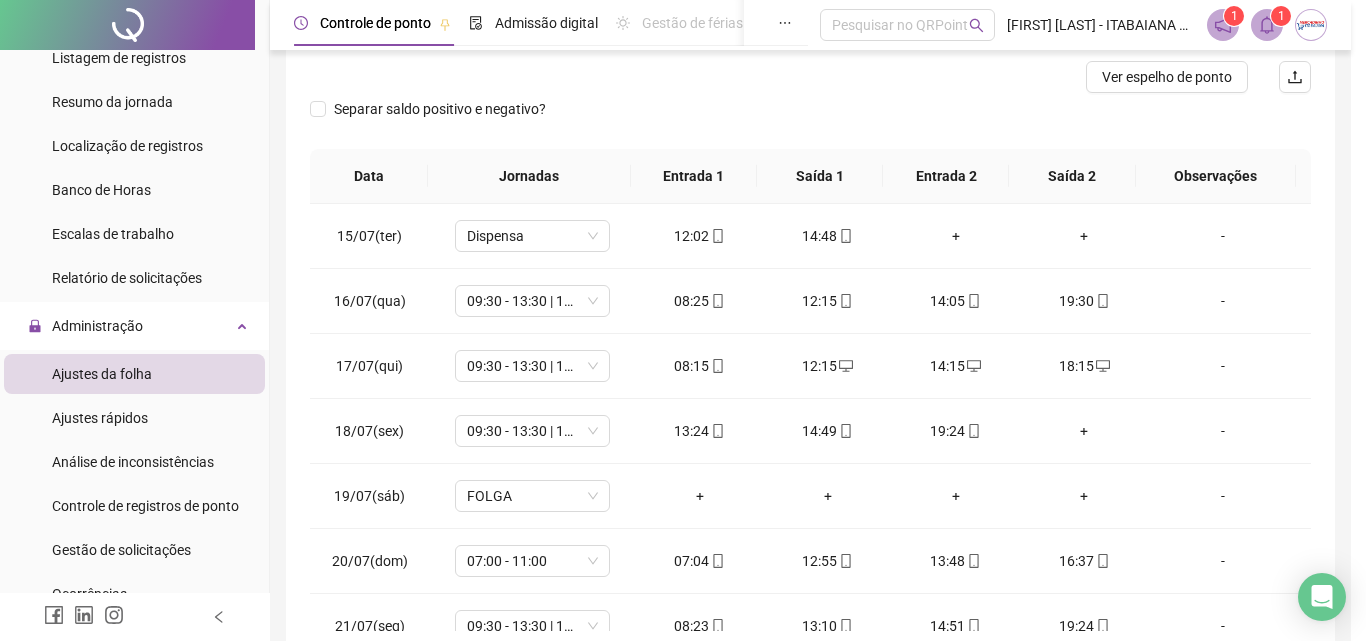 type on "**********" 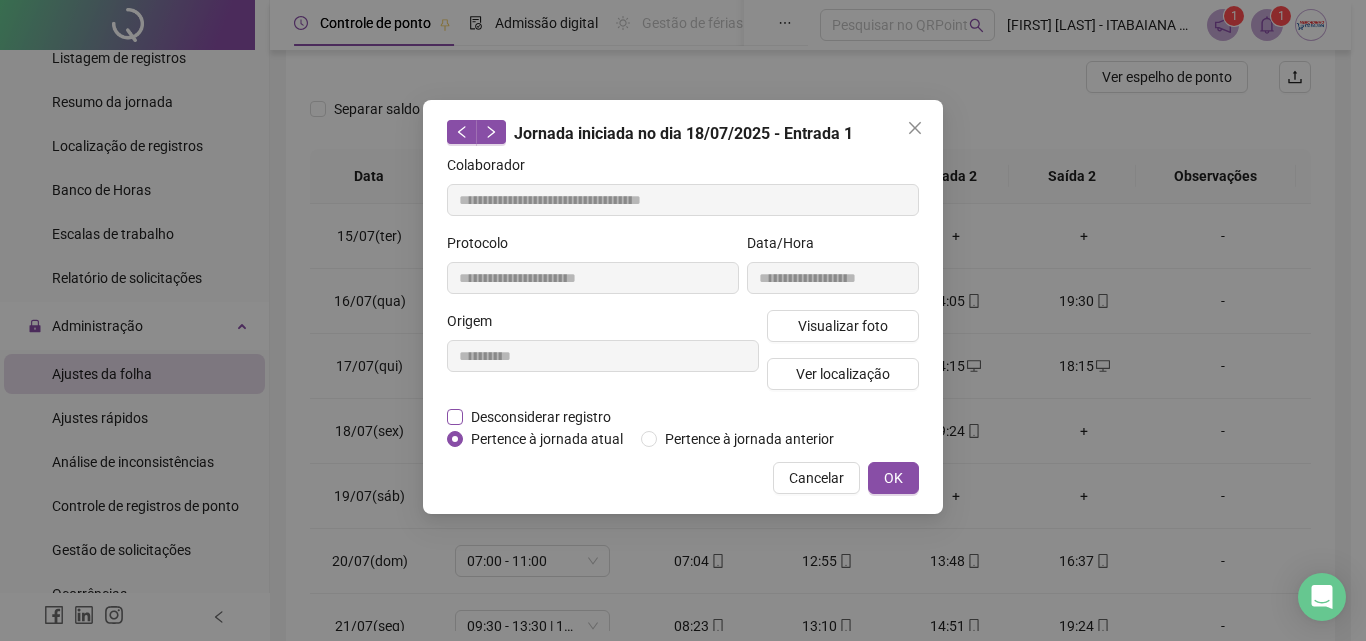 click on "Desconsiderar registro" at bounding box center (541, 417) 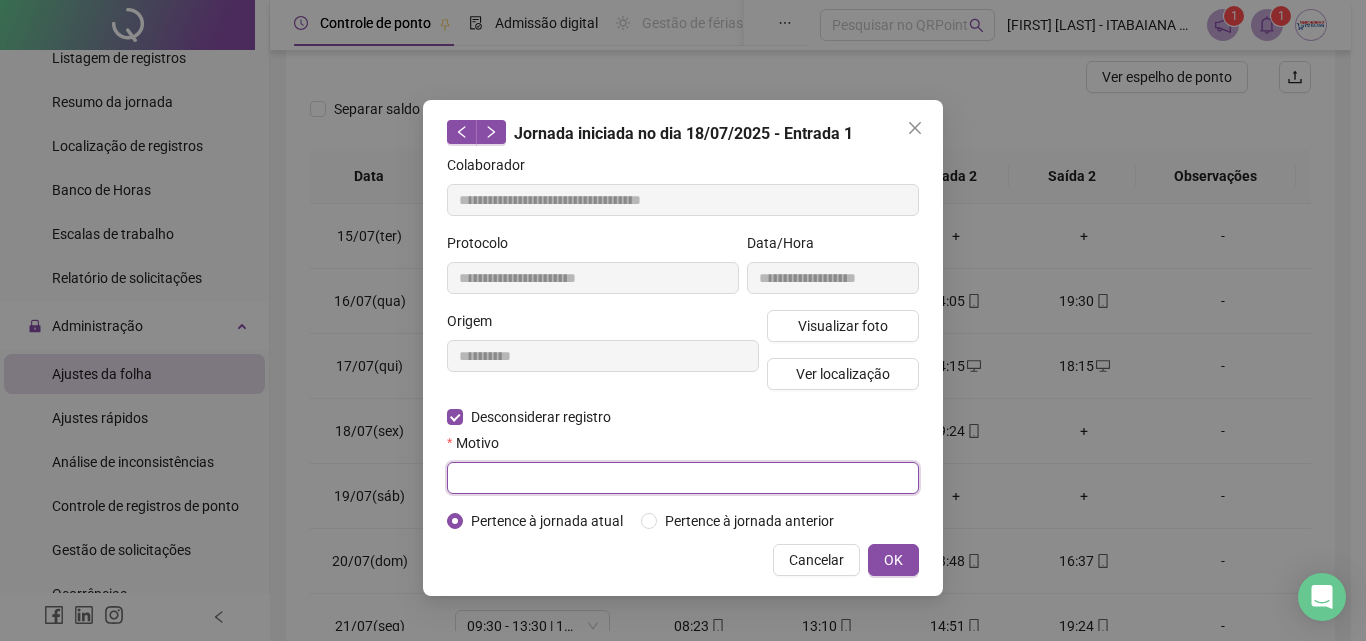 drag, startPoint x: 732, startPoint y: 467, endPoint x: 740, endPoint y: 475, distance: 11.313708 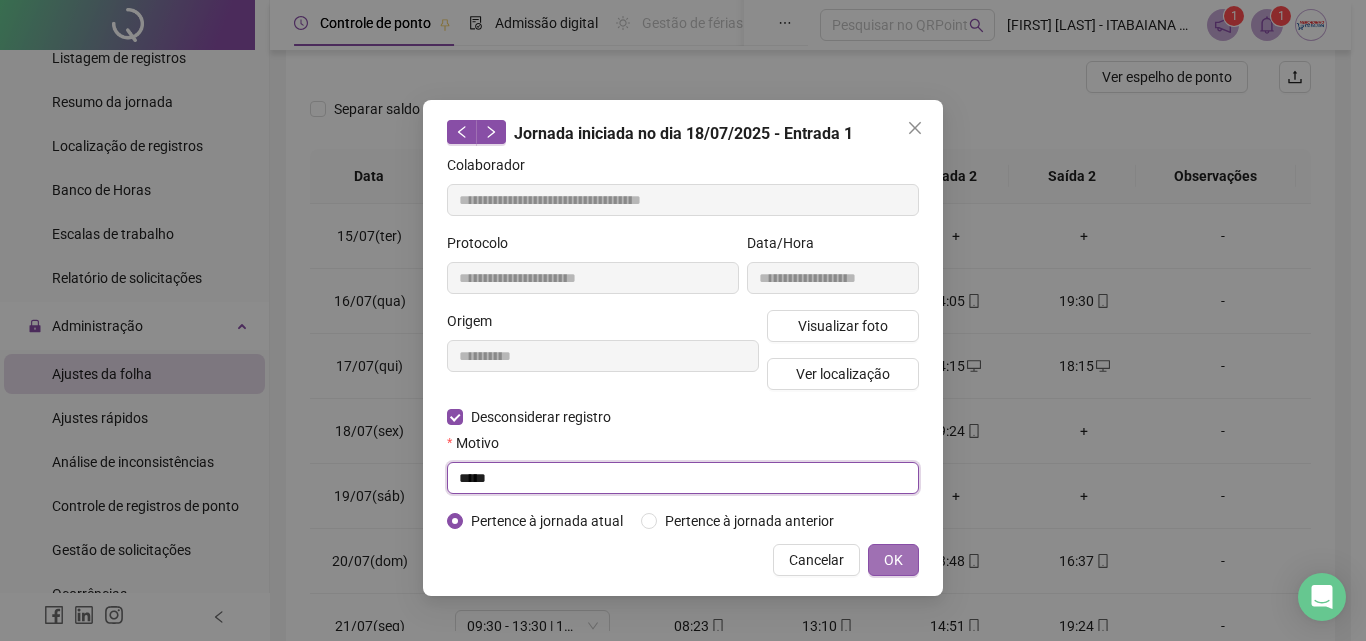 type on "*****" 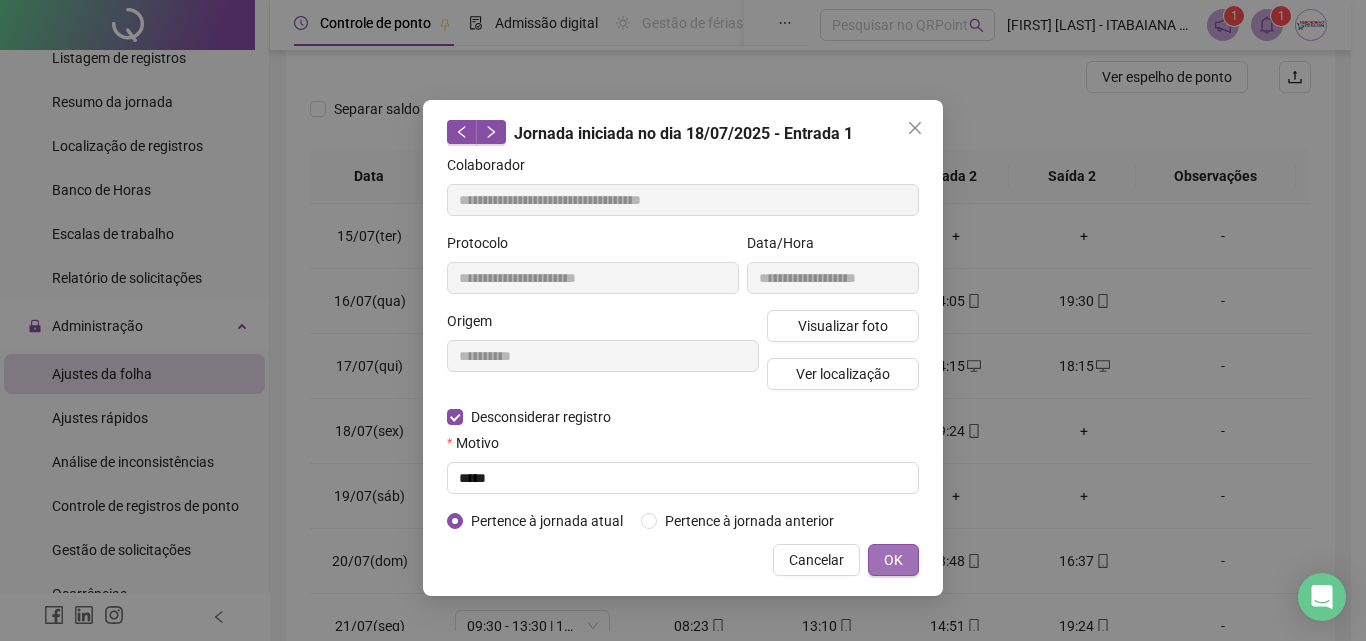 click on "OK" at bounding box center [893, 560] 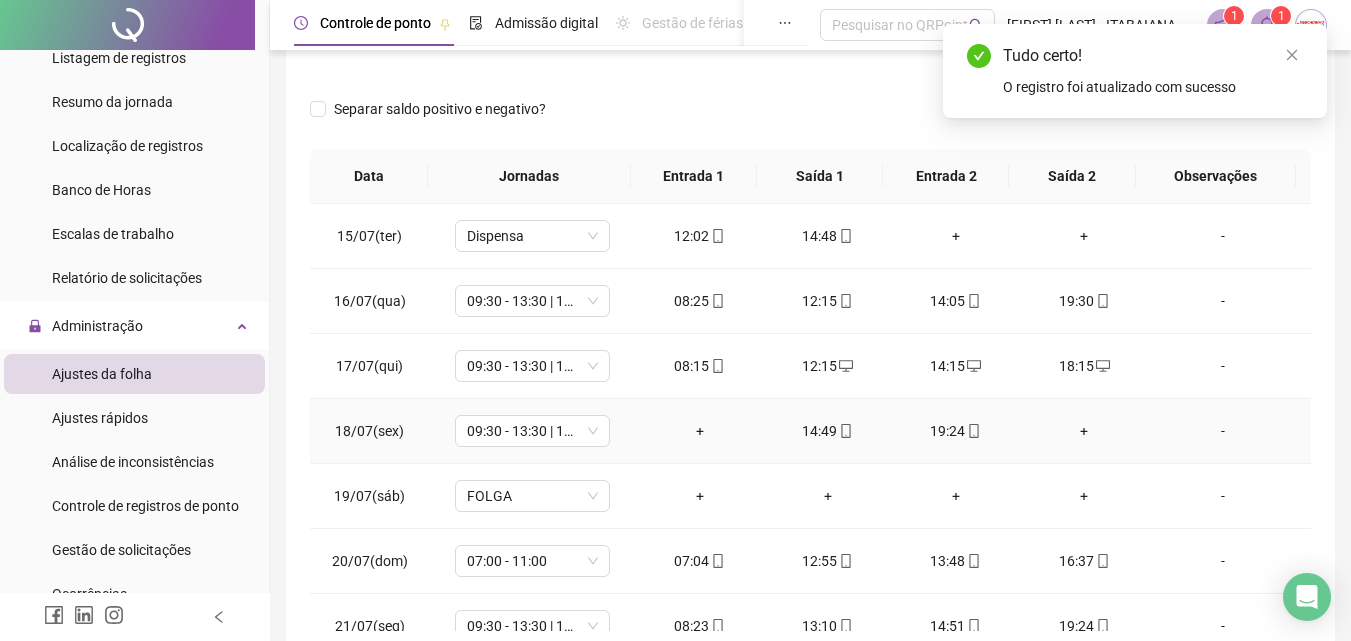 click on "+" at bounding box center (700, 431) 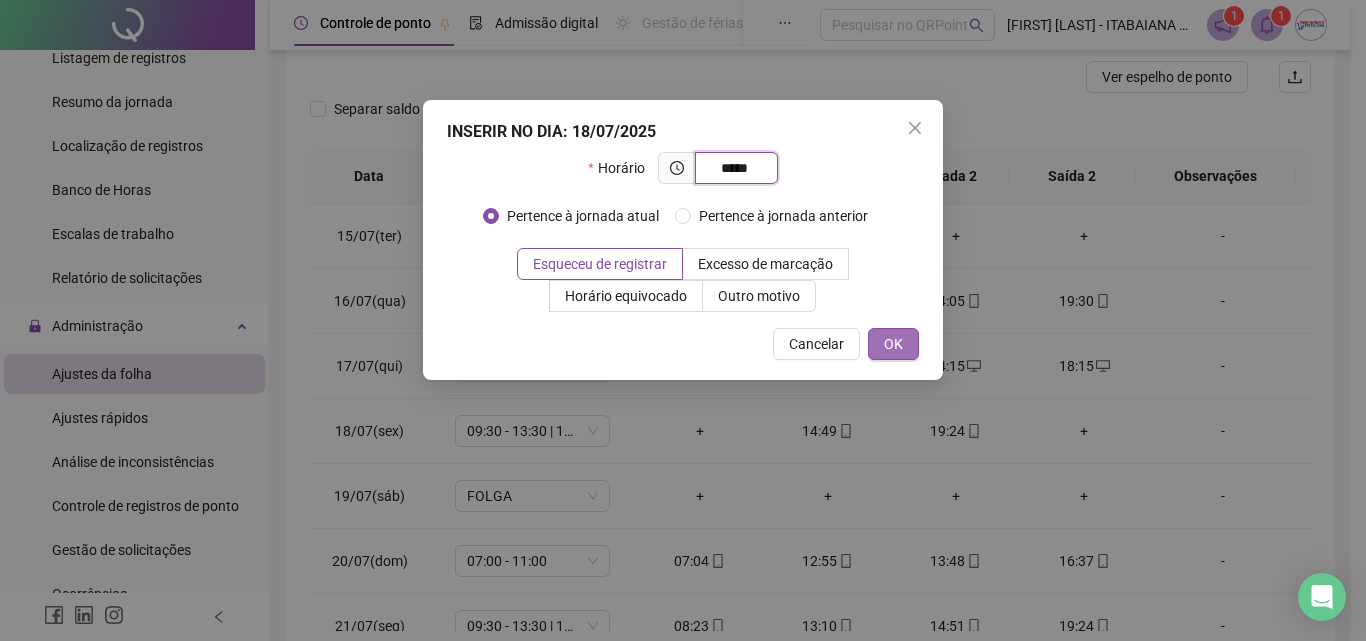 type on "*****" 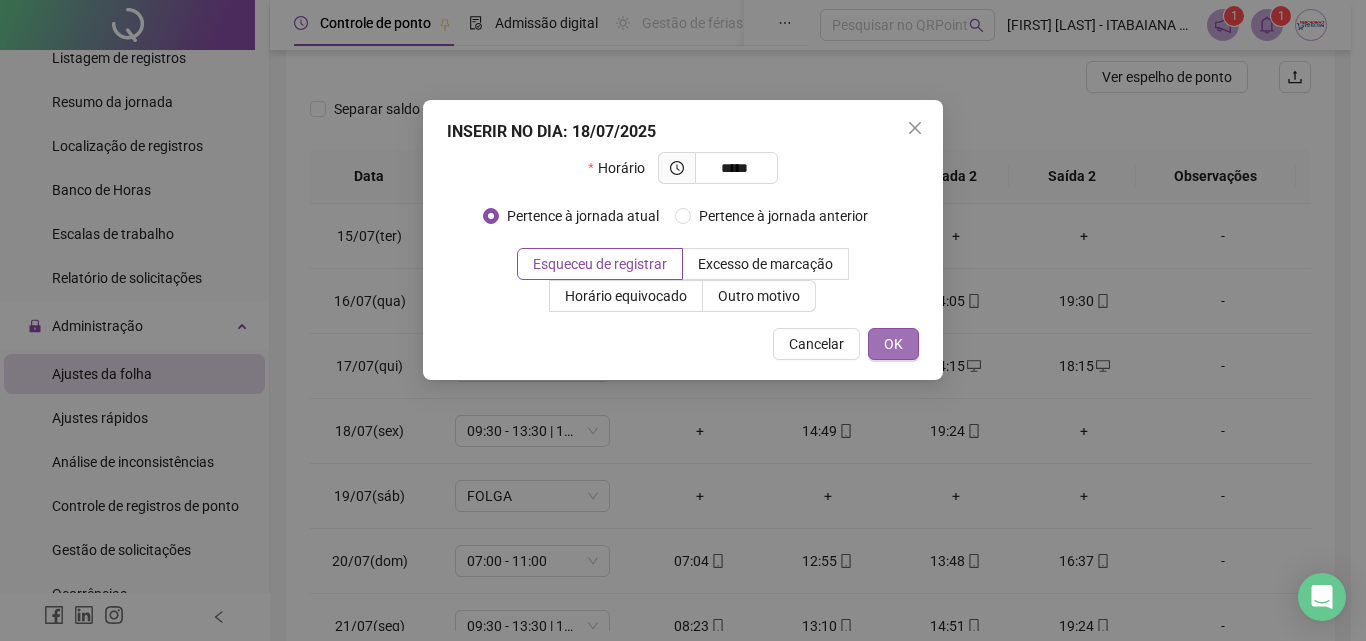 click on "OK" at bounding box center (893, 344) 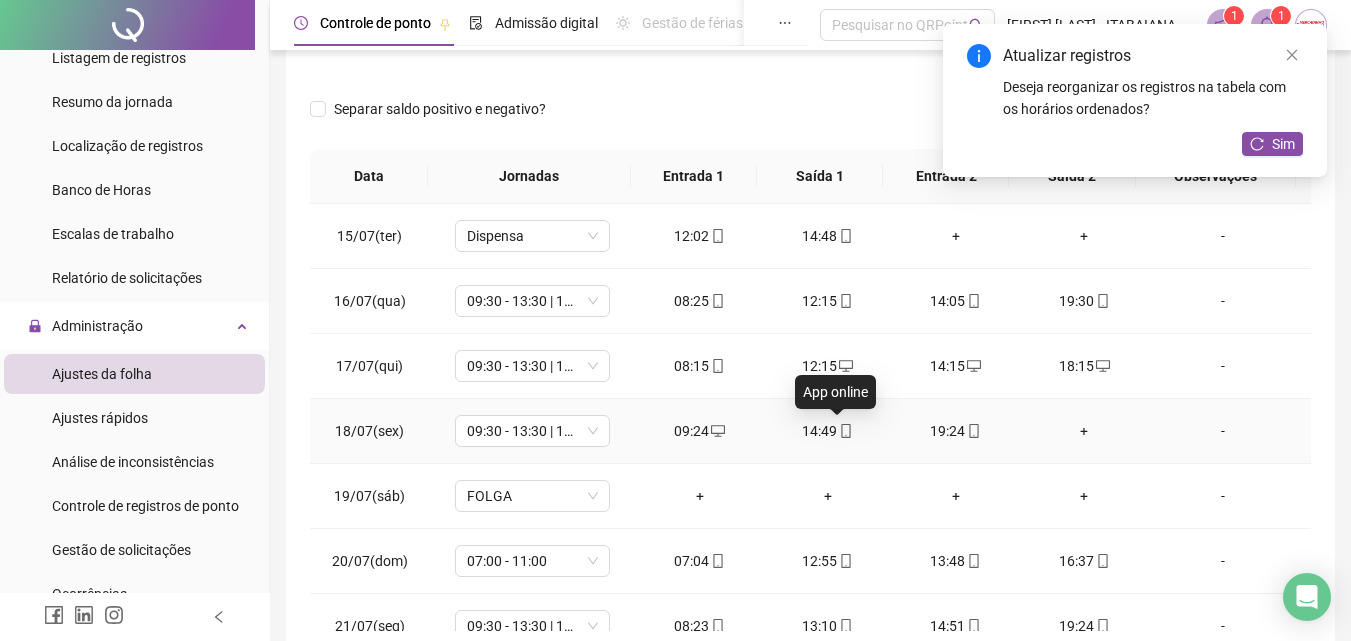 click at bounding box center [845, 431] 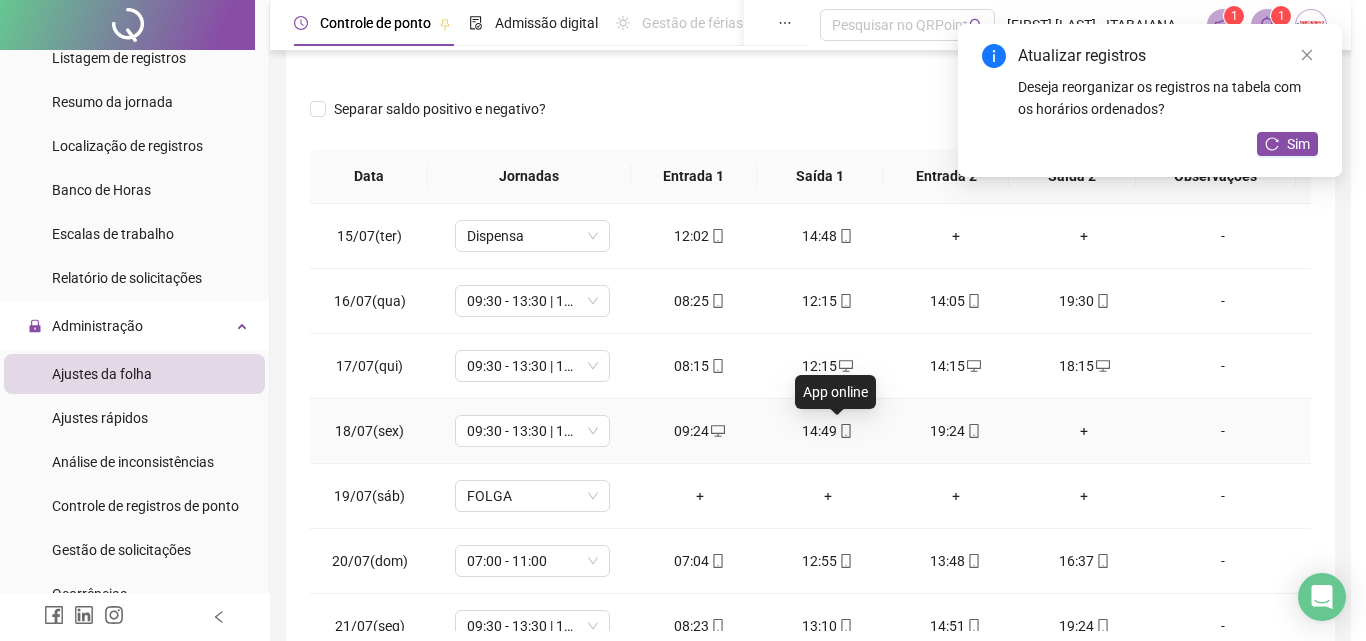 type on "**********" 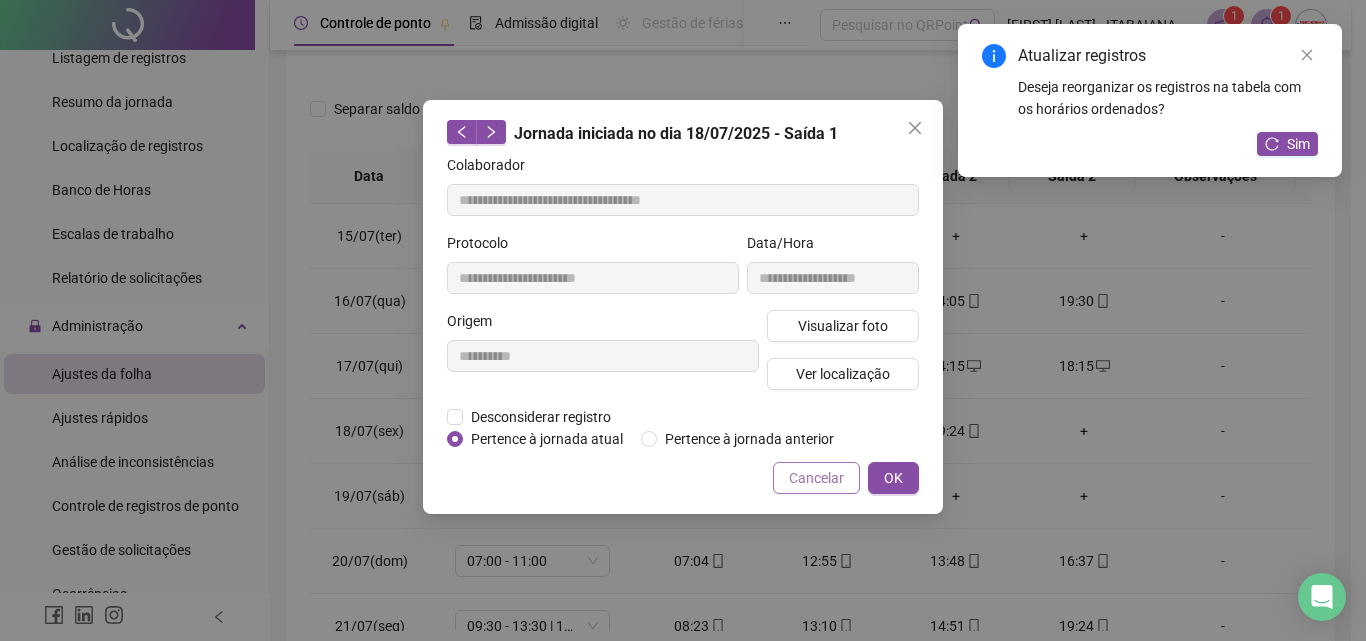 click on "Cancelar" at bounding box center [816, 478] 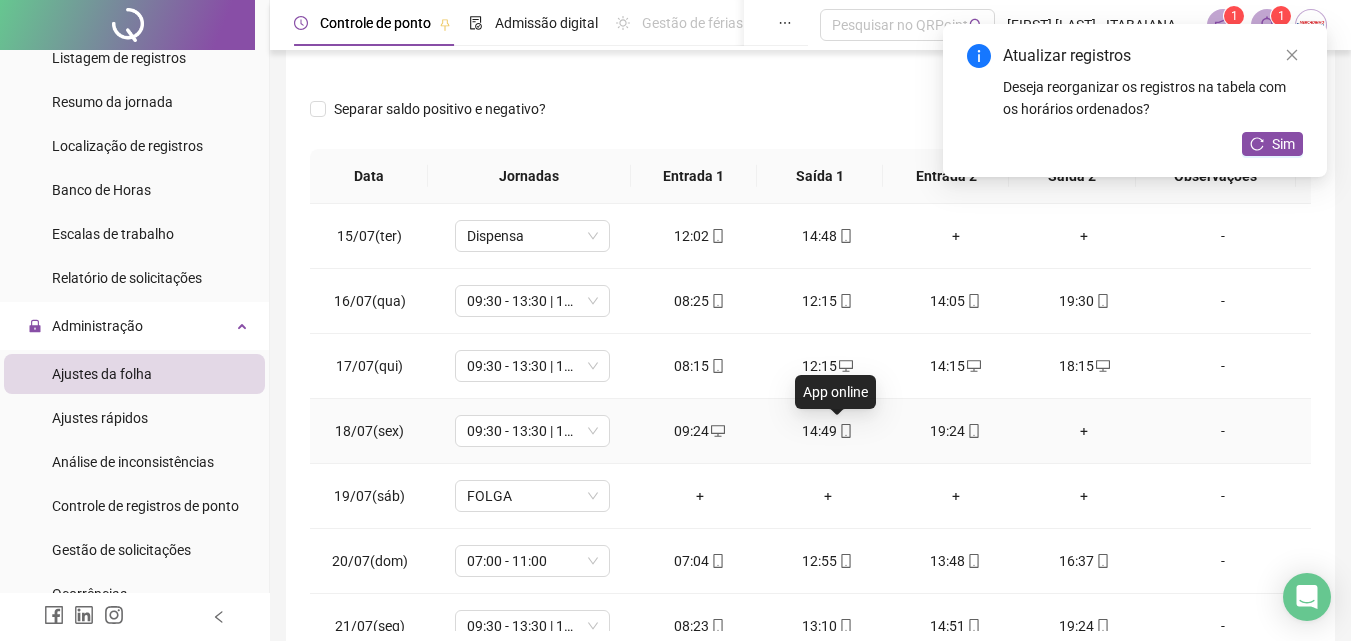 click 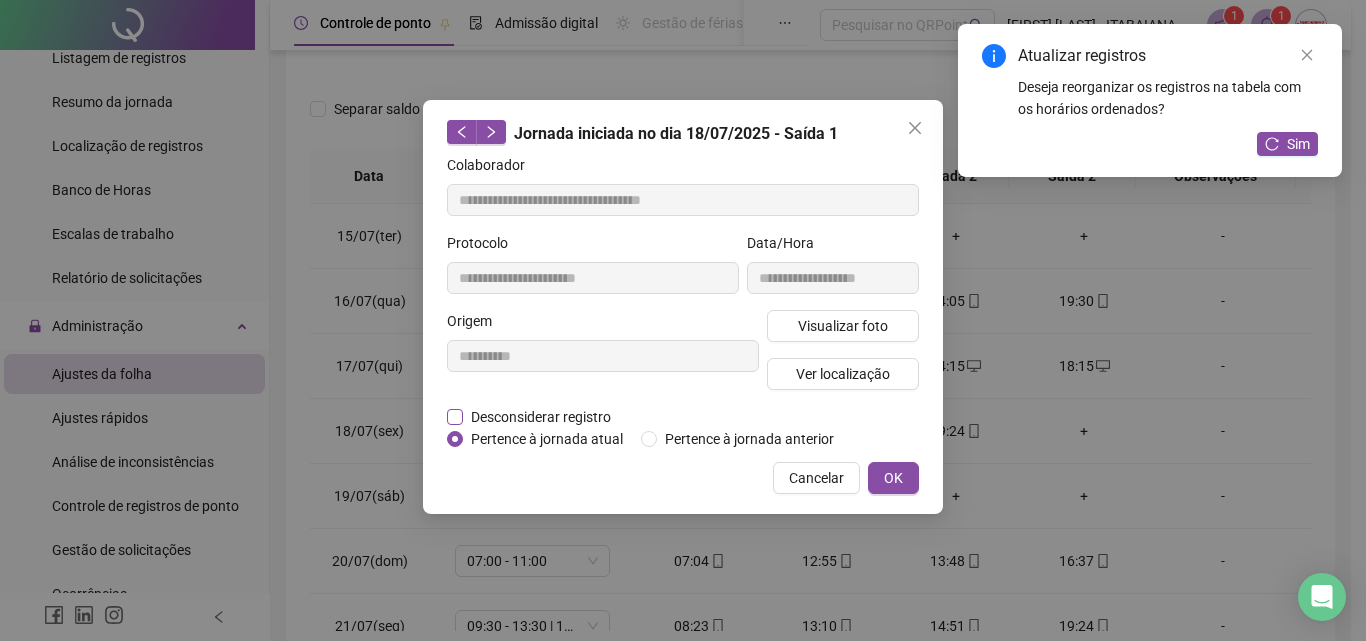 click on "Desconsiderar registro" at bounding box center [541, 417] 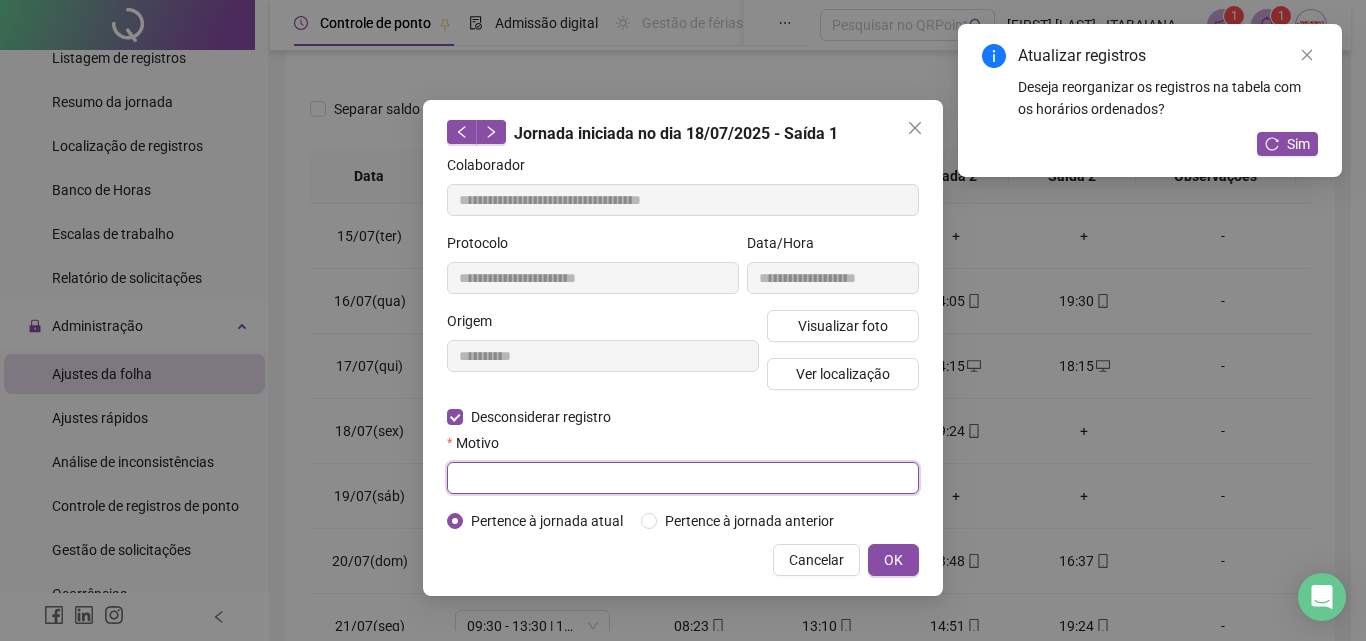 click at bounding box center (683, 478) 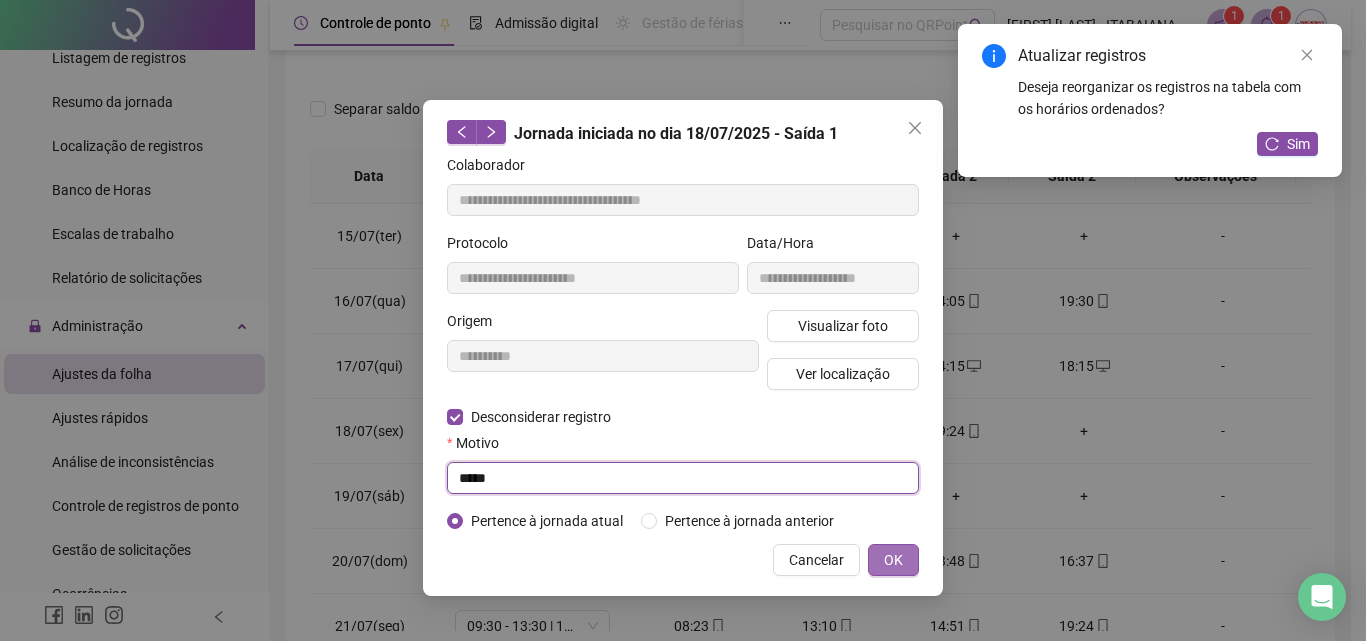 type on "*****" 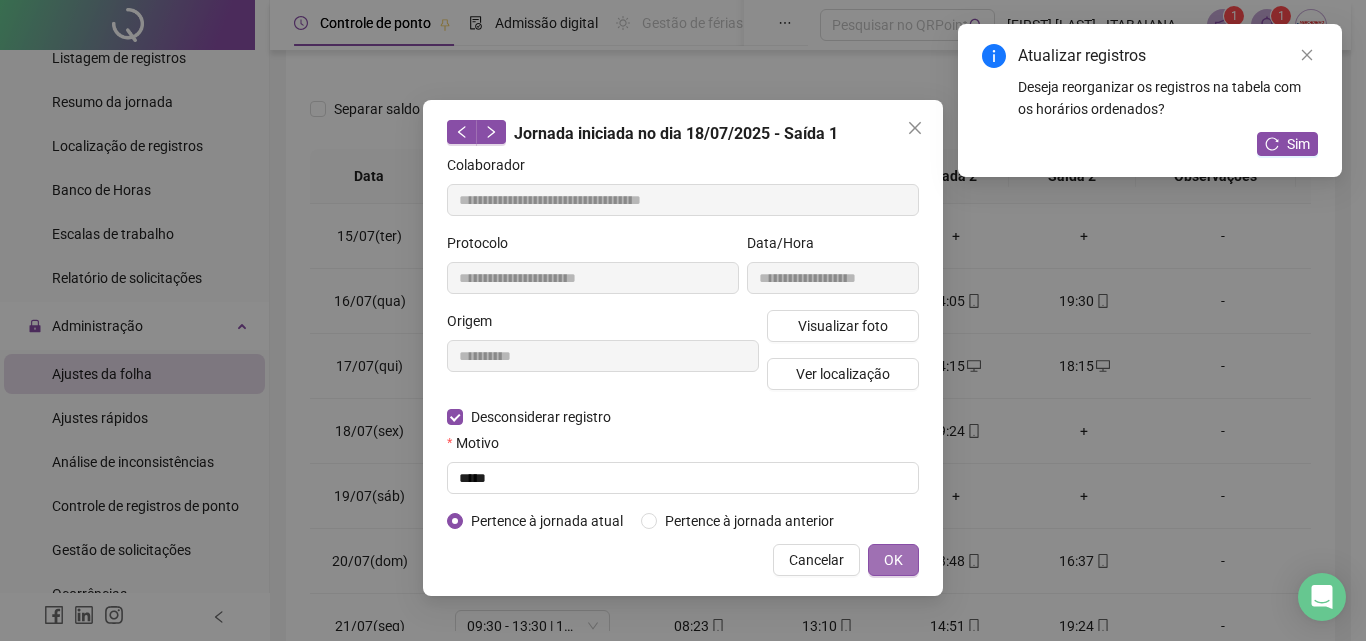 click on "OK" at bounding box center [893, 560] 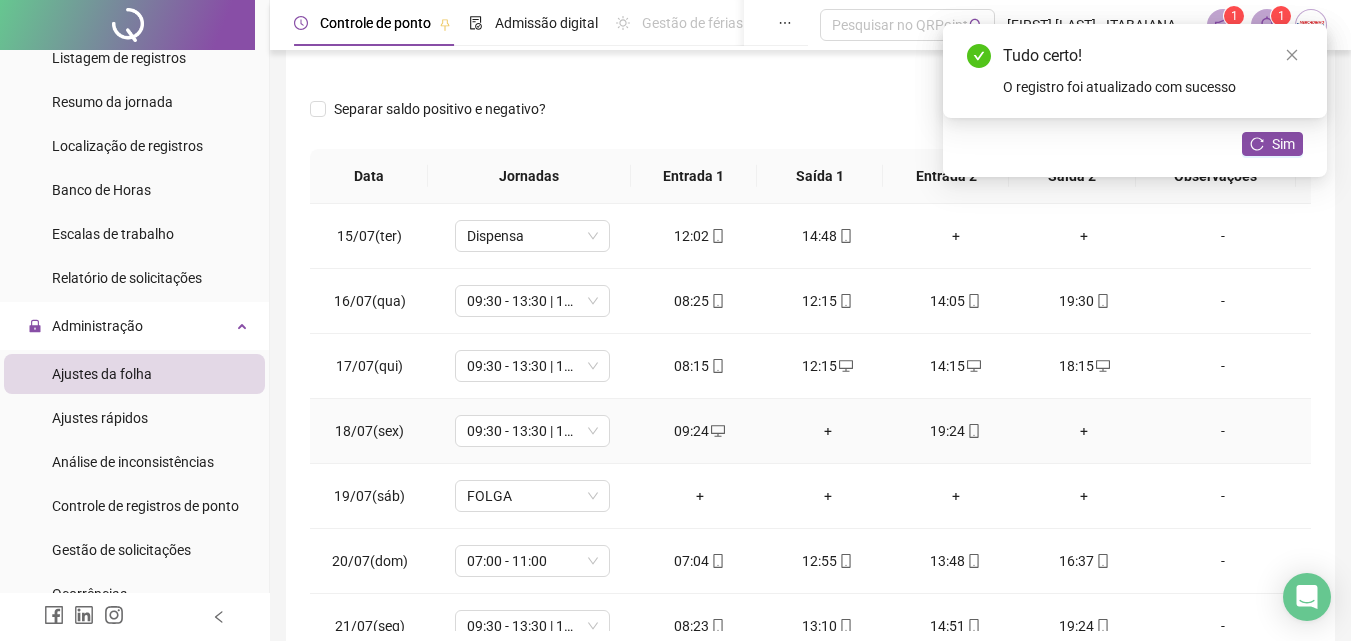 click 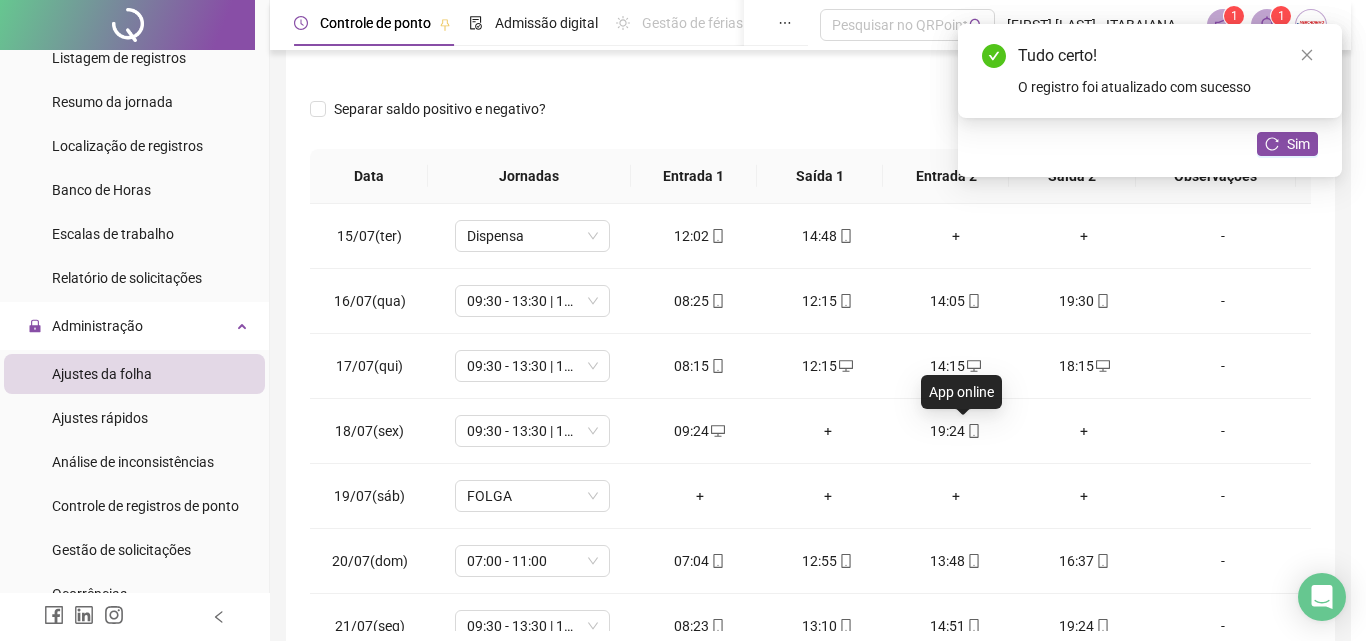 type on "**********" 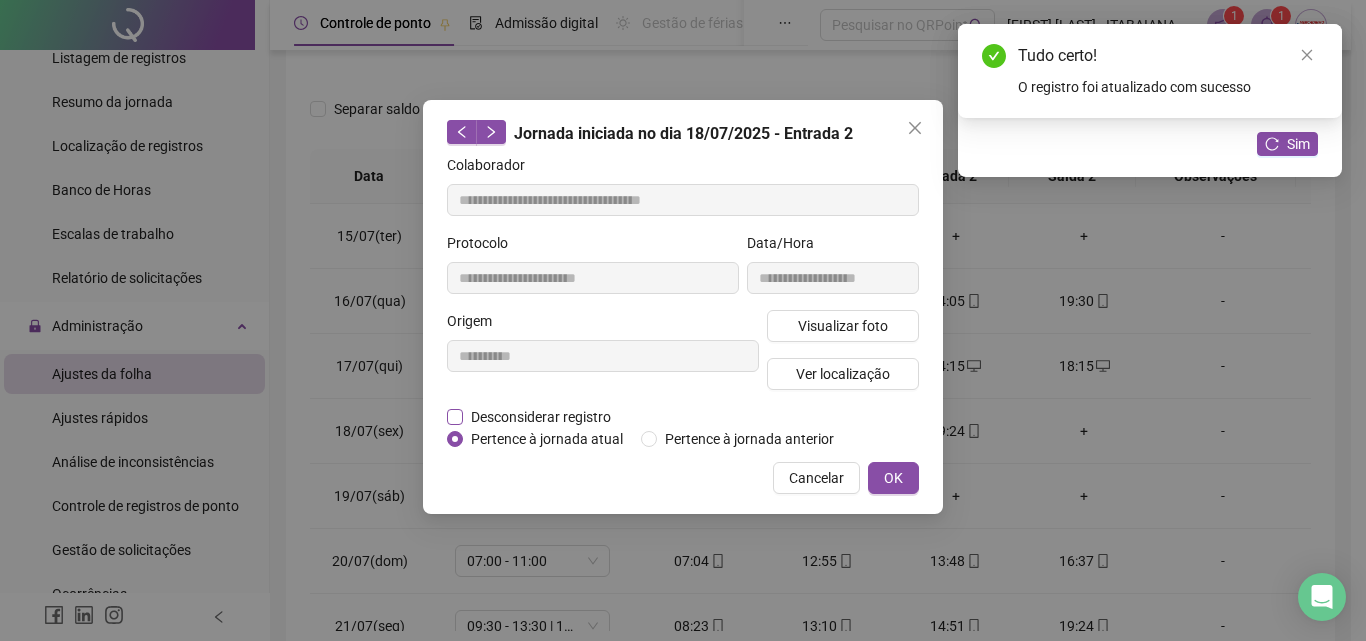 click on "Desconsiderar registro" at bounding box center [541, 417] 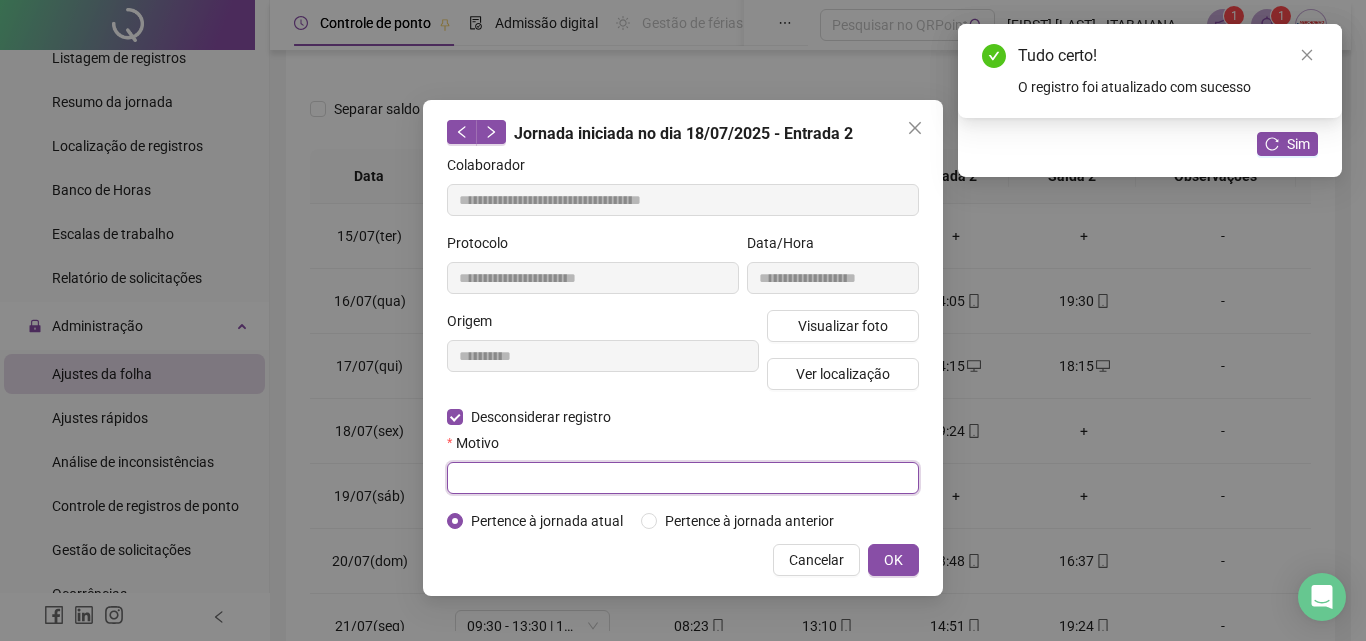 click at bounding box center (683, 478) 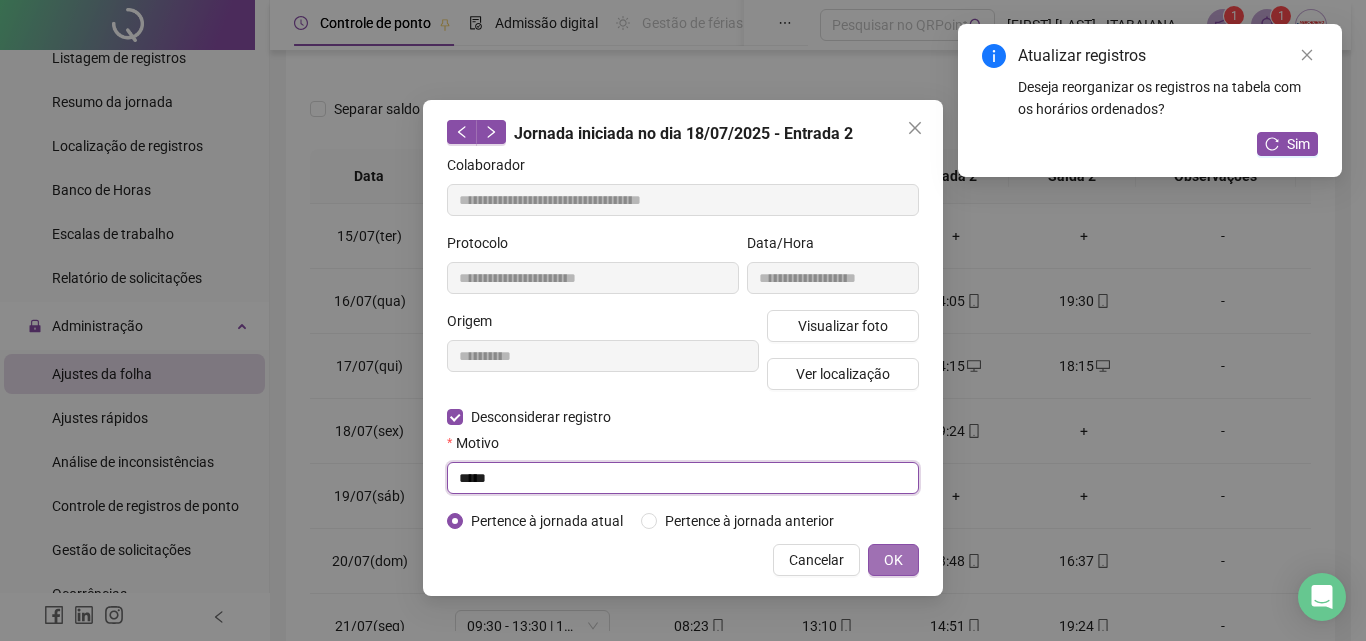 type on "*****" 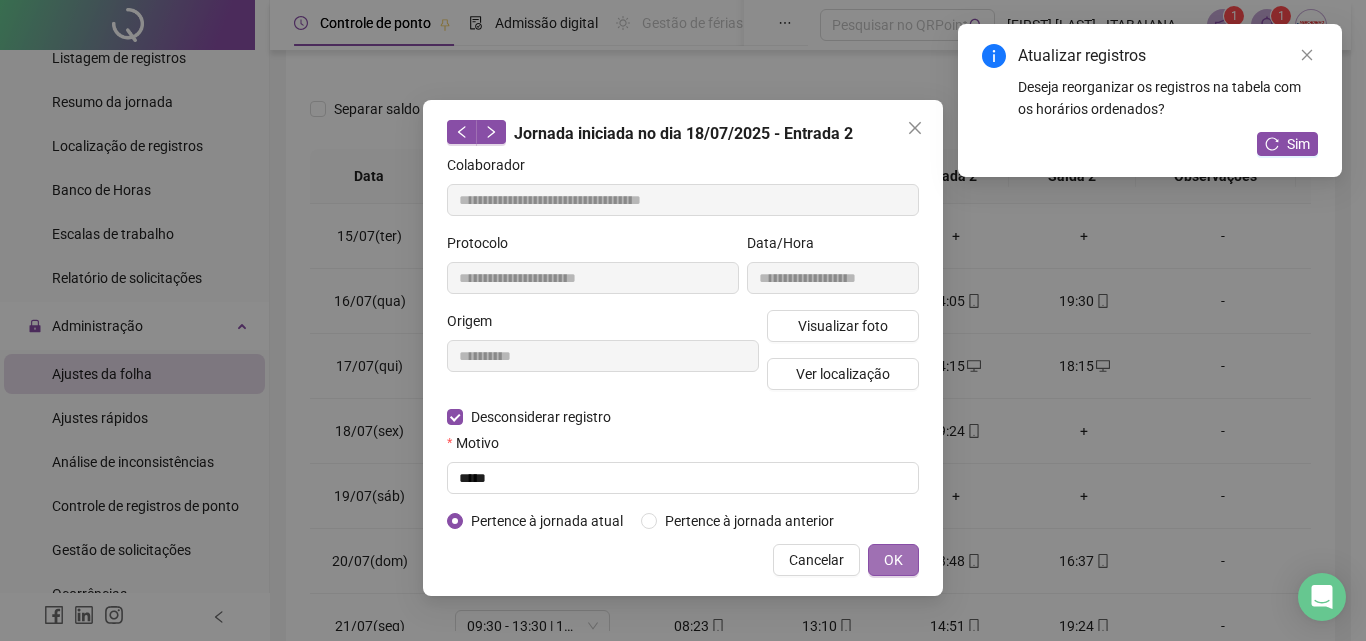 click on "OK" at bounding box center (893, 560) 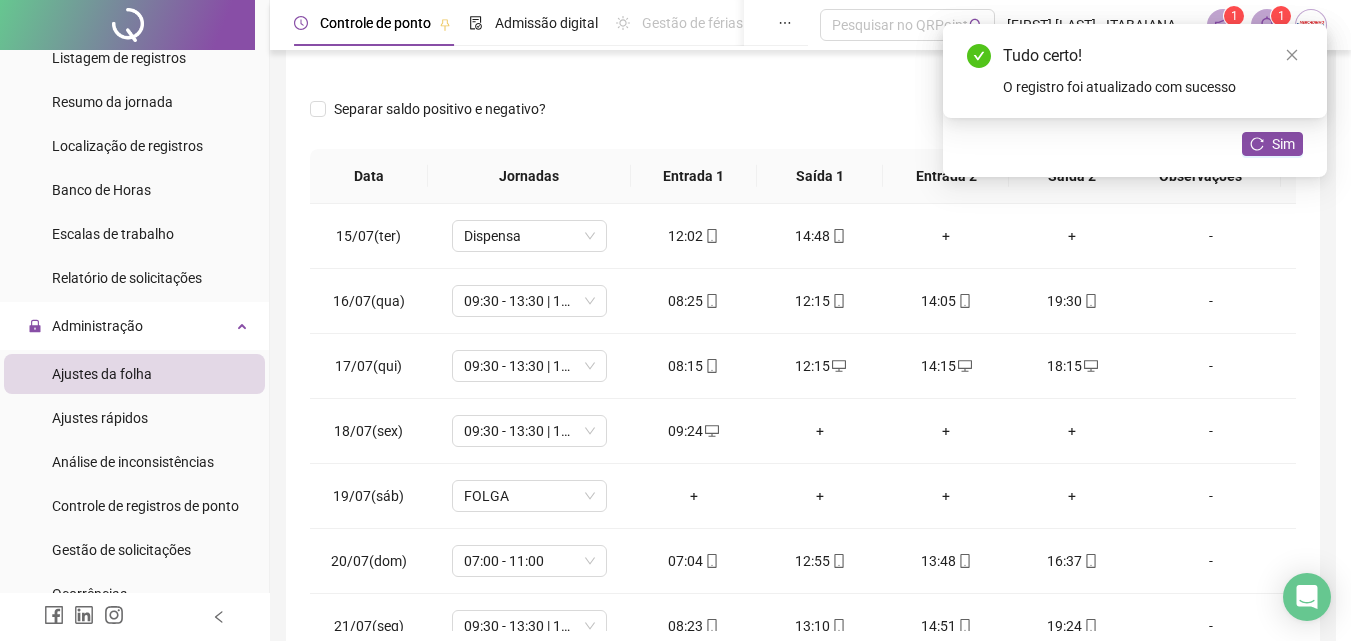 click on "13:48" at bounding box center [946, 561] 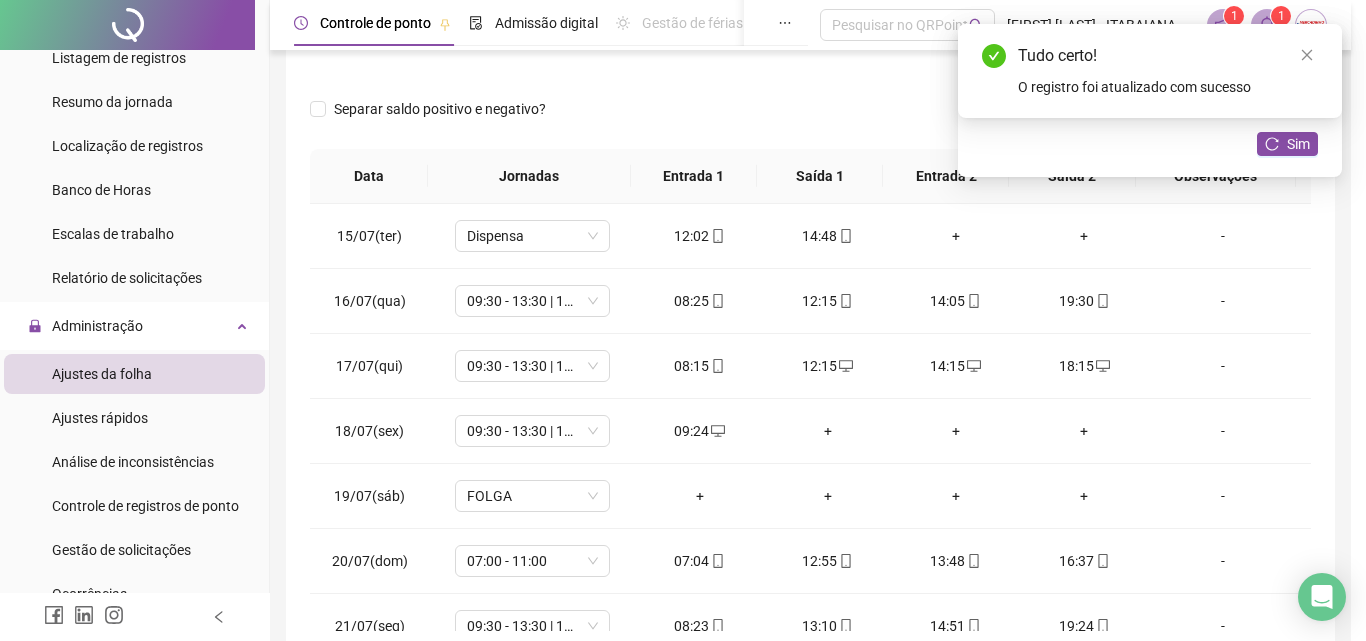type on "**********" 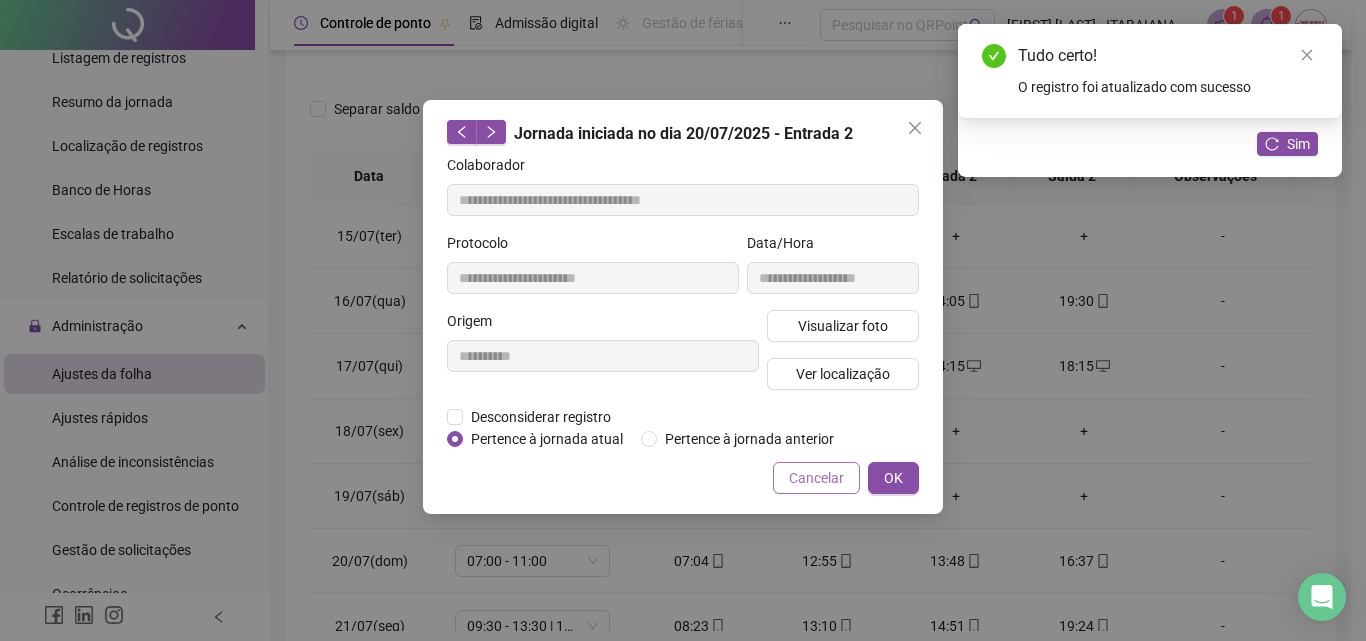 click on "Cancelar" at bounding box center (816, 478) 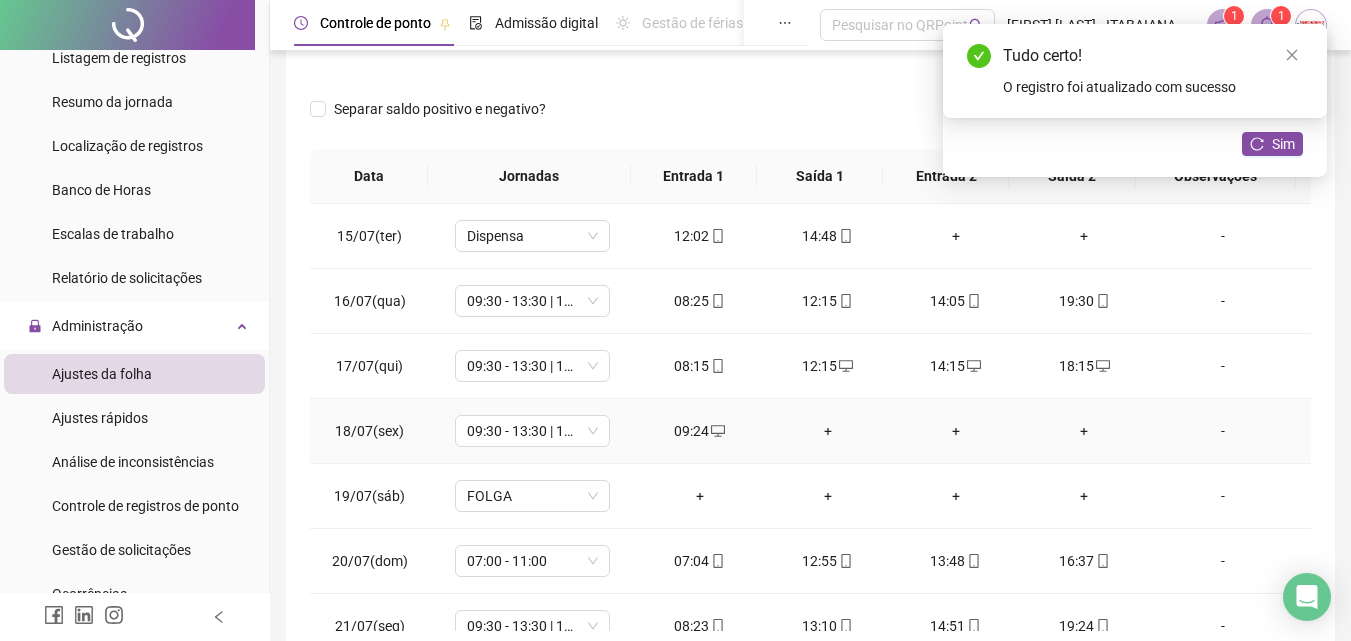 click on "+" at bounding box center [828, 431] 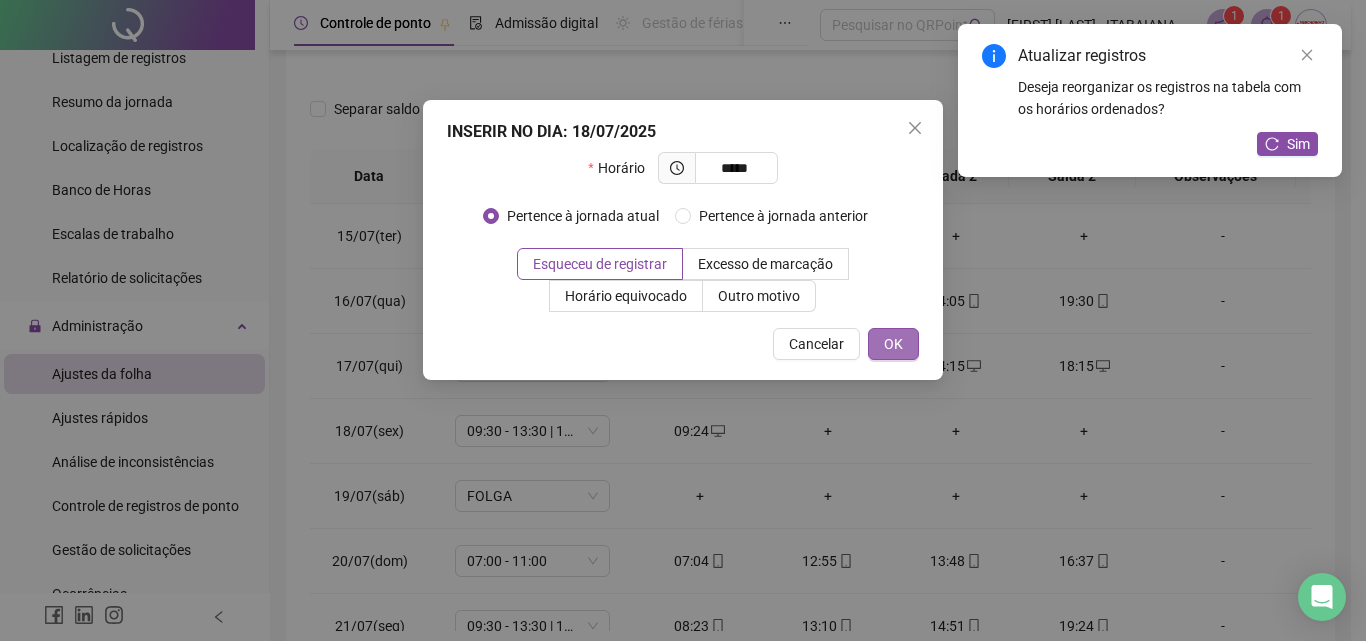 type on "*****" 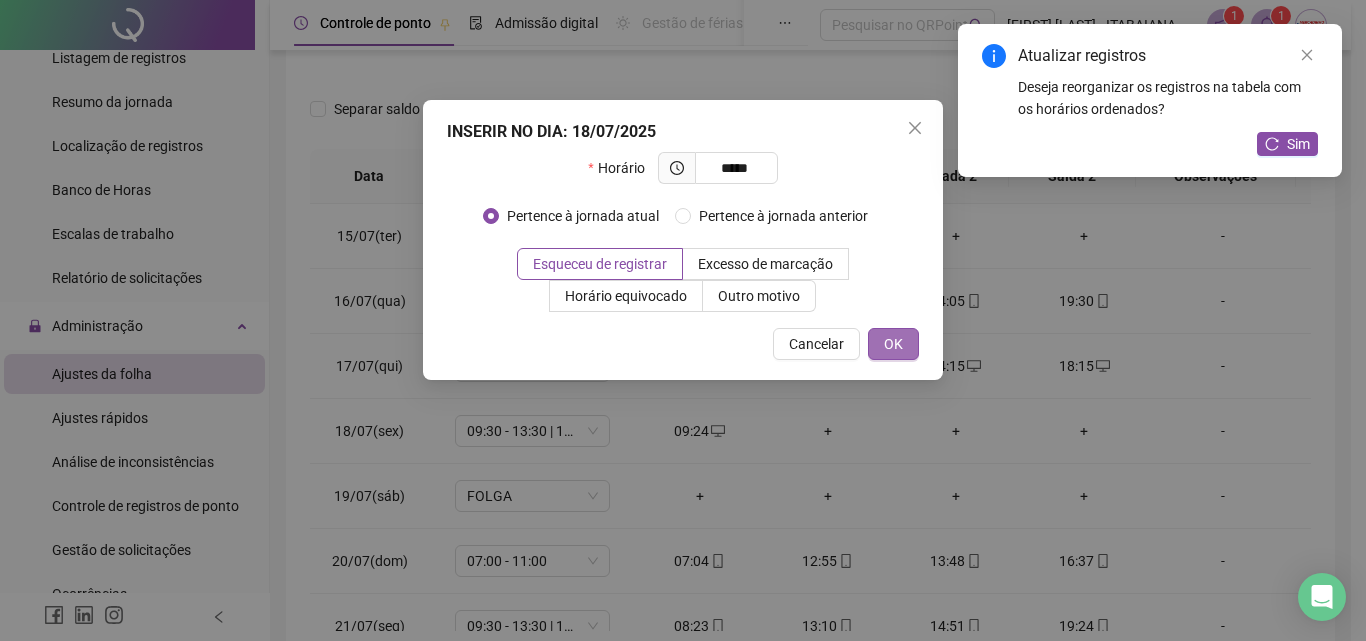 click on "OK" at bounding box center [893, 344] 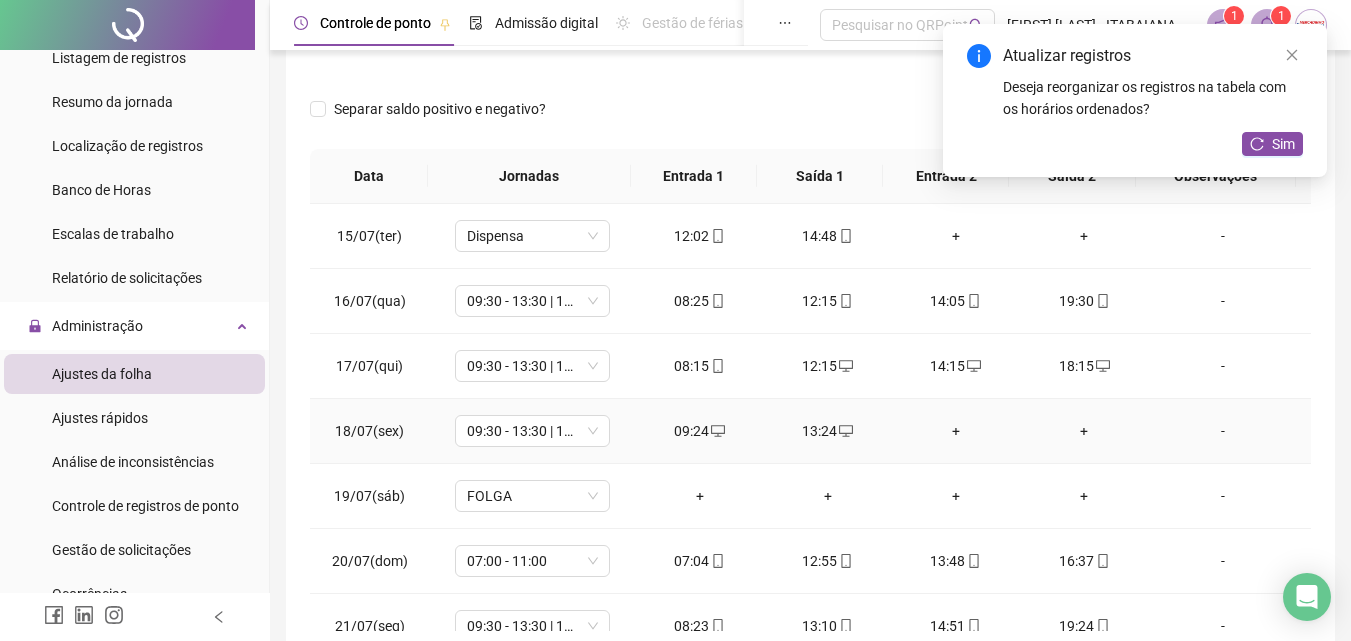 click on "+" at bounding box center (956, 431) 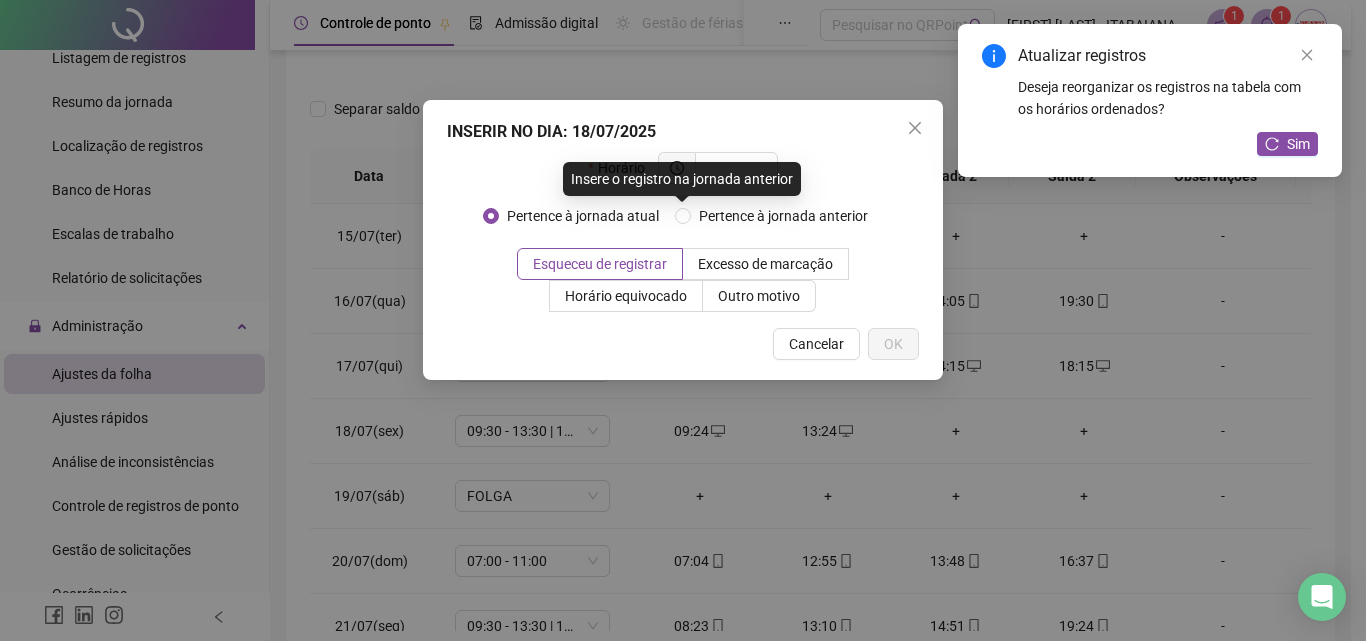 click on "Insere o registro na jornada anterior" at bounding box center [682, 179] 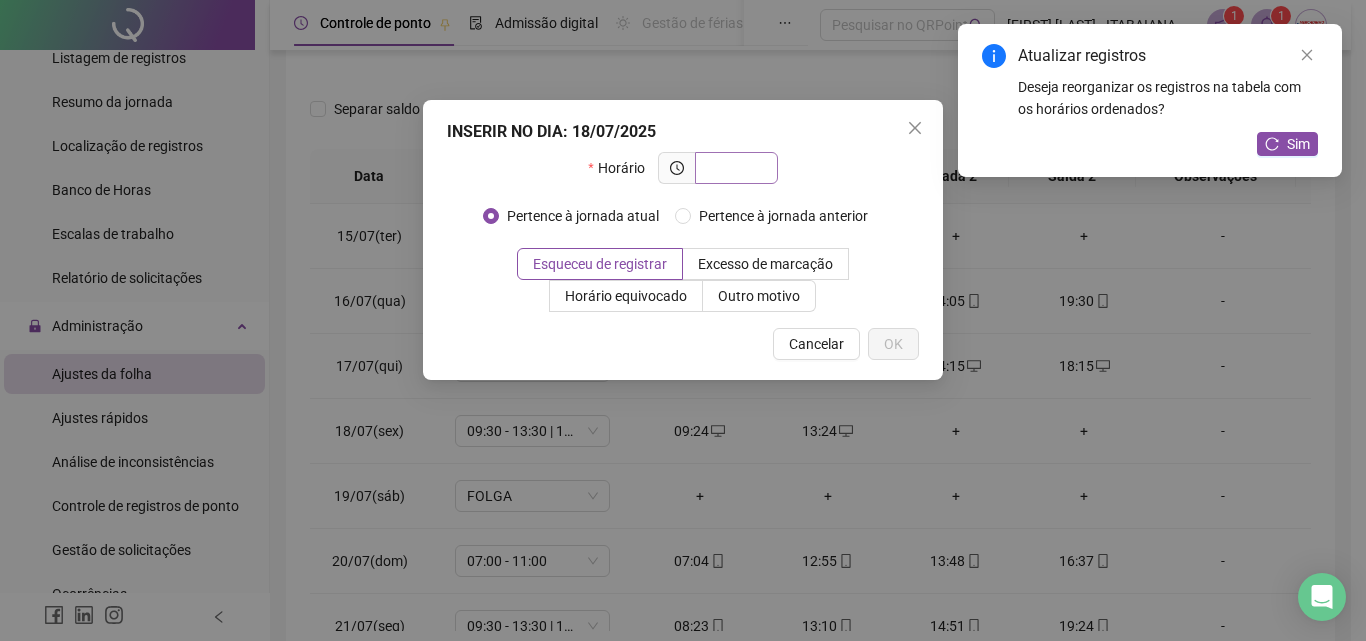 click at bounding box center [736, 168] 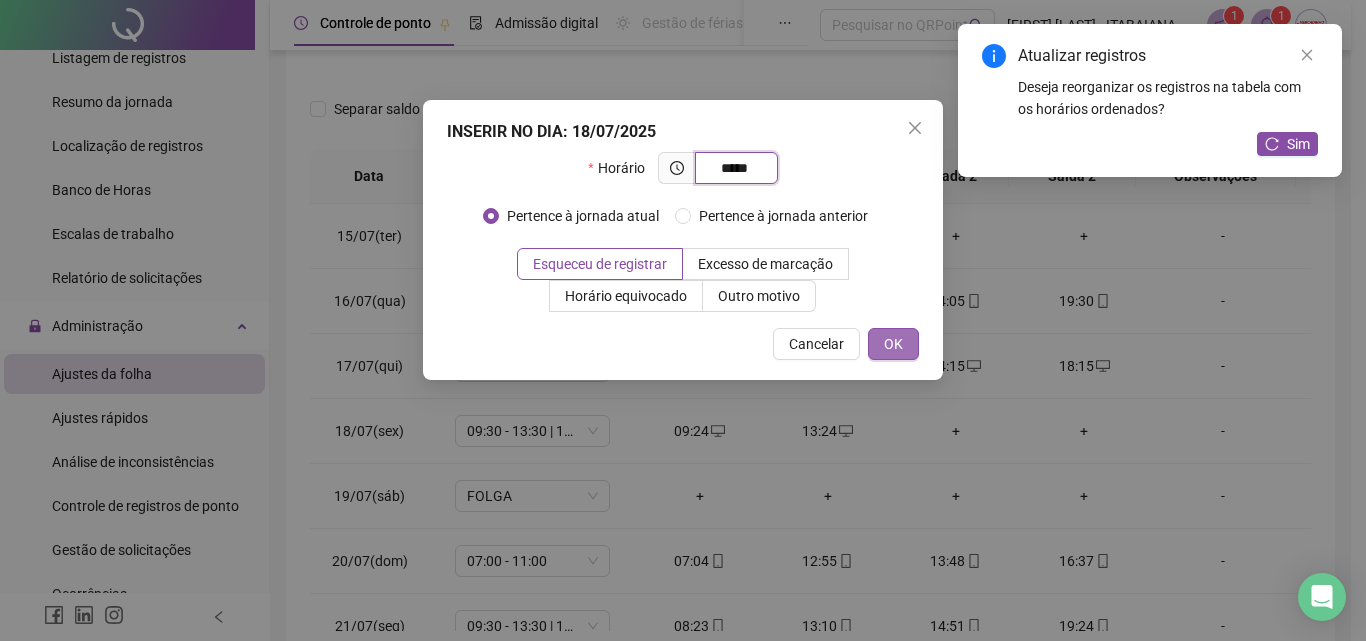 type on "*****" 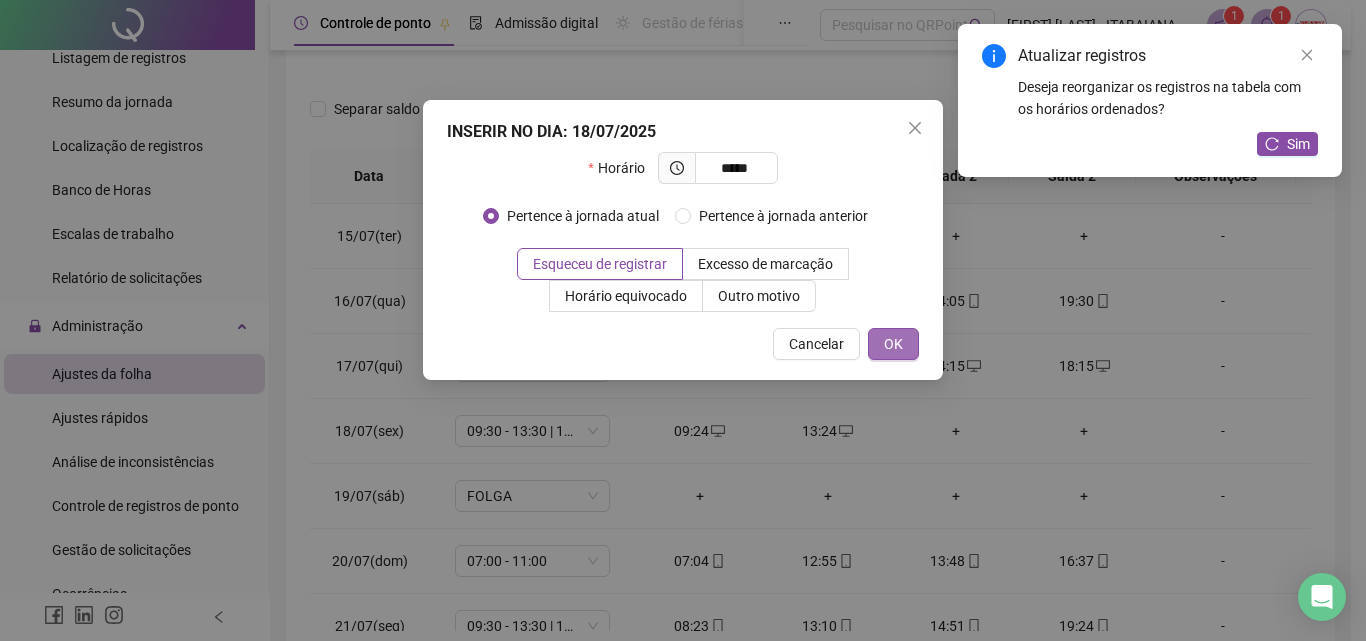 click on "OK" at bounding box center (893, 344) 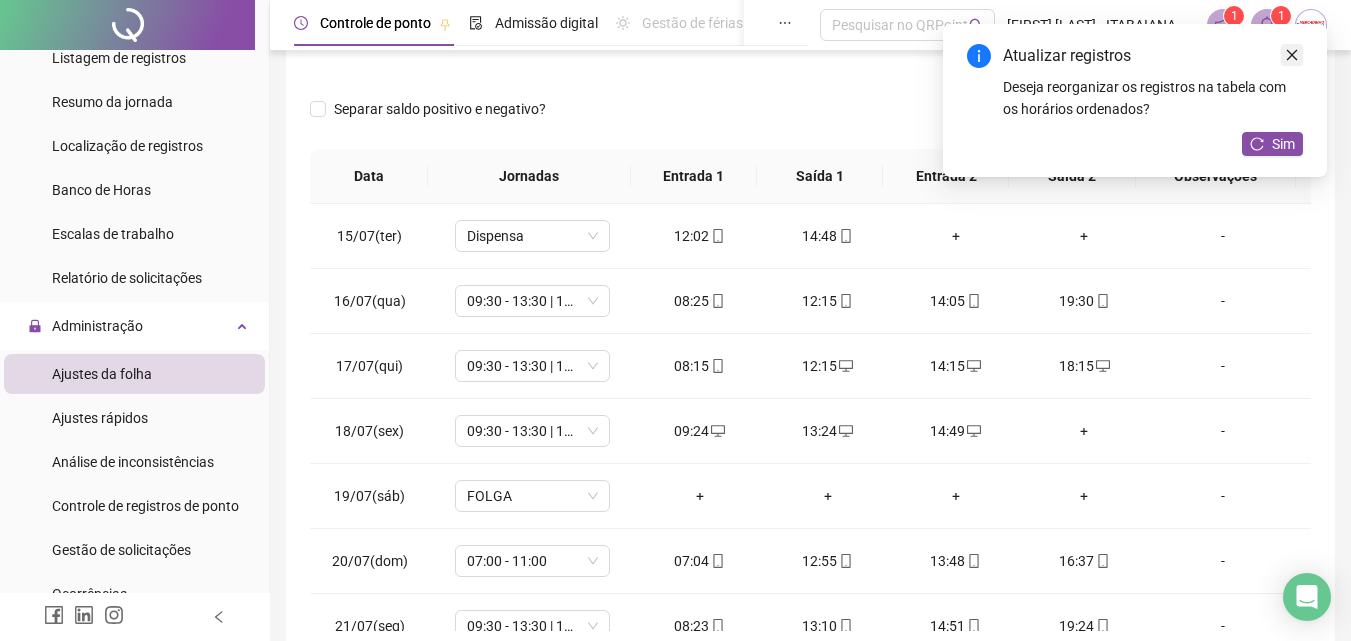 click 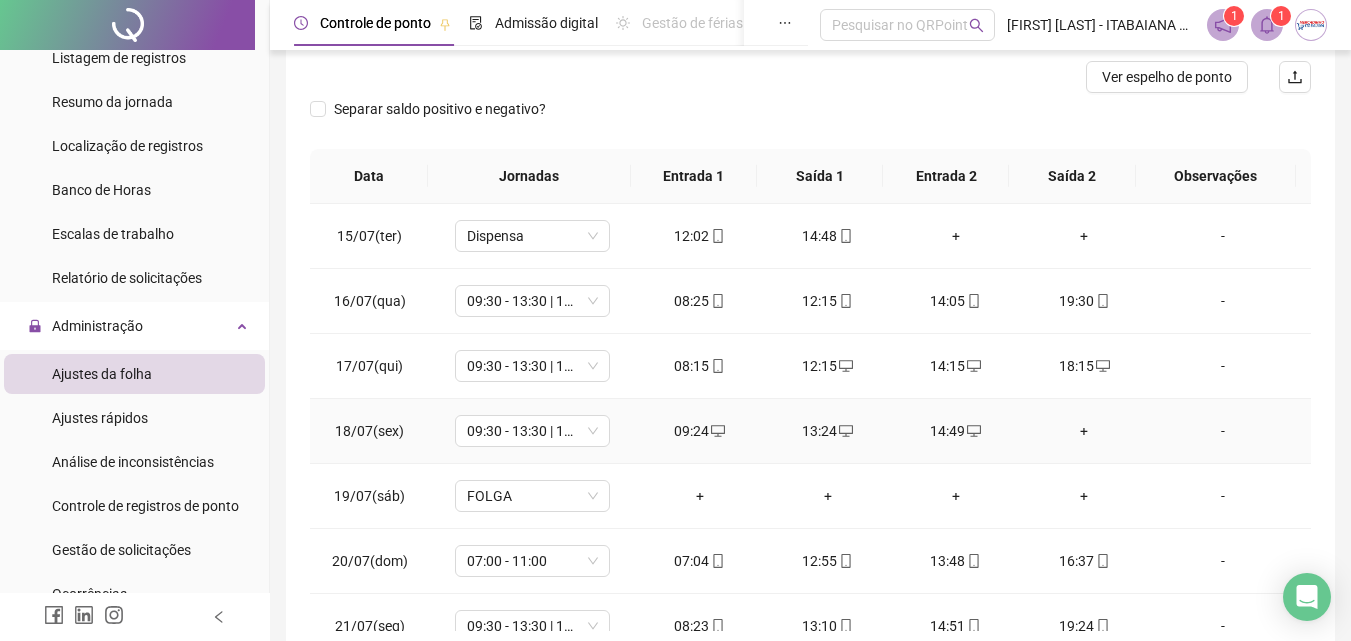 click on "+" at bounding box center [1084, 431] 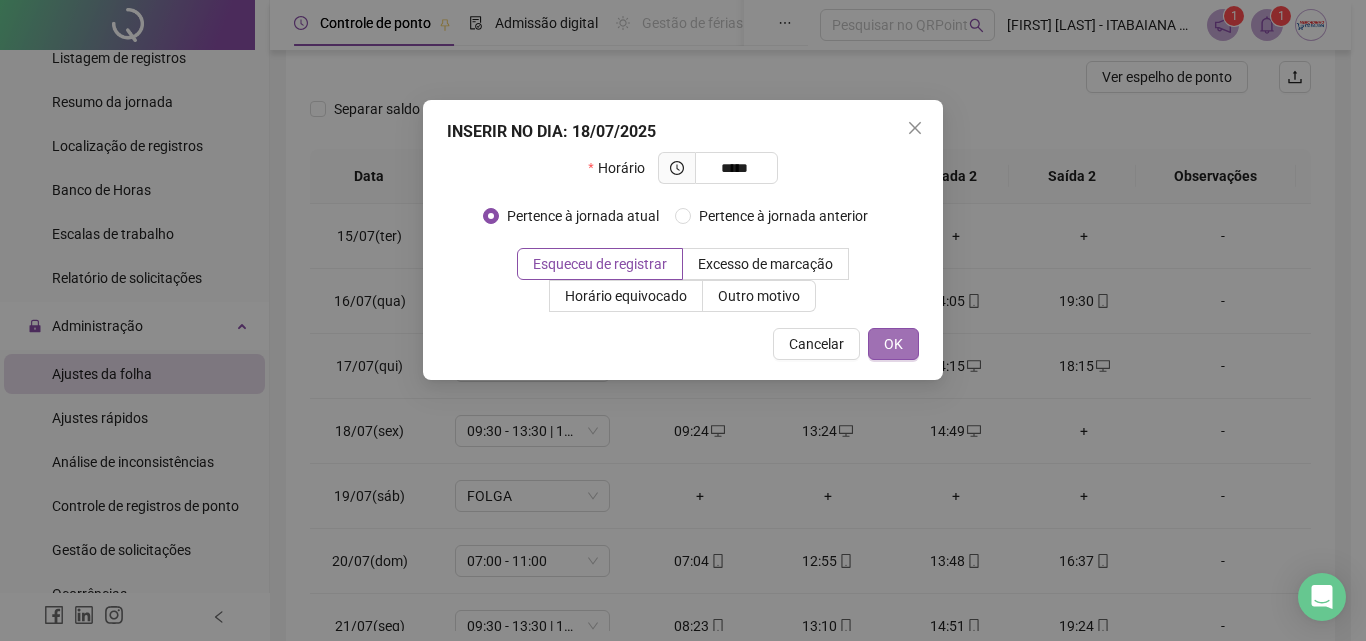 type on "*****" 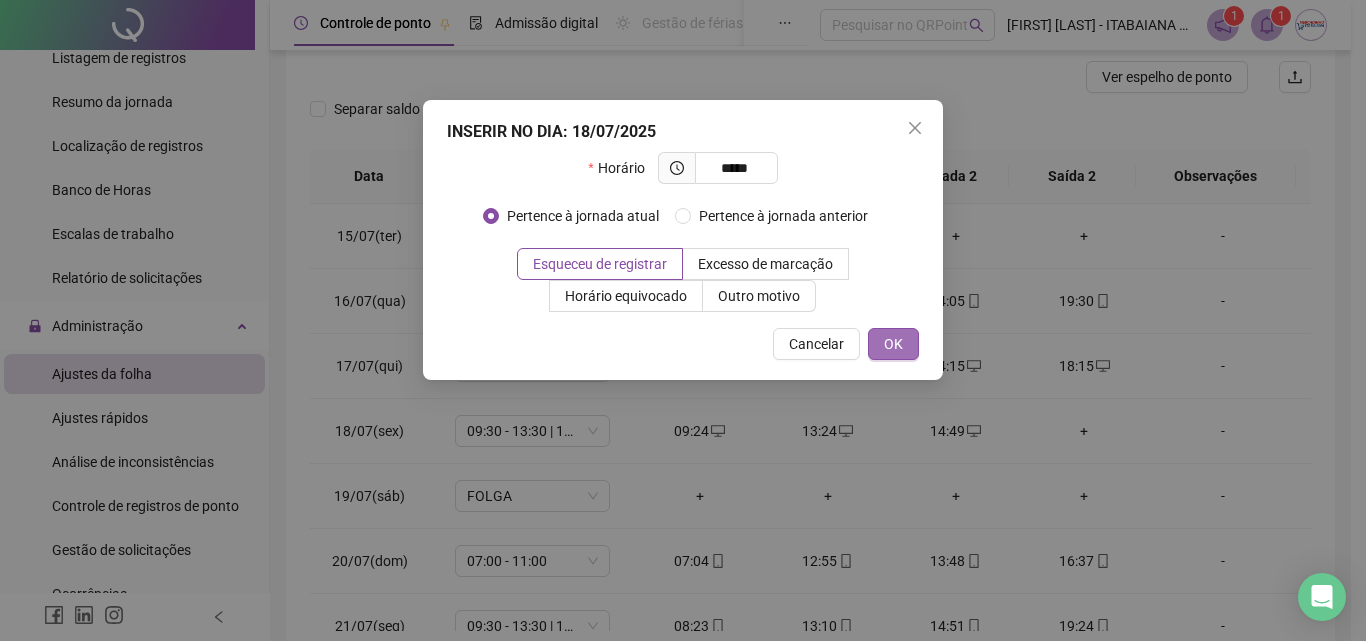 click on "OK" at bounding box center (893, 344) 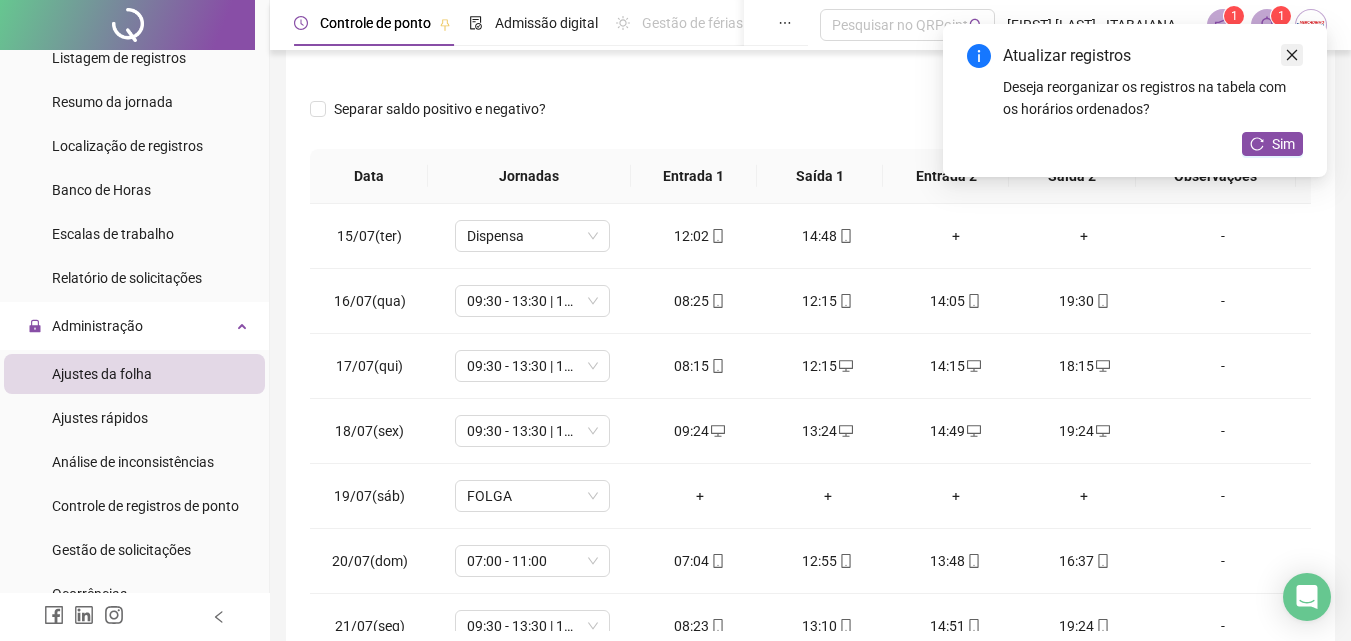 click 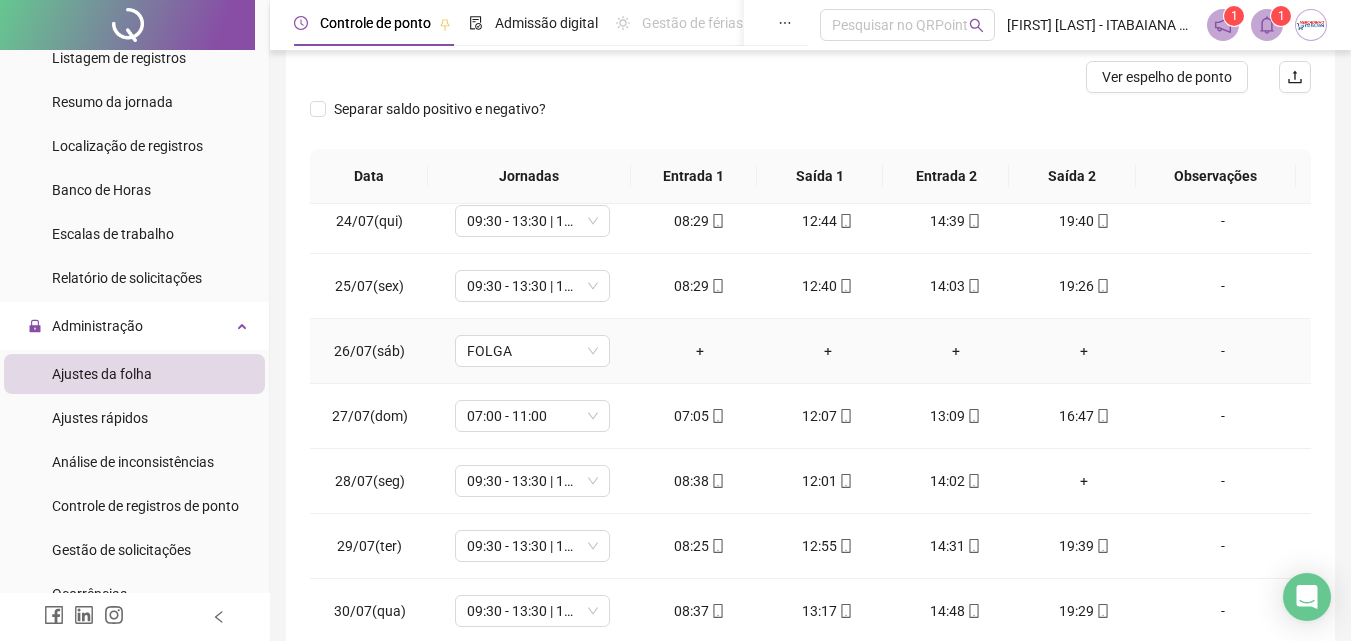 scroll, scrollTop: 678, scrollLeft: 0, axis: vertical 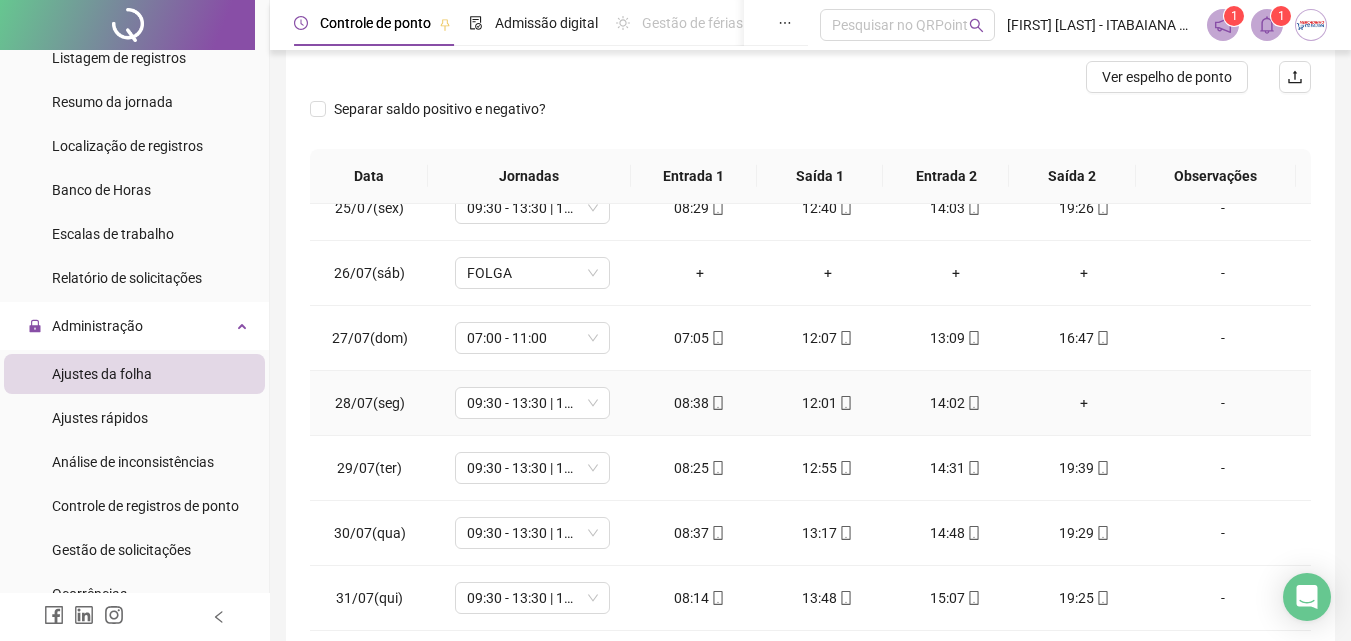 click on "+" at bounding box center (1084, 403) 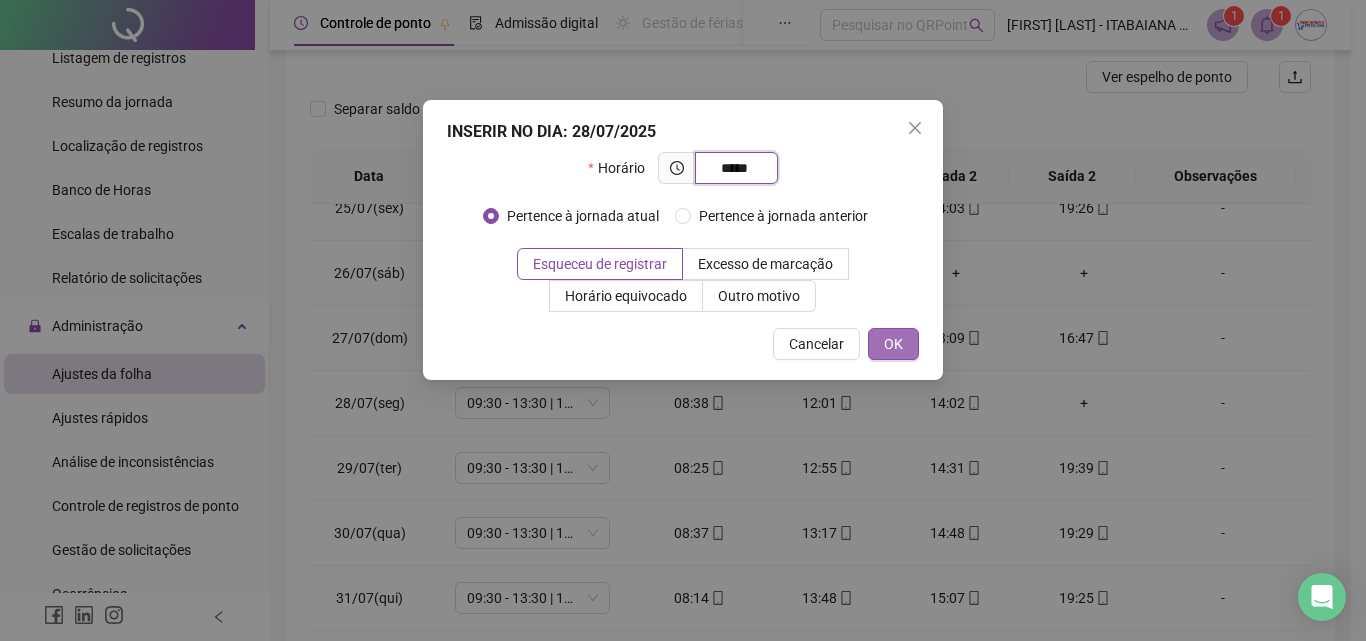 type on "*****" 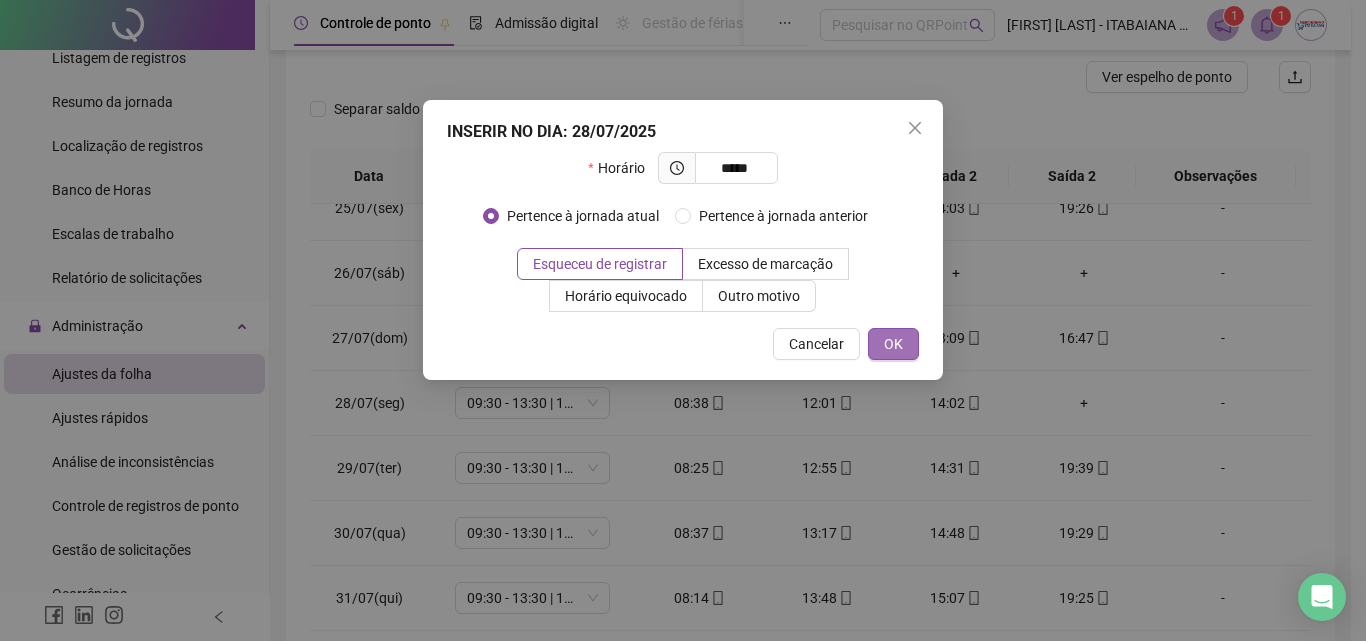 click on "OK" at bounding box center [893, 344] 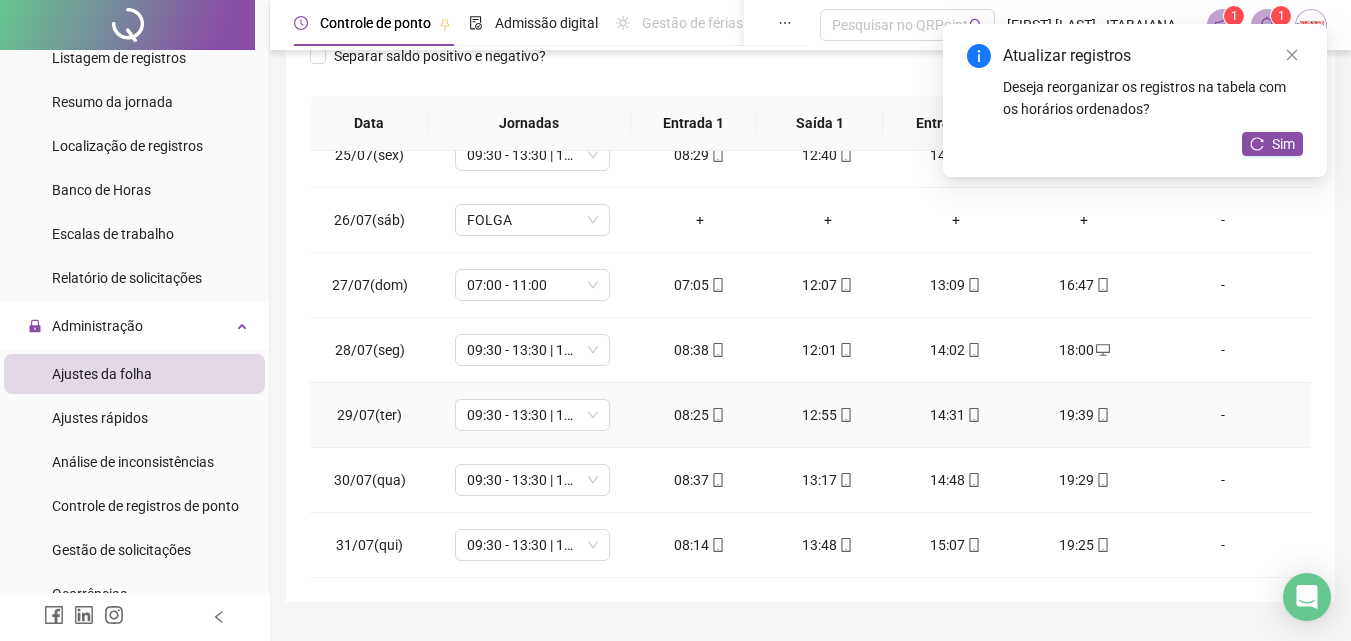 scroll, scrollTop: 357, scrollLeft: 0, axis: vertical 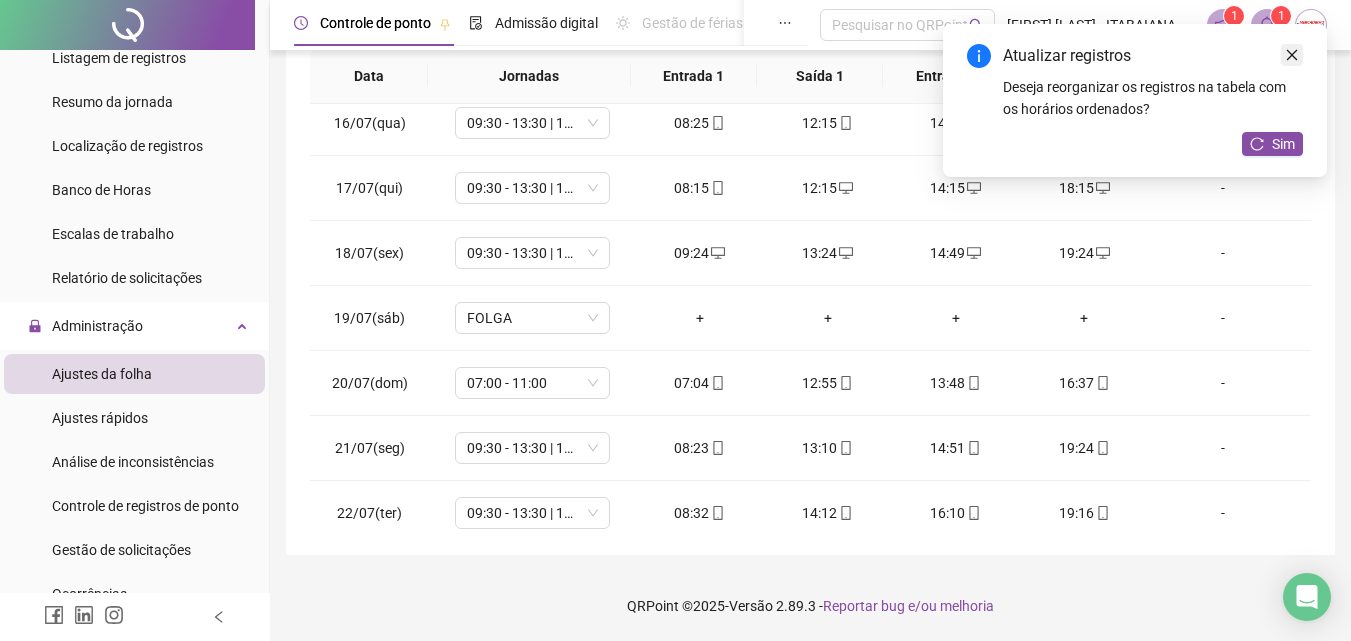 click 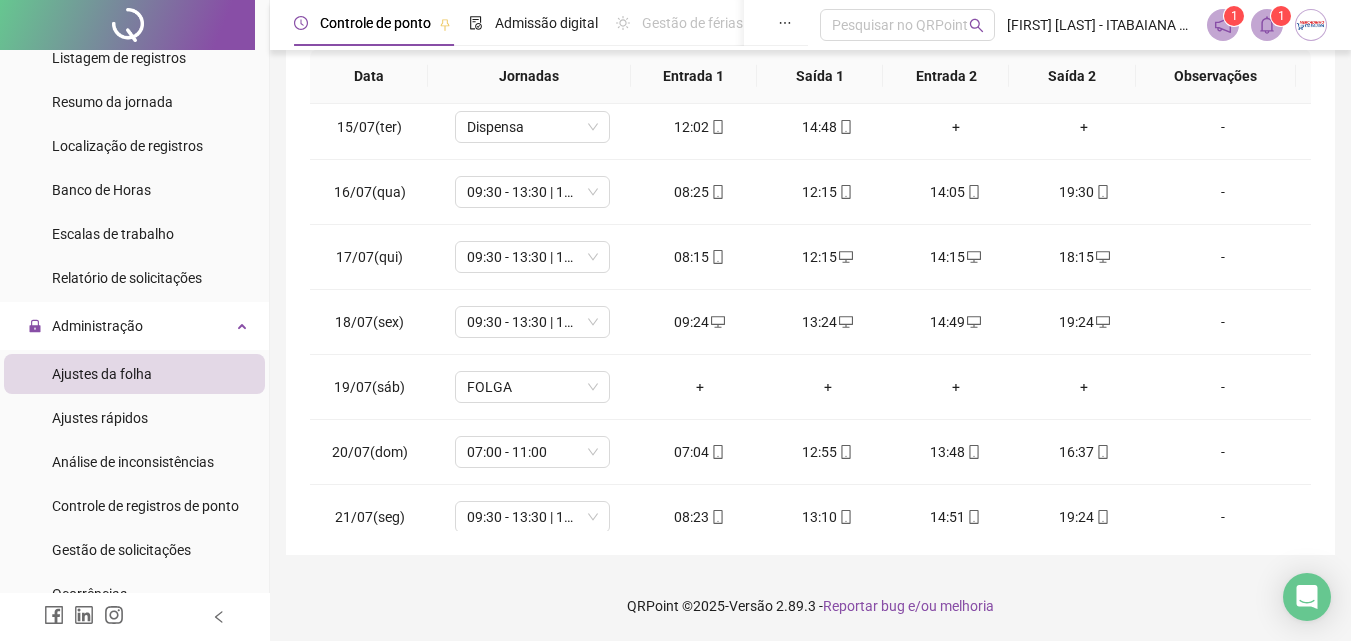 scroll, scrollTop: 0, scrollLeft: 0, axis: both 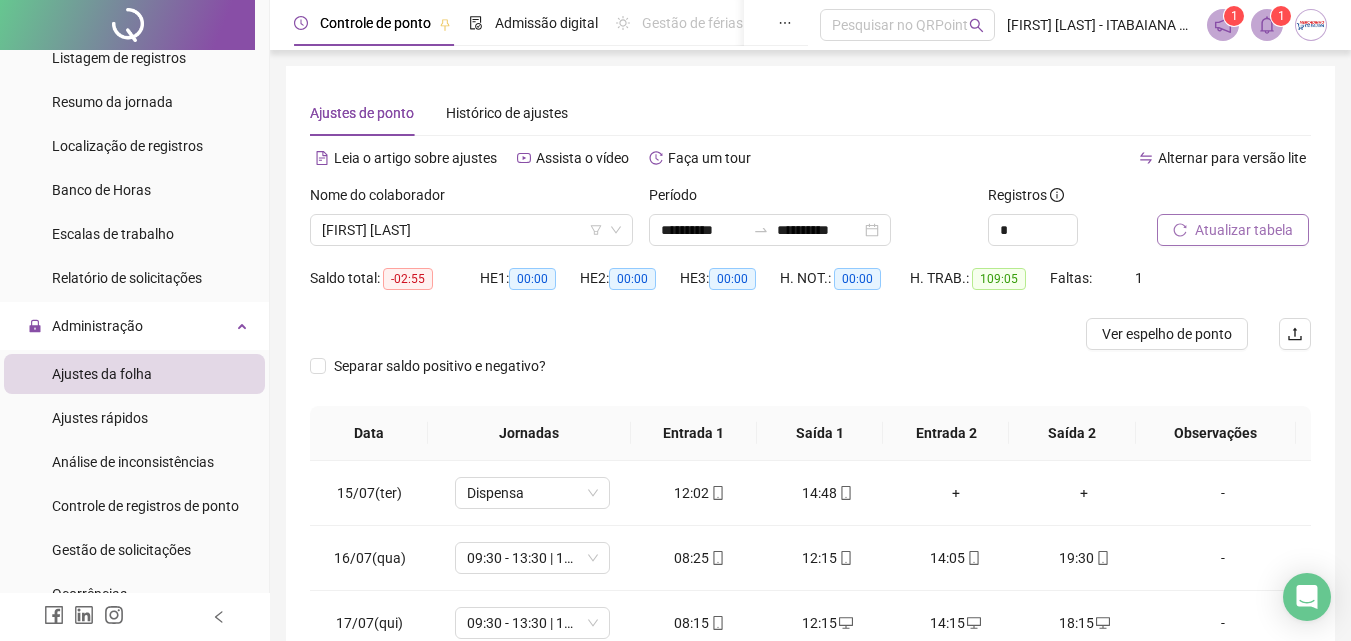 click on "Atualizar tabela" at bounding box center [1244, 230] 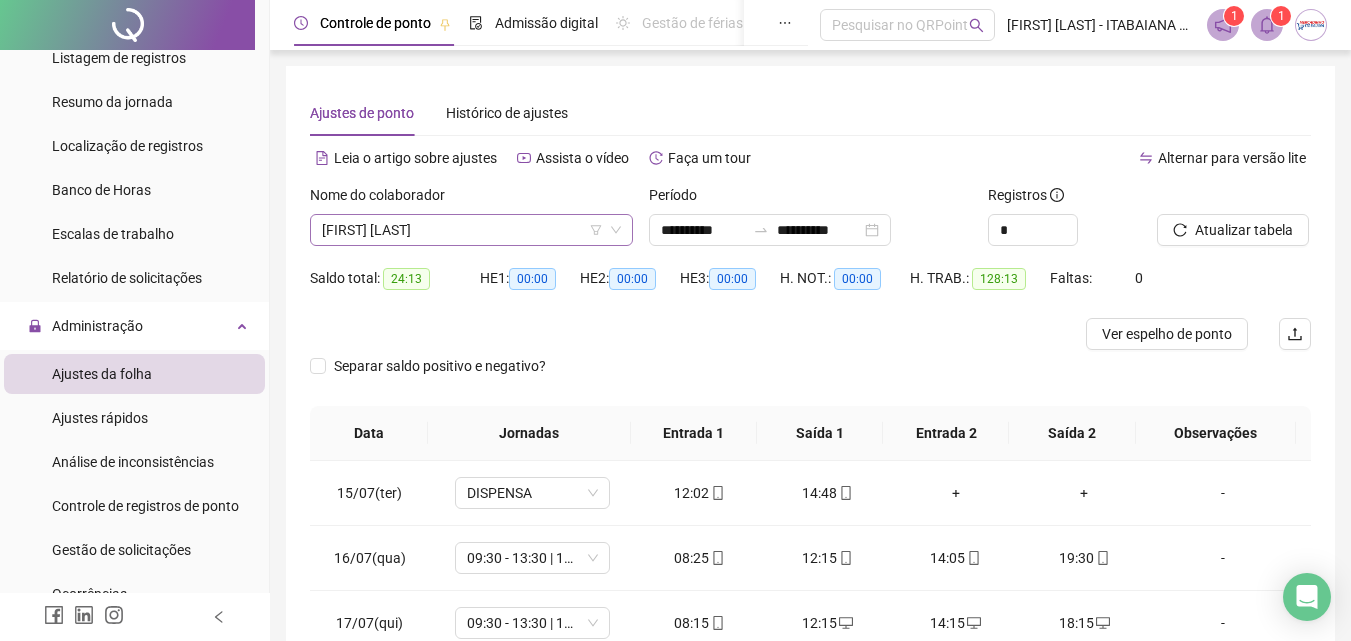 click on "[FIRST] [LAST]" at bounding box center [471, 230] 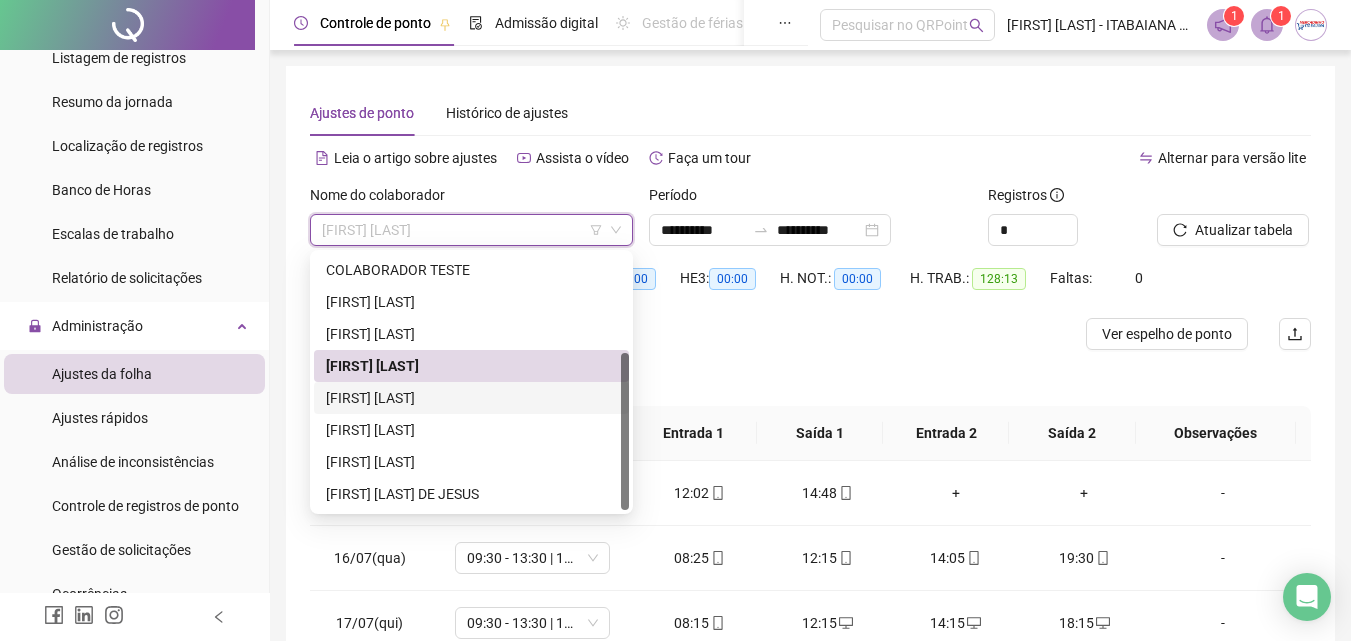 click on "[FIRST] [LAST]" at bounding box center (471, 398) 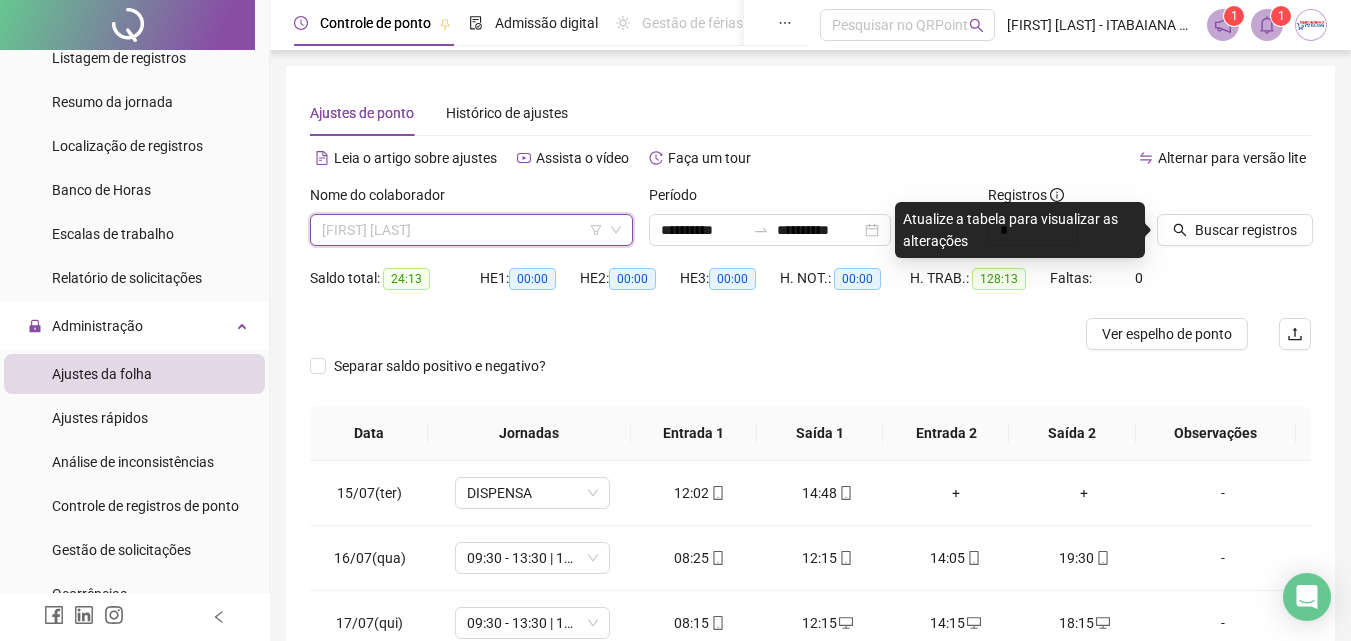 click on "[FIRST] [LAST]" at bounding box center (471, 230) 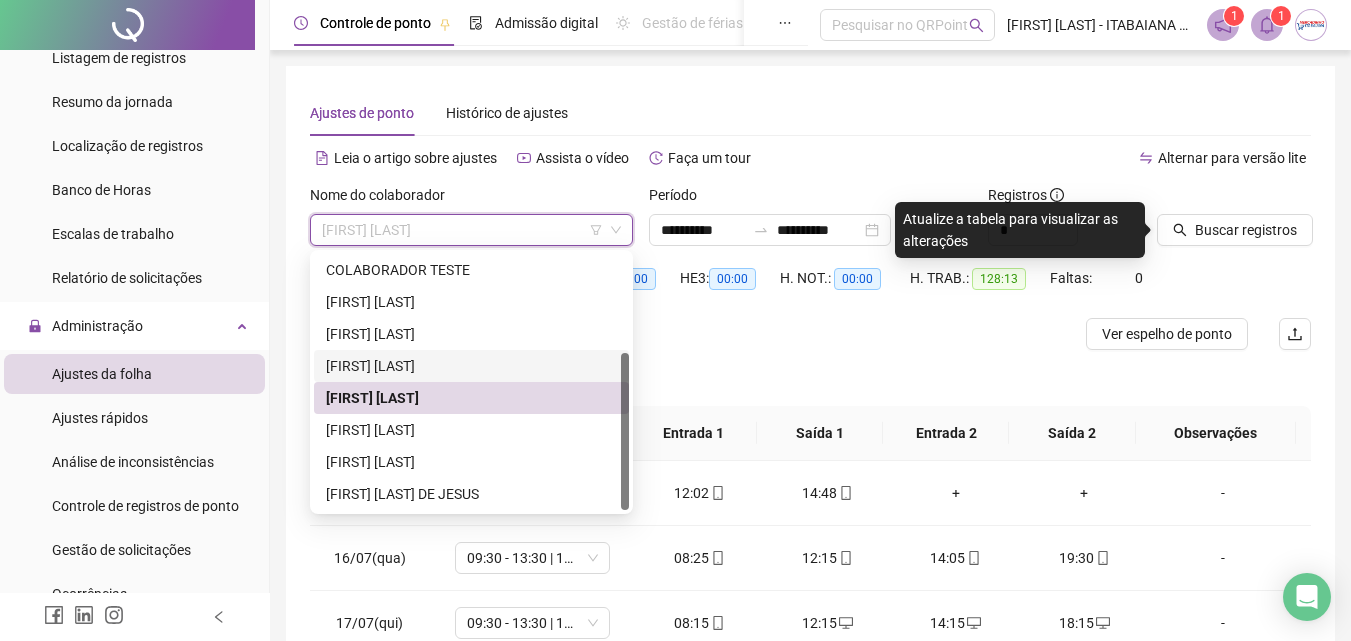 click on "[FIRST] [LAST]" at bounding box center (471, 366) 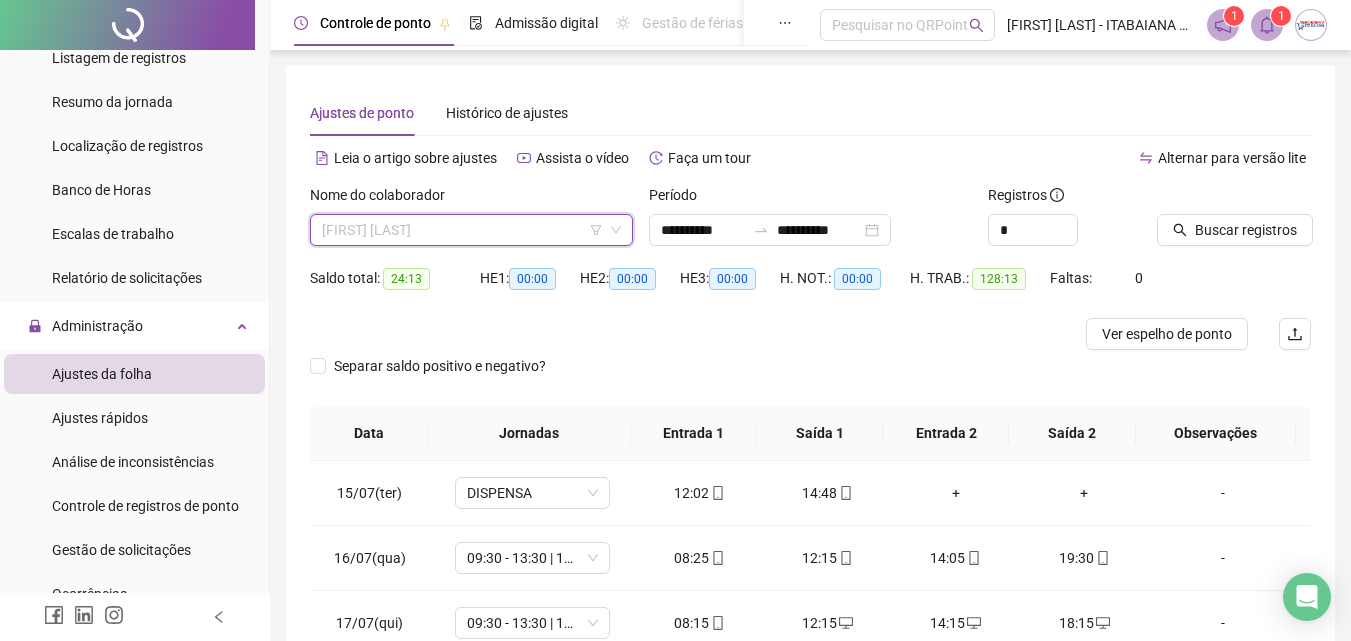 click on "[FIRST] [LAST]" at bounding box center [471, 230] 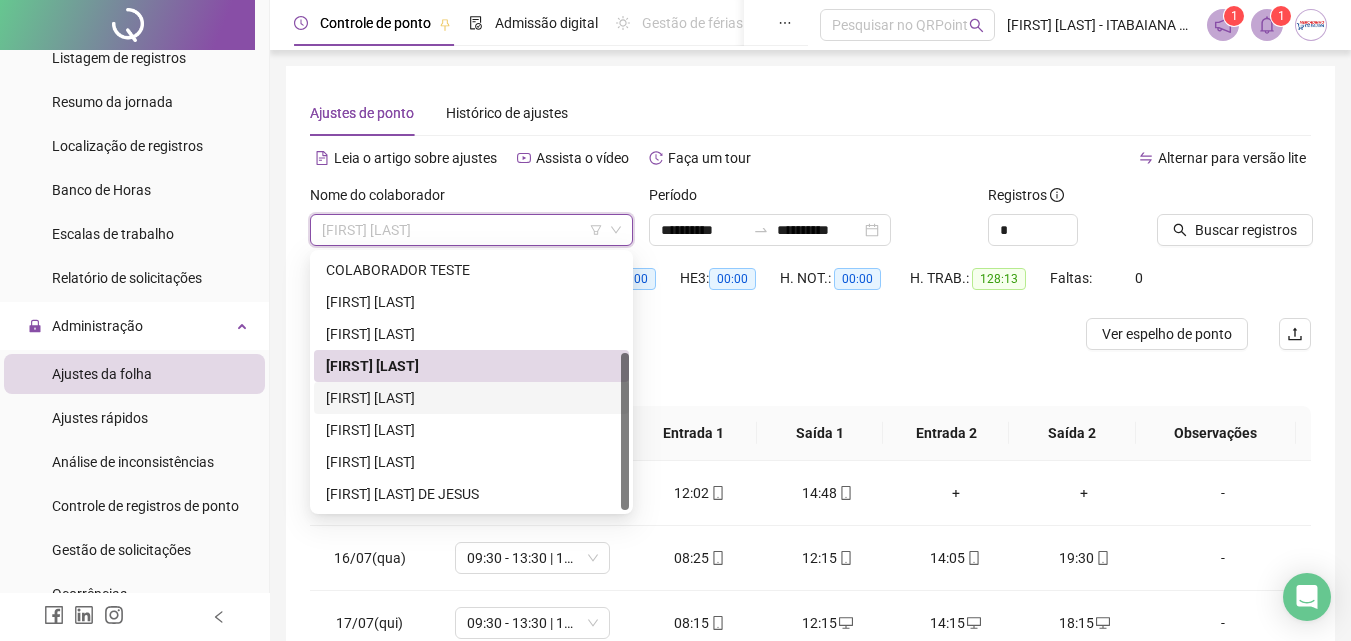 click on "[FIRST] [LAST]" at bounding box center [471, 398] 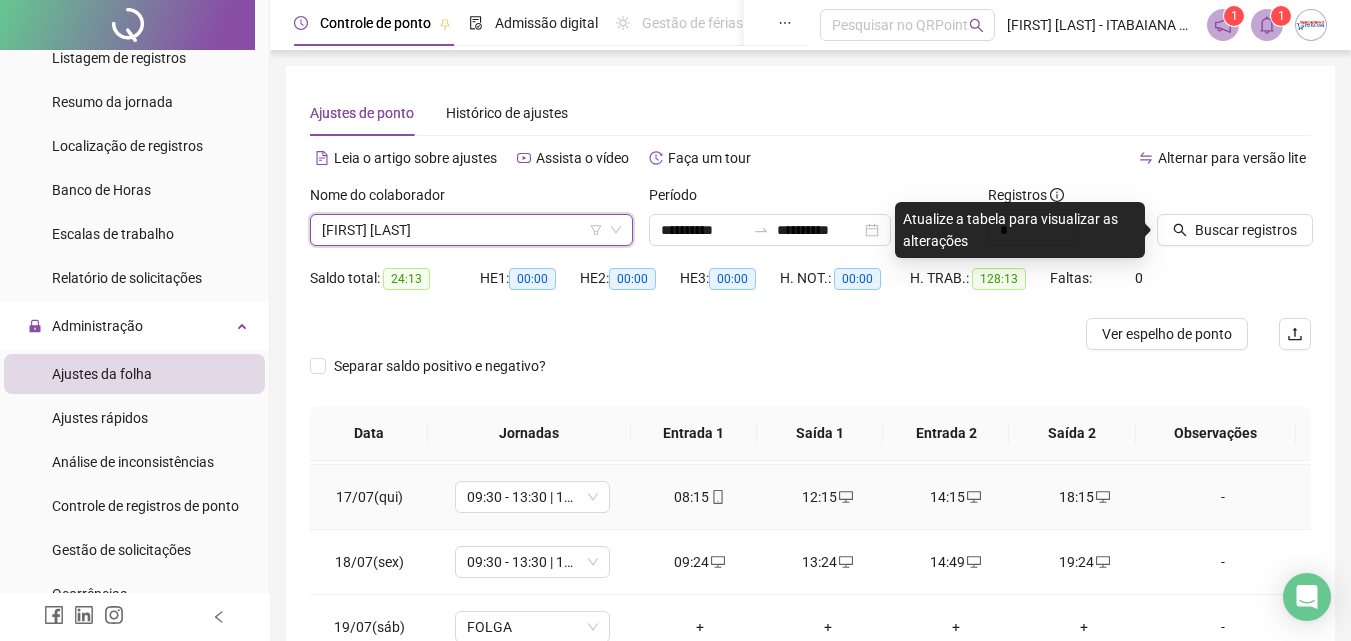 scroll, scrollTop: 0, scrollLeft: 0, axis: both 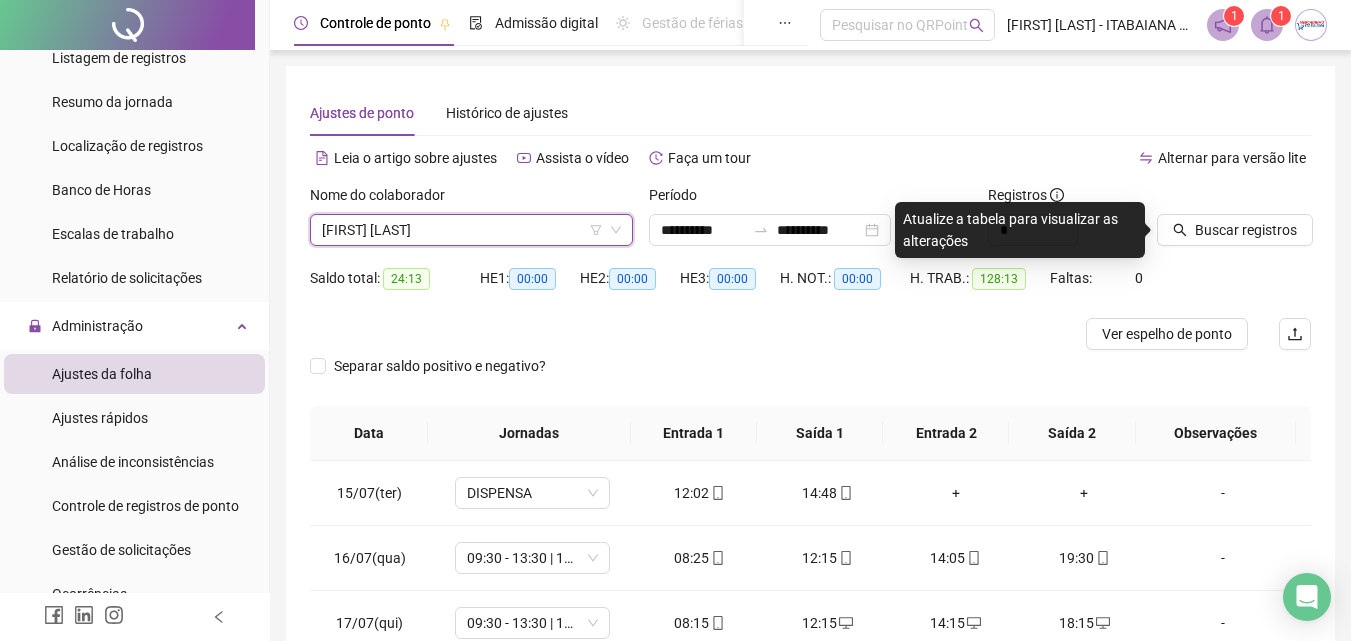 click on "[FIRST] [LAST]" at bounding box center [471, 230] 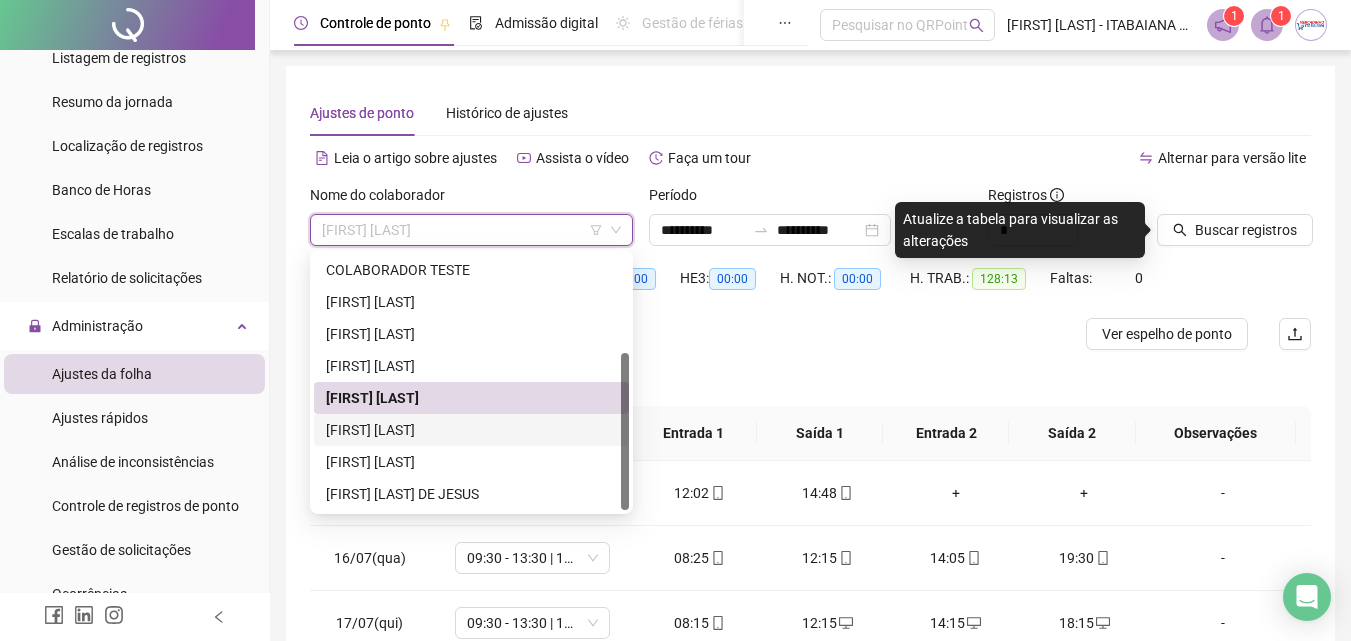 click on "[FIRST] [LAST]" at bounding box center (471, 430) 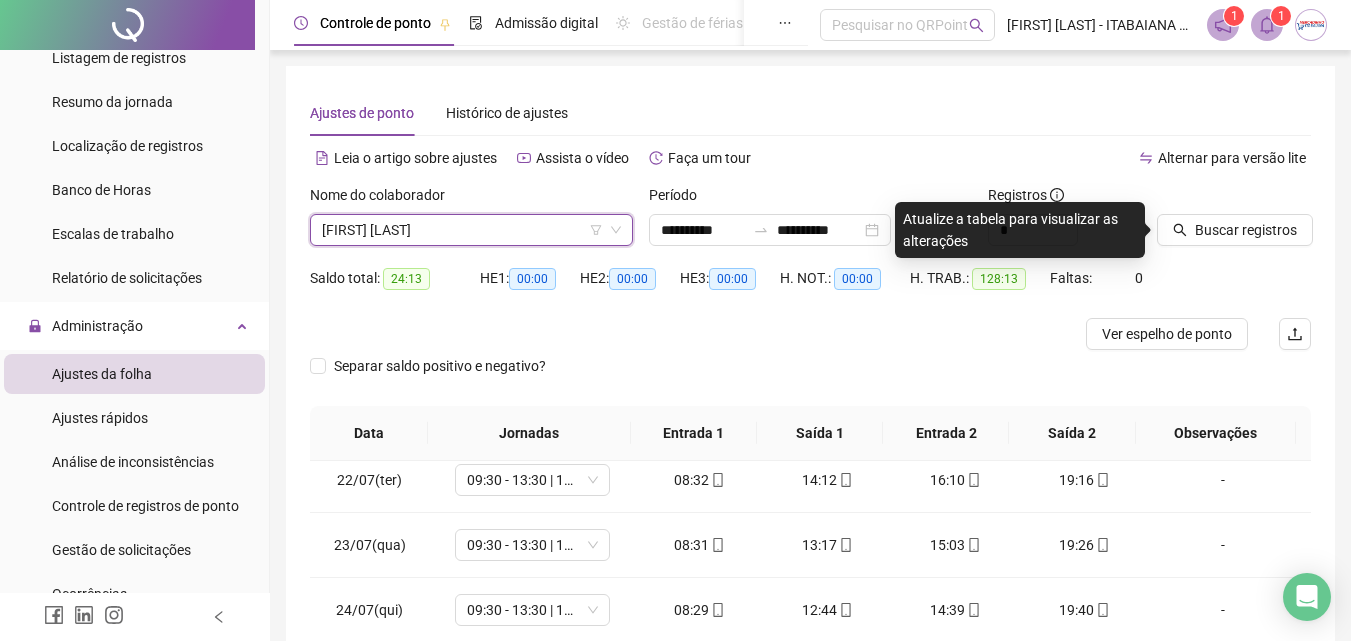 scroll, scrollTop: 678, scrollLeft: 0, axis: vertical 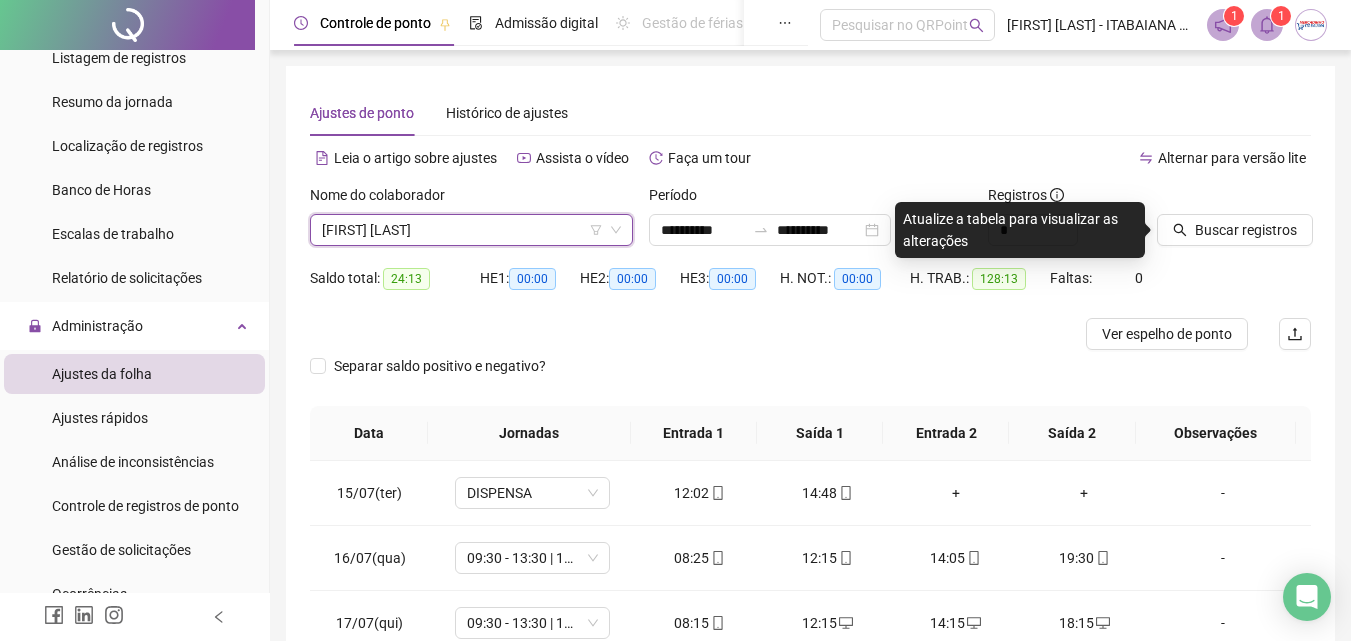 click on "[FIRST] [LAST]" at bounding box center (471, 230) 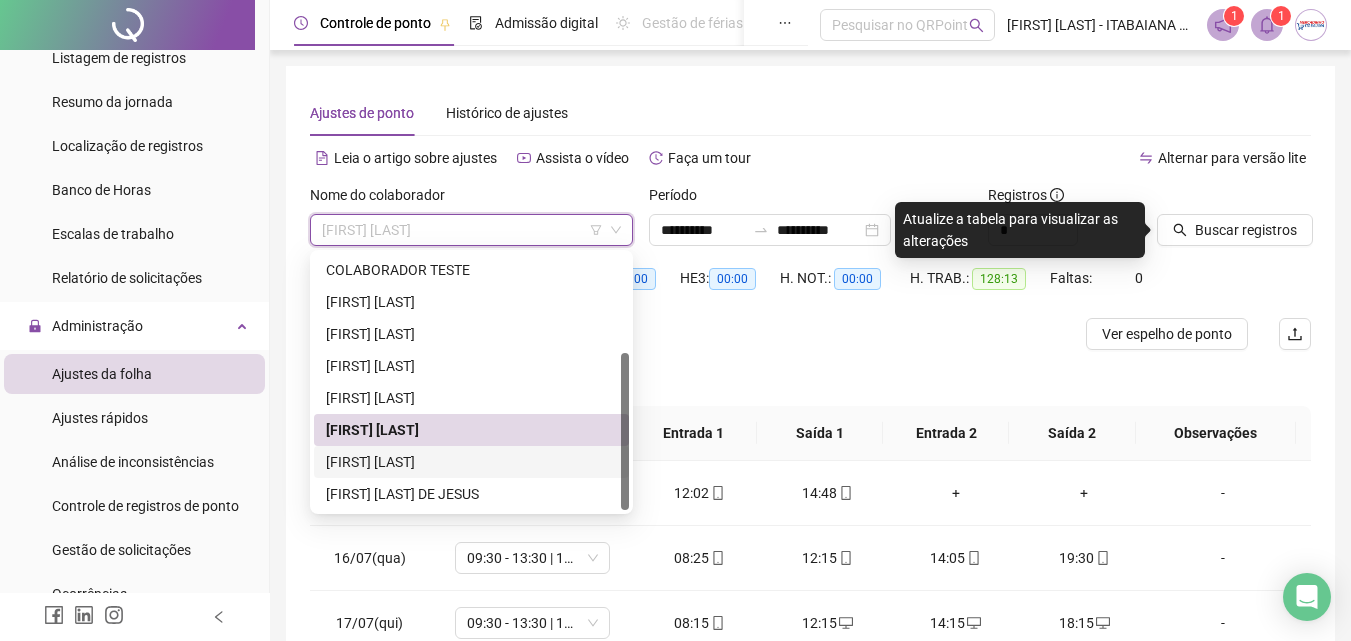 click on "[FIRST] [LAST]" at bounding box center (471, 462) 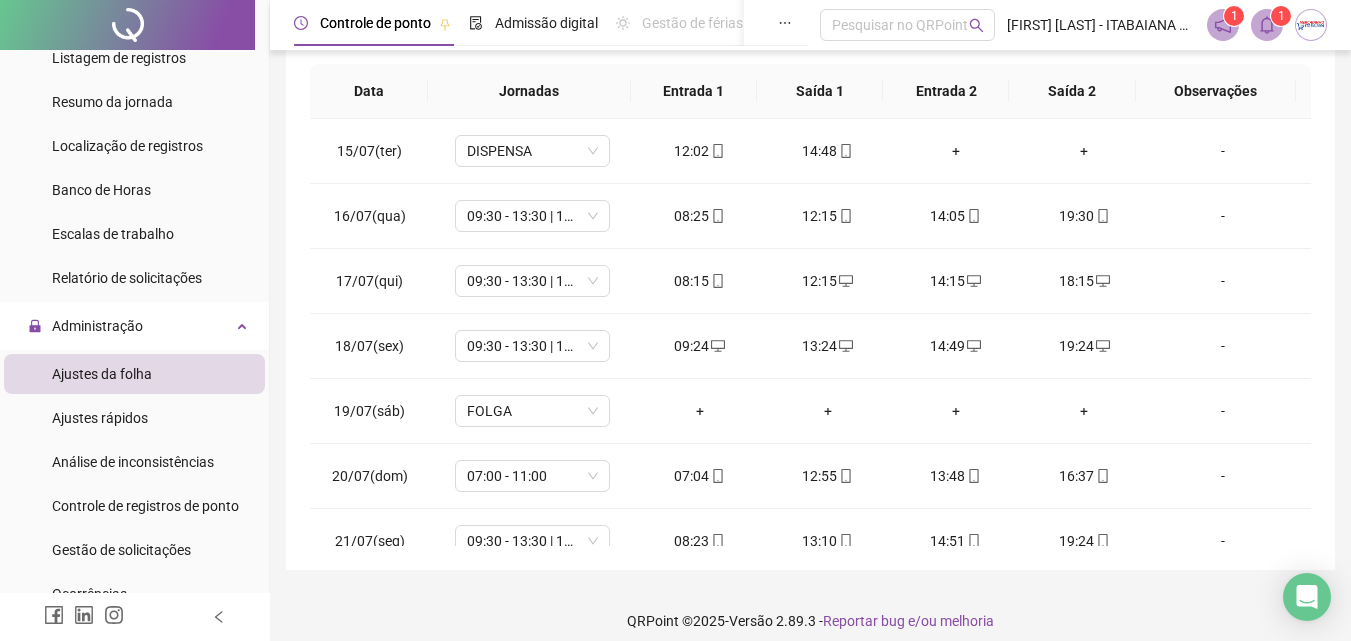 scroll, scrollTop: 349, scrollLeft: 0, axis: vertical 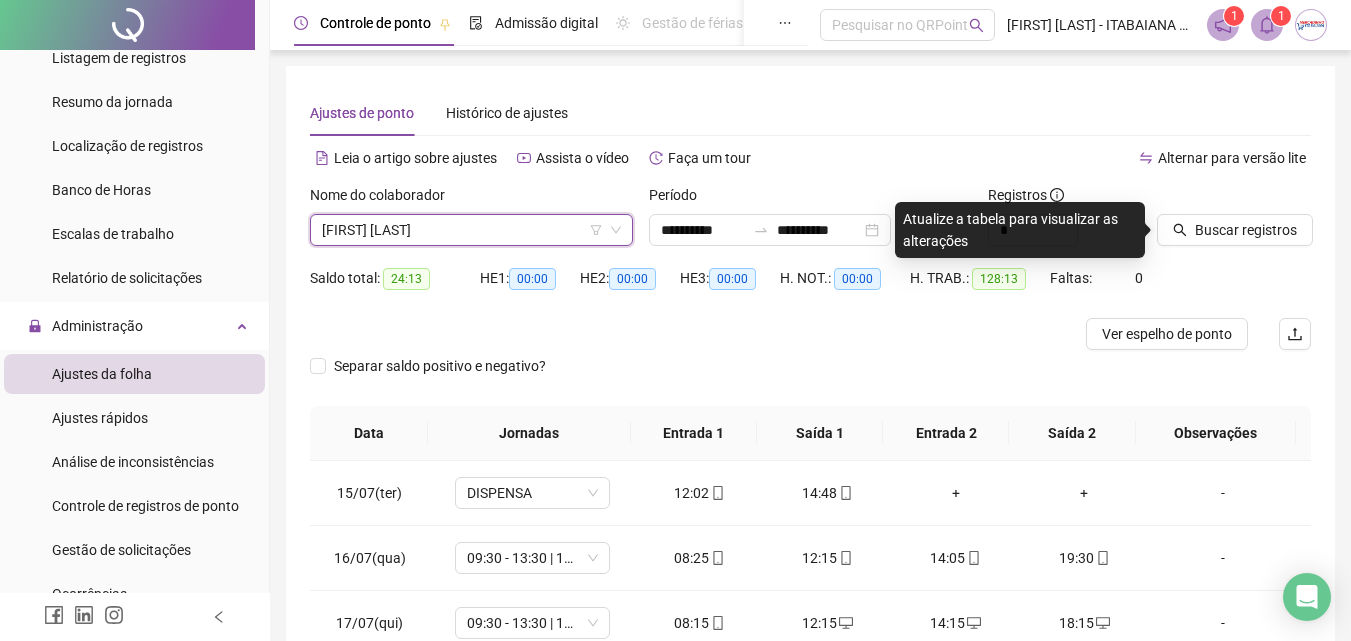 click on "[FIRST] [LAST]" at bounding box center [471, 230] 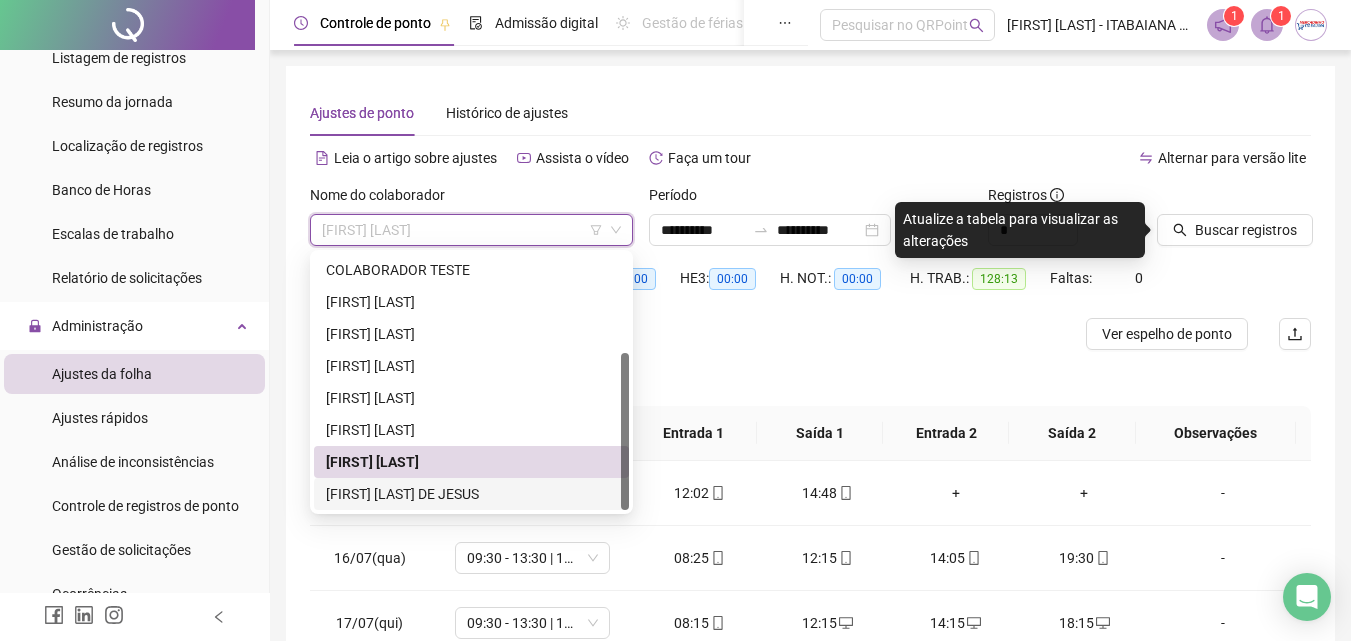 click on "[FIRST] [LAST] DE JESUS" at bounding box center [471, 494] 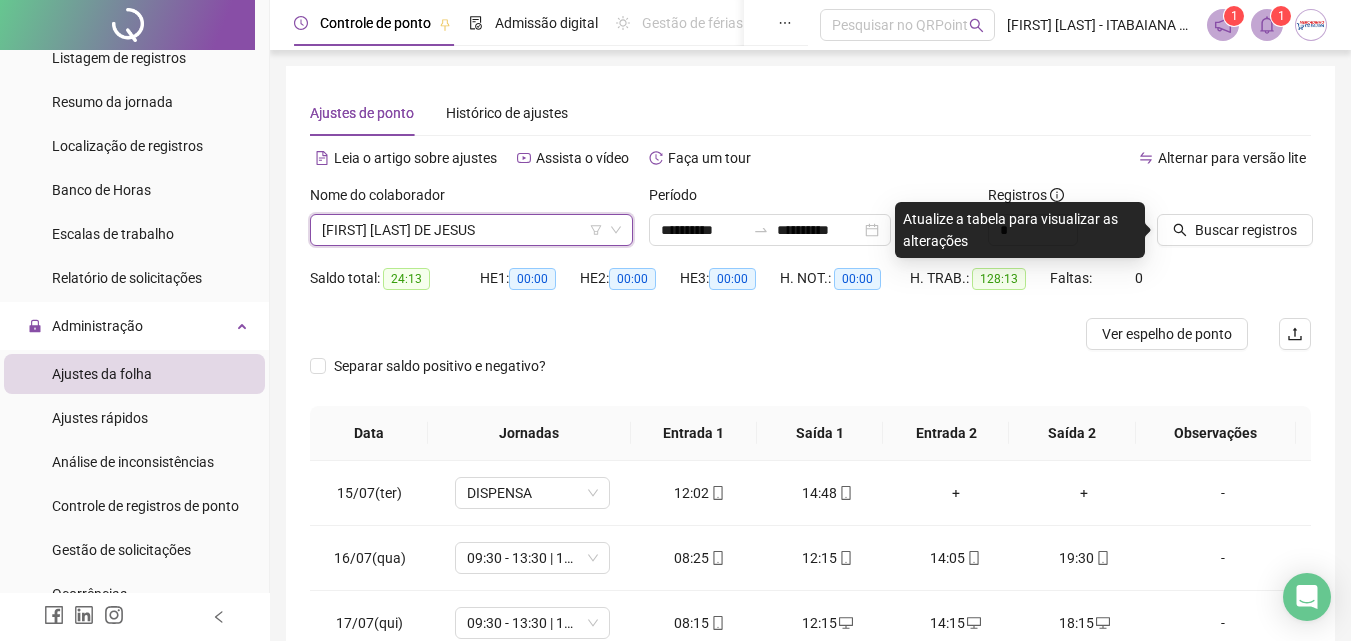 click on "[FIRST] [LAST] DE JESUS" at bounding box center (471, 230) 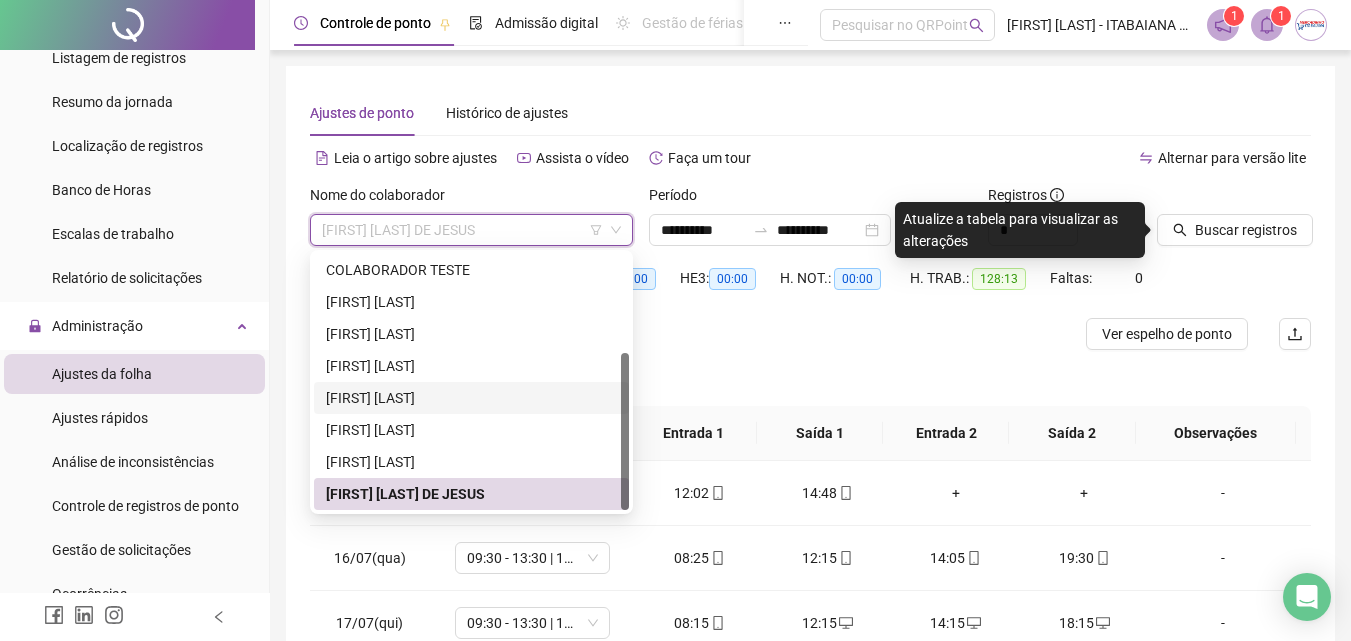 click on "[FIRST] [LAST]" at bounding box center [471, 398] 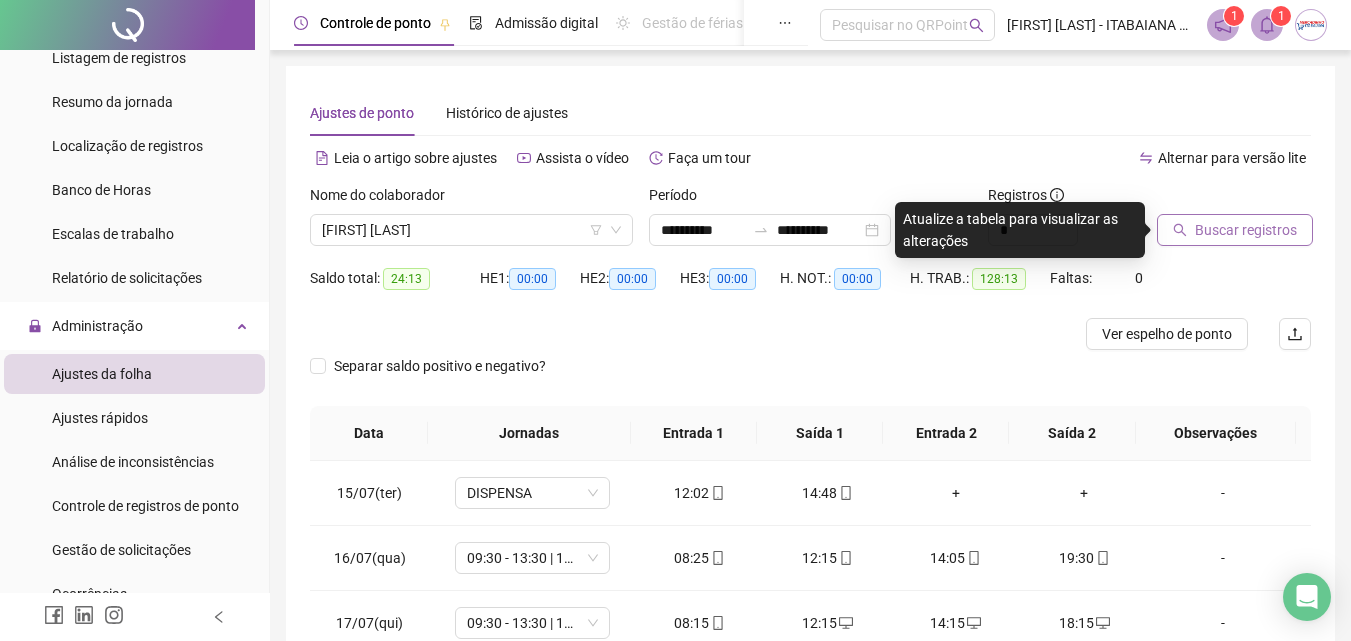 click on "Buscar registros" at bounding box center [1246, 230] 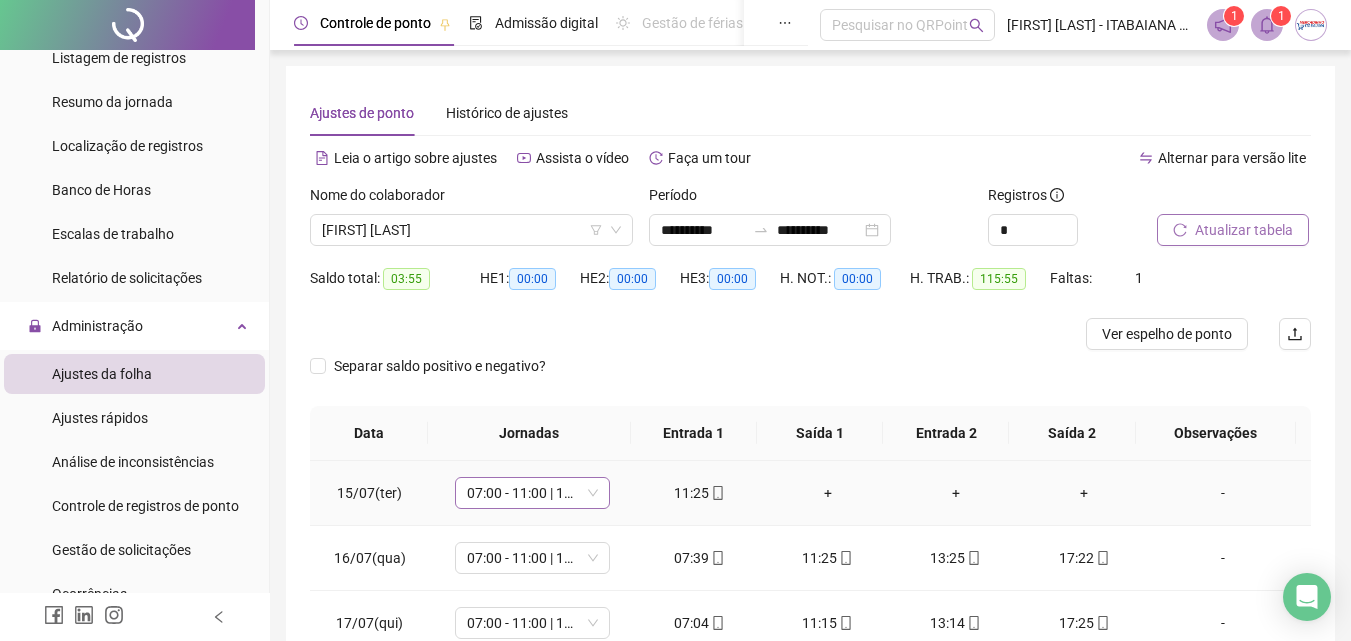 click on "07:00 - 11:00 | 13:00 - 17:00" at bounding box center (532, 493) 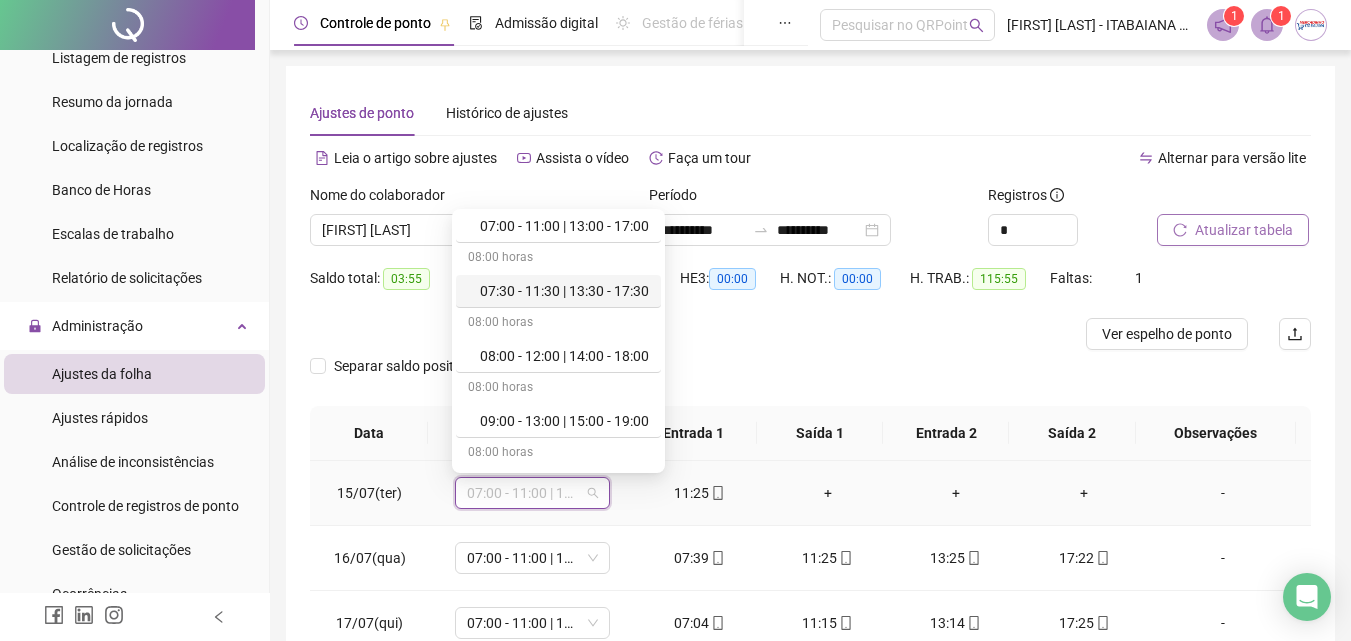 scroll, scrollTop: 200, scrollLeft: 0, axis: vertical 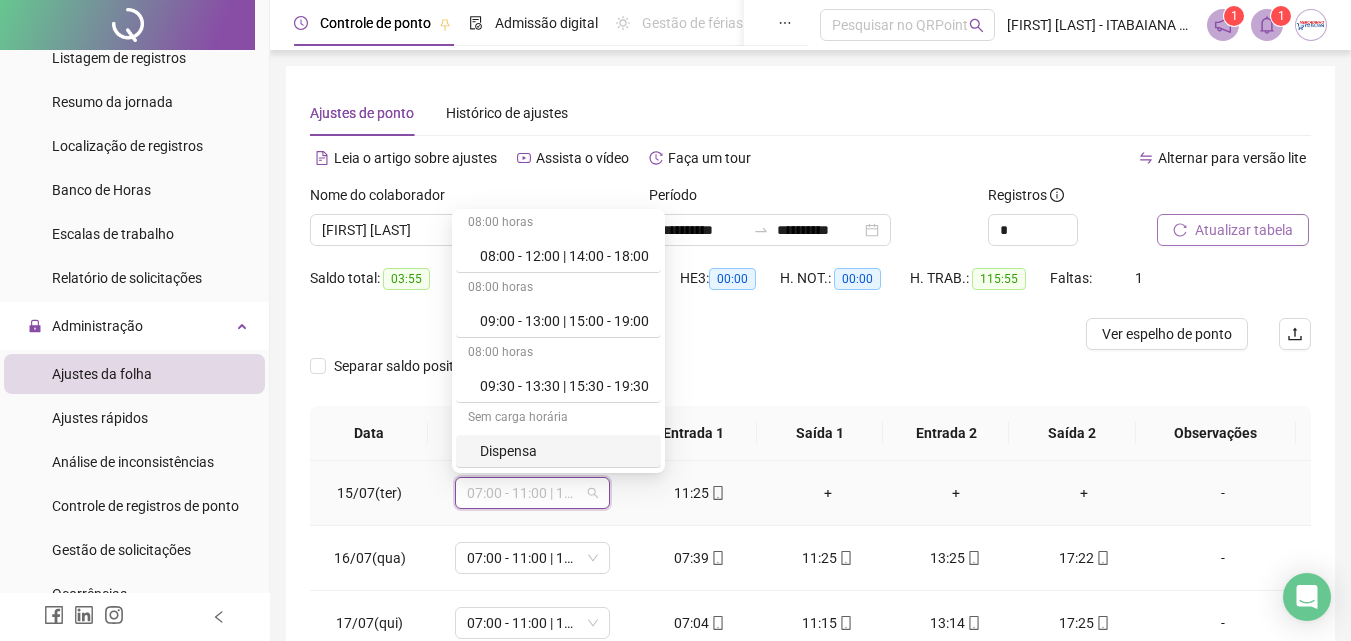 click on "Dispensa" at bounding box center [564, 451] 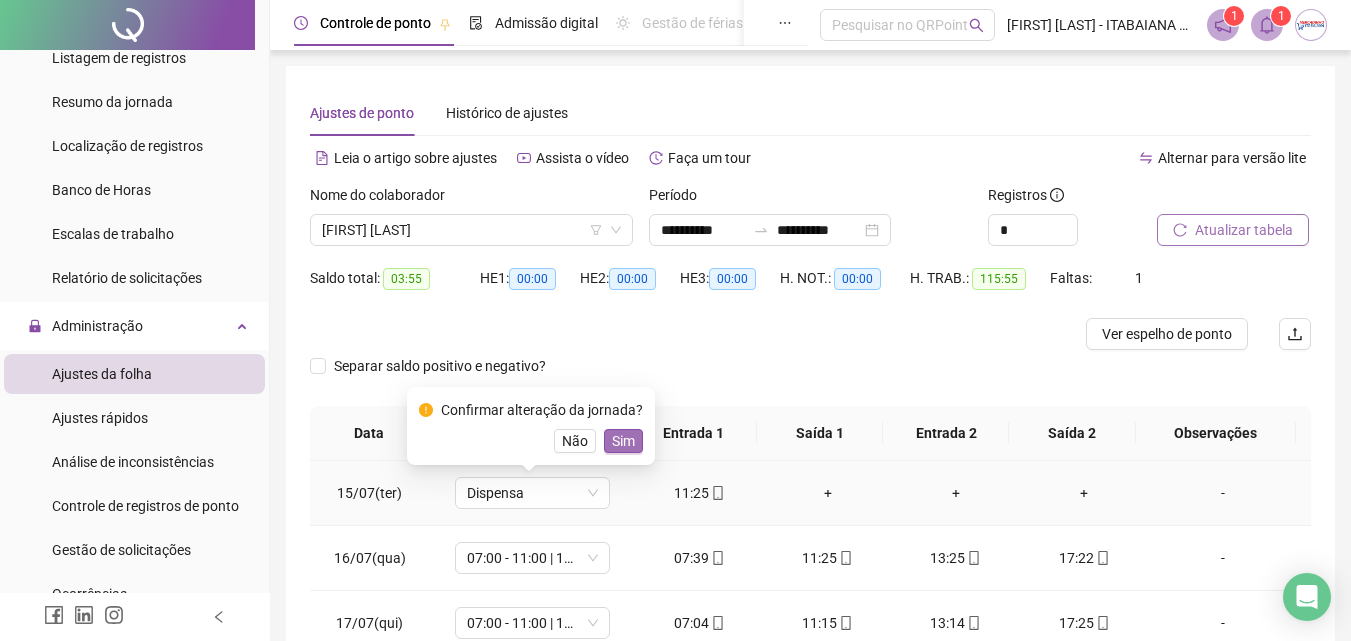 click on "Sim" at bounding box center (623, 441) 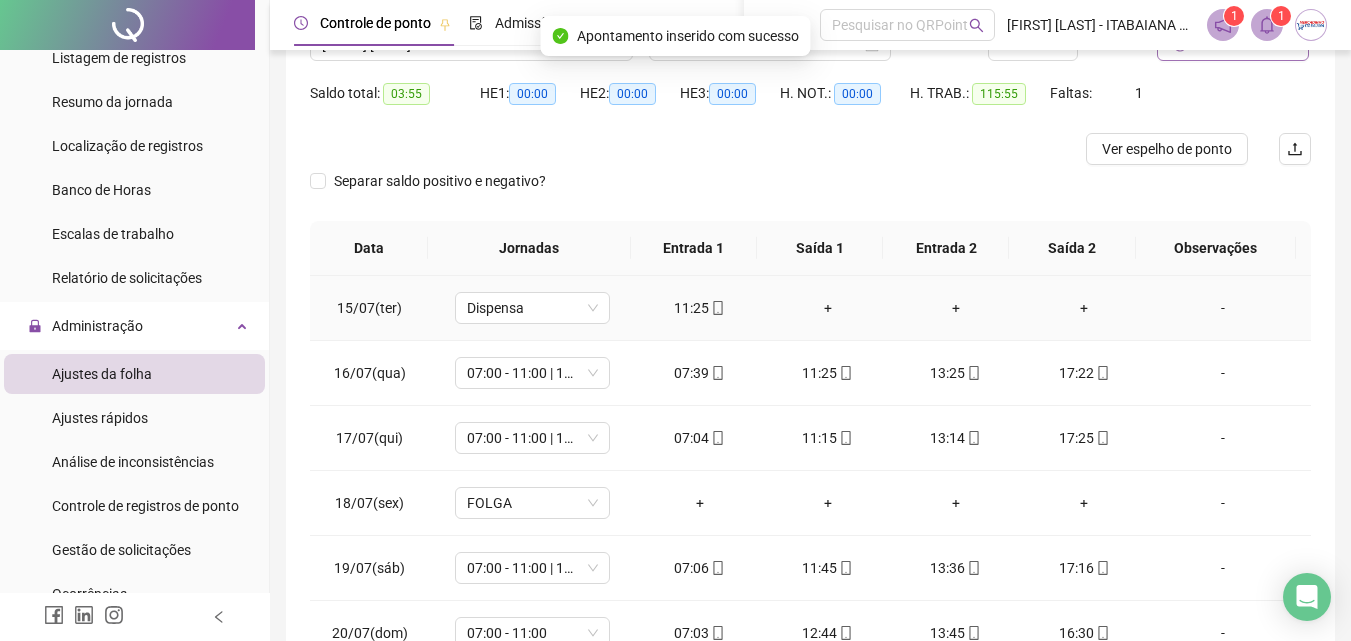 scroll, scrollTop: 200, scrollLeft: 0, axis: vertical 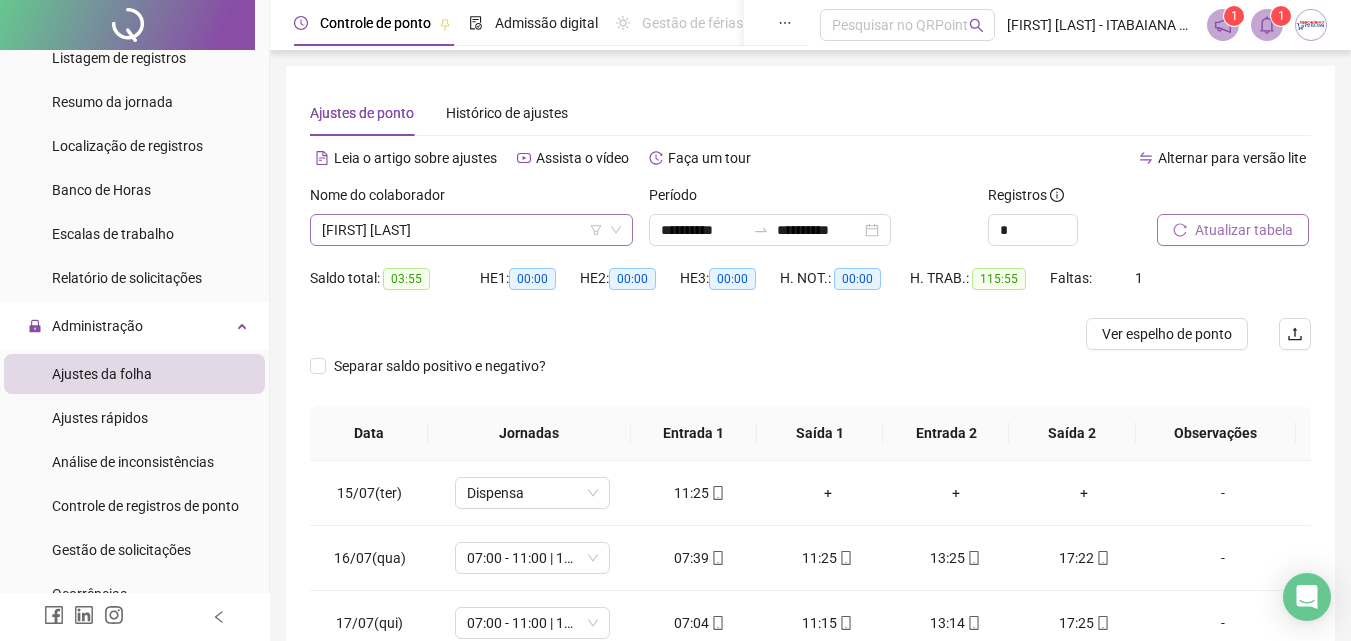 click on "[FIRST] [LAST]" at bounding box center (471, 230) 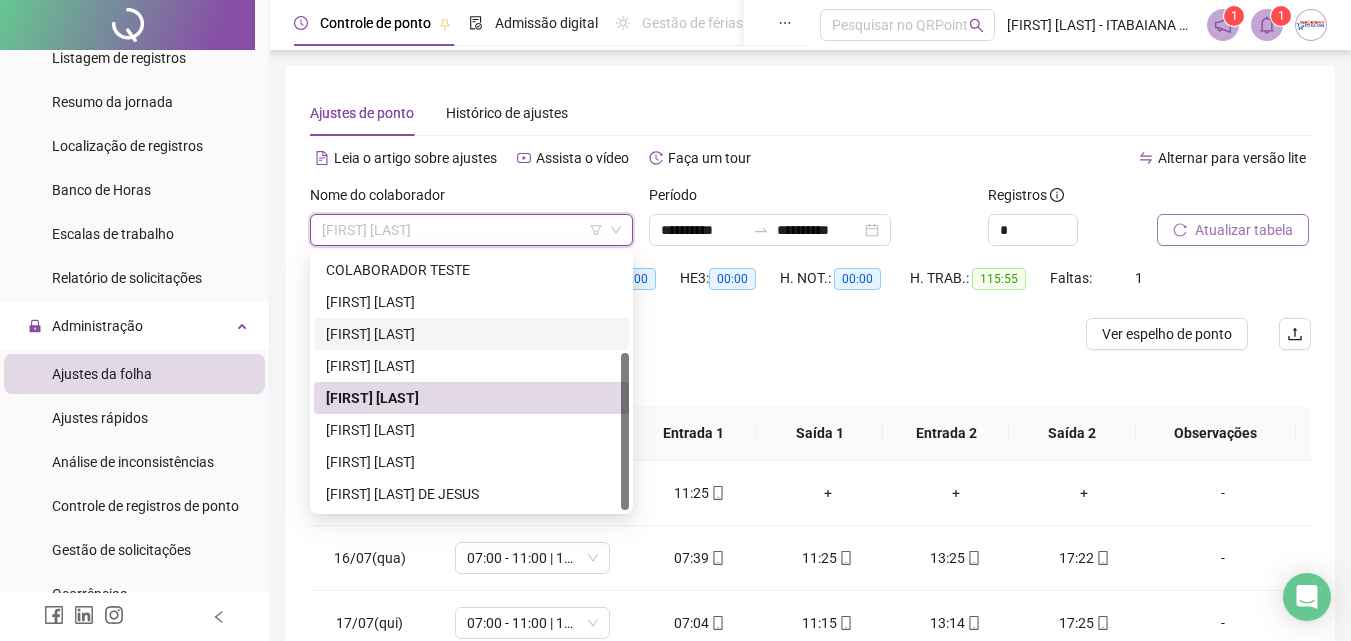 click on "Atualizar tabela" at bounding box center [1244, 230] 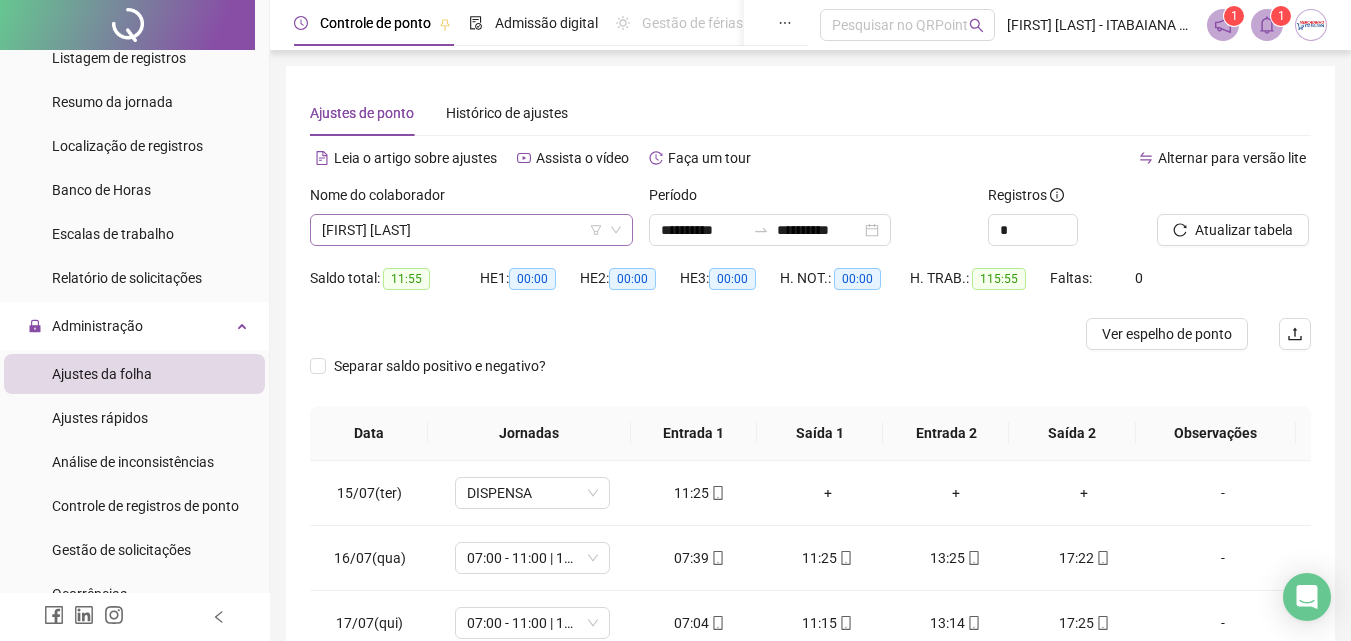 click on "[FIRST] [LAST]" at bounding box center [471, 230] 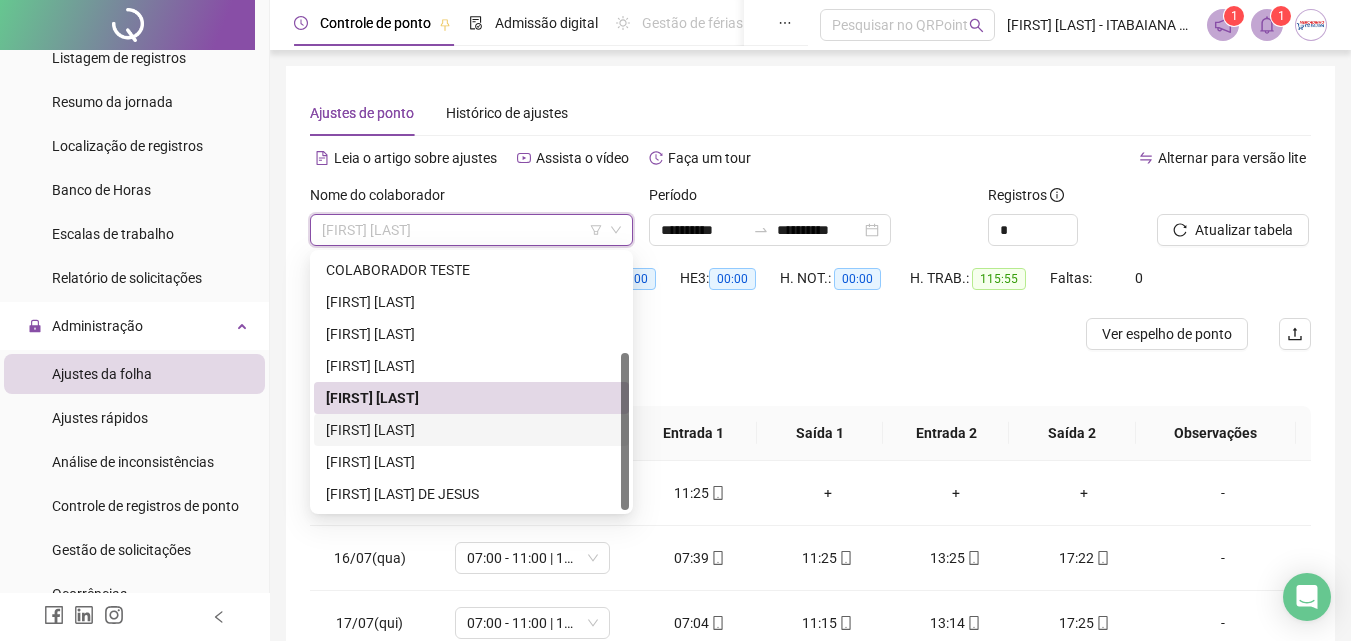 click on "[FIRST] [LAST]" at bounding box center (471, 430) 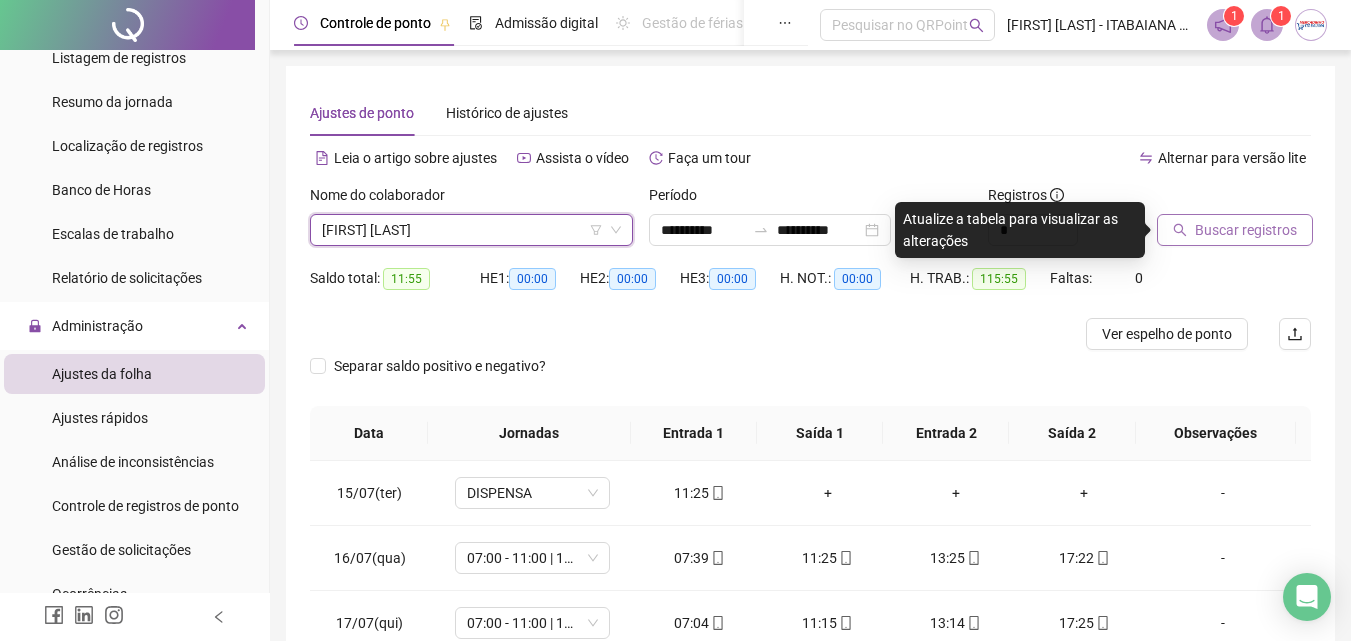 click on "Buscar registros" at bounding box center [1235, 230] 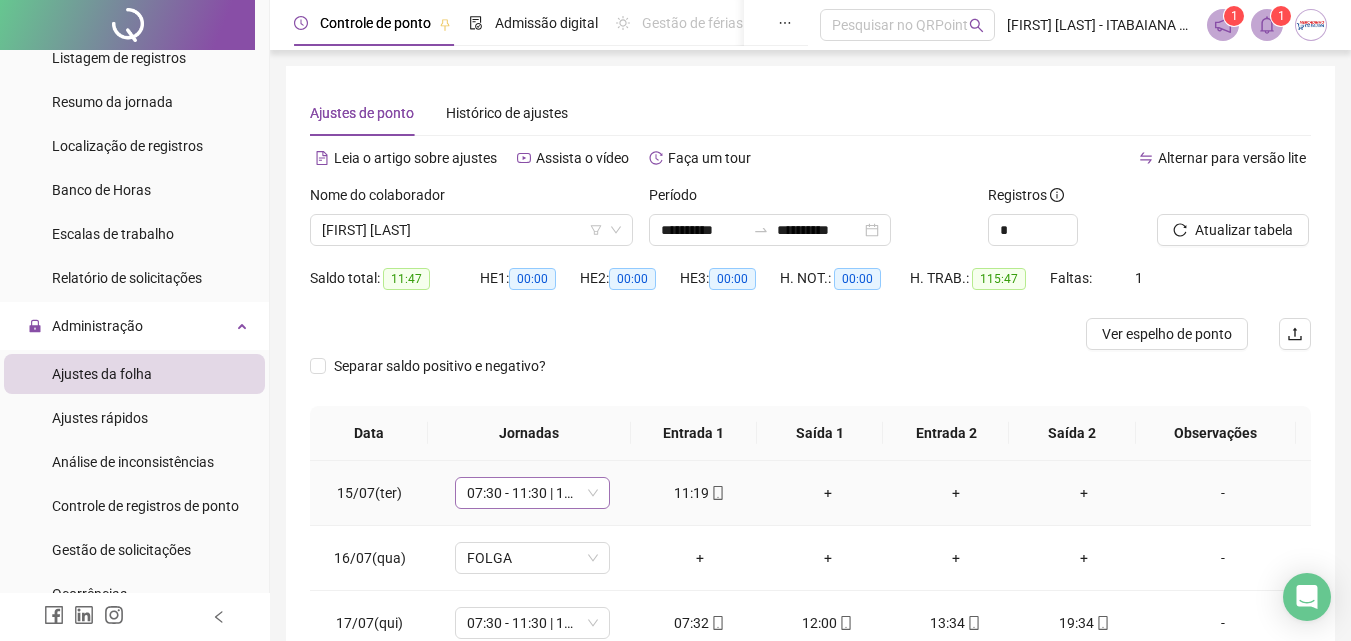 click on "07:30 - 11:30 | 13:30 - 17:30" at bounding box center (532, 493) 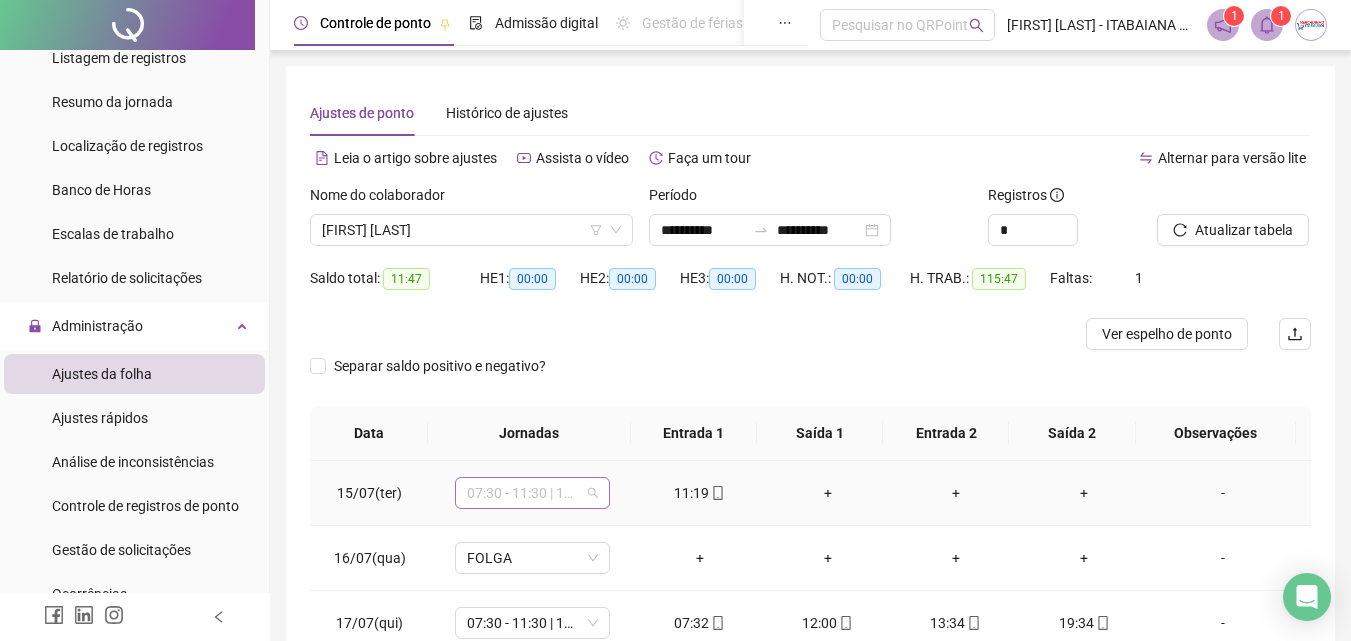 click on "07:30 - 11:30 | 13:30 - 17:30" at bounding box center (532, 493) 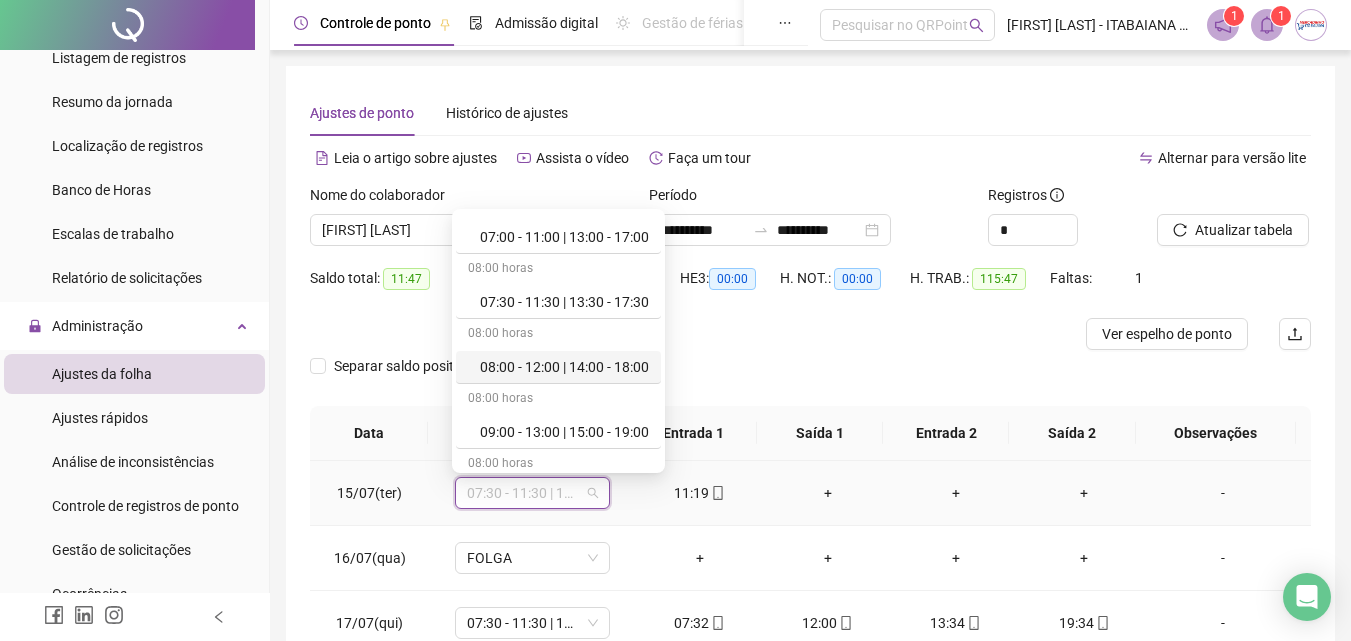 scroll, scrollTop: 200, scrollLeft: 0, axis: vertical 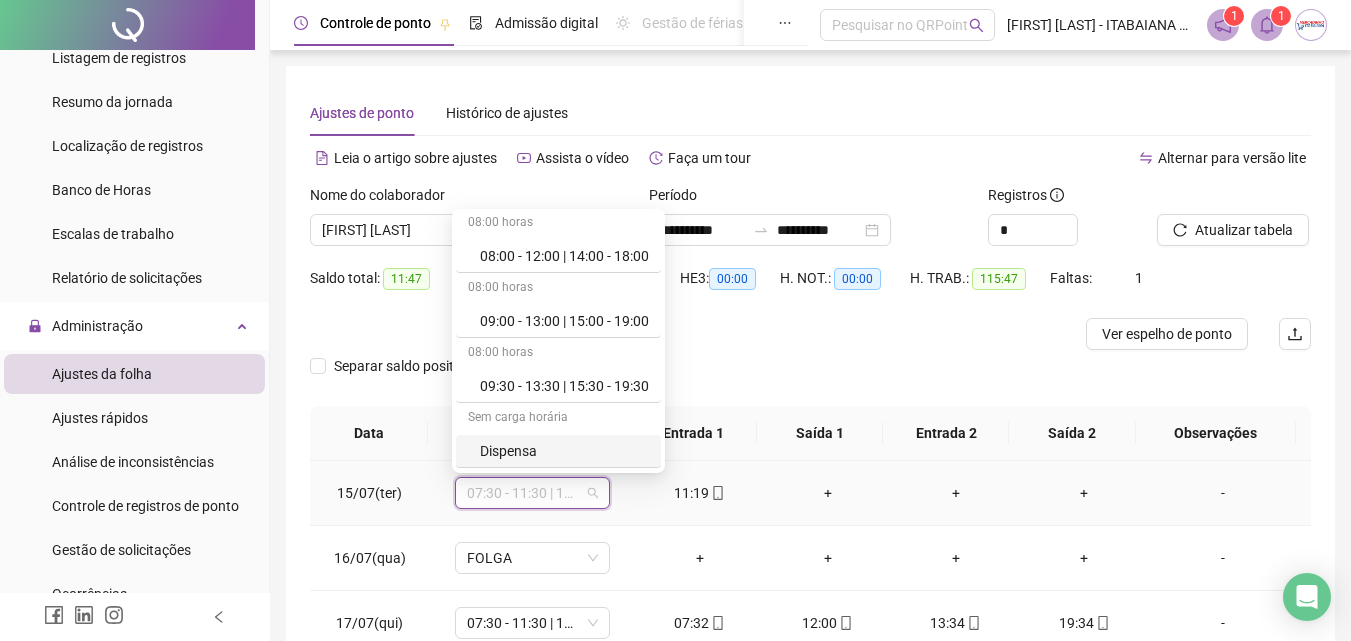 click on "Dispensa" at bounding box center [564, 451] 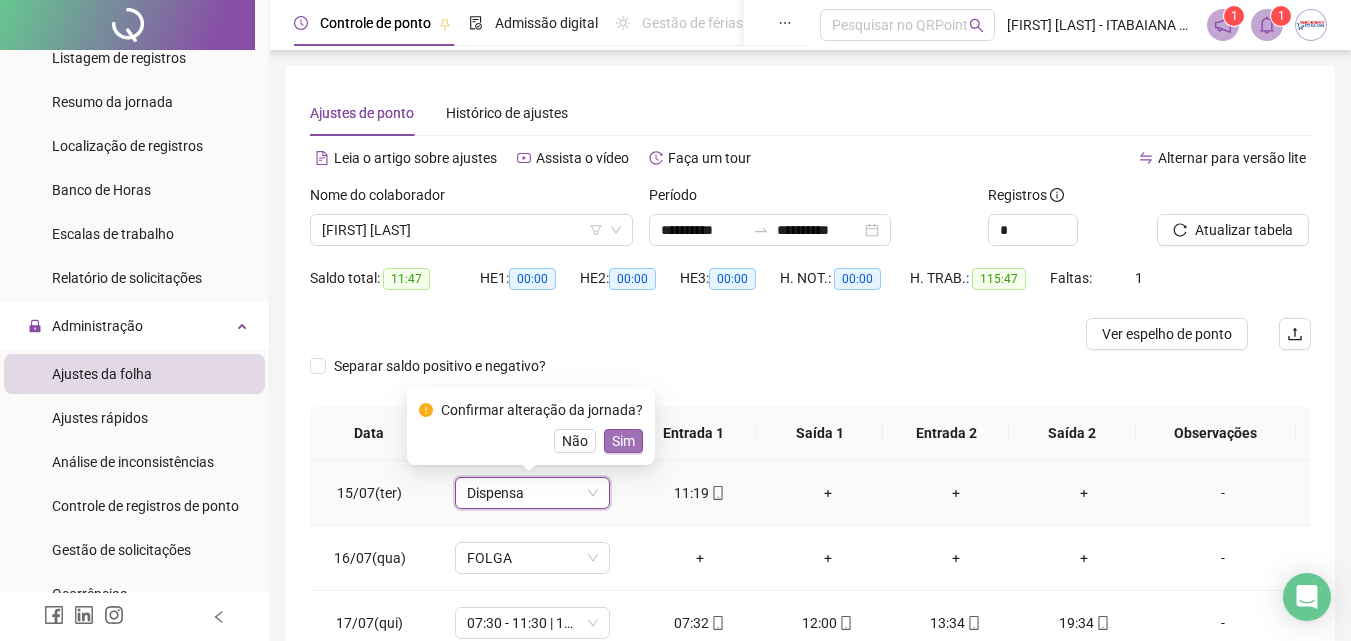 click on "Sim" at bounding box center [623, 441] 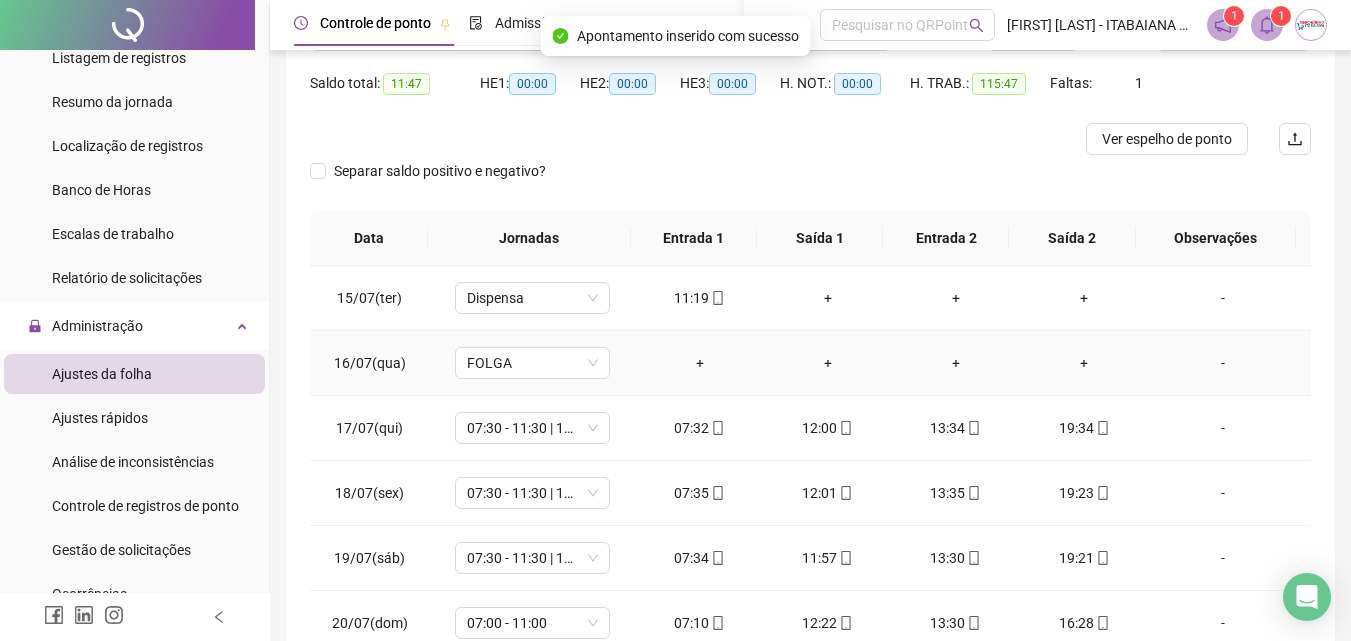 scroll, scrollTop: 200, scrollLeft: 0, axis: vertical 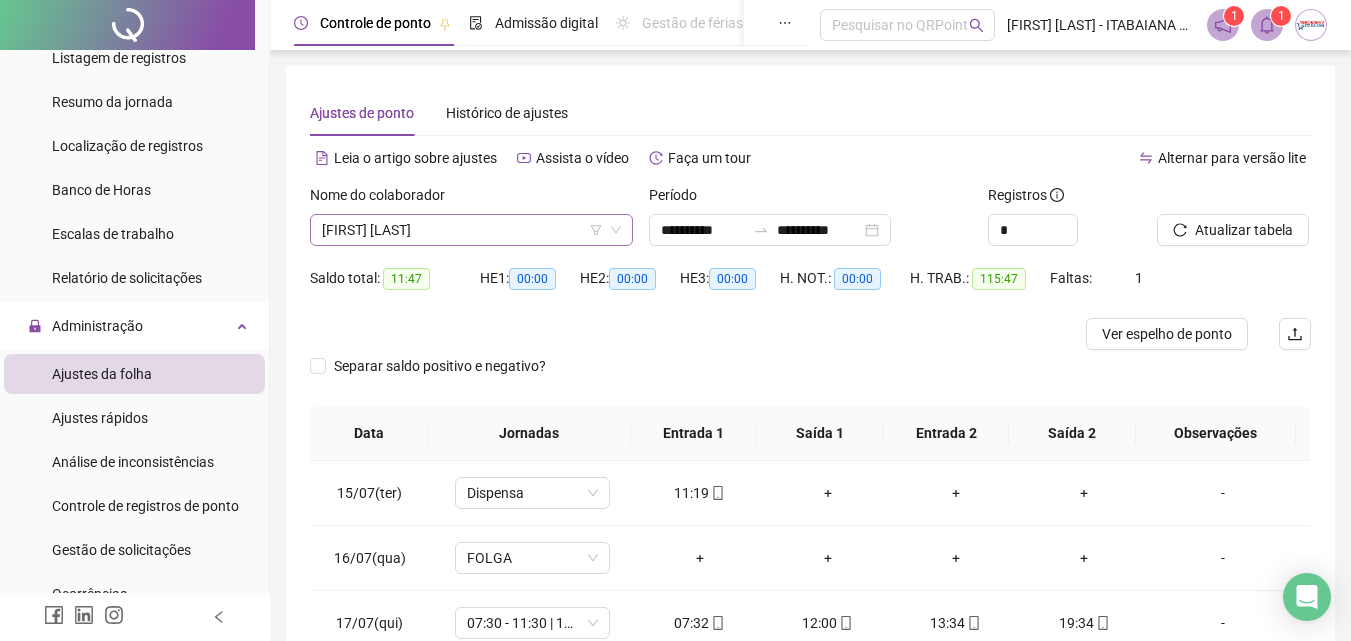 click on "[FIRST] [LAST]" at bounding box center [471, 230] 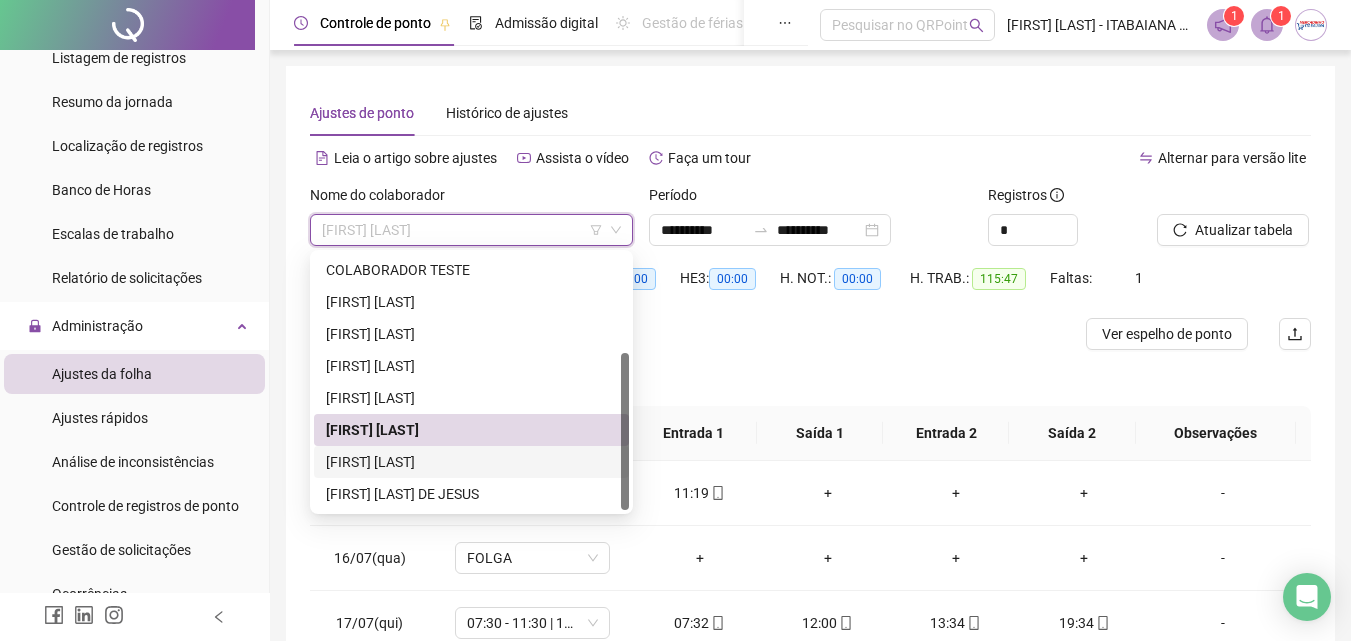 click on "[FIRST] [LAST]" at bounding box center (471, 462) 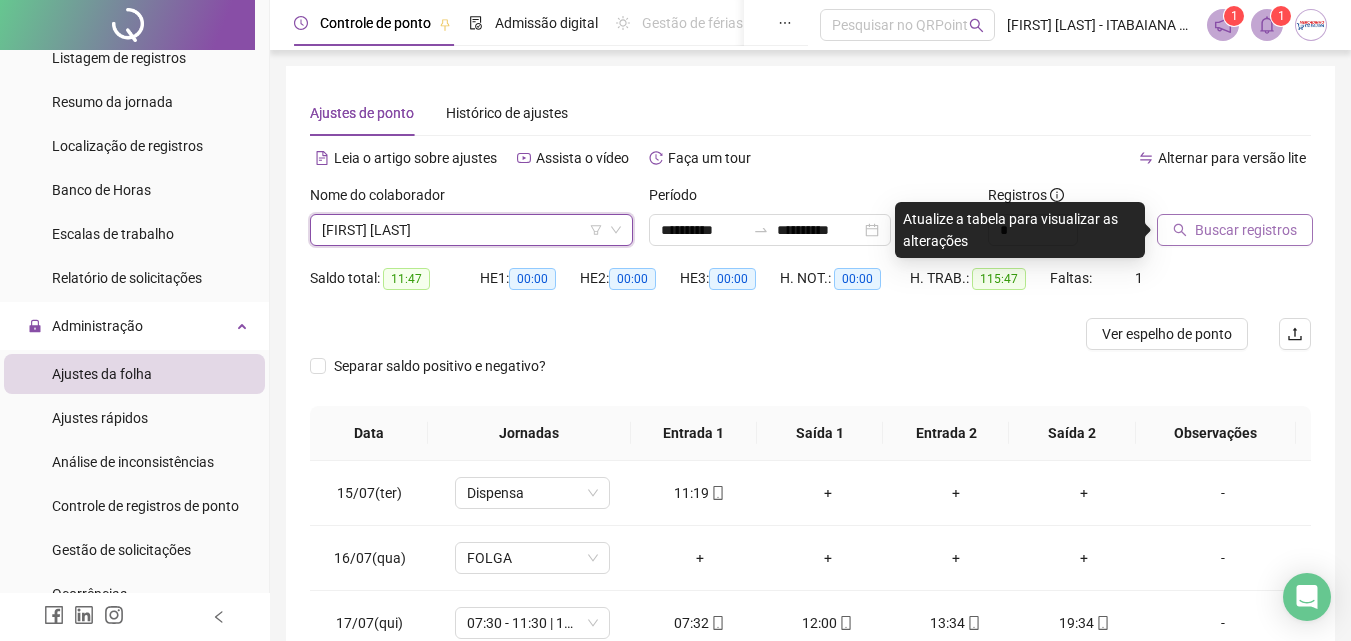 click on "Buscar registros" at bounding box center [1235, 230] 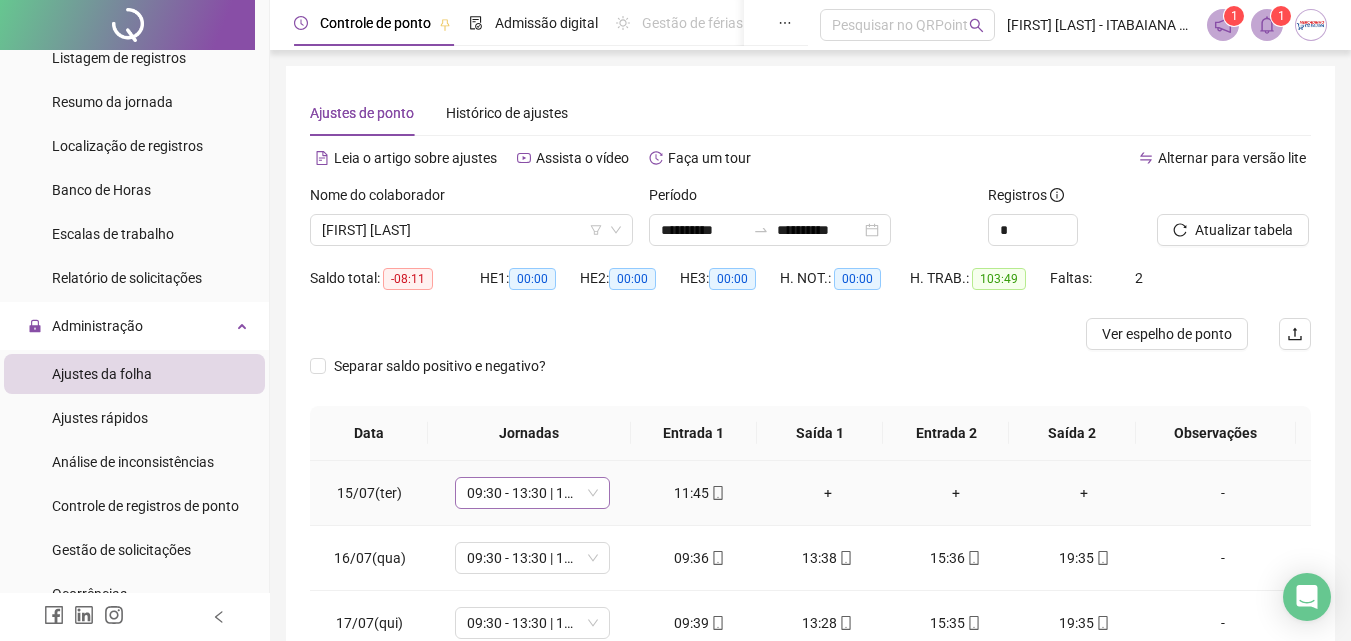 click on "09:30 - 13:30 | 15:30 - 19:30" at bounding box center (532, 493) 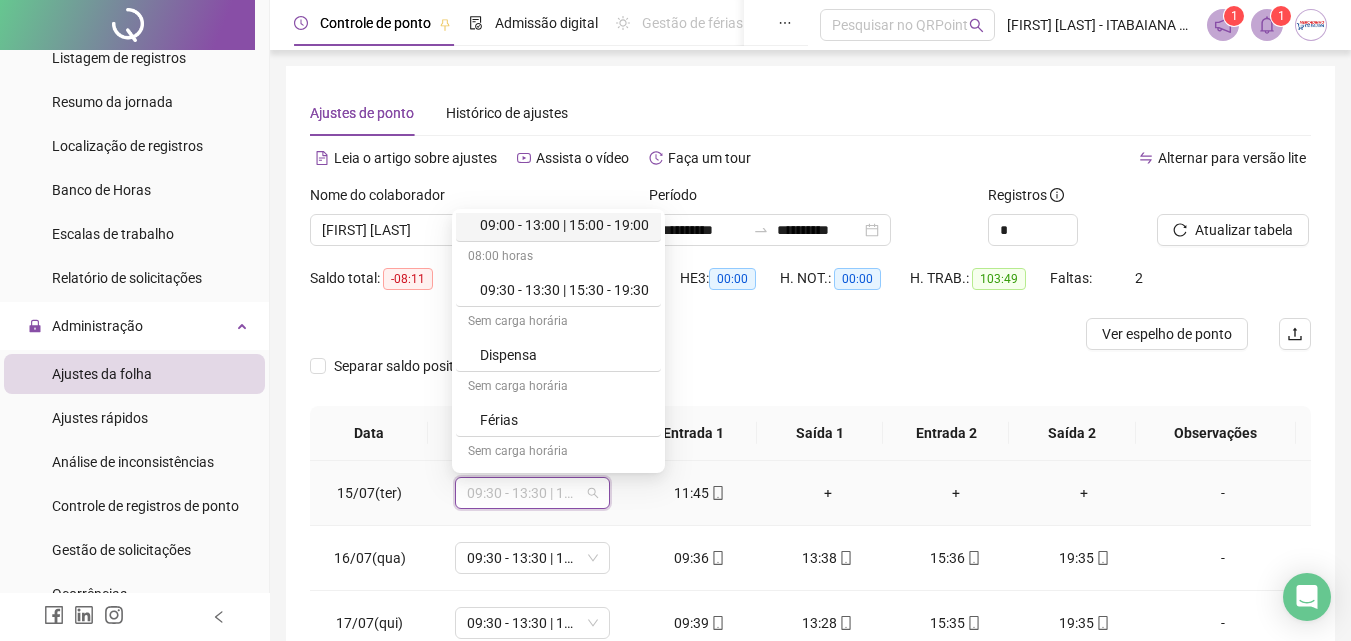 scroll, scrollTop: 300, scrollLeft: 0, axis: vertical 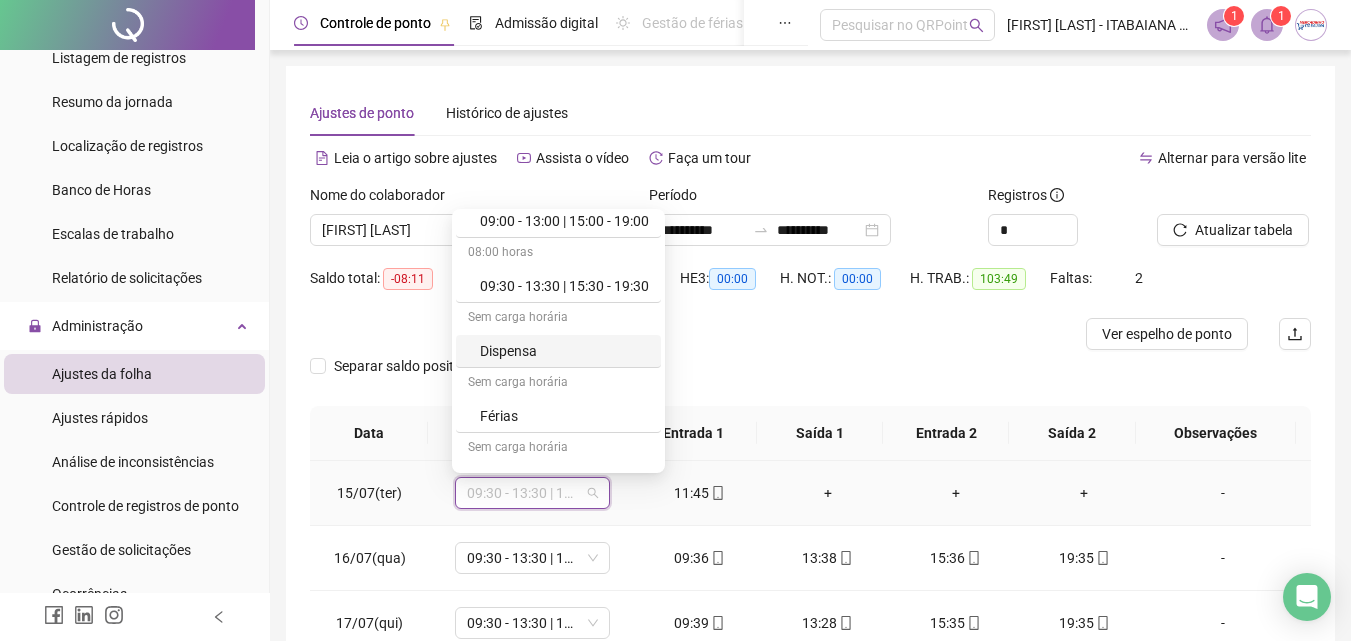 click on "Dispensa" at bounding box center [564, 351] 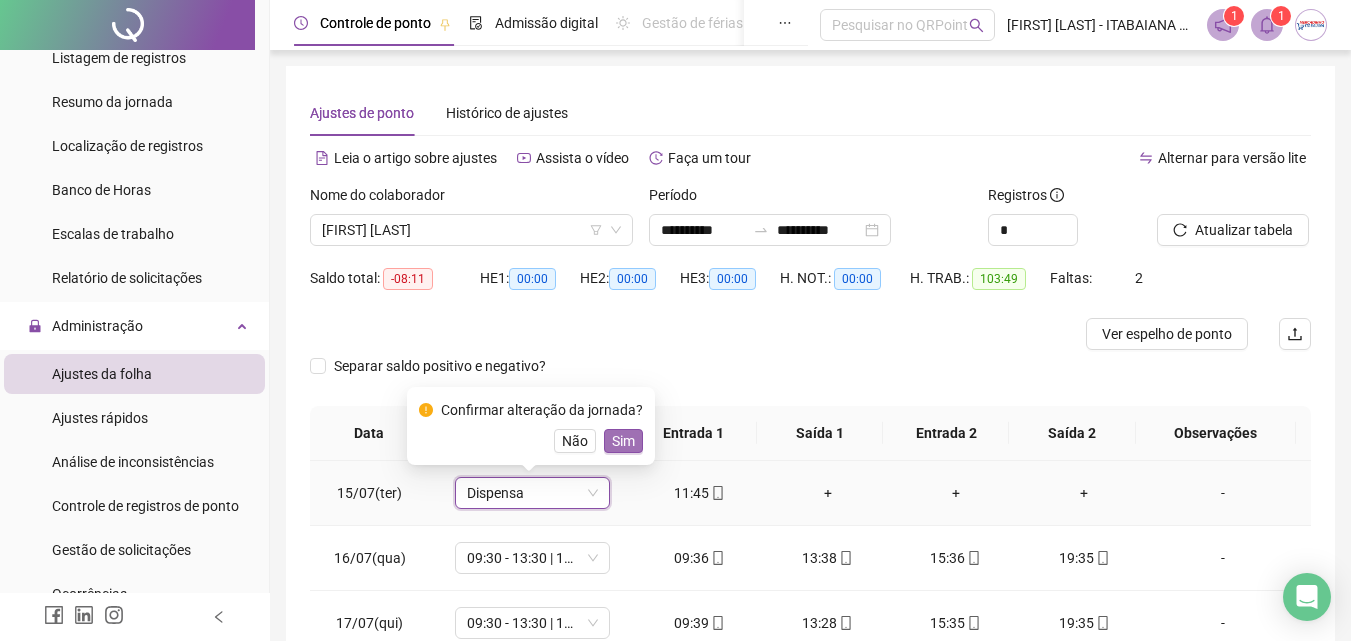 click on "Sim" at bounding box center [623, 441] 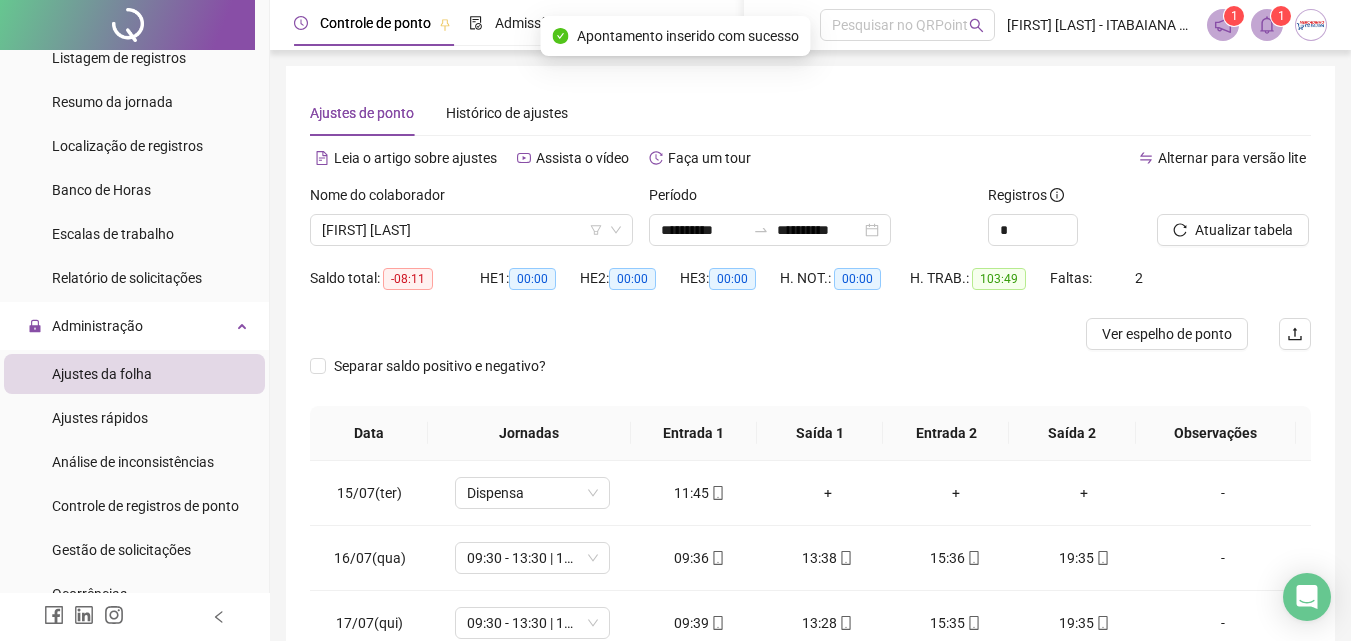 click on "Separar saldo positivo e negativo?" at bounding box center (810, 378) 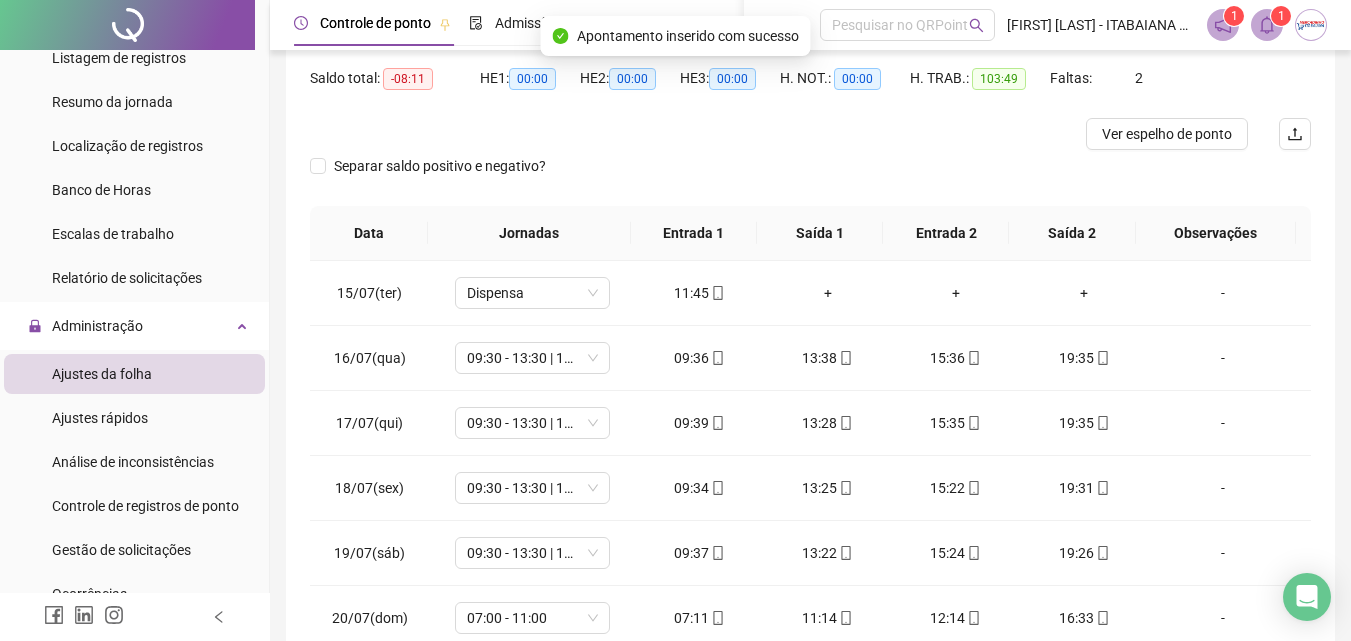 scroll, scrollTop: 300, scrollLeft: 0, axis: vertical 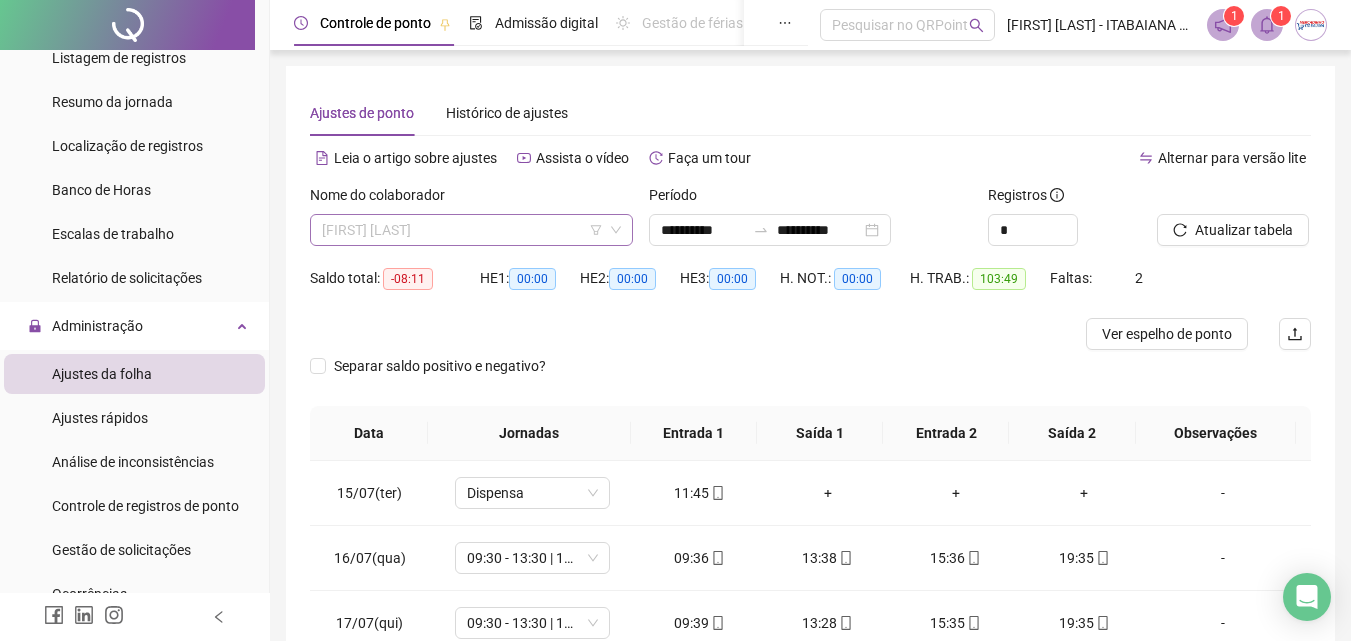 click on "[FIRST] [LAST]" at bounding box center [471, 230] 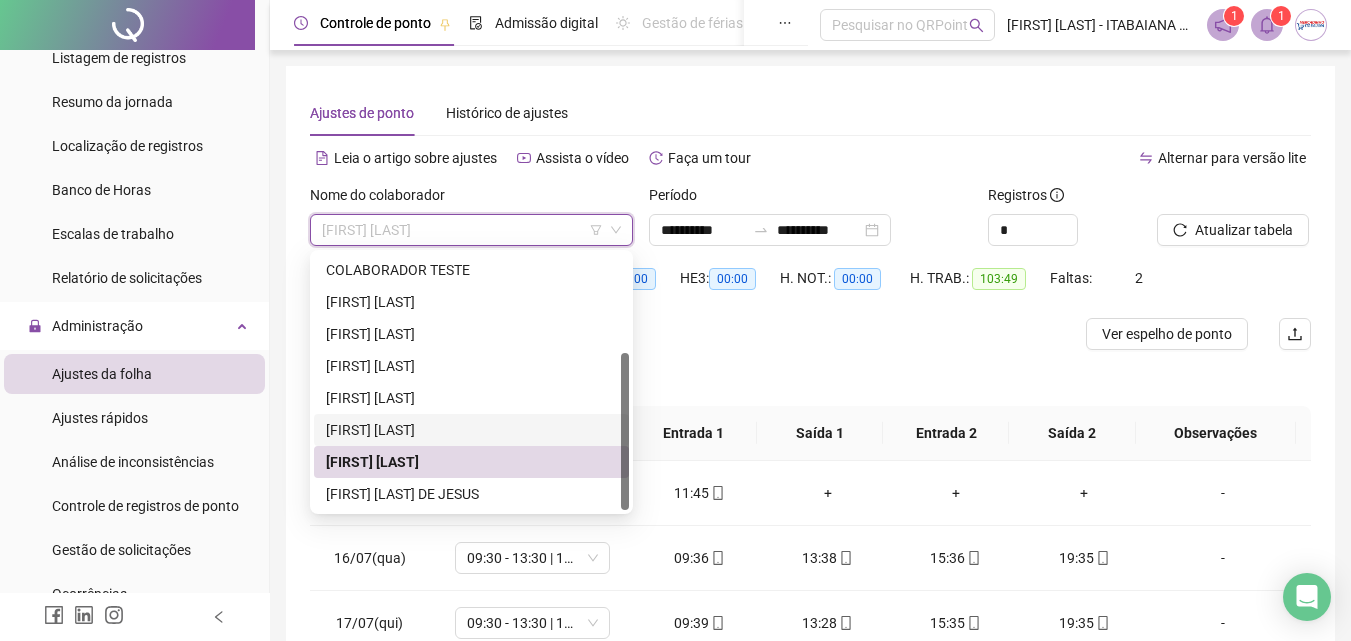 scroll, scrollTop: 100, scrollLeft: 0, axis: vertical 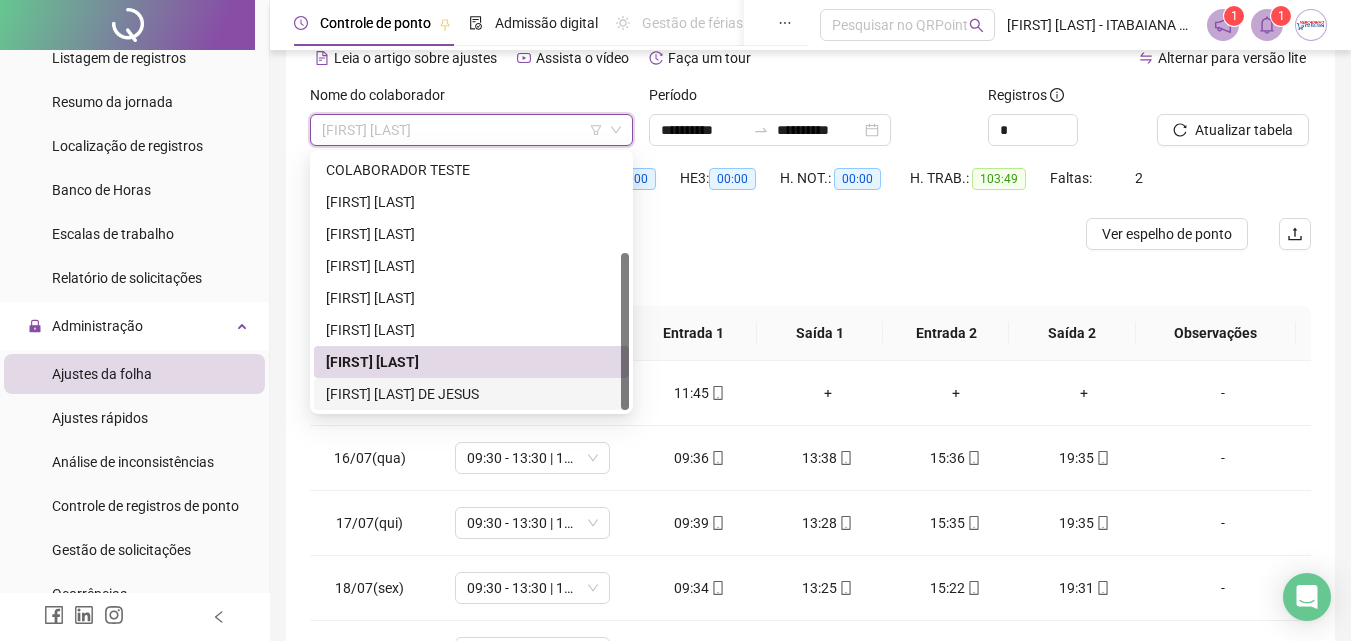 click on "[FIRST] [LAST] DE JESUS" at bounding box center (471, 394) 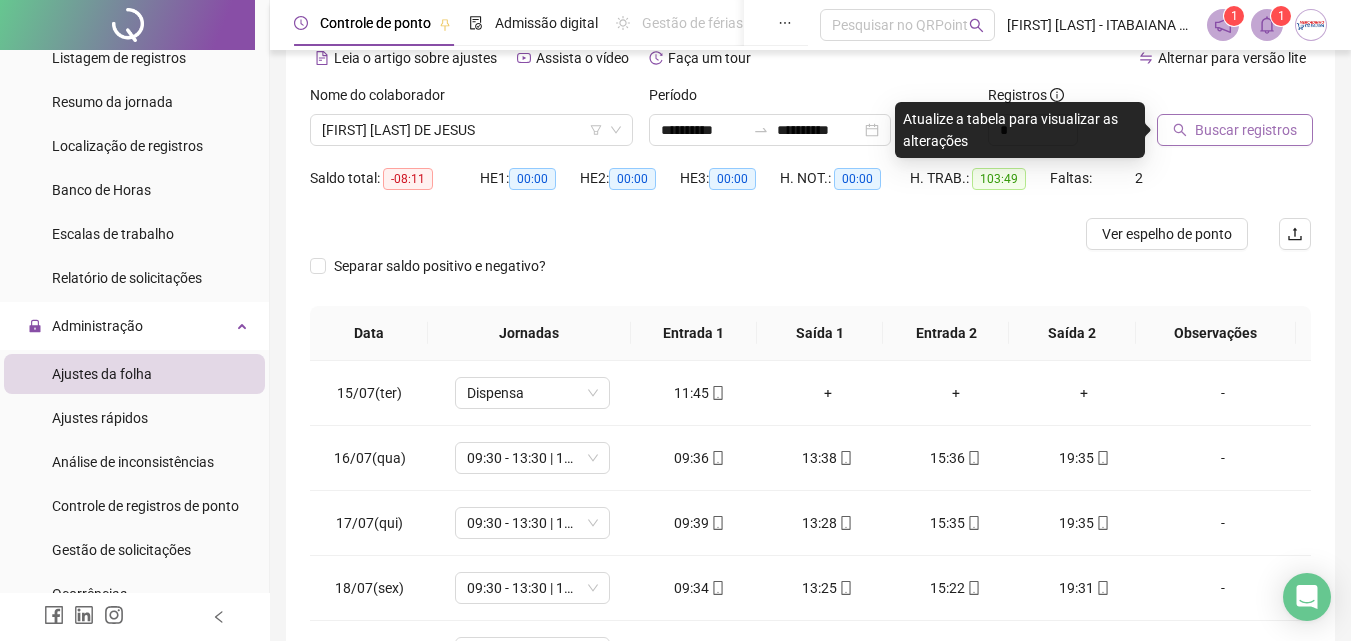click on "Buscar registros" at bounding box center (1246, 130) 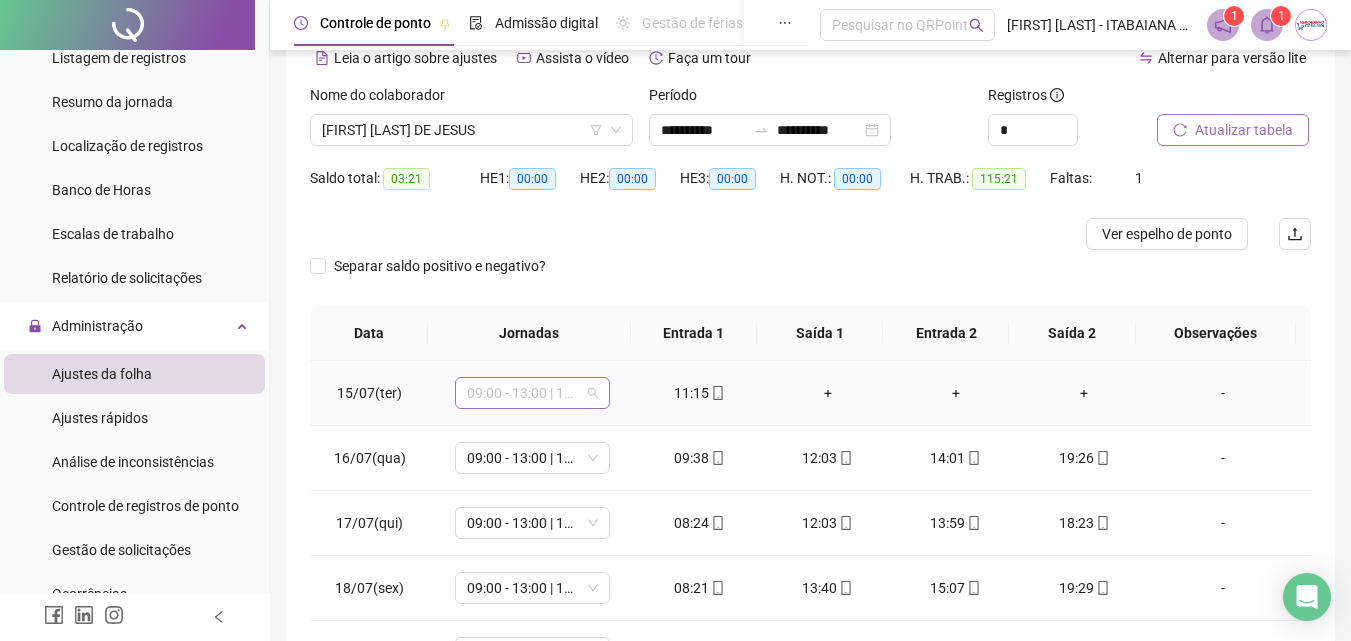 click on "09:00 - 13:00 | 15:00 - 19:00" at bounding box center (532, 393) 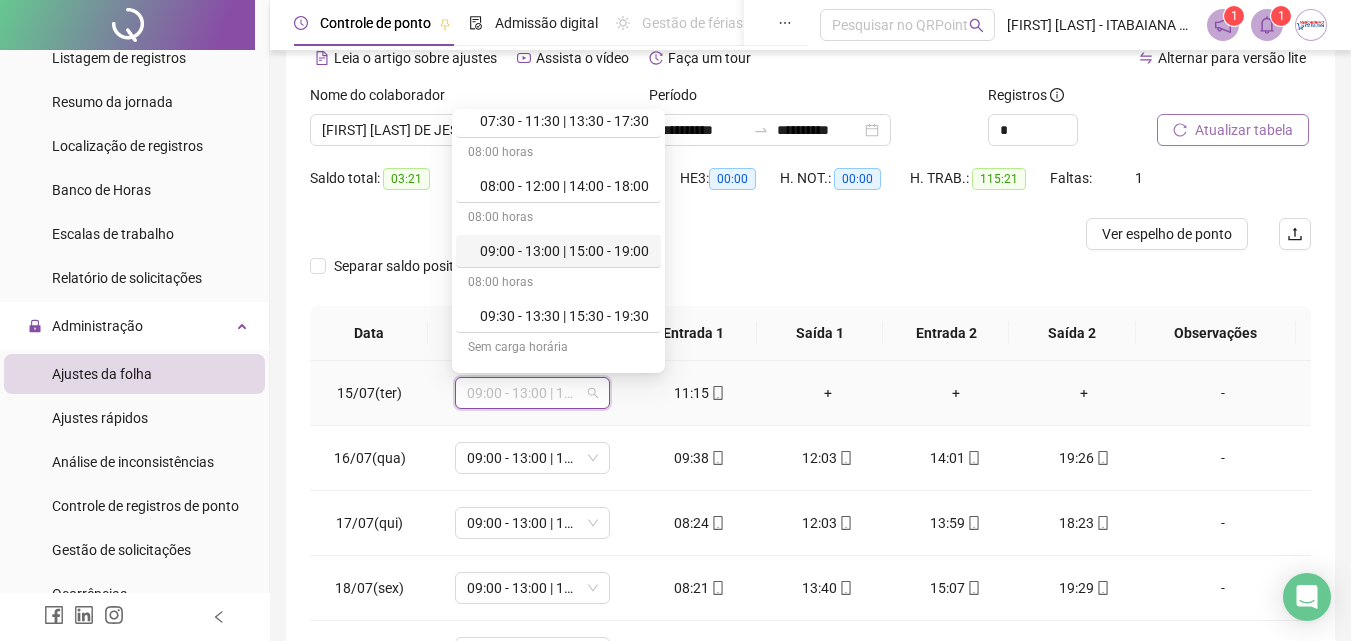 scroll, scrollTop: 200, scrollLeft: 0, axis: vertical 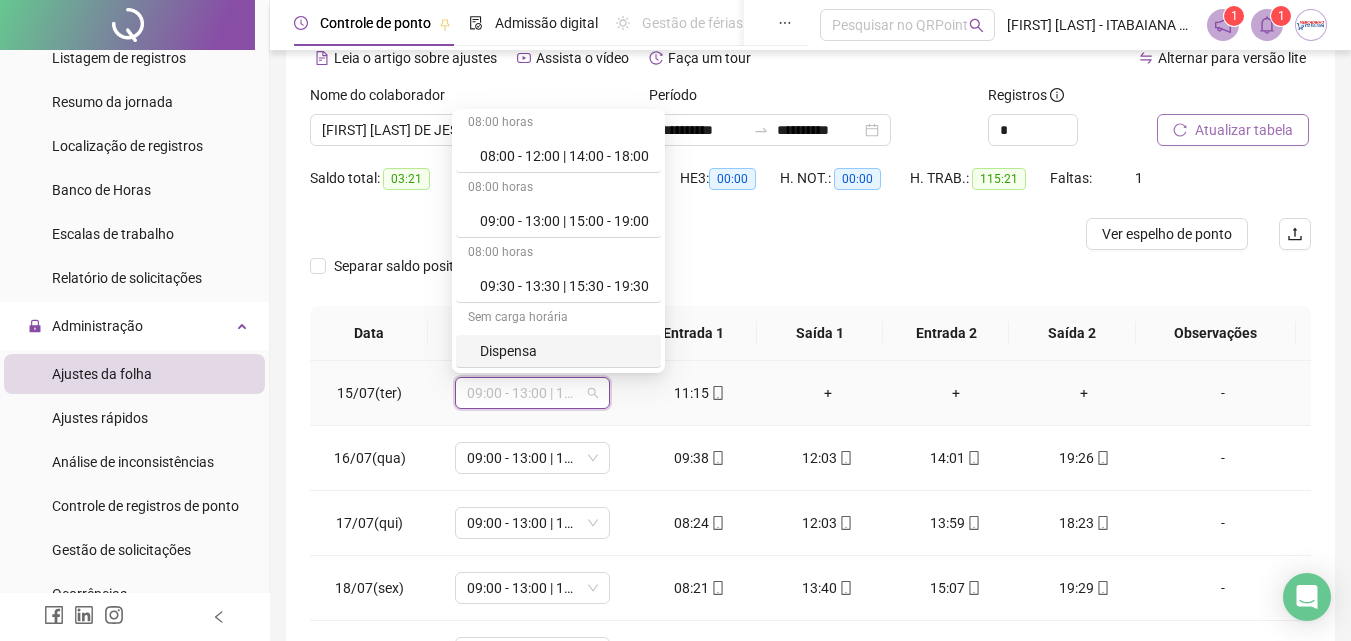 click on "Dispensa" at bounding box center (564, 351) 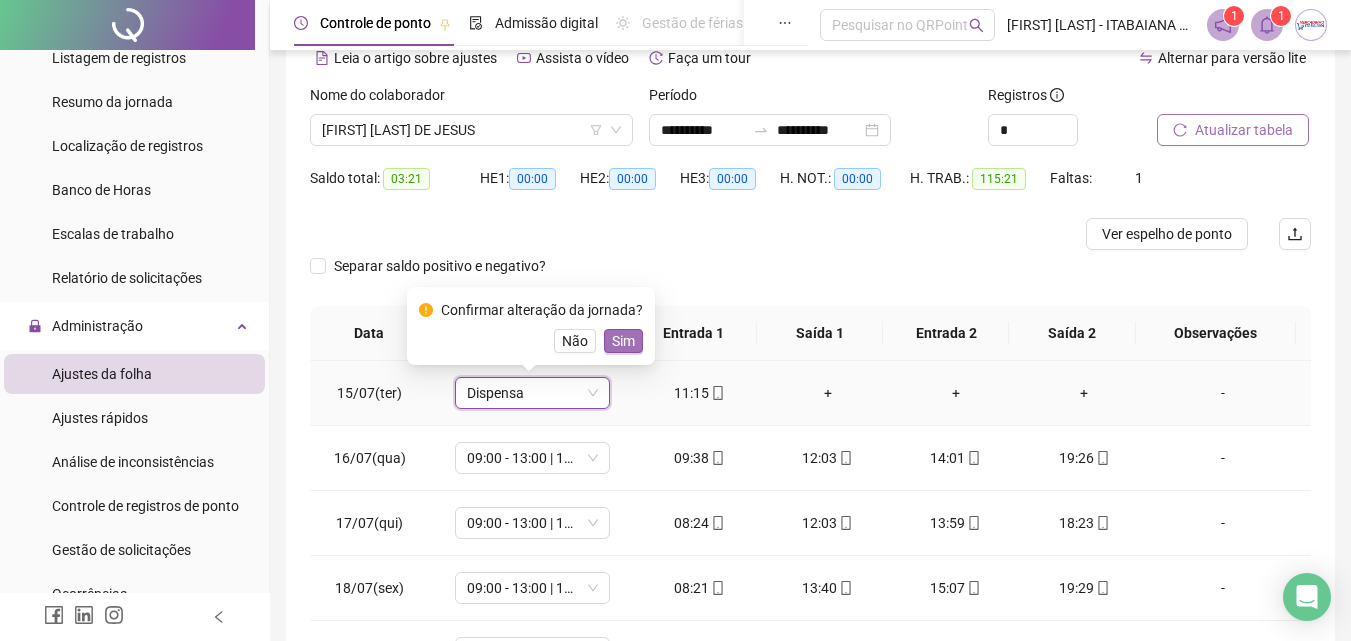 click on "Sim" at bounding box center (623, 341) 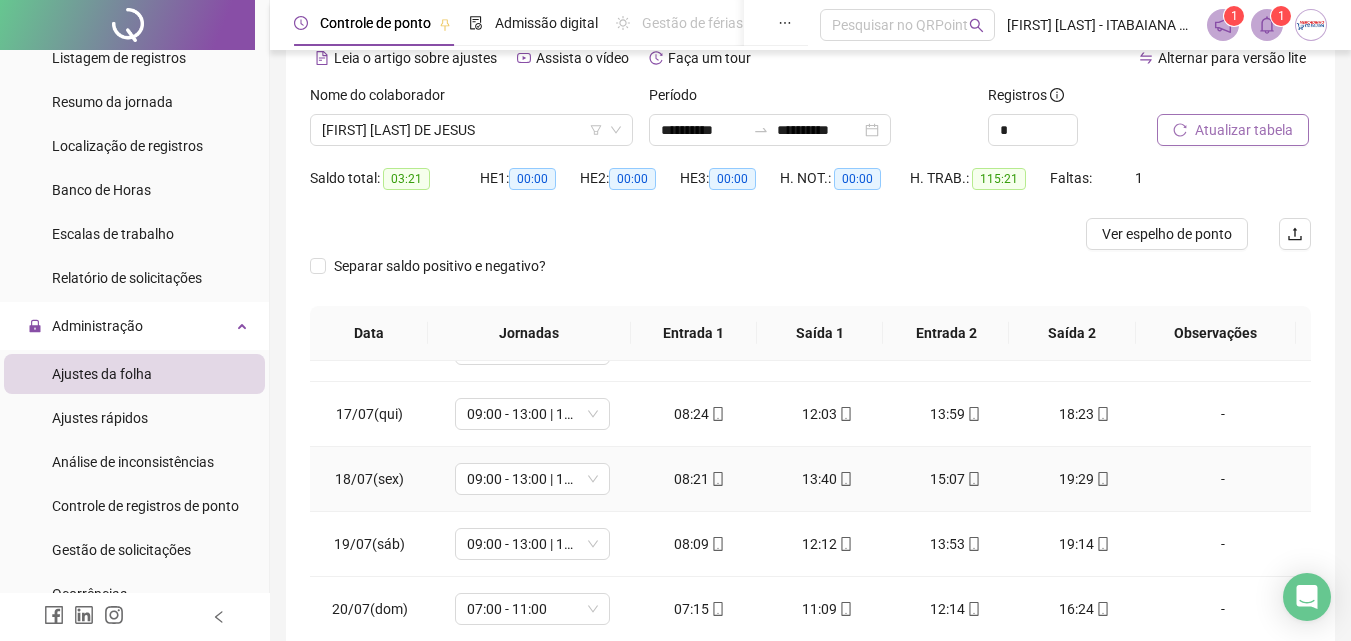 scroll, scrollTop: 0, scrollLeft: 0, axis: both 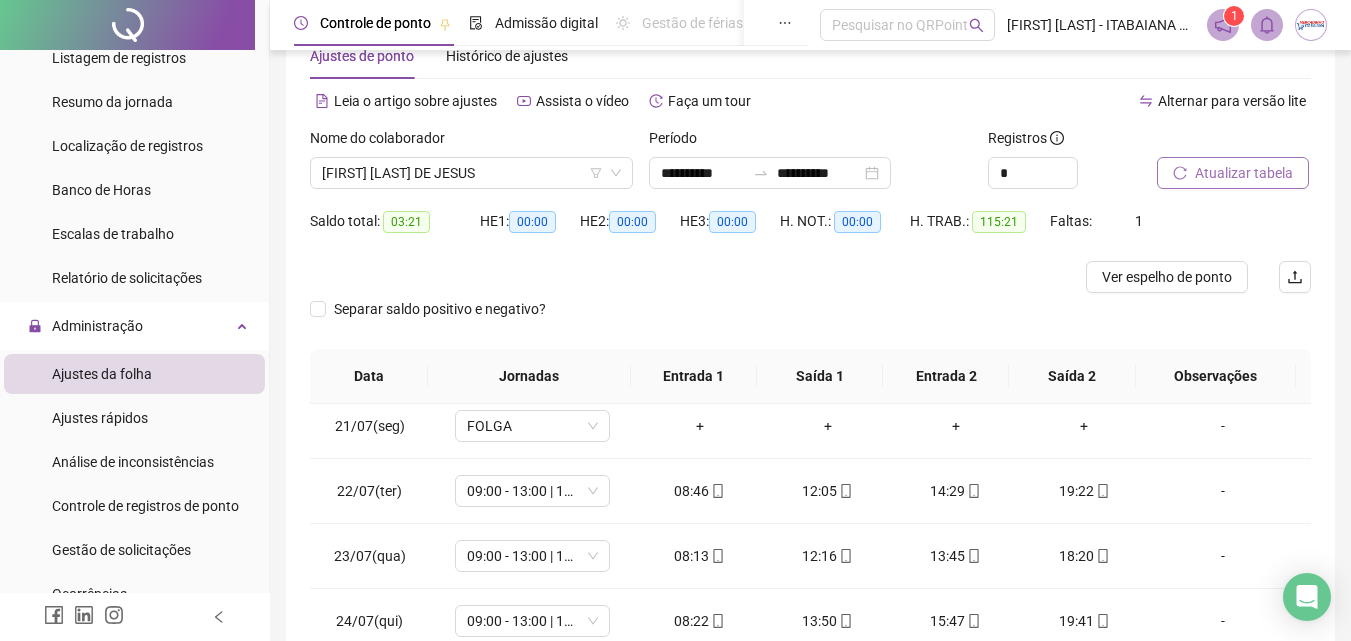 click on "Separar saldo positivo e negativo?" at bounding box center [810, 321] 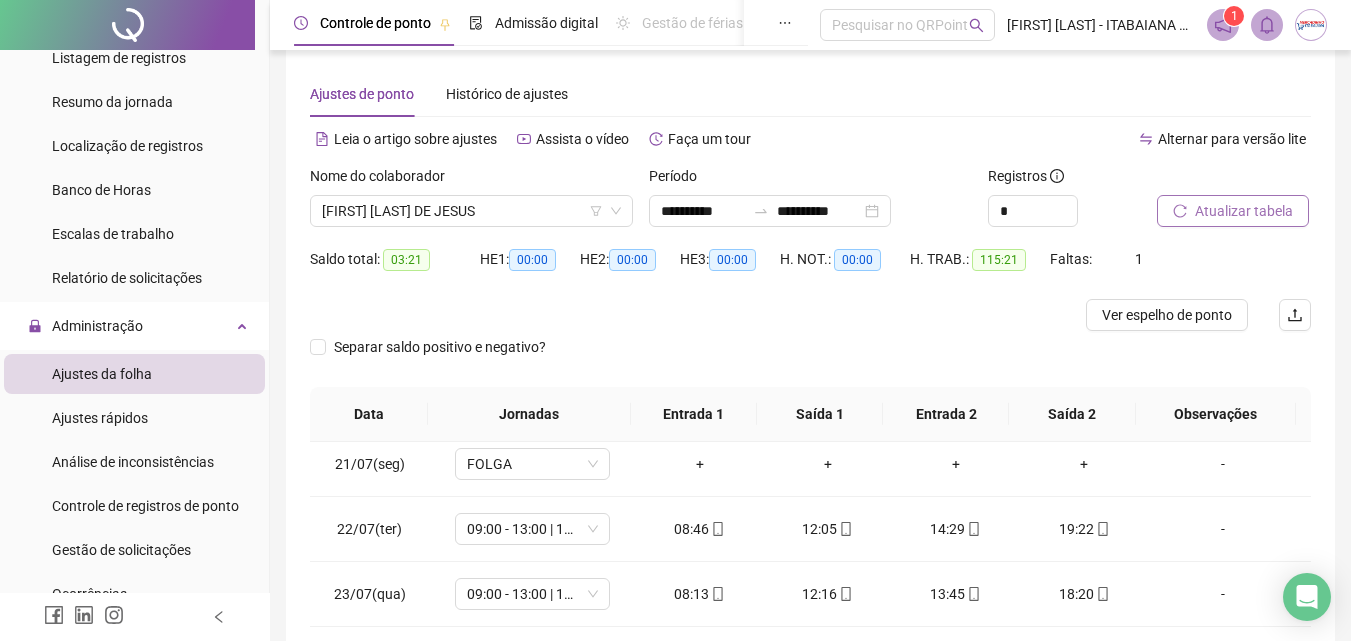 scroll, scrollTop: 0, scrollLeft: 0, axis: both 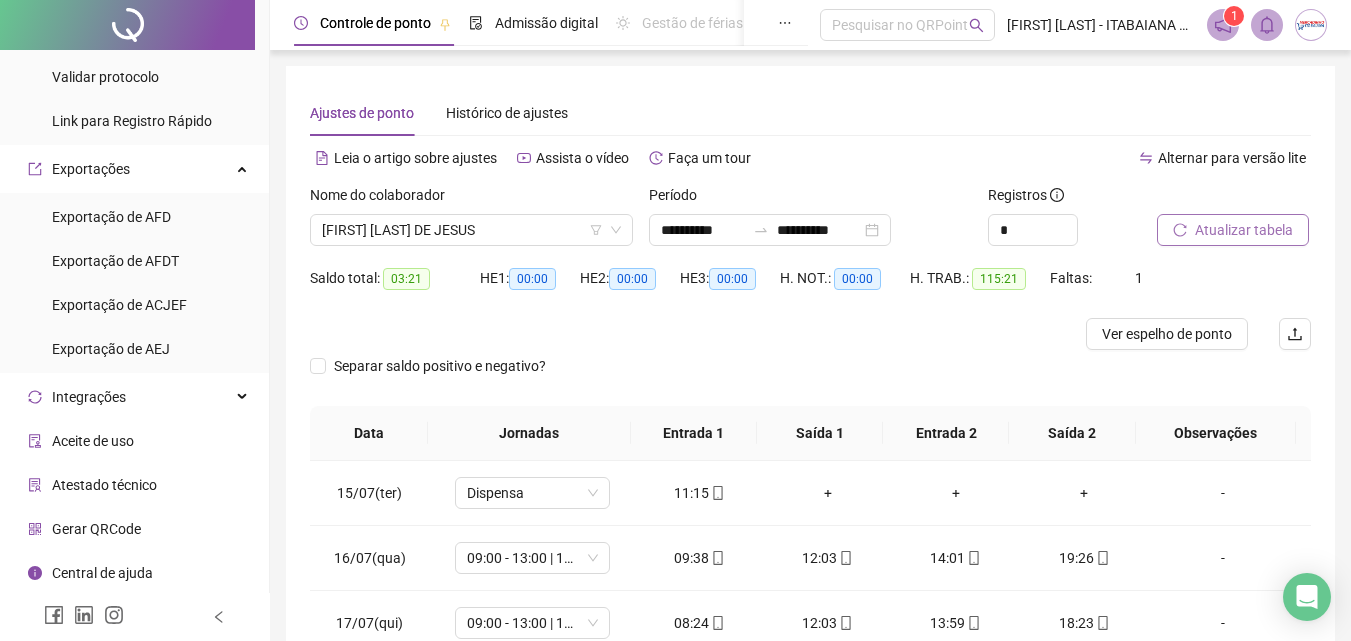 click at bounding box center (1311, 25) 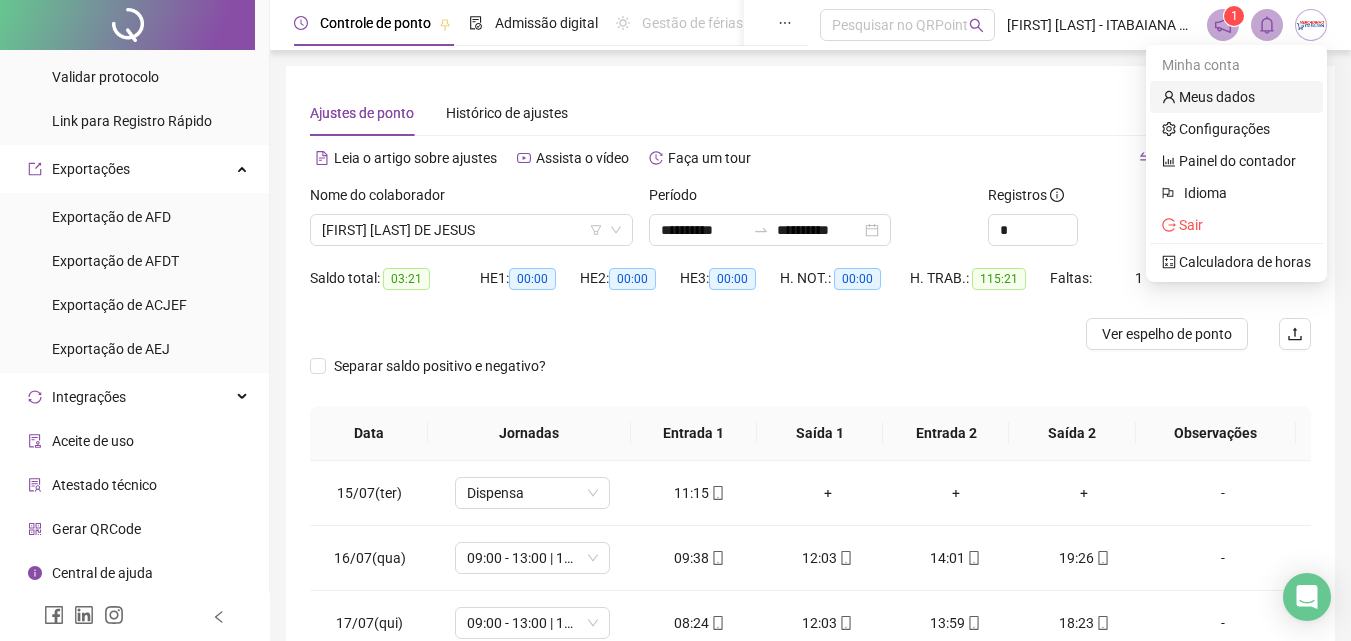 click on "Meus dados" at bounding box center [1208, 97] 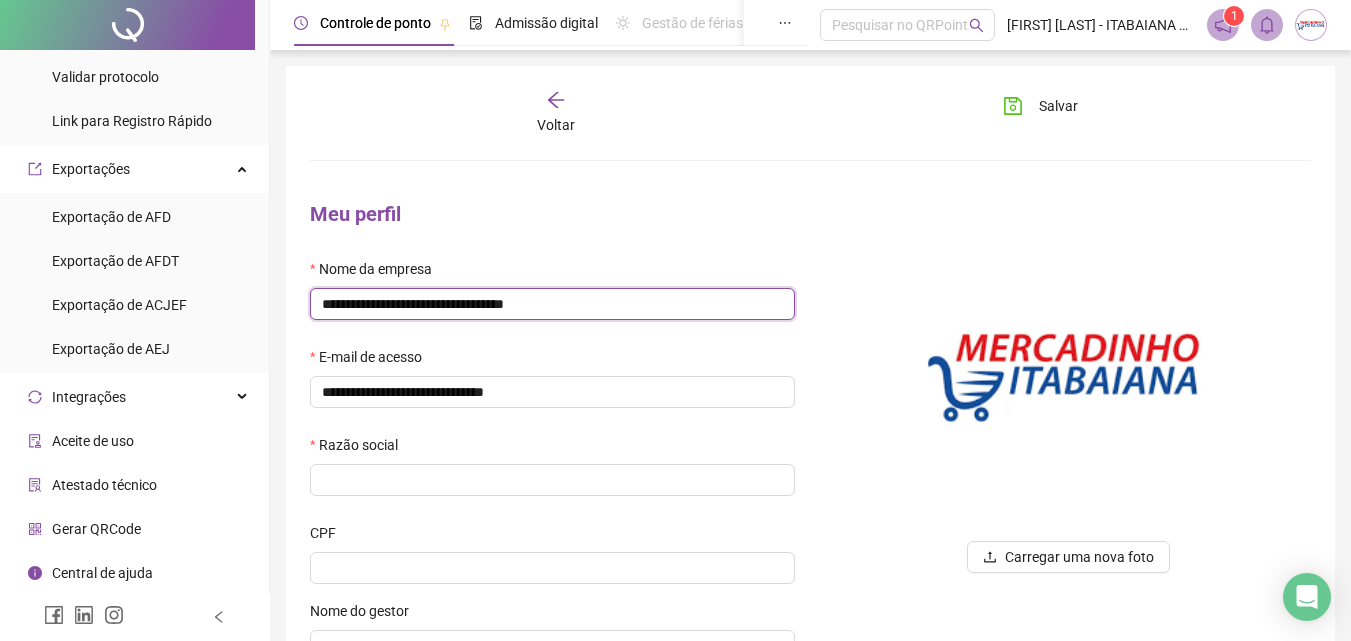 drag, startPoint x: 607, startPoint y: 300, endPoint x: 270, endPoint y: 314, distance: 337.29068 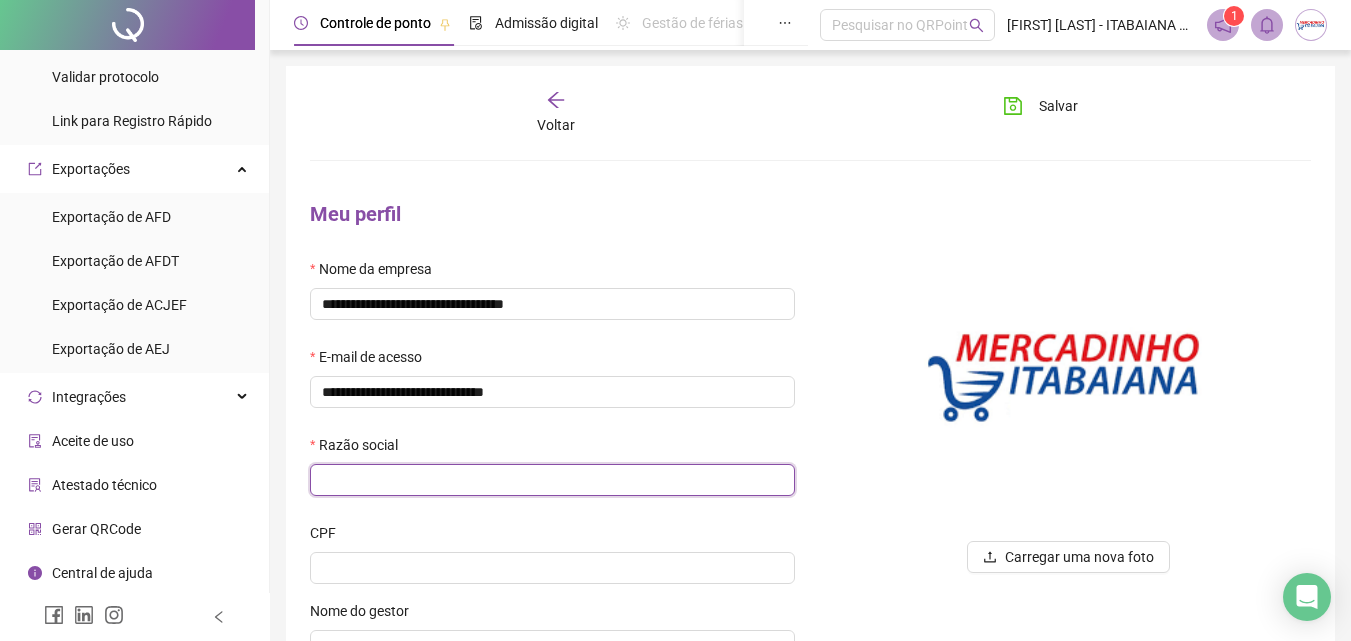click at bounding box center (552, 480) 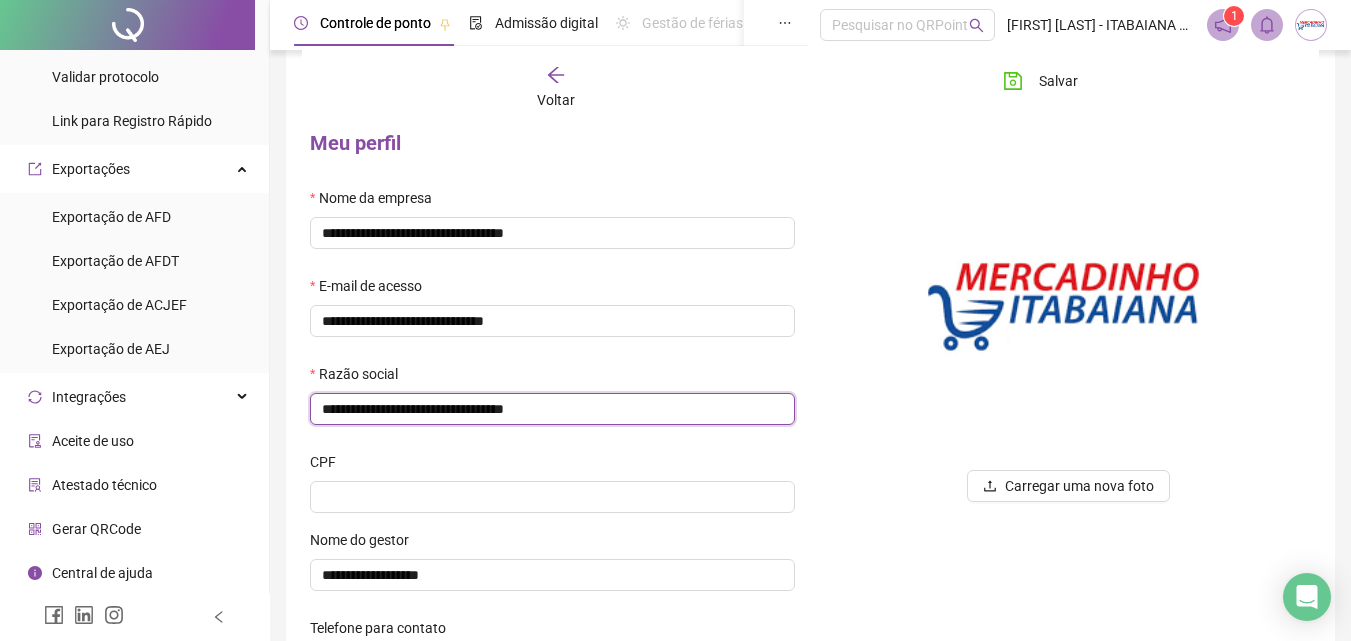 scroll, scrollTop: 57, scrollLeft: 0, axis: vertical 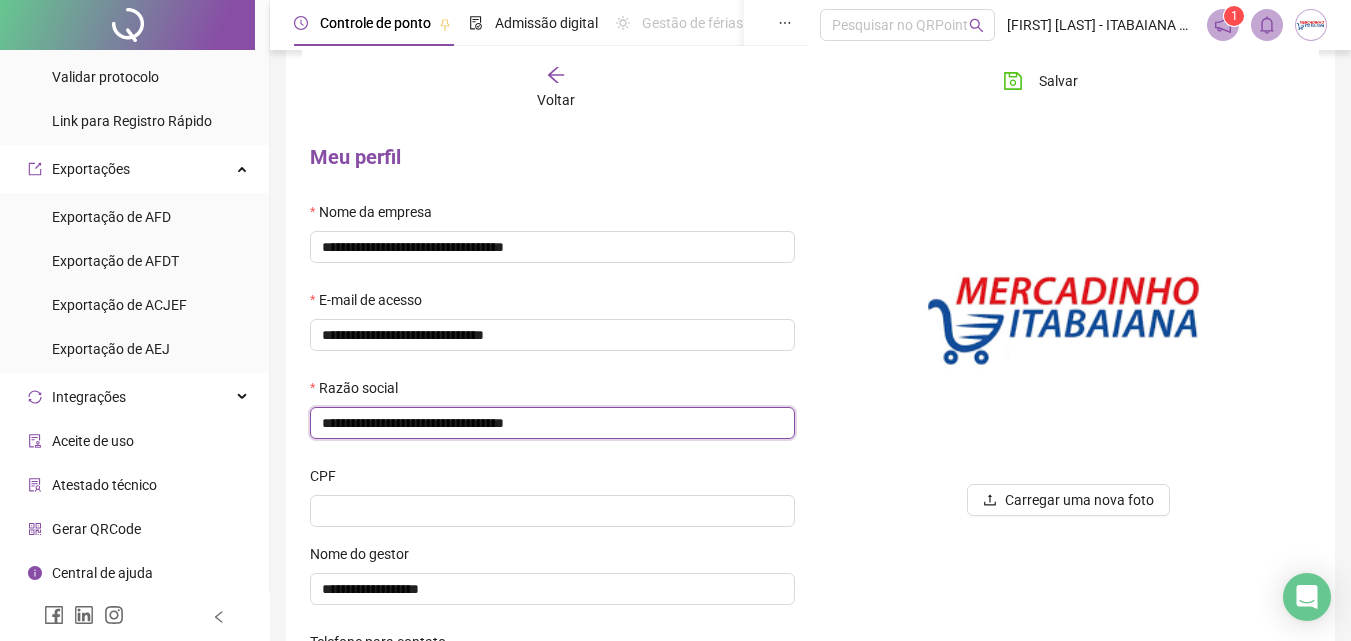 type on "**********" 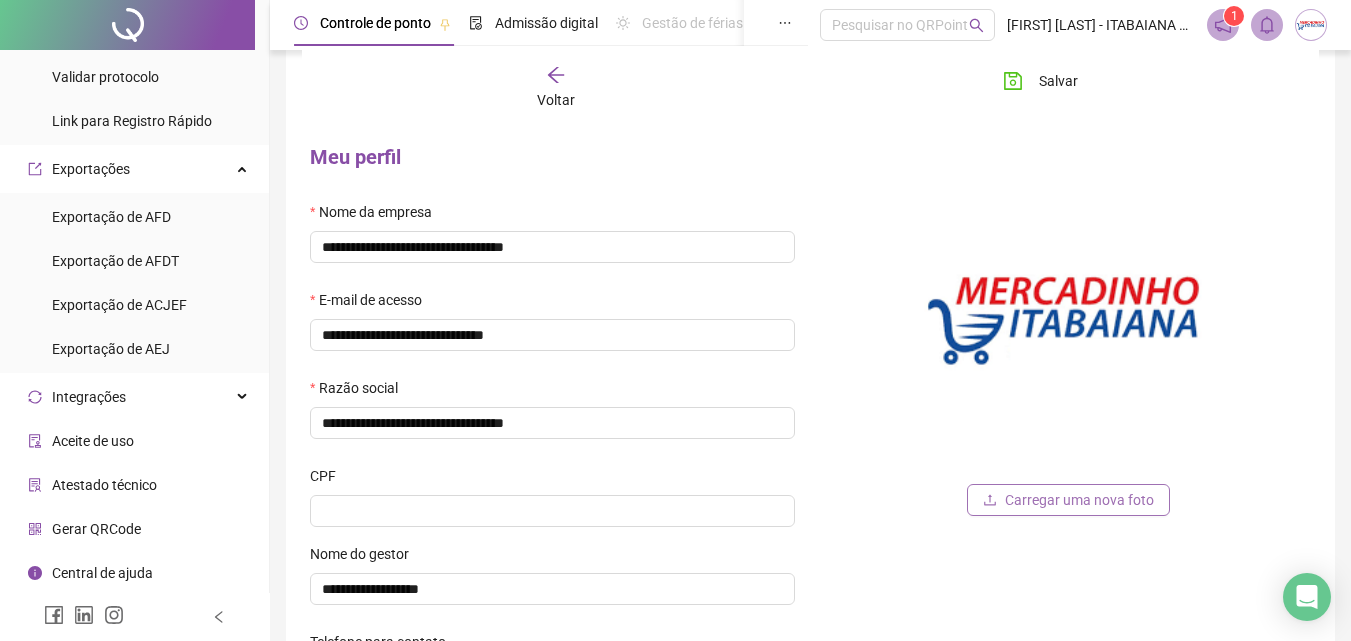 click on "Carregar uma nova foto" at bounding box center (1079, 500) 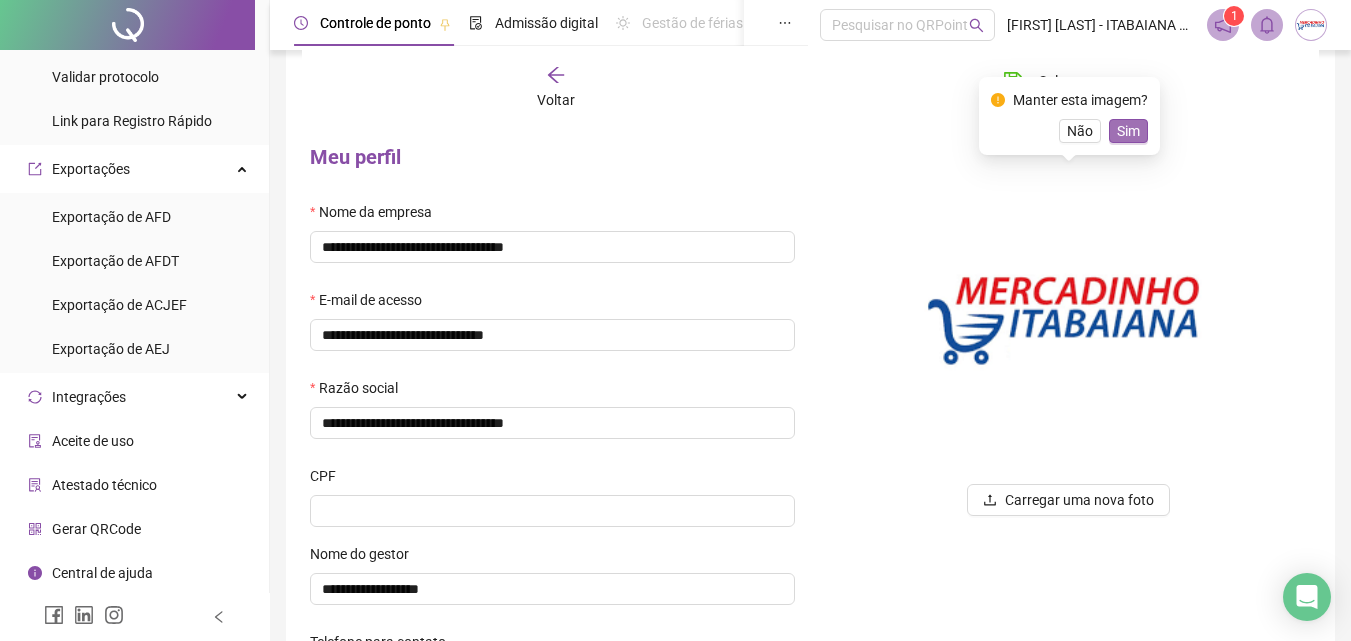 click on "Sim" at bounding box center (1128, 131) 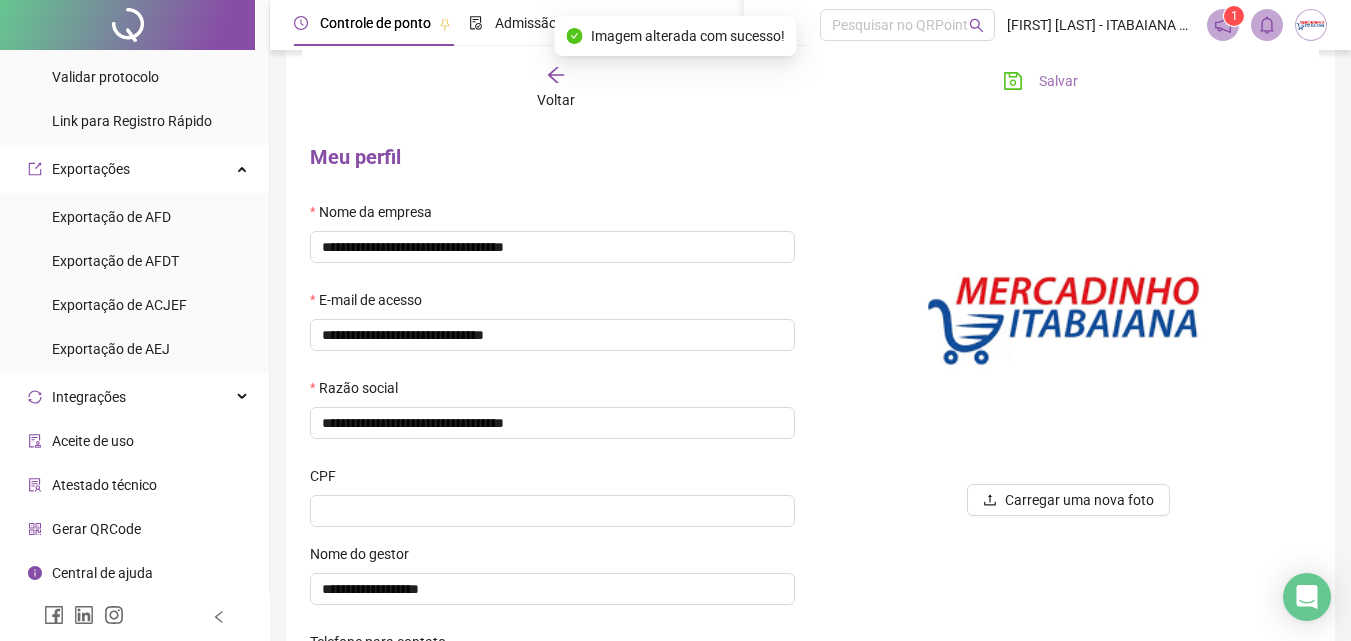 click on "Salvar" at bounding box center [1058, 81] 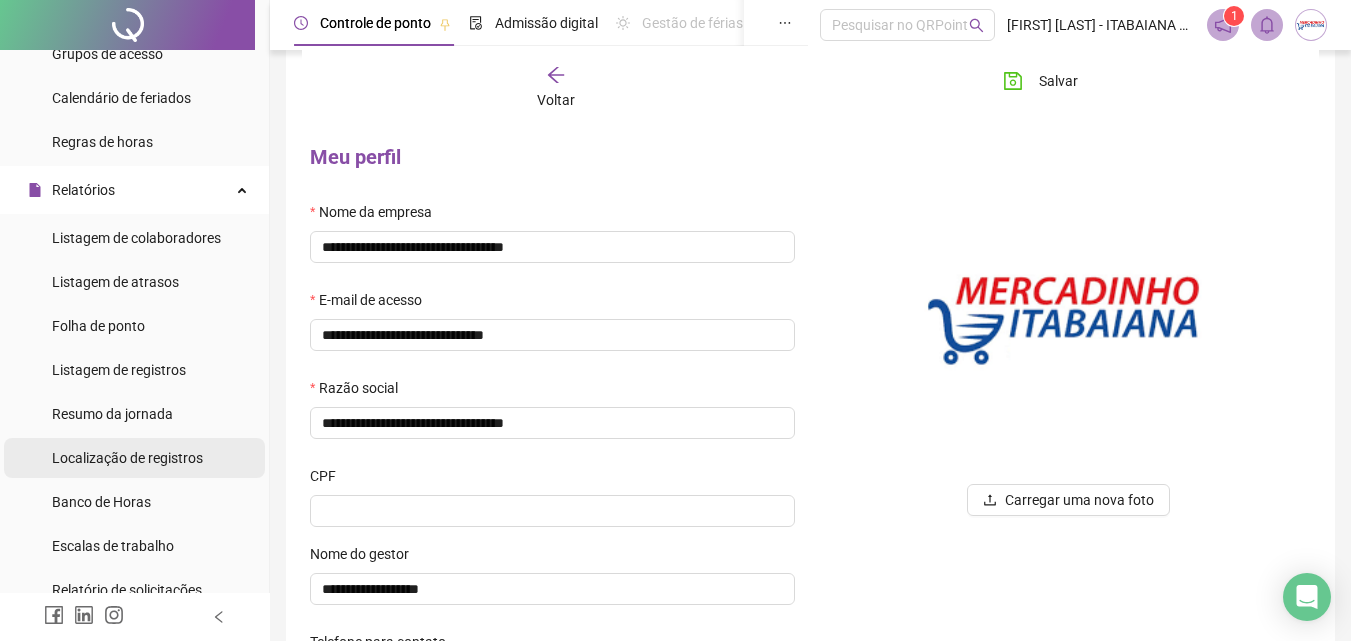 scroll, scrollTop: 261, scrollLeft: 0, axis: vertical 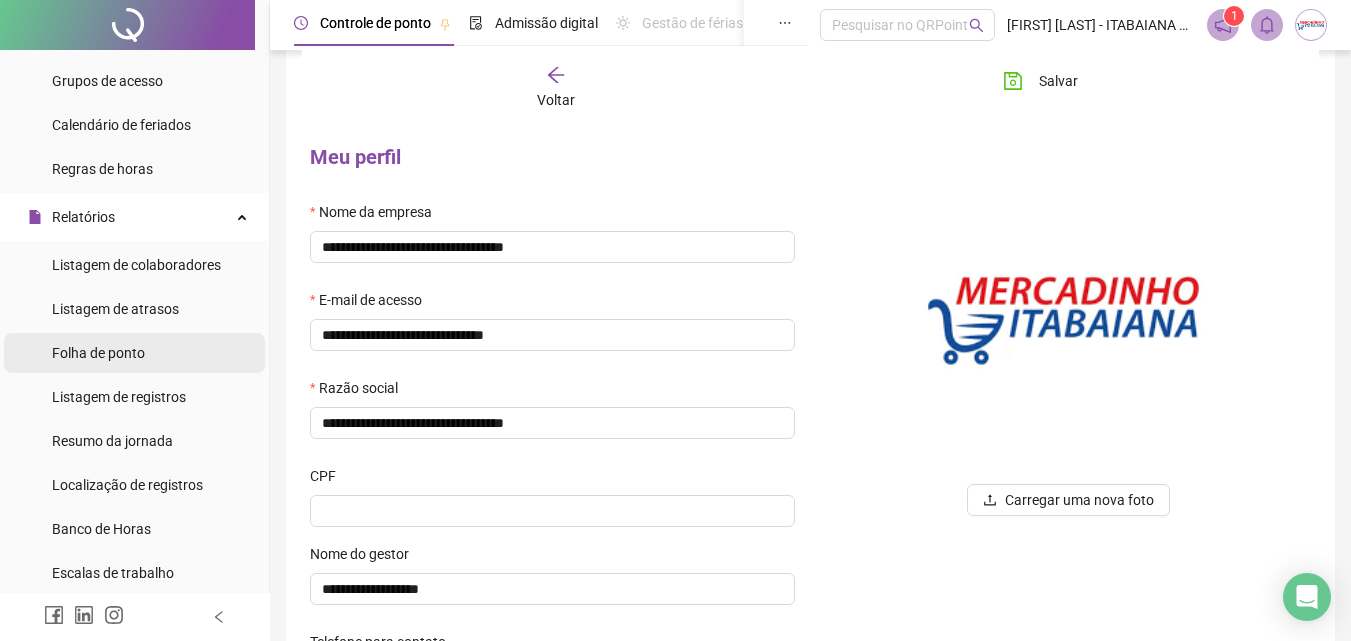 click on "Folha de ponto" at bounding box center [98, 353] 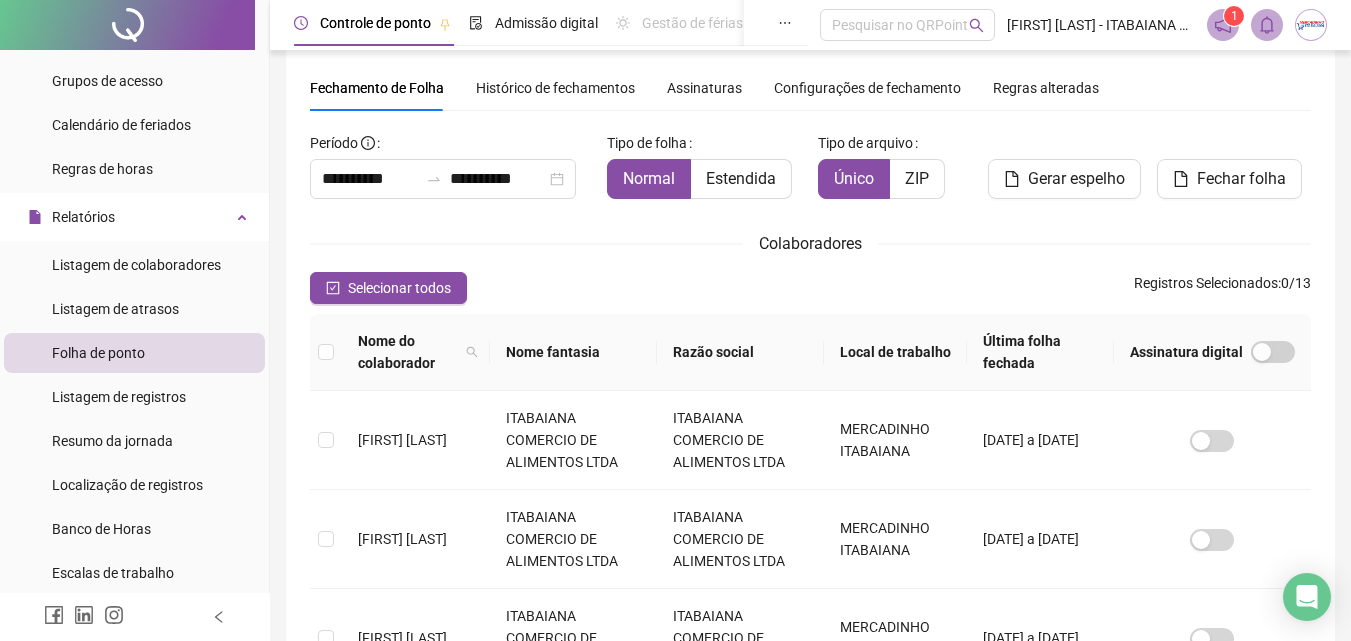 scroll, scrollTop: 89, scrollLeft: 0, axis: vertical 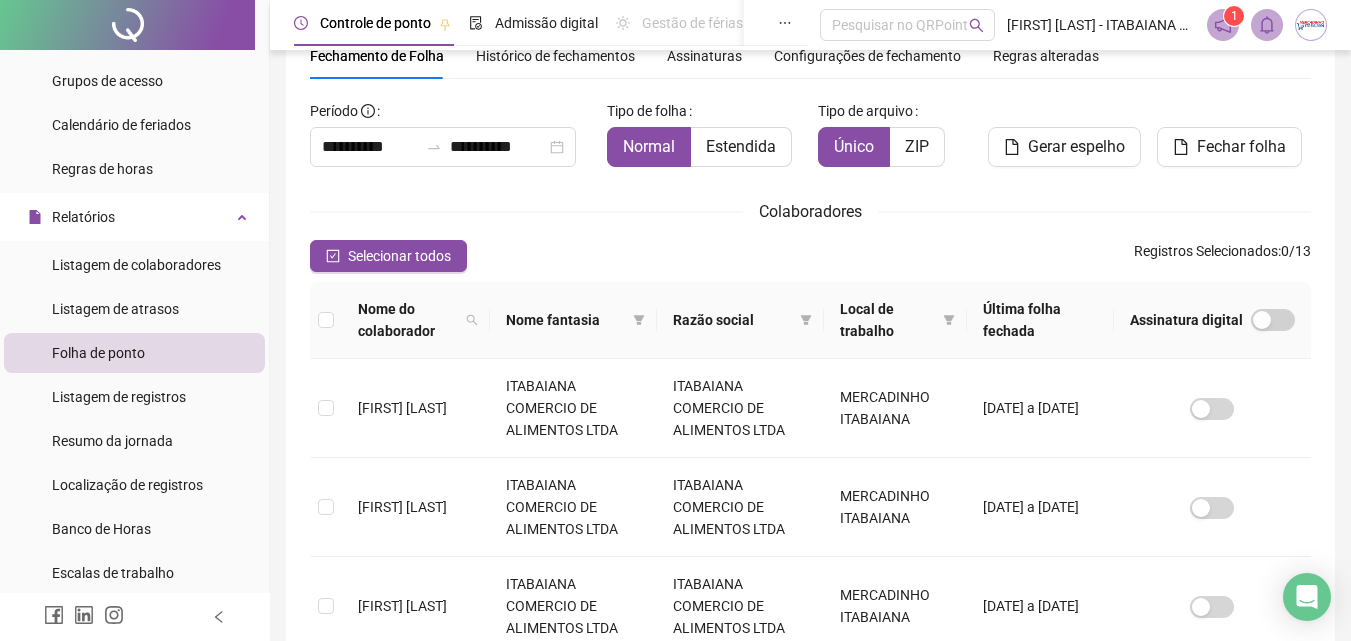 click on "Histórico de fechamentos" at bounding box center (555, 56) 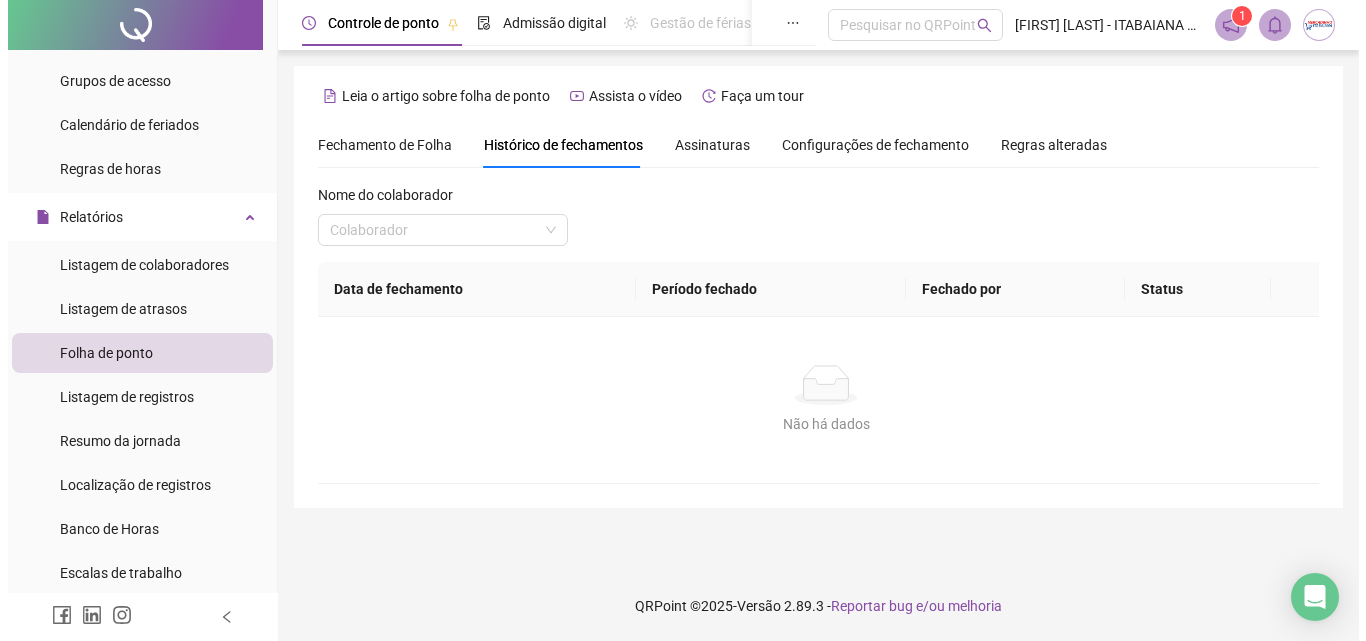 scroll, scrollTop: 0, scrollLeft: 0, axis: both 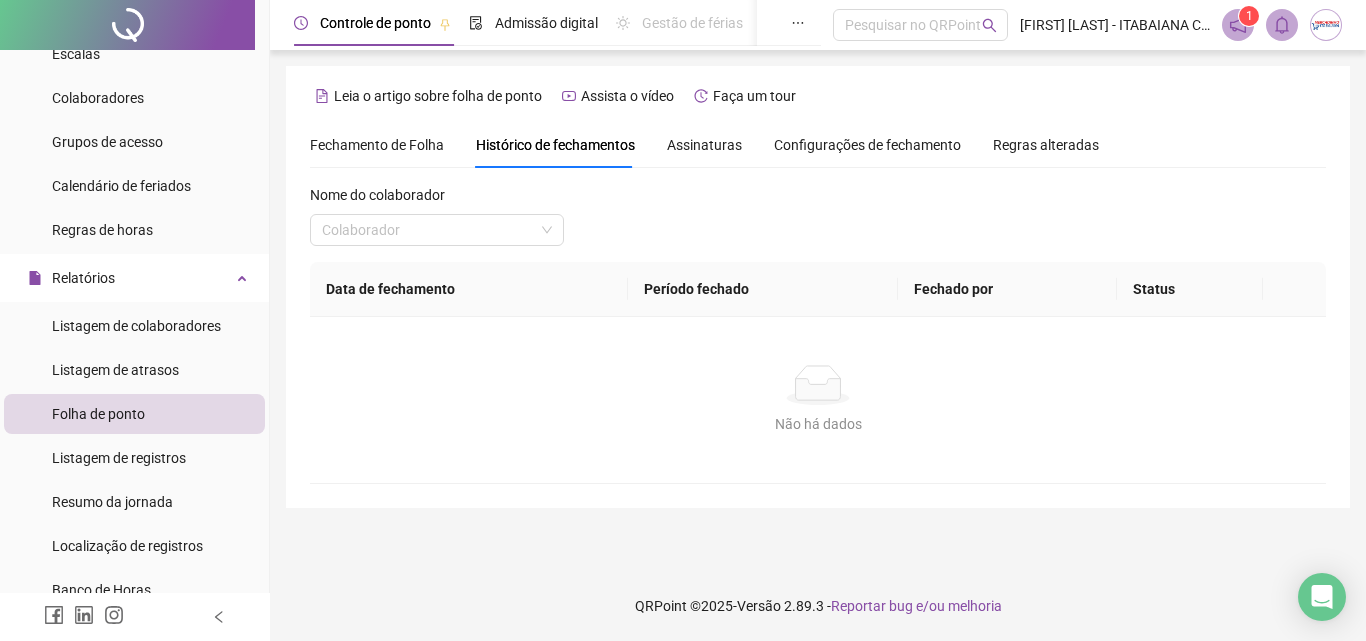 click on "Fechamento de Folha" at bounding box center (377, 145) 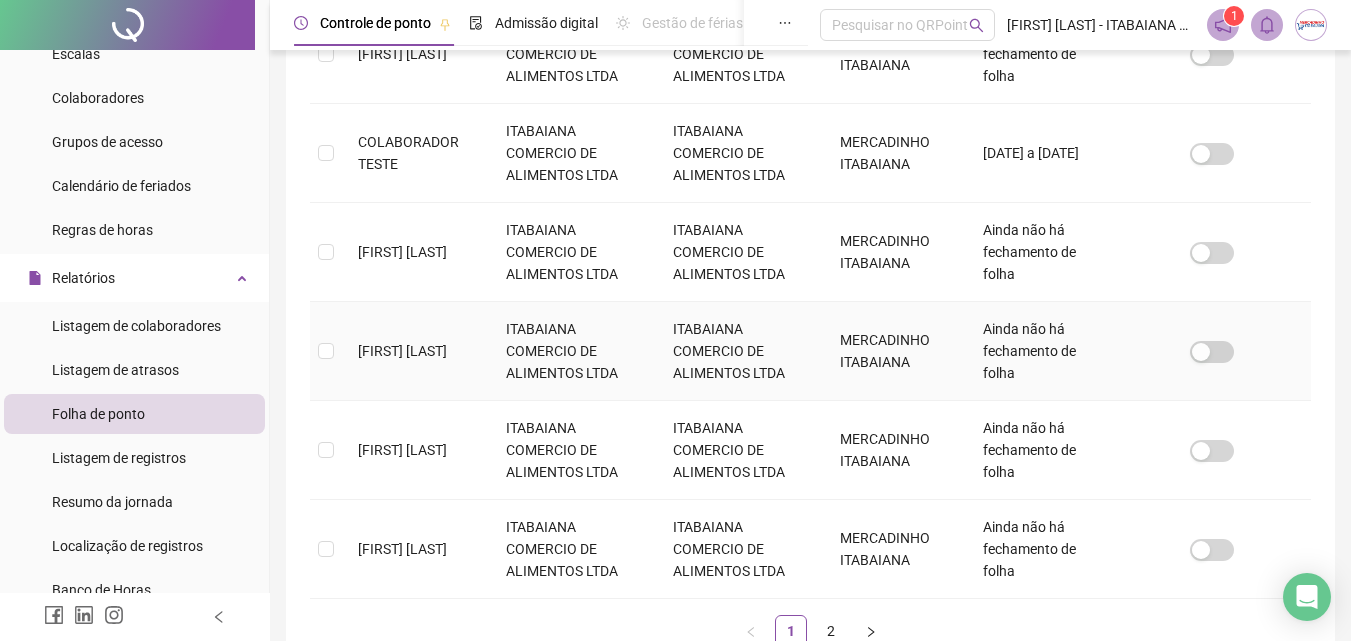 scroll, scrollTop: 889, scrollLeft: 0, axis: vertical 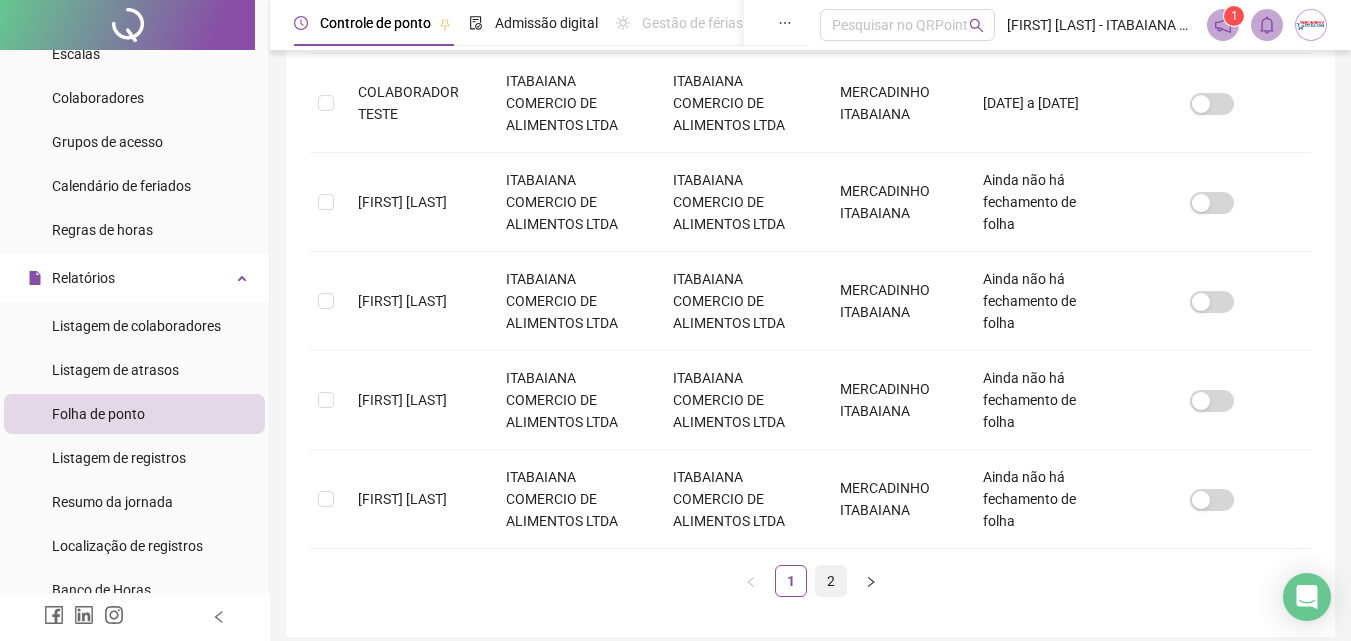 click on "2" at bounding box center [831, 581] 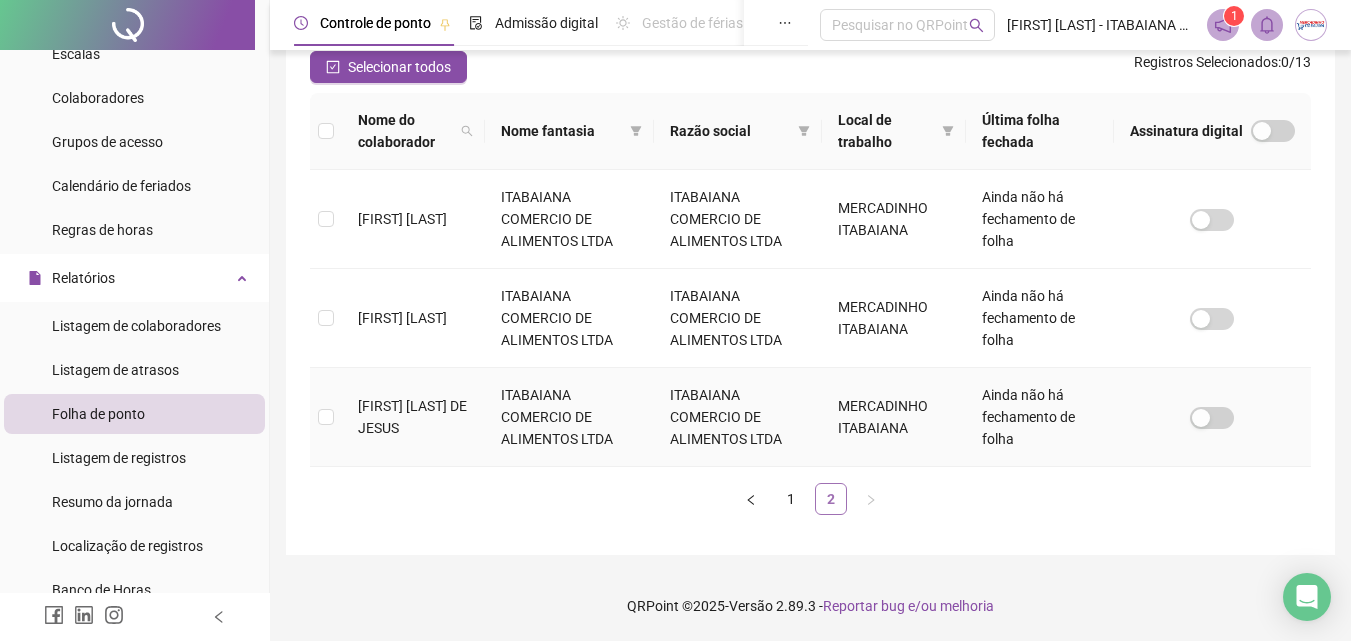scroll, scrollTop: 89, scrollLeft: 0, axis: vertical 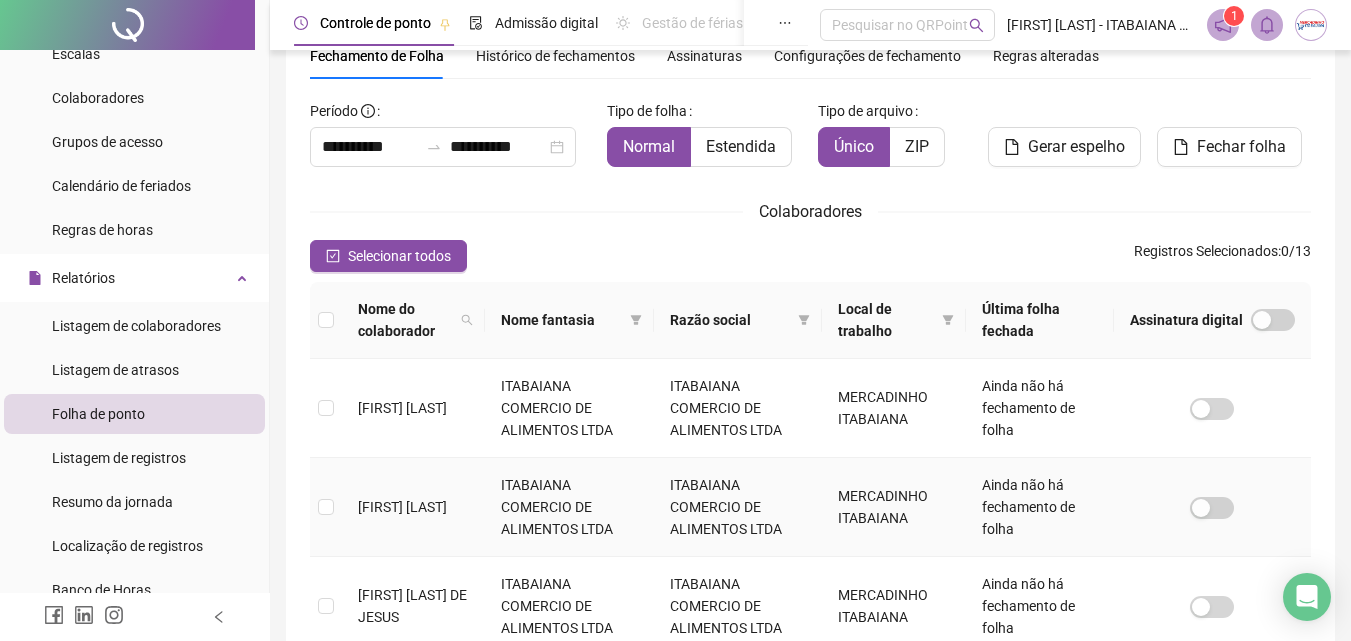 click on "[FIRST] [LAST]" at bounding box center [402, 507] 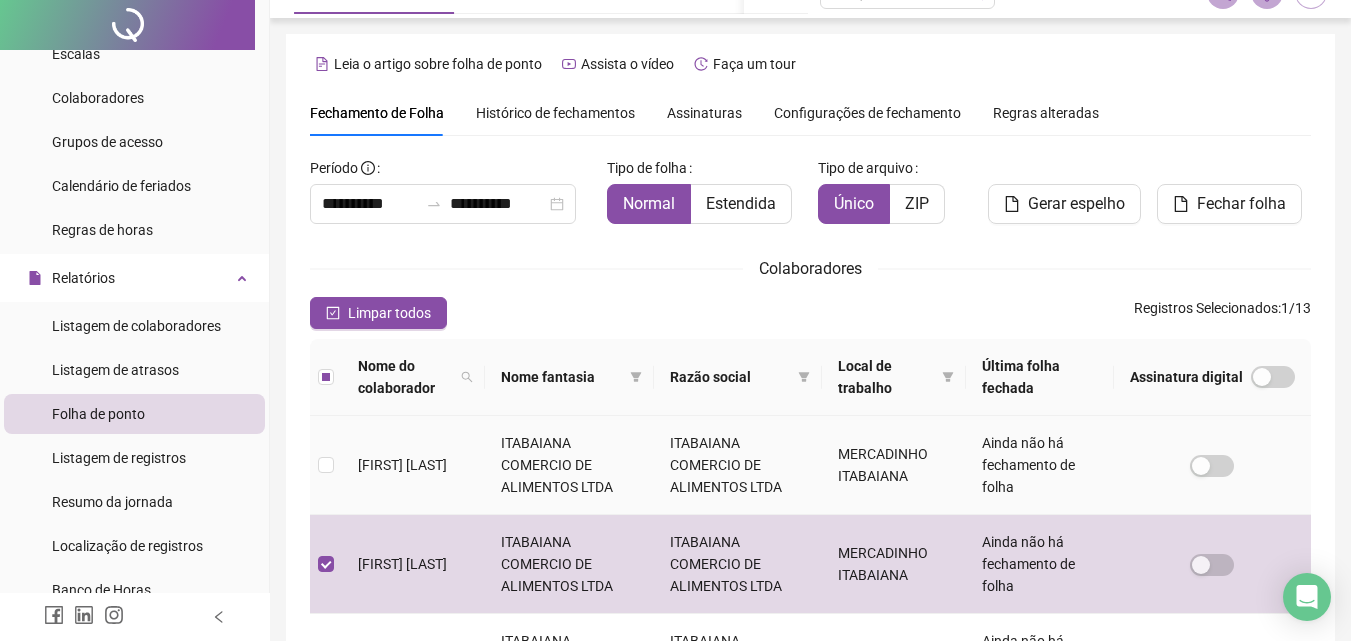 scroll, scrollTop: 0, scrollLeft: 0, axis: both 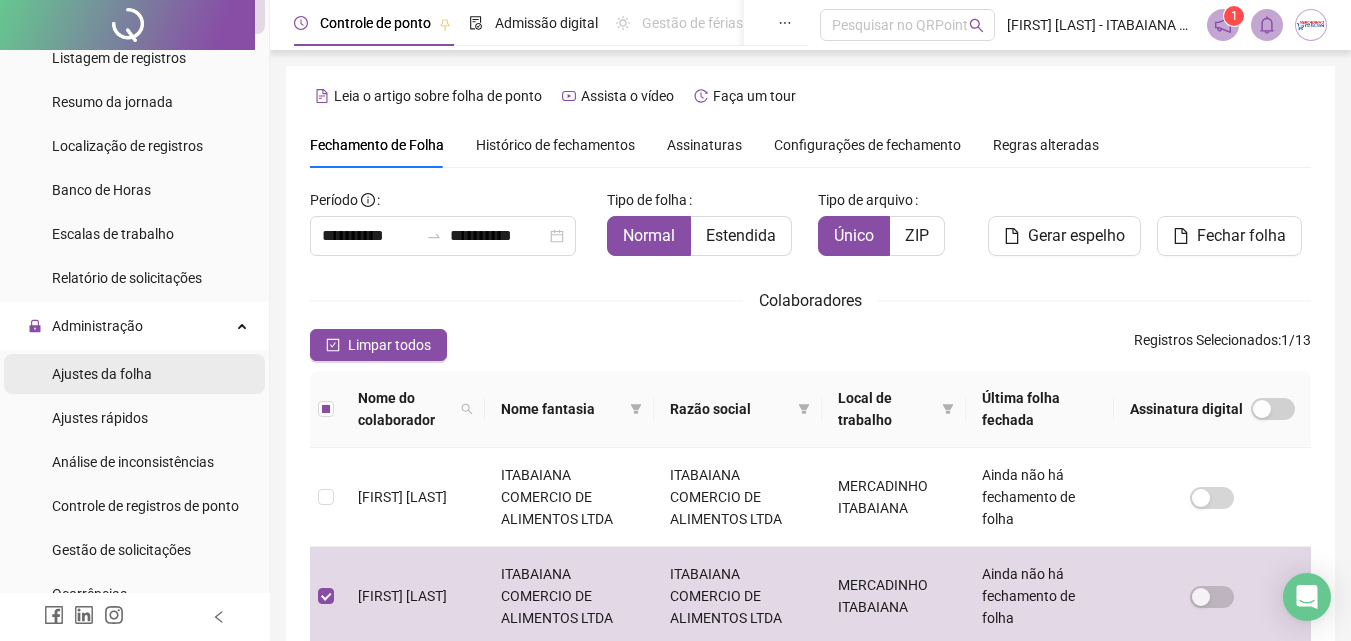 click on "Ajustes da folha" at bounding box center [102, 374] 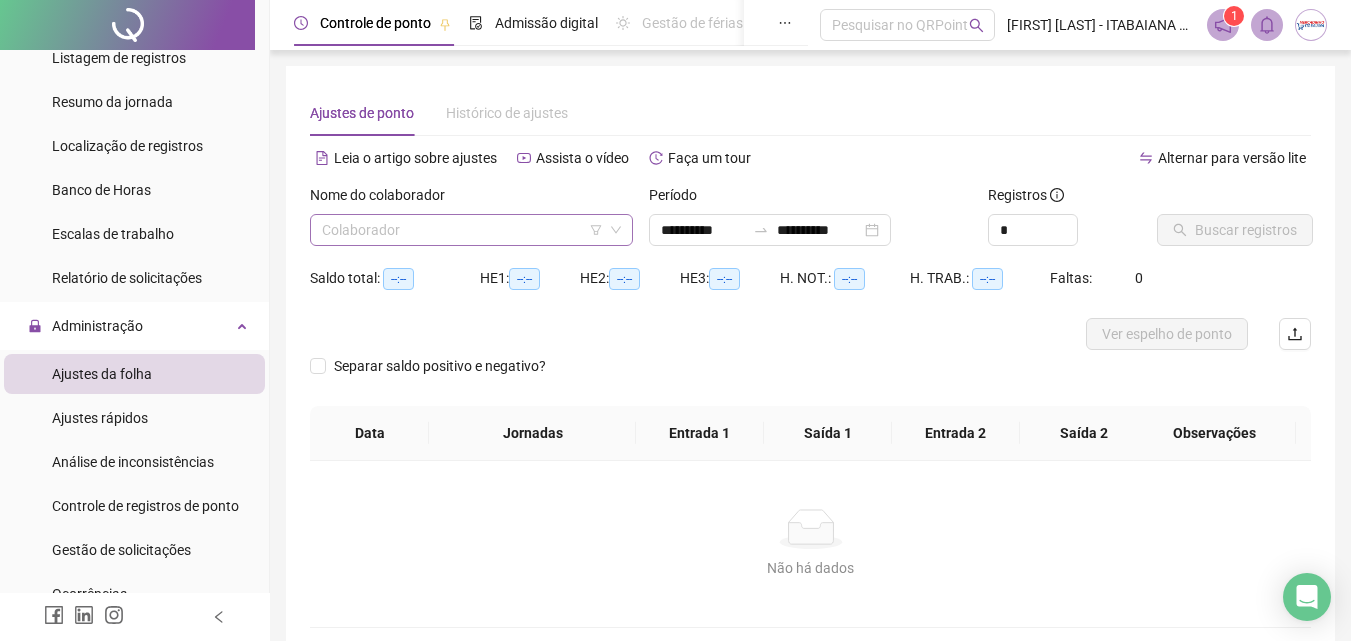 click at bounding box center (462, 230) 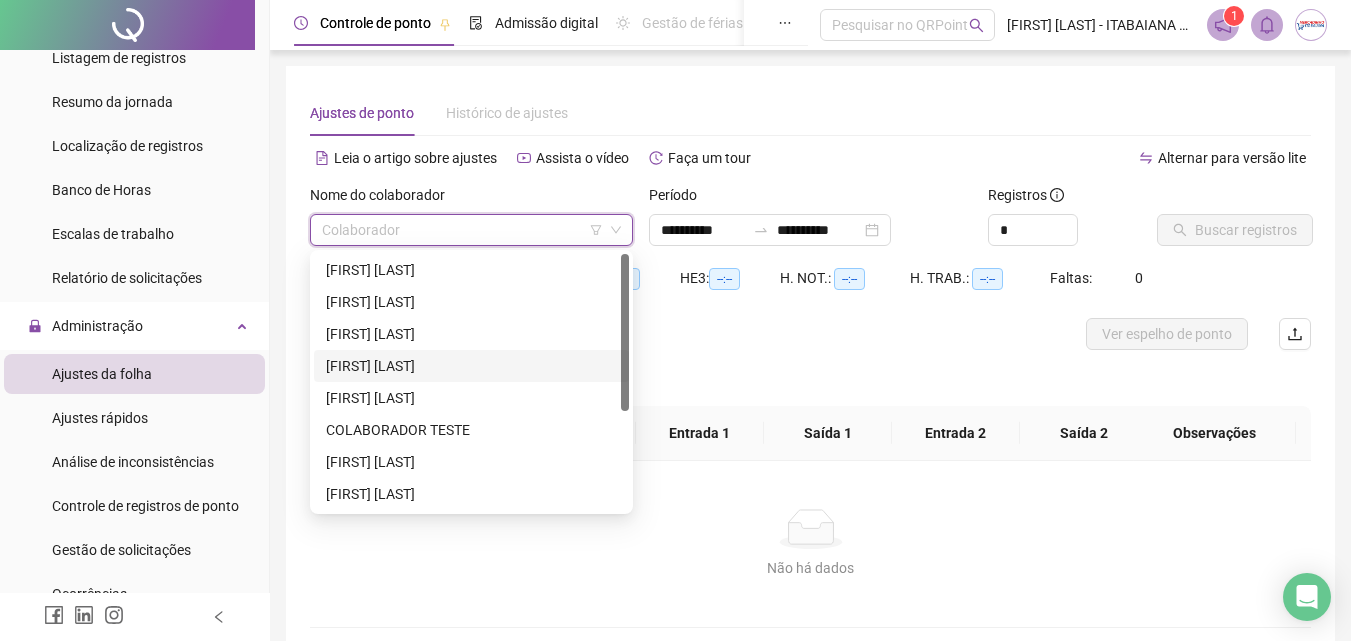 scroll, scrollTop: 160, scrollLeft: 0, axis: vertical 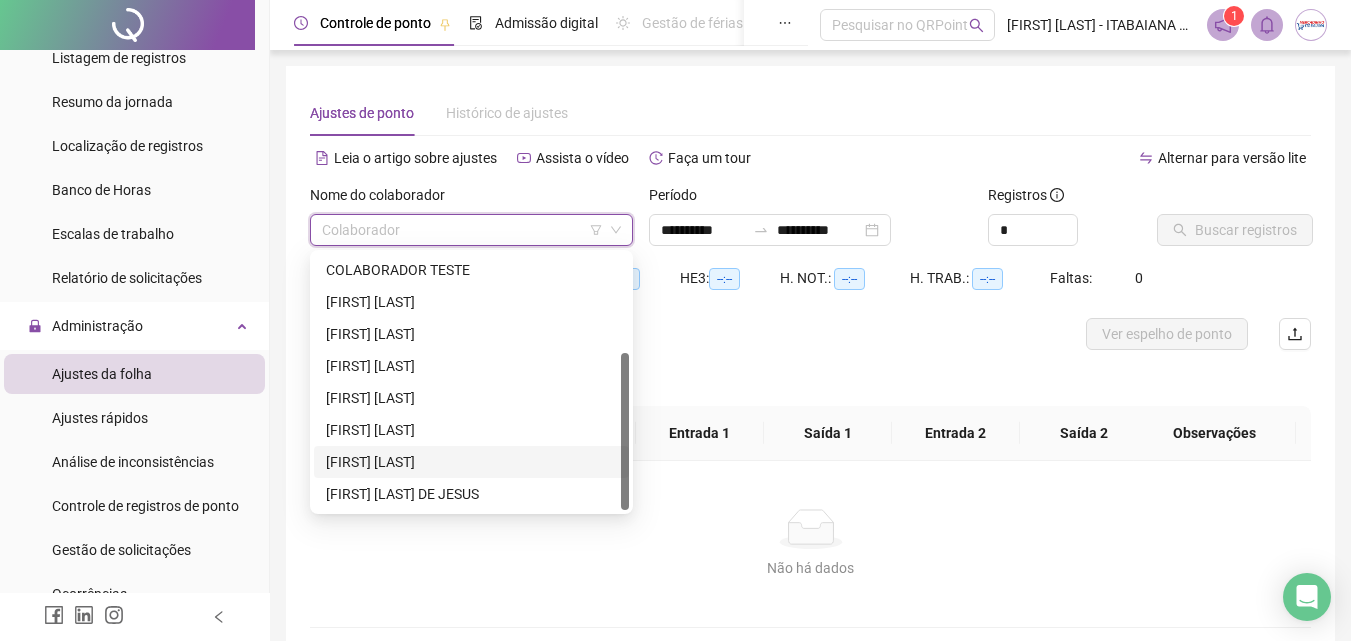 click on "[FIRST] [LAST]" at bounding box center [471, 462] 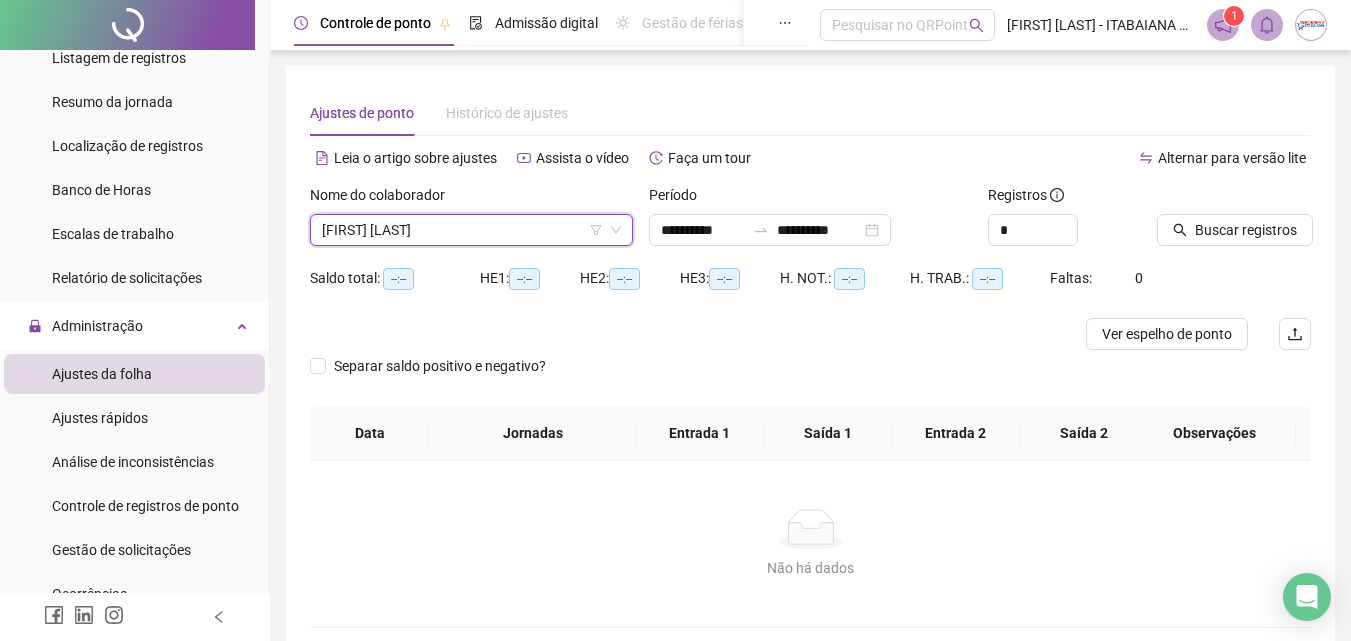 click on "Buscar registros" at bounding box center [1235, 230] 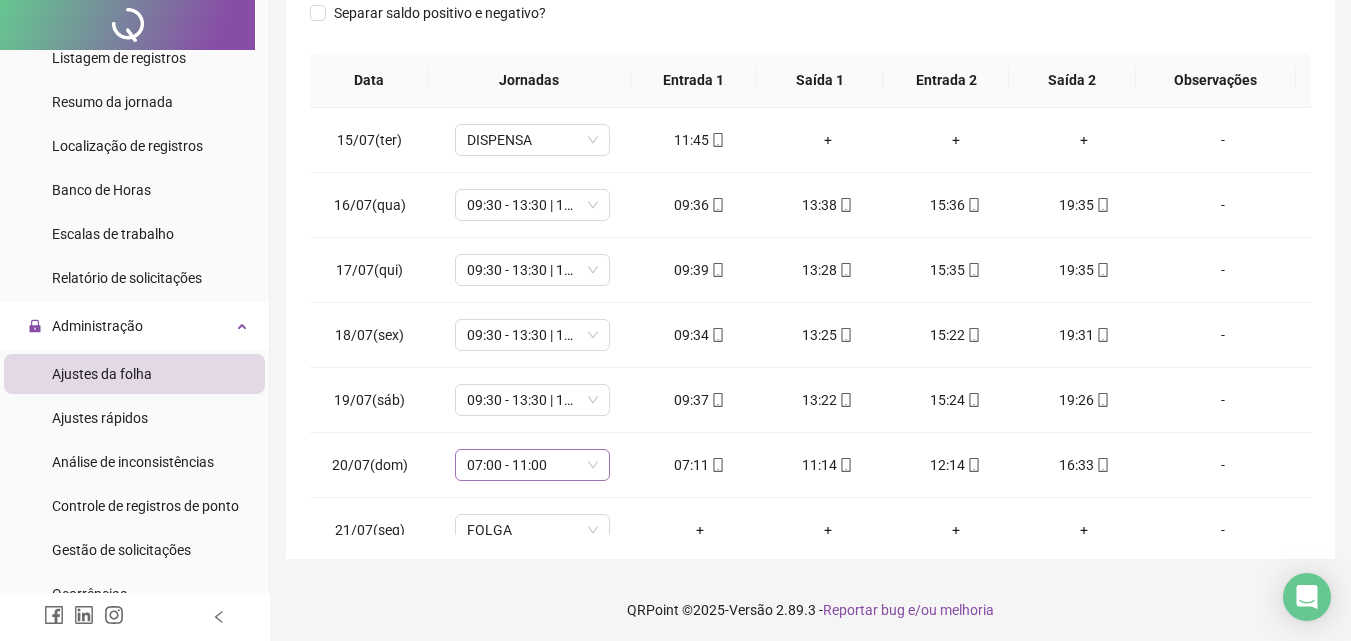 scroll, scrollTop: 357, scrollLeft: 0, axis: vertical 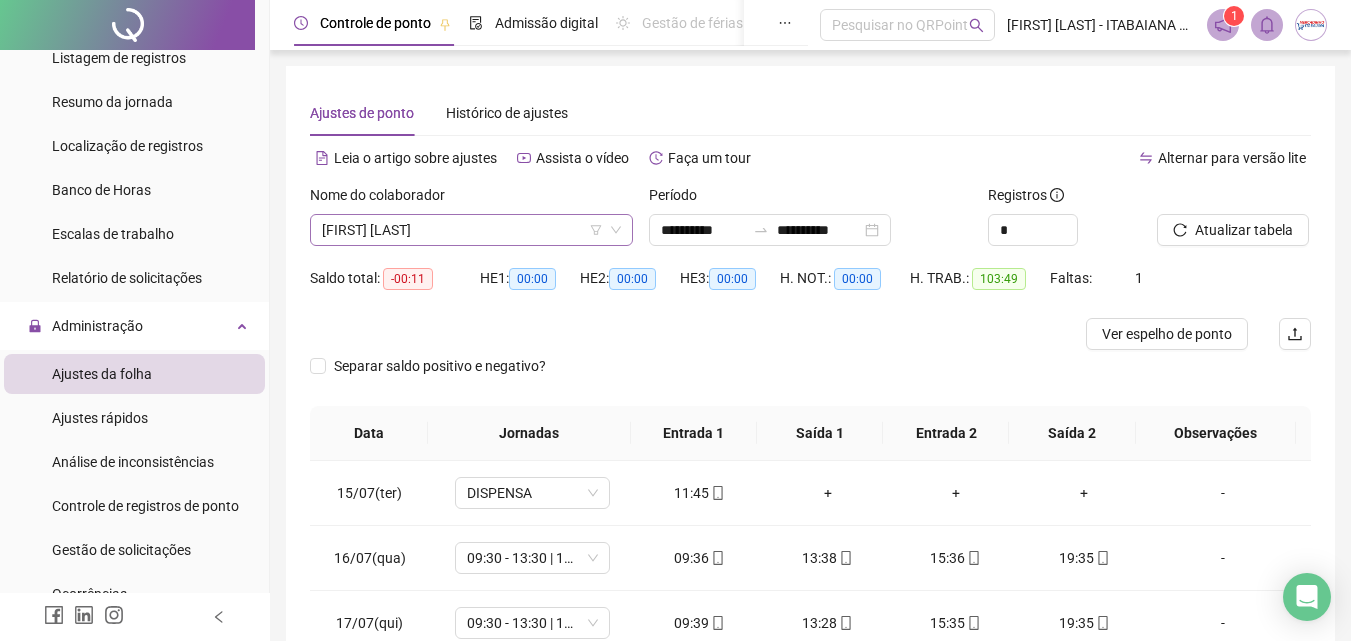 click on "[FIRST] [LAST]" at bounding box center (471, 230) 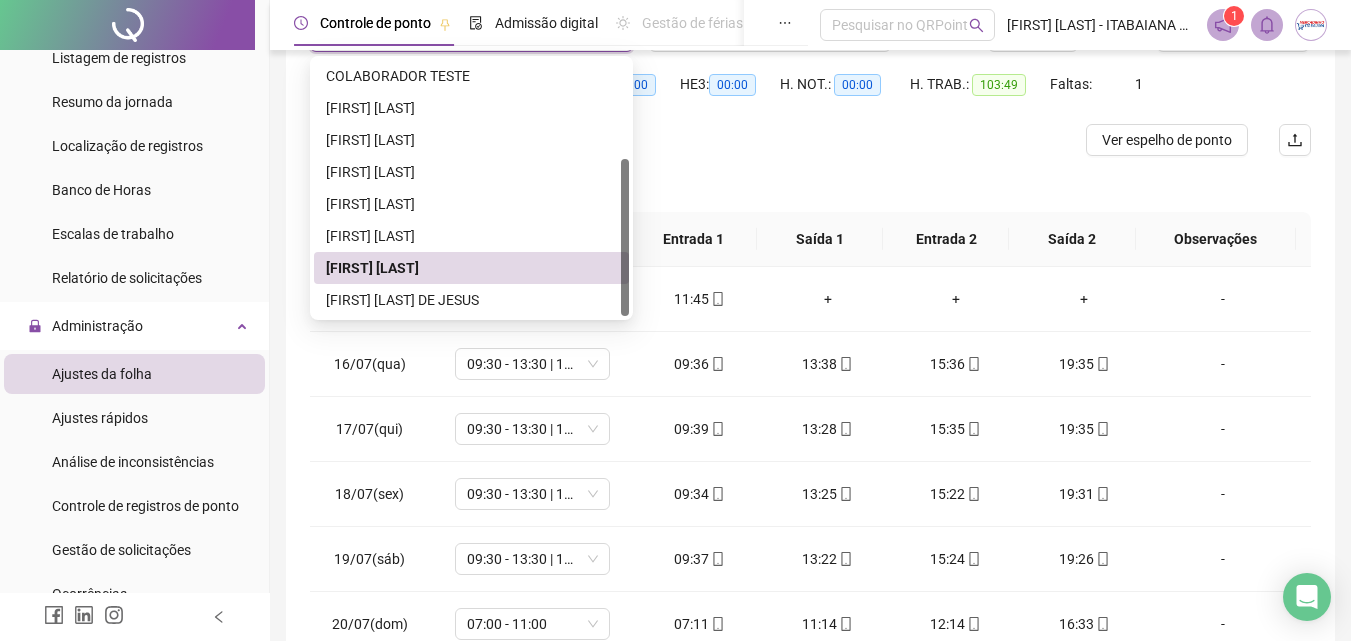 scroll, scrollTop: 357, scrollLeft: 0, axis: vertical 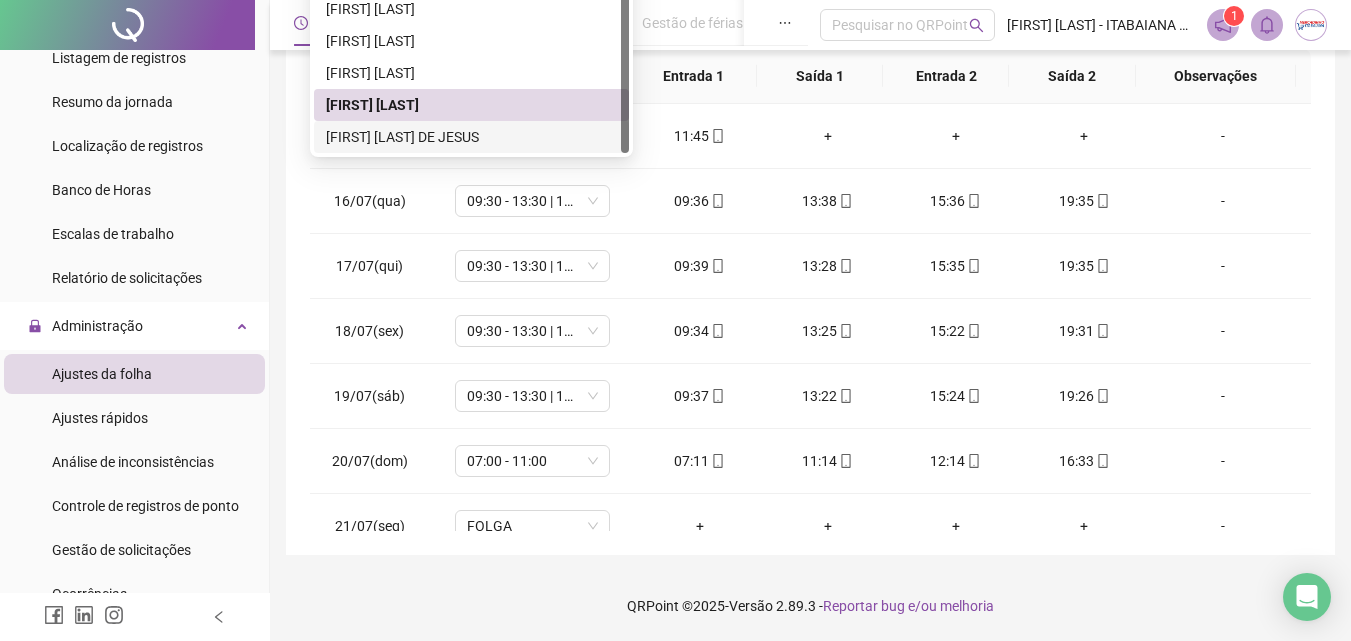 click on "[FIRST] [LAST] DE JESUS" at bounding box center (471, 137) 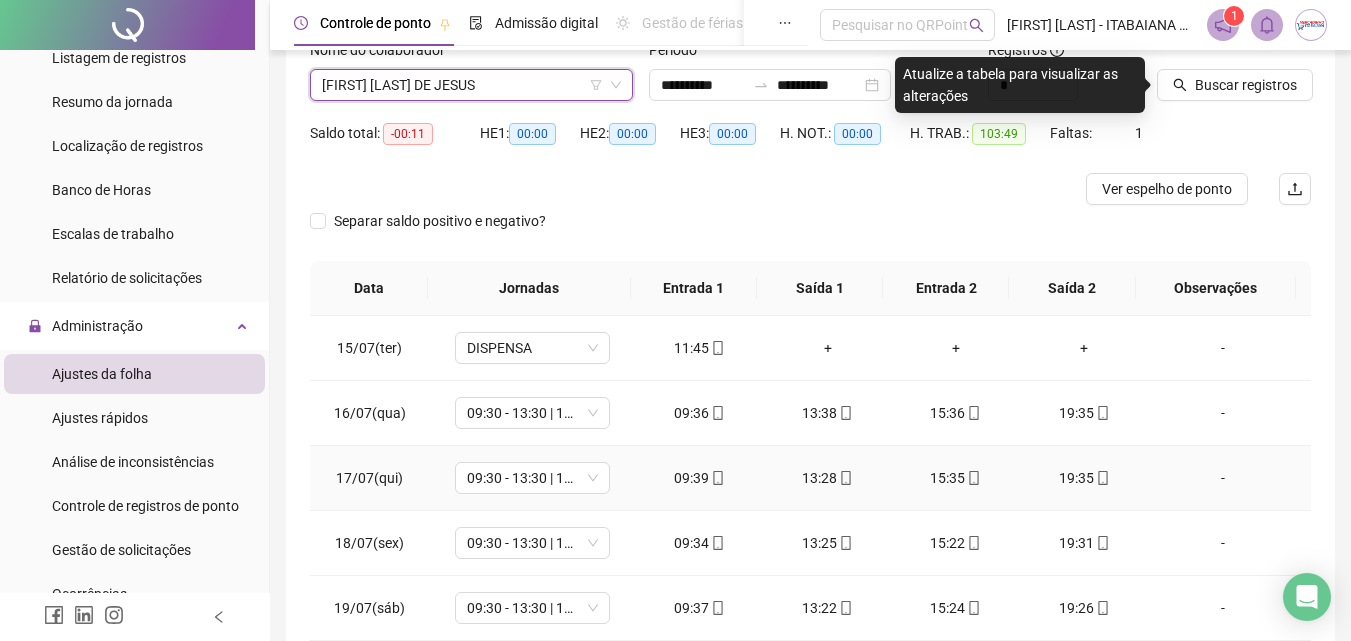 scroll, scrollTop: 57, scrollLeft: 0, axis: vertical 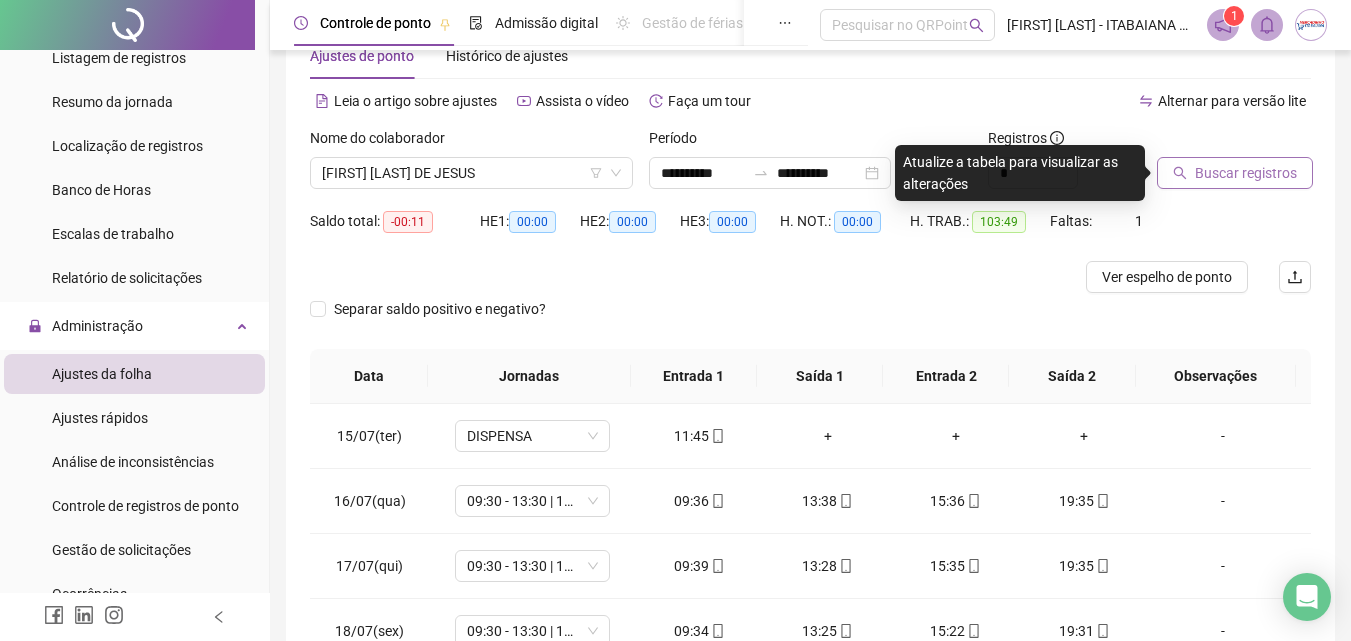 click on "Buscar registros" at bounding box center (1246, 173) 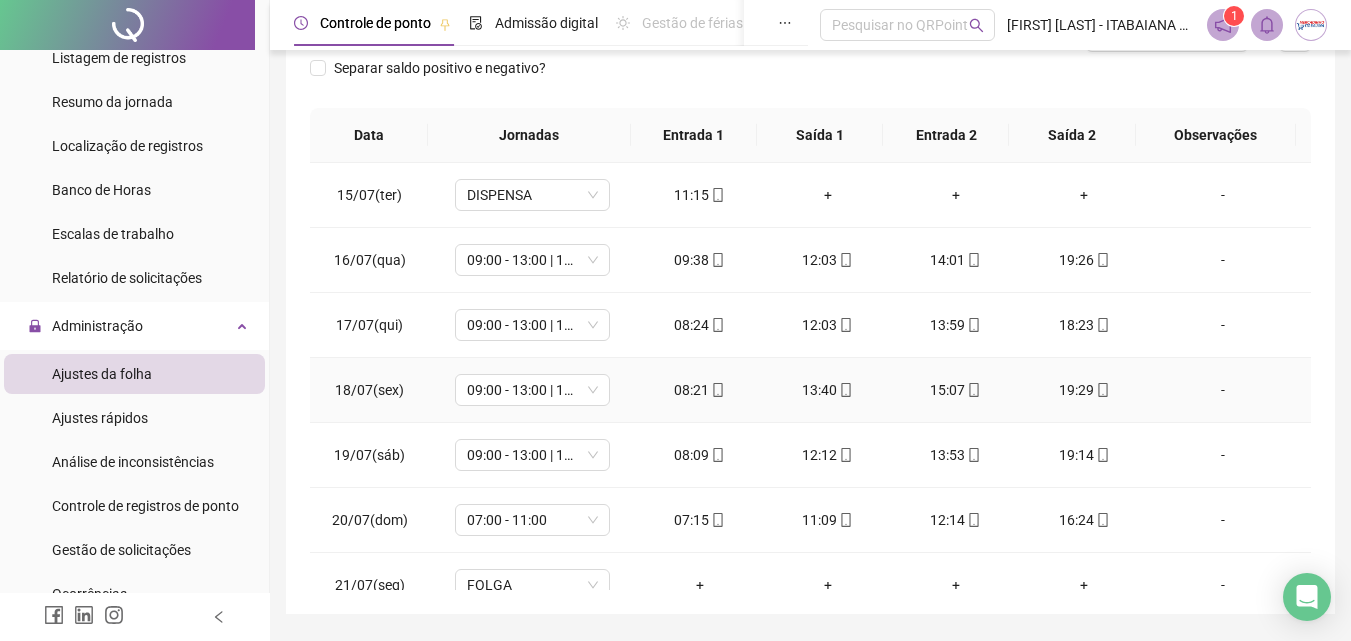 scroll, scrollTop: 357, scrollLeft: 0, axis: vertical 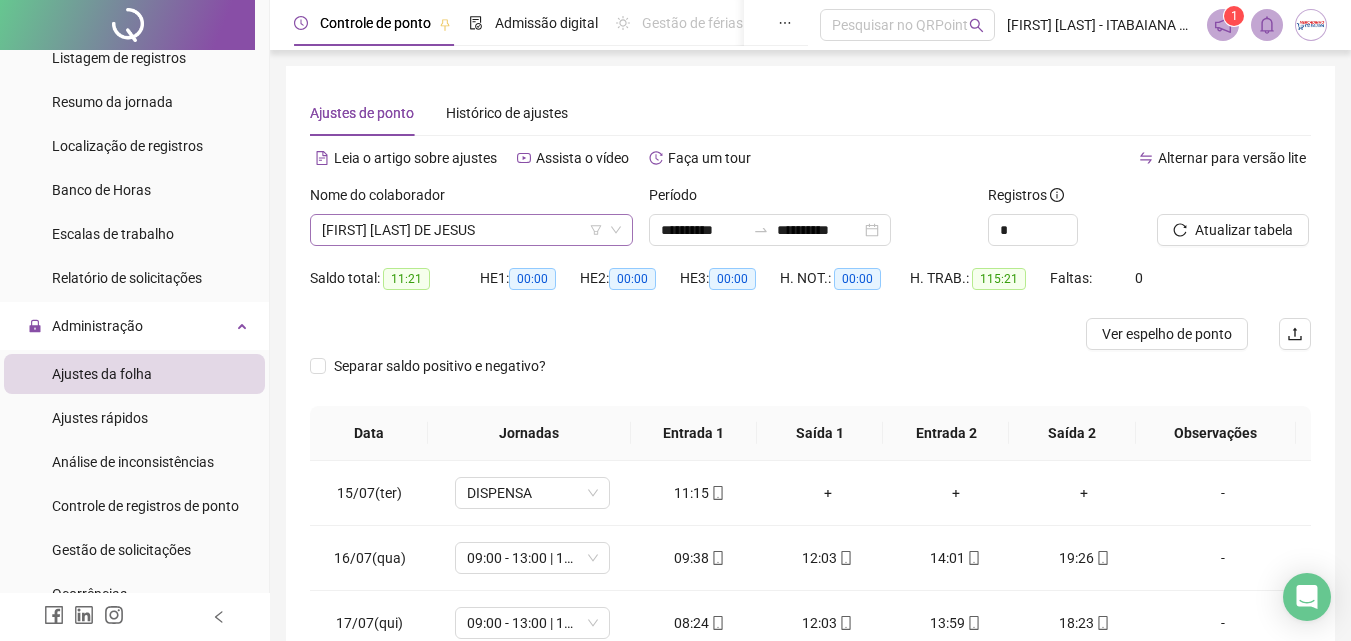 click on "[FIRST] [LAST] DE JESUS" at bounding box center (471, 230) 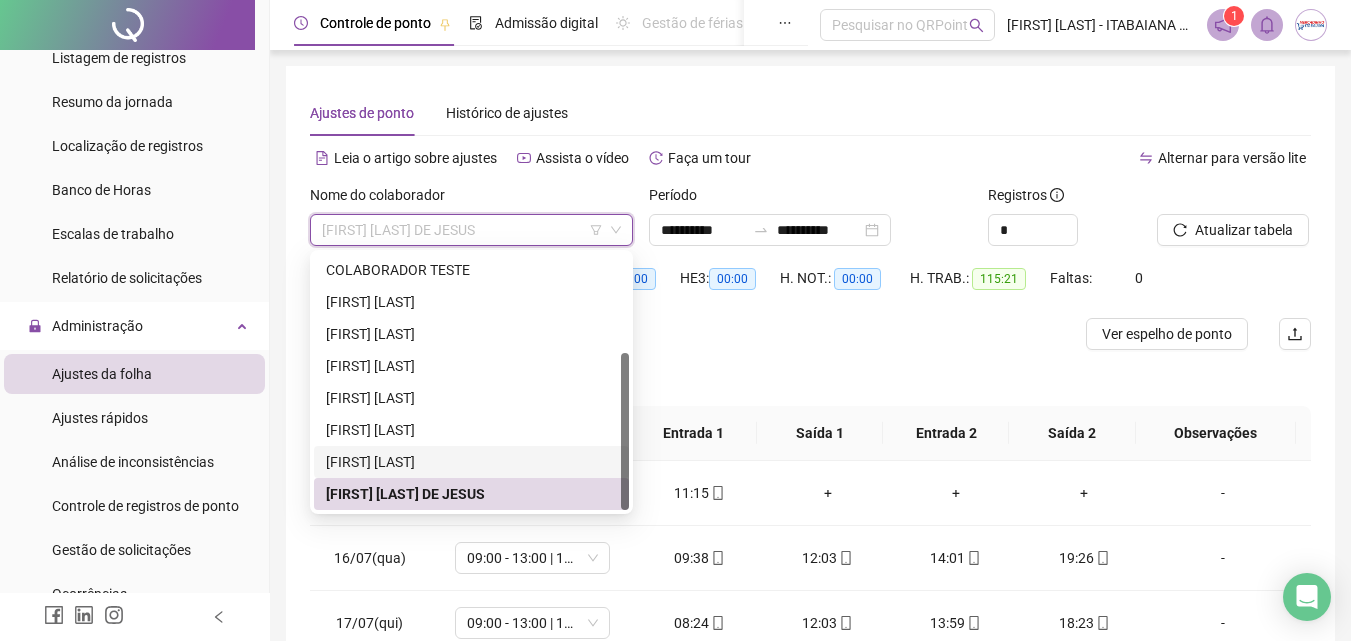 click on "[FIRST] [LAST]" at bounding box center (471, 462) 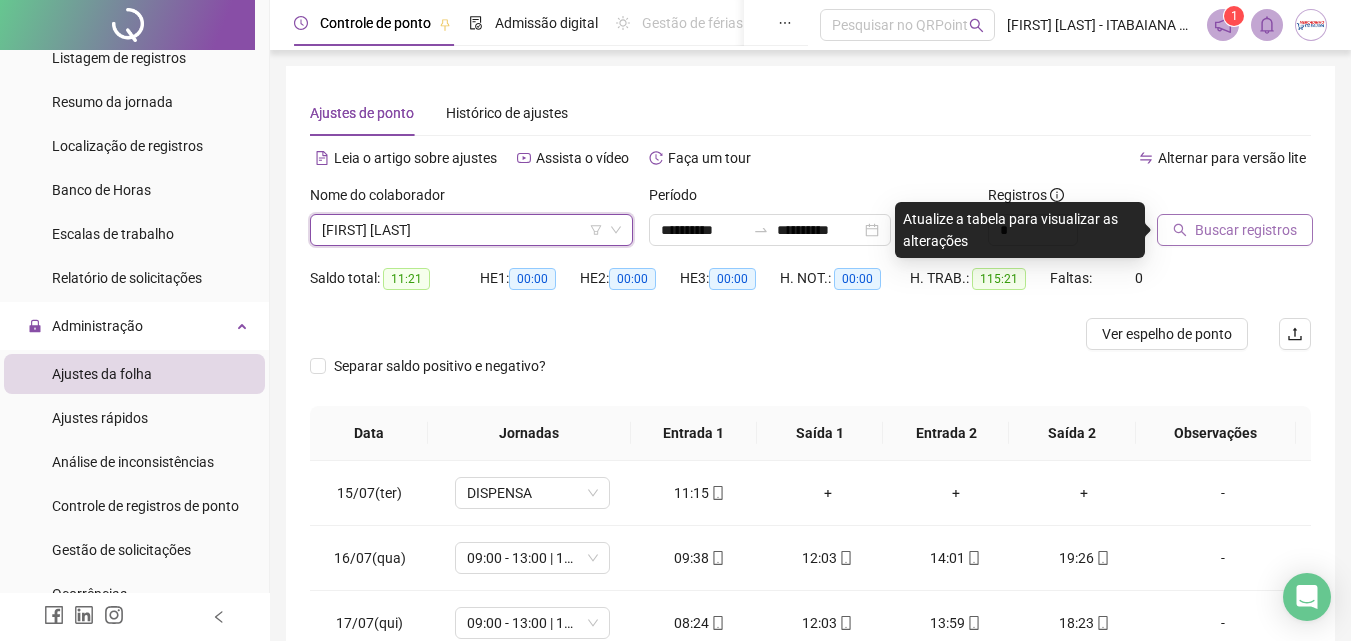 click on "Buscar registros" at bounding box center [1246, 230] 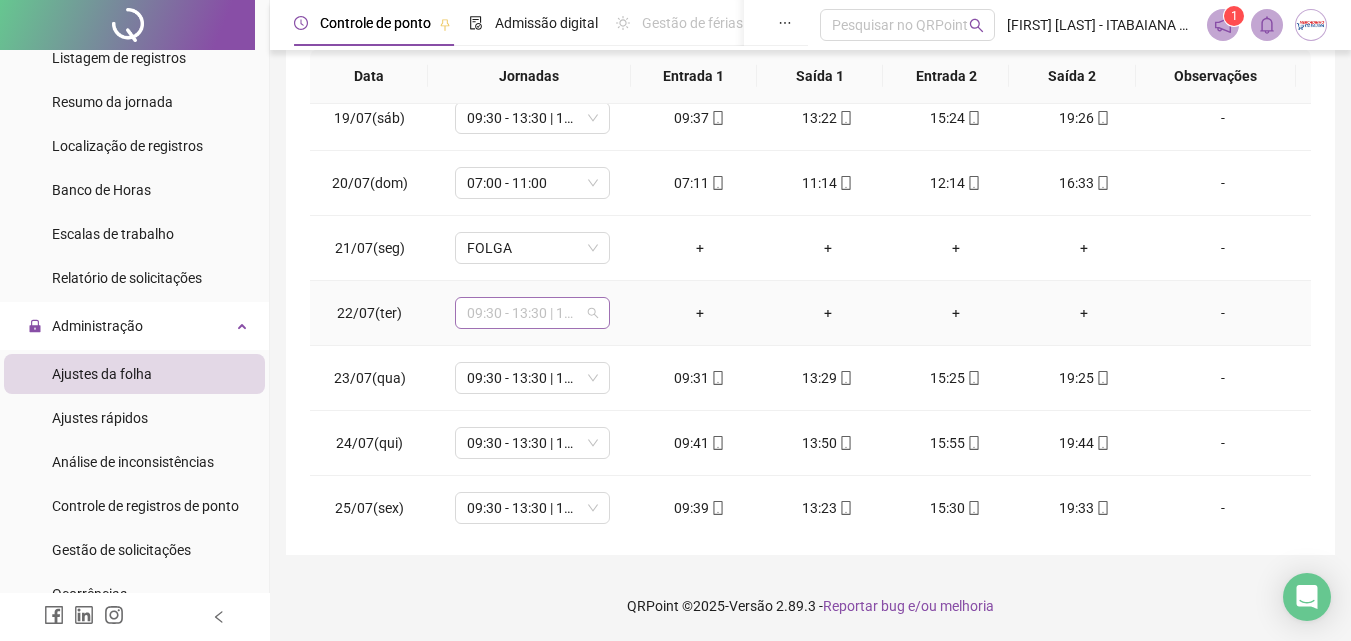 click on "09:30 - 13:30 | 15:30 - 19:30" at bounding box center [532, 313] 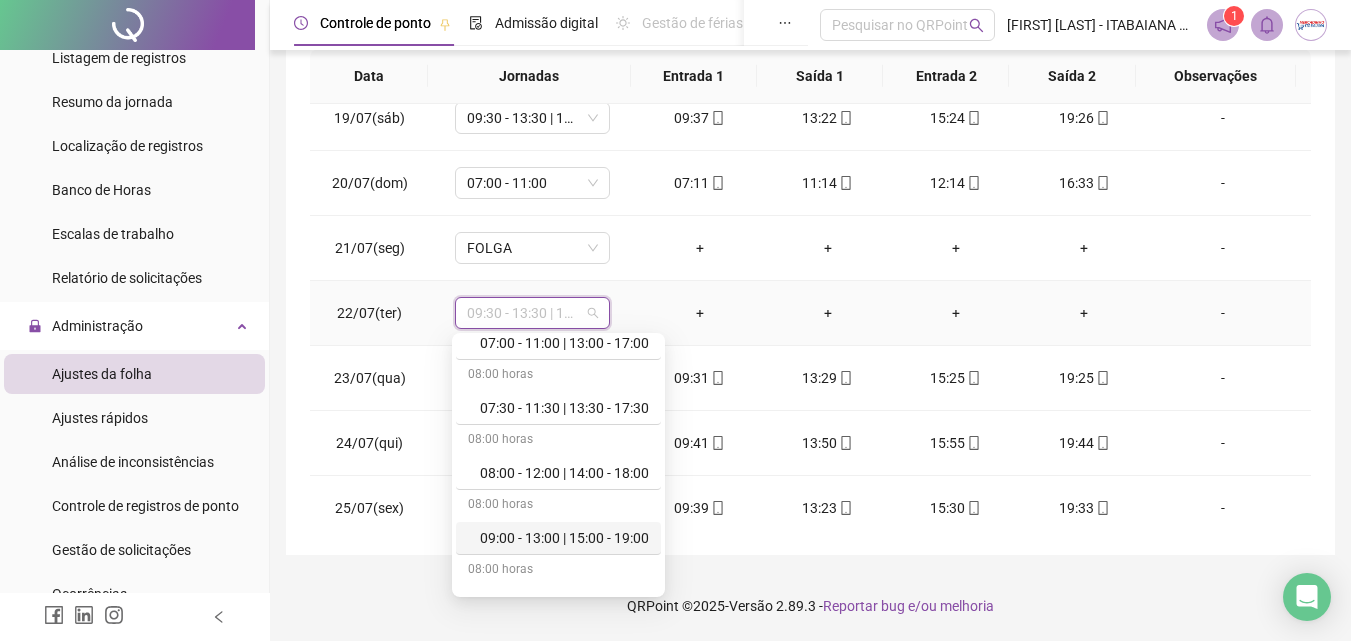 scroll, scrollTop: 100, scrollLeft: 0, axis: vertical 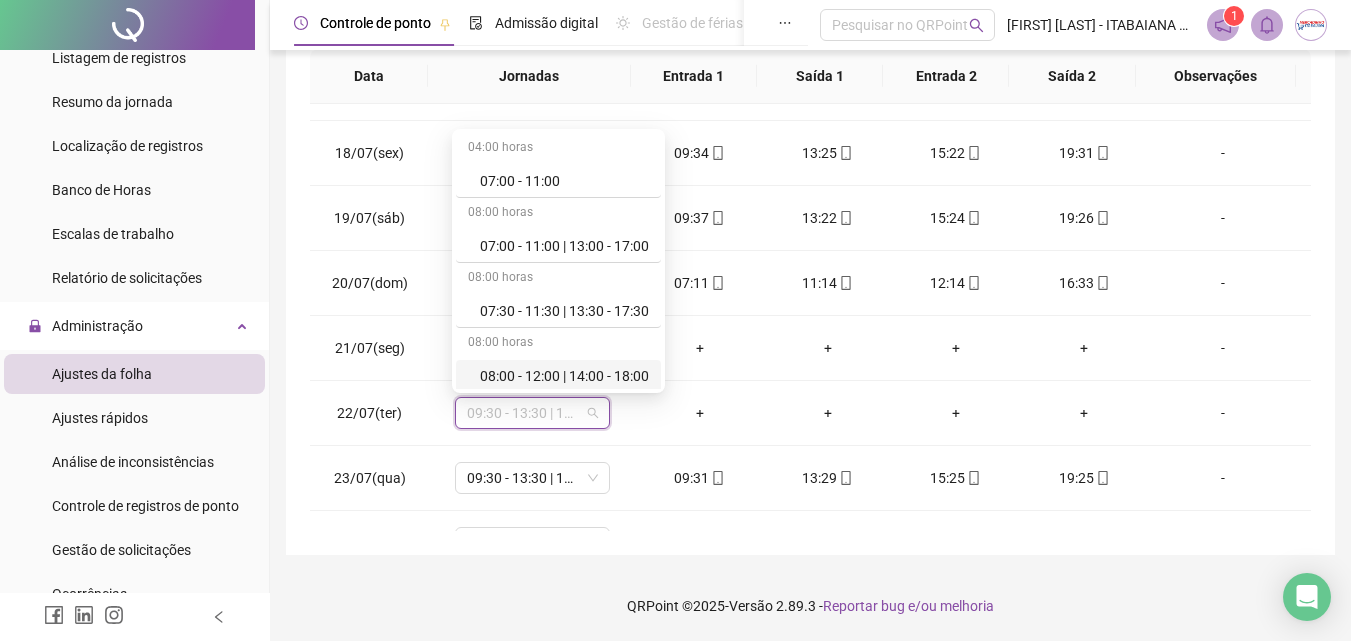 click on "**********" at bounding box center (810, 142) 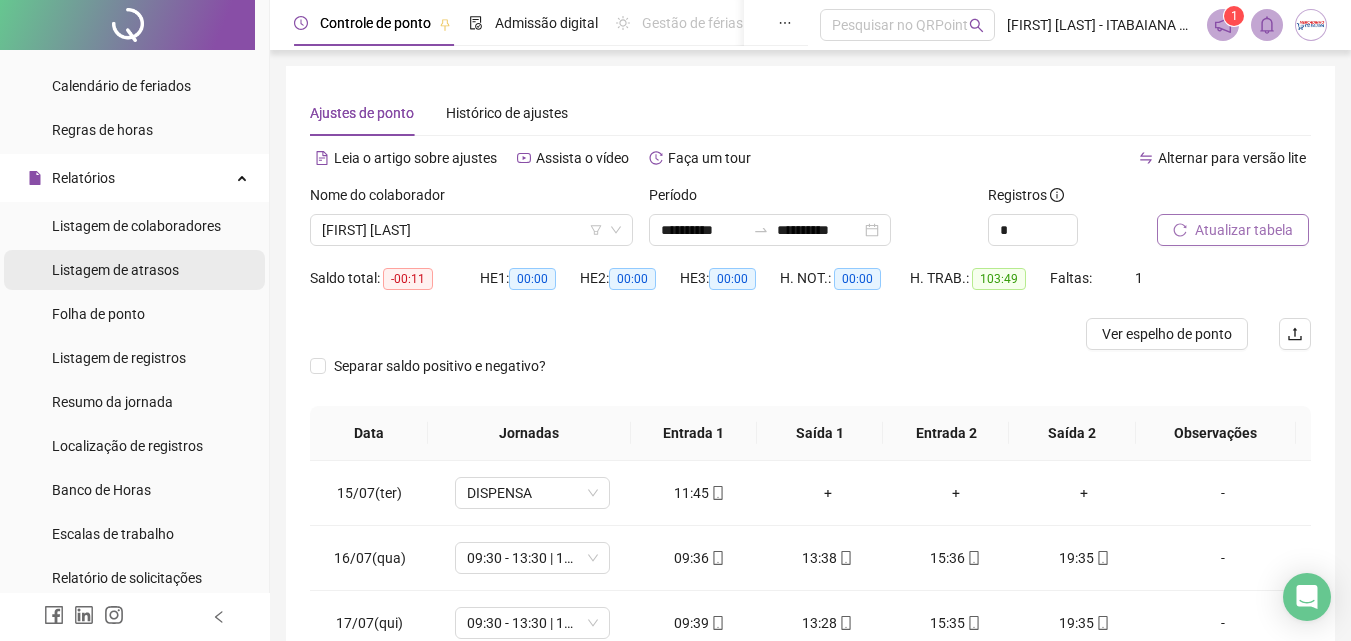 click on "Listagem de atrasos" at bounding box center [115, 270] 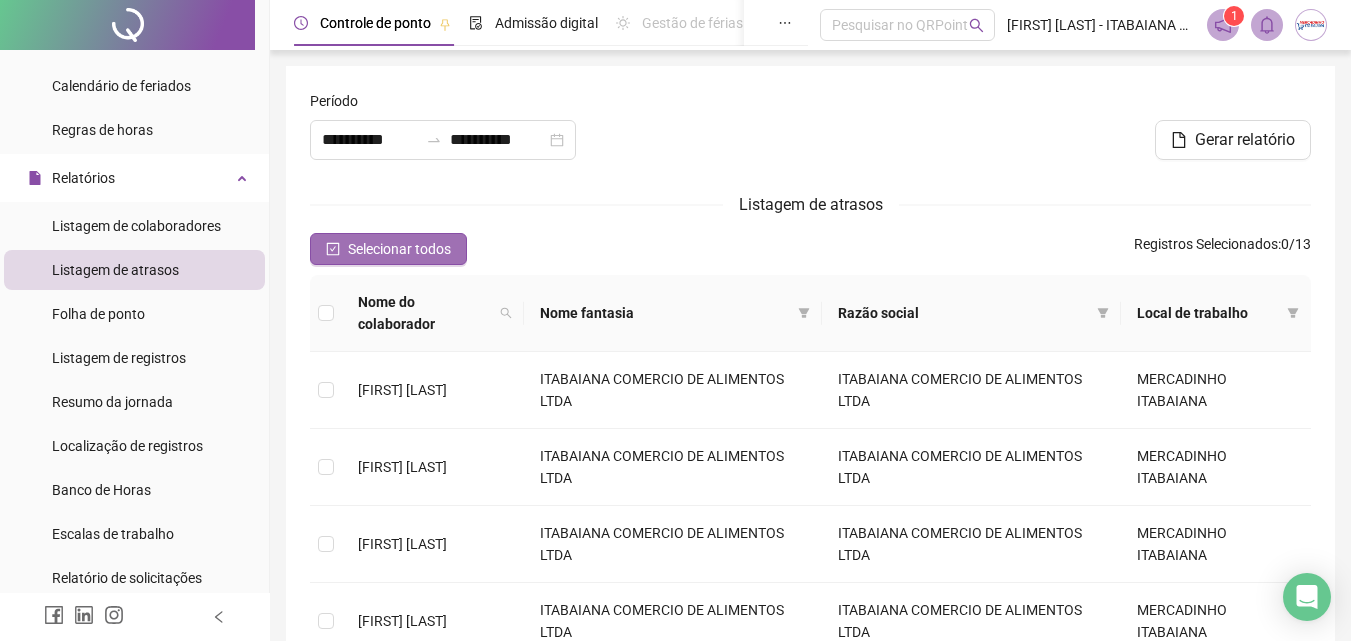click on "Selecionar todos" at bounding box center (388, 249) 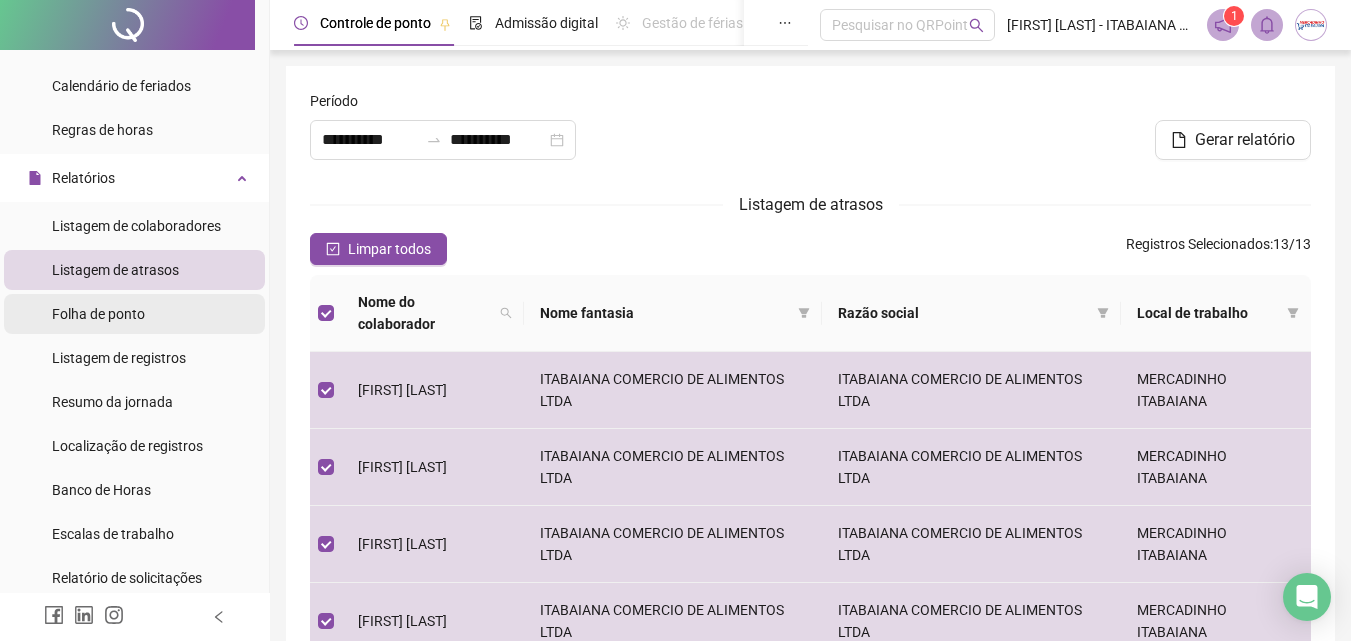 click on "Folha de ponto" at bounding box center (98, 314) 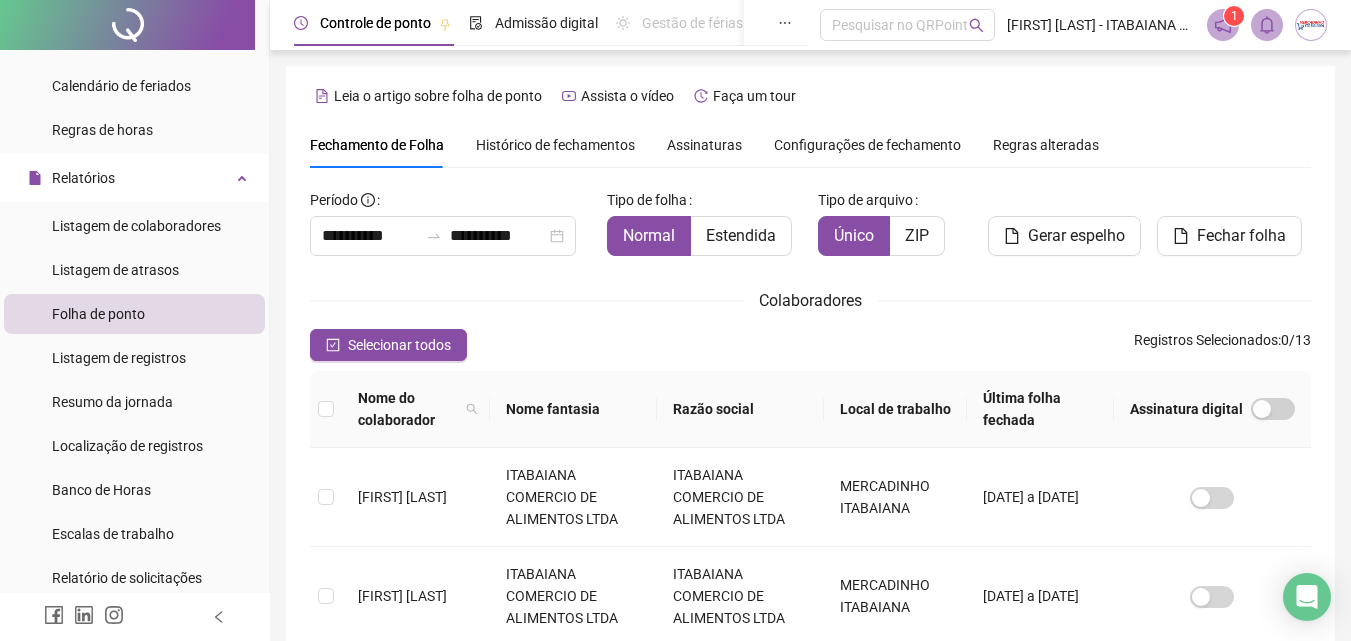 scroll, scrollTop: 89, scrollLeft: 0, axis: vertical 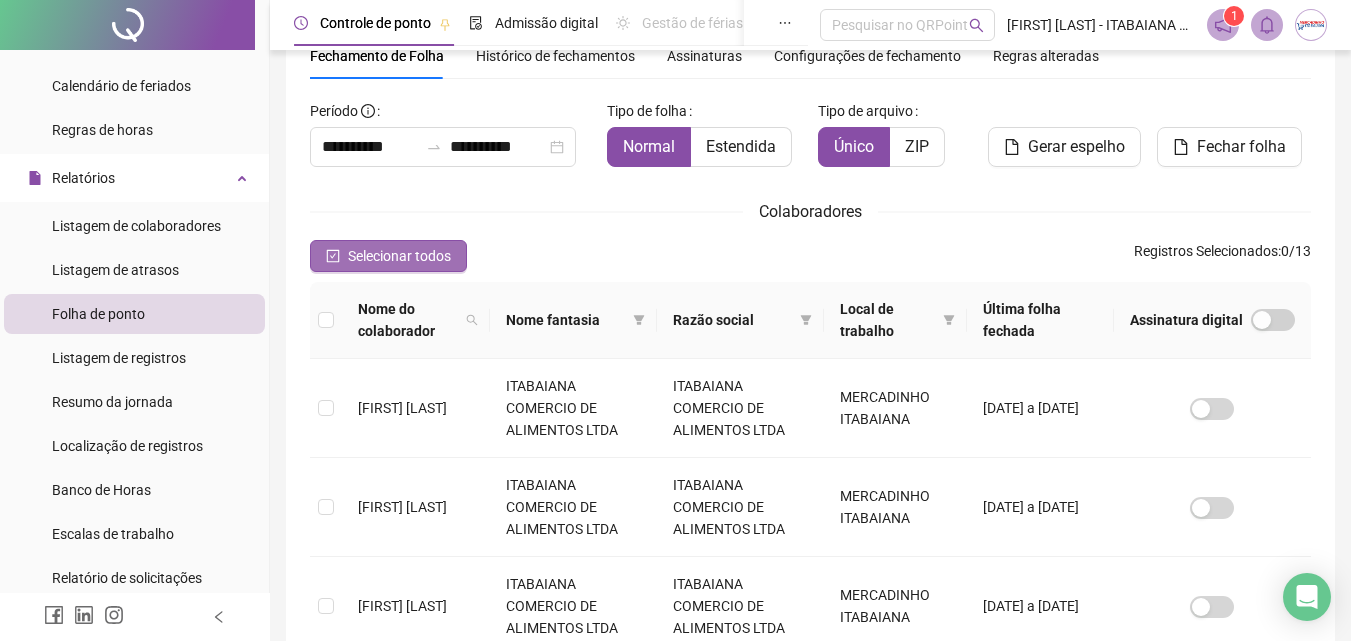 click on "Selecionar todos" at bounding box center [399, 256] 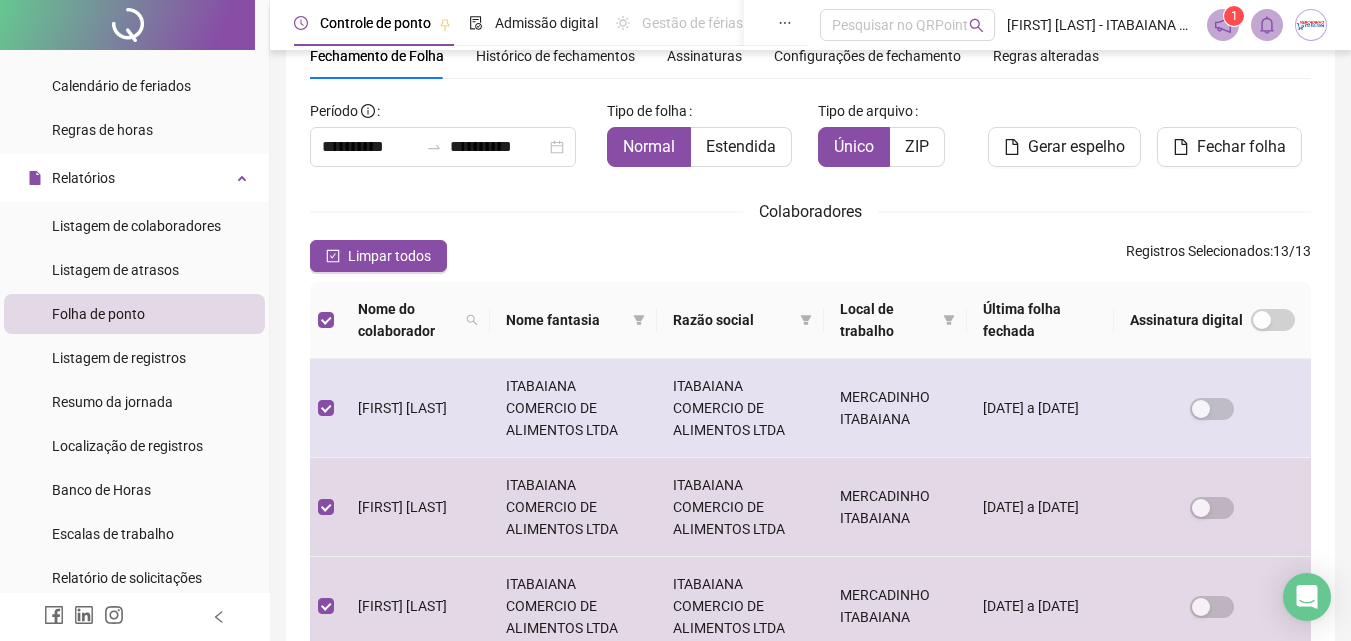 click on "[FIRST] [LAST]" at bounding box center [402, 408] 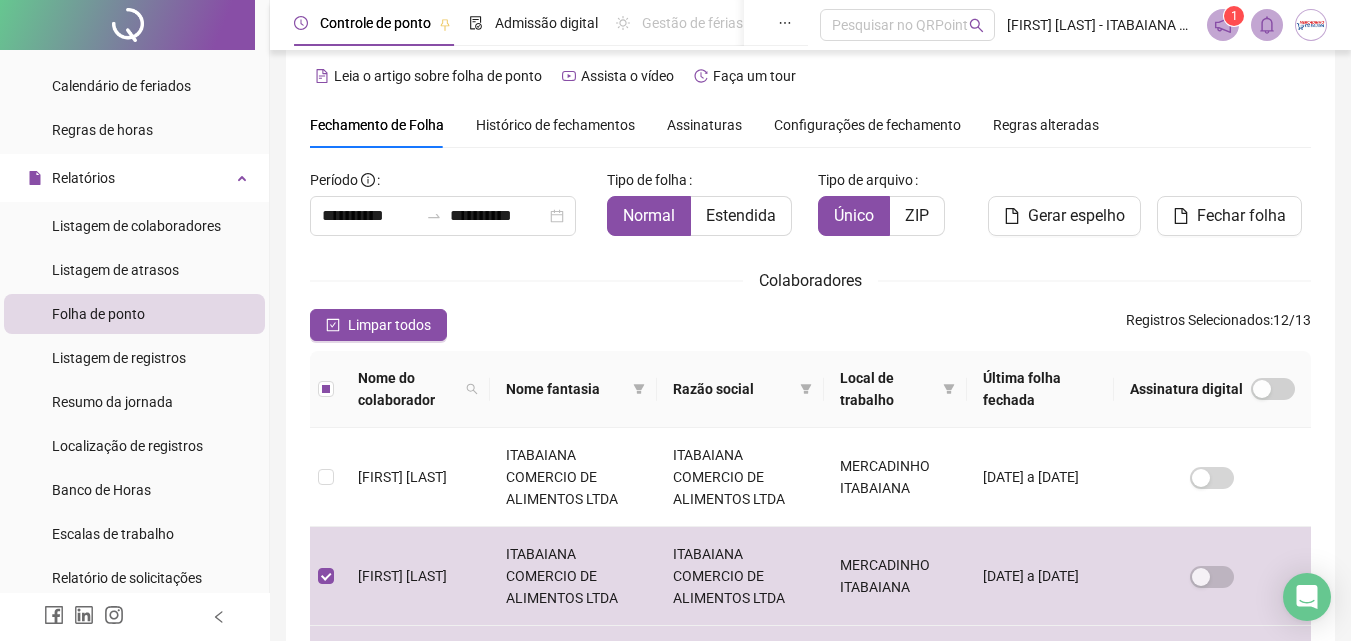 scroll, scrollTop: 0, scrollLeft: 0, axis: both 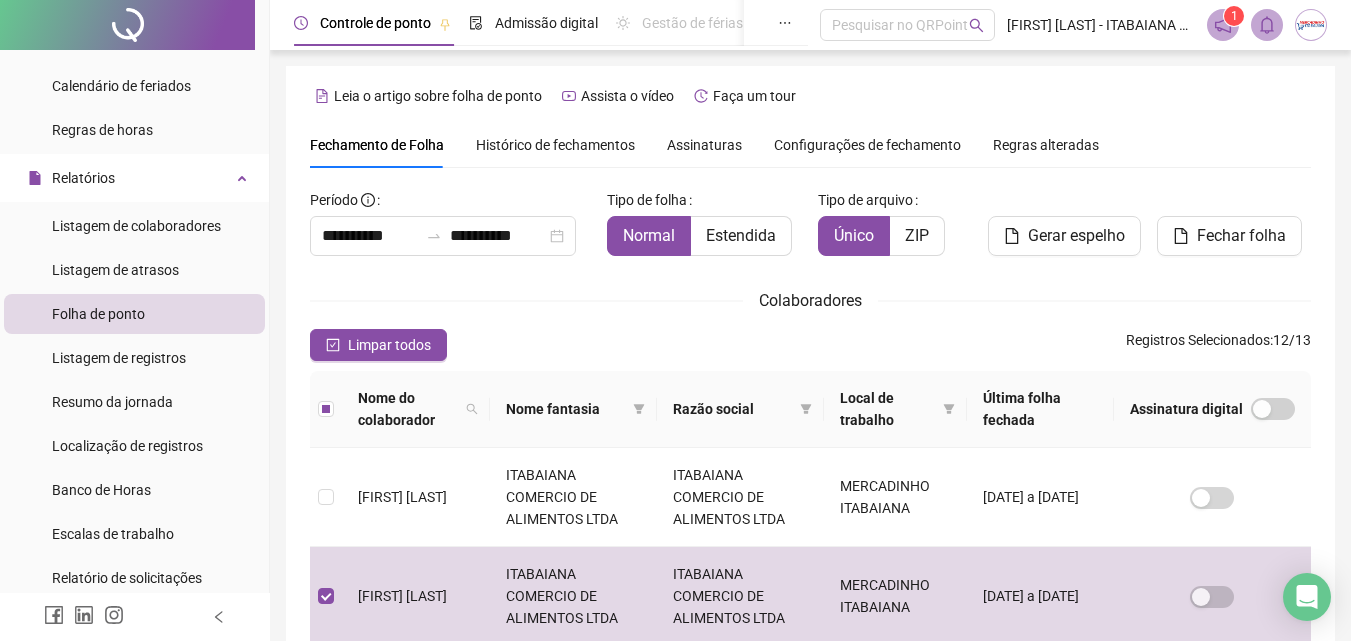 click on "Histórico de fechamentos" at bounding box center [555, 145] 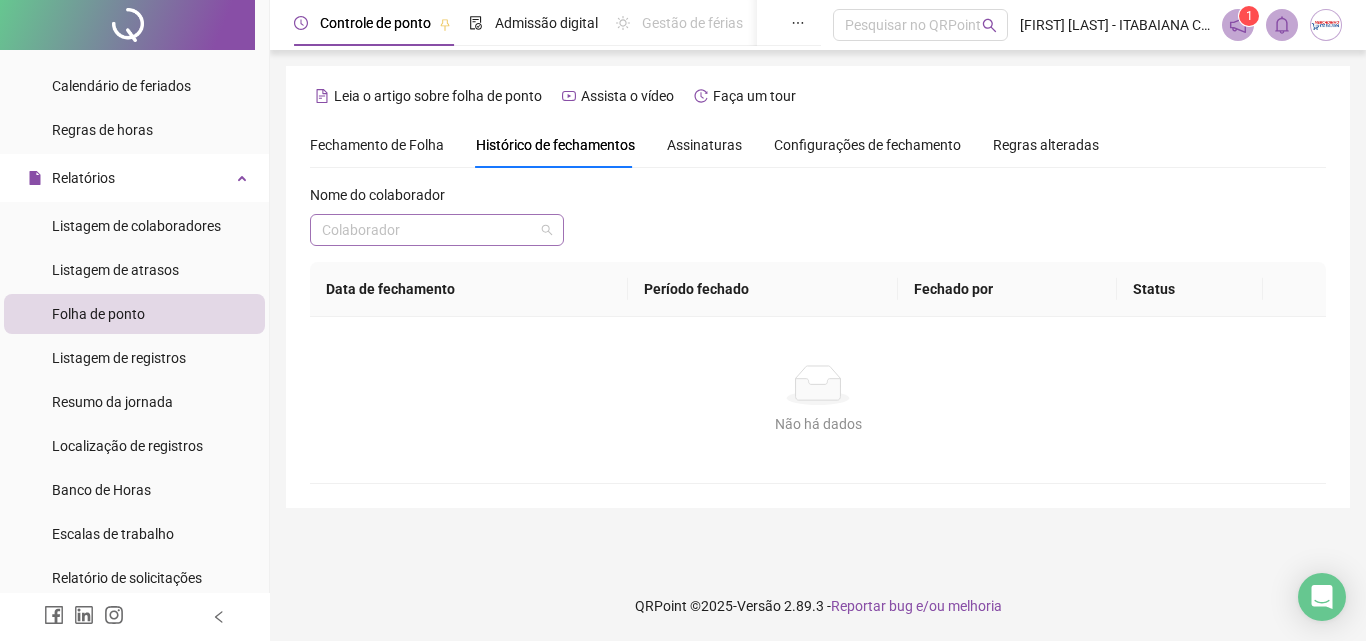click at bounding box center (428, 230) 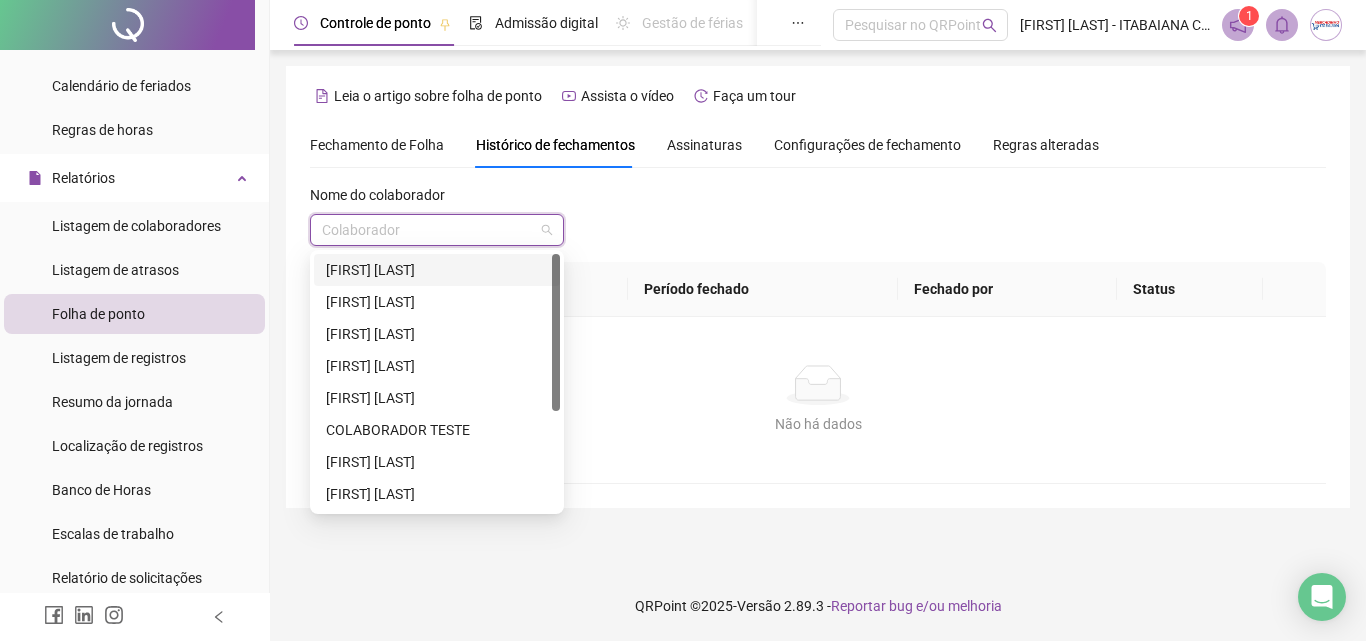 click on "[FIRST] [LAST]" at bounding box center [437, 270] 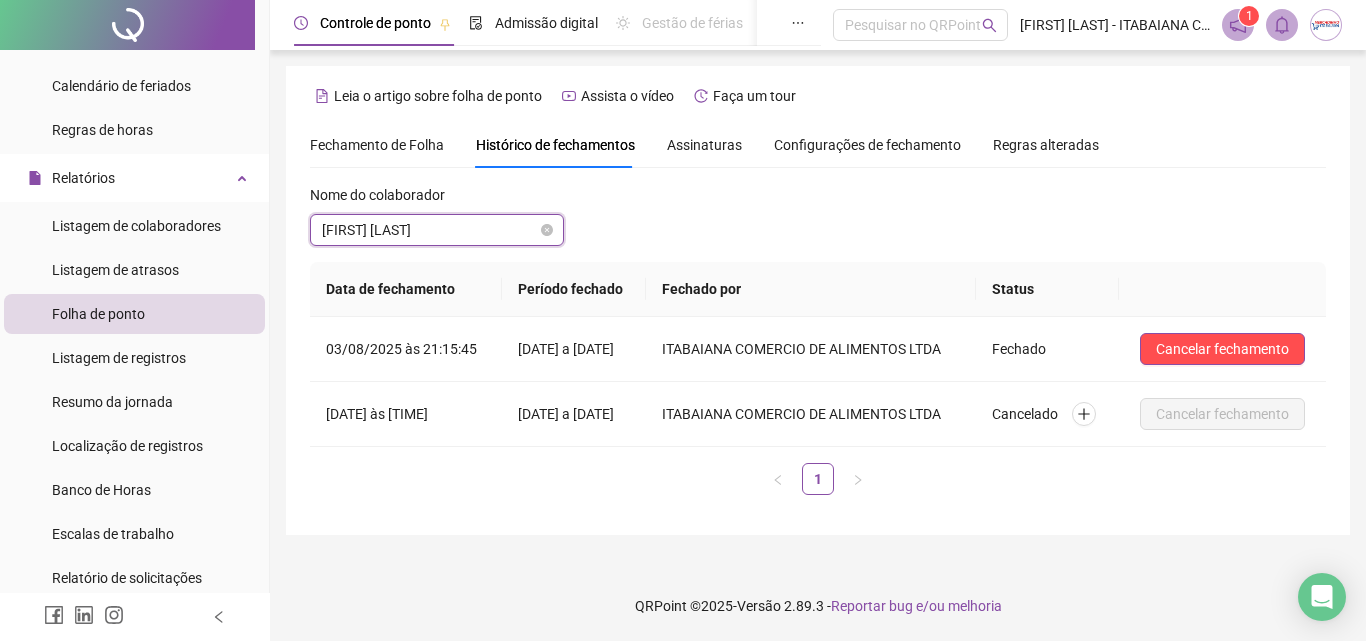 click on "[FIRST] [LAST]" at bounding box center [437, 230] 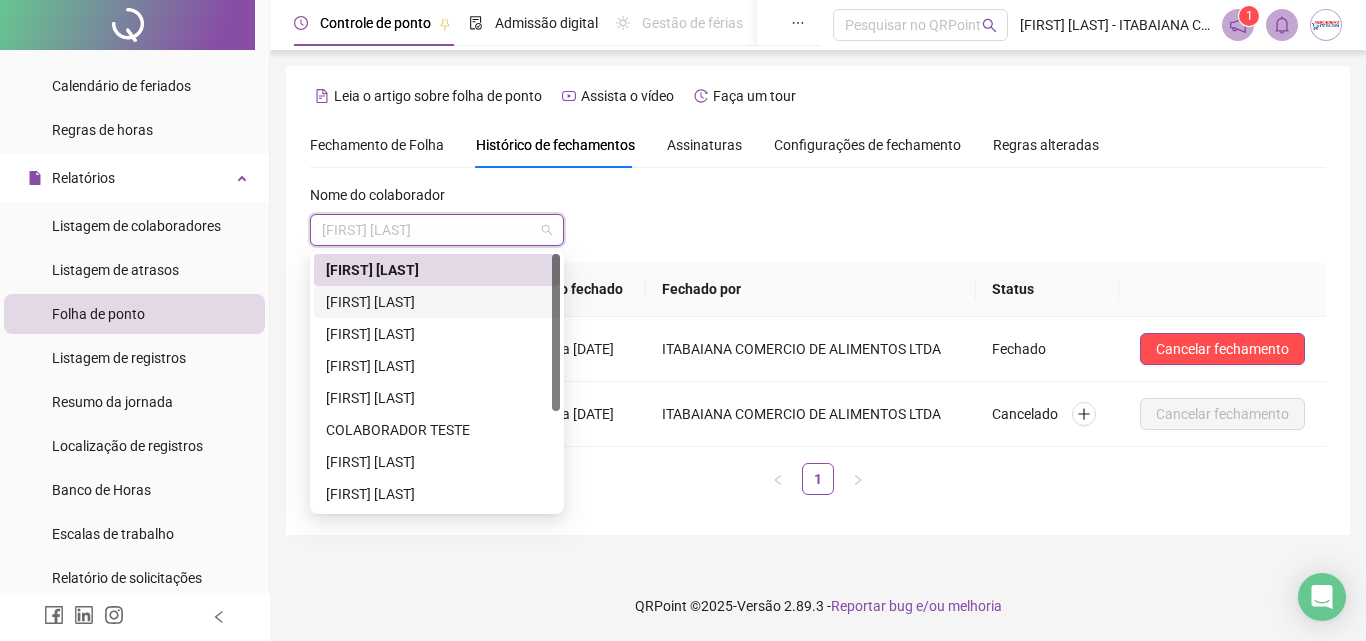 click on "[FIRST] [LAST]" at bounding box center [437, 302] 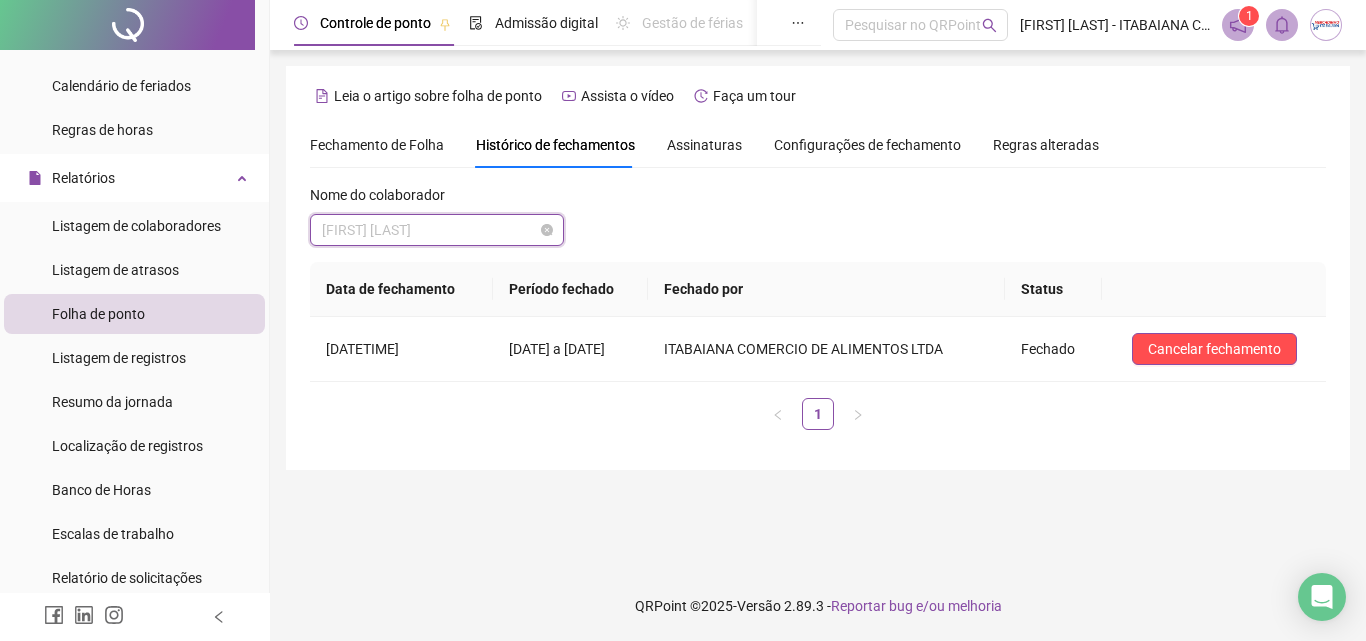 click on "[FIRST] [LAST]" at bounding box center (437, 230) 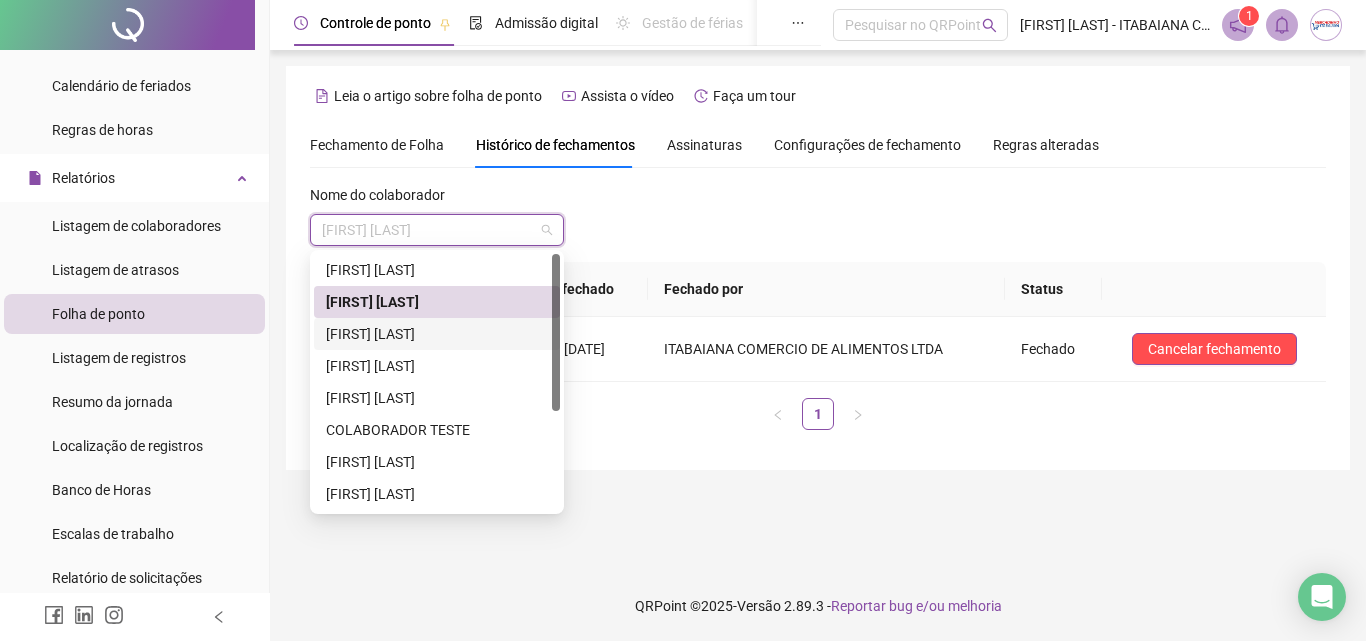 click on "[FIRST] [LAST]" at bounding box center (437, 334) 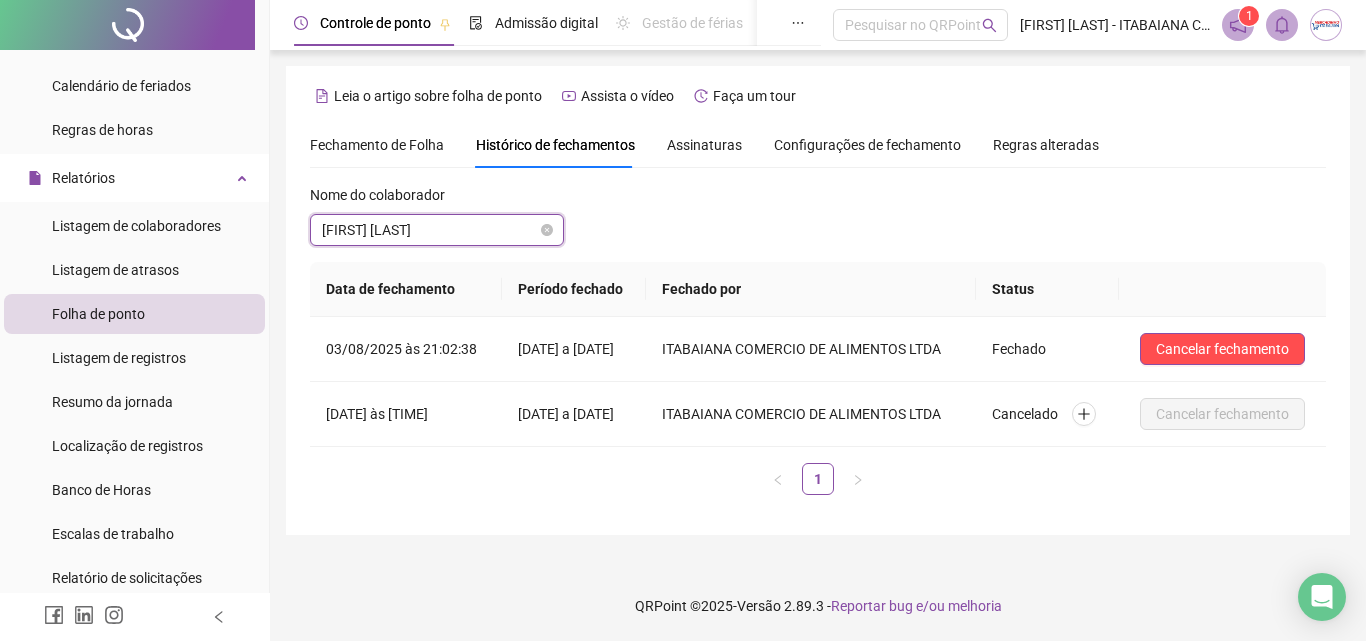 click on "[FIRST] [LAST]" at bounding box center (437, 230) 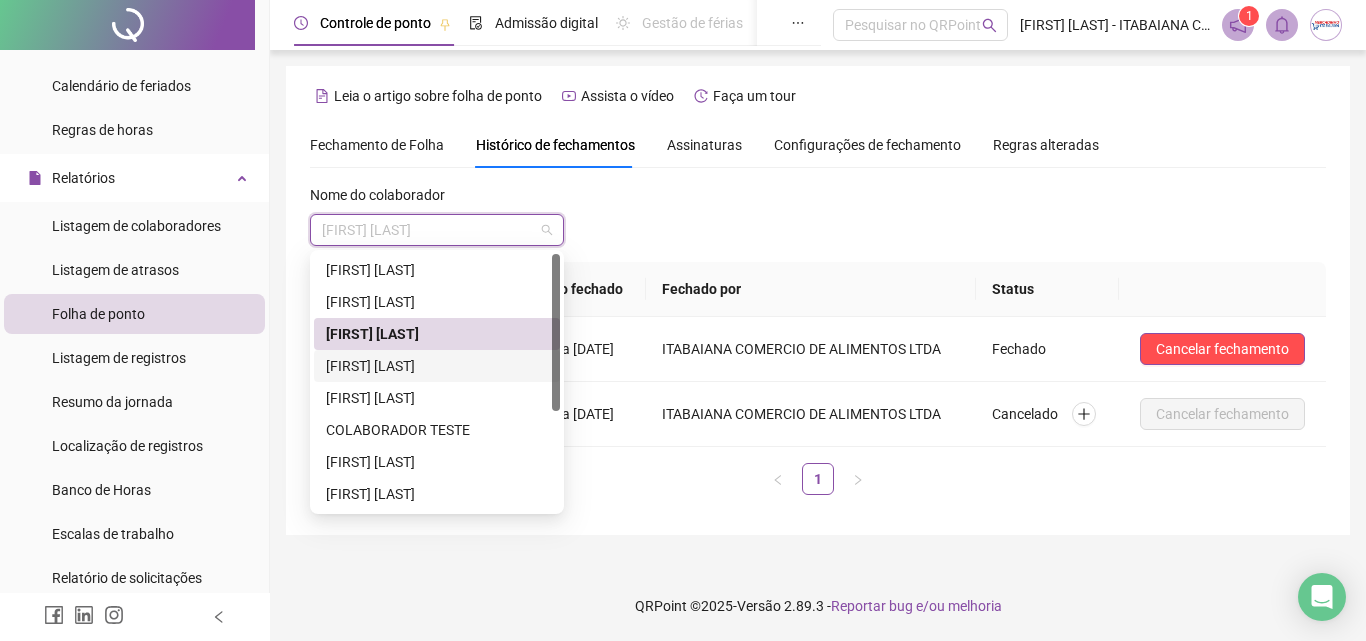 click on "[FIRST] [LAST]" at bounding box center [437, 366] 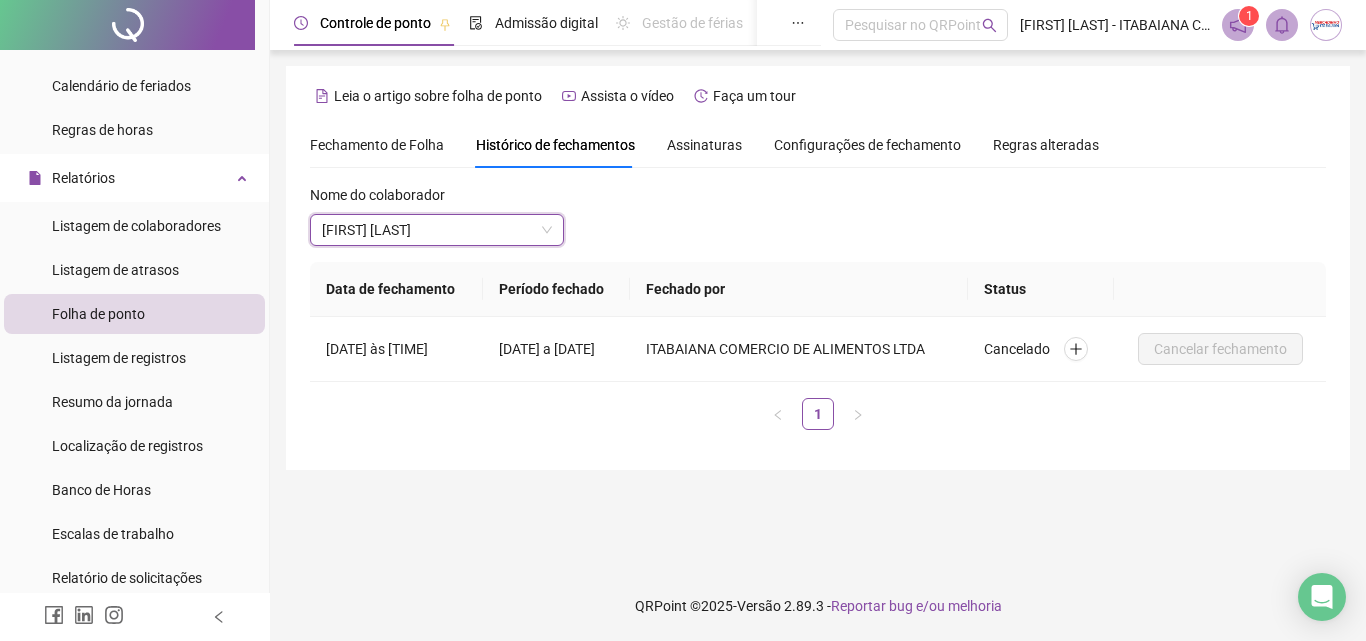 click on "Folha de ponto" at bounding box center [98, 314] 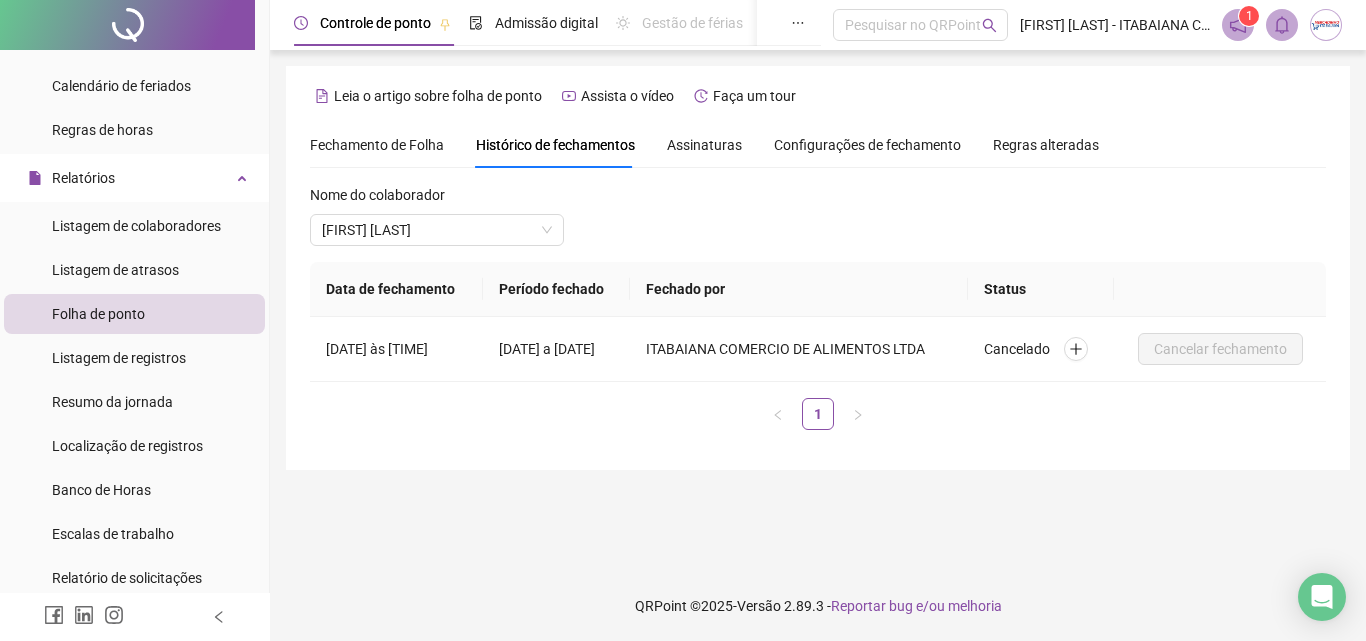 click on "Fechamento de Folha" at bounding box center [377, 145] 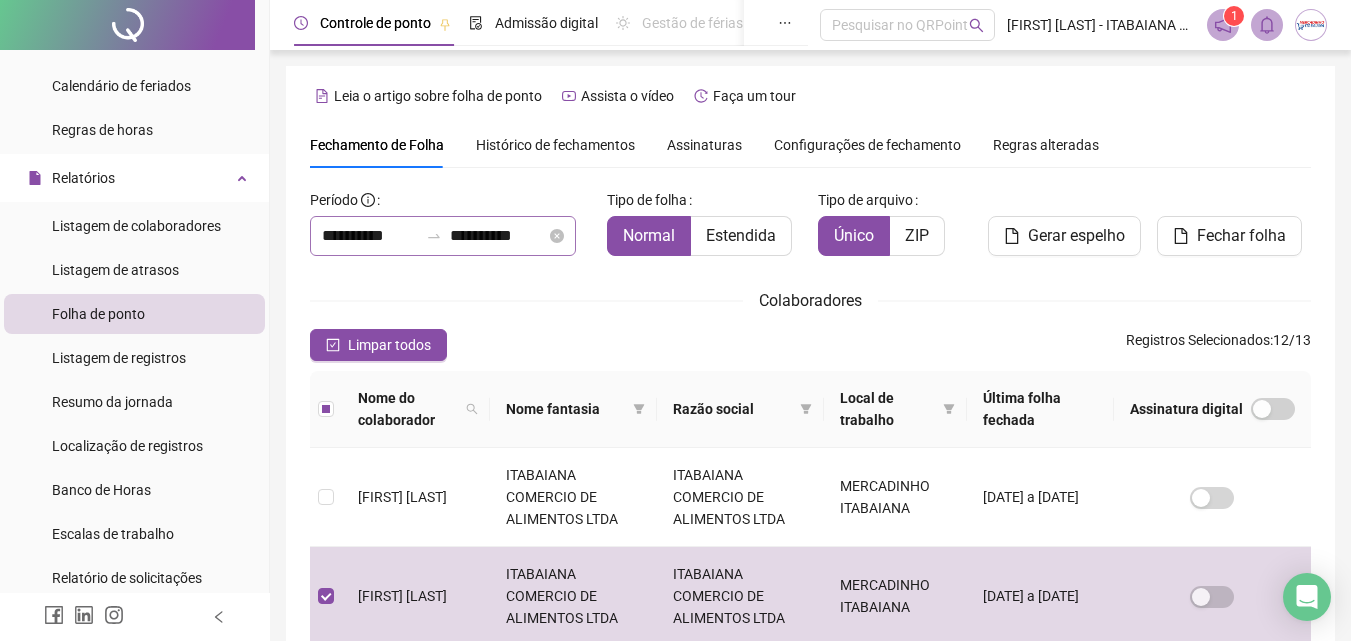 scroll, scrollTop: 89, scrollLeft: 0, axis: vertical 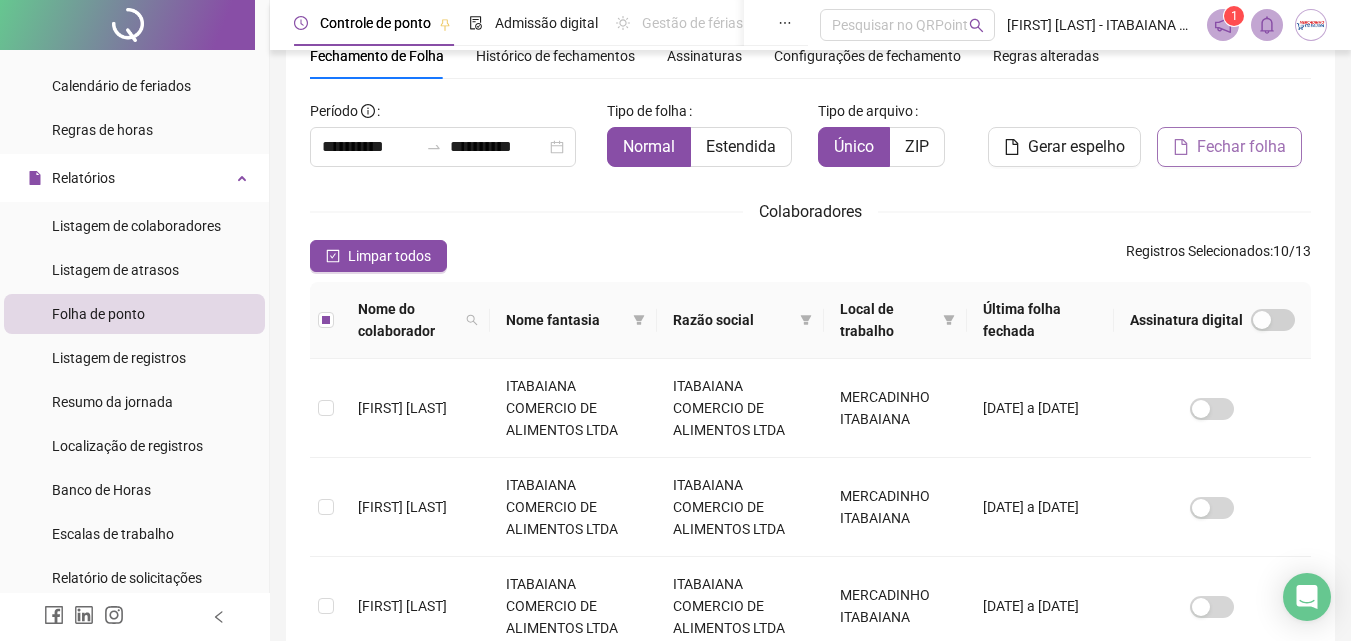 click on "Fechar folha" at bounding box center (1241, 147) 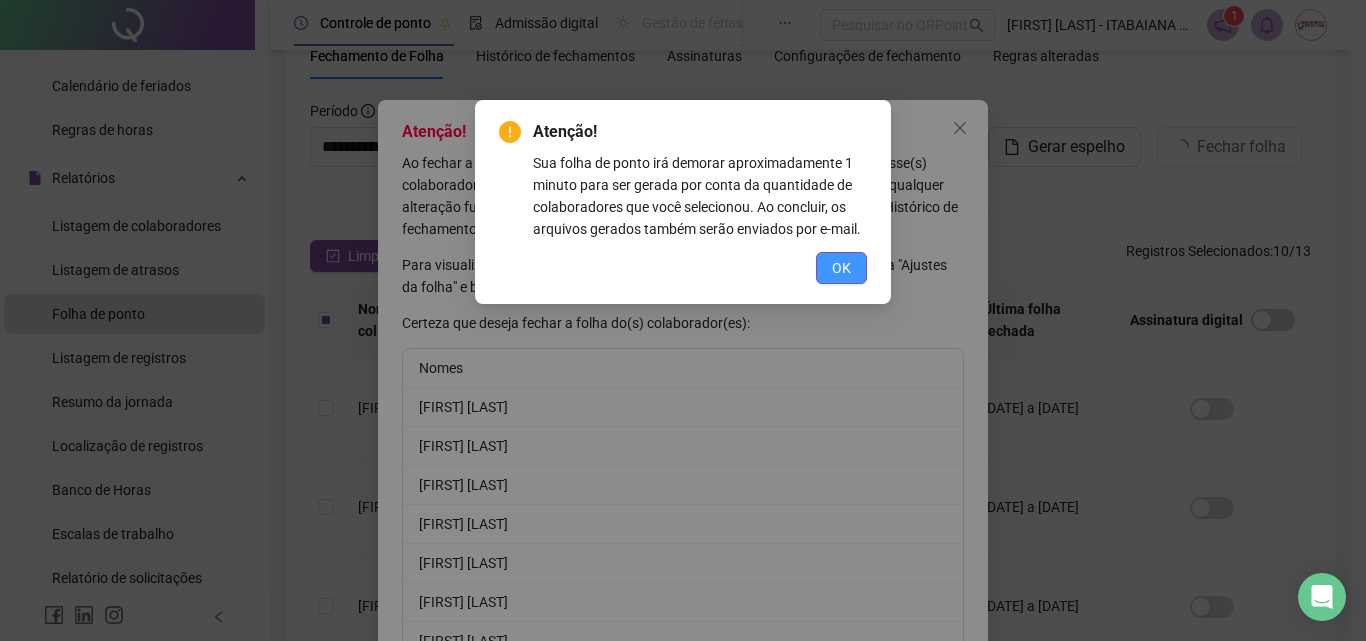 click on "OK" at bounding box center [841, 268] 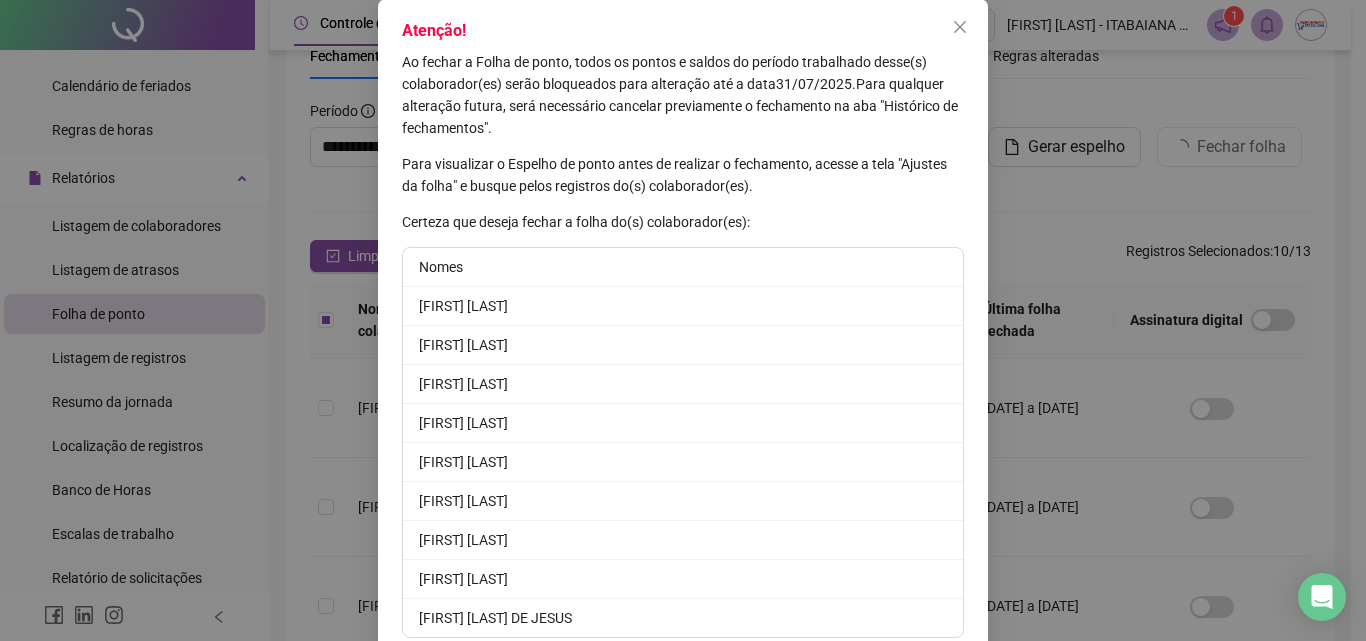 scroll, scrollTop: 186, scrollLeft: 0, axis: vertical 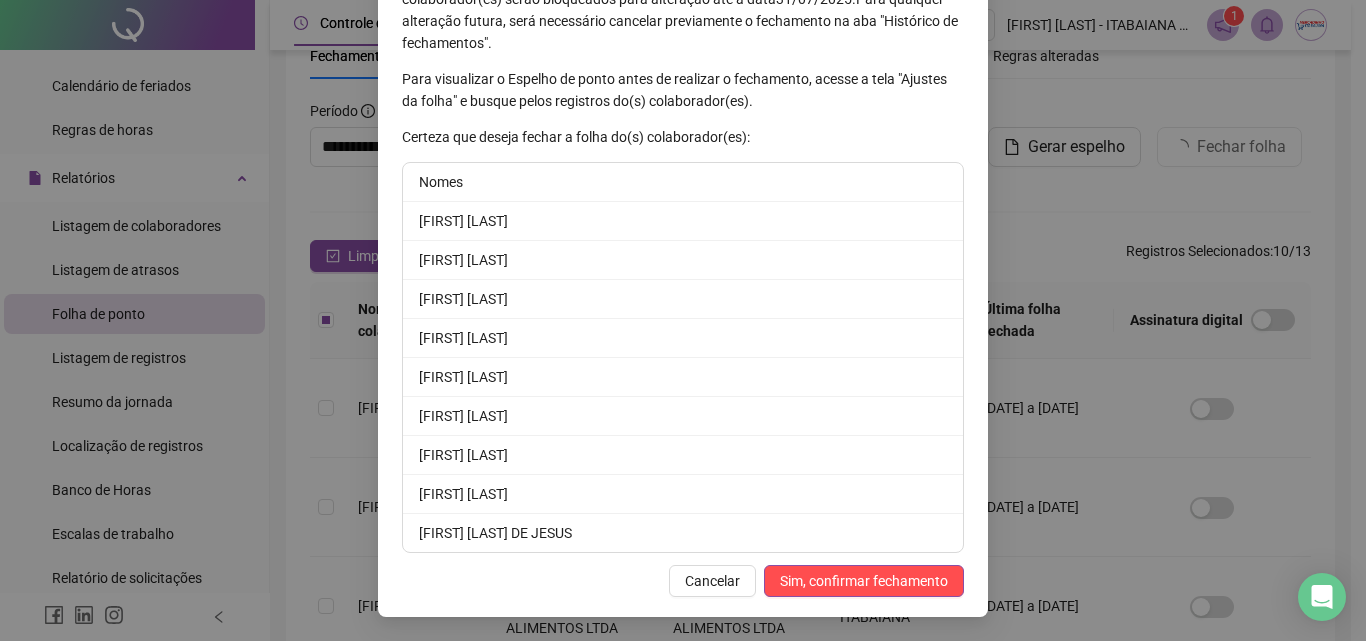 click on "[FIRST] [LAST]" at bounding box center (683, 455) 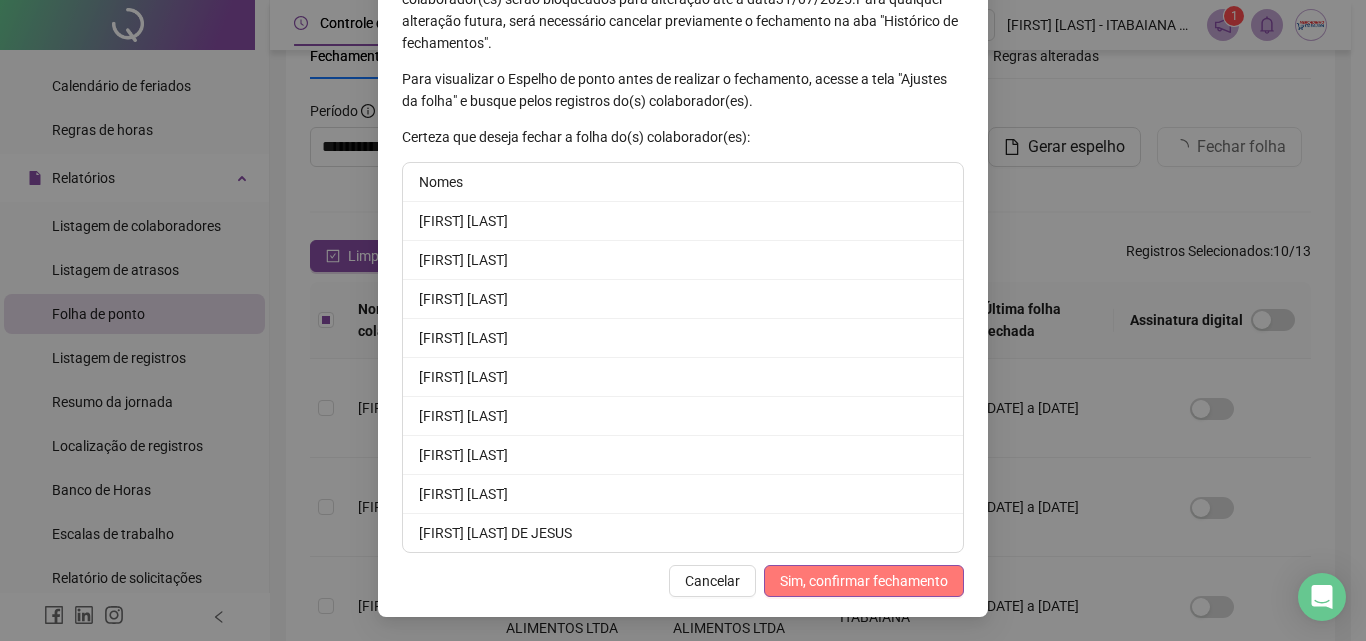 click on "Sim, confirmar fechamento" at bounding box center (864, 581) 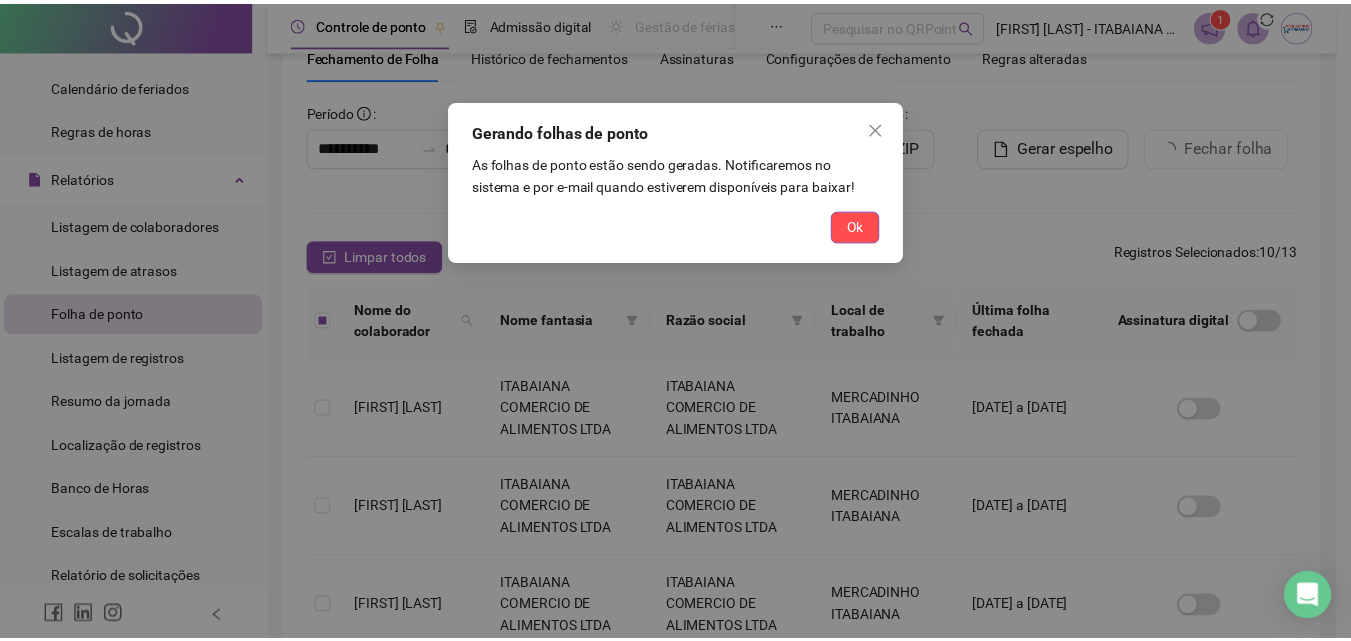 scroll, scrollTop: 88, scrollLeft: 0, axis: vertical 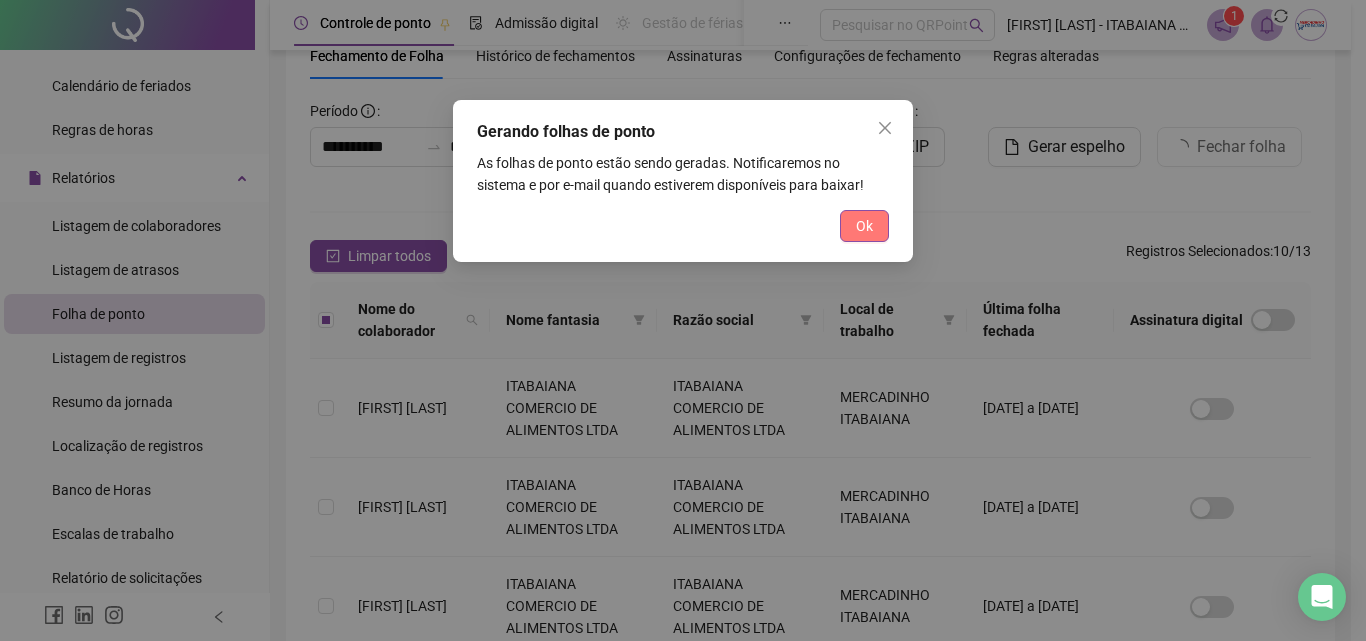 click on "Ok" at bounding box center (864, 226) 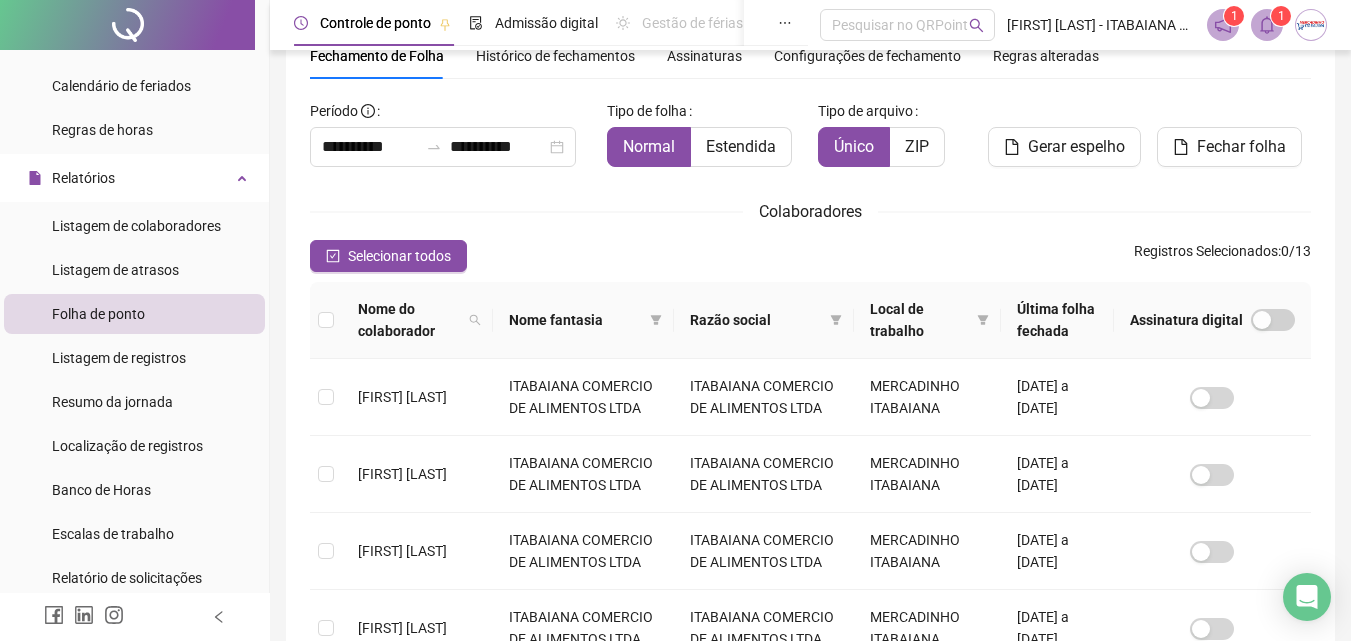 click 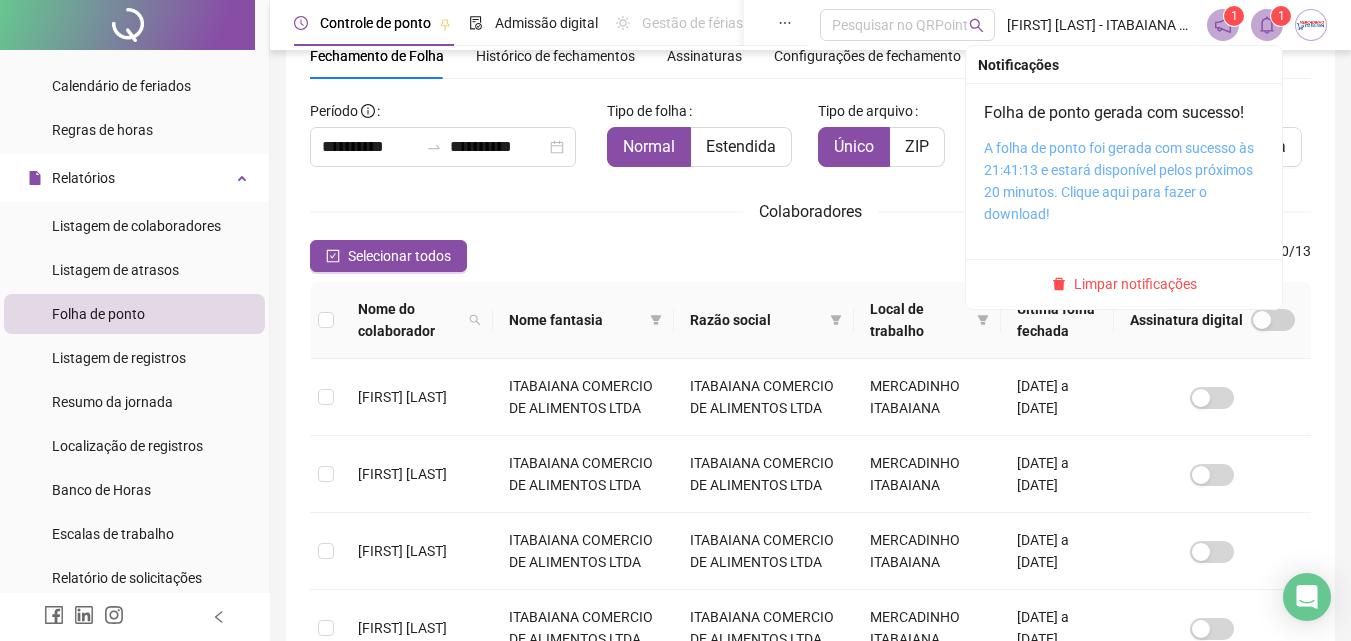 click on "A folha de ponto foi gerada com sucesso às 21:41:13 e estará disponível pelos próximos 20 minutos.
Clique aqui para fazer o download!" at bounding box center (1119, 181) 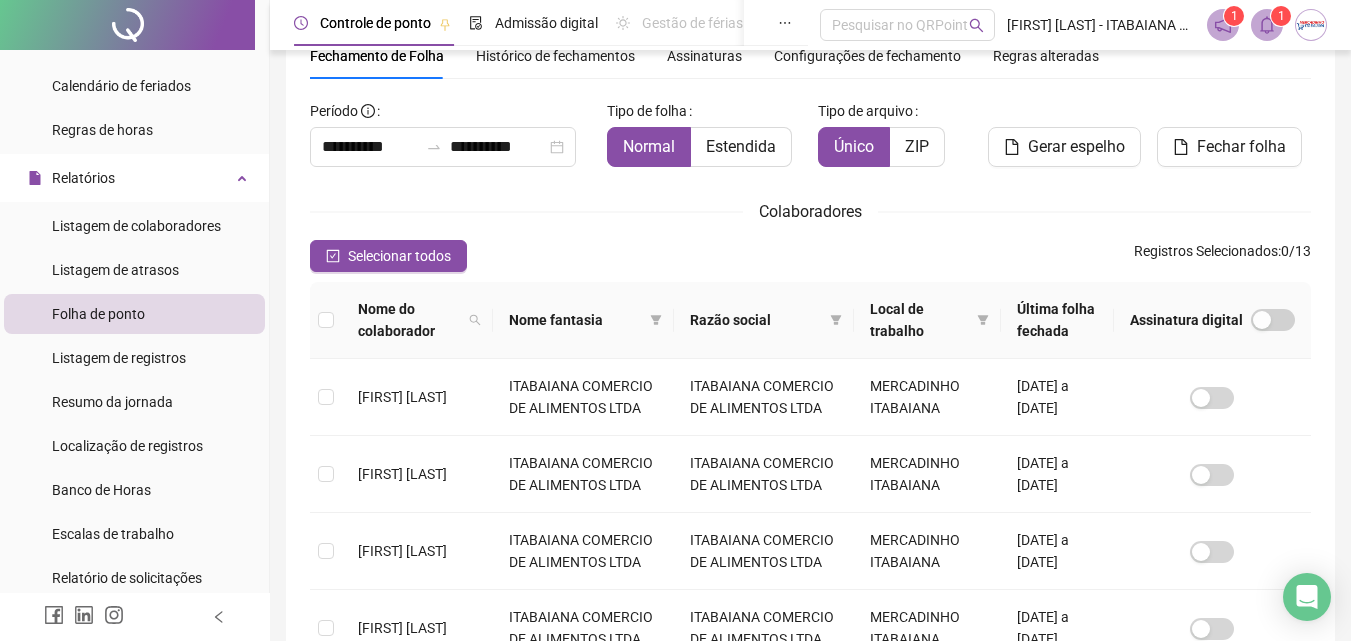 click on "**********" at bounding box center (810, 644) 